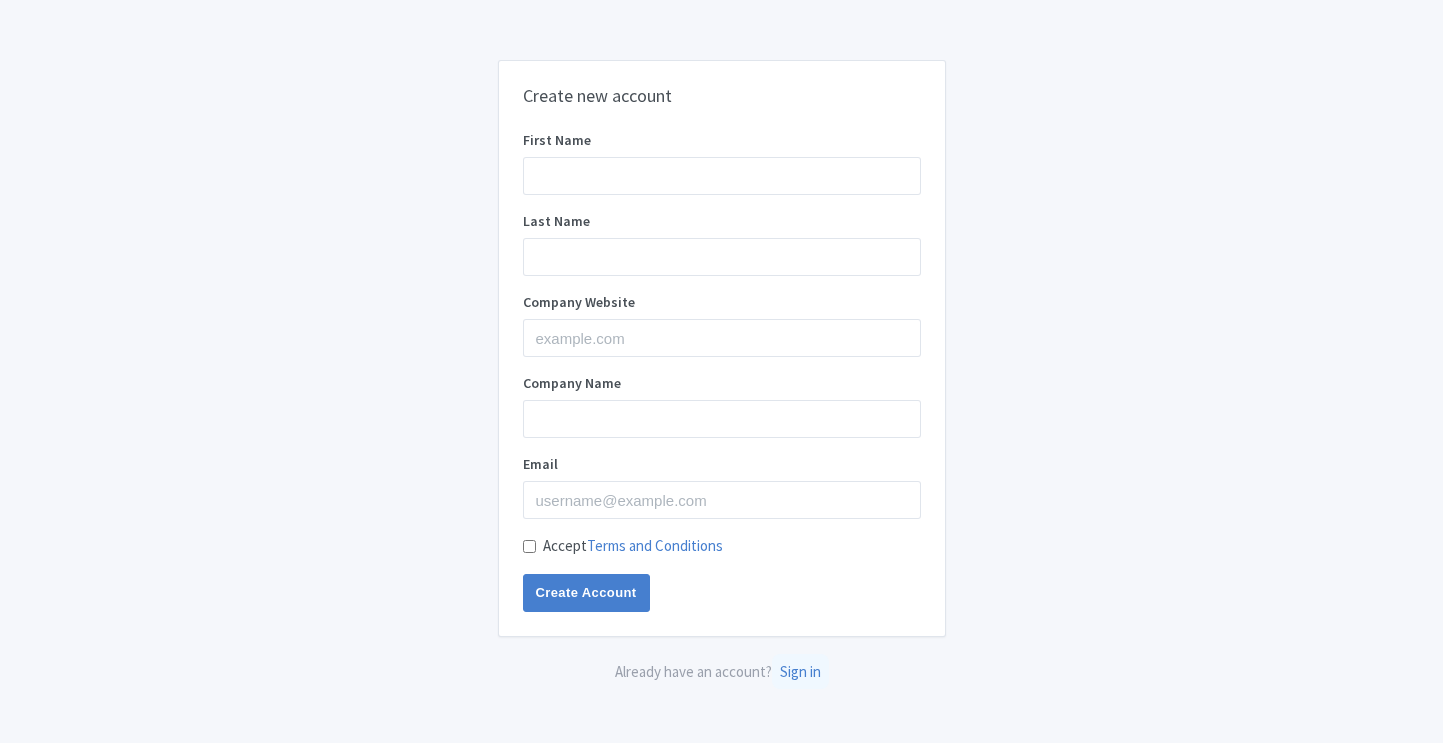 scroll, scrollTop: 0, scrollLeft: 0, axis: both 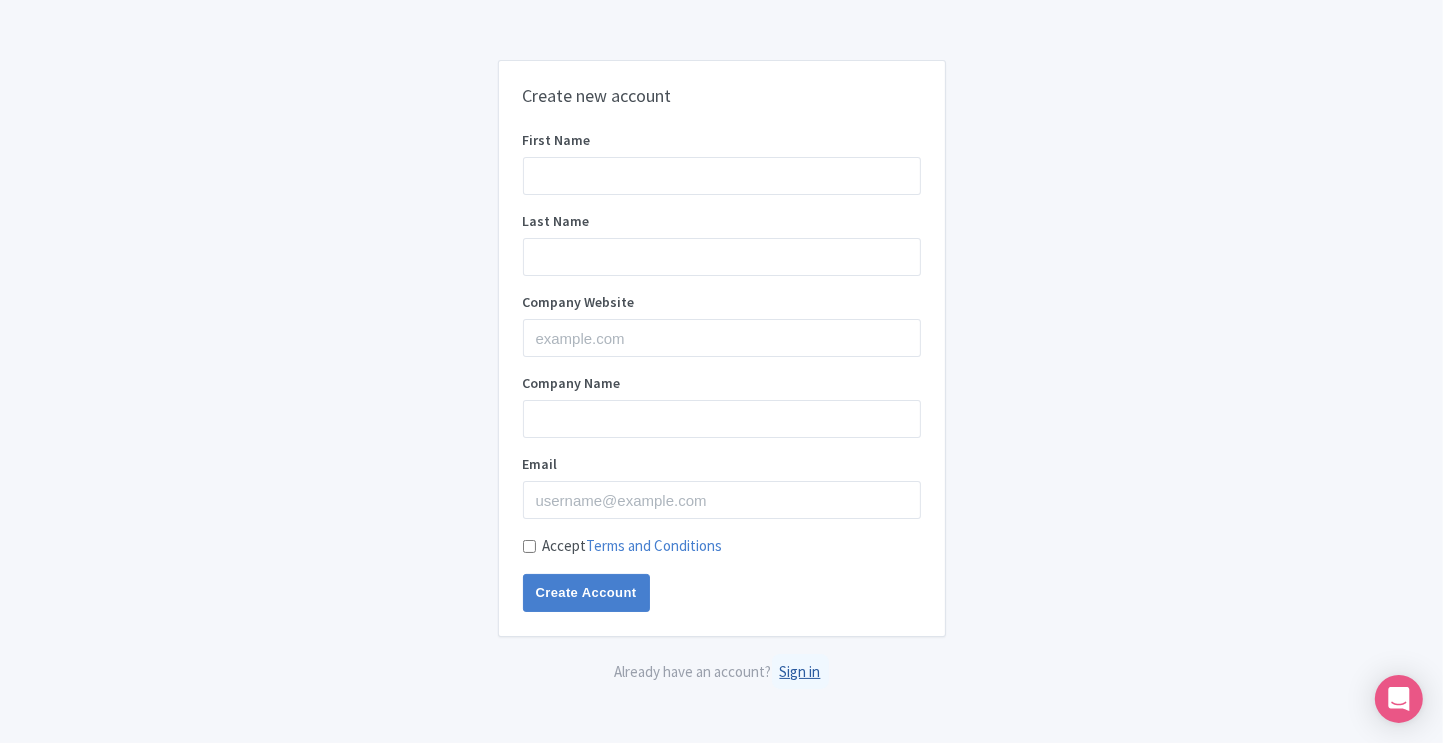 click on "Sign in" at bounding box center [800, 671] 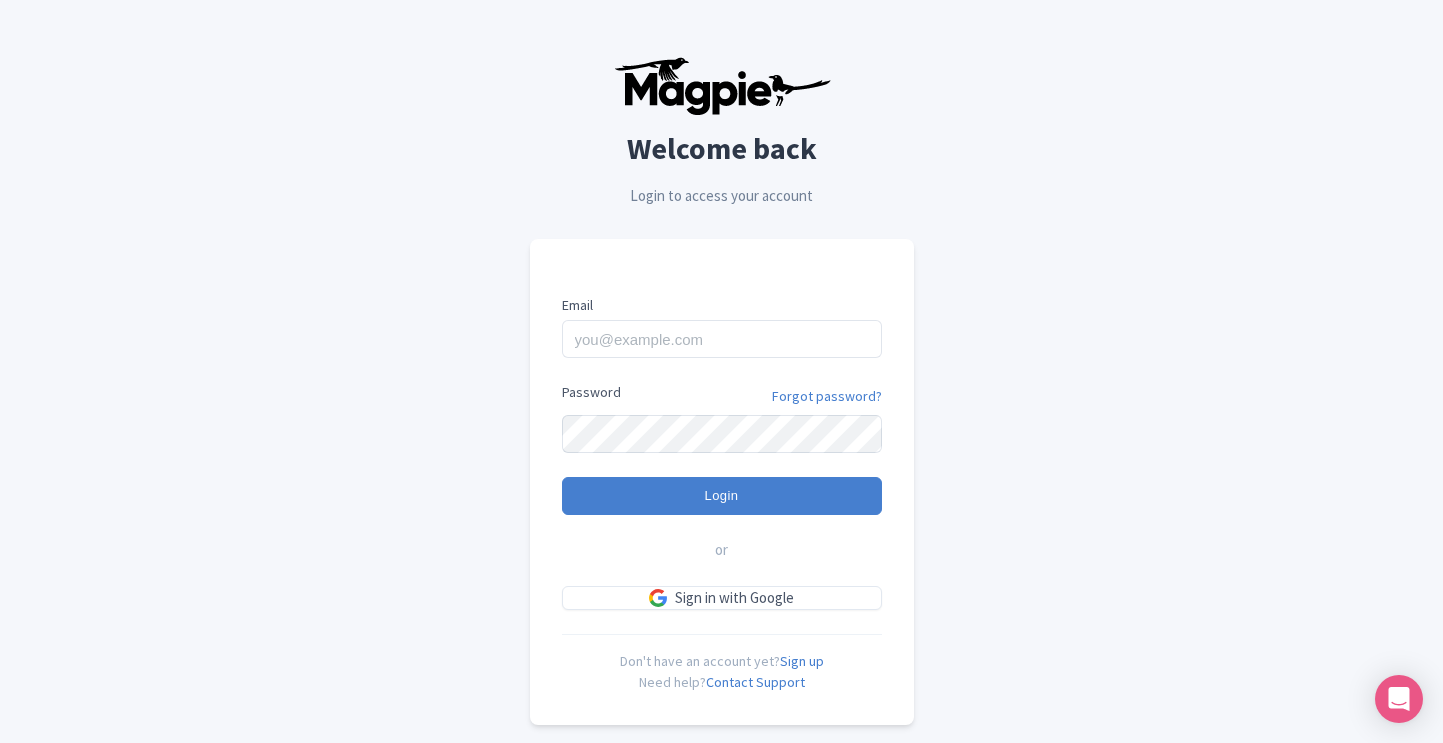 scroll, scrollTop: 0, scrollLeft: 0, axis: both 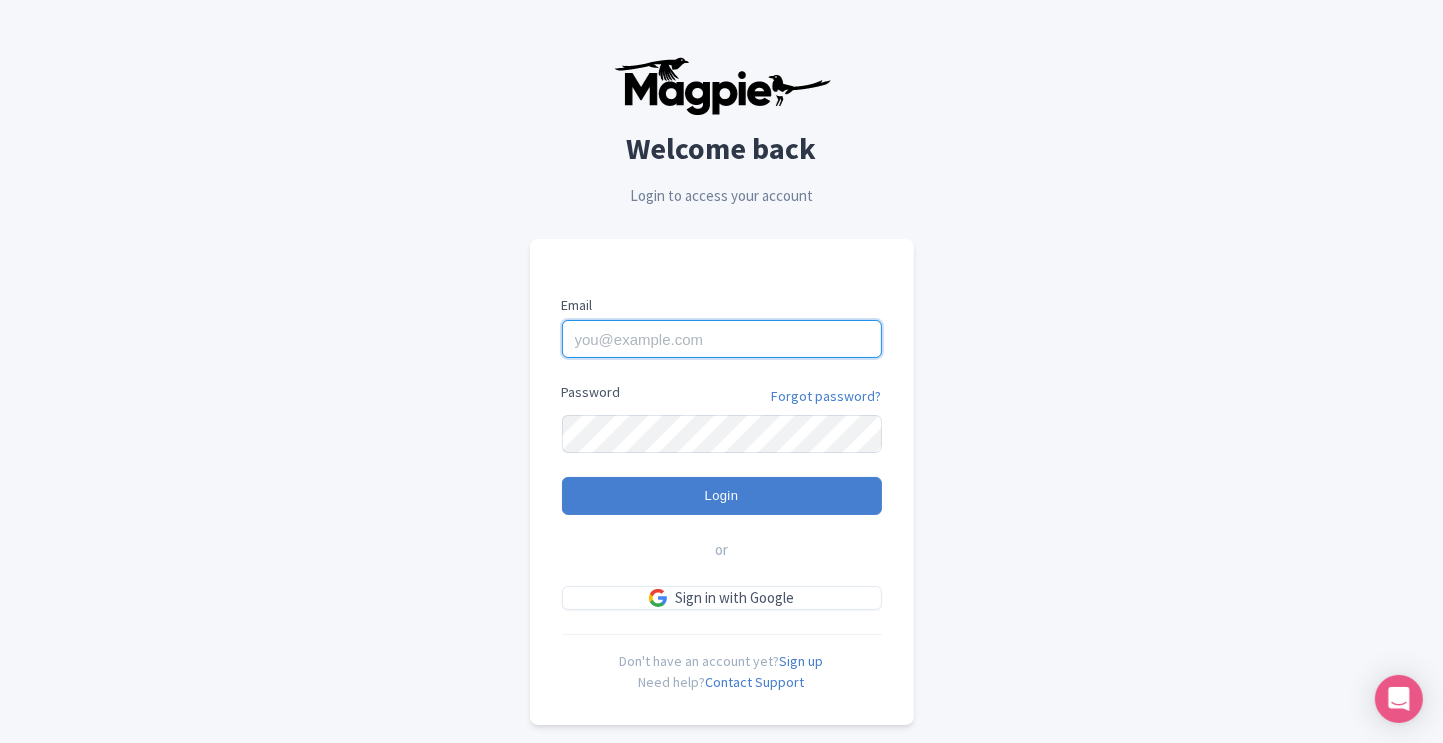 click on "Email" at bounding box center [722, 339] 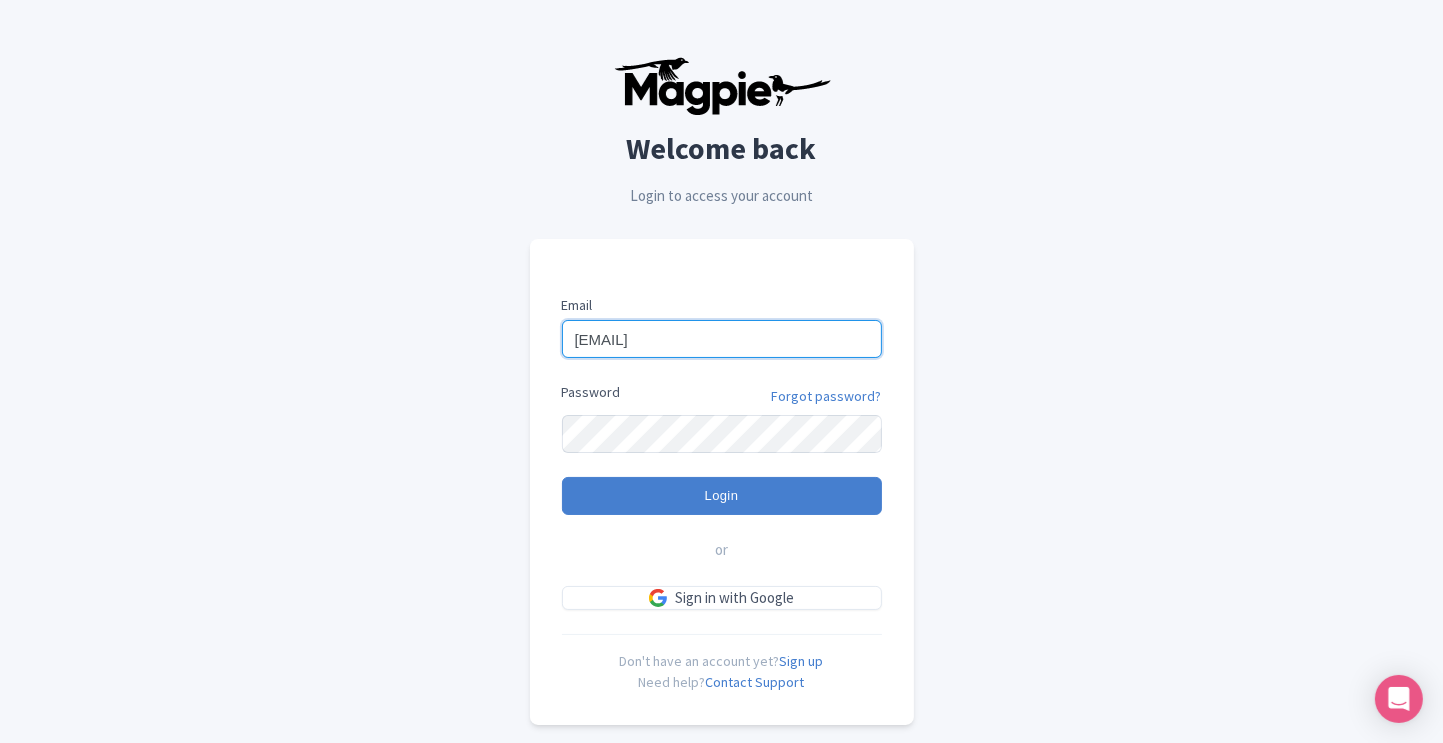 type on "[EMAIL]" 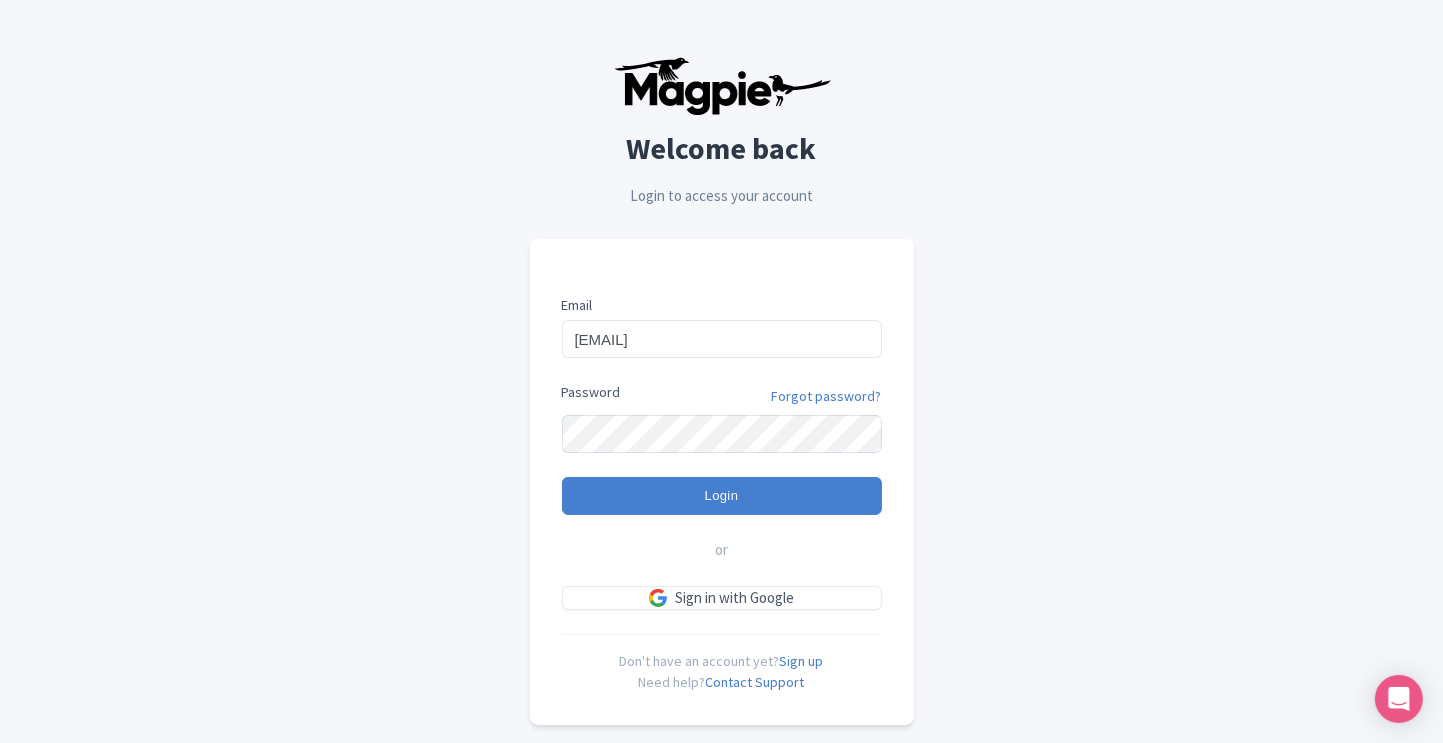 click on "Login" at bounding box center [722, 496] 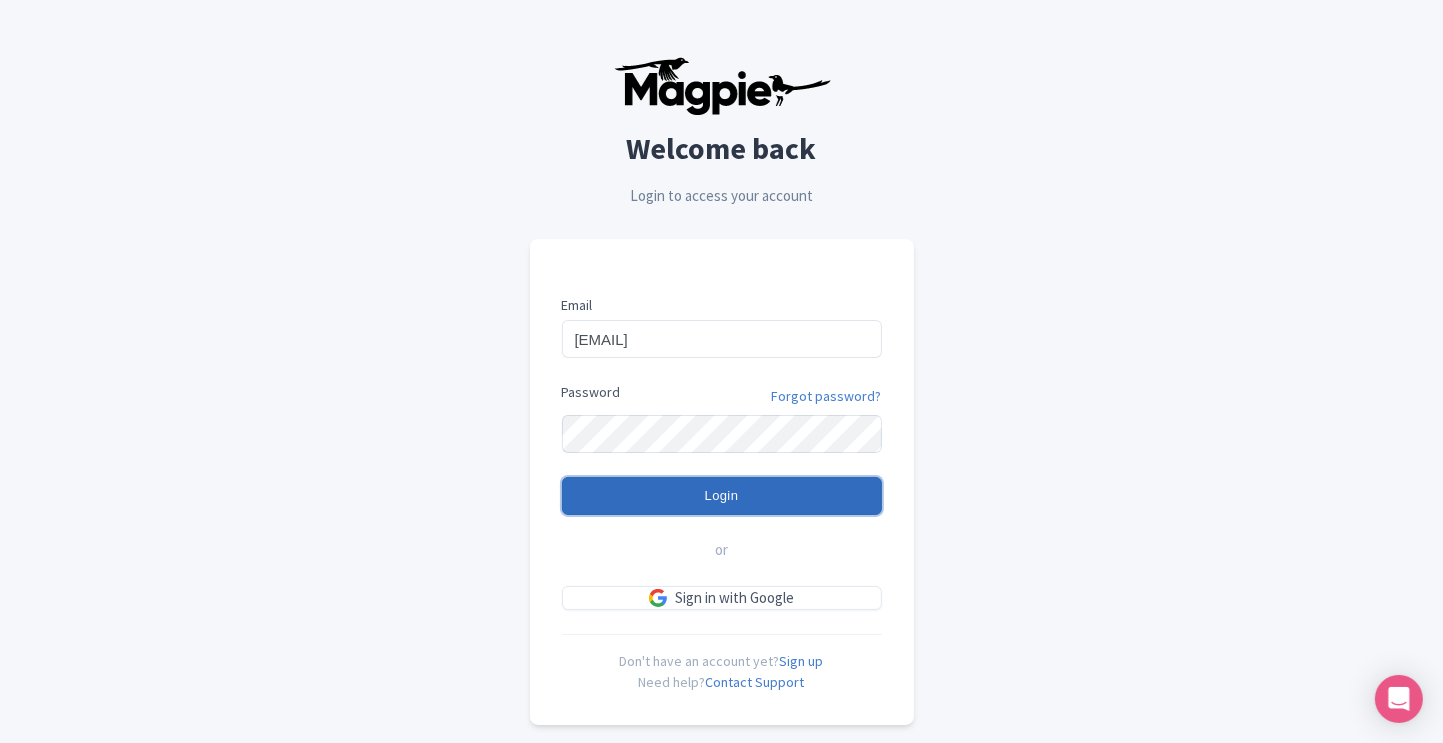 click on "Login" at bounding box center (722, 496) 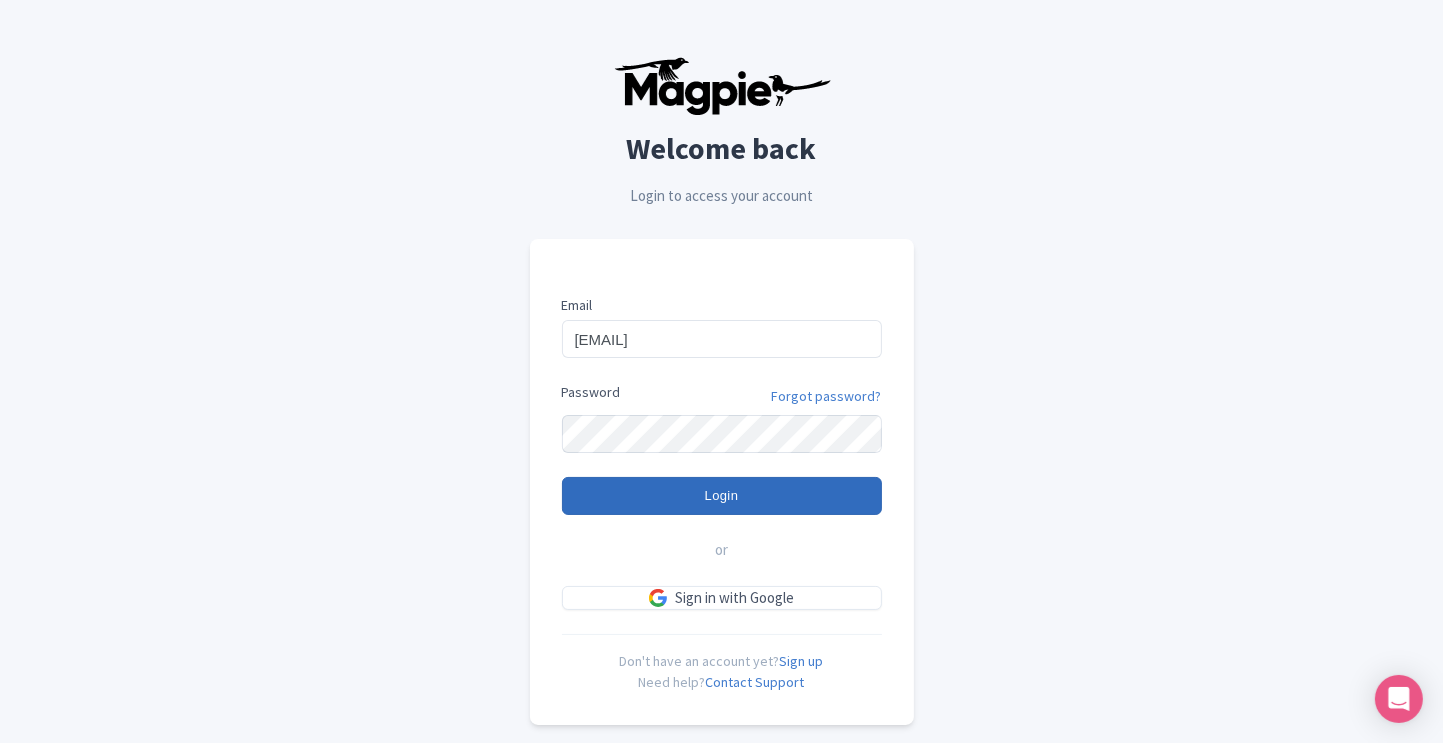 type on "Logging in..." 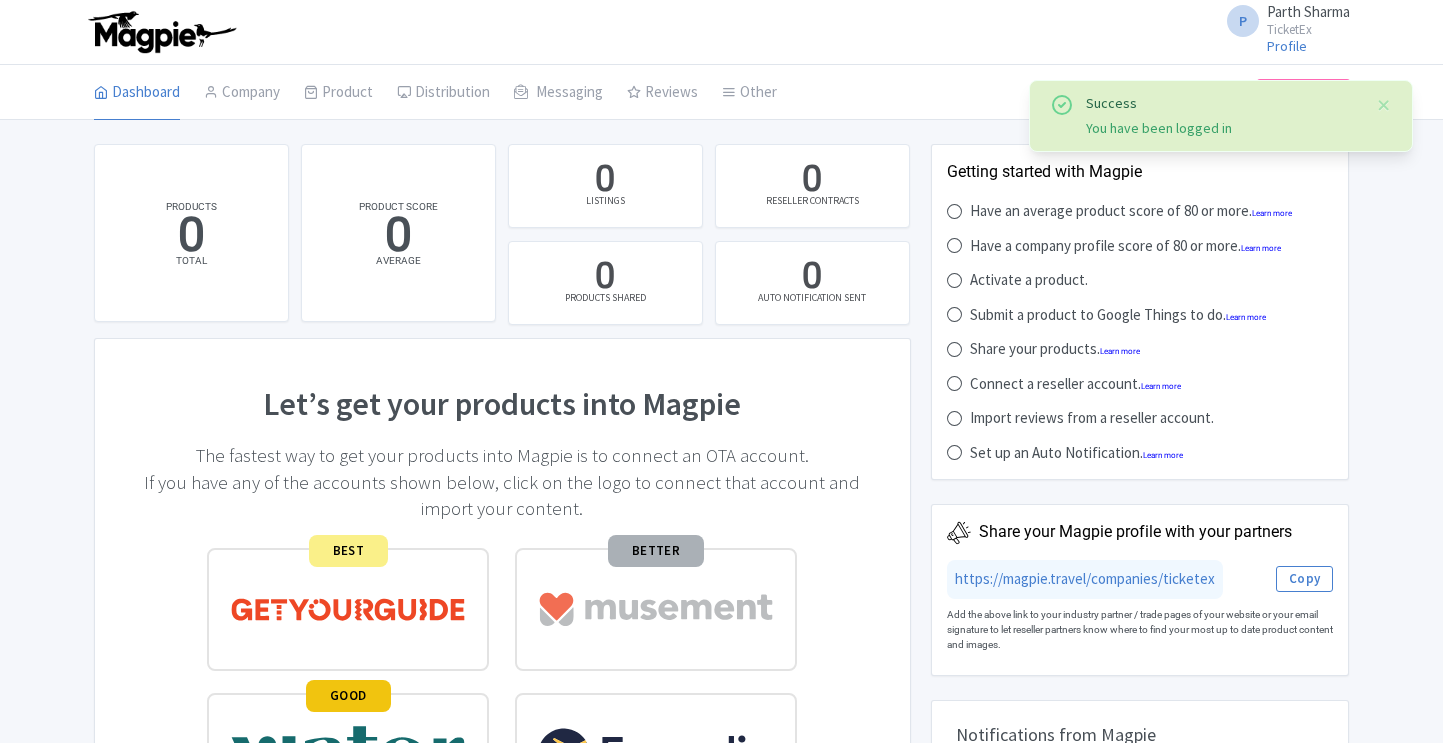 scroll, scrollTop: 0, scrollLeft: 0, axis: both 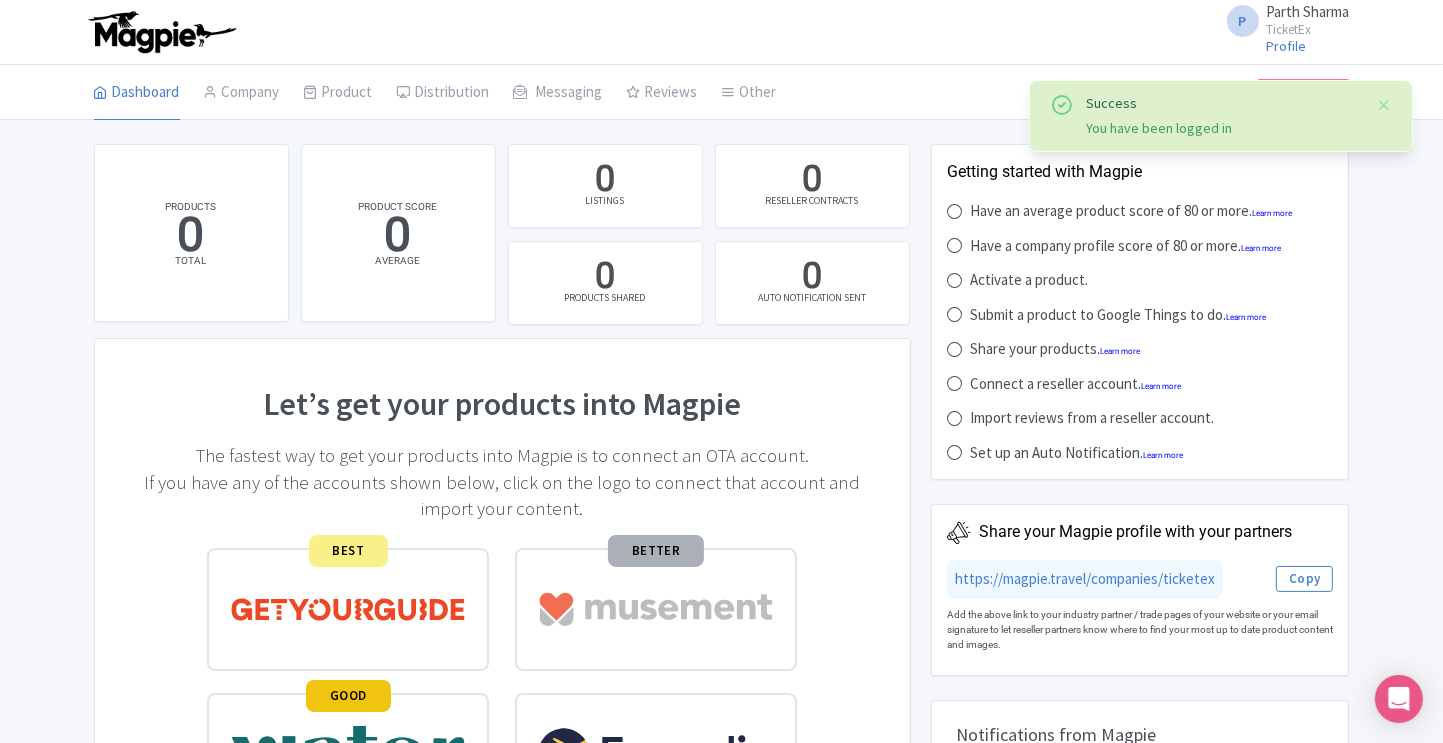 click on "Let’s get your products into Magpie
The fastest way to get your products into Magpie is to connect an OTA account.
If you have any of the accounts shown below, click on the logo to connect that account and import your content.
BEST
BETTER
GOOD
No thanks, I’ll create products manually" at bounding box center (502, 646) 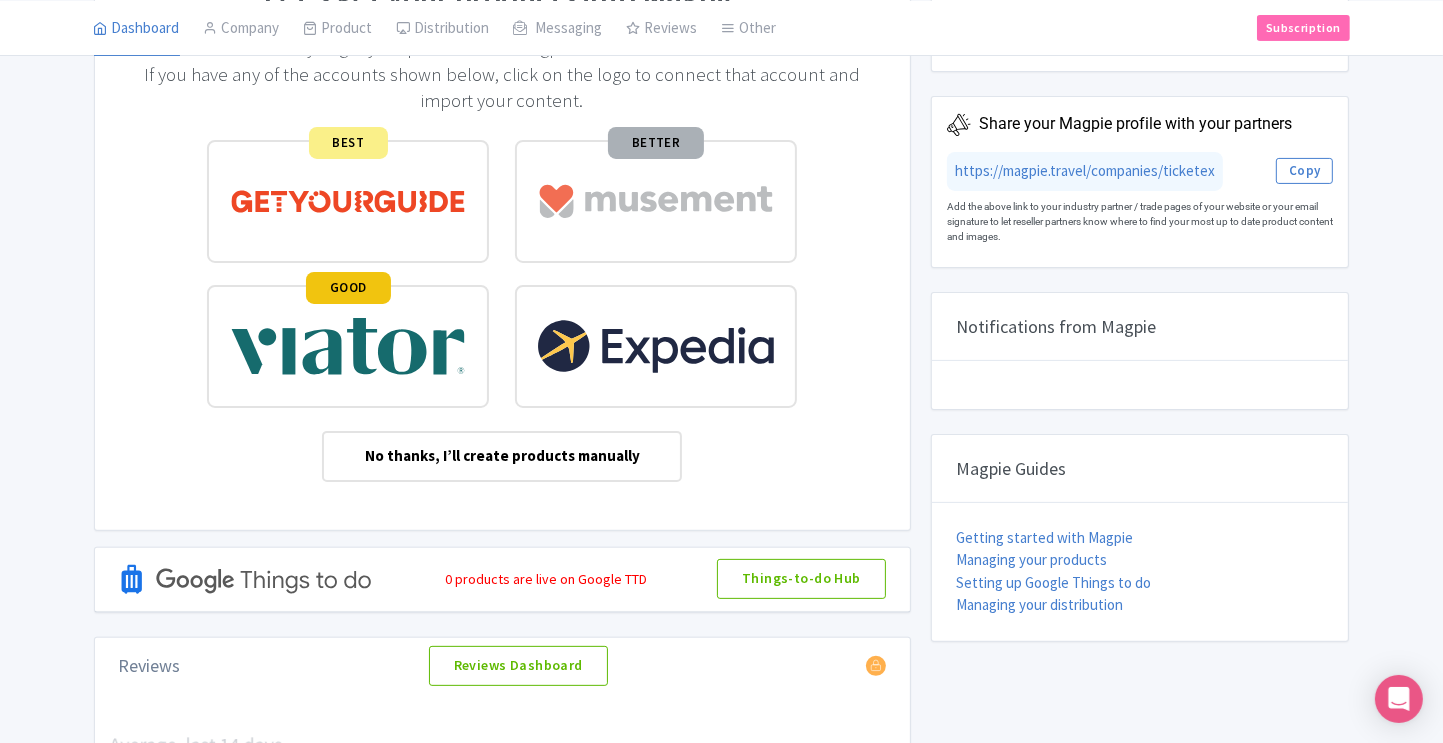 scroll, scrollTop: 411, scrollLeft: 0, axis: vertical 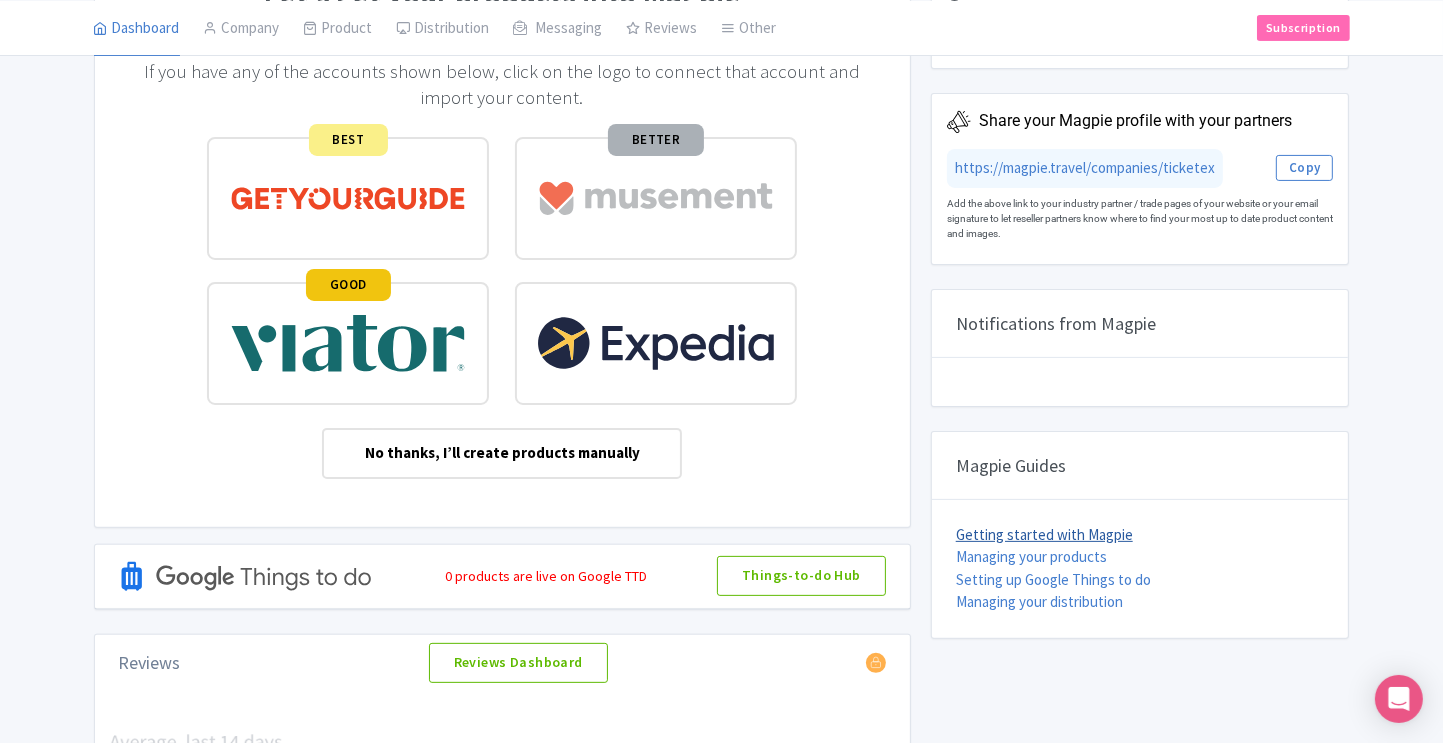 click on "Getting started with Magpie" at bounding box center [1044, 534] 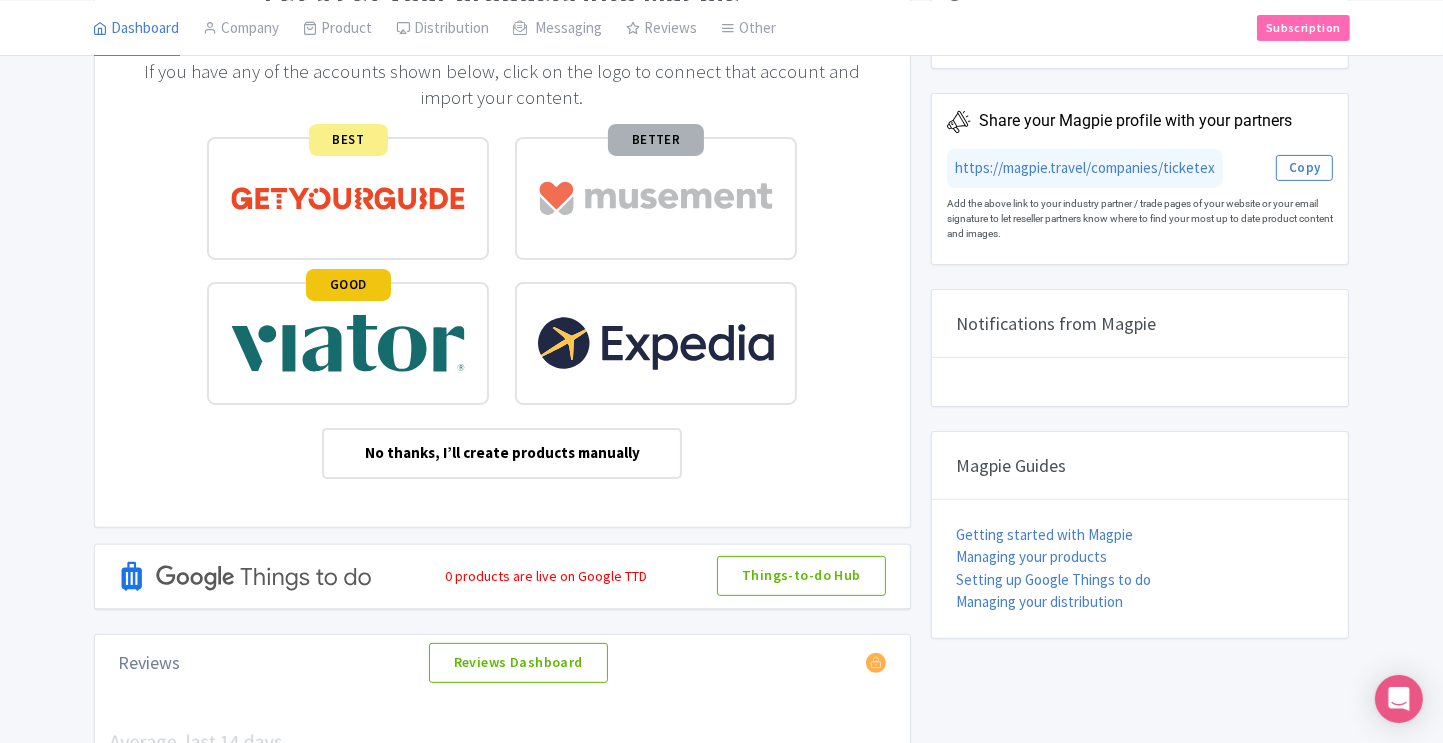 scroll, scrollTop: 0, scrollLeft: 0, axis: both 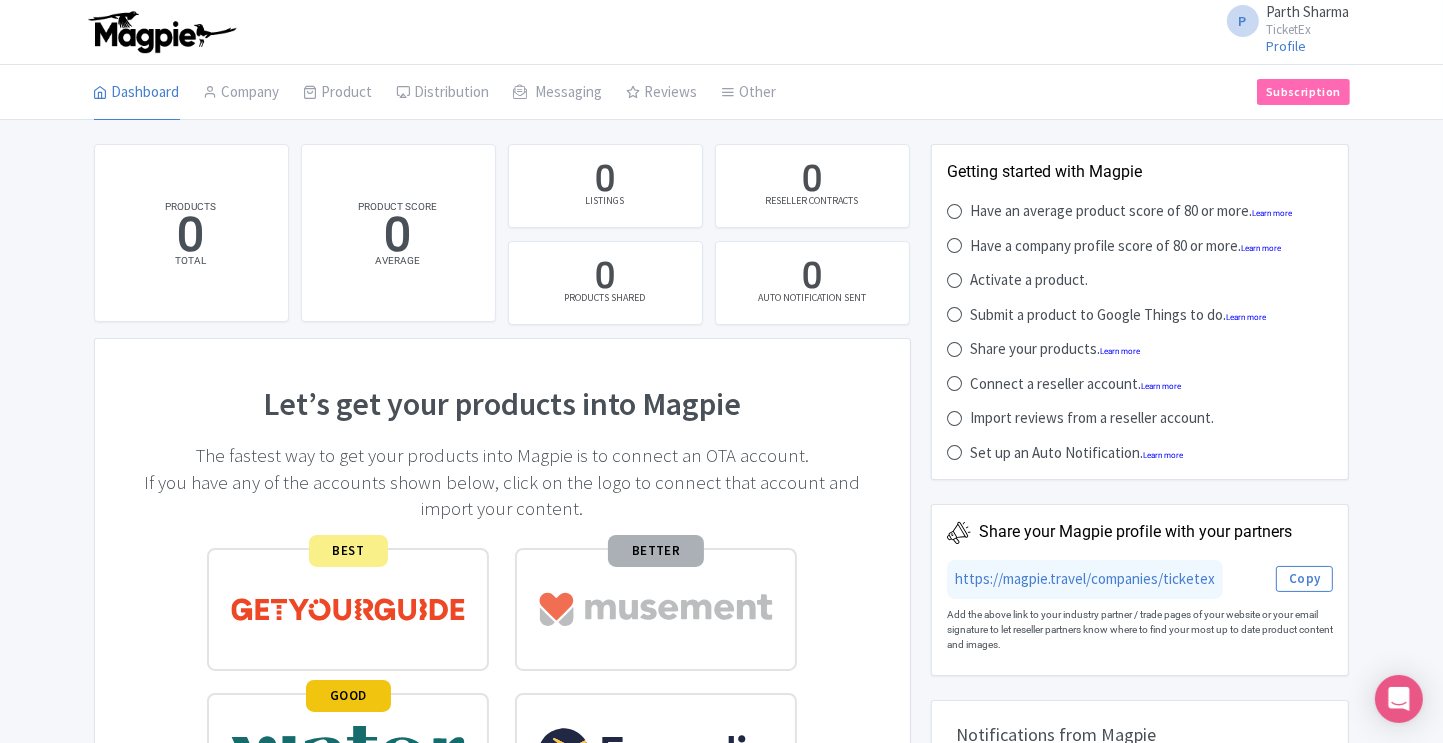click on "Product
My Products
Image Library
Rate Sheets" at bounding box center [338, 92] 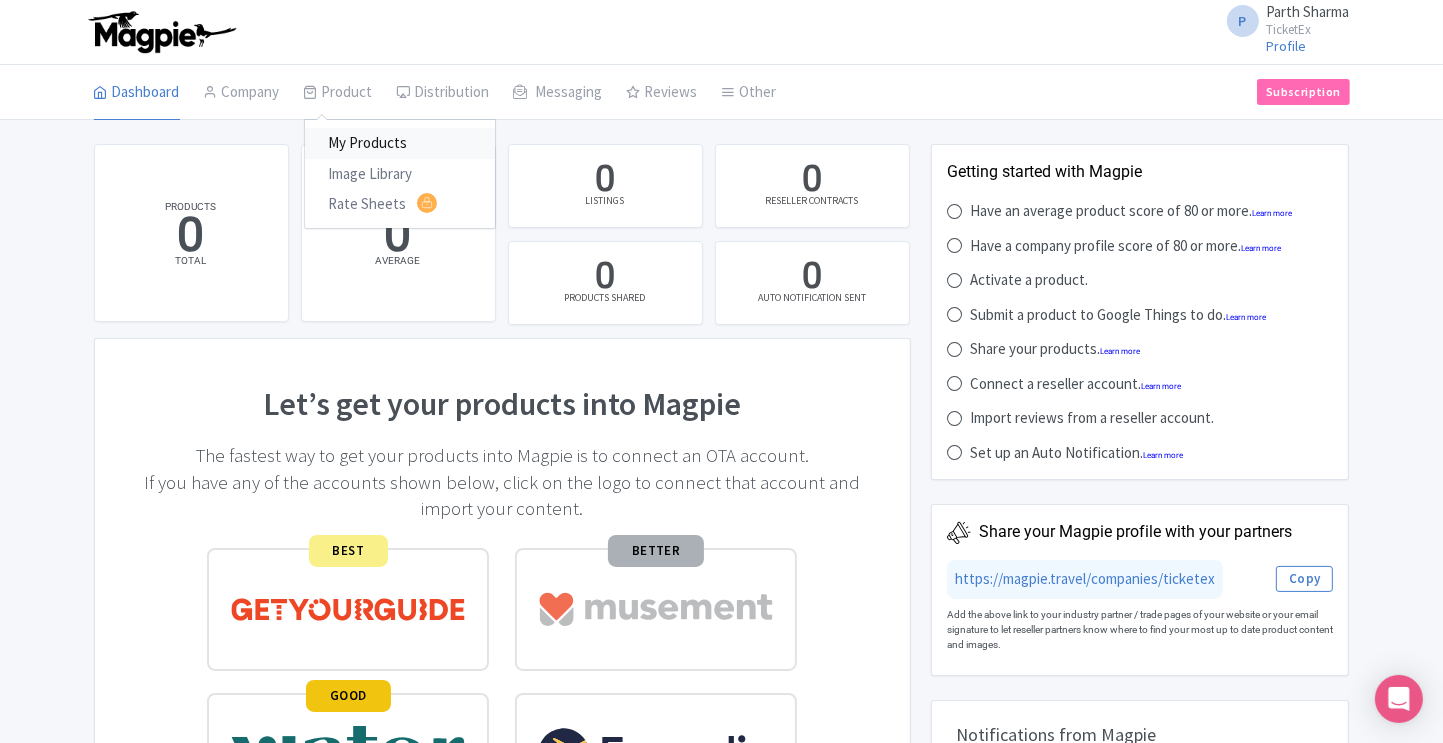 click on "My Products" at bounding box center (400, 143) 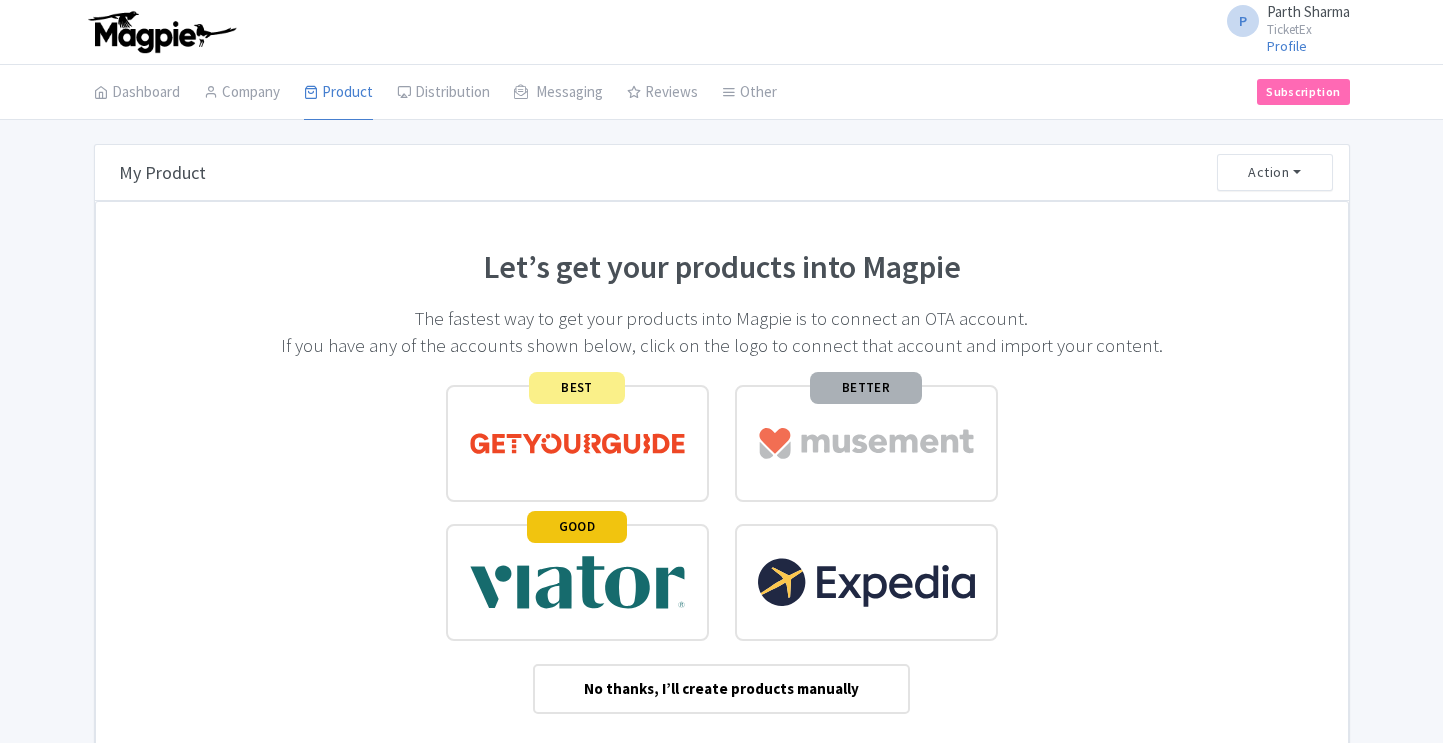 scroll, scrollTop: 119, scrollLeft: 0, axis: vertical 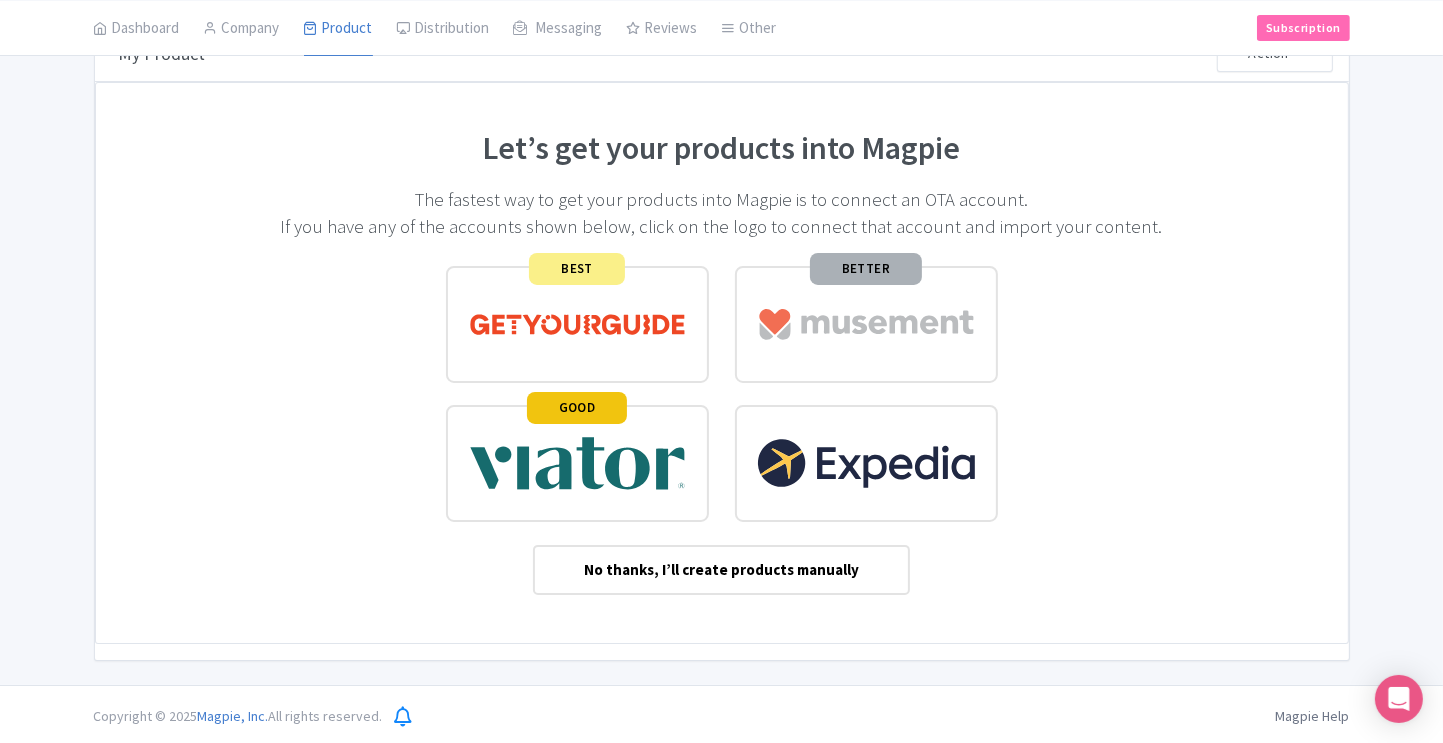 click on "No thanks, I’ll create products manually" at bounding box center [721, 570] 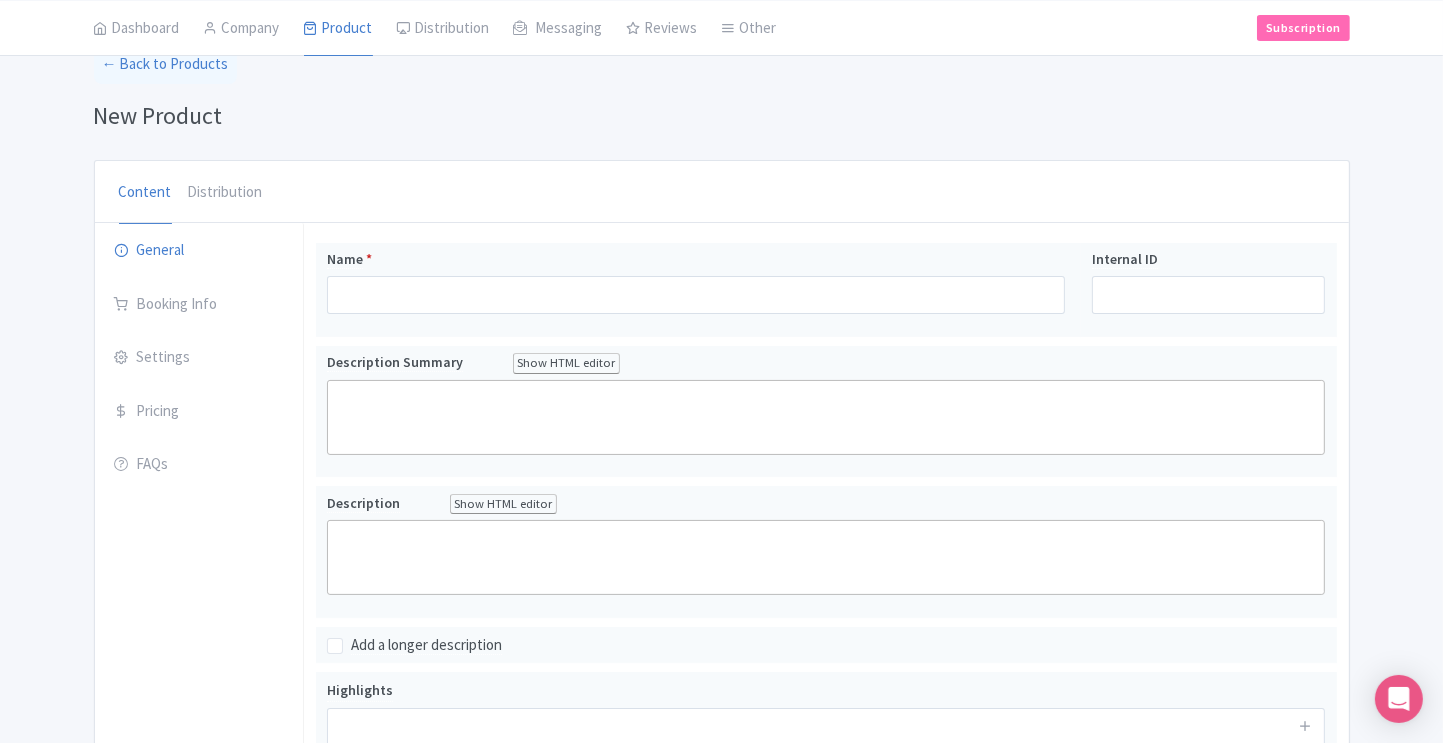 scroll, scrollTop: 100, scrollLeft: 0, axis: vertical 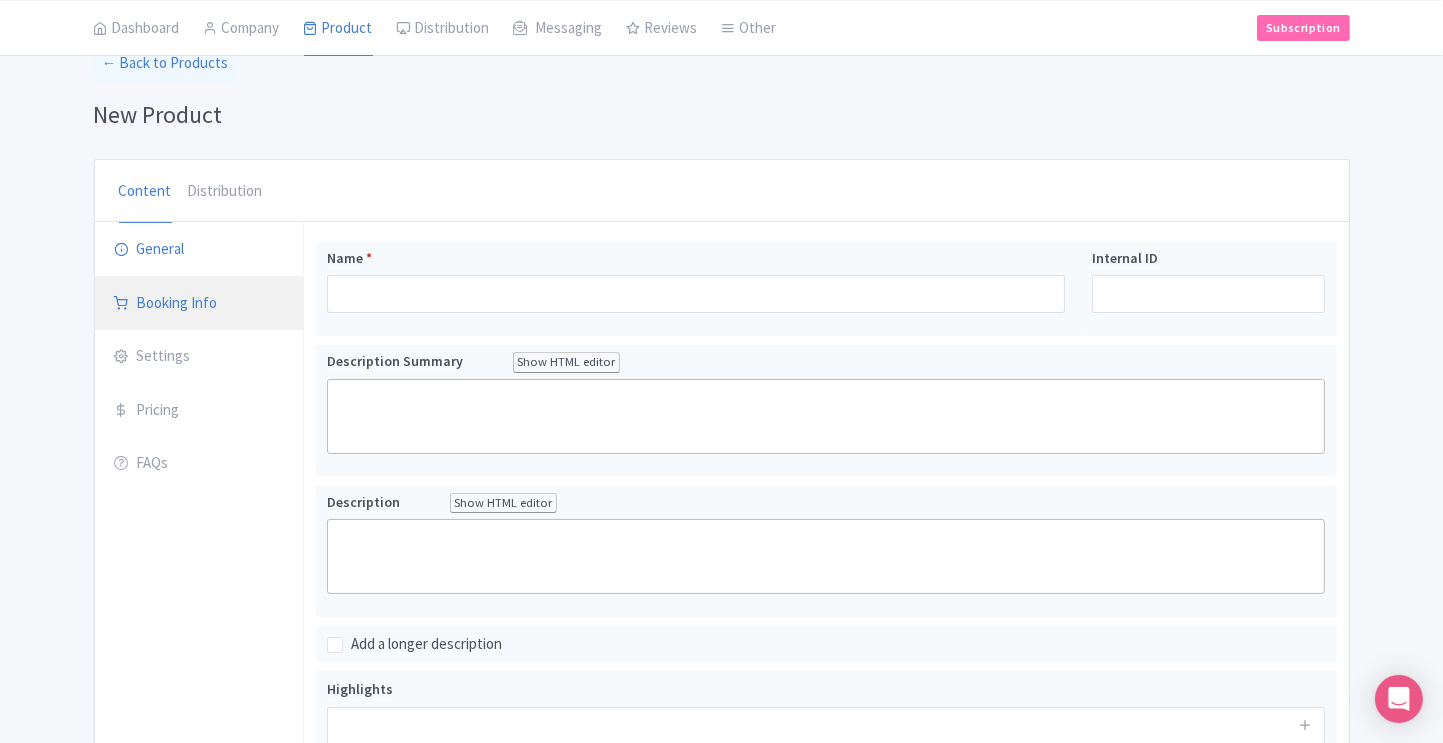 click on "Booking Info" at bounding box center (199, 304) 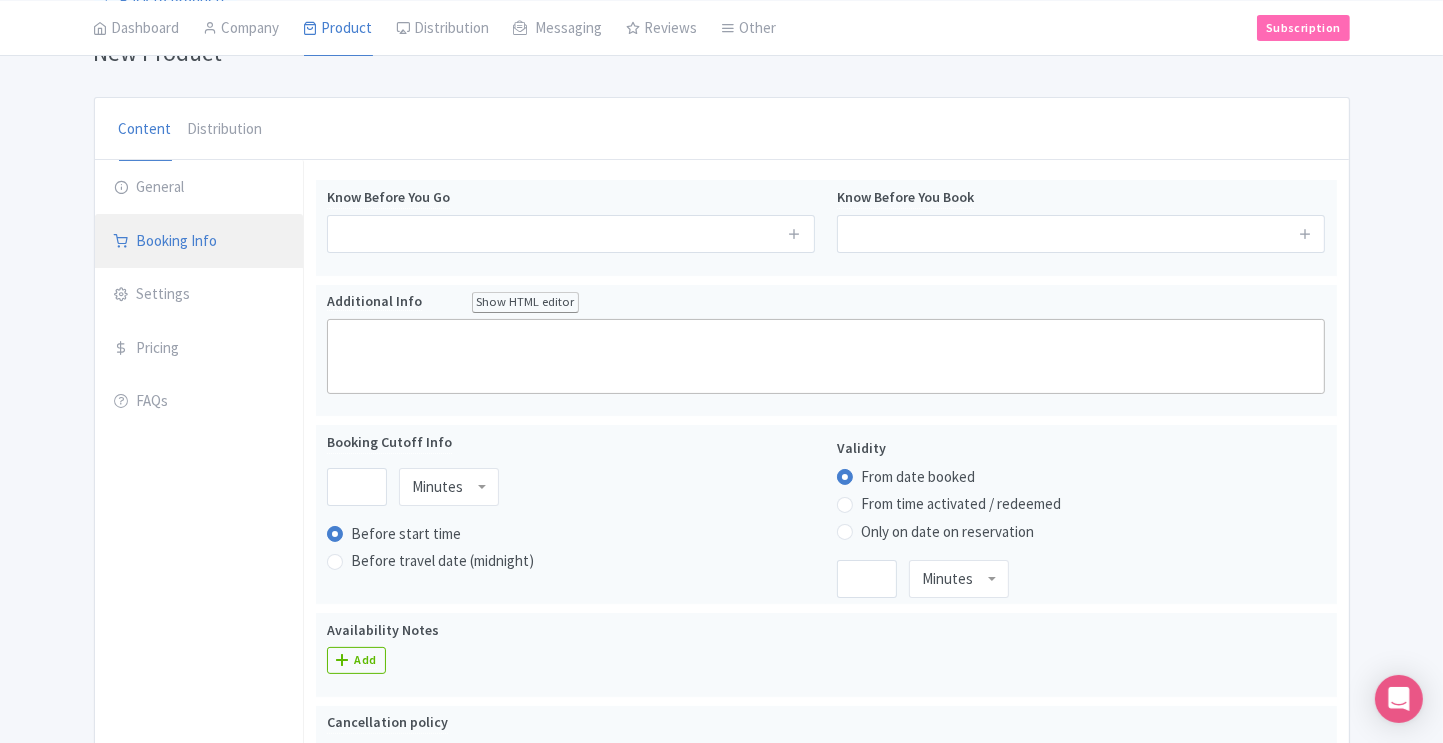 scroll, scrollTop: 163, scrollLeft: 0, axis: vertical 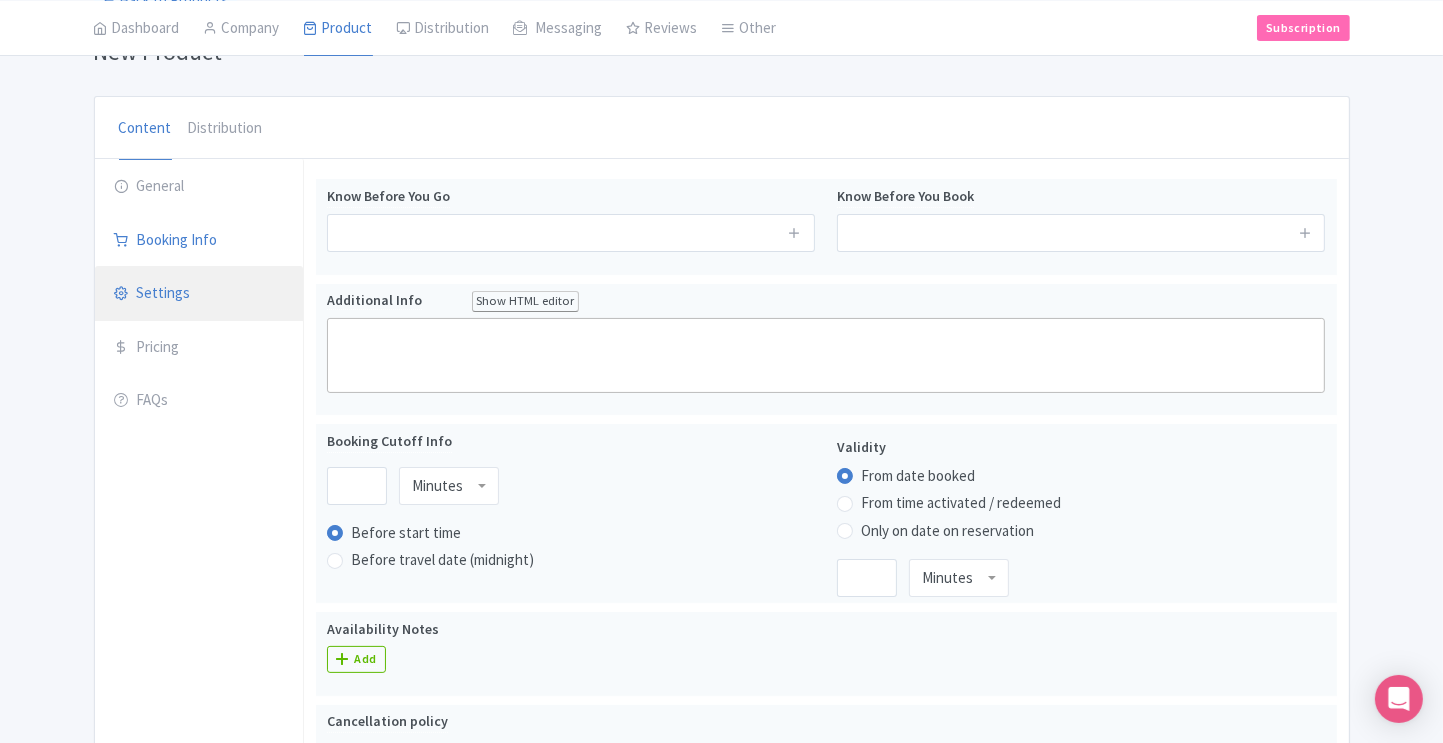 click on "Settings" at bounding box center [199, 294] 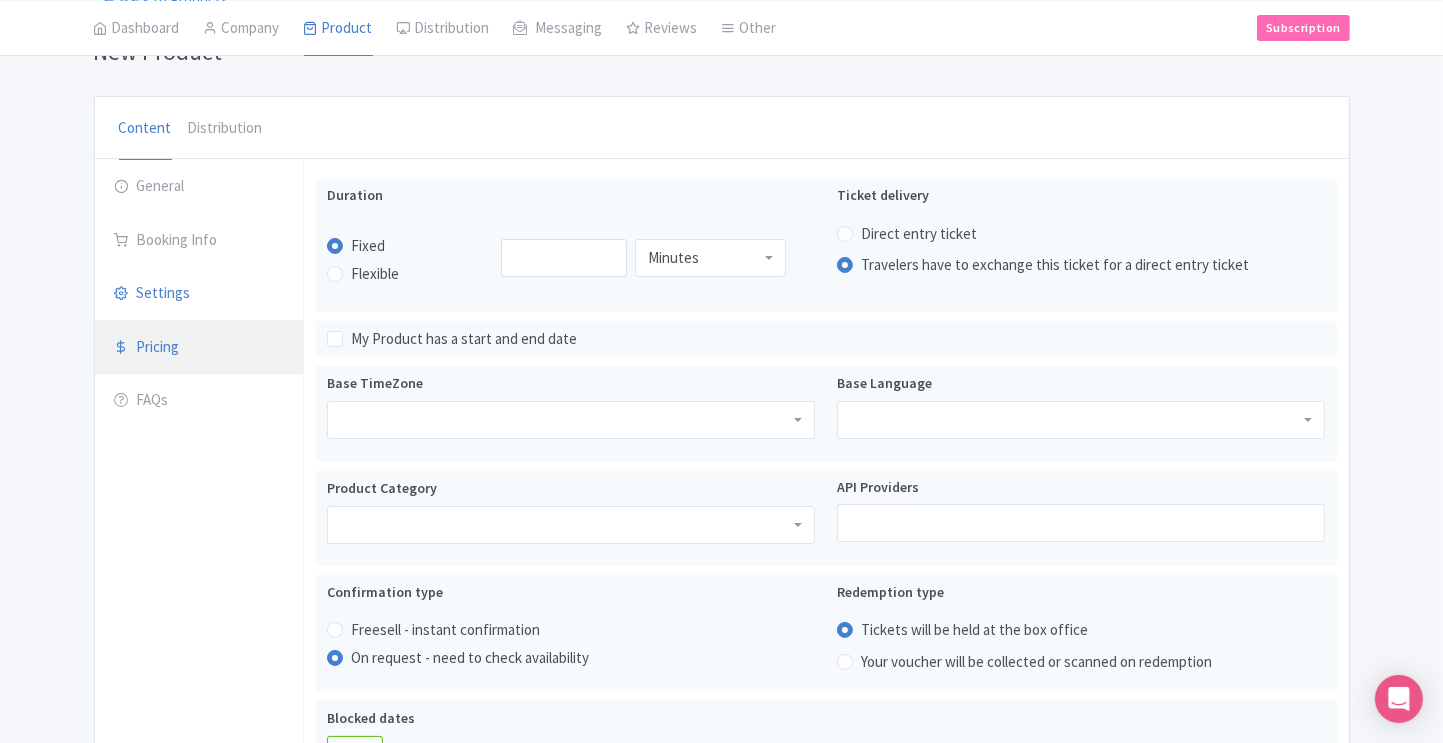 click on "Pricing" at bounding box center (199, 348) 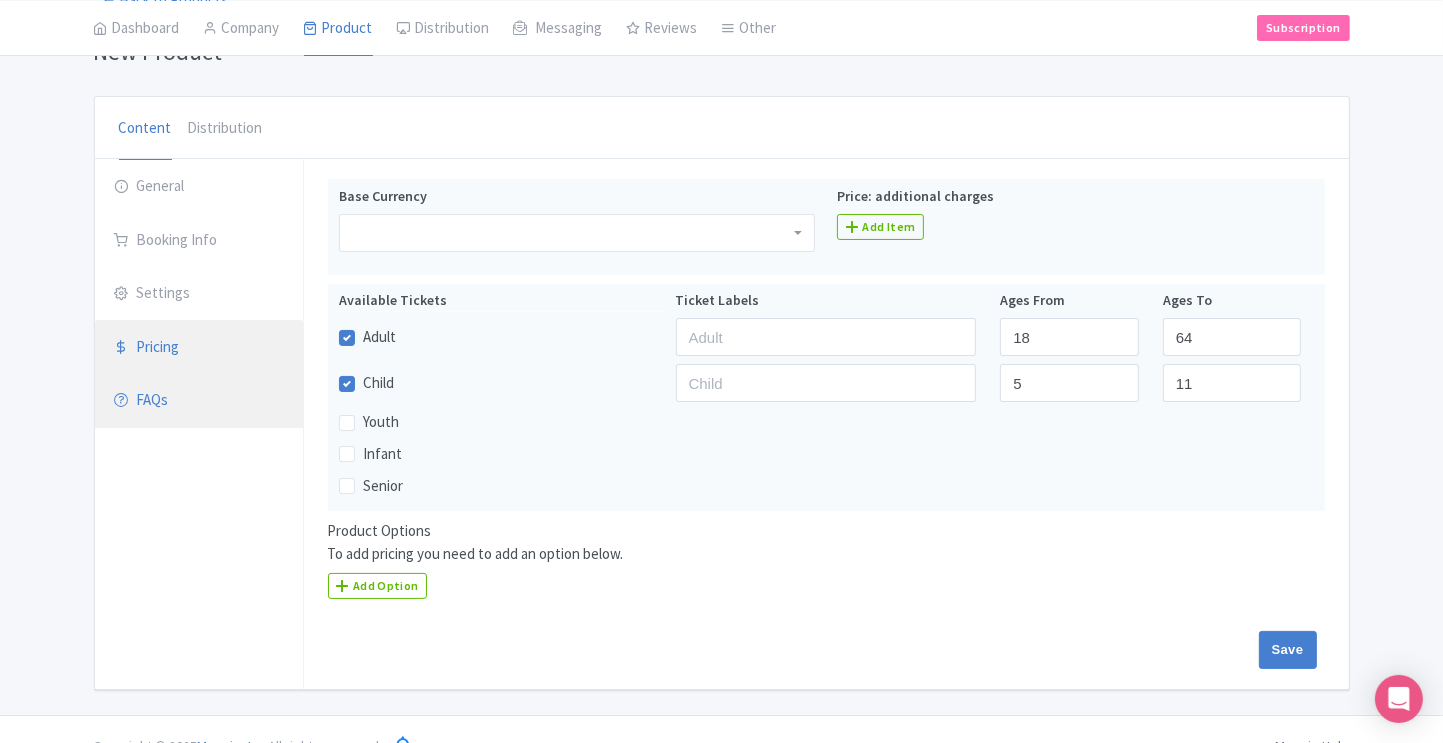 scroll, scrollTop: 193, scrollLeft: 0, axis: vertical 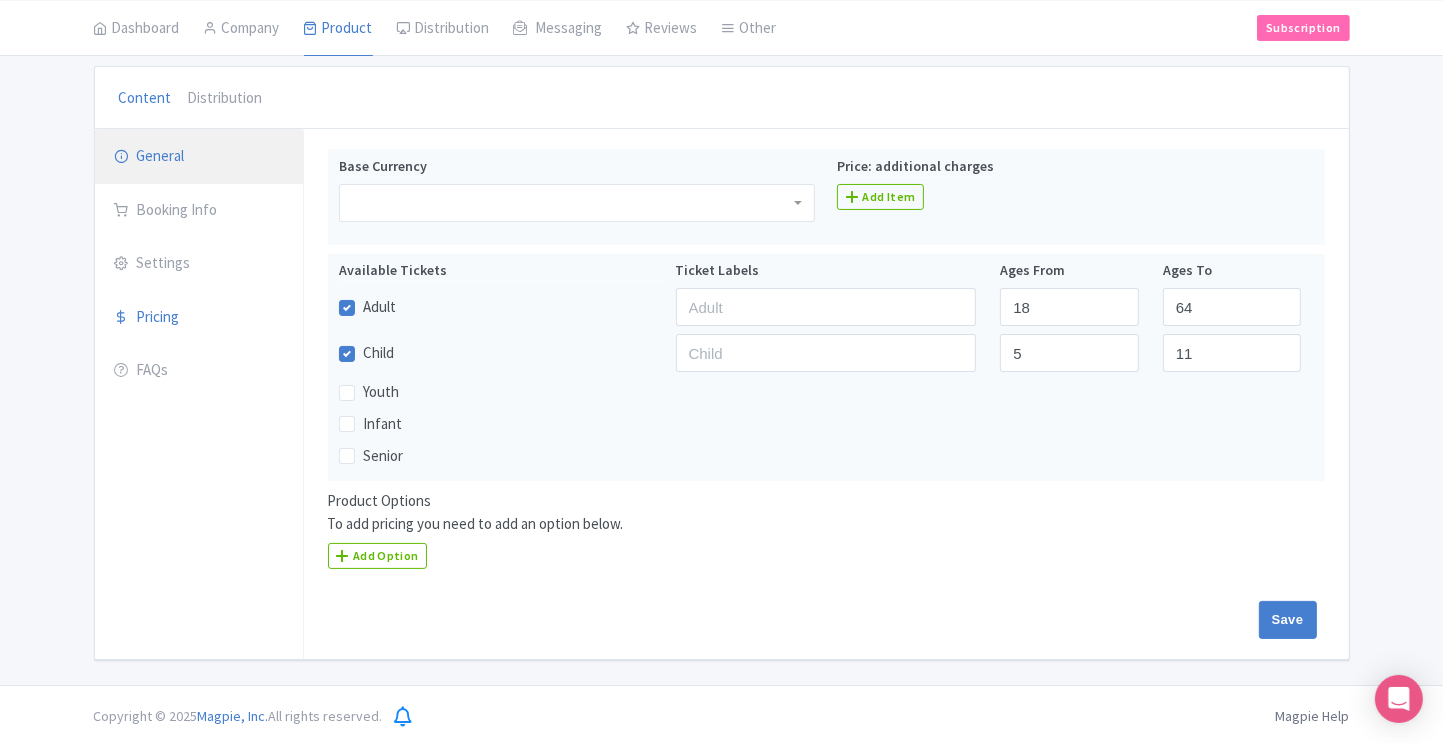 click on "General" at bounding box center (199, 157) 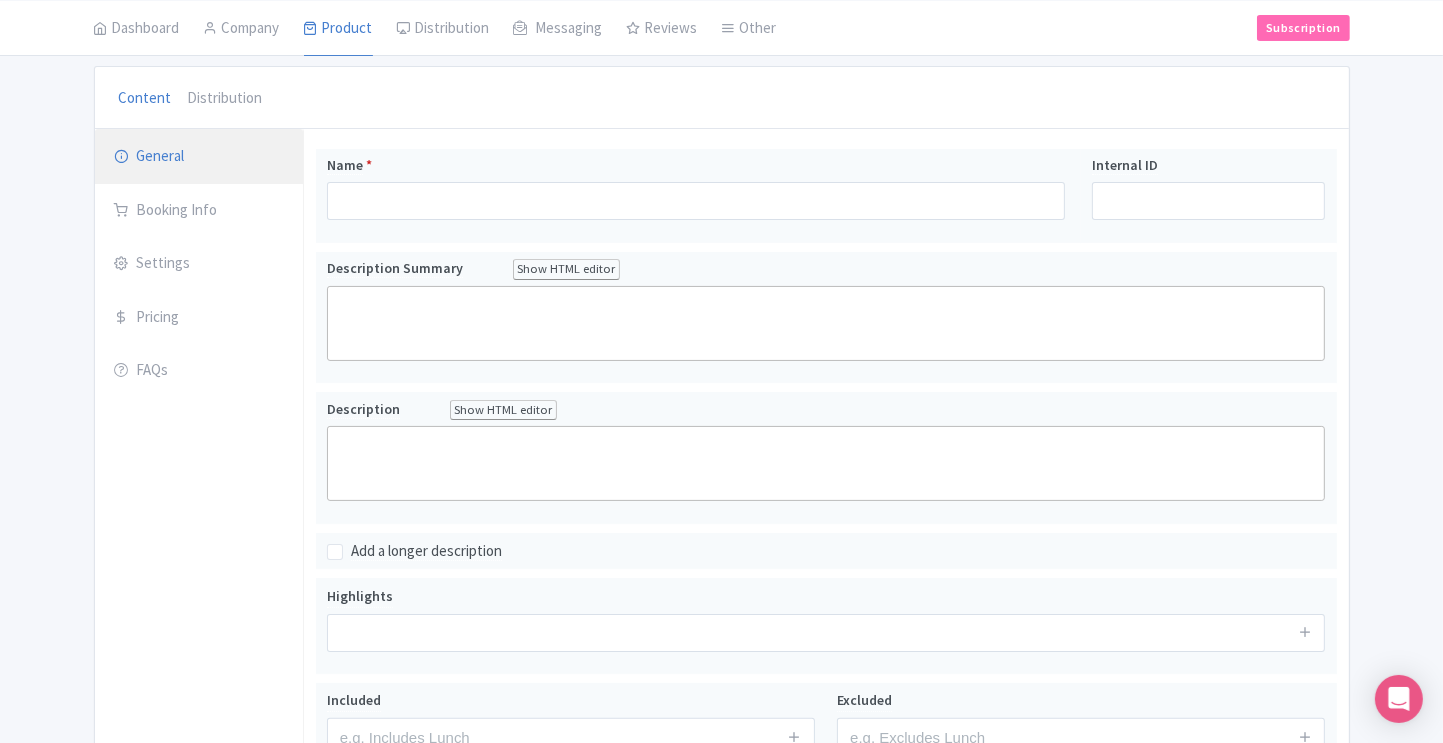 scroll, scrollTop: 0, scrollLeft: 0, axis: both 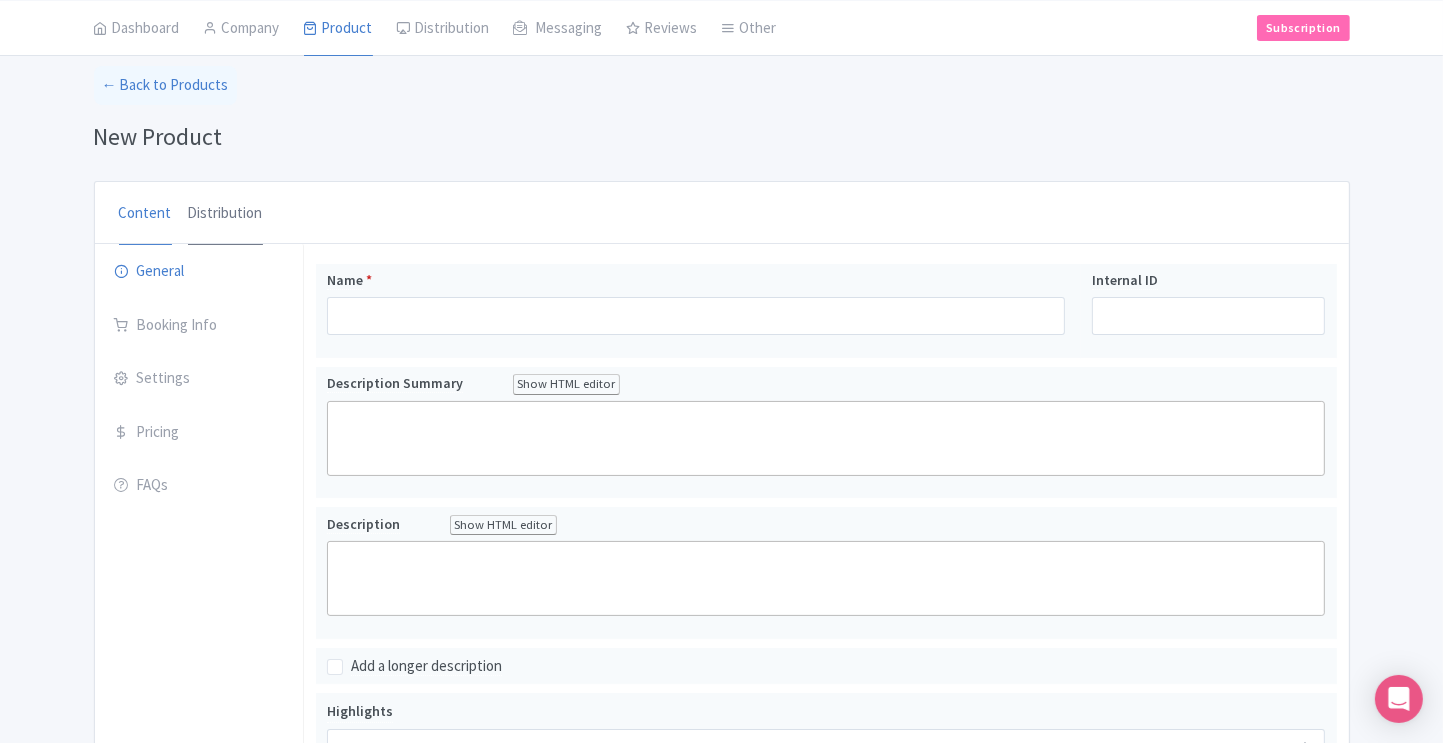 click on "Distribution" at bounding box center (225, 214) 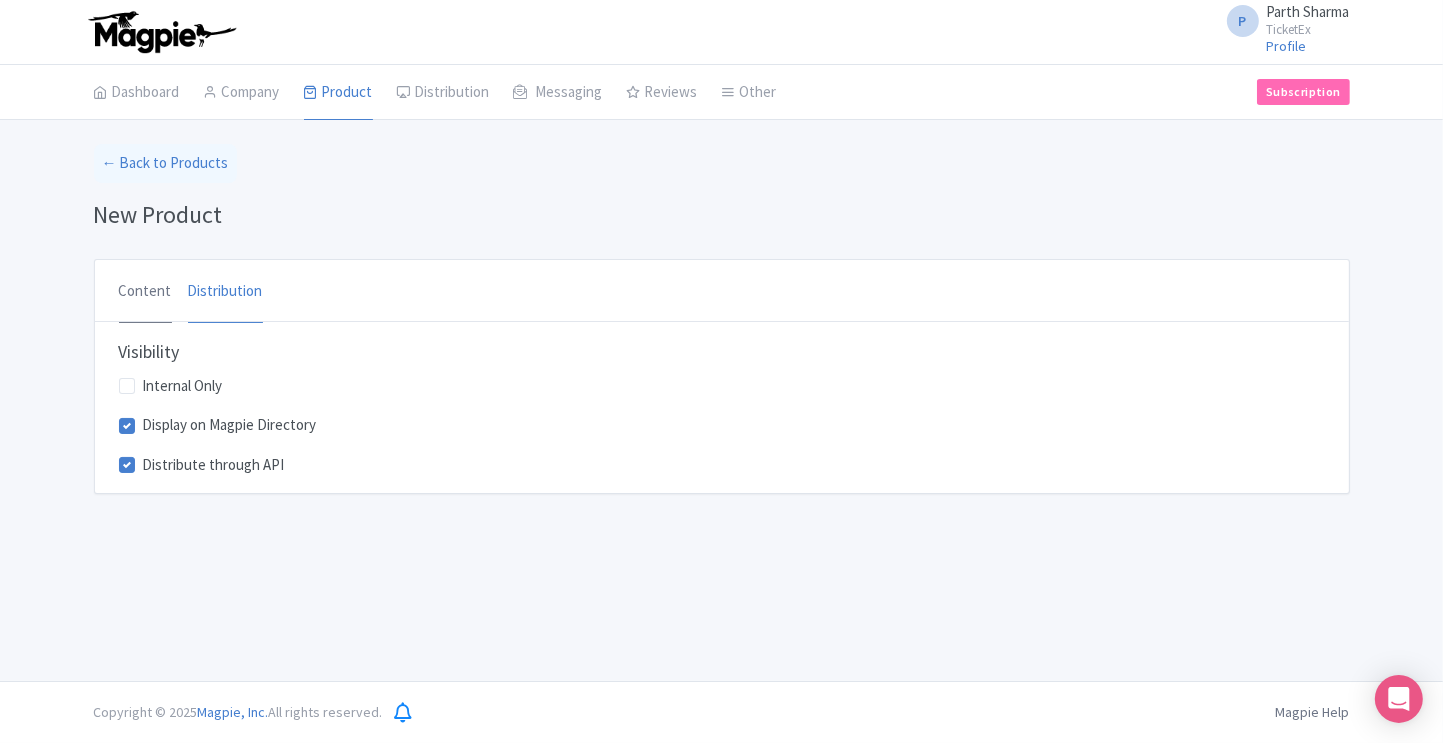 click on "Content" at bounding box center (145, 292) 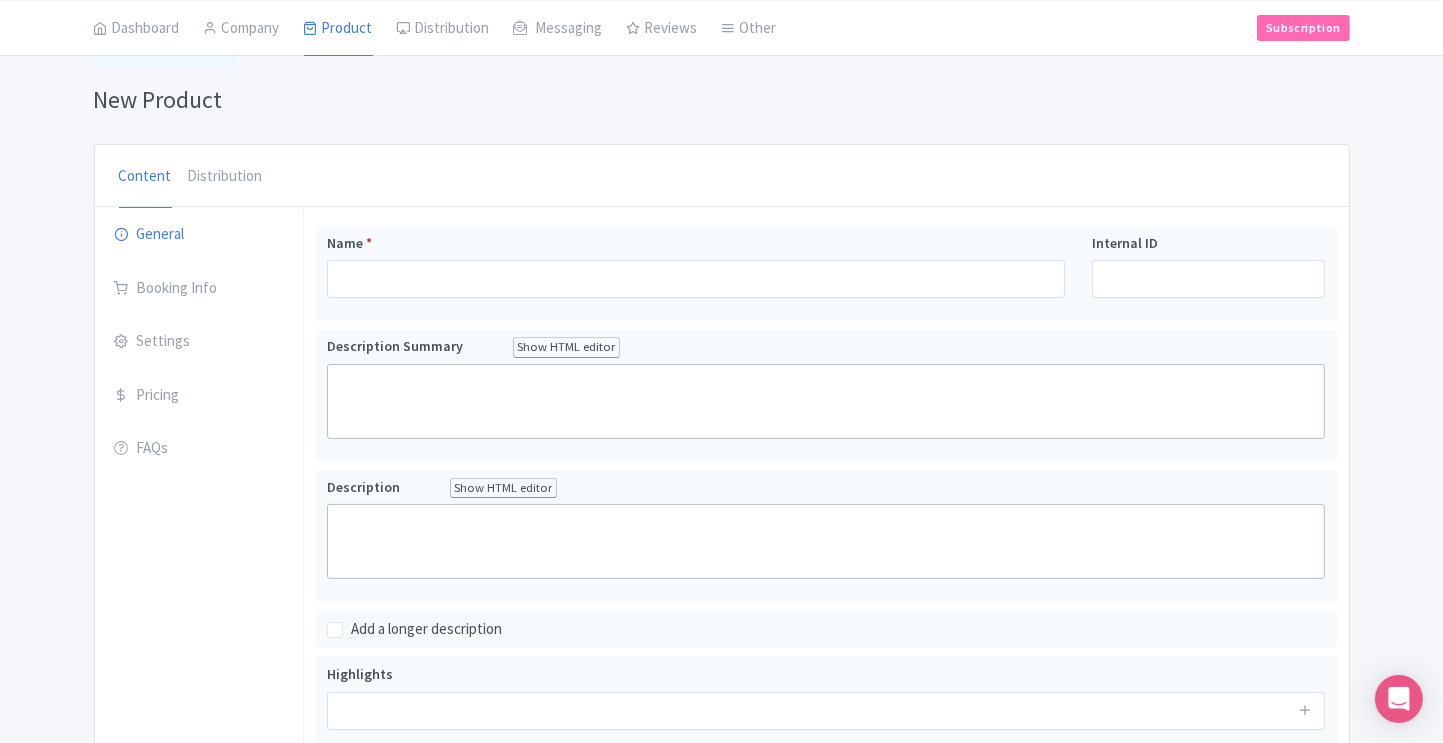 scroll, scrollTop: 116, scrollLeft: 0, axis: vertical 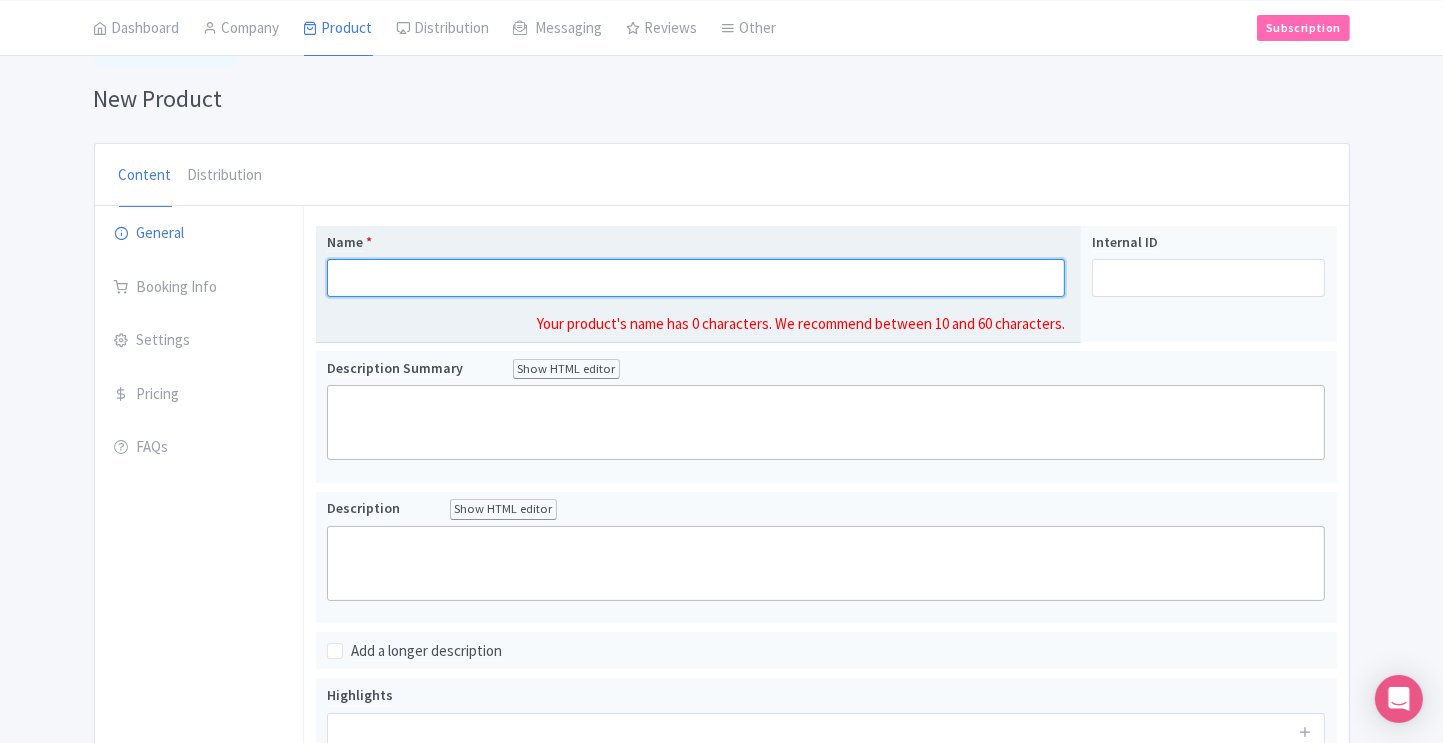 click on "Name   *" at bounding box center (696, 278) 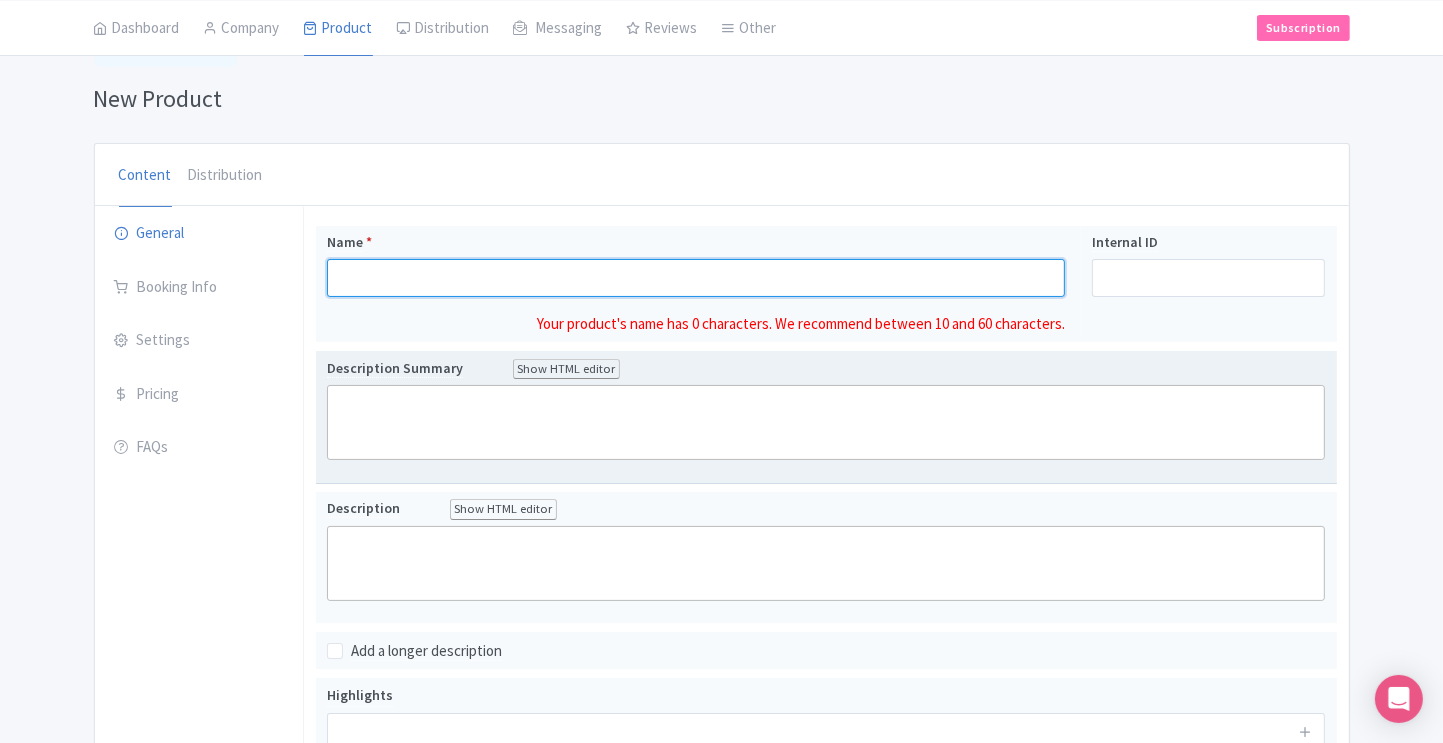 paste on "teamLab Planets TOKYO" 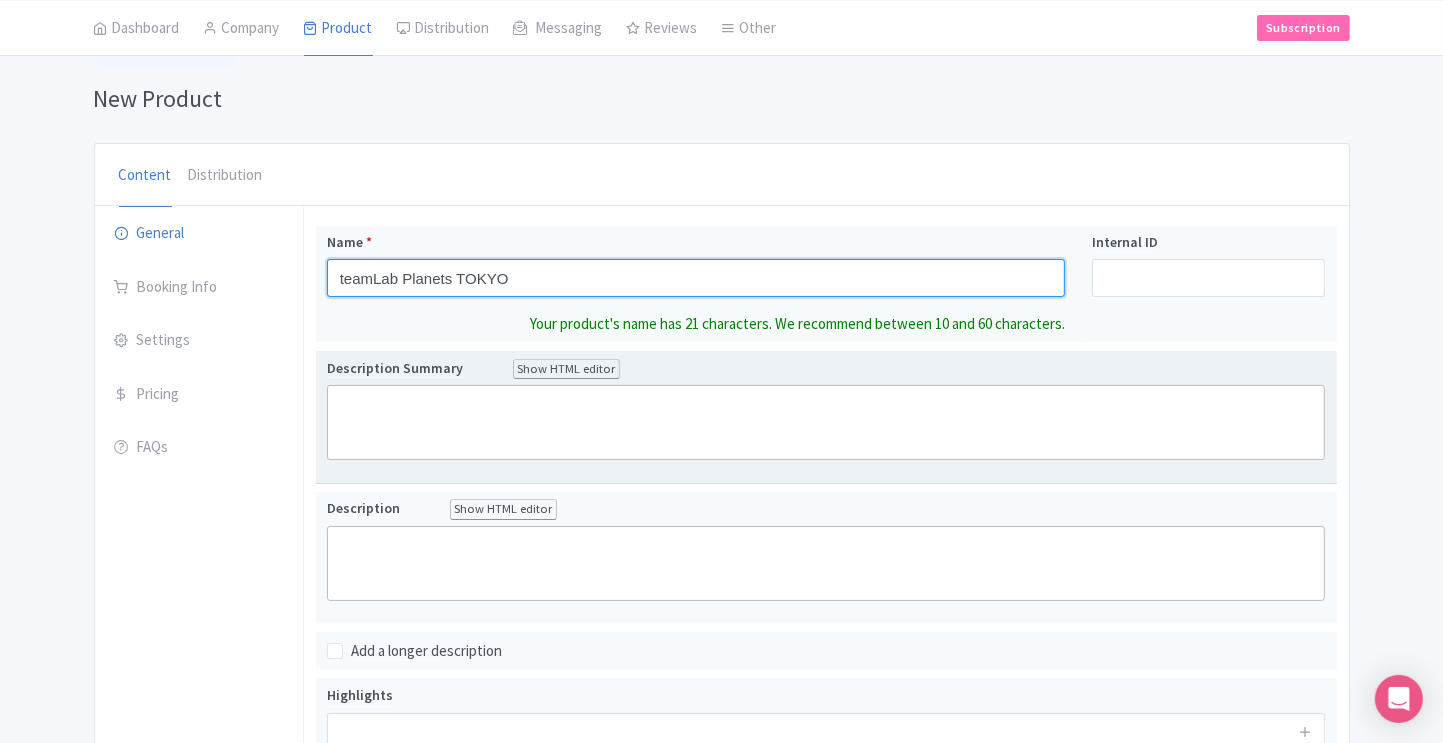 type on "teamLab Planets TOKYO" 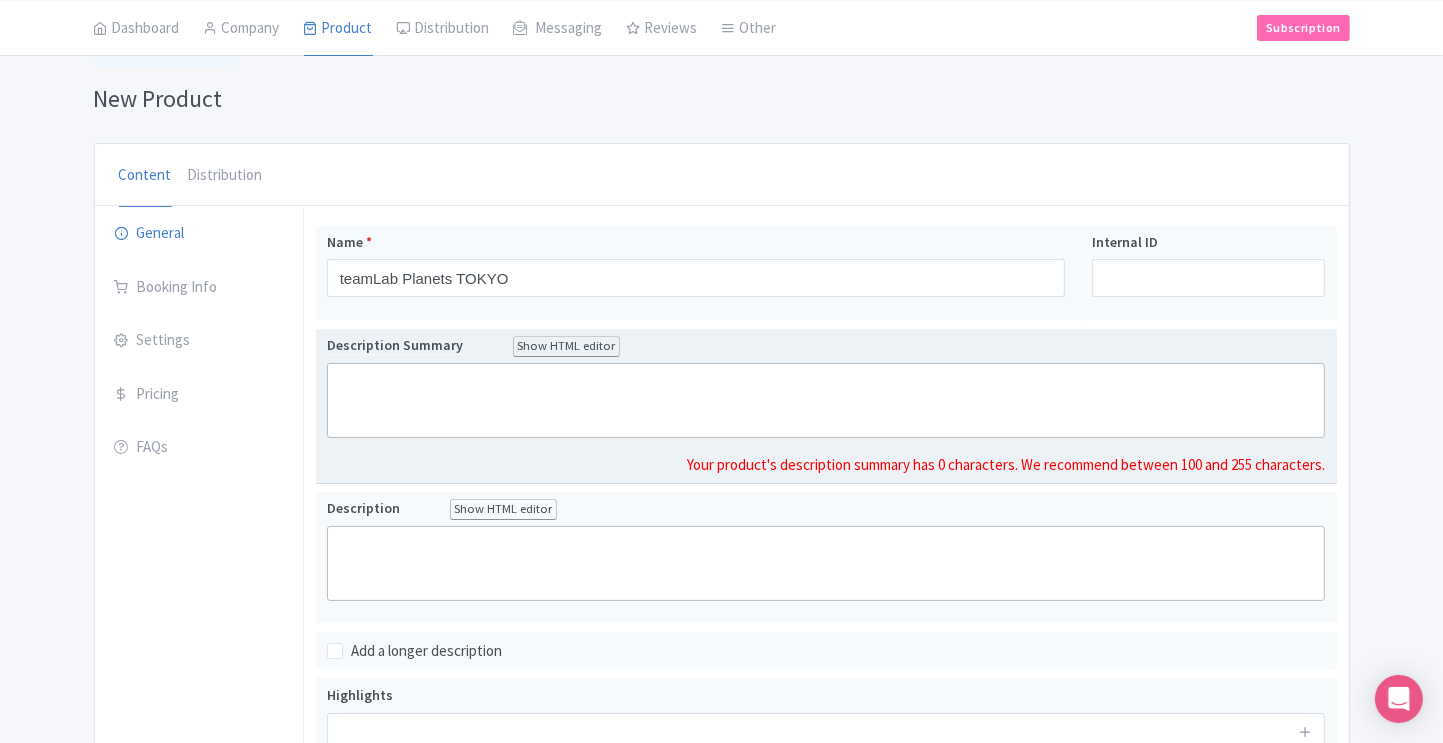 click on "Description Summary Show HTML editor
Bold
Italic
Strikethrough
Link
Heading
Quote
Code
Bullets
Numbers
Decrease Level
Increase Level
Attach Files
Undo
Redo
Link
Unlink
Your product's description summary has 0 characters. We recommend between 100 and 255 characters." at bounding box center [826, 405] 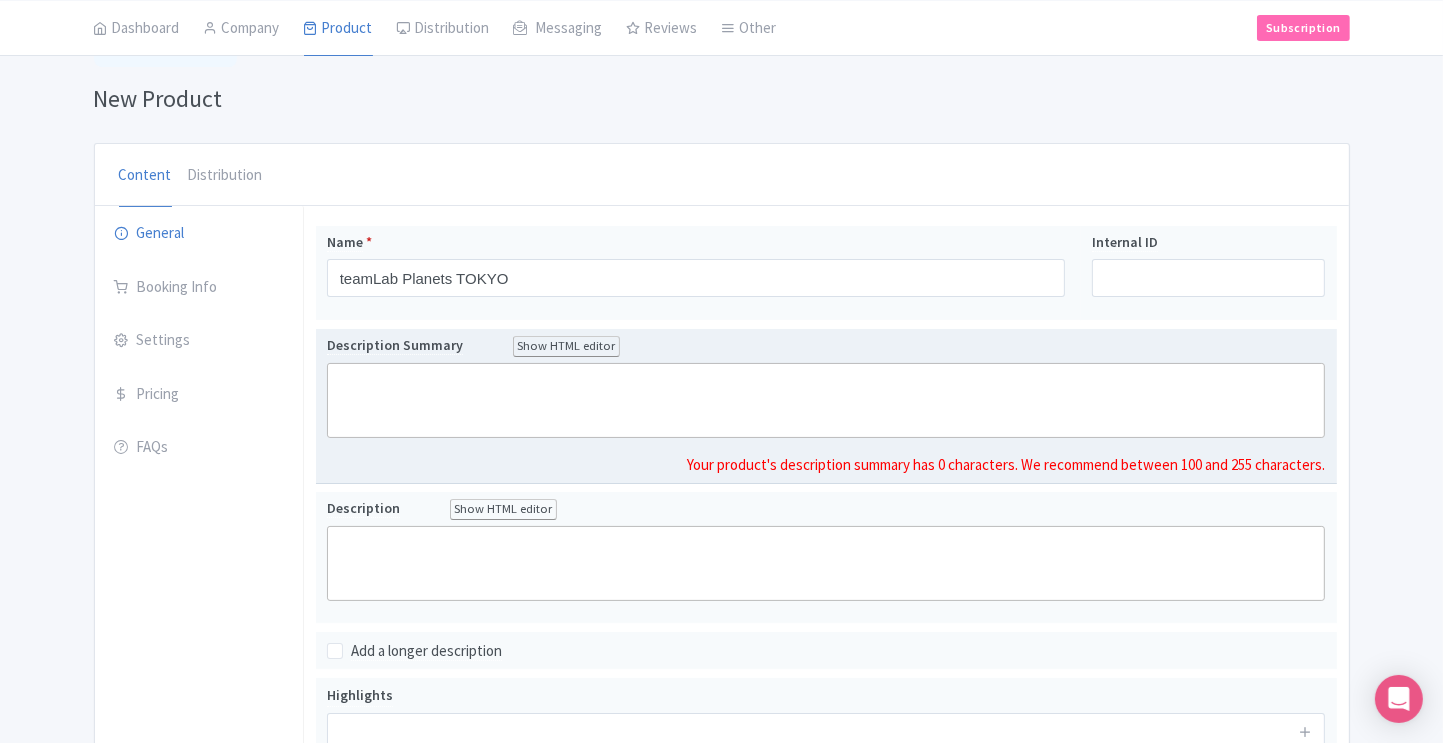 paste on "<div>teamLab Planets TOKYO is a unique digital art museum in Toyosu, Tokyo, created by the interdisciplinary art collective teamLab. Unlike traditional museums, visitors walk barefoot through massive immersive installations that engage all the senses—wading through knee-deep water, walking across mirrored floors, and navigating rooms filled with floating flowers and responsive light displays. The space is divided into themed areas such as Water, Garden, and Forest, where digital technology and nature blend seamlessly to create ever-changing environments that react to touch, movement, and even the presence of people. Opened in 2018 and recently expanded in 2025, teamLab Planets invites guests to lose the boundaries between body and artwork, evoking a sense of connection with the world around them.<br><br><br></div>" 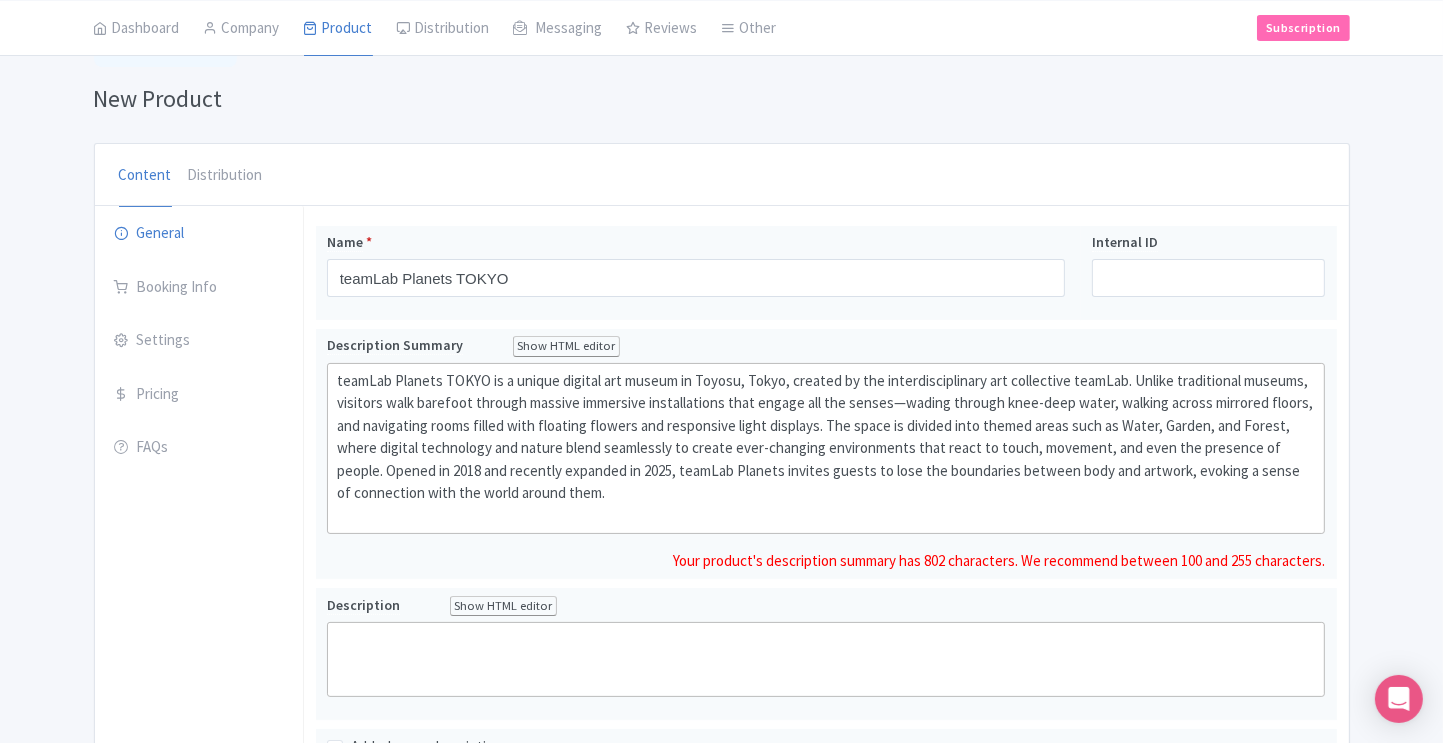 type on "<div>teamLab Planets TOKYO is a unique digital art museum in [CITY], [STATE], created by the interdisciplinary art collective teamLab. Unlike traditional museums, visitors walk barefoot through massive immersive installations that engage all the senses—wading through knee-deep water, walking across mirrored floors, and navigating rooms filled with floating flowers and responsive light displays. The space is divided into themed areas such as Water, Garden, and Forest, where digital technology and nature blend seamlessly to create ever-changing environments that react to touch, movement, and even the presence of people. Opened in [YEAR] and recently expanded in [YEAR], teamLab Planets invites guests to lose the boundaries between body and artwork, evoking a sense of connection with the world around them.<br><br></div>" 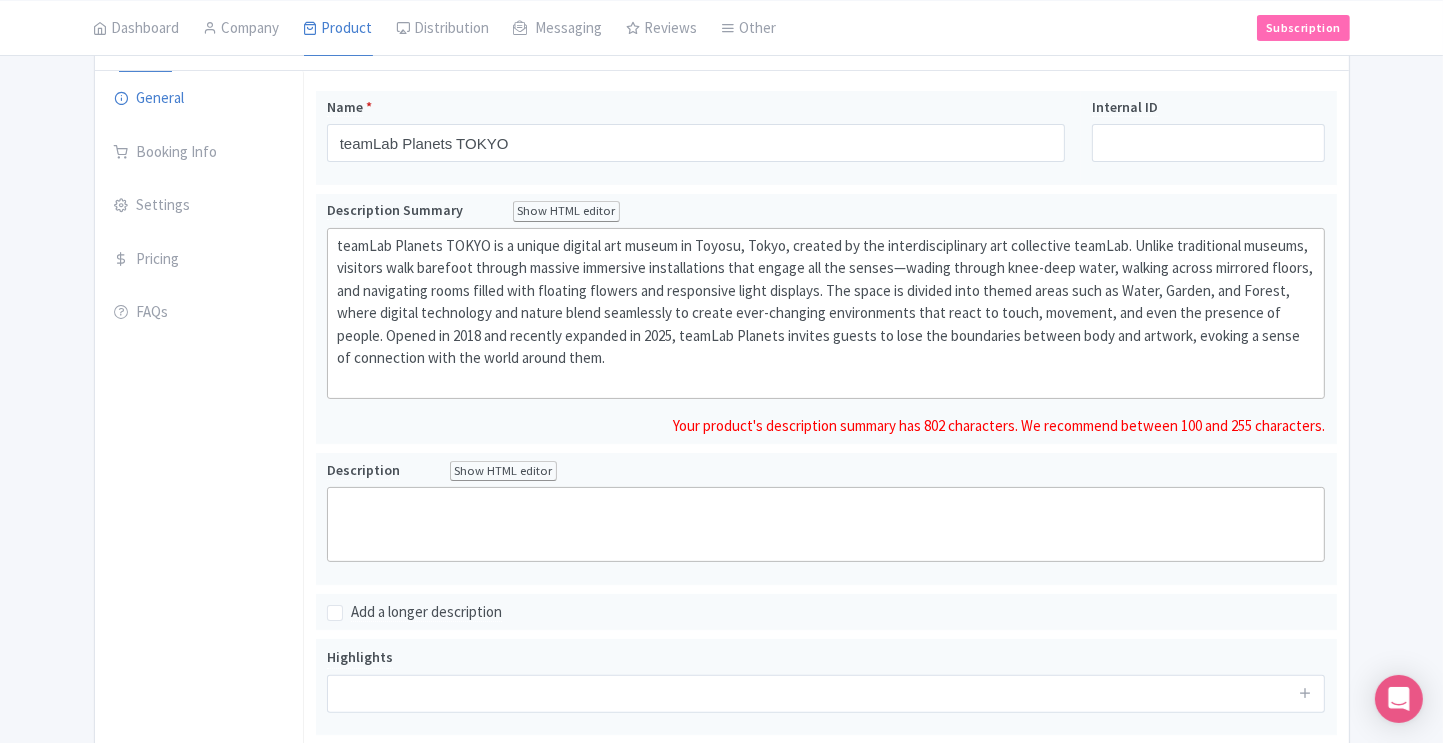 scroll, scrollTop: 254, scrollLeft: 0, axis: vertical 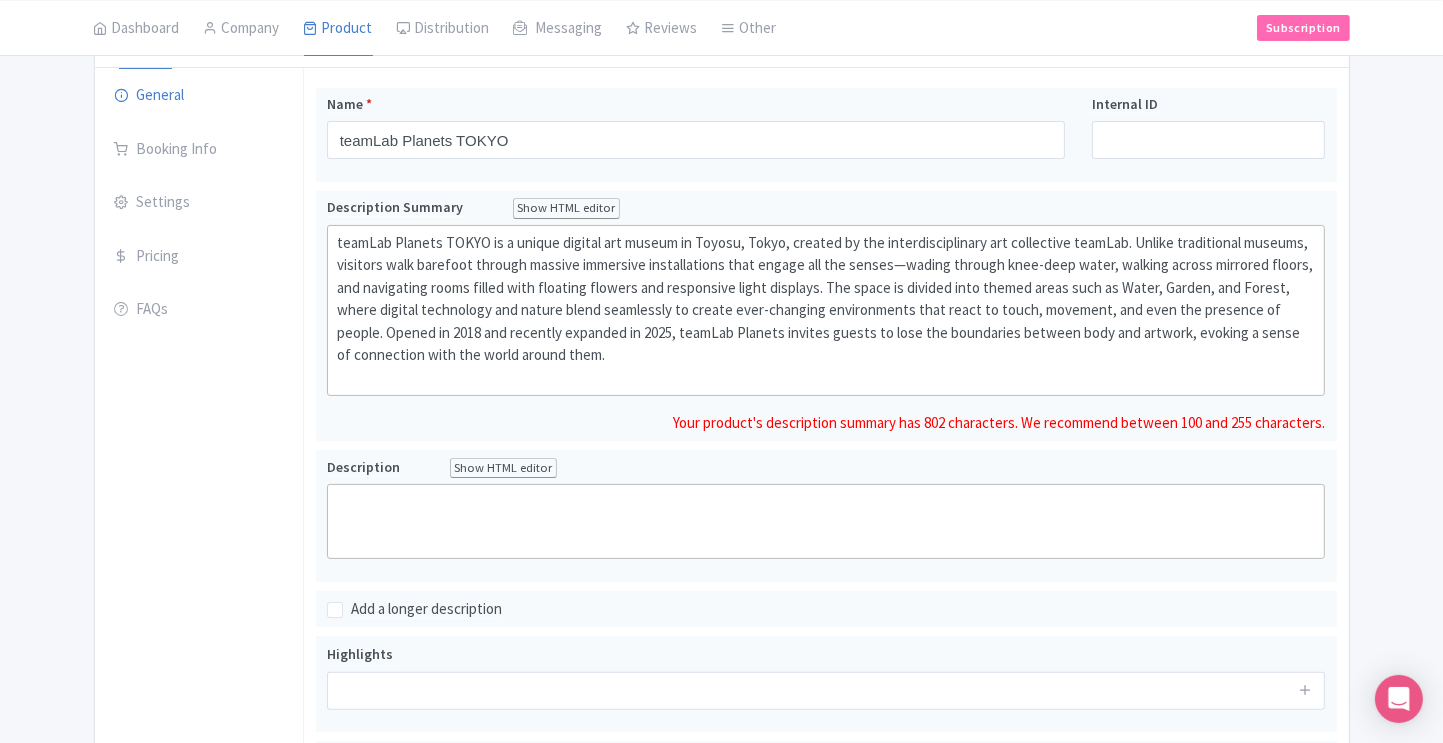 click on "teamLab Planets TOKYO is a unique digital art museum in Toyosu, Tokyo, created by the interdisciplinary art collective teamLab. Unlike traditional museums, visitors walk barefoot through massive immersive installations that engage all the senses—wading through knee-deep water, walking across mirrored floors, and navigating rooms filled with floating flowers and responsive light displays. The space is divided into themed areas such as Water, Garden, and Forest, where digital technology and nature blend seamlessly to create ever-changing environments that react to touch, movement, and even the presence of people. Opened in 2018 and recently expanded in 2025, teamLab Planets invites guests to lose the boundaries between body and artwork, evoking a sense of connection with the world around them." 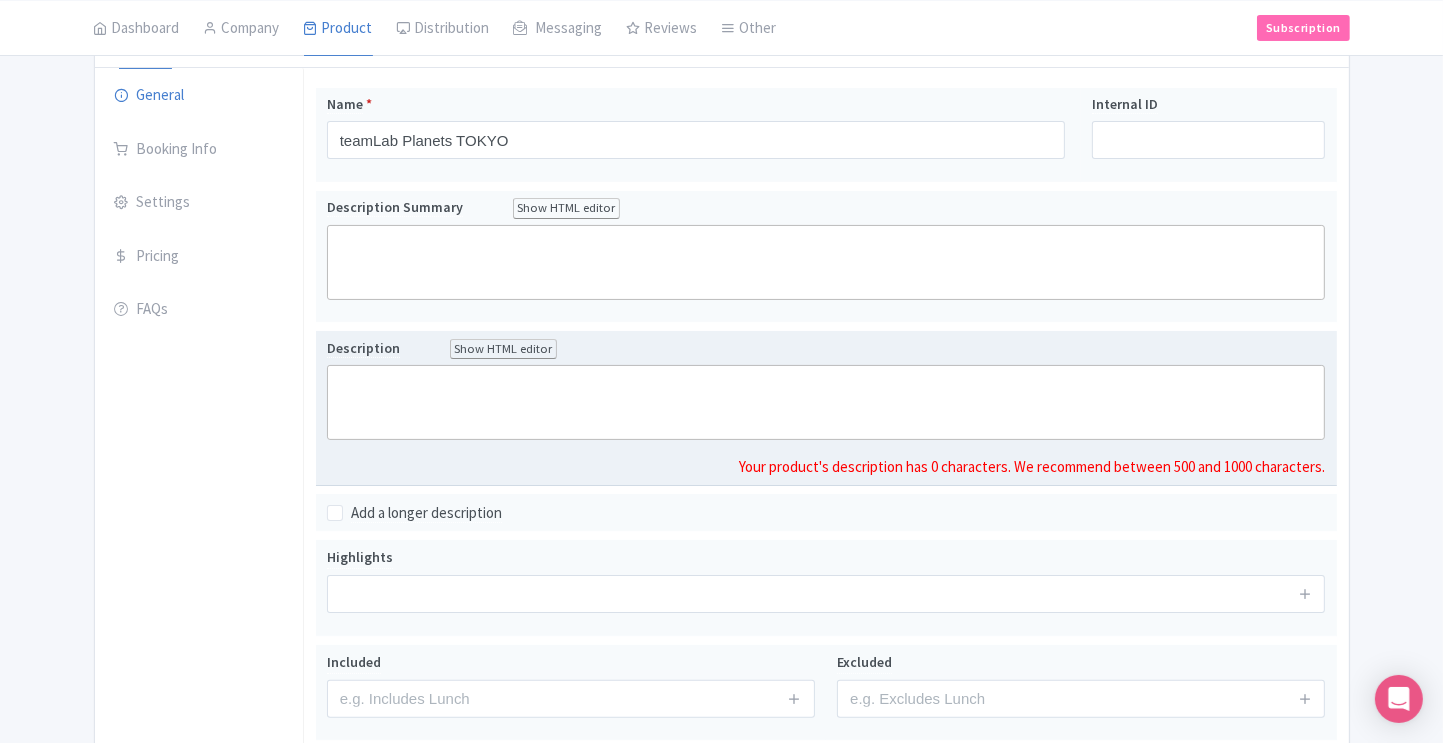 click on "Description Show HTML editor
Bold
Italic
Strikethrough
Link
Heading
Quote
Code
Bullets
Numbers
Decrease Level
Increase Level
Attach Files
Undo
Redo
Link
Unlink
Your product's description has 0 characters. We recommend between 500 and 1000 characters." at bounding box center [826, 408] 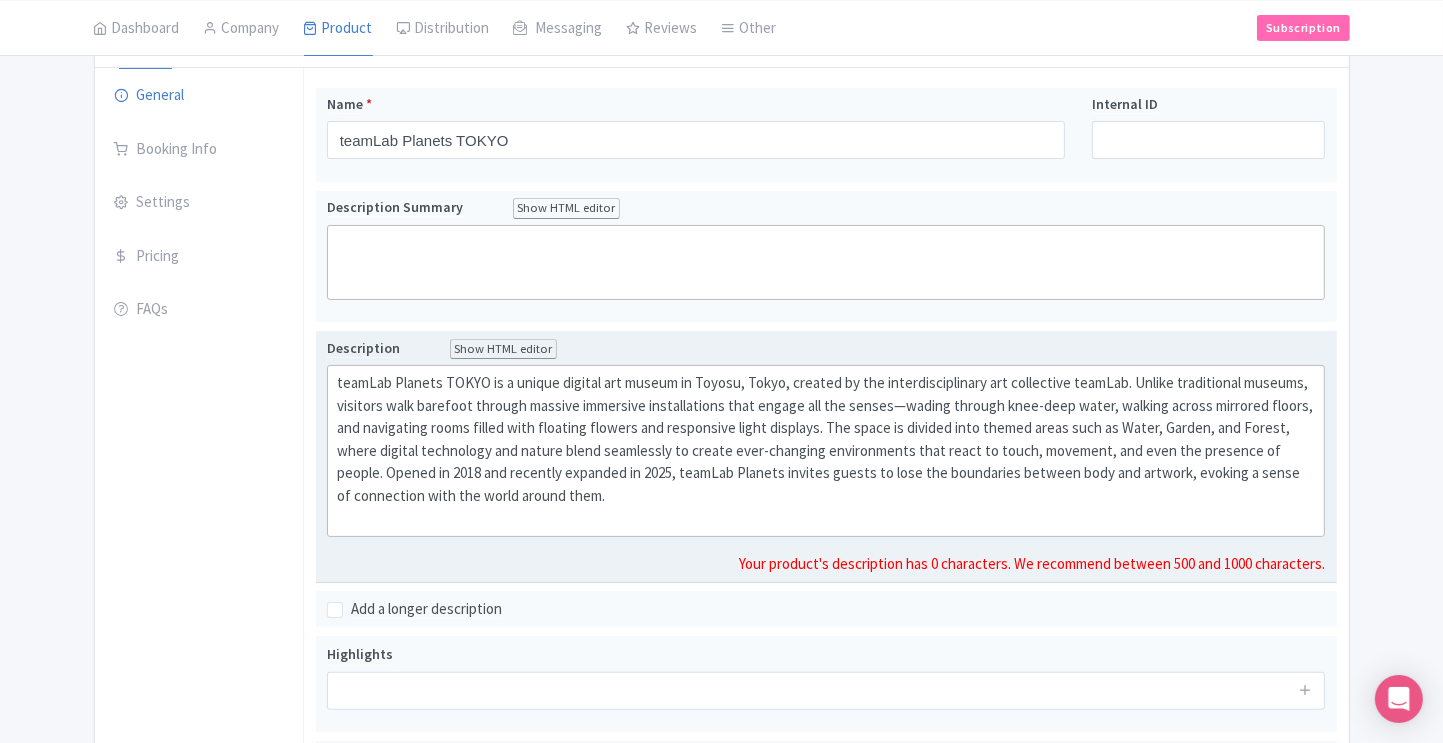 type on "<div>teamLab Planets TOKYO is a unique digital art museum in [CITY], [STATE], created by the interdisciplinary art collective teamLab. Unlike traditional museums, visitors walk barefoot through massive immersive installations that engage all the senses—wading through knee-deep water, walking across mirrored floors, and navigating rooms filled with floating flowers and responsive light displays. The space is divided into themed areas such as Water, Garden, and Forest, where digital technology and nature blend seamlessly to create ever-changing environments that react to touch, movement, and even the presence of people. Opened in [YEAR] and recently expanded in [YEAR], teamLab Planets invites guests to lose the boundaries between body and artwork, evoking a sense of connection with the world around them.<br><br></div>" 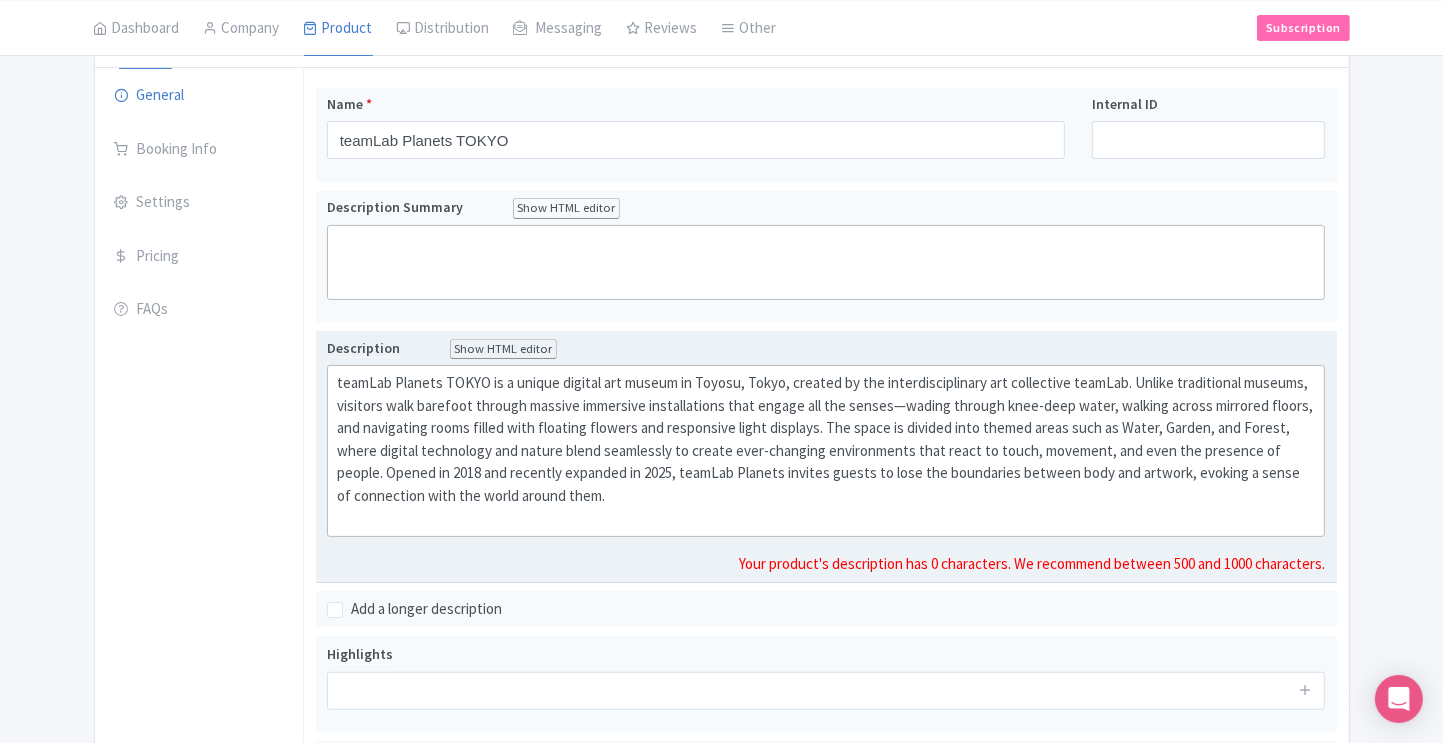 click on "teamLab Planets TOKYO is a unique digital art museum in Toyosu, Tokyo, created by the interdisciplinary art collective teamLab. Unlike traditional museums, visitors walk barefoot through massive immersive installations that engage all the senses—wading through knee-deep water, walking across mirrored floors, and navigating rooms filled with floating flowers and responsive light displays. The space is divided into themed areas such as Water, Garden, and Forest, where digital technology and nature blend seamlessly to create ever-changing environments that react to touch, movement, and even the presence of people. Opened in 2018 and recently expanded in 2025, teamLab Planets invites guests to lose the boundaries between body and artwork, evoking a sense of connection with the world around them." 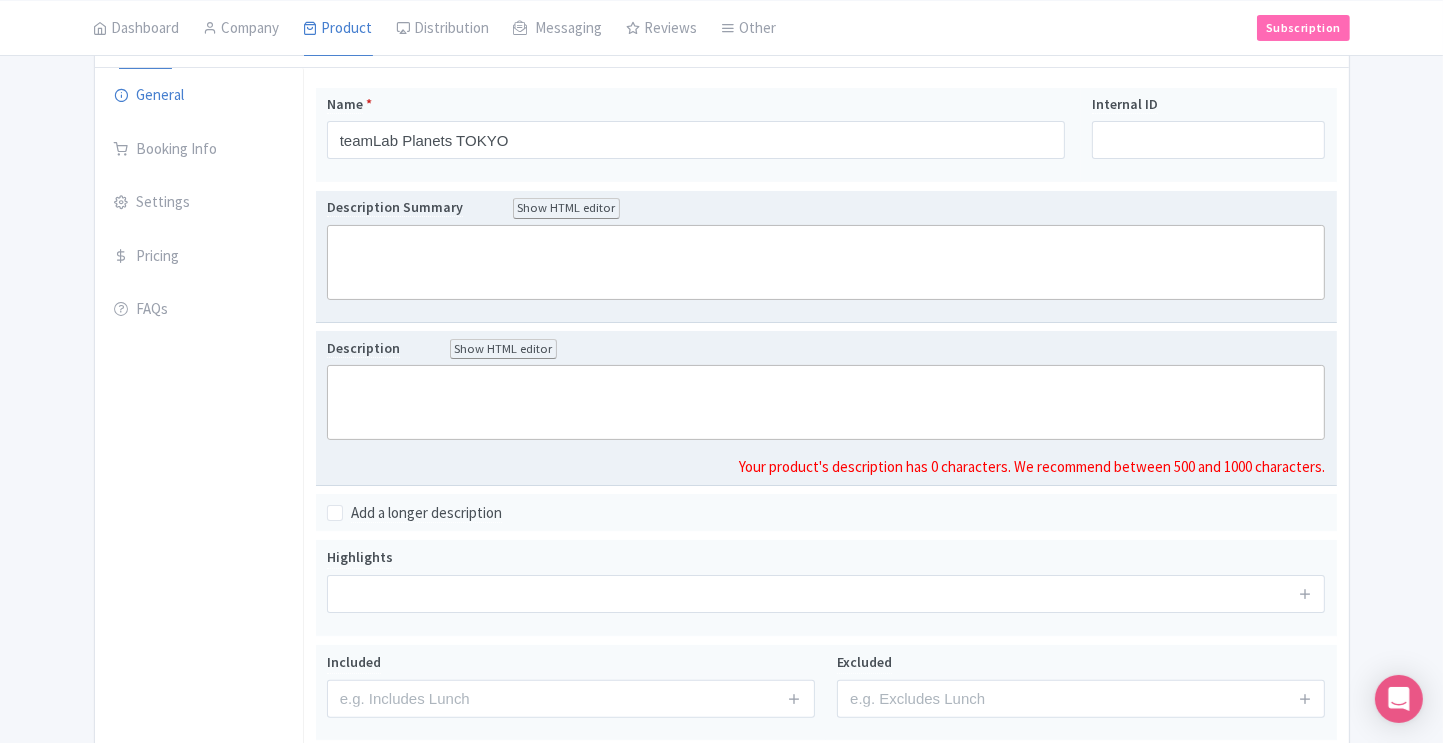 scroll, scrollTop: 276, scrollLeft: 0, axis: vertical 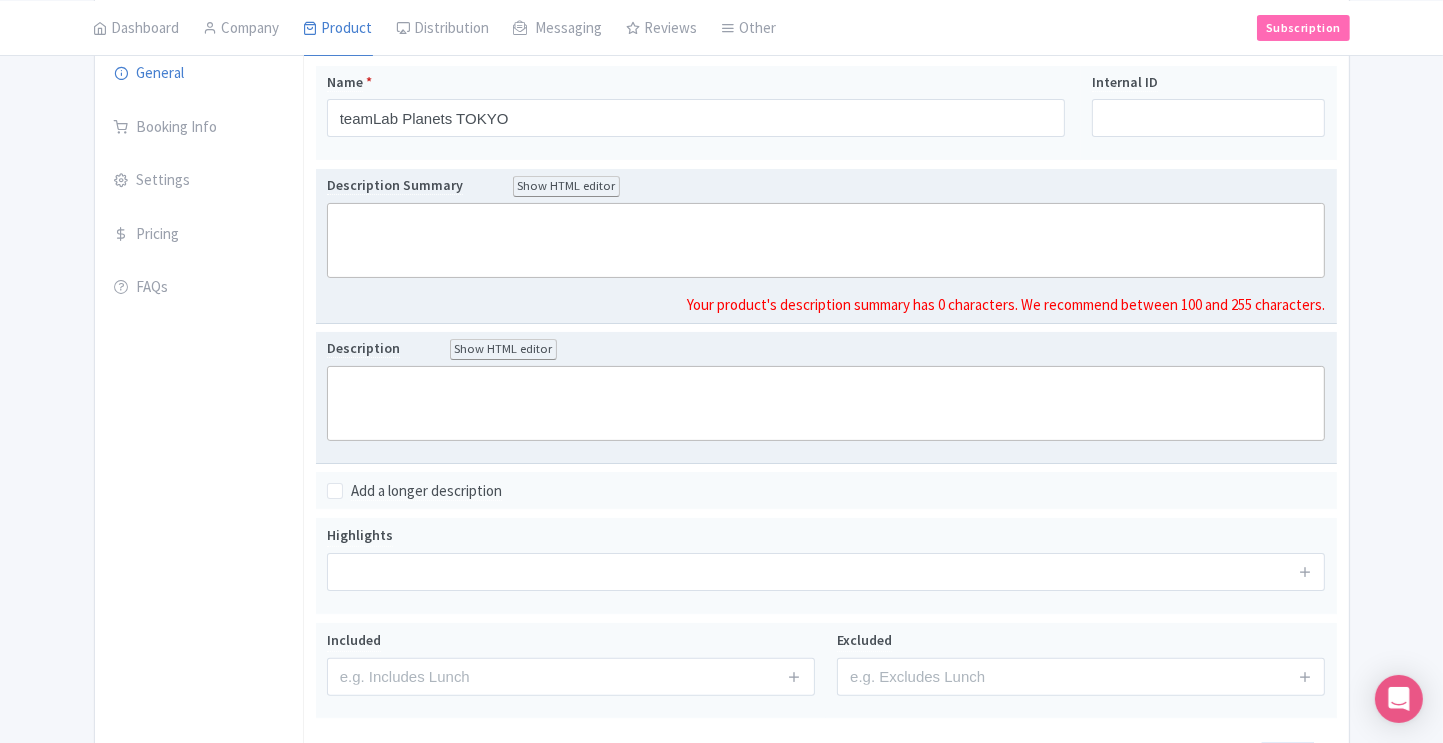 click 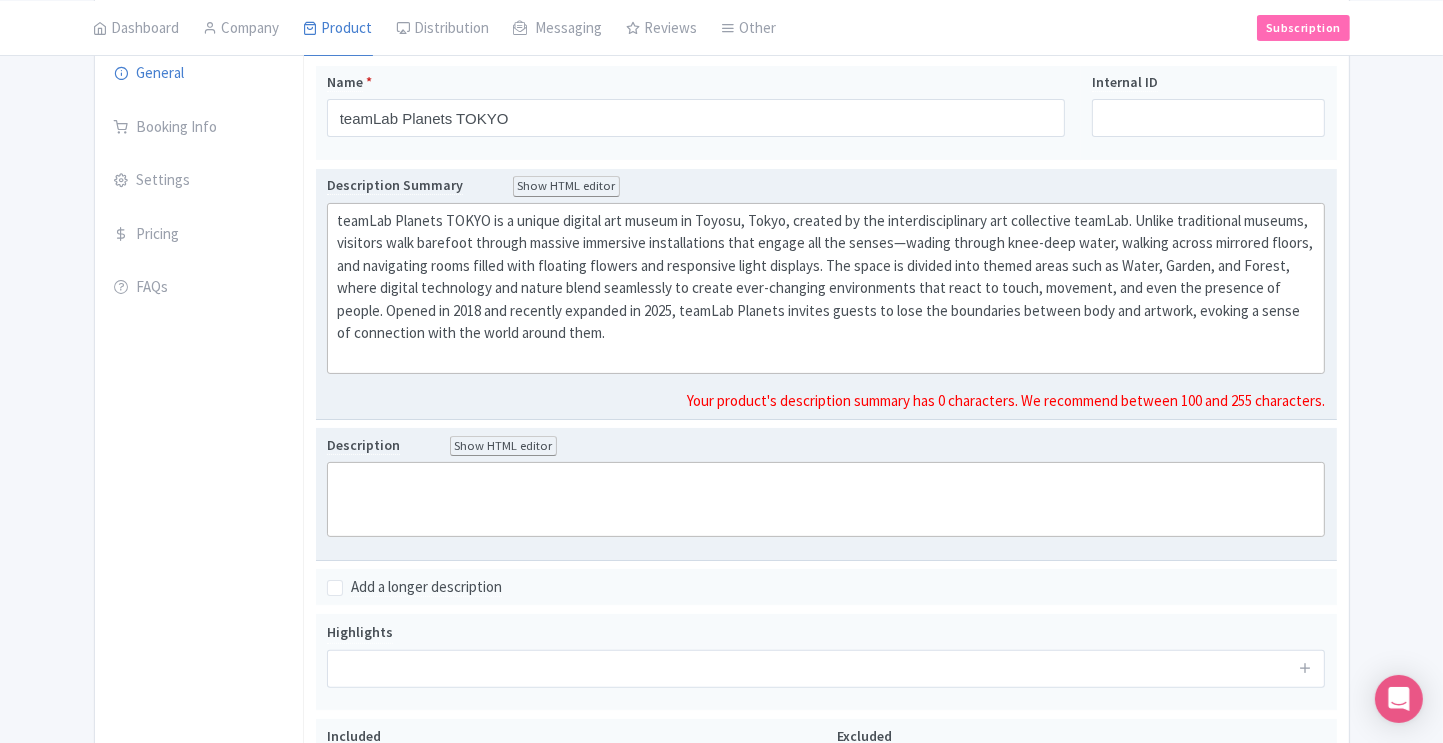 click on "teamLab Planets TOKYO is a unique digital art museum in Toyosu, Tokyo, created by the interdisciplinary art collective teamLab. Unlike traditional museums, visitors walk barefoot through massive immersive installations that engage all the senses—wading through knee-deep water, walking across mirrored floors, and navigating rooms filled with floating flowers and responsive light displays. The space is divided into themed areas such as Water, Garden, and Forest, where digital technology and nature blend seamlessly to create ever-changing environments that react to touch, movement, and even the presence of people. Opened in 2018 and recently expanded in 2025, teamLab Planets invites guests to lose the boundaries between body and artwork, evoking a sense of connection with the world around them." 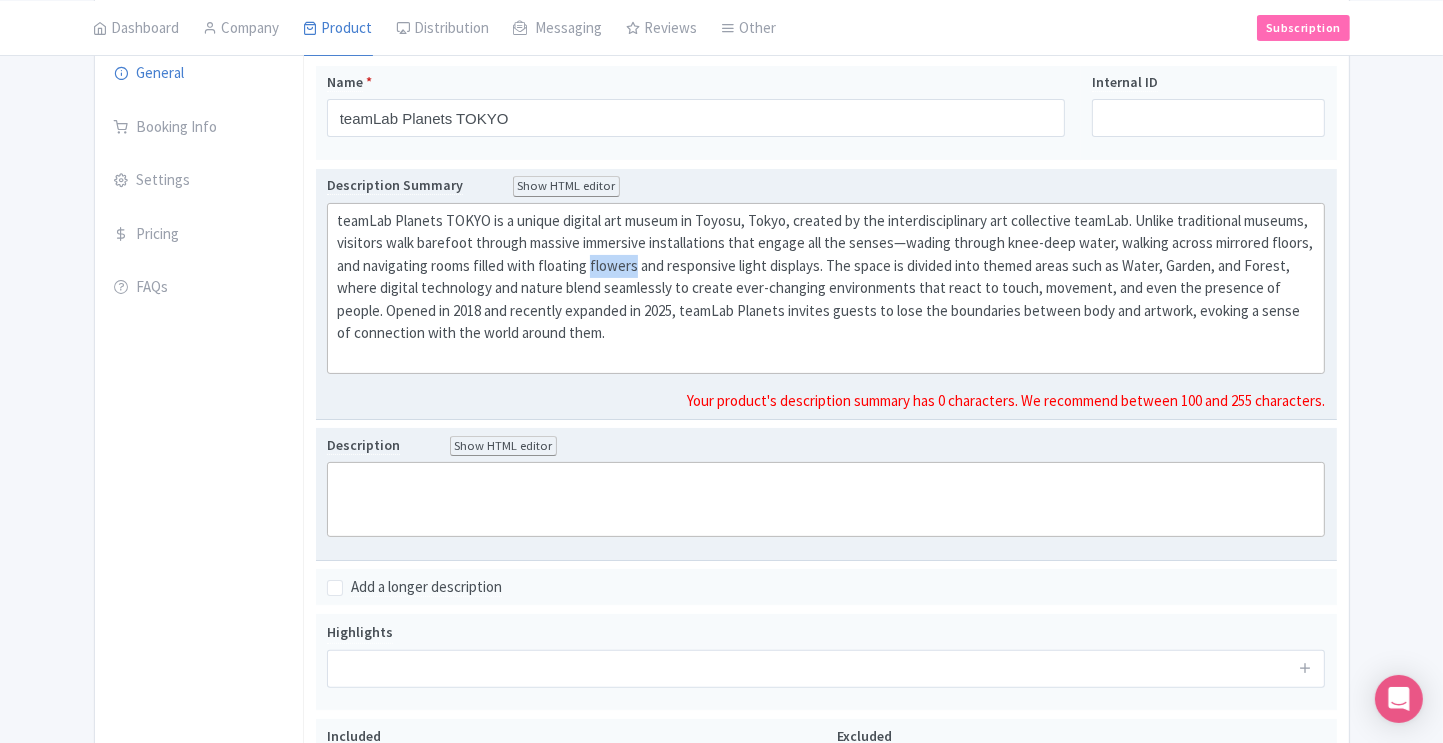 click on "teamLab Planets TOKYO is a unique digital art museum in Toyosu, Tokyo, created by the interdisciplinary art collective teamLab. Unlike traditional museums, visitors walk barefoot through massive immersive installations that engage all the senses—wading through knee-deep water, walking across mirrored floors, and navigating rooms filled with floating flowers and responsive light displays. The space is divided into themed areas such as Water, Garden, and Forest, where digital technology and nature blend seamlessly to create ever-changing environments that react to touch, movement, and even the presence of people. Opened in 2018 and recently expanded in 2025, teamLab Planets invites guests to lose the boundaries between body and artwork, evoking a sense of connection with the world around them." 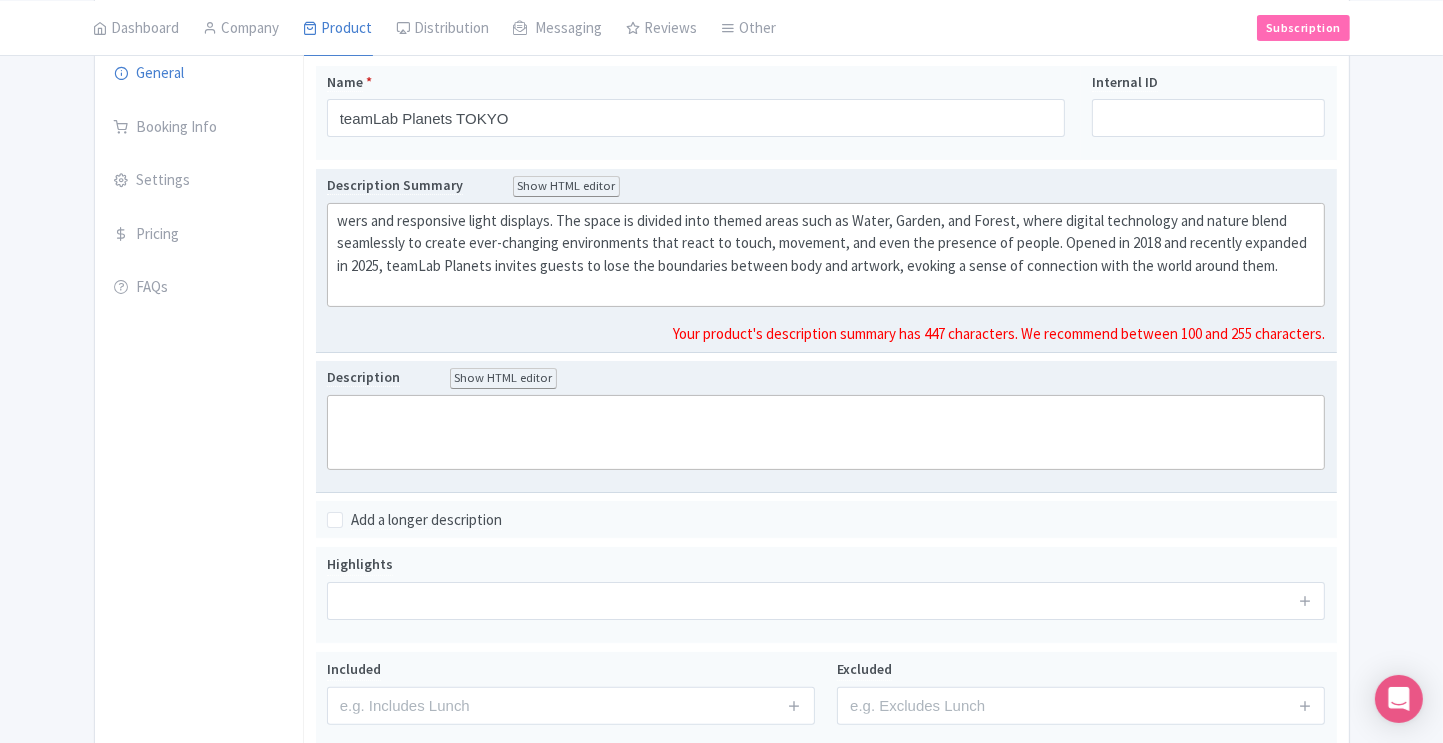 type on "<div>wers and responsive light displays. The space is divided into themed areas such as Water, Garden, and Forest, where digital technology and nature blend seamlessly to create ever-changing environments that react to touch, movement, and even the presence of people. Opened in 2018 and recently expanded in 2025, teamLab Planets invites guests to lose the boundaries between body and artwork, evoking a sense of connection with the world around them.<br><br></div>" 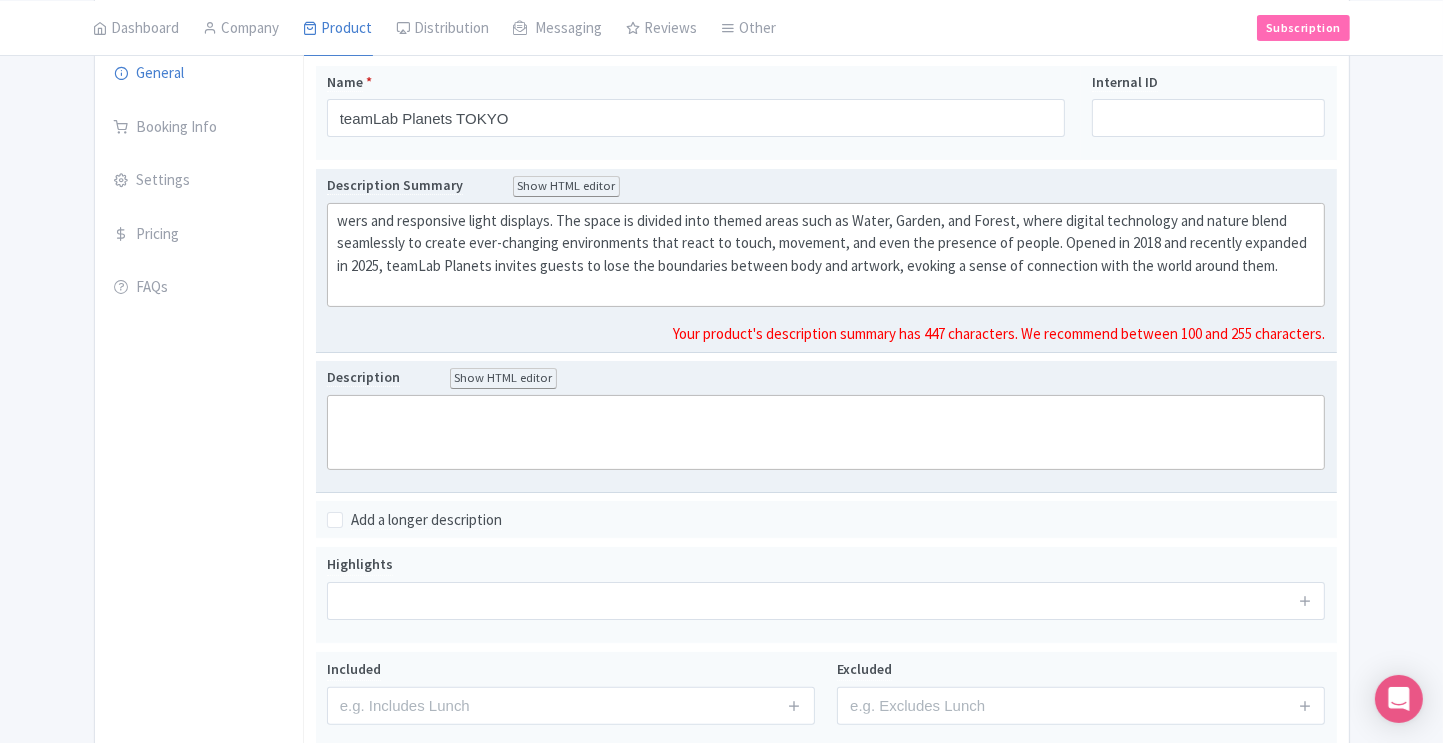 click on "wers and responsive light displays. The space is divided into themed areas such as Water, Garden, and Forest, where digital technology and nature blend seamlessly to create ever-changing environments that react to touch, movement, and even the presence of people. Opened in 2018 and recently expanded in 2025, teamLab Planets invites guests to lose the boundaries between body and artwork, evoking a sense of connection with the world around them." 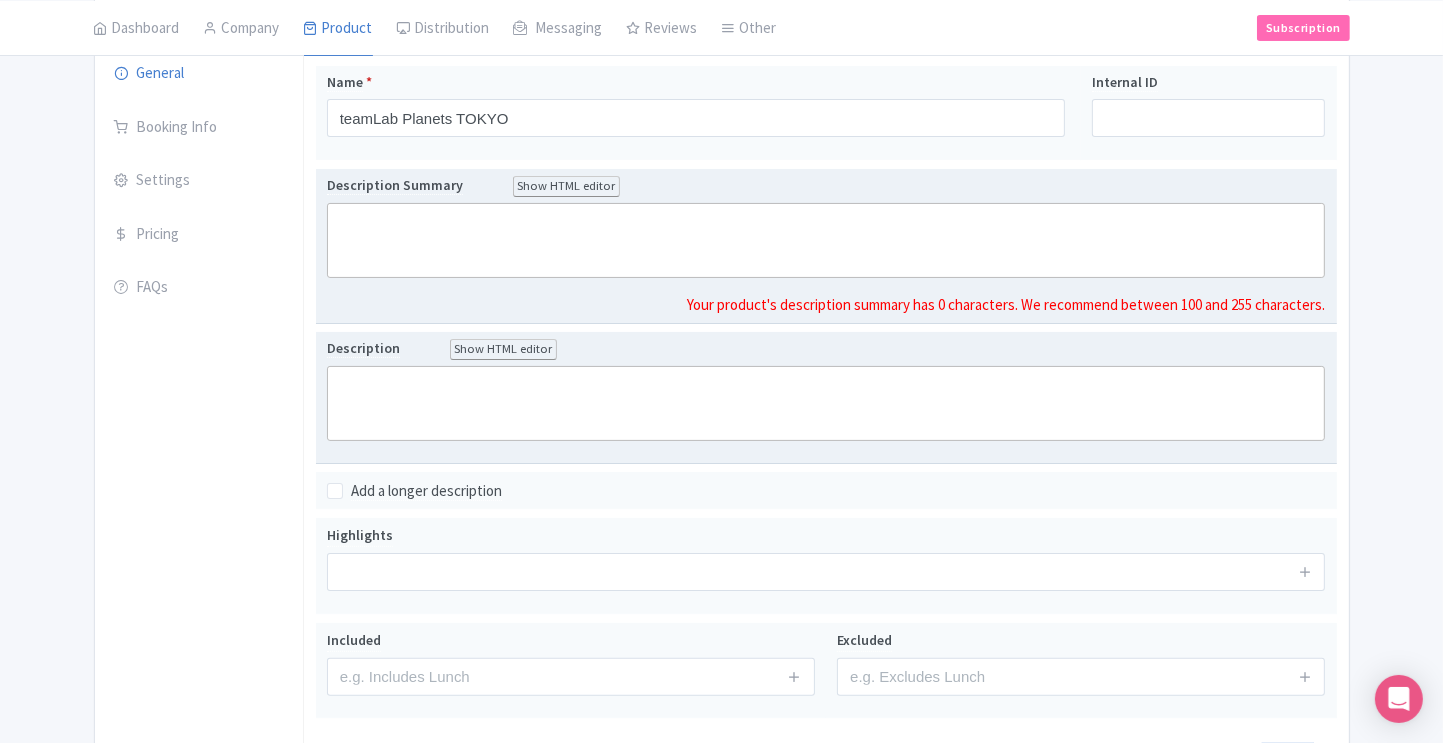 type 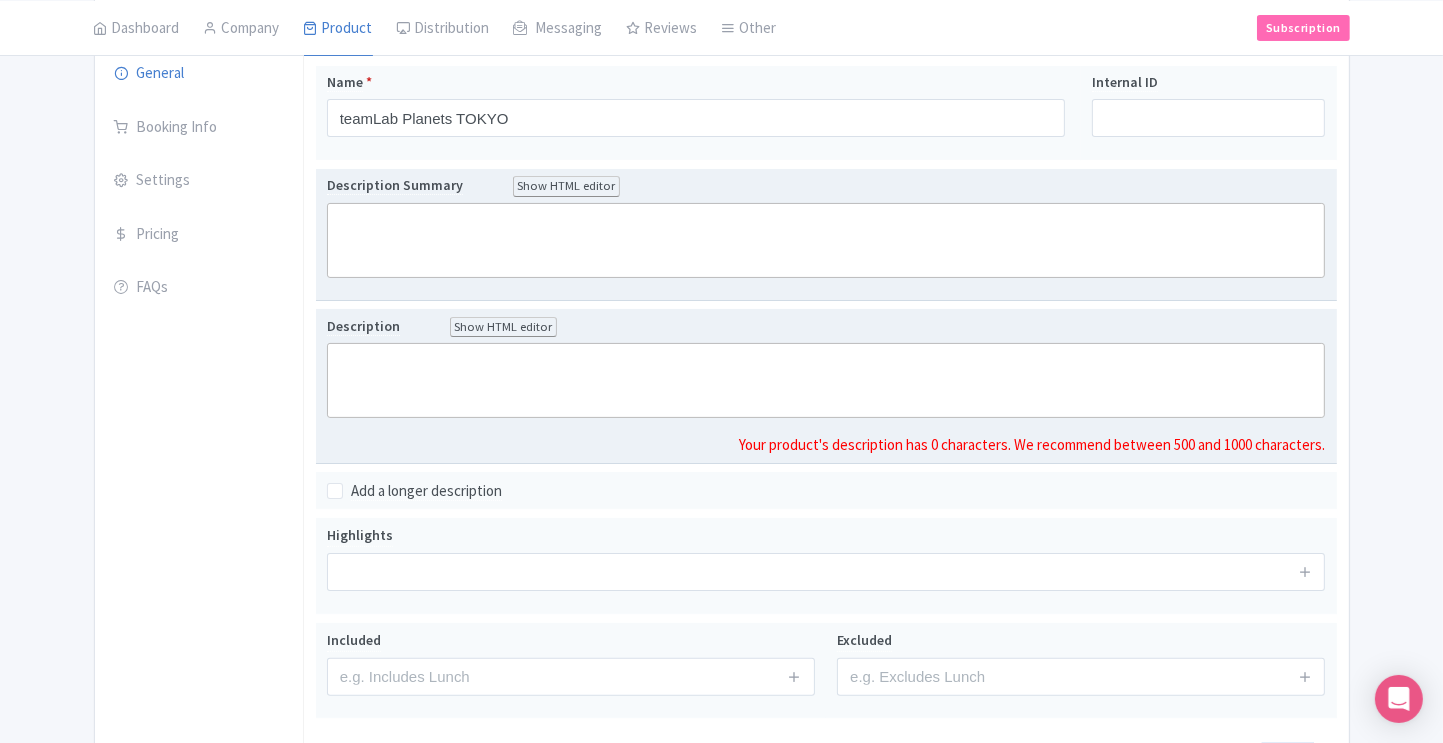 click 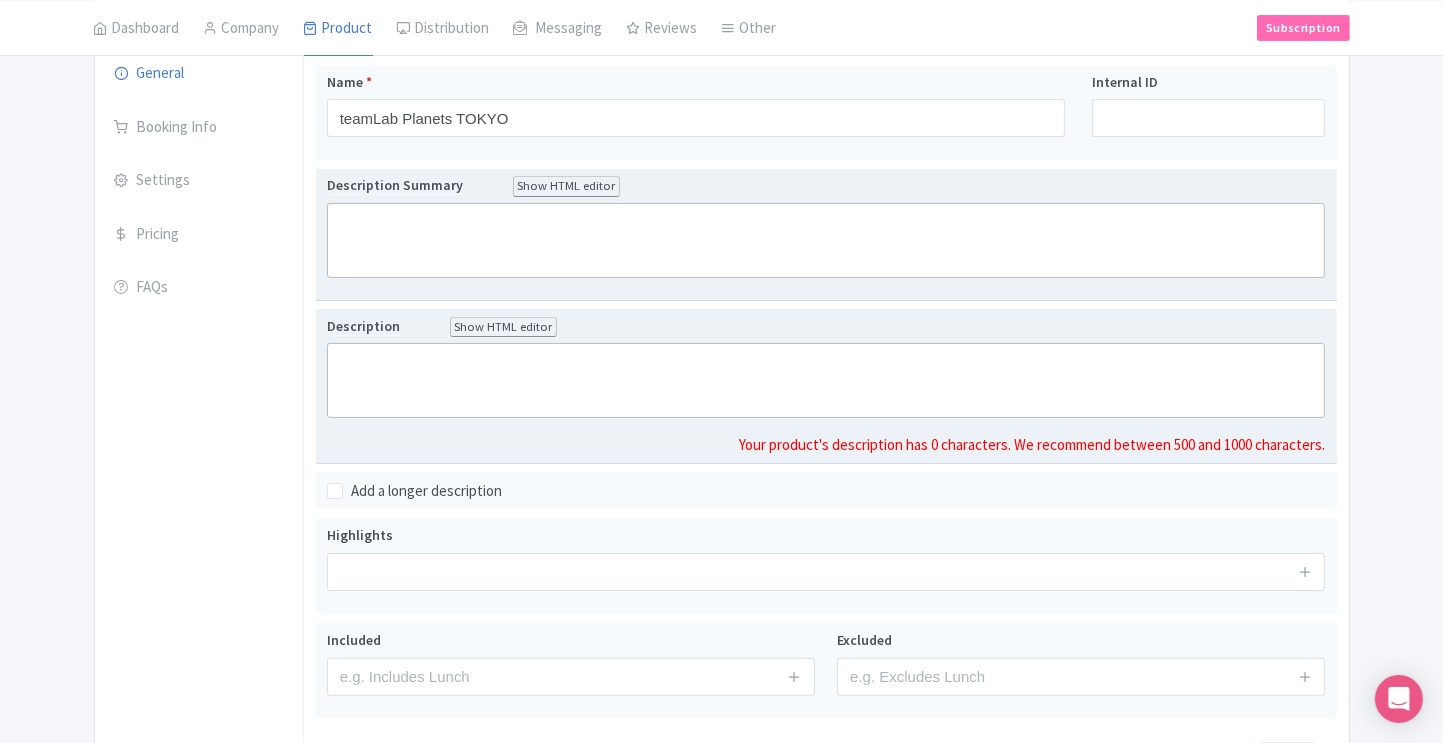 paste on "<div>teamLab Planets TOKYO is a unique digital art museum in Toyosu, Tokyo, created by the interdisciplinary art collective teamLab. Unlike traditional museums, visitors walk barefoot through massive immersive installations that engage all the senses—wading through knee-deep water, walking across mirrored floors, and navigating rooms filled with floating flowers and responsive light displays. The space is divided into themed areas such as Water, Garden, and Forest, where digital technology and nature blend seamlessly to create ever-changing environments that react to touch, movement, and even the presence of people. Opened in 2018 and recently expanded in 2025, teamLab Planets invites guests to lose the boundaries between body and artwork, evoking a sense of connection with the world around them.<br><br><br></div>" 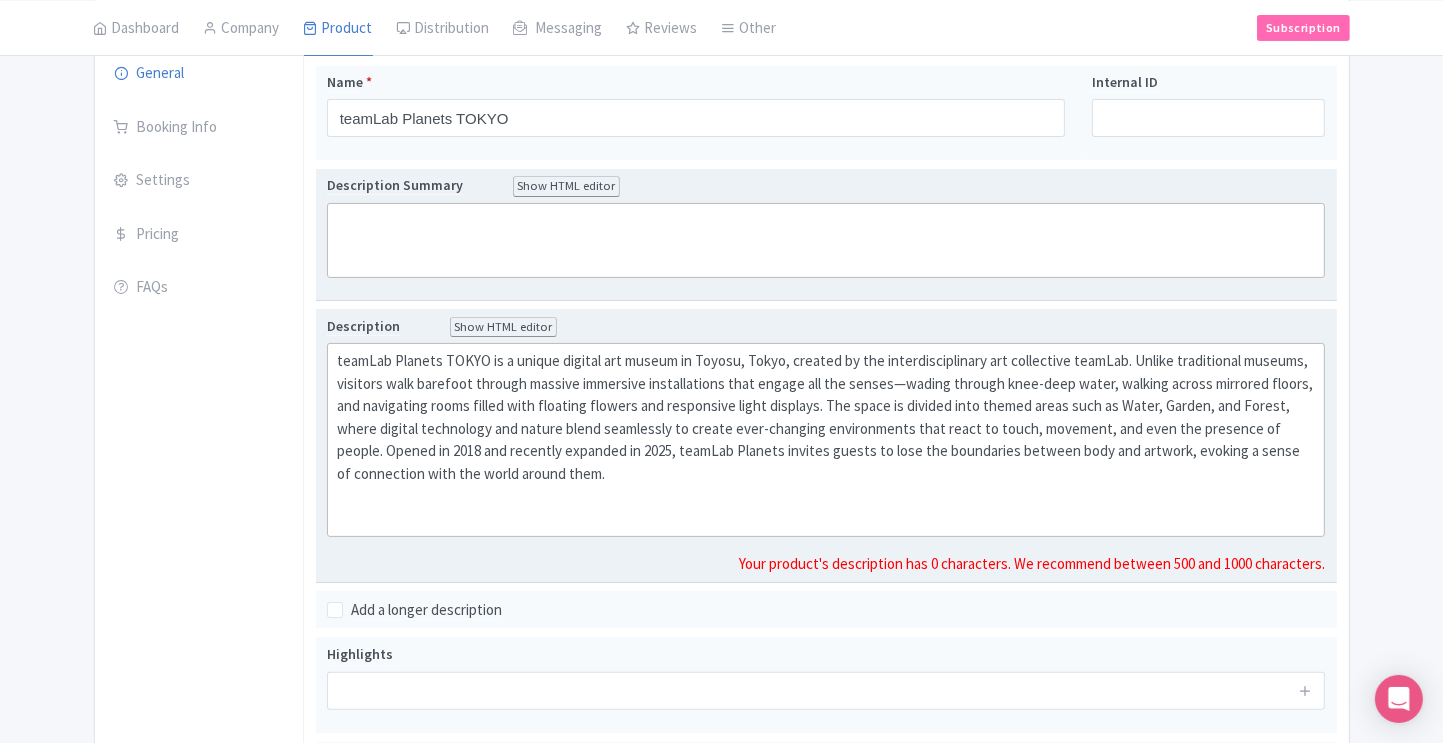 click on "teamLab Planets TOKYO is a unique digital art museum in Toyosu, Tokyo, created by the interdisciplinary art collective teamLab. Unlike traditional museums, visitors walk barefoot through massive immersive installations that engage all the senses—wading through knee-deep water, walking across mirrored floors, and navigating rooms filled with floating flowers and responsive light displays. The space is divided into themed areas such as Water, Garden, and Forest, where digital technology and nature blend seamlessly to create ever-changing environments that react to touch, movement, and even the presence of people. Opened in 2018 and recently expanded in 2025, teamLab Planets invites guests to lose the boundaries between body and artwork, evoking a sense of connection with the world around them." 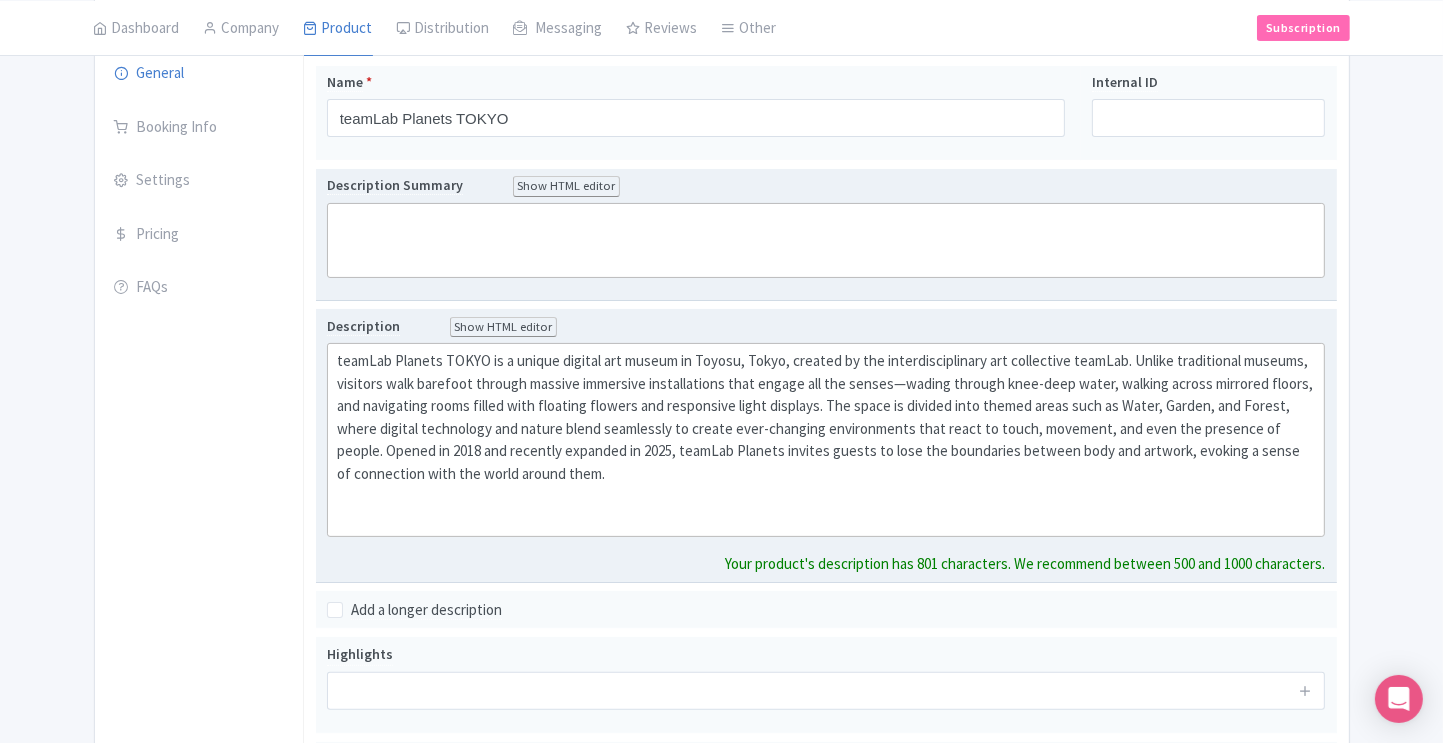 click on "teamLab Planets TOKYO is a unique digital art museum in Toyosu, Tokyo, created by the interdisciplinary art collective teamLab. Unlike traditional museums, visitors walk barefoot through massive immersive installations that engage all the senses—wading through knee-deep water, walking across mirrored floors, and navigating rooms filled with floating flowers and responsive light displays. The space is divided into themed areas such as Water, Garden, and Forest, where digital technology and nature blend seamlessly to create ever-changing environments that react to touch, movement, and even the presence of people. Opened in 2018 and recently expanded in 2025, teamLab Planets invites guests to lose the boundaries between body and artwork, evoking a sense of connection with the world around them." 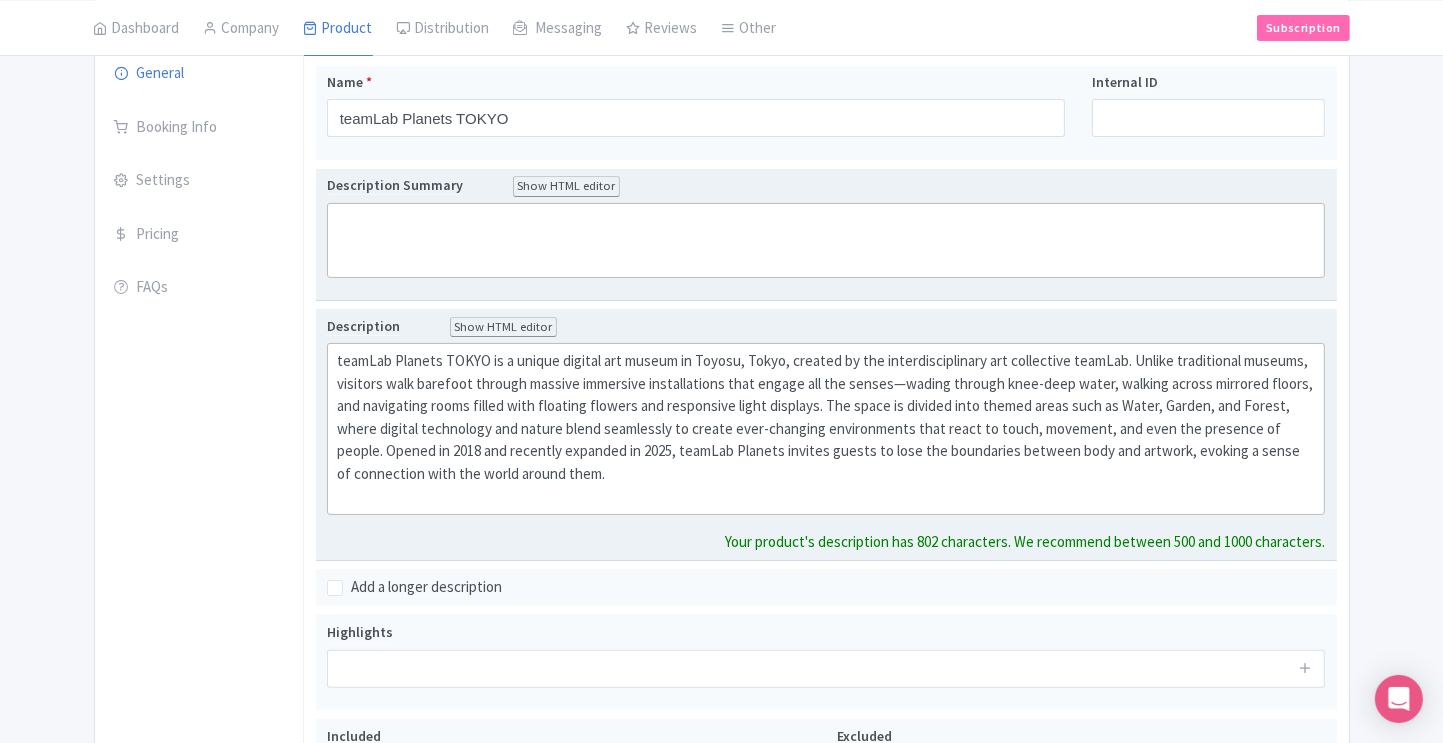 type on "<div>teamLab Planets TOKYO is a unique digital art museum in [CITY], [STATE], created by the interdisciplinary art collective teamLab. Unlike traditional museums, visitors walk barefoot through massive immersive installations that engage all the senses—wading through knee-deep water, walking across mirrored floors, and navigating rooms filled with floating flowers and responsive light displays. The space is divided into themed areas such as Water, Garden, and Forest, where digital technology and nature blend seamlessly to create ever-changing environments that react to touch, movement, and even the presence of people. Opened in [YEAR] and recently expanded in [YEAR], teamLab Planets invites guests to lose the boundaries between body and artwork, evoking a sense of connection with the world around them.<br><br></div>" 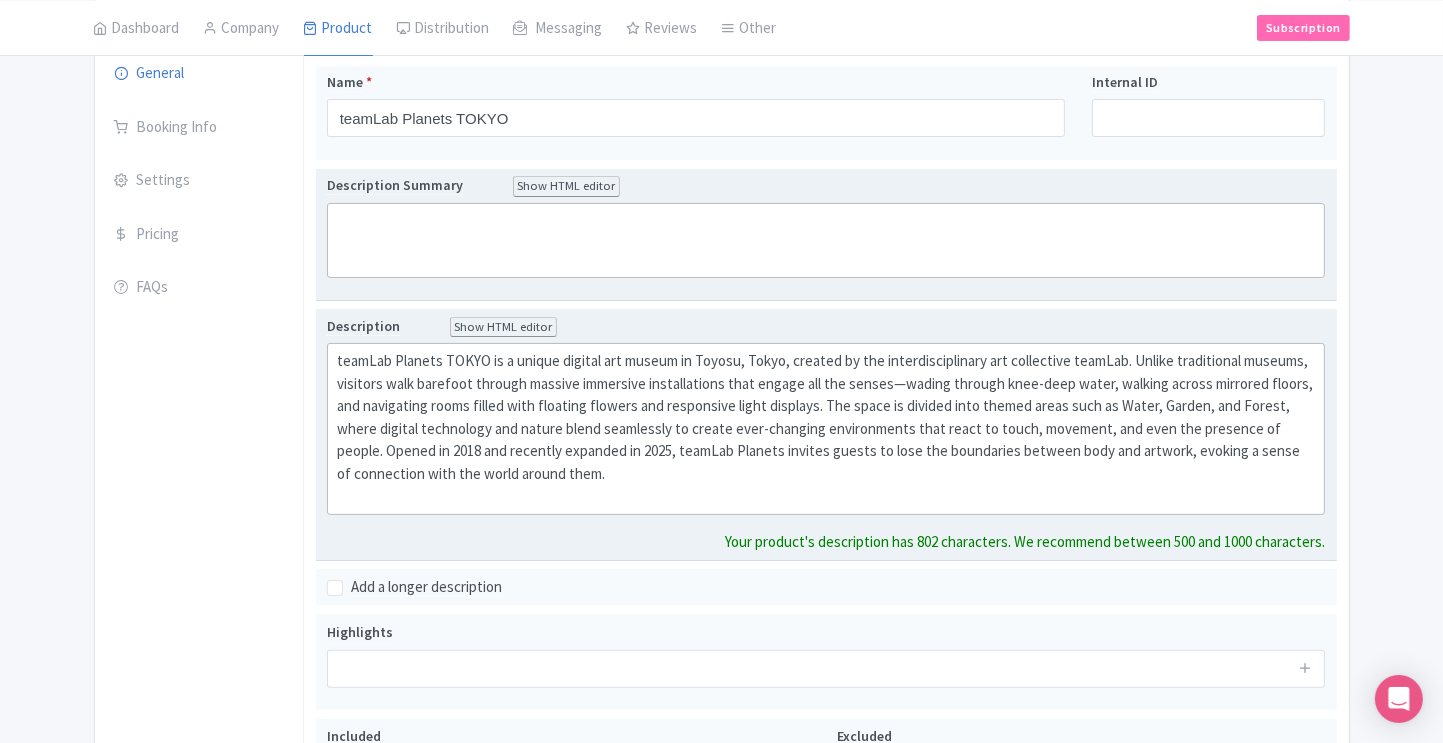 scroll, scrollTop: 224, scrollLeft: 0, axis: vertical 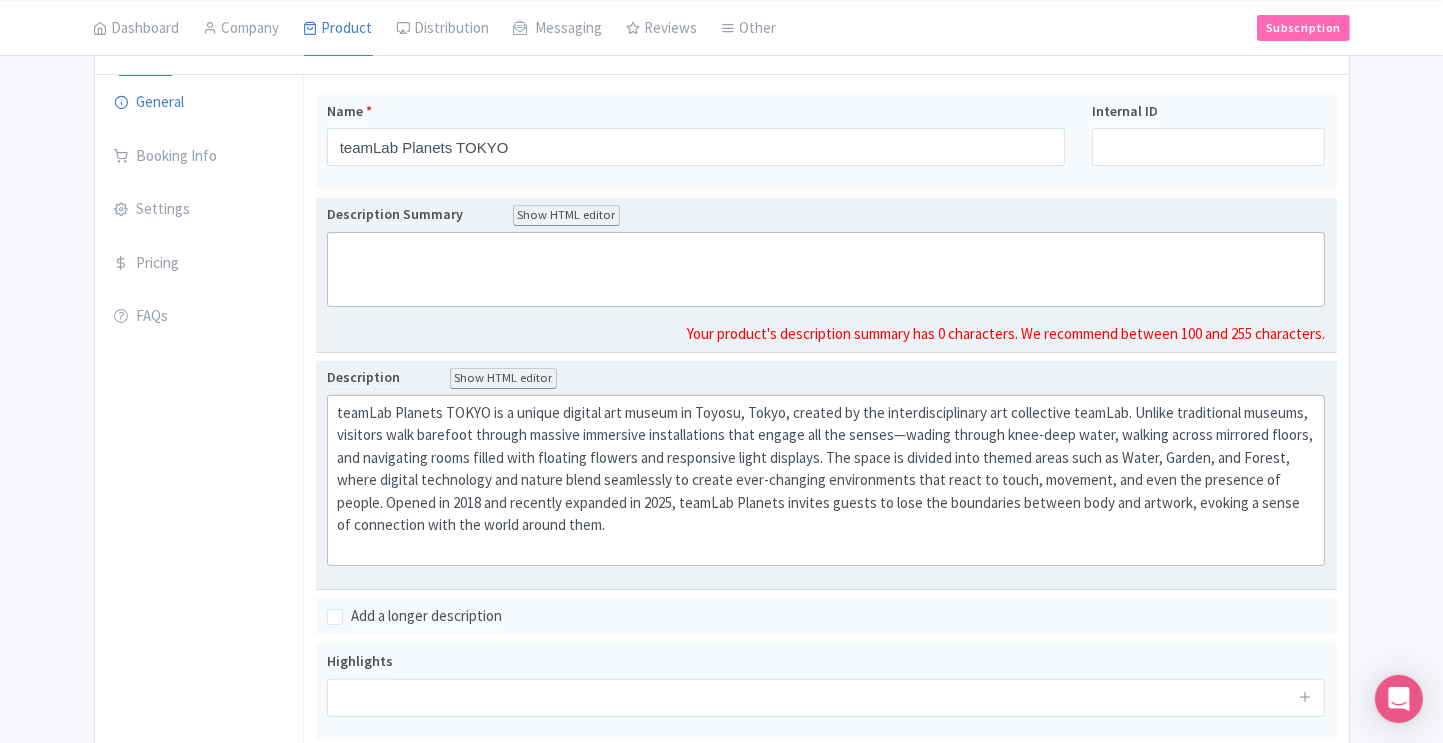 click on "Description Summary Show HTML editor
Bold
Italic
Strikethrough
Link
Heading
Quote
Code
Bullets
Numbers
Decrease Level
Increase Level
Attach Files
Undo
Redo
Link
Unlink
Your product's description summary has 0 characters. We recommend between 100 and 255 characters." at bounding box center [826, 274] 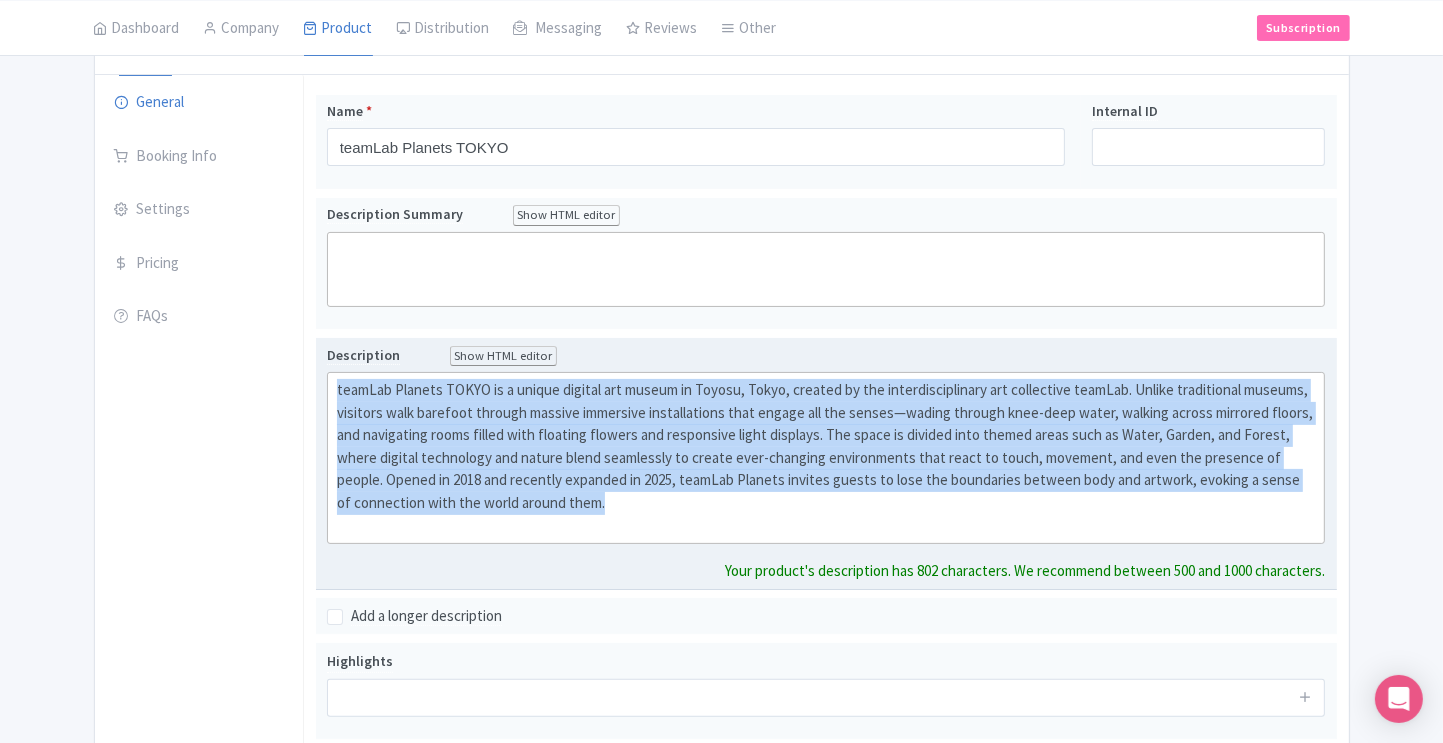 drag, startPoint x: 333, startPoint y: 379, endPoint x: 595, endPoint y: 493, distance: 285.72714 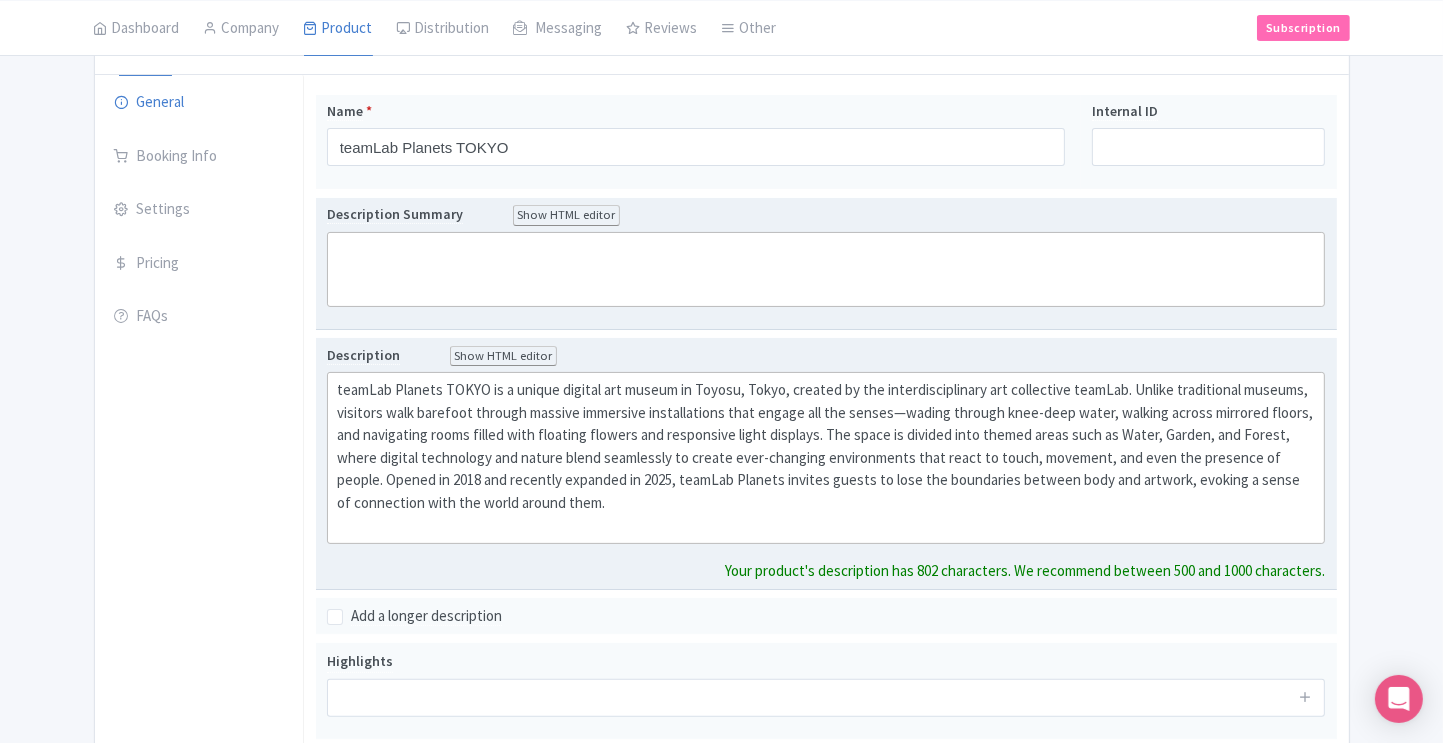 scroll, scrollTop: 269, scrollLeft: 0, axis: vertical 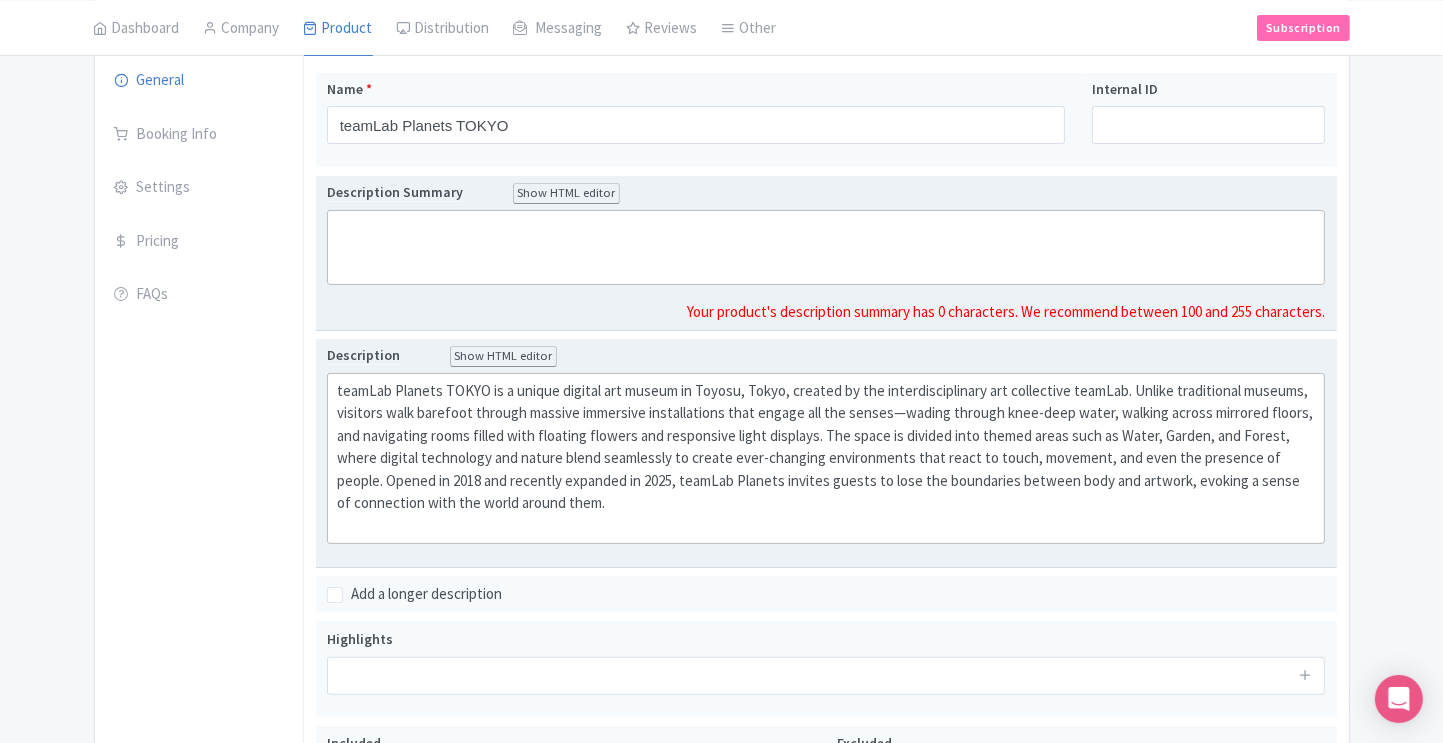 click 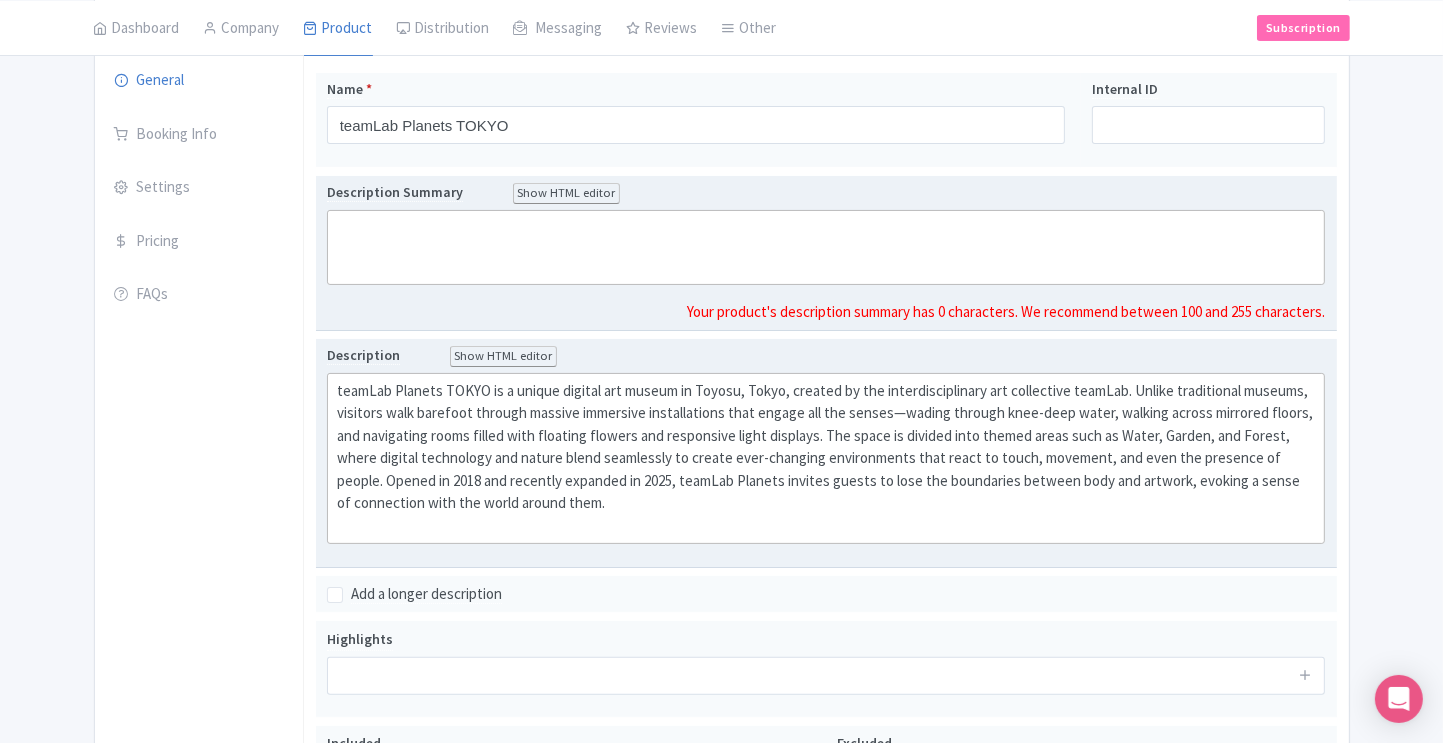 click 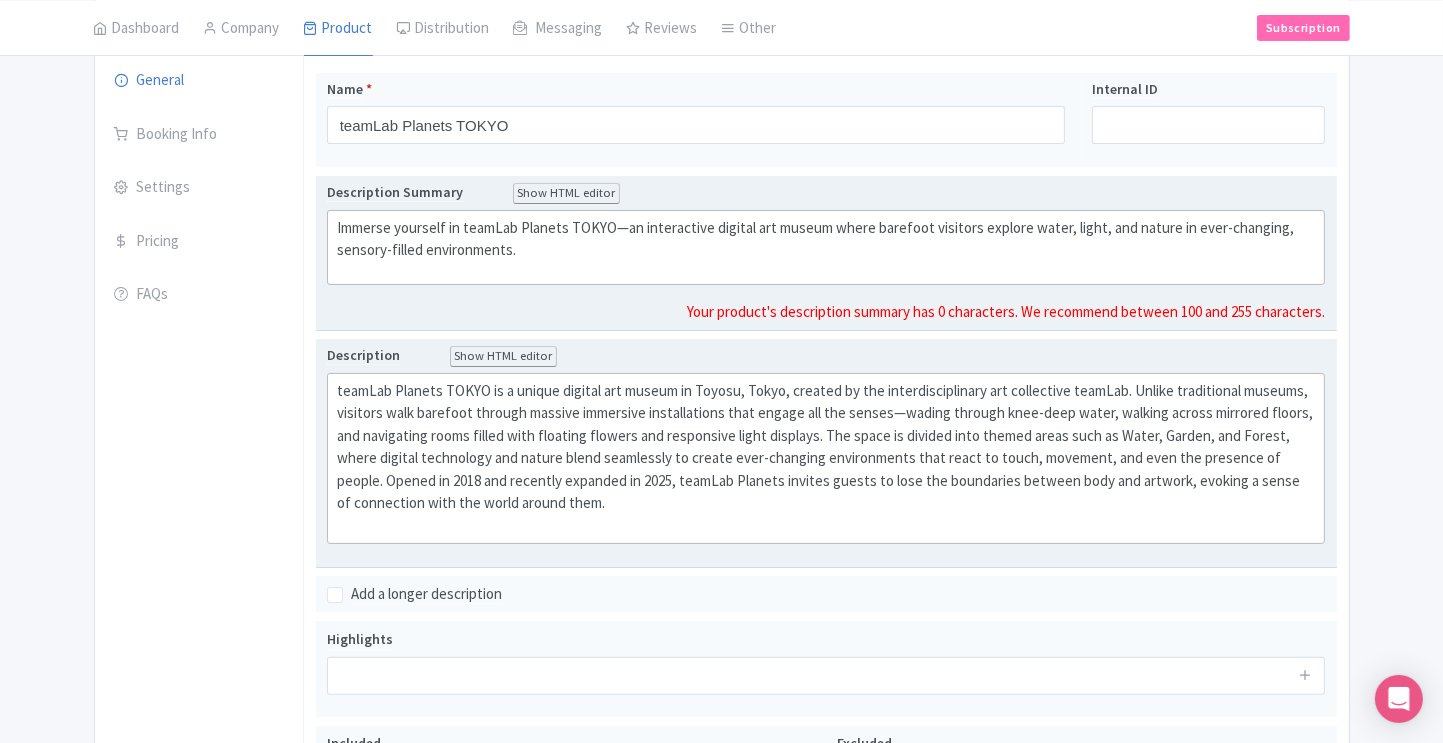type on "<div>&nbsp;Immerse yourself in teamLab Planets TOKYO—an interactive digital art museum where barefoot visitors explore water, light, and nature in ever-changing, sensory-filled environments.&nbsp;</div>" 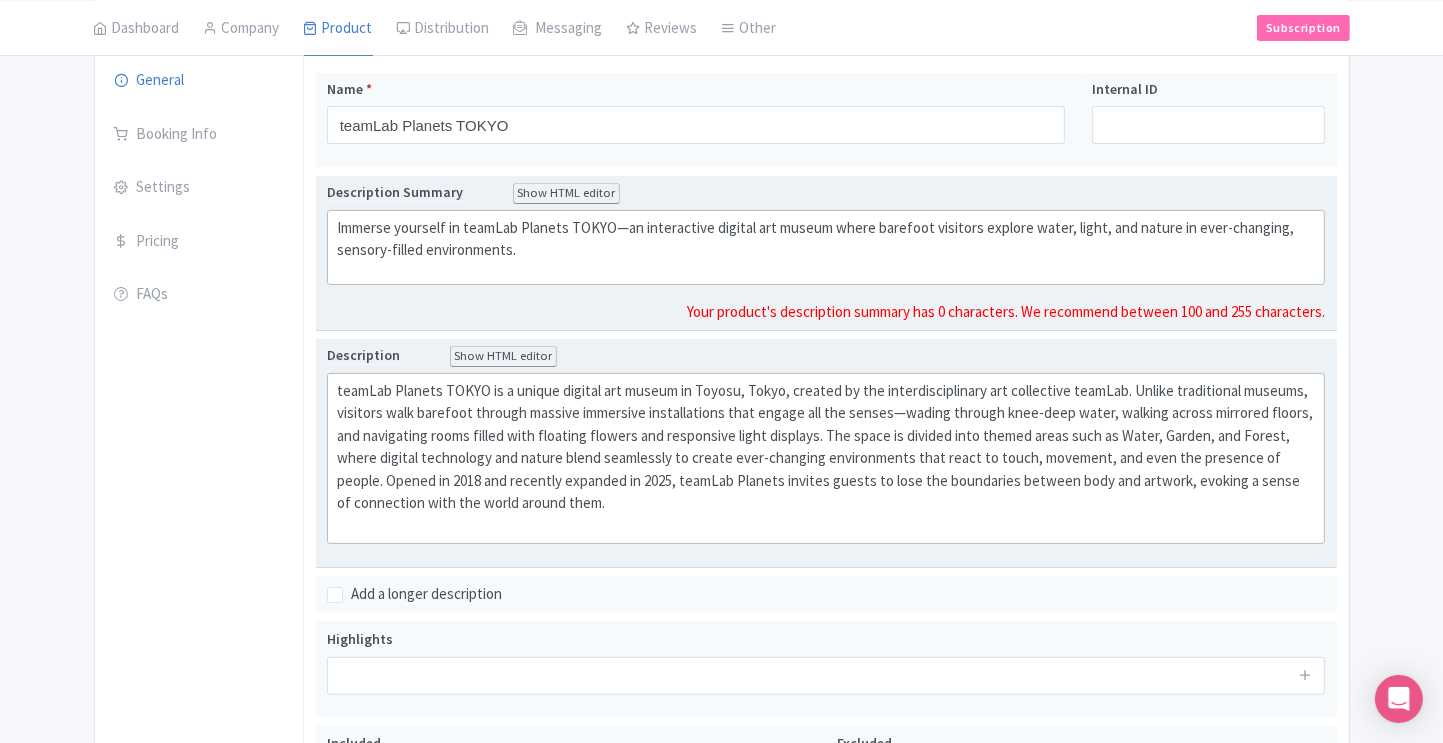 scroll, scrollTop: 292, scrollLeft: 0, axis: vertical 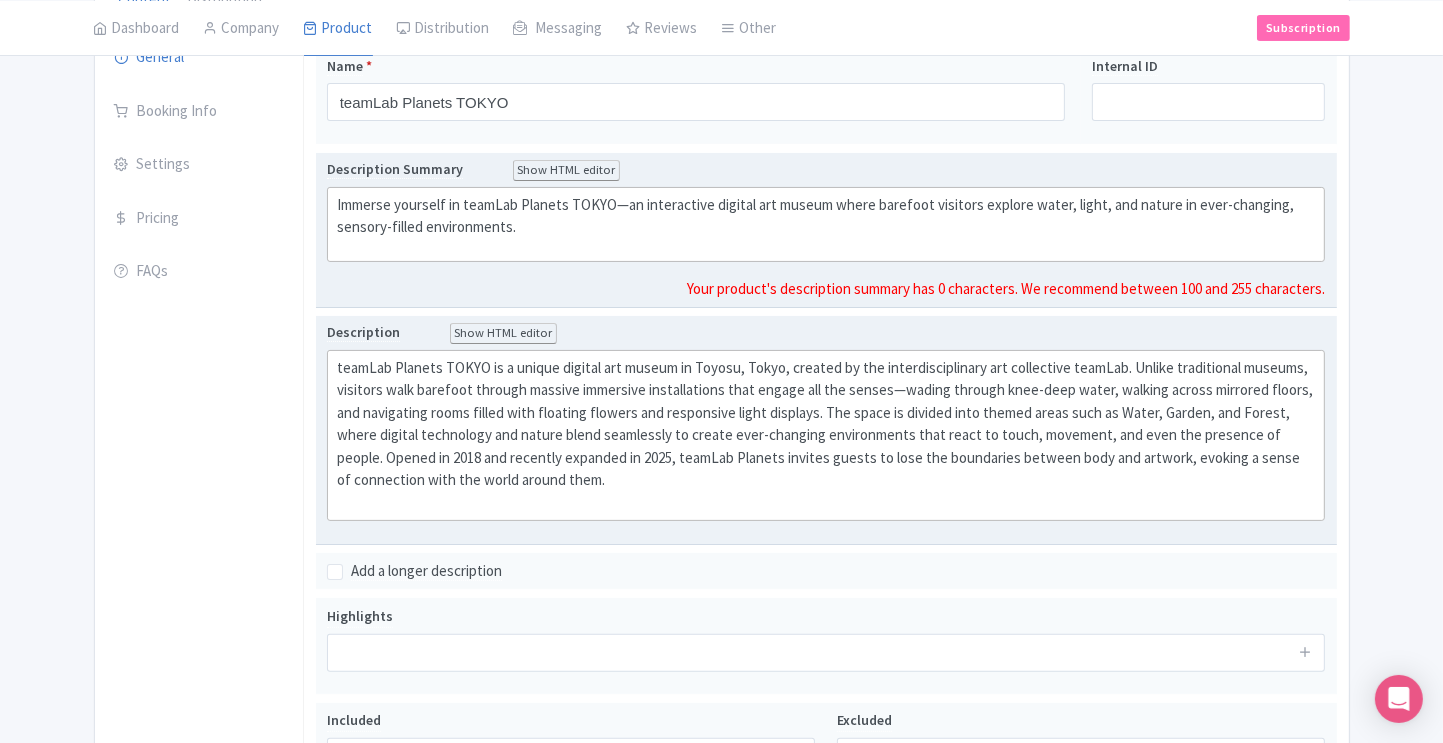 click on "Immerse yourself in teamLab Planets TOKYO—an interactive digital art museum where barefoot visitors explore water, light, and nature in ever-changing, sensory-filled environments." 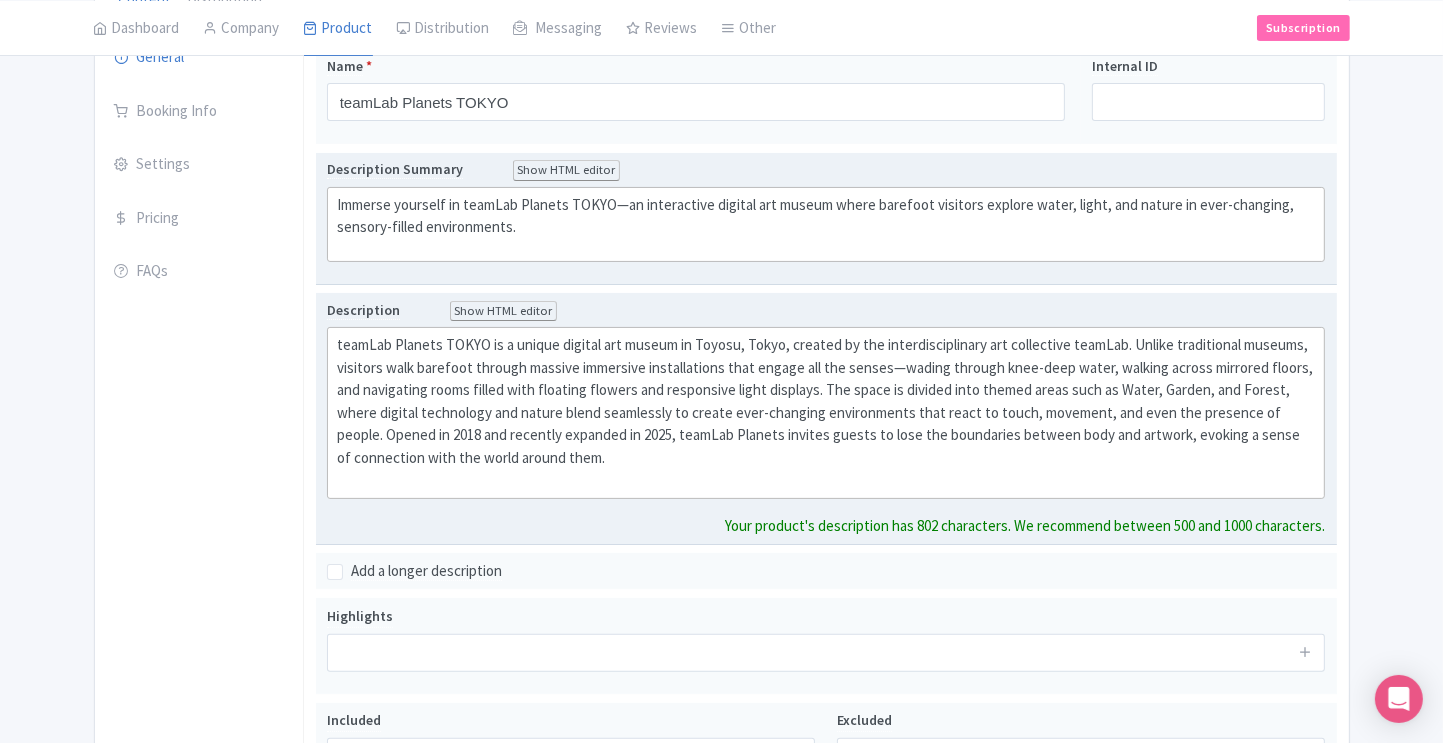 scroll, scrollTop: 314, scrollLeft: 0, axis: vertical 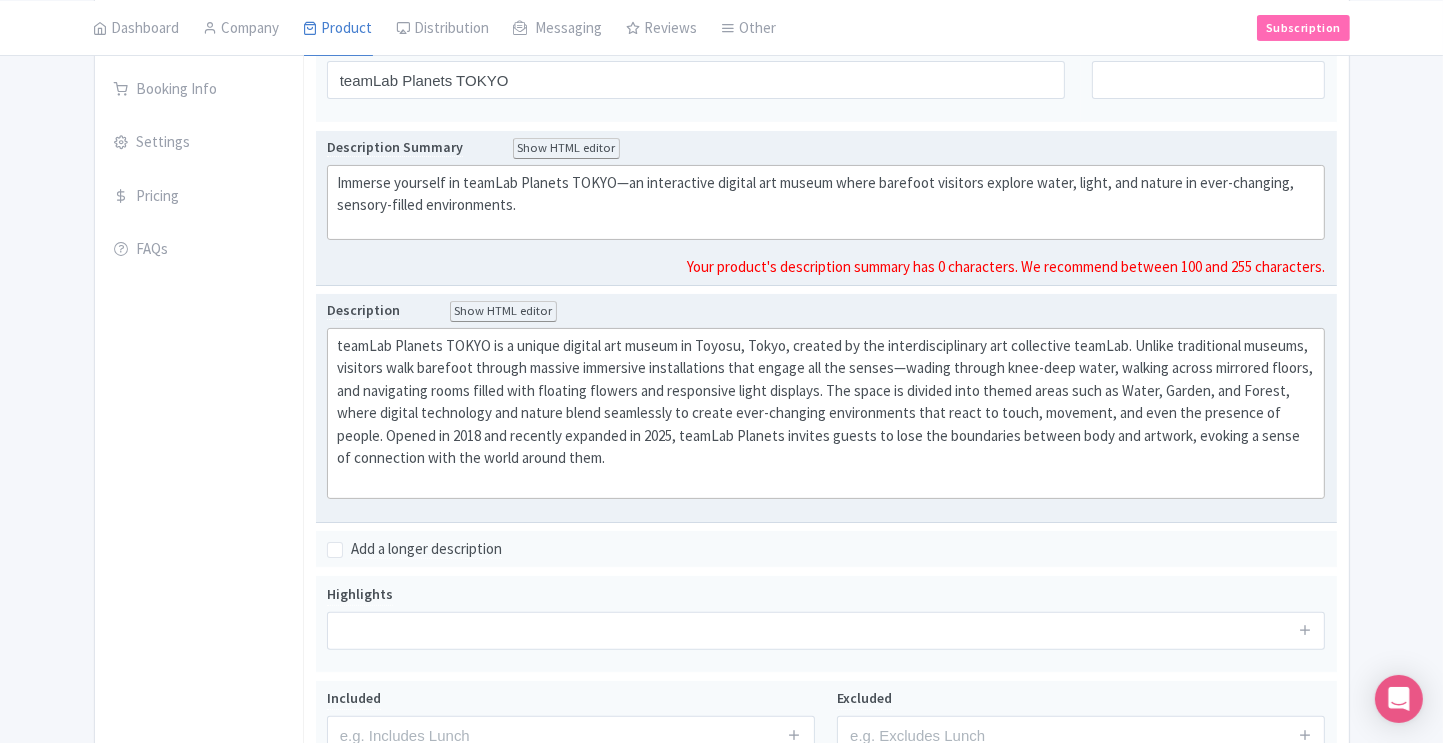 click on "Immerse yourself in teamLab Planets TOKYO—an interactive digital art museum where barefoot visitors explore water, light, and nature in ever-changing, sensory-filled environments." 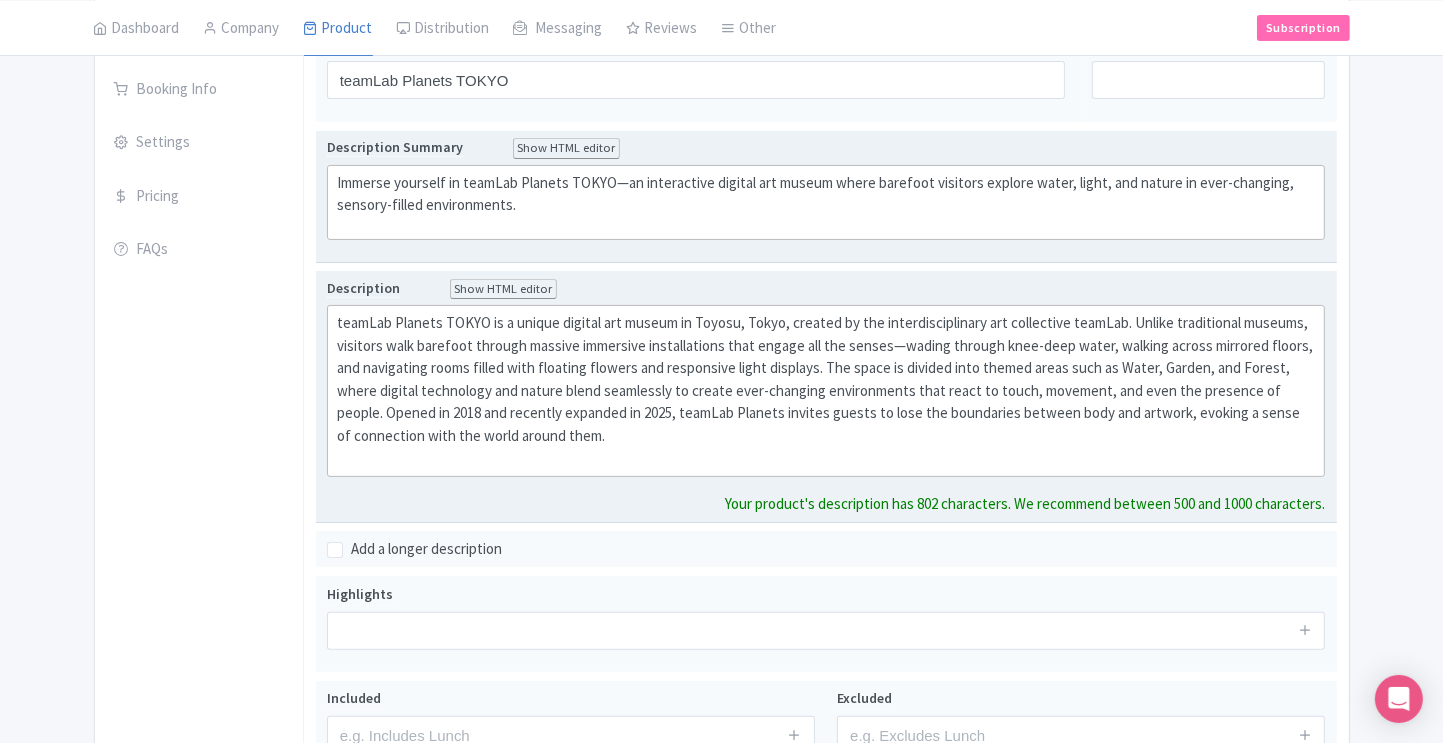 scroll, scrollTop: 336, scrollLeft: 0, axis: vertical 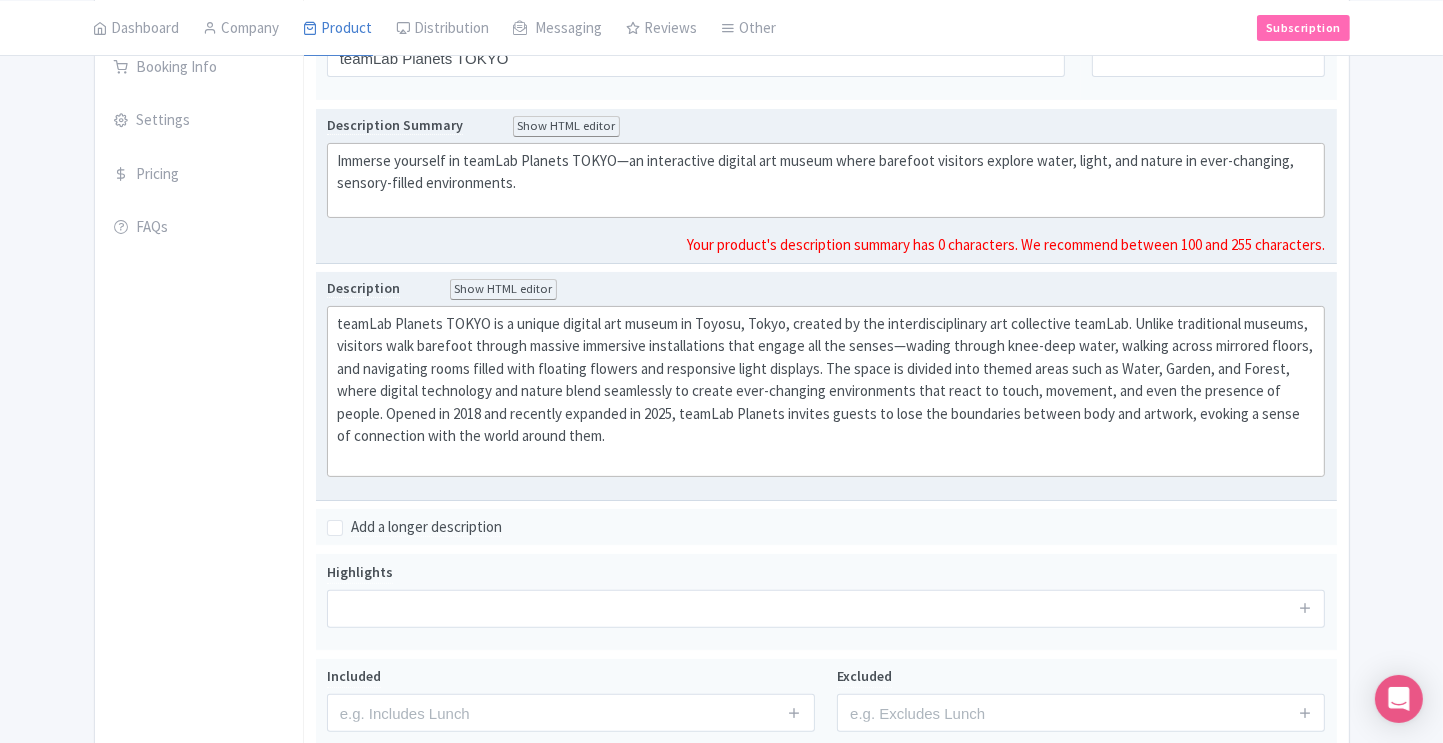 click on "Immerse yourself in teamLab Planets TOKYO—an interactive digital art museum where barefoot visitors explore water, light, and nature in ever-changing, sensory-filled environments." 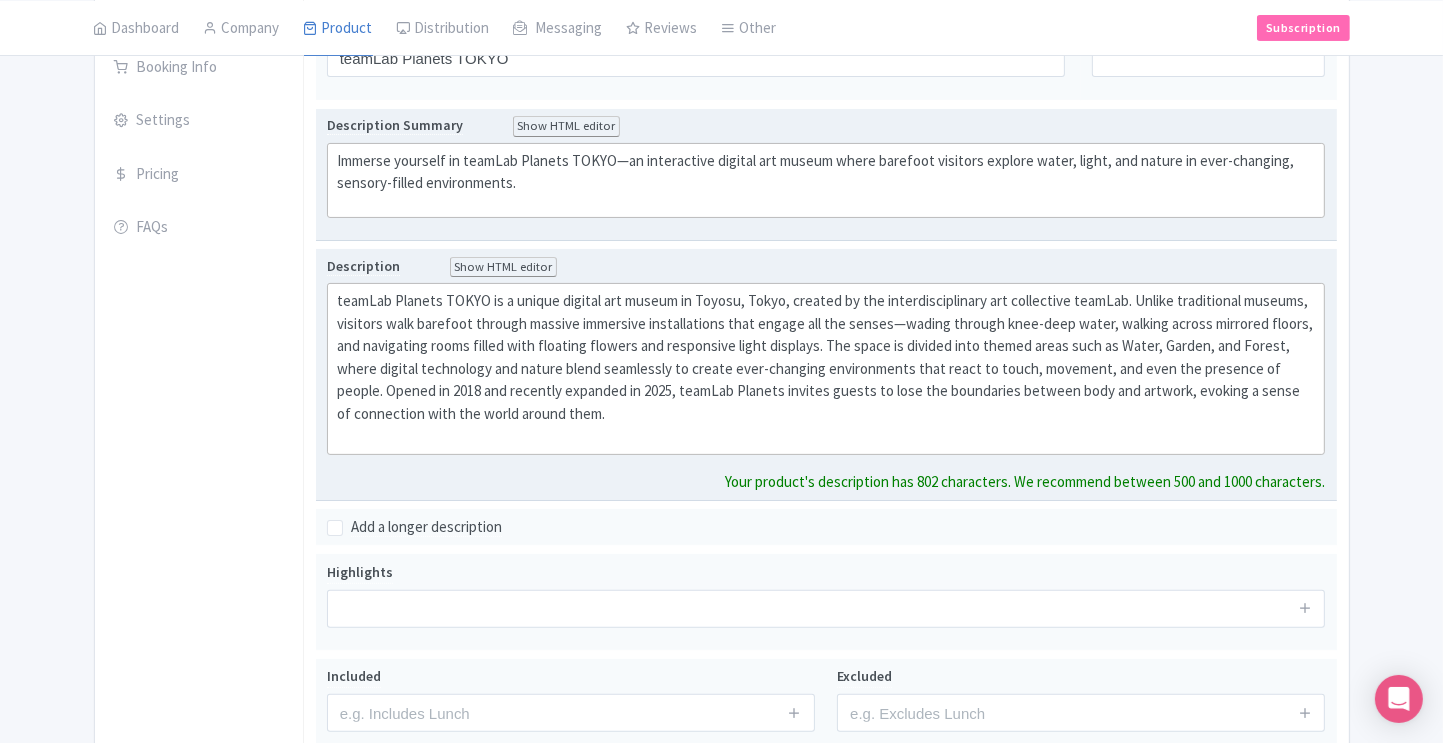 scroll, scrollTop: 359, scrollLeft: 0, axis: vertical 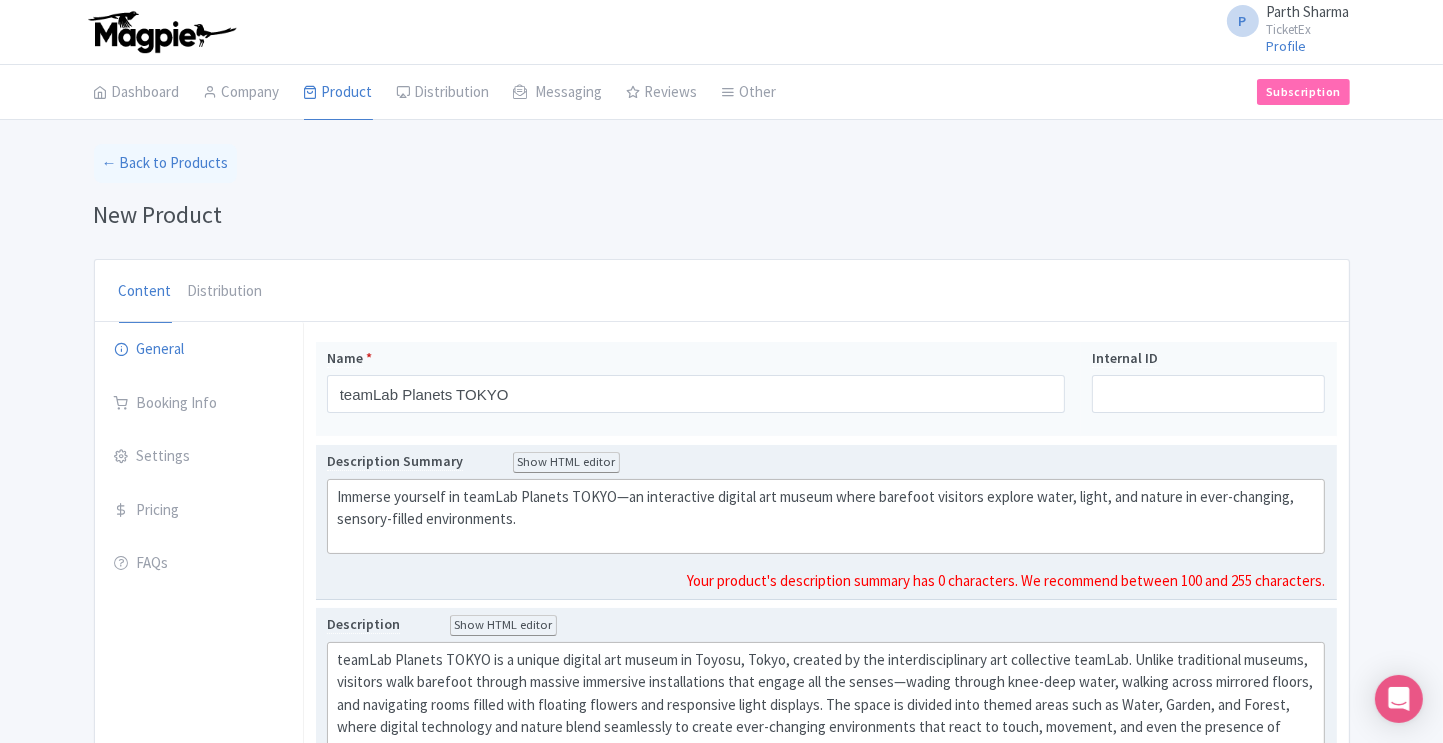 click on "Immerse yourself in teamLab Planets TOKYO—an interactive digital art museum where barefoot visitors explore water, light, and nature in ever-changing, sensory-filled environments." 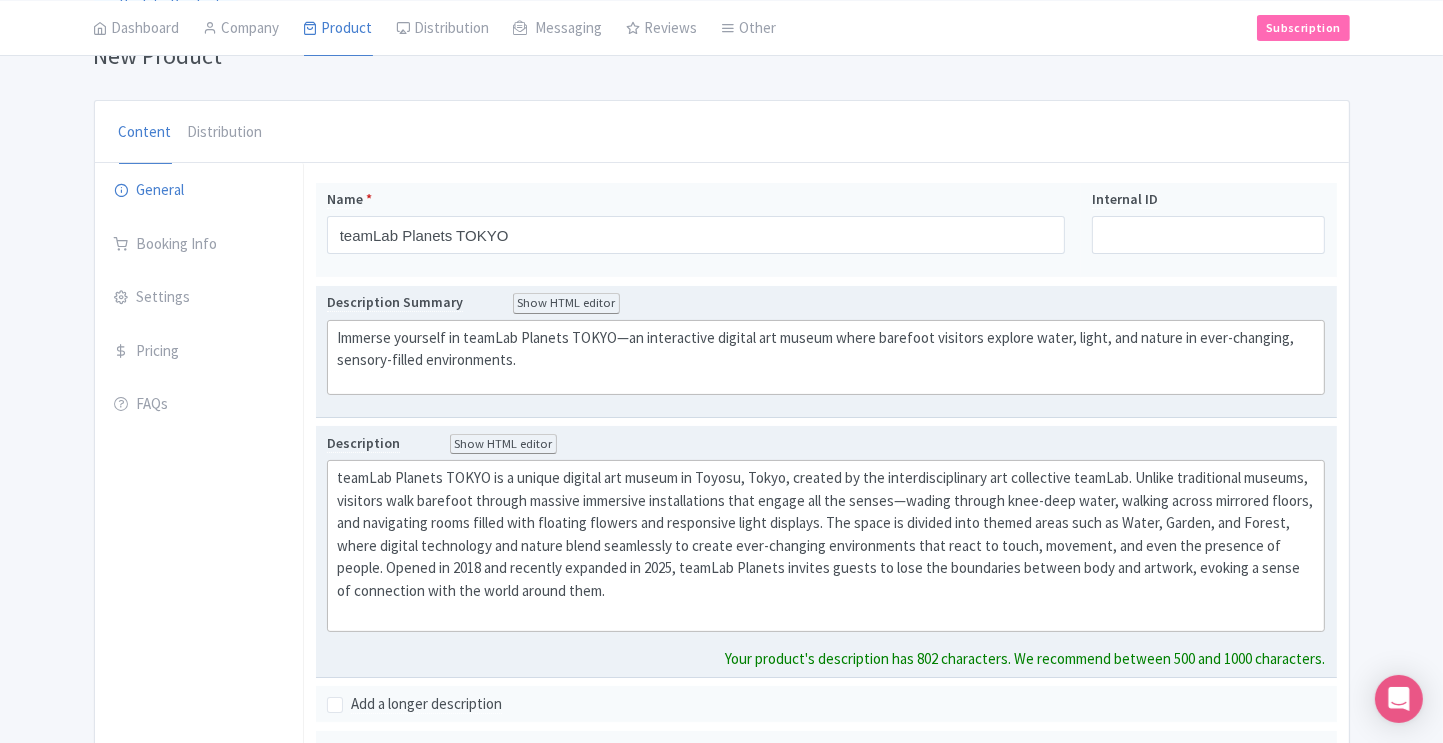 scroll, scrollTop: 181, scrollLeft: 0, axis: vertical 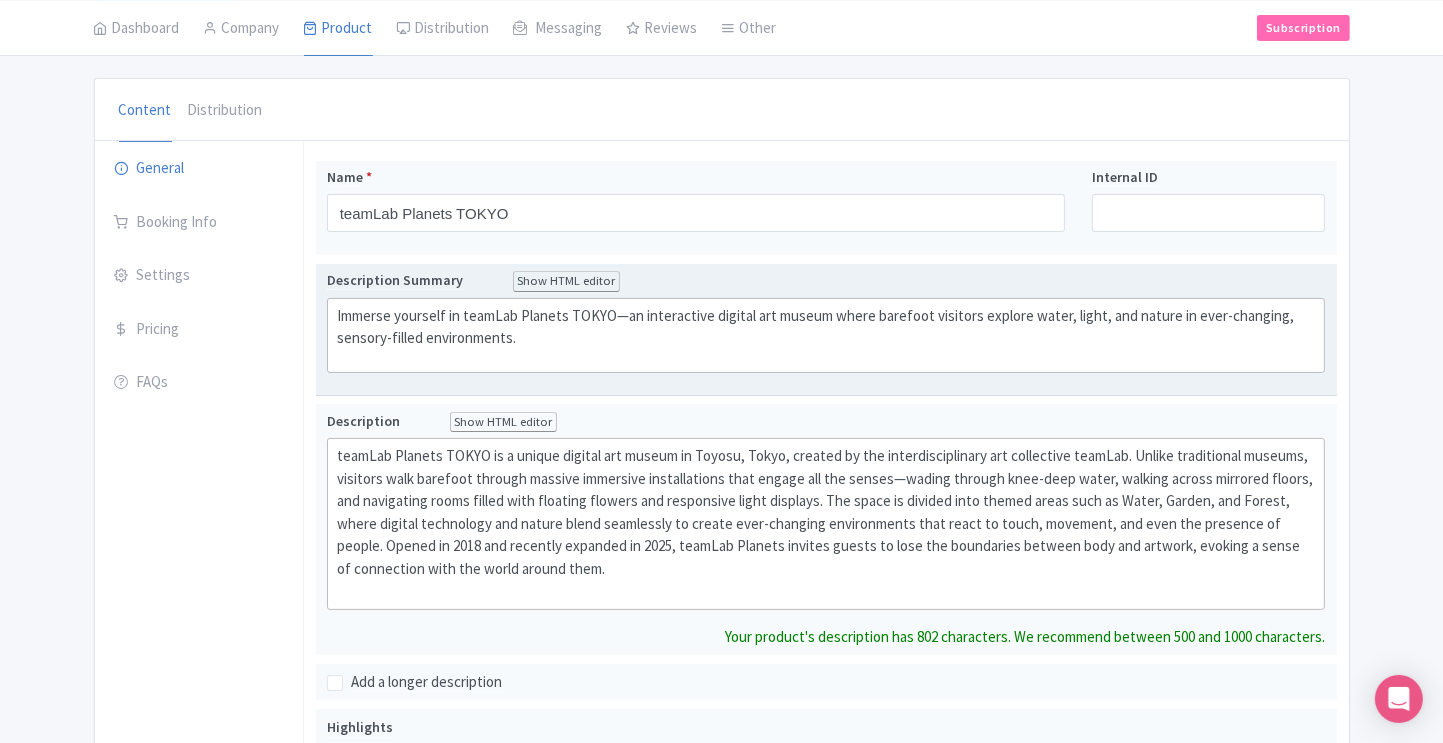 click on "Immerse yourself in teamLab Planets TOKYO—an interactive digital art museum where barefoot visitors explore water, light, and nature in ever-changing, sensory-filled environments." 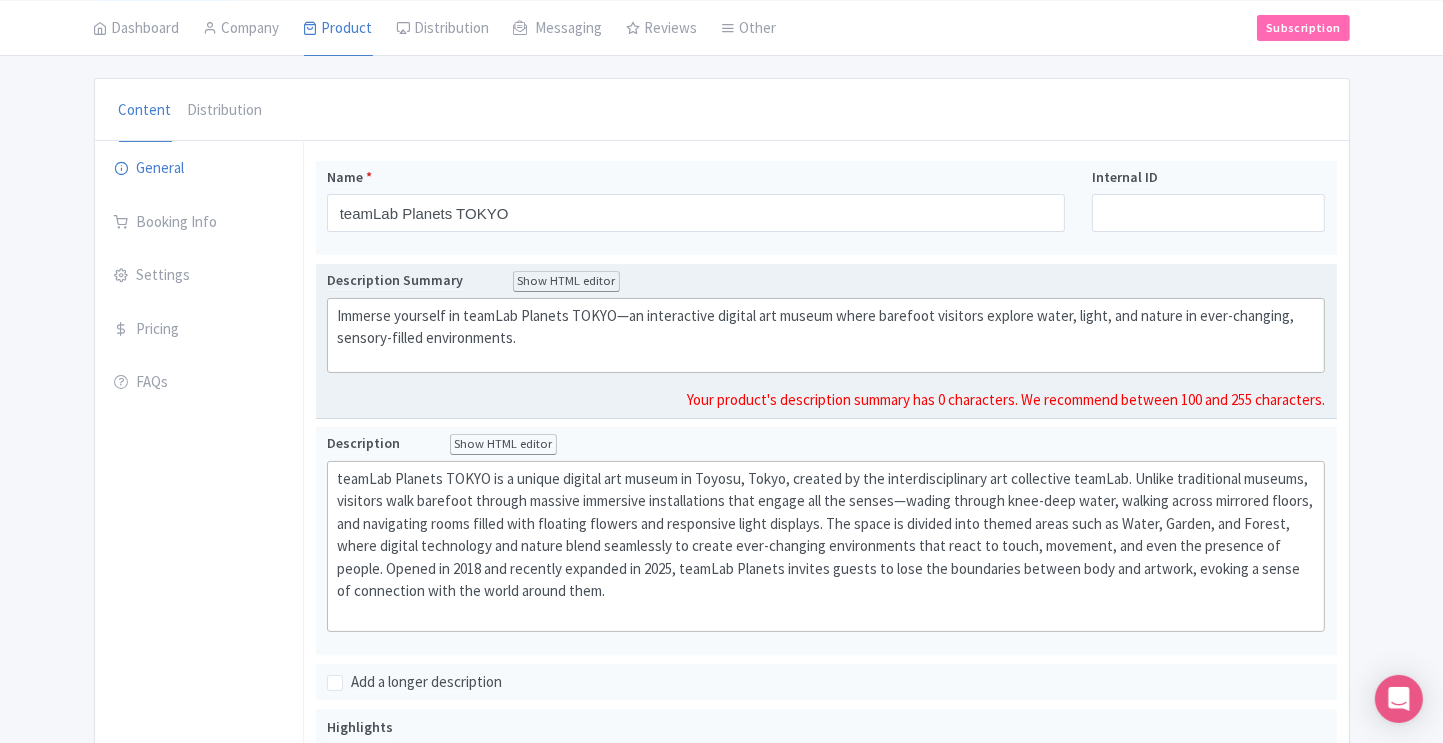 click on "Immerse yourself in teamLab Planets TOKYO—an interactive digital art museum where barefoot visitors explore water, light, and nature in ever-changing, sensory-filled environments." 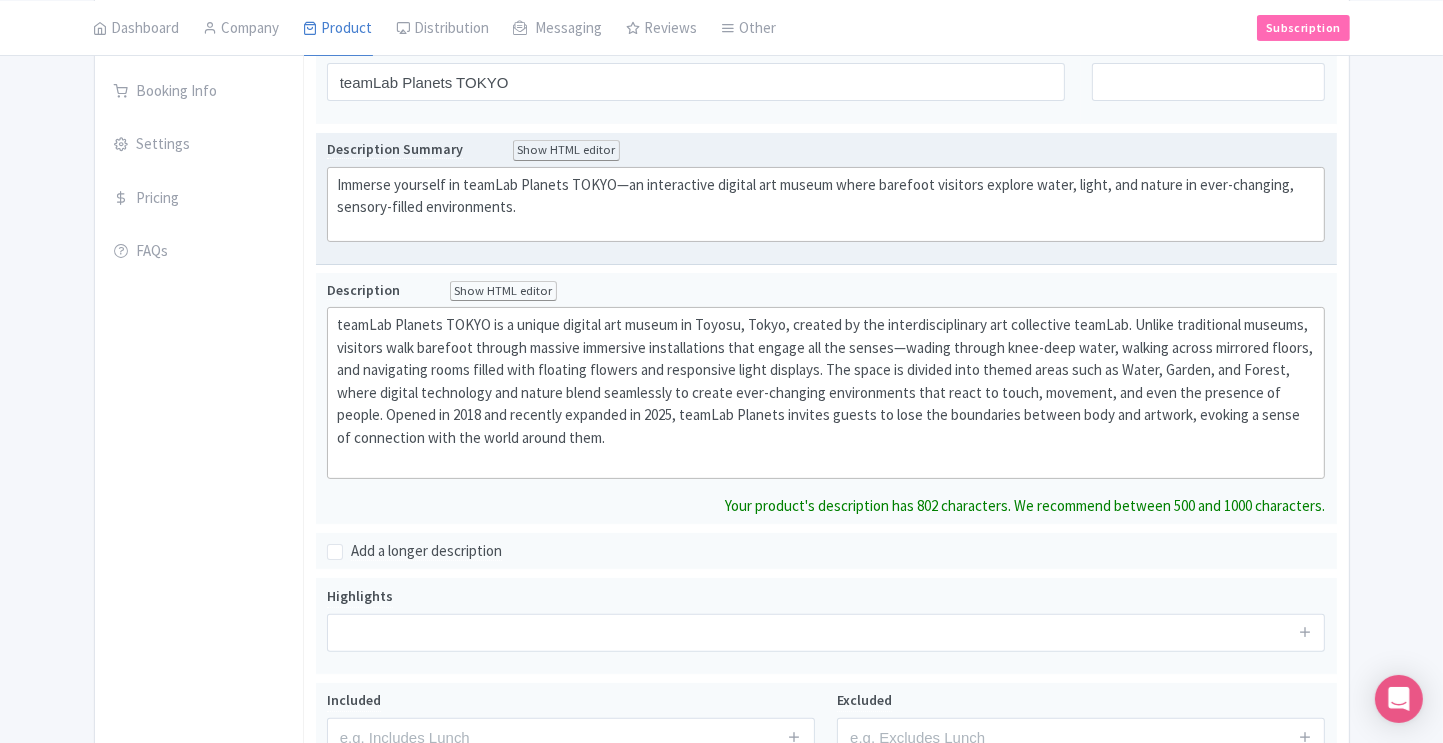 scroll, scrollTop: 236, scrollLeft: 0, axis: vertical 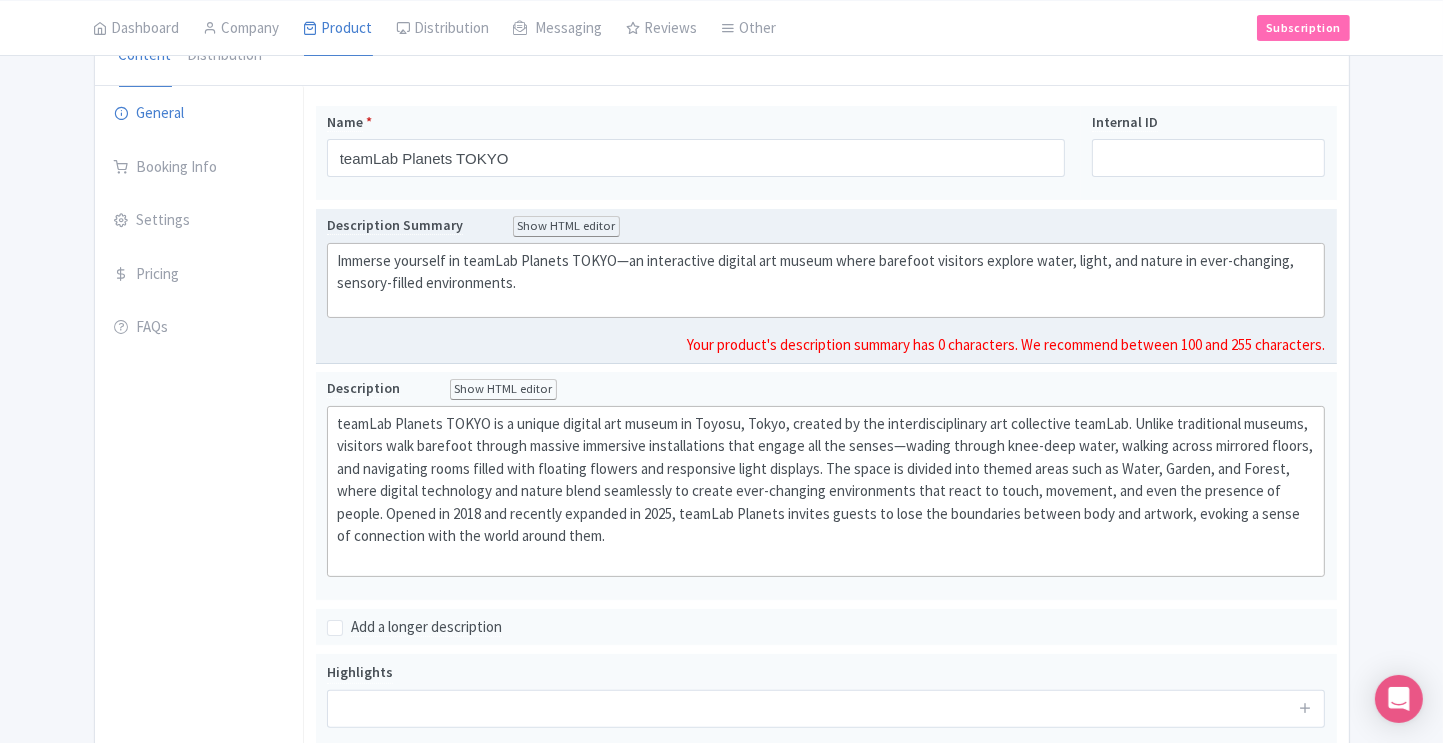 click on "Immerse yourself in teamLab Planets TOKYO—an interactive digital art museum where barefoot visitors explore water, light, and nature in ever-changing, sensory-filled environments." 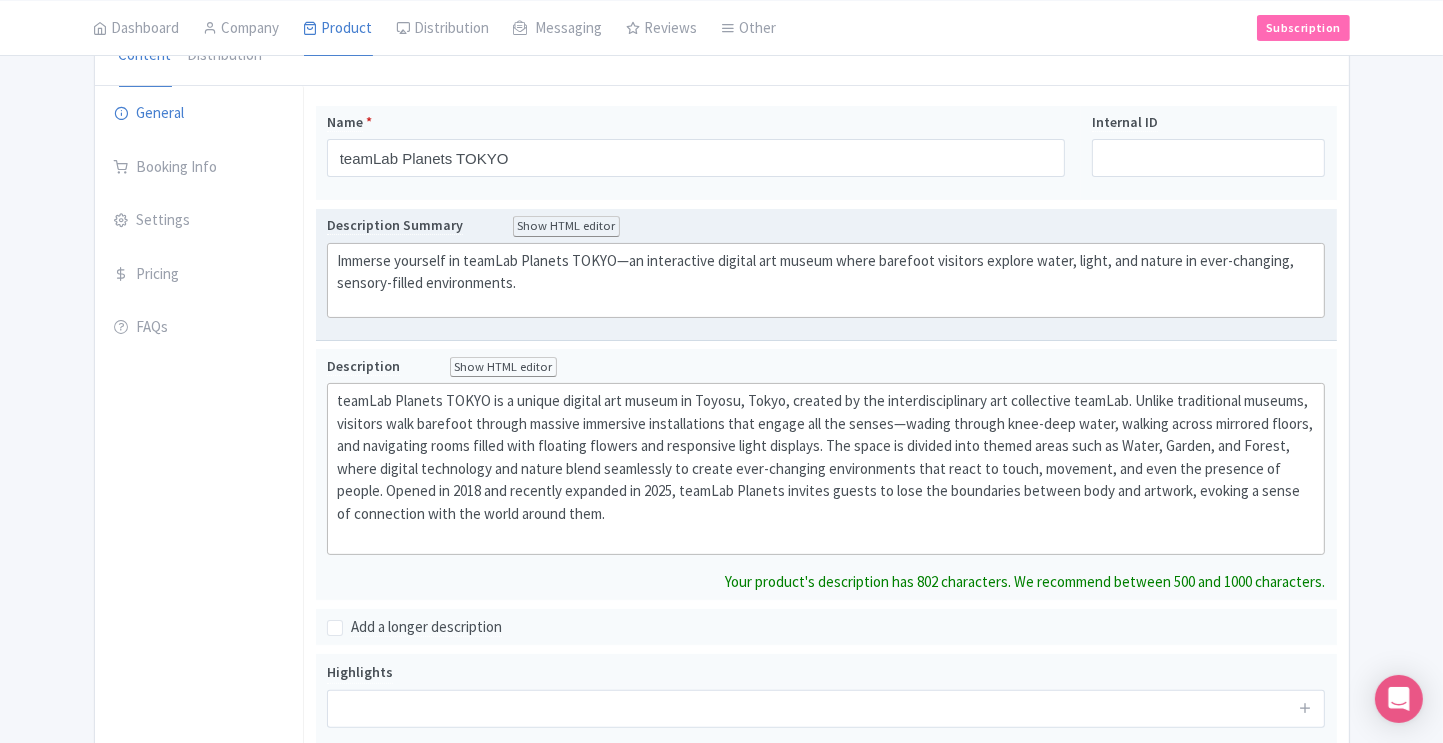 scroll, scrollTop: 259, scrollLeft: 0, axis: vertical 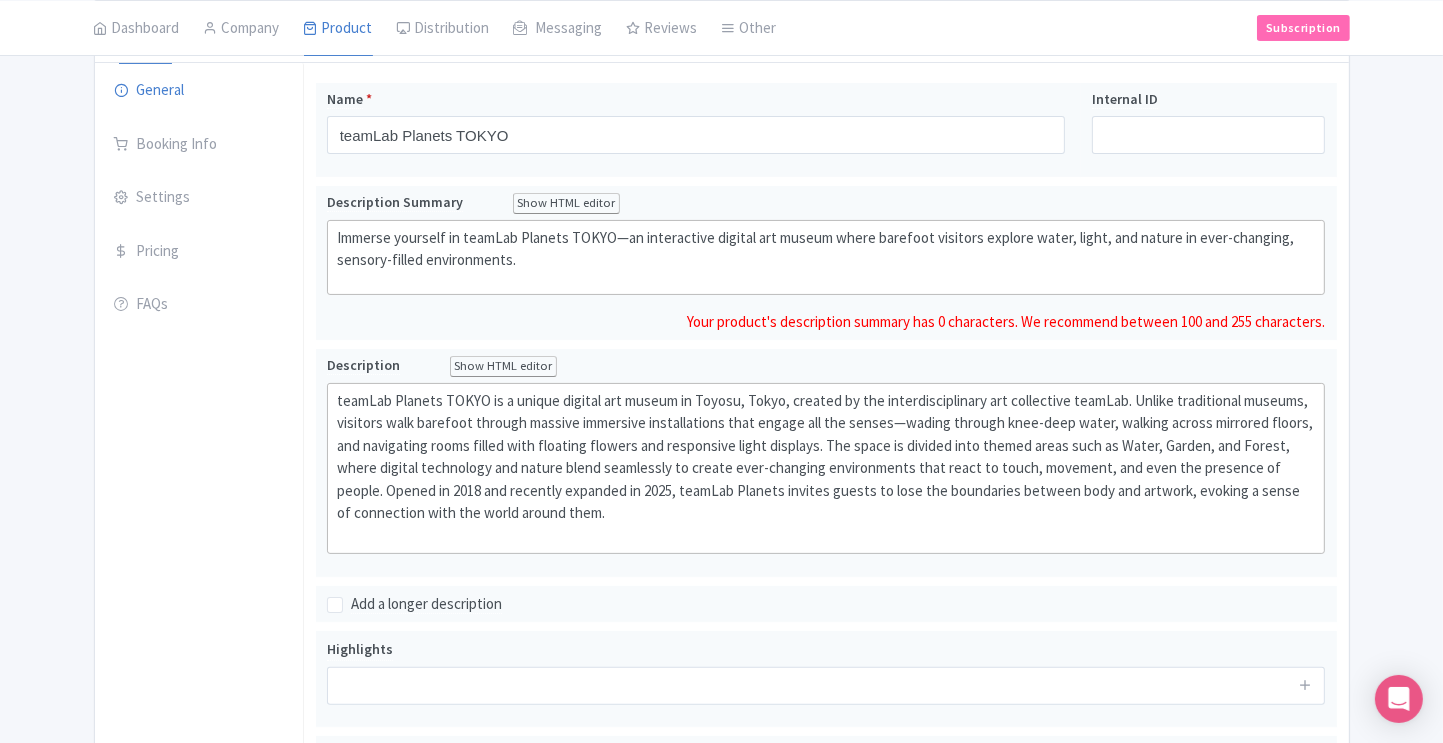 click on "Immerse yourself in teamLab Planets TOKYO—an interactive digital art museum where barefoot visitors explore water, light, and nature in ever-changing, sensory-filled environments." 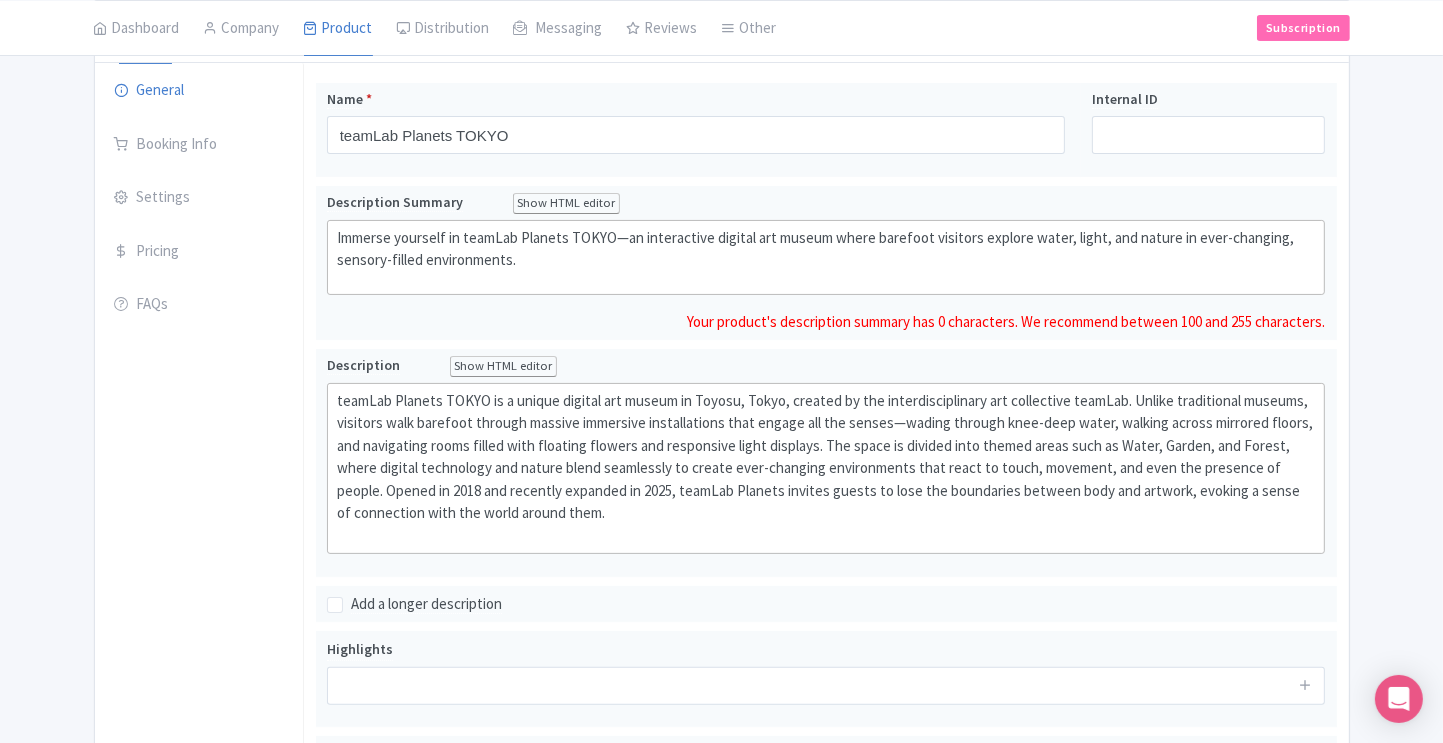 click on "Immerse yourself in teamLab Planets TOKYO—an interactive digital art museum where barefoot visitors explore water, light, and nature in ever-changing, sensory-filled environments." 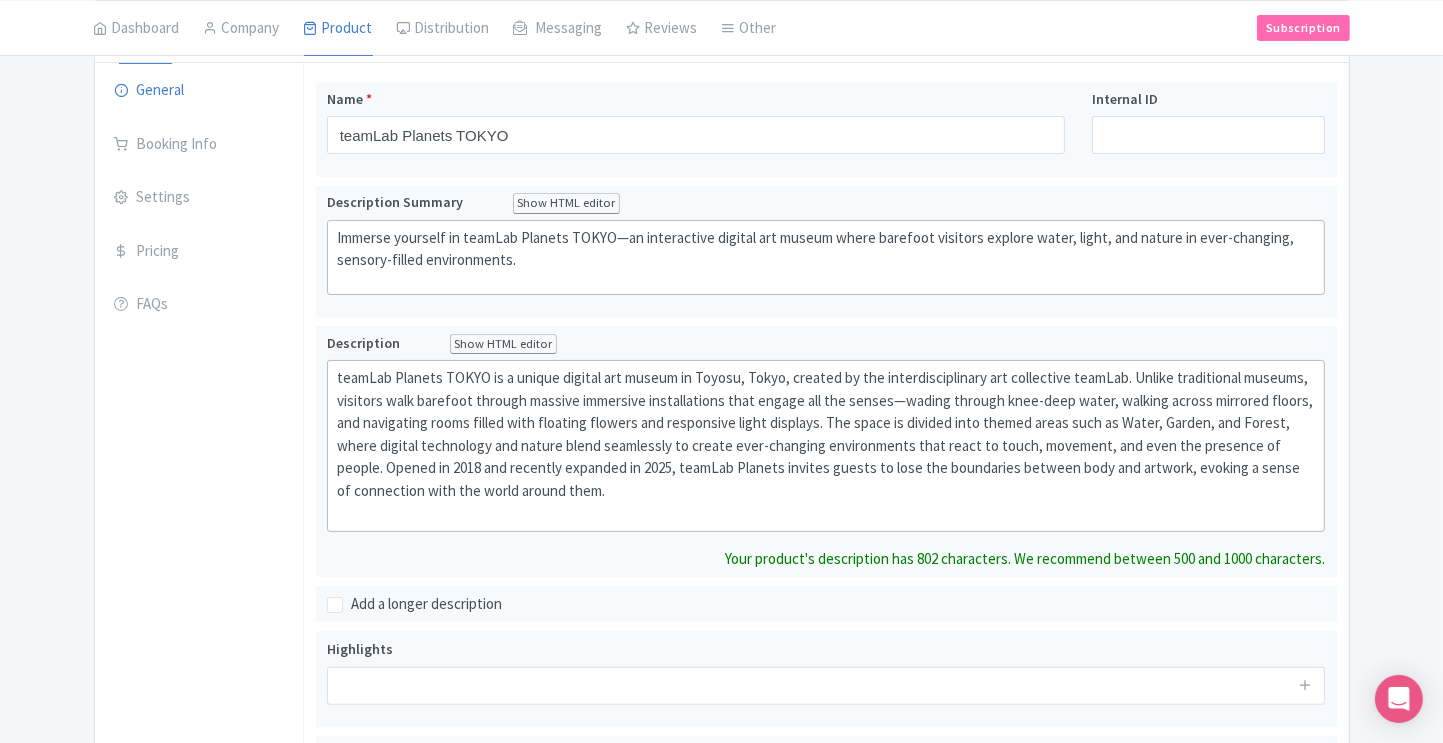 scroll, scrollTop: 281, scrollLeft: 0, axis: vertical 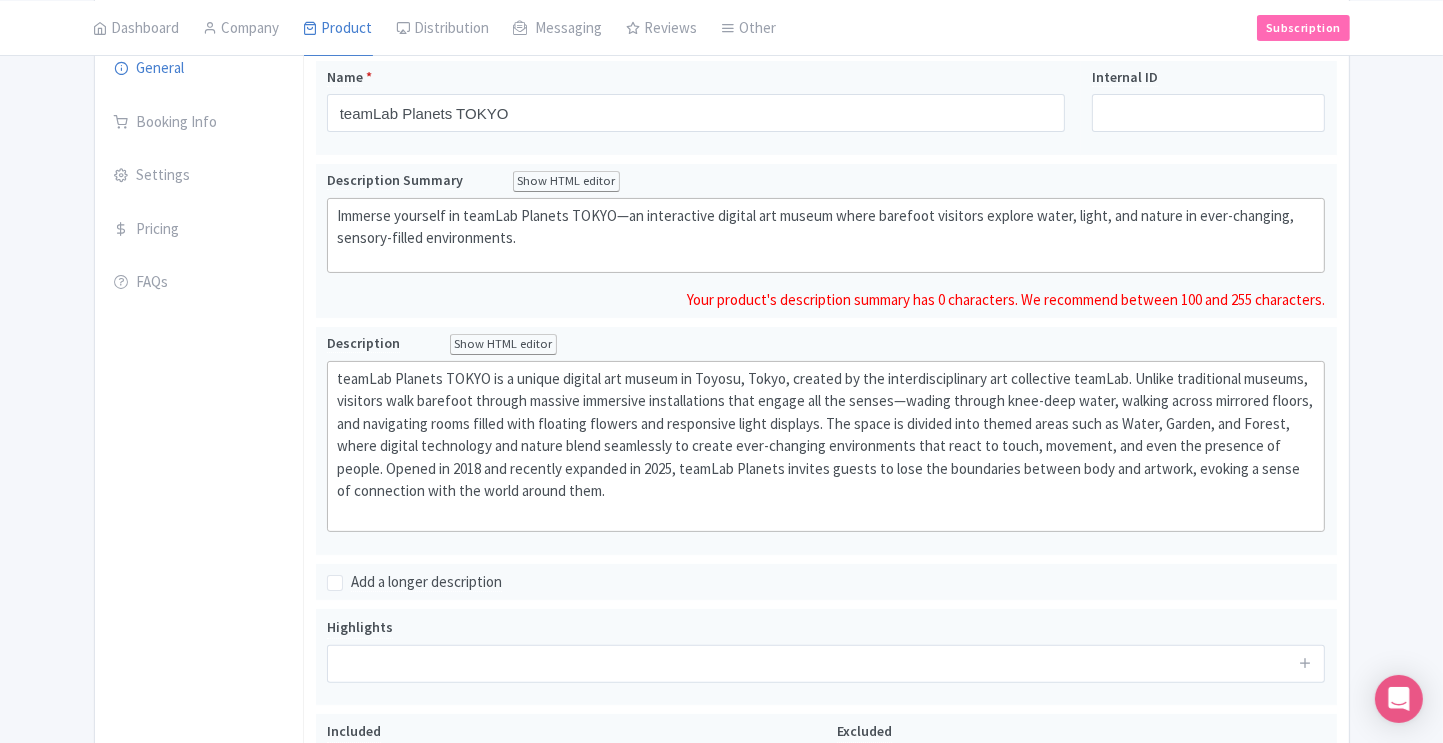 click on "Immerse yourself in teamLab Planets TOKYO—an interactive digital art museum where barefoot visitors explore water, light, and nature in ever-changing, sensory-filled environments." 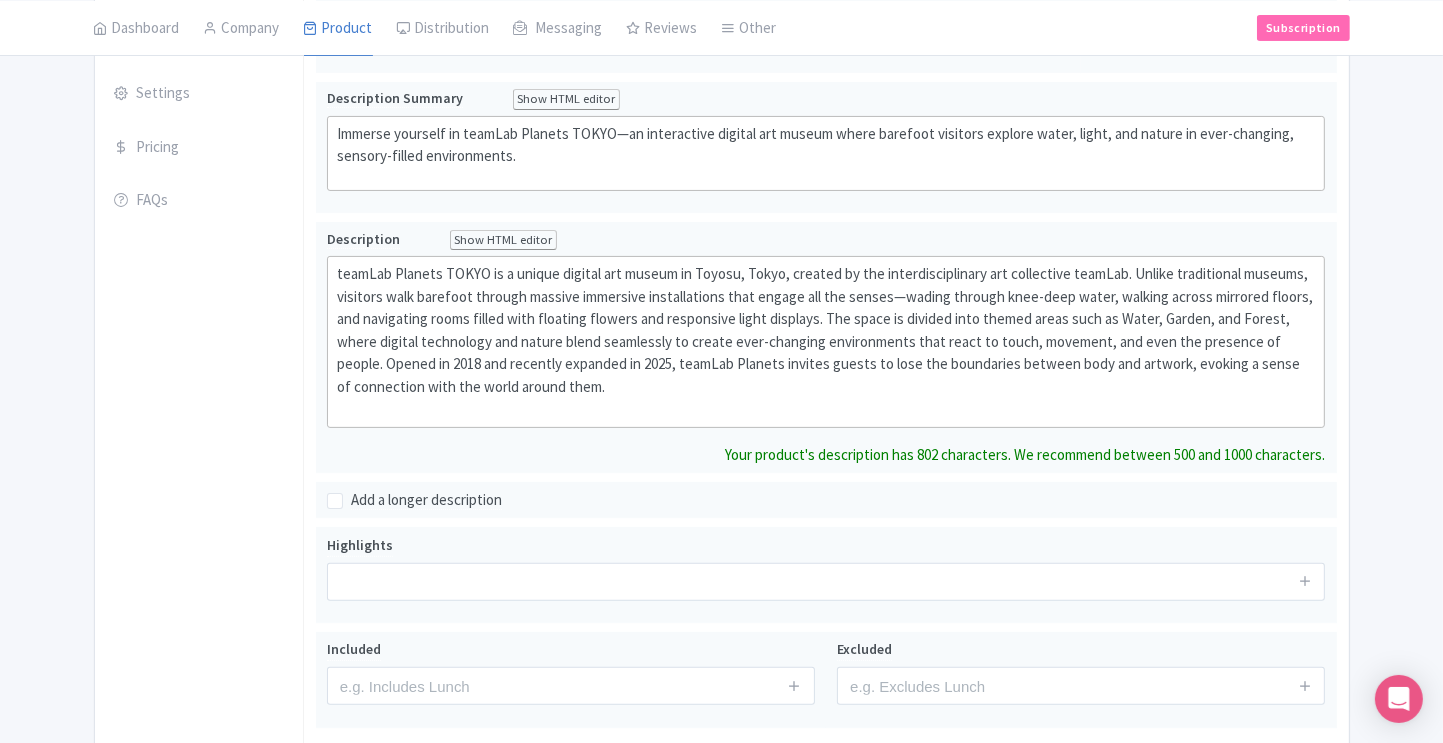 scroll, scrollTop: 512, scrollLeft: 0, axis: vertical 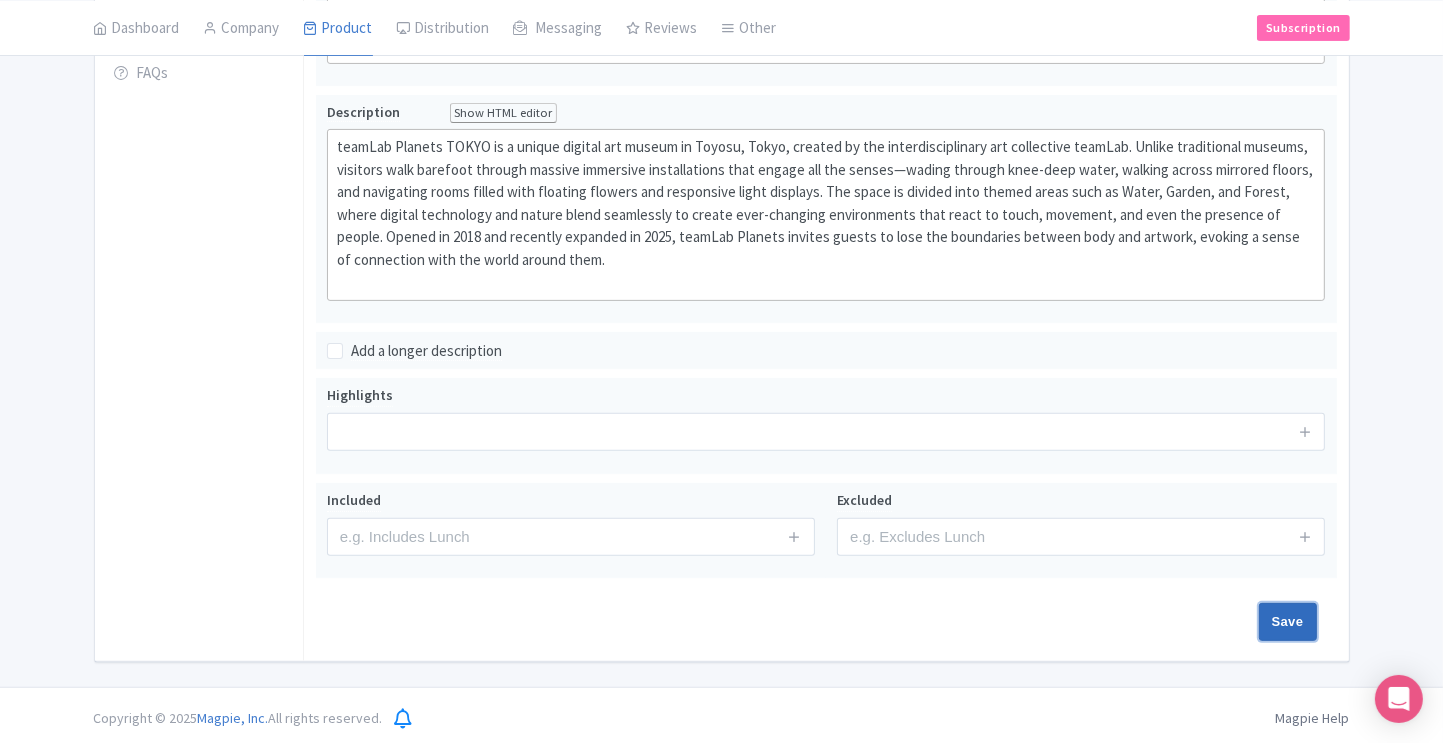 click on "Save" at bounding box center (1288, 622) 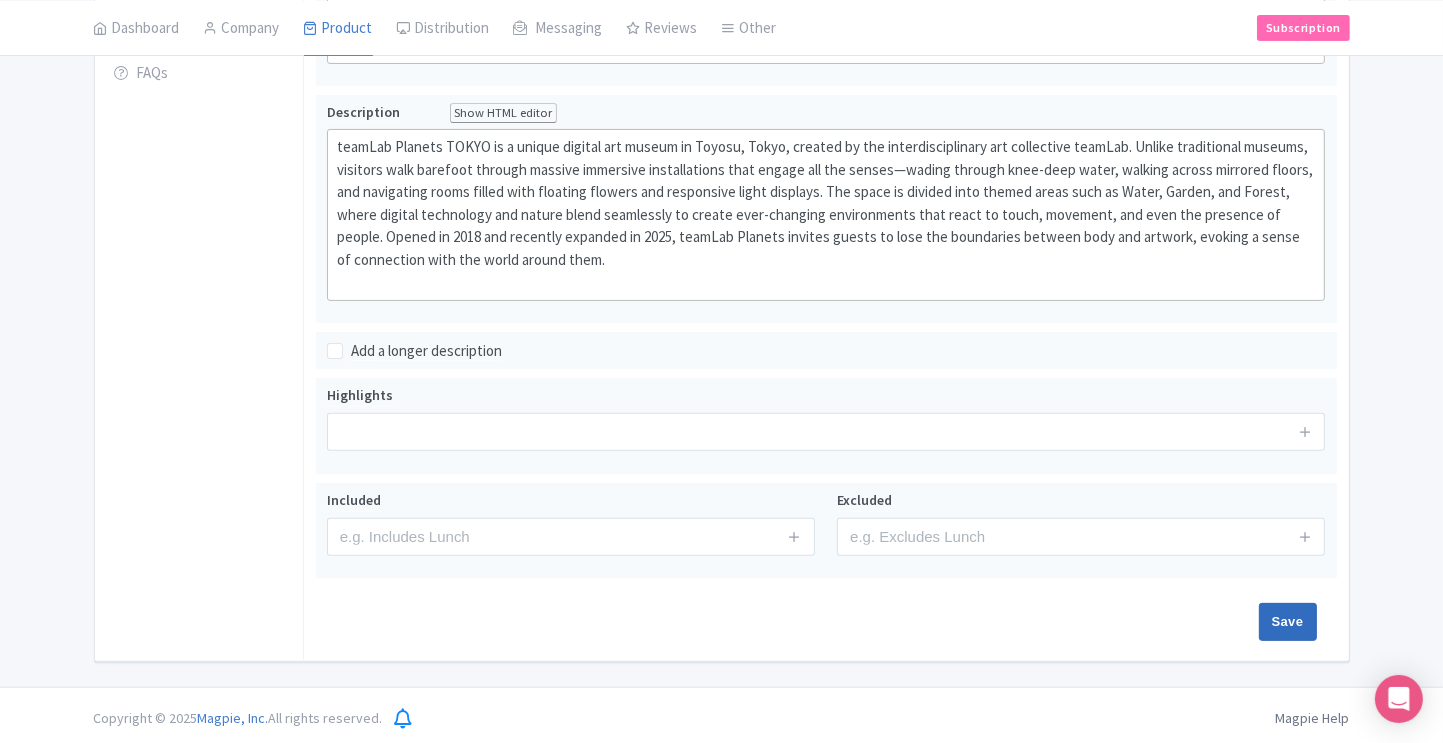 type on "Saving..." 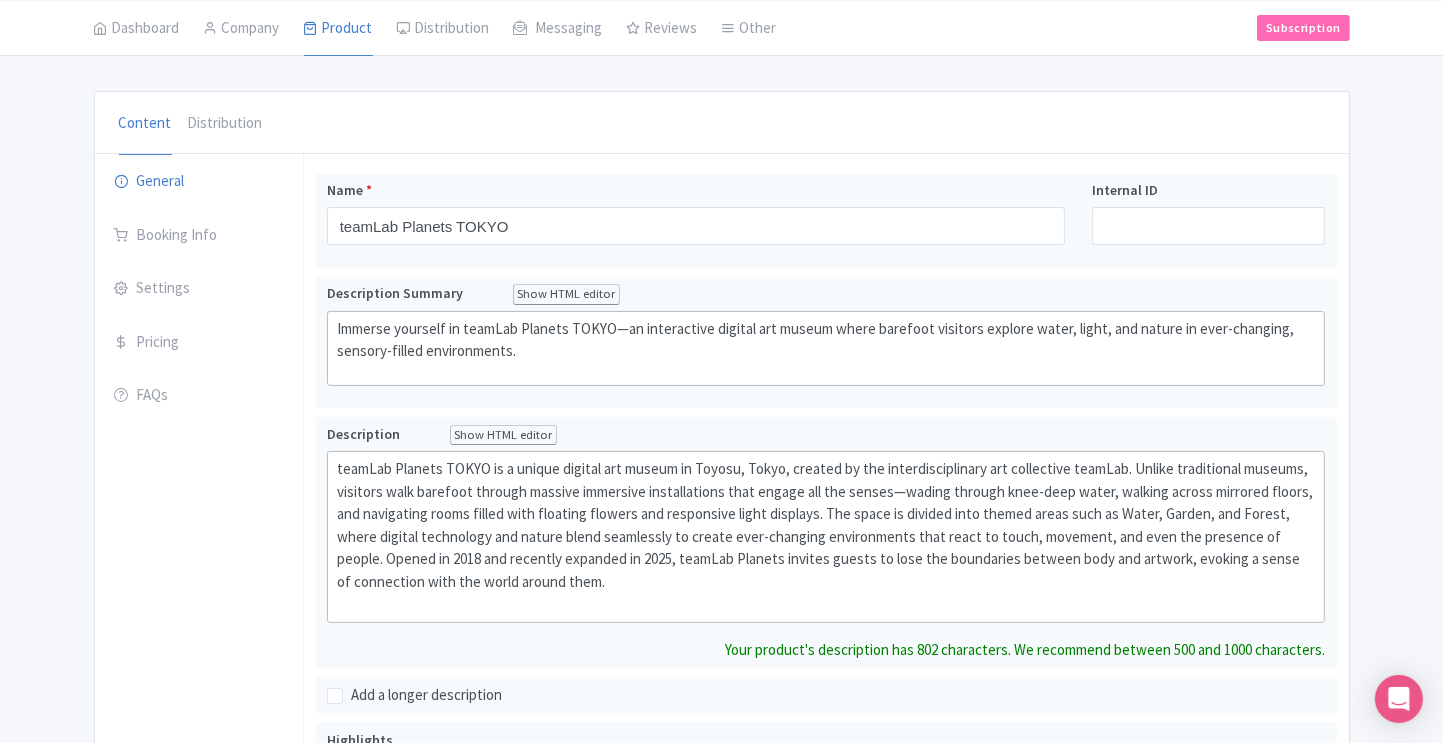 scroll, scrollTop: 167, scrollLeft: 0, axis: vertical 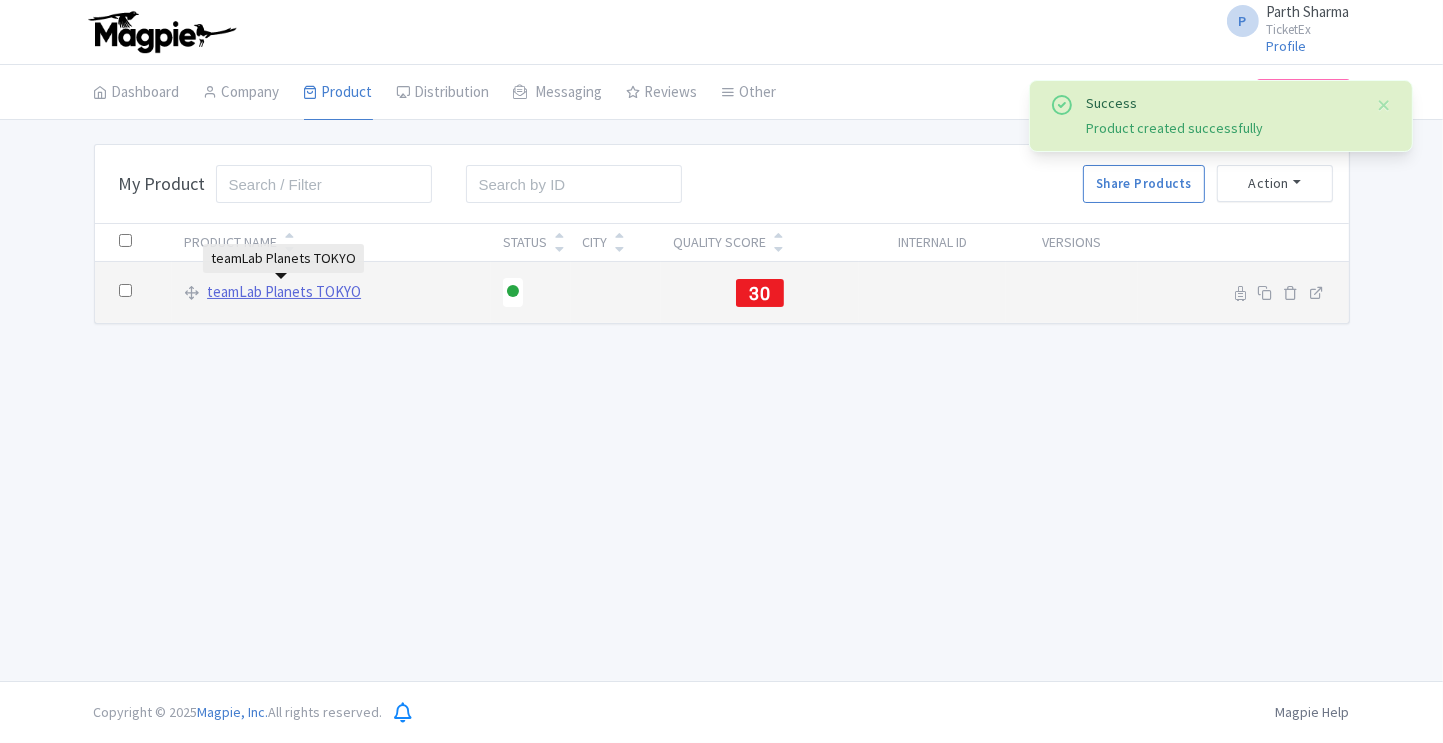 click on "teamLab Planets TOKYO" at bounding box center [284, 292] 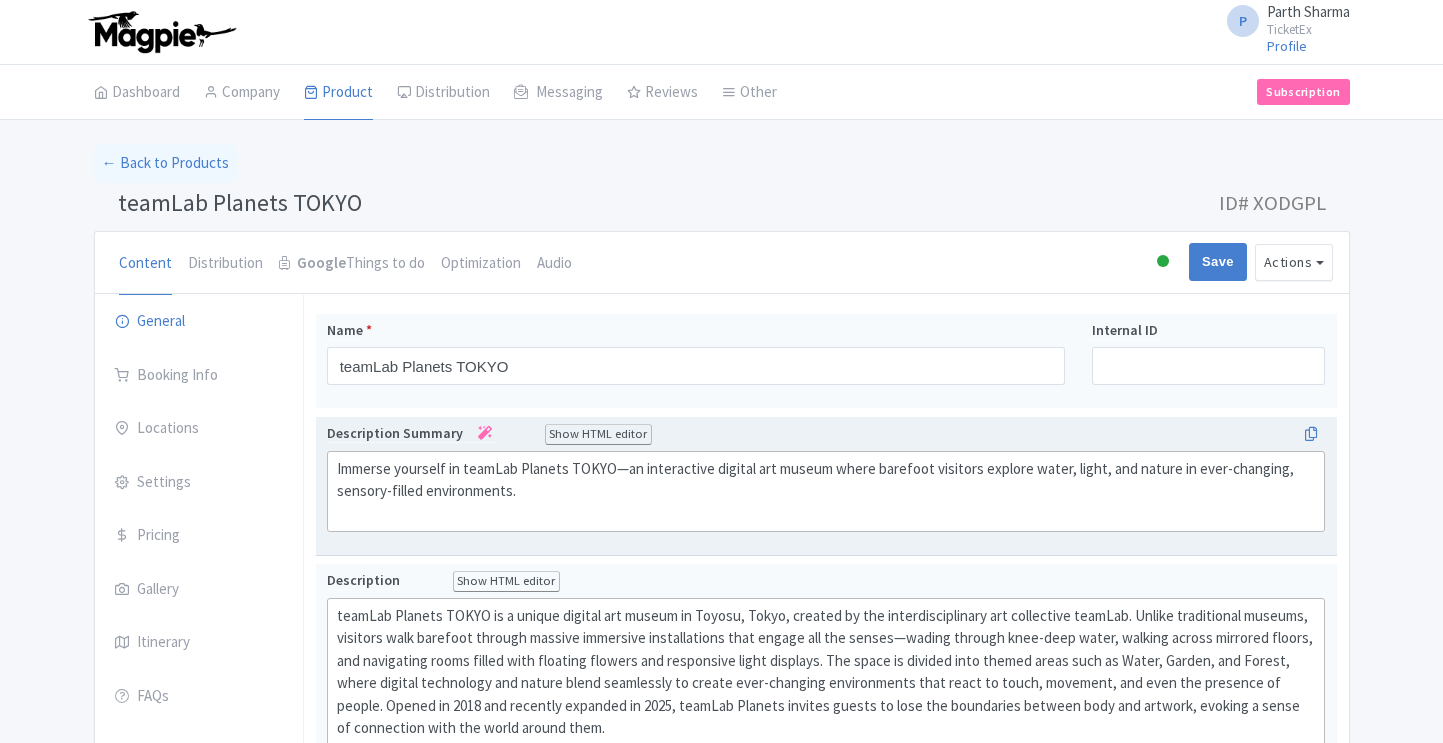 scroll, scrollTop: 0, scrollLeft: 0, axis: both 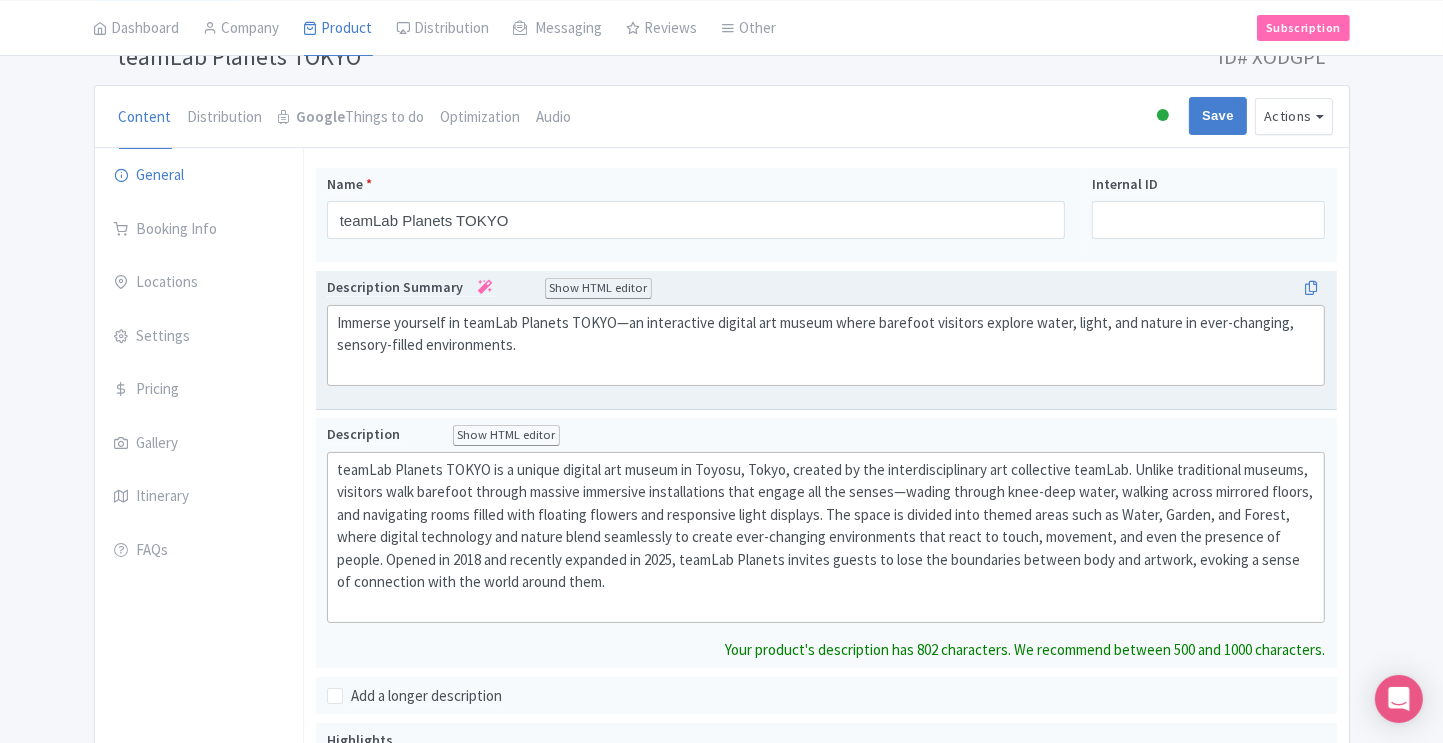 click on "Immerse yourself in teamLab Planets TOKYO—an interactive digital art museum where barefoot visitors explore water, light, and nature in ever-changing, sensory-filled environments." 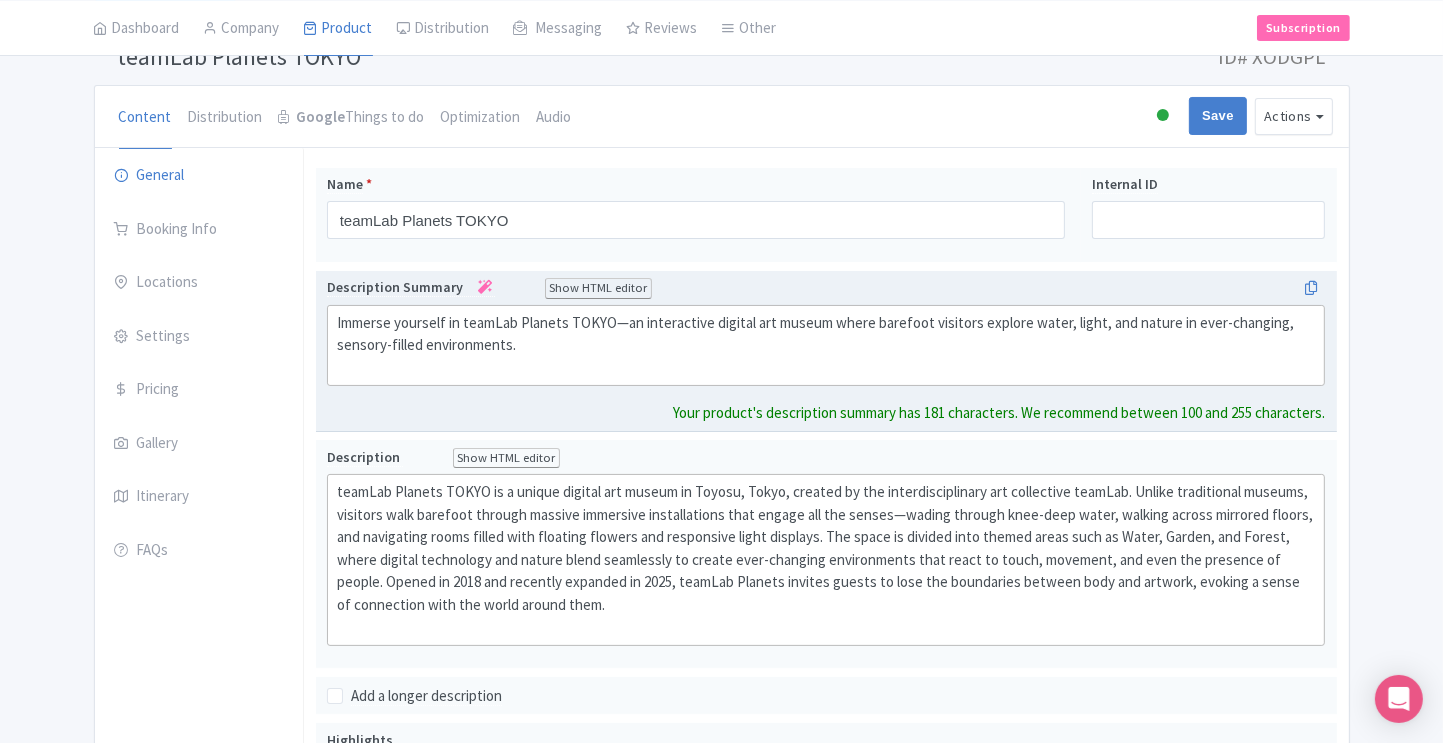 click on "Immerse yourself in teamLab Planets TOKYO—an interactive digital art museum where barefoot visitors explore water, light, and nature in ever-changing, sensory-filled environments." 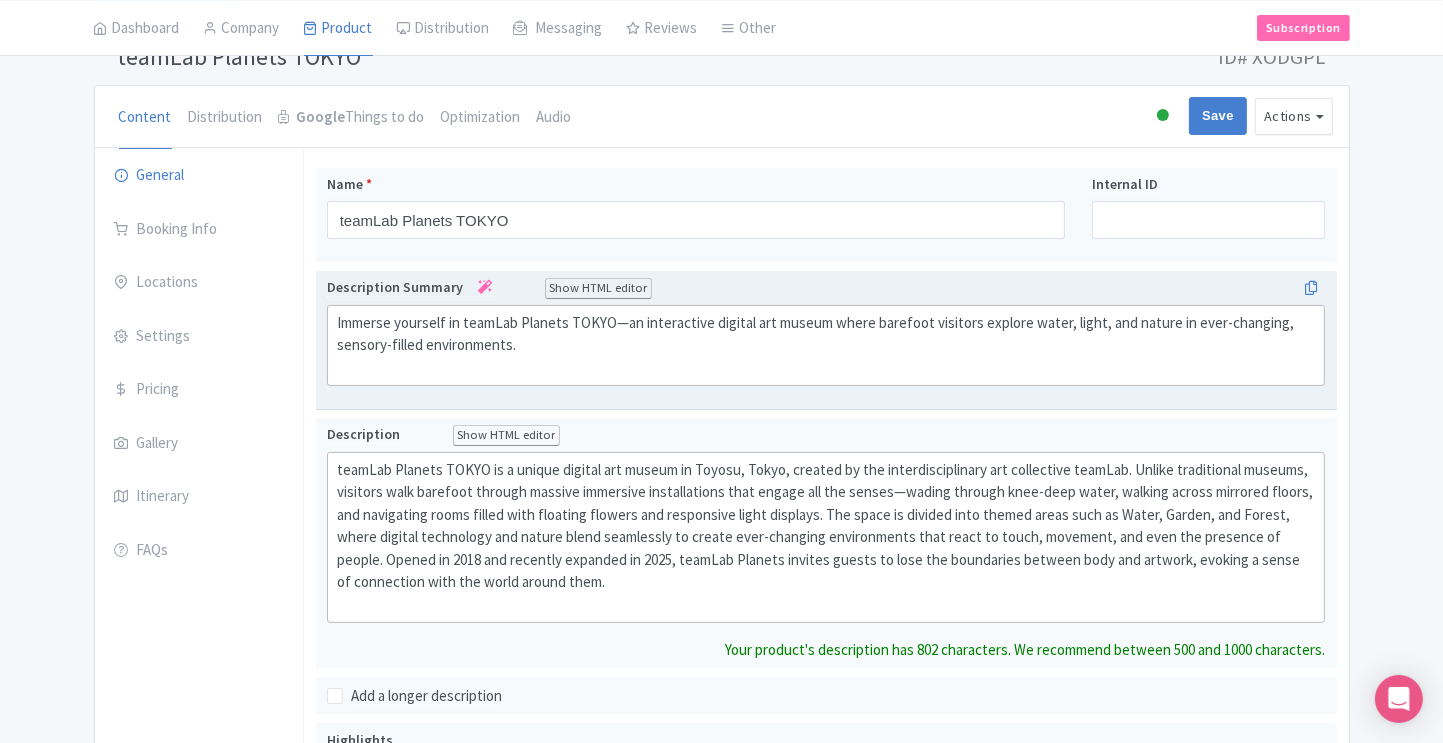 type on "<div>&nbsp;Immerse yourself in teamLab Planets TOKYO—an interactive digital art museum where barefoot visitors explore water, light, and nature in ever-changing, sensory-filled environments.&nbsp;<br><br></div>" 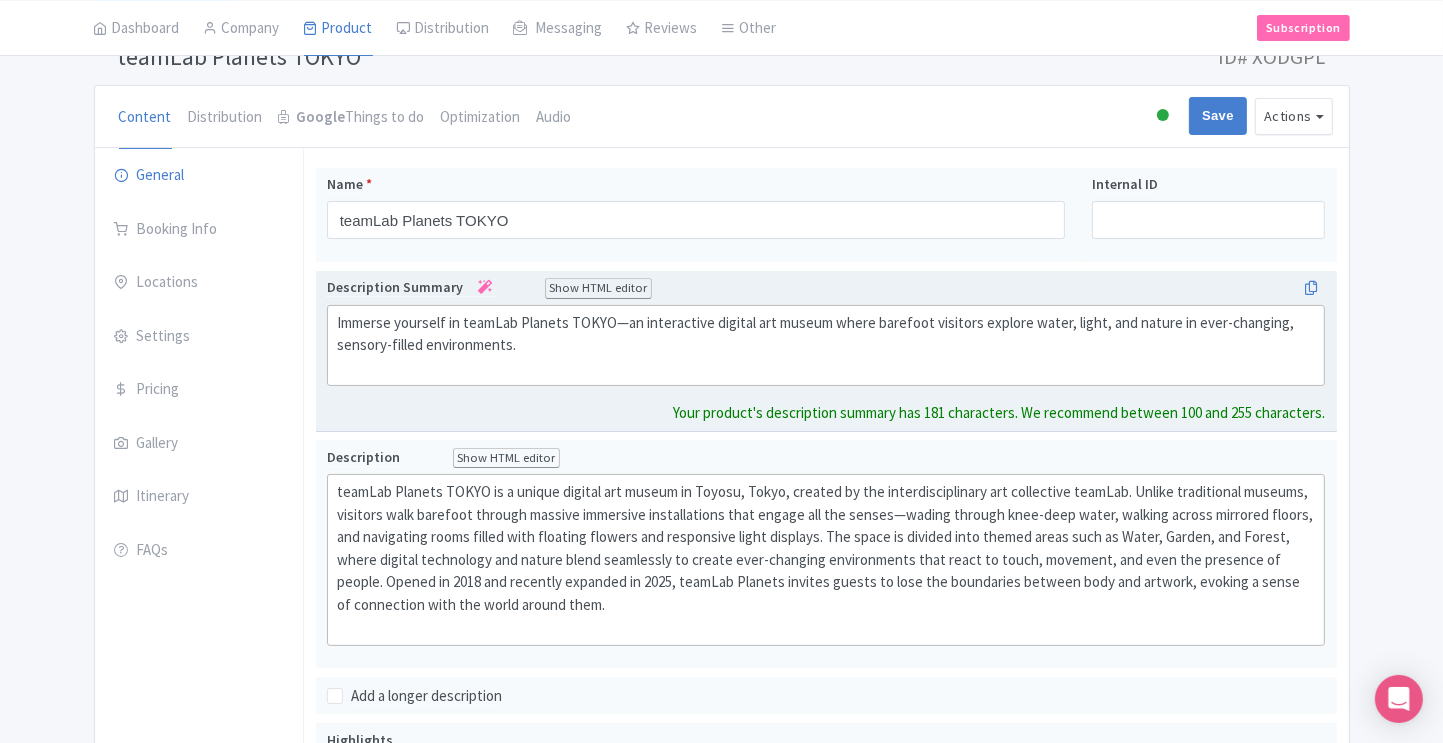 click on "Immerse yourself in teamLab Planets TOKYO—an interactive digital art museum where barefoot visitors explore water, light, and nature in ever-changing, sensory-filled environments." 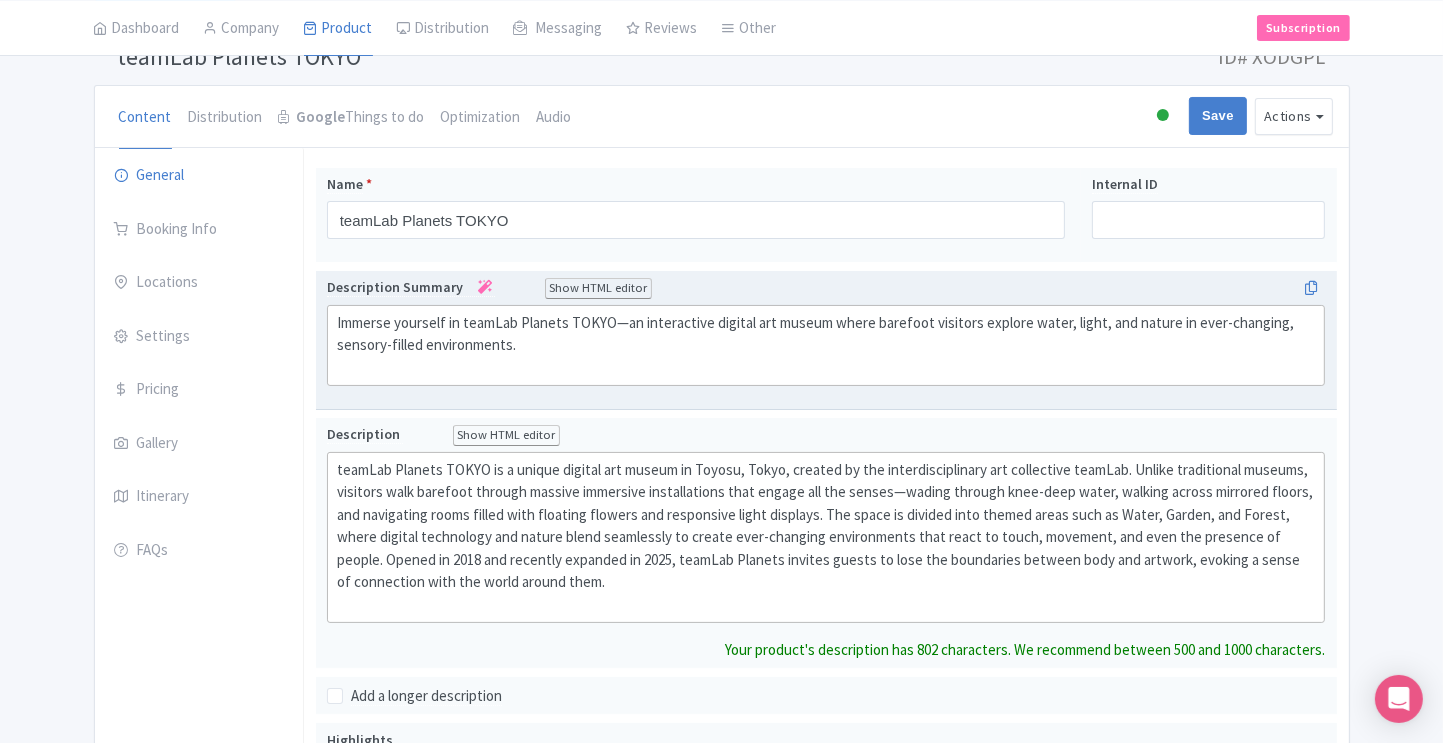 scroll, scrollTop: 168, scrollLeft: 0, axis: vertical 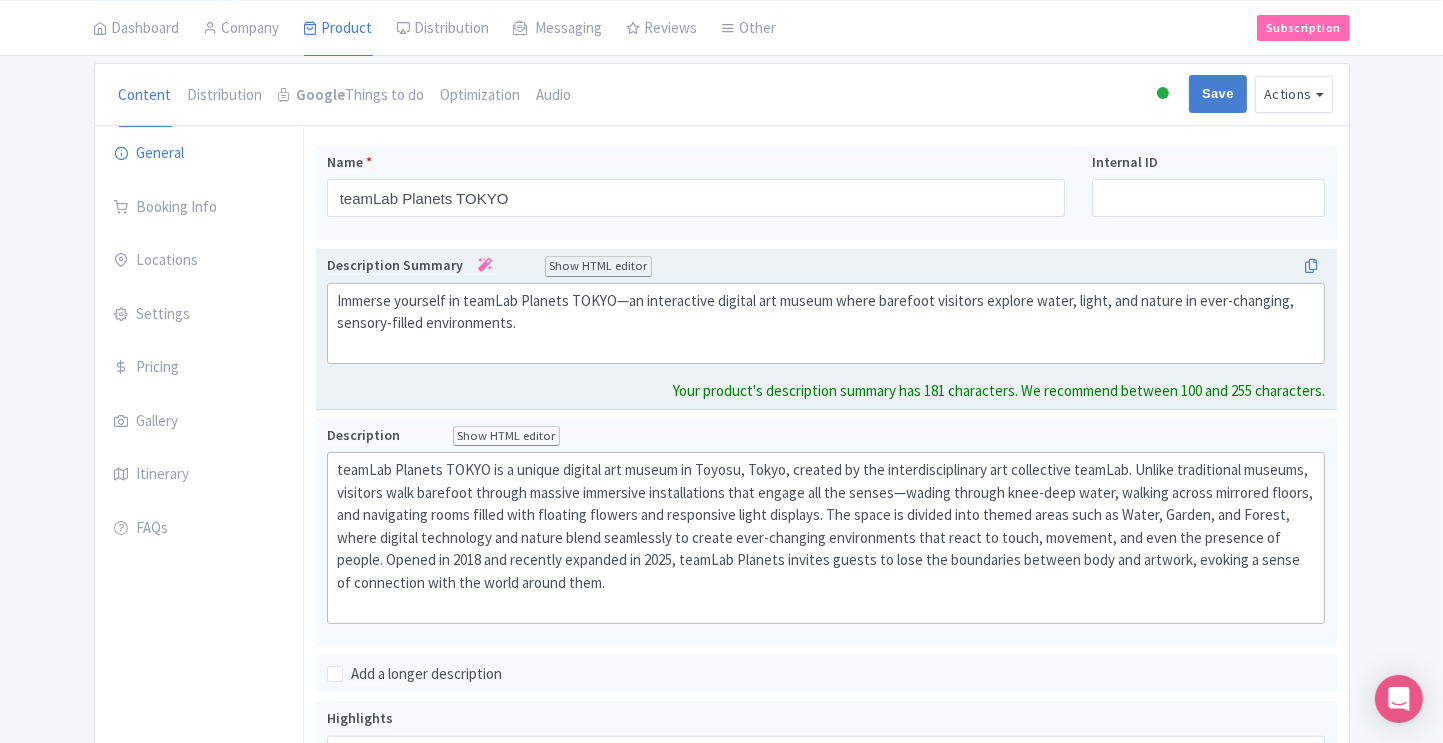 click on "Immerse yourself in teamLab Planets TOKYO—an interactive digital art museum where barefoot visitors explore water, light, and nature in ever-changing, sensory-filled environments." 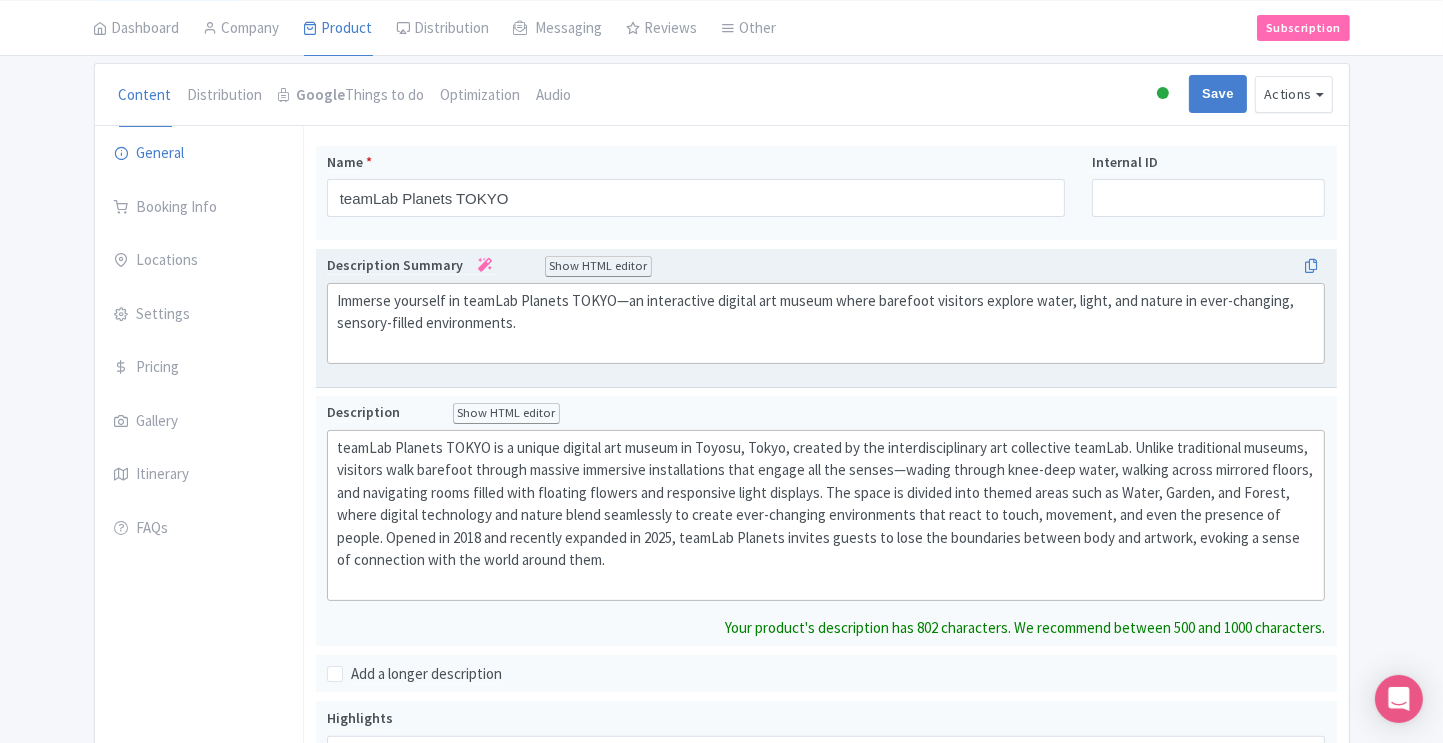 scroll, scrollTop: 191, scrollLeft: 0, axis: vertical 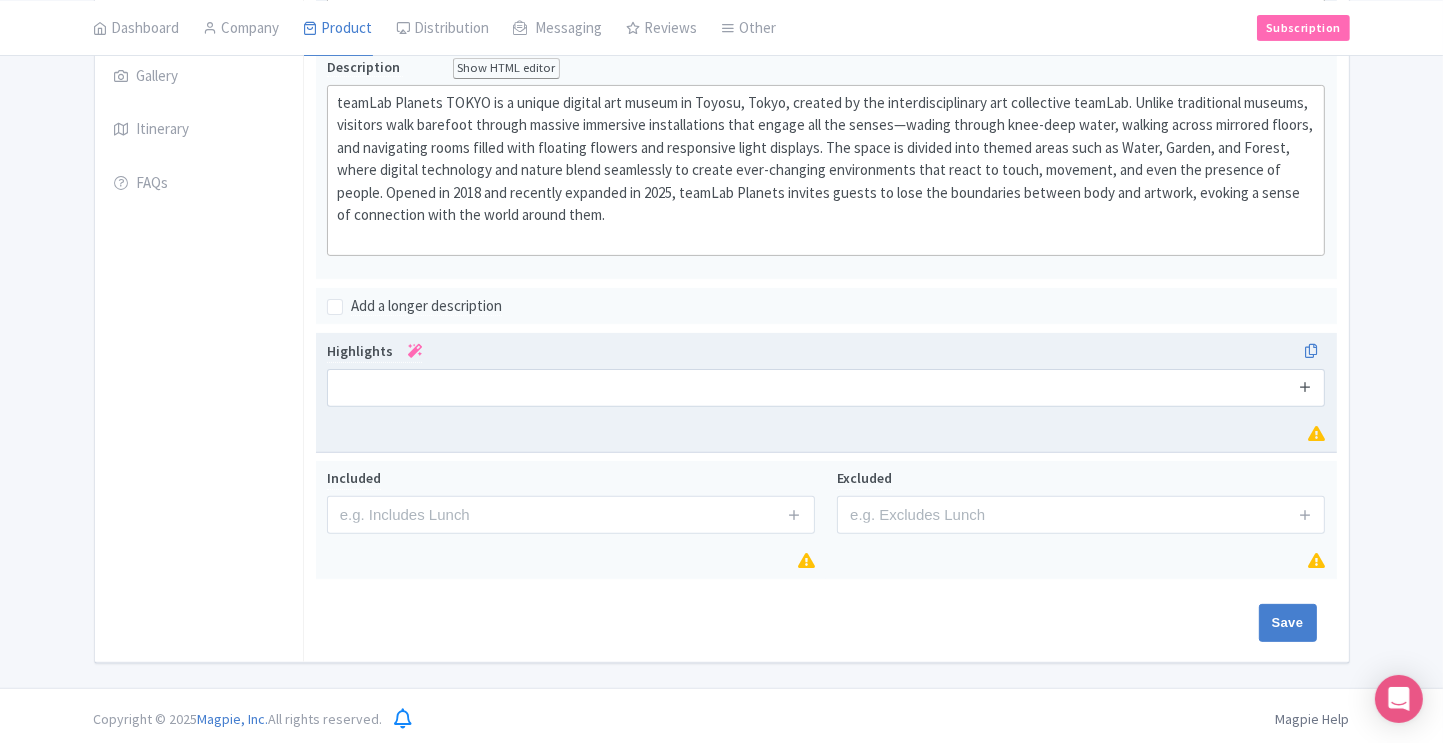click at bounding box center [1305, 386] 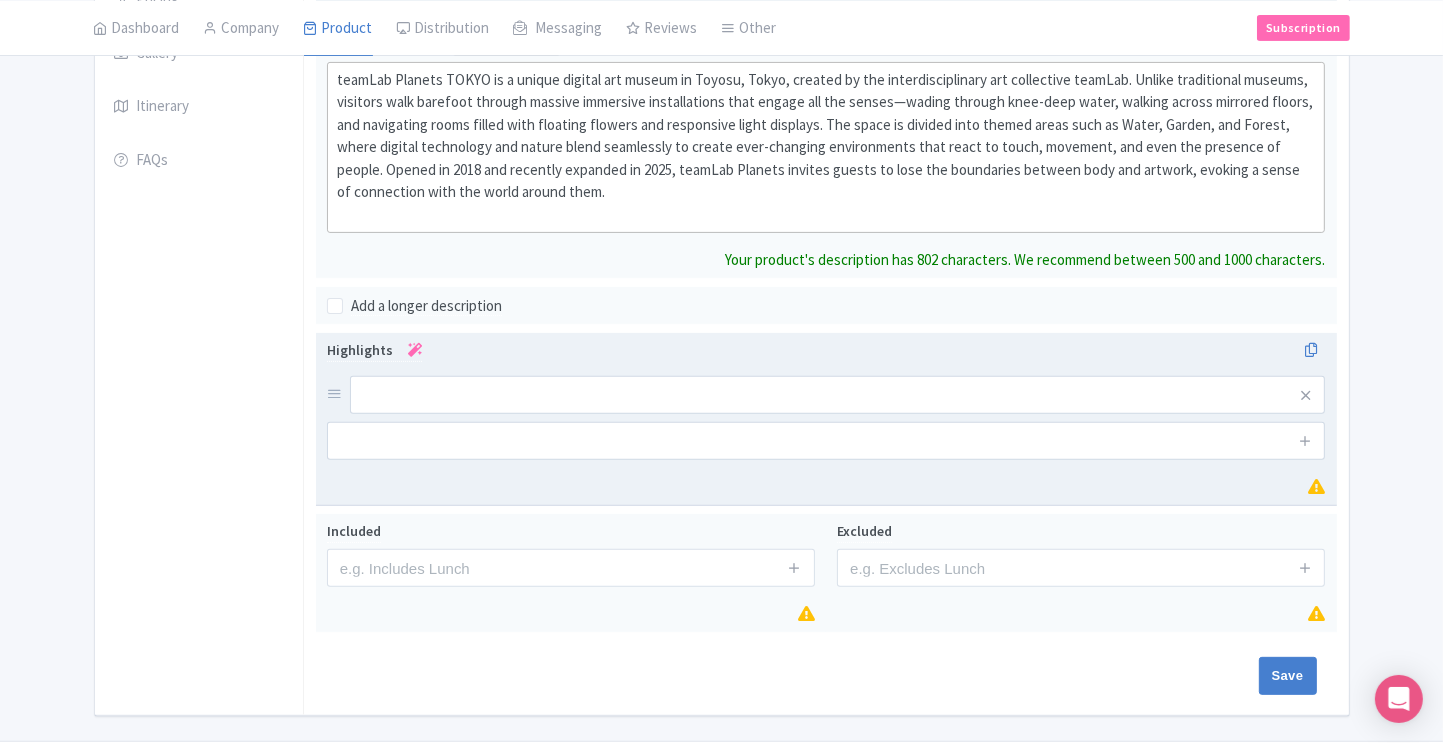 scroll, scrollTop: 558, scrollLeft: 0, axis: vertical 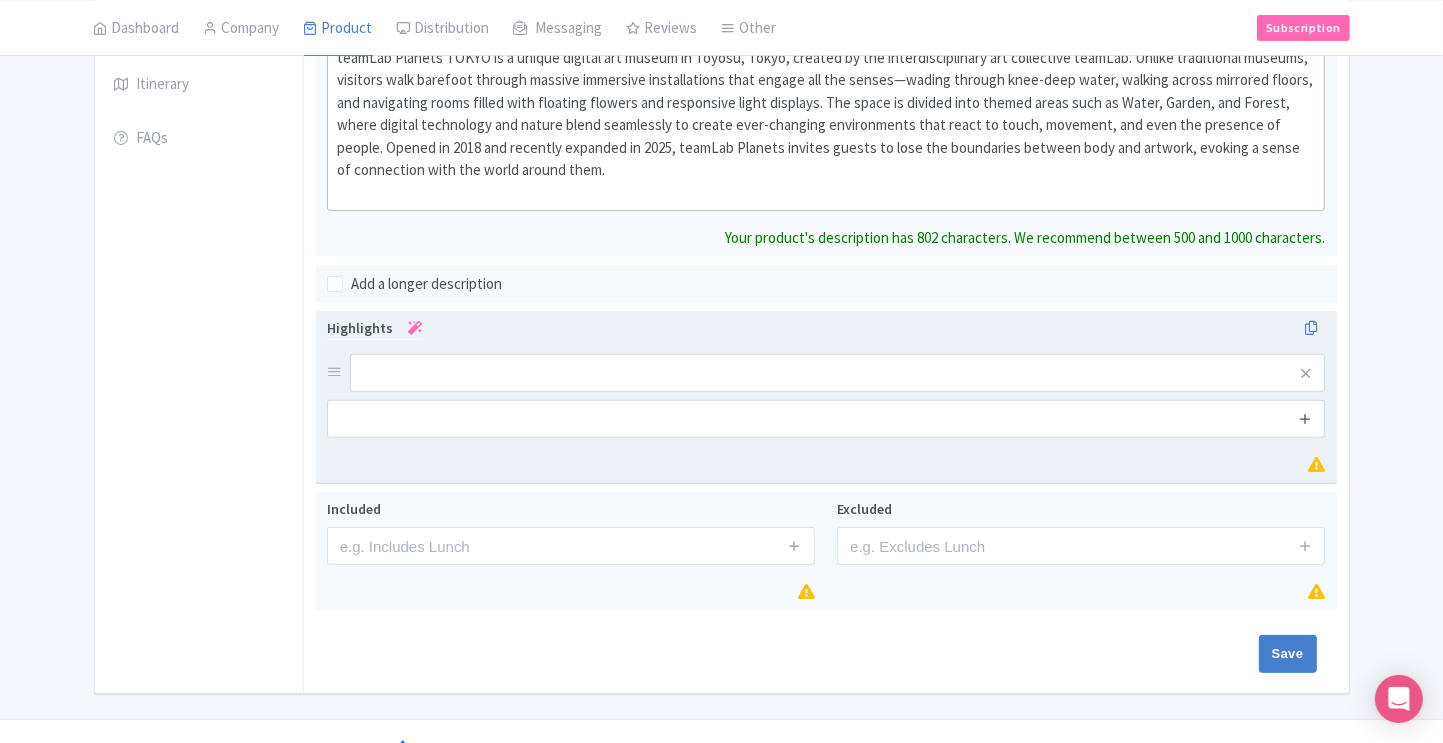click at bounding box center [1305, 418] 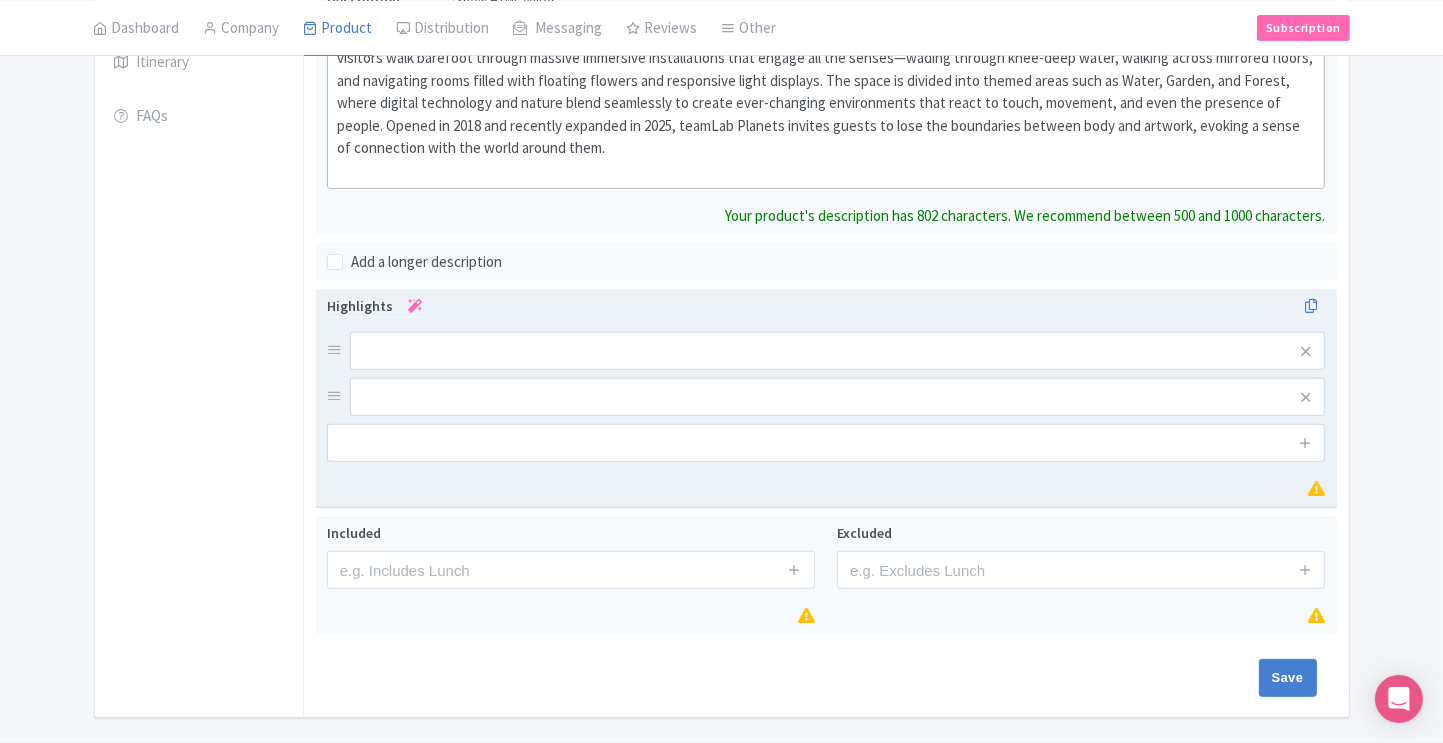scroll, scrollTop: 603, scrollLeft: 0, axis: vertical 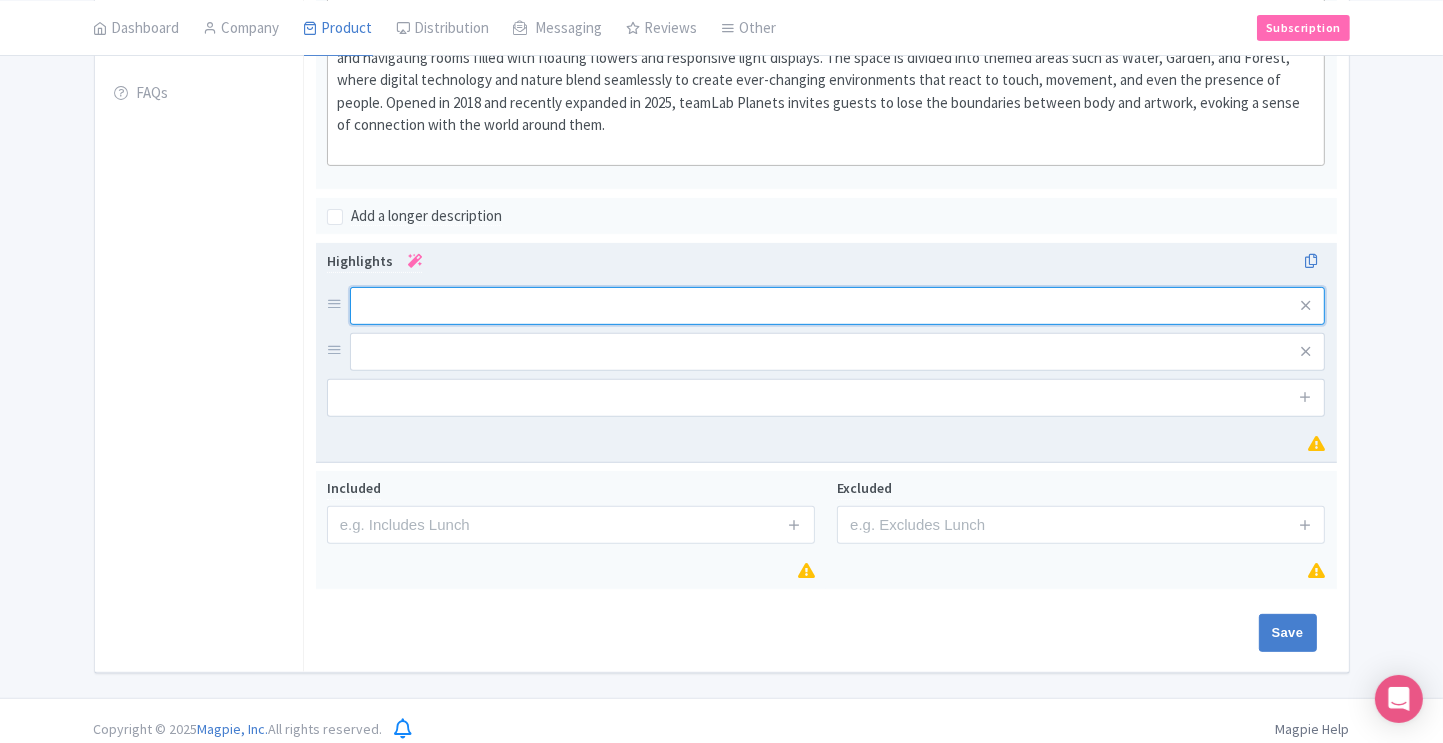 click at bounding box center (826, 329) 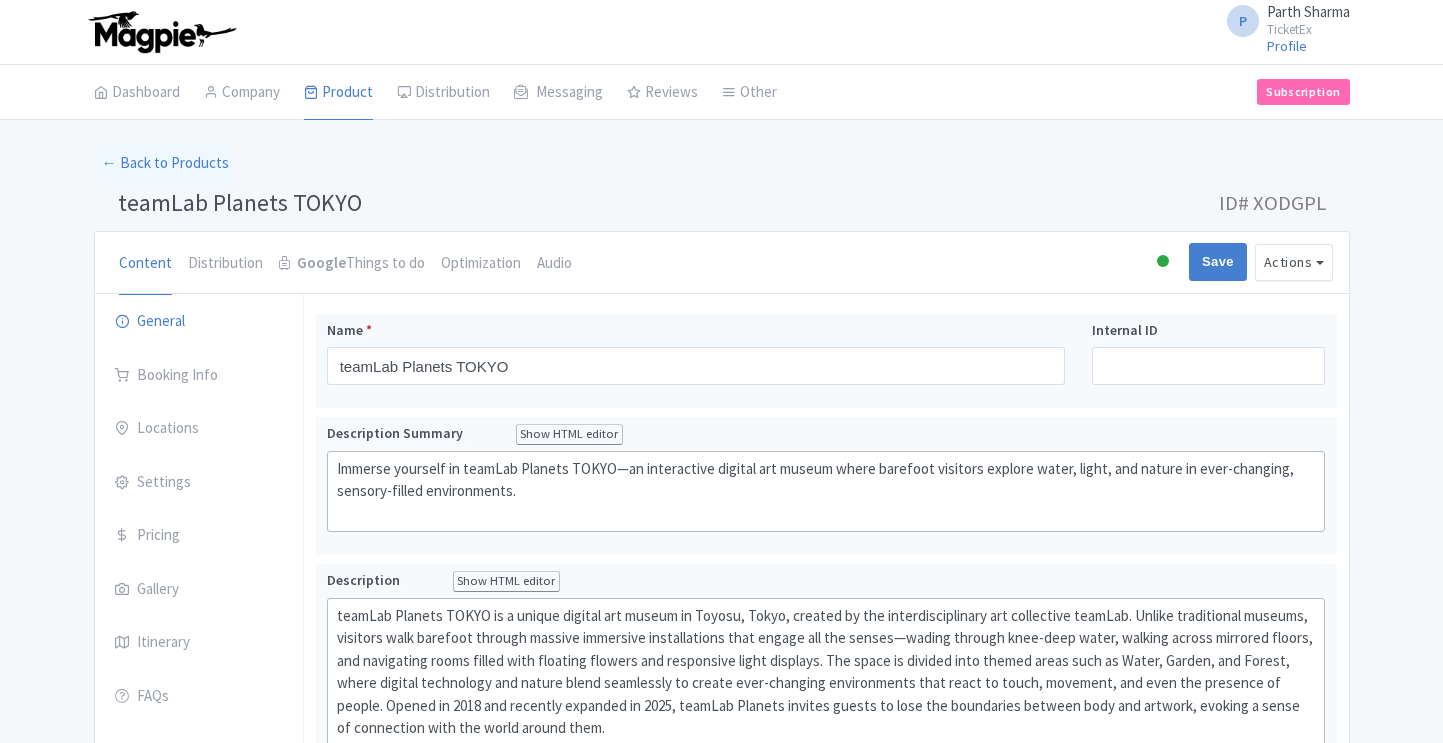 scroll, scrollTop: 536, scrollLeft: 0, axis: vertical 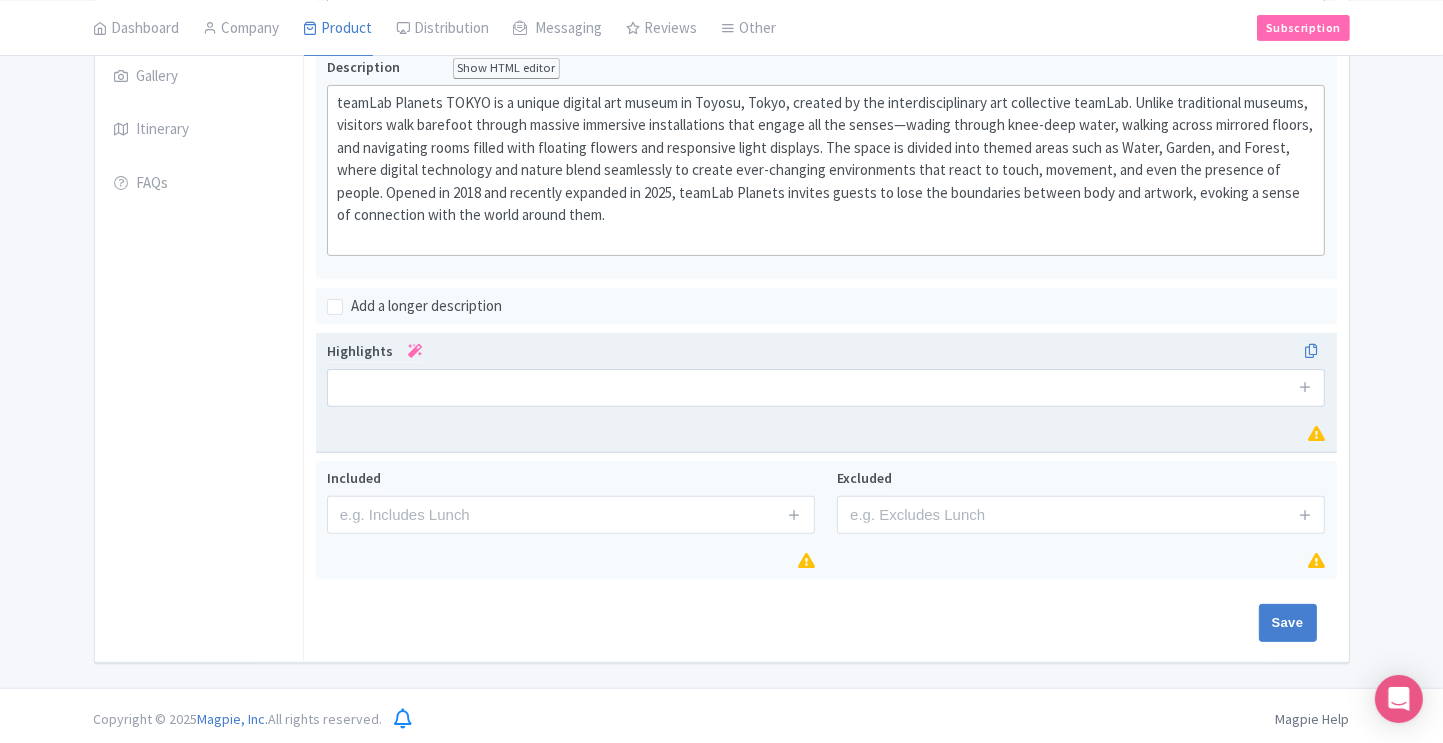click on "Highlights" at bounding box center (826, 373) 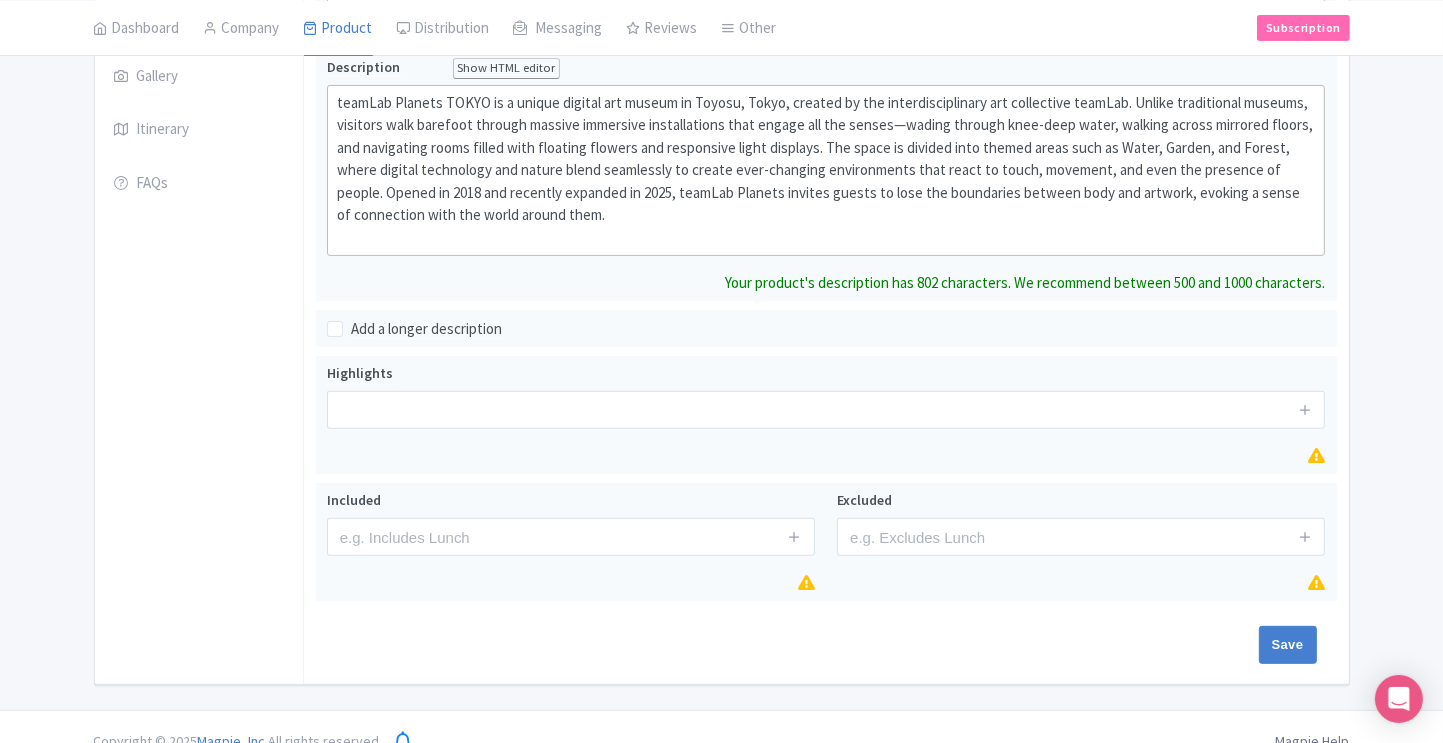type on "<div>teamLab Planets TOKYO is a unique digital art museum in [CITY], [STATE], created by the interdisciplinary art collective teamLab. Unlike traditional museums, visitors walk barefoot through massive immersive installations that engage all the senses—wading through knee-deep water, walking across mirrored floors, and navigating rooms filled with floating flowers and responsive light displays. The space is divided into themed areas such as Water, Garden, and Forest, where digital technology and nature blend seamlessly to create ever-changing environments that react to touch, movement, and even the presence of people. Opened in [YEAR] and recently expanded in [YEAR], teamLab Planets invites guests to lose the boundaries between body and artwork, evoking a sense of connection with the world around them.<br><br></div>" 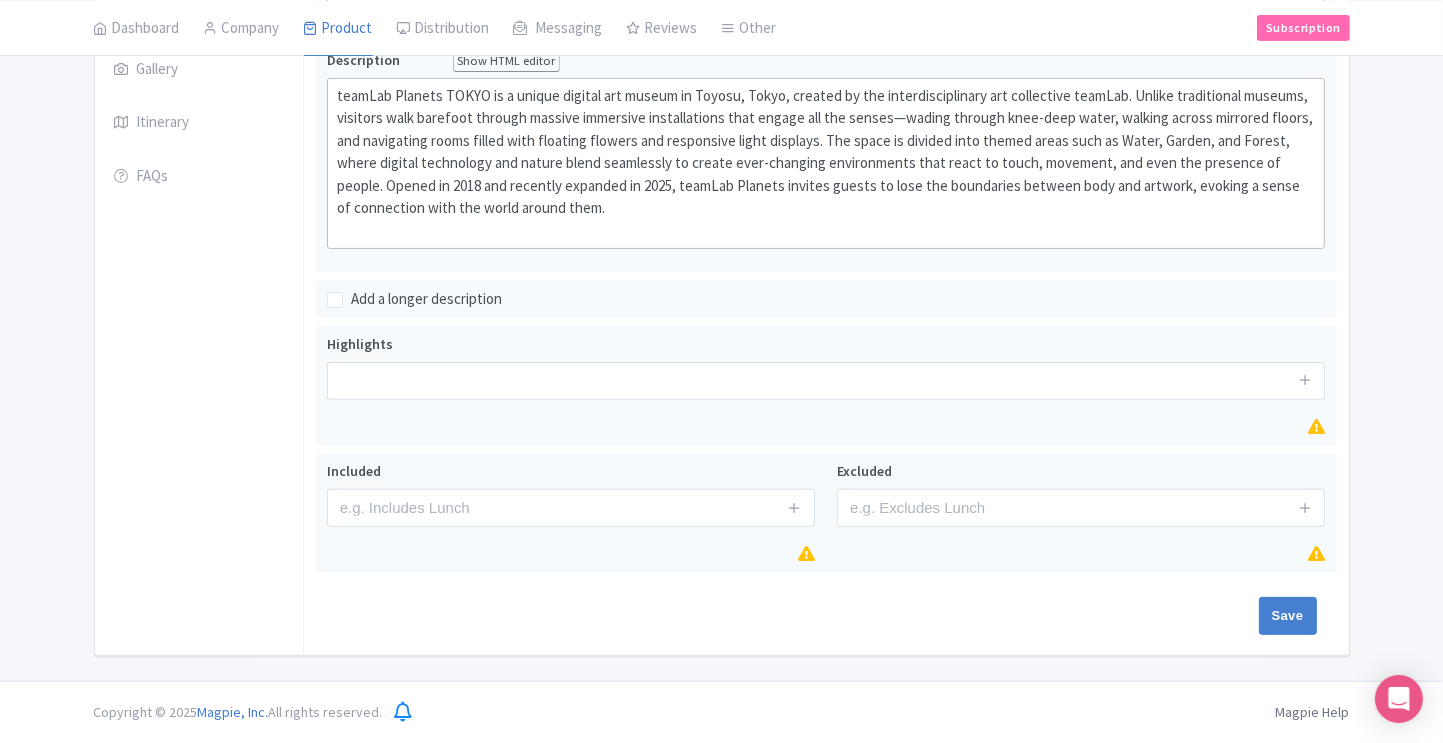 scroll, scrollTop: 513, scrollLeft: 0, axis: vertical 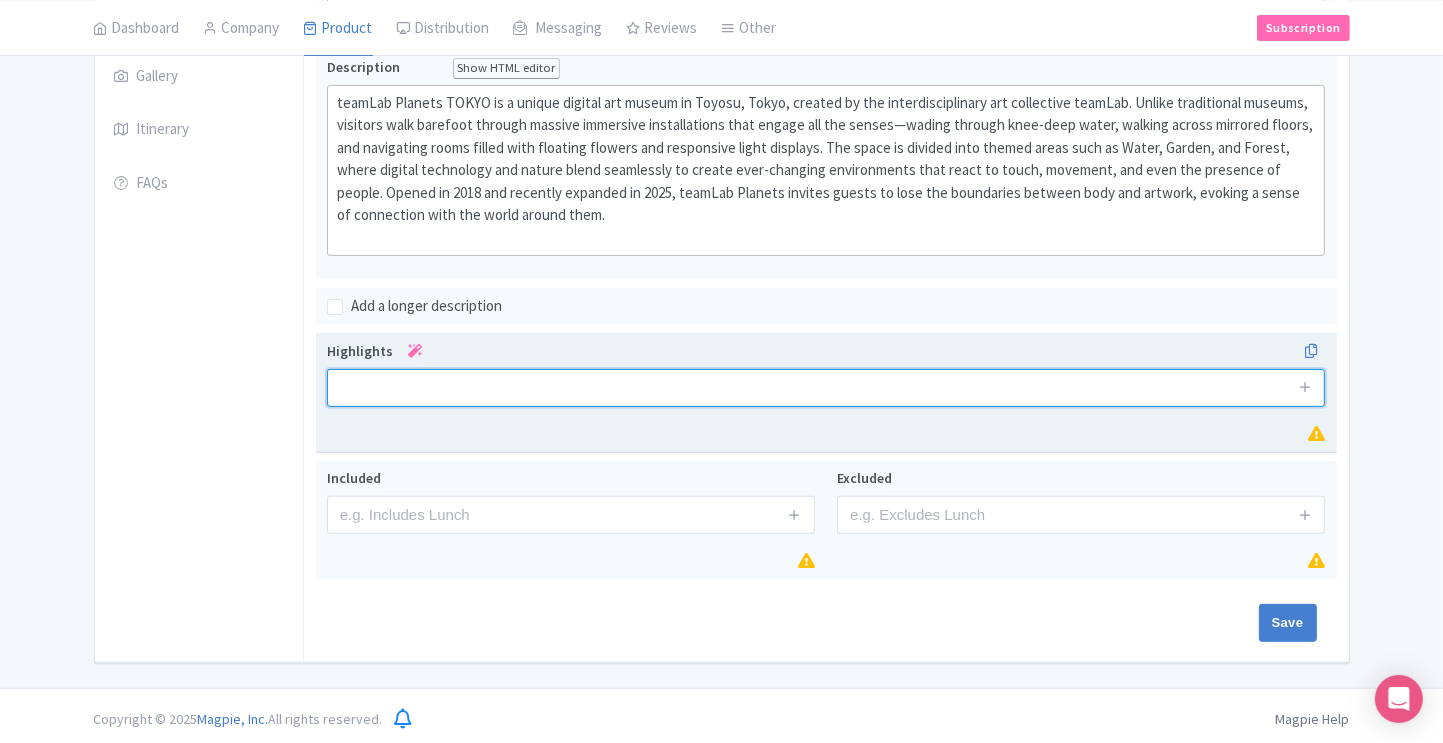 click at bounding box center [826, 388] 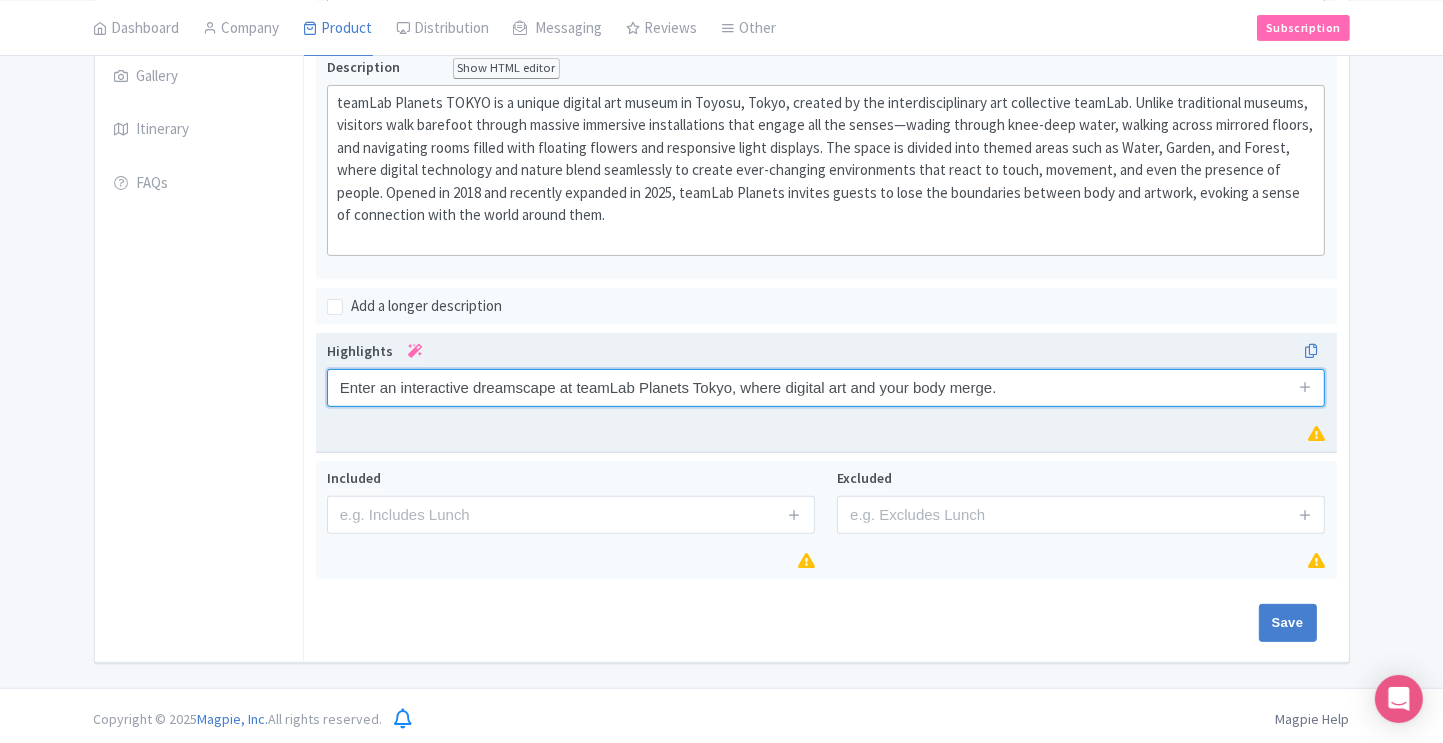 type on "Enter an interactive dreamscape at teamLab Planets Tokyo, where digital art and your body merge." 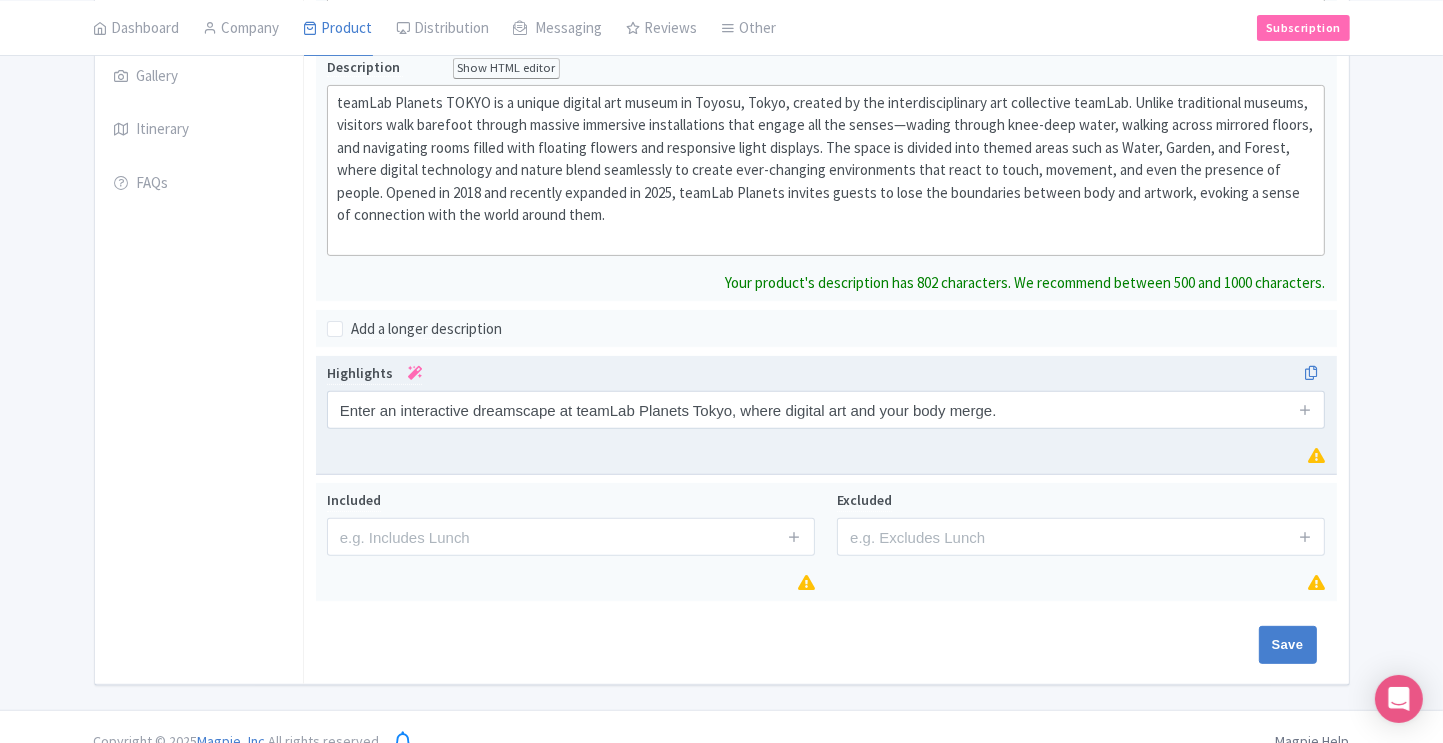 scroll, scrollTop: 536, scrollLeft: 0, axis: vertical 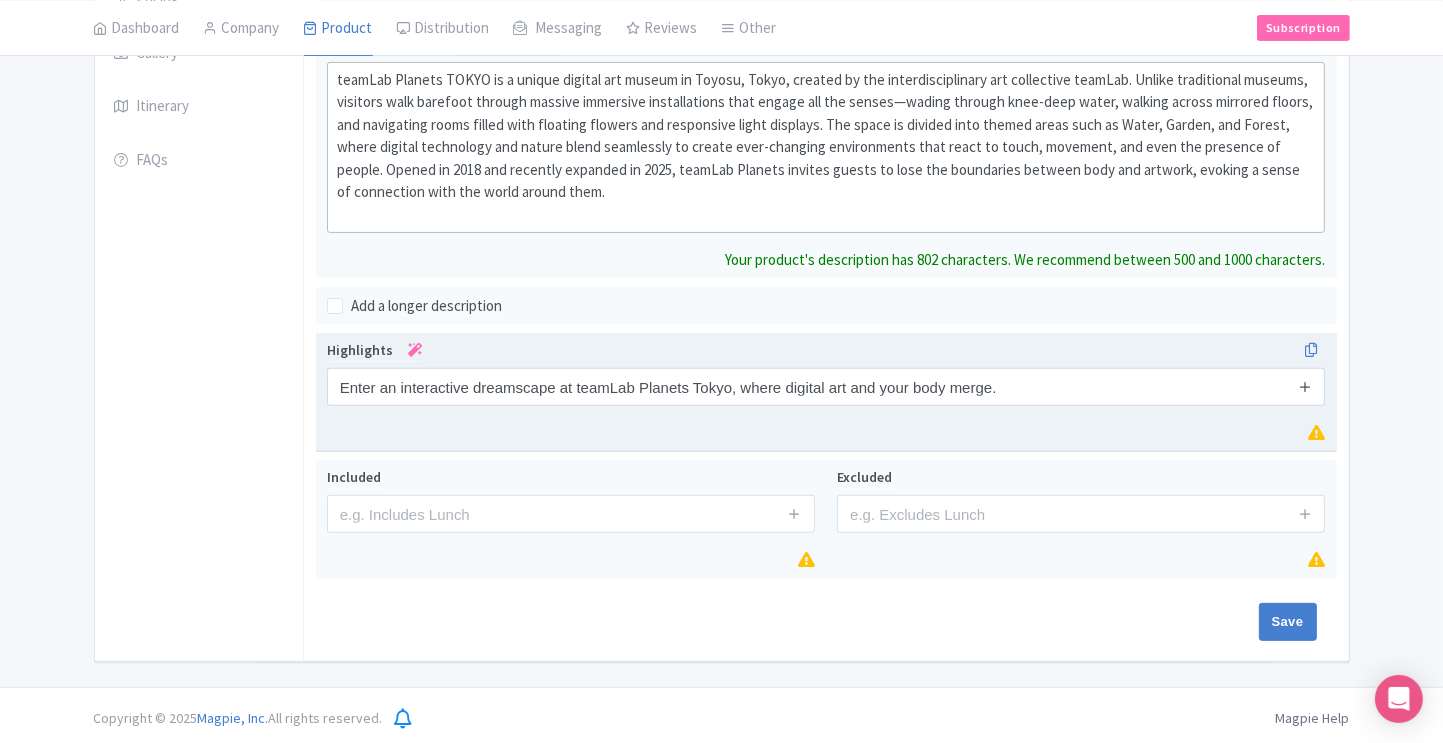 click at bounding box center (1305, 387) 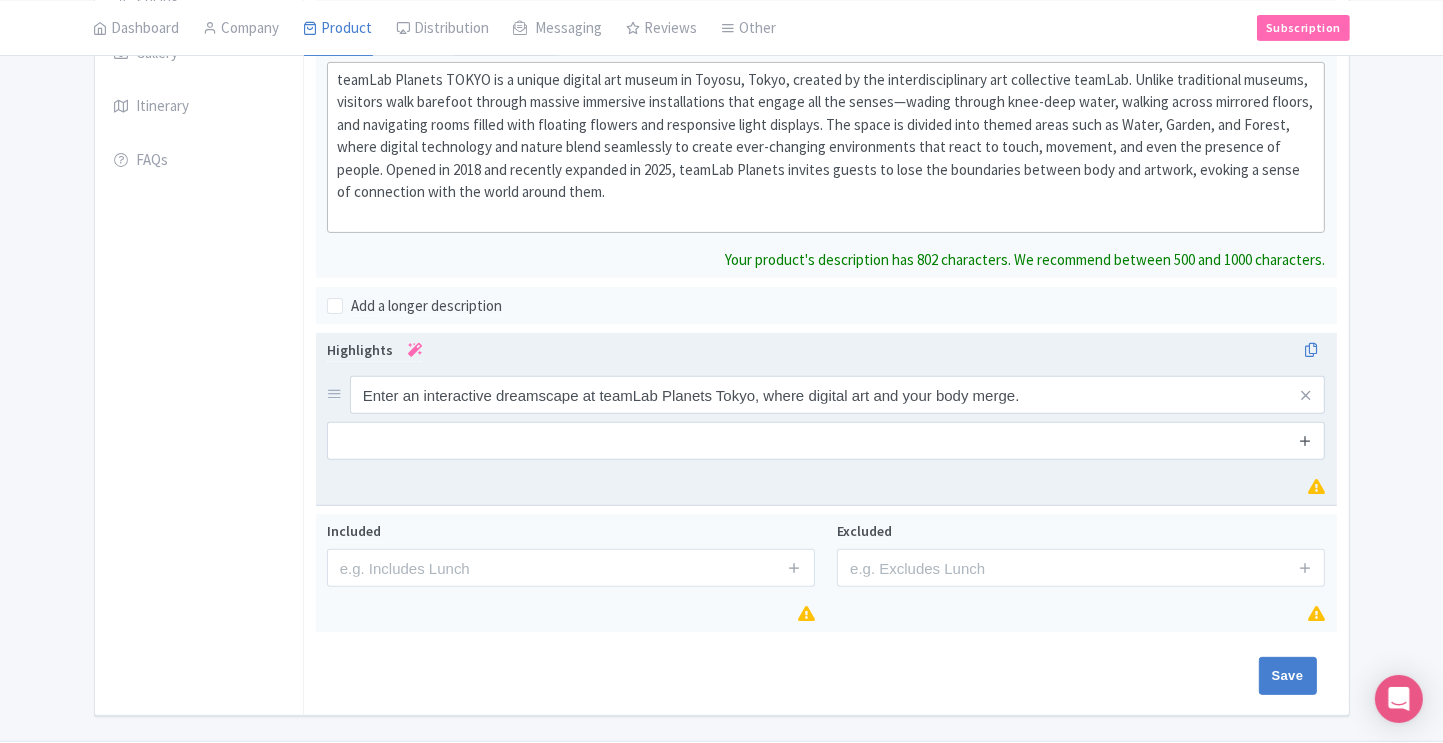 scroll, scrollTop: 558, scrollLeft: 0, axis: vertical 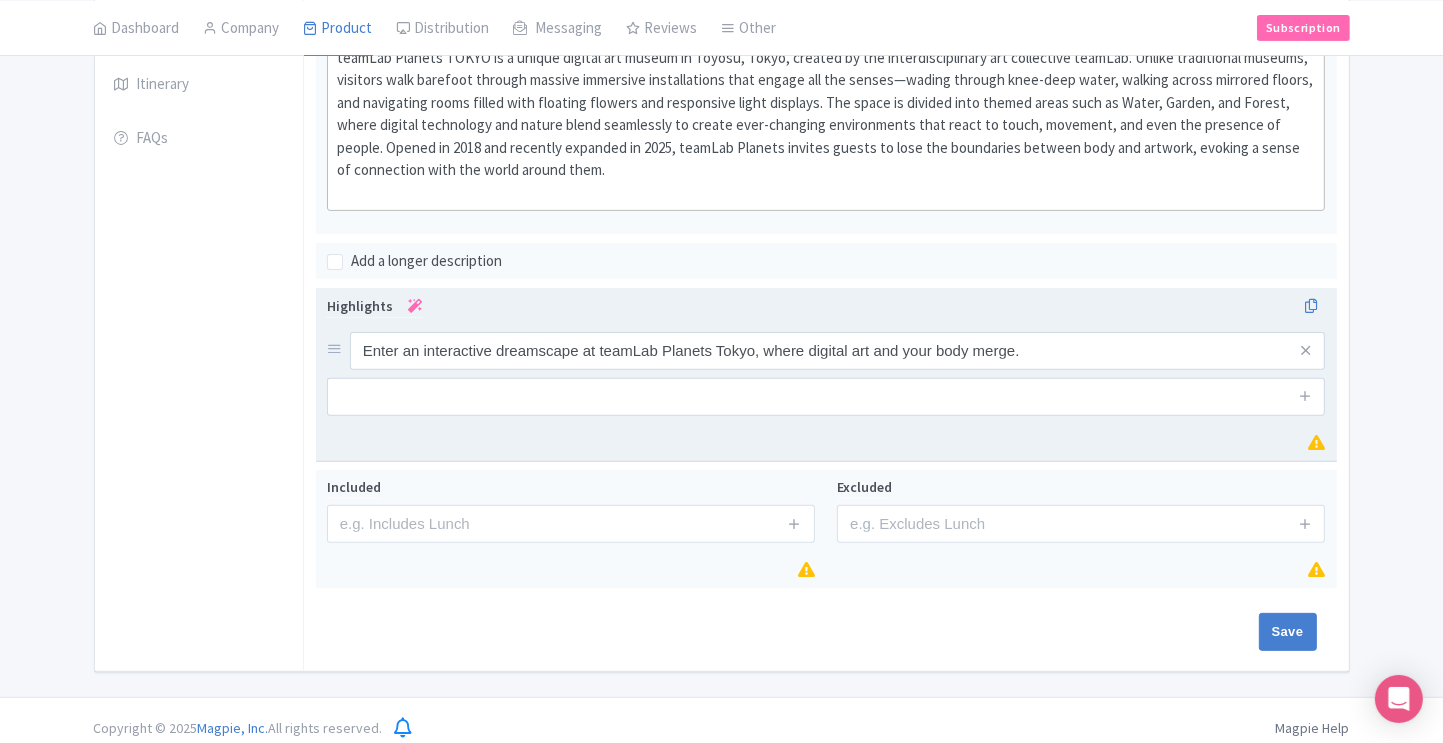 click on "Highlights
Enter an interactive dreamscape at teamLab Planets Tokyo, where digital art and your body merge." at bounding box center [826, 375] 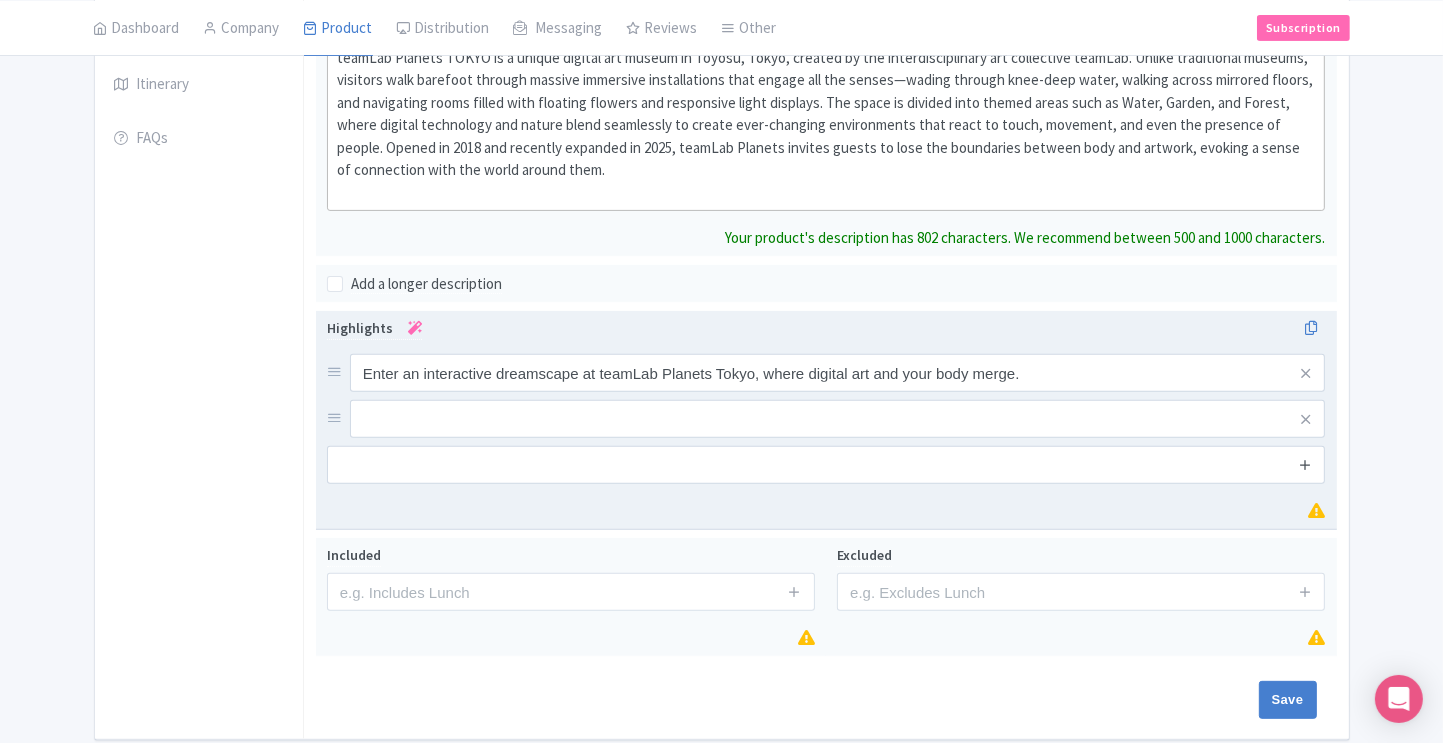 scroll, scrollTop: 580, scrollLeft: 0, axis: vertical 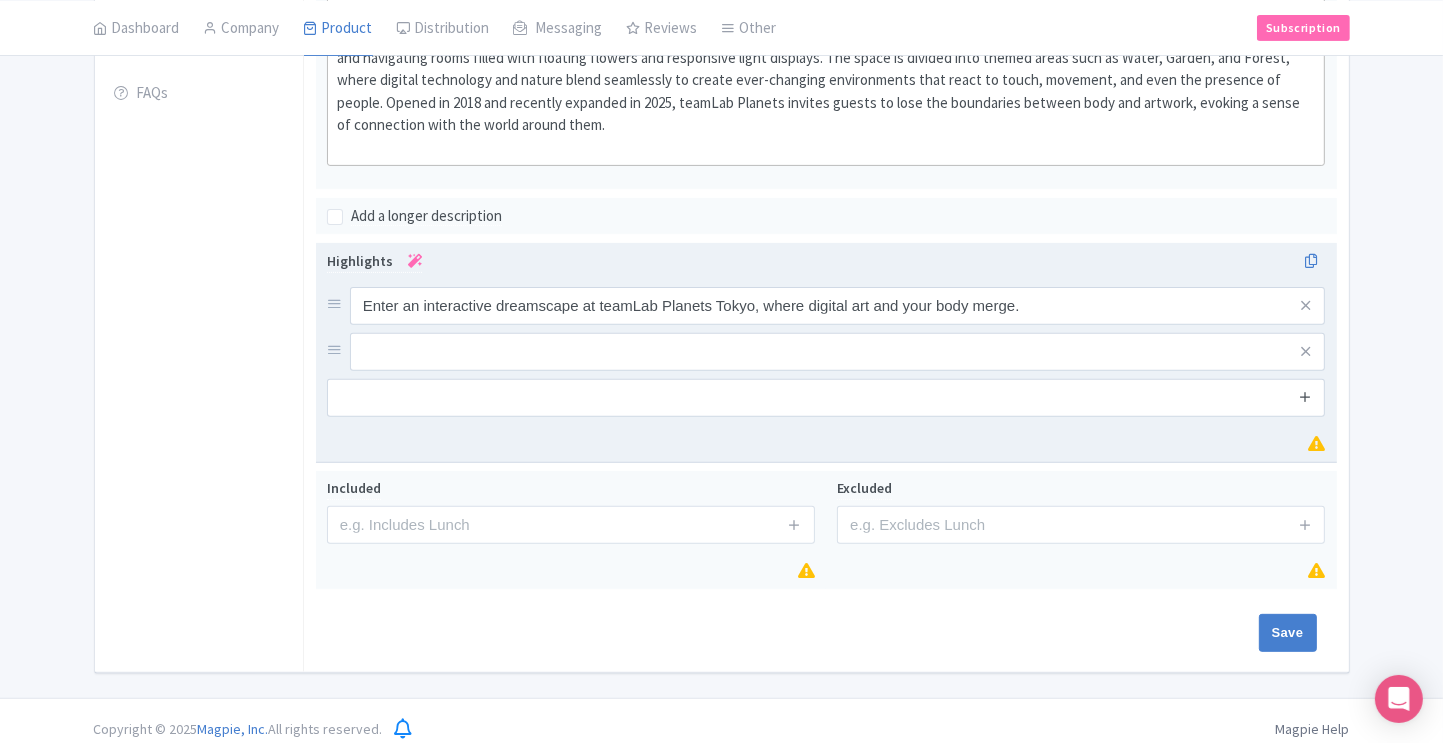 click on "Highlights
Enter an interactive dreamscape at teamLab Planets Tokyo, where digital art and your body merge." at bounding box center [826, 353] 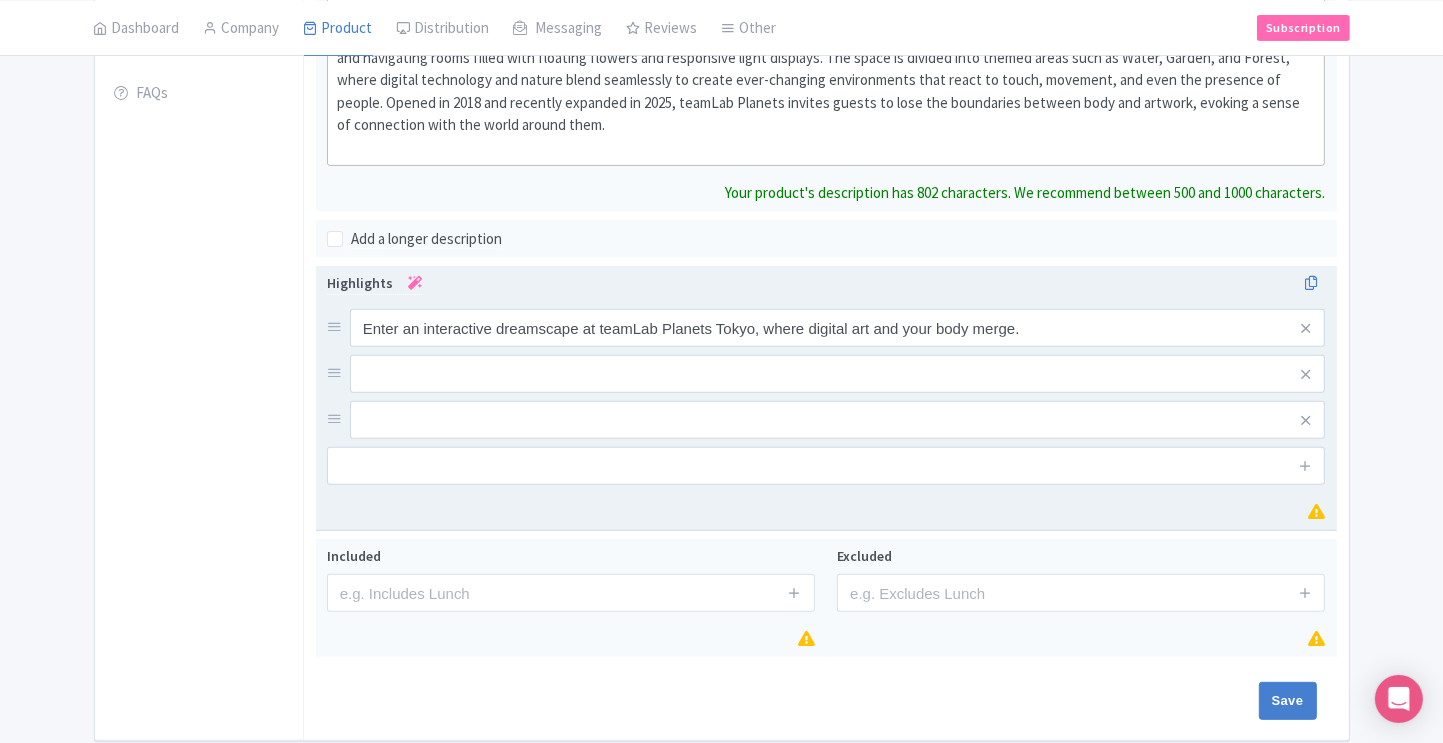 scroll, scrollTop: 625, scrollLeft: 0, axis: vertical 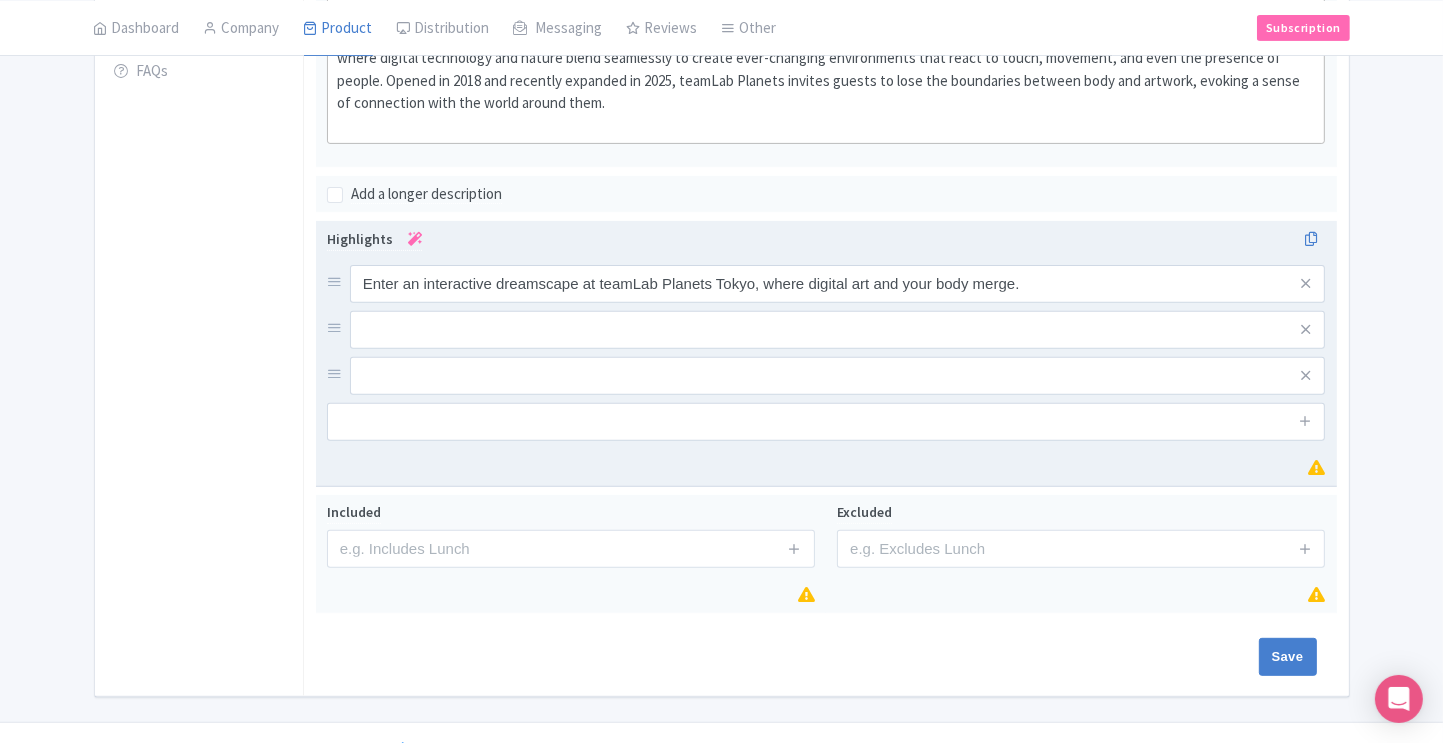 click at bounding box center [838, 284] 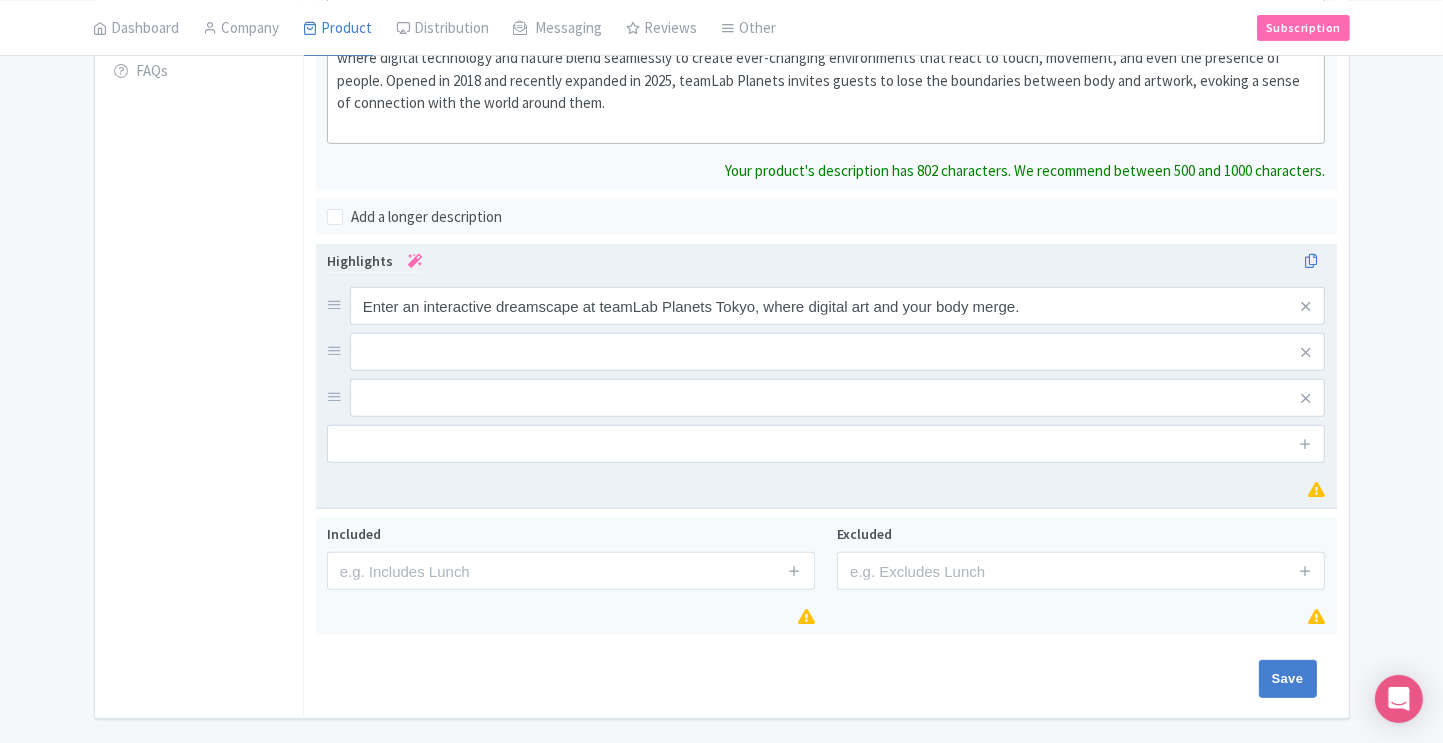 scroll, scrollTop: 648, scrollLeft: 0, axis: vertical 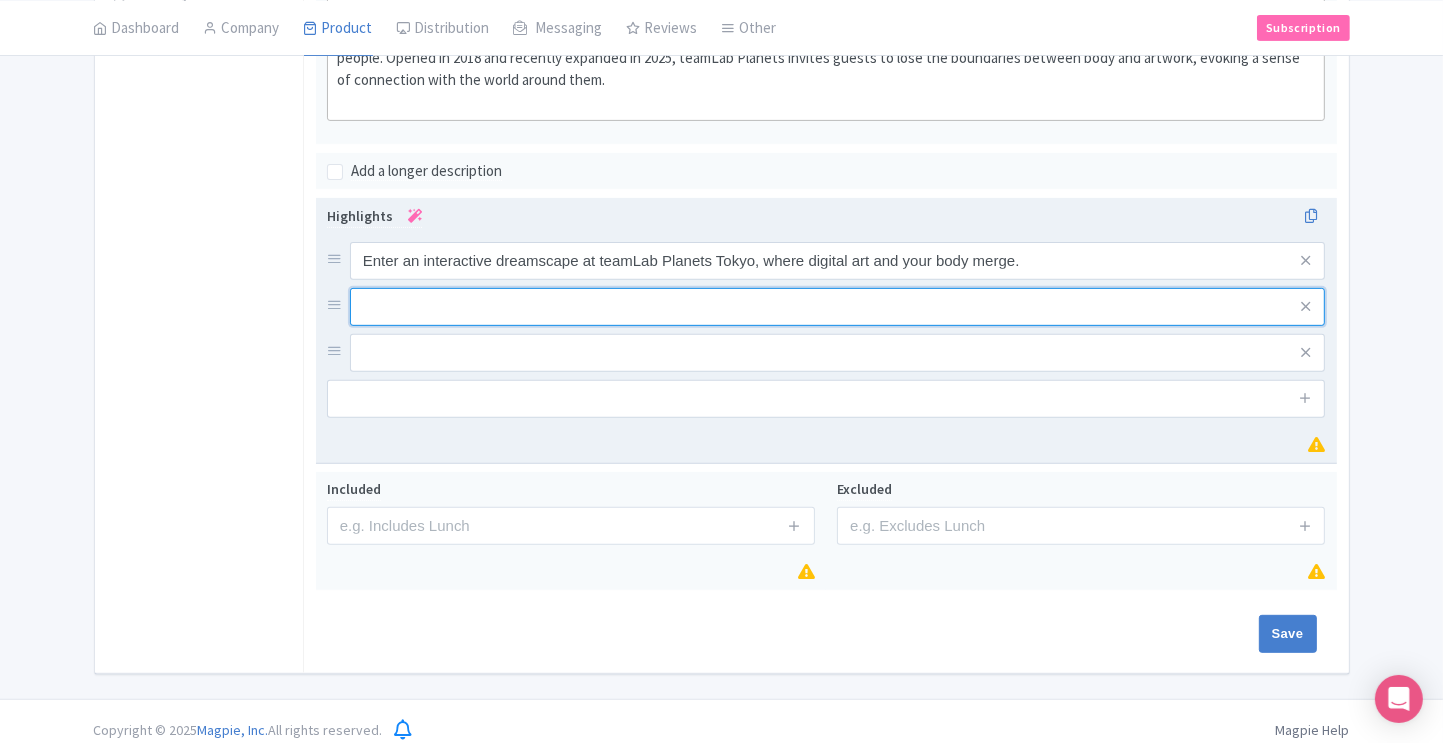 click on "Enter an interactive dreamscape at teamLab Planets Tokyo, where digital art and your body merge." at bounding box center [826, 307] 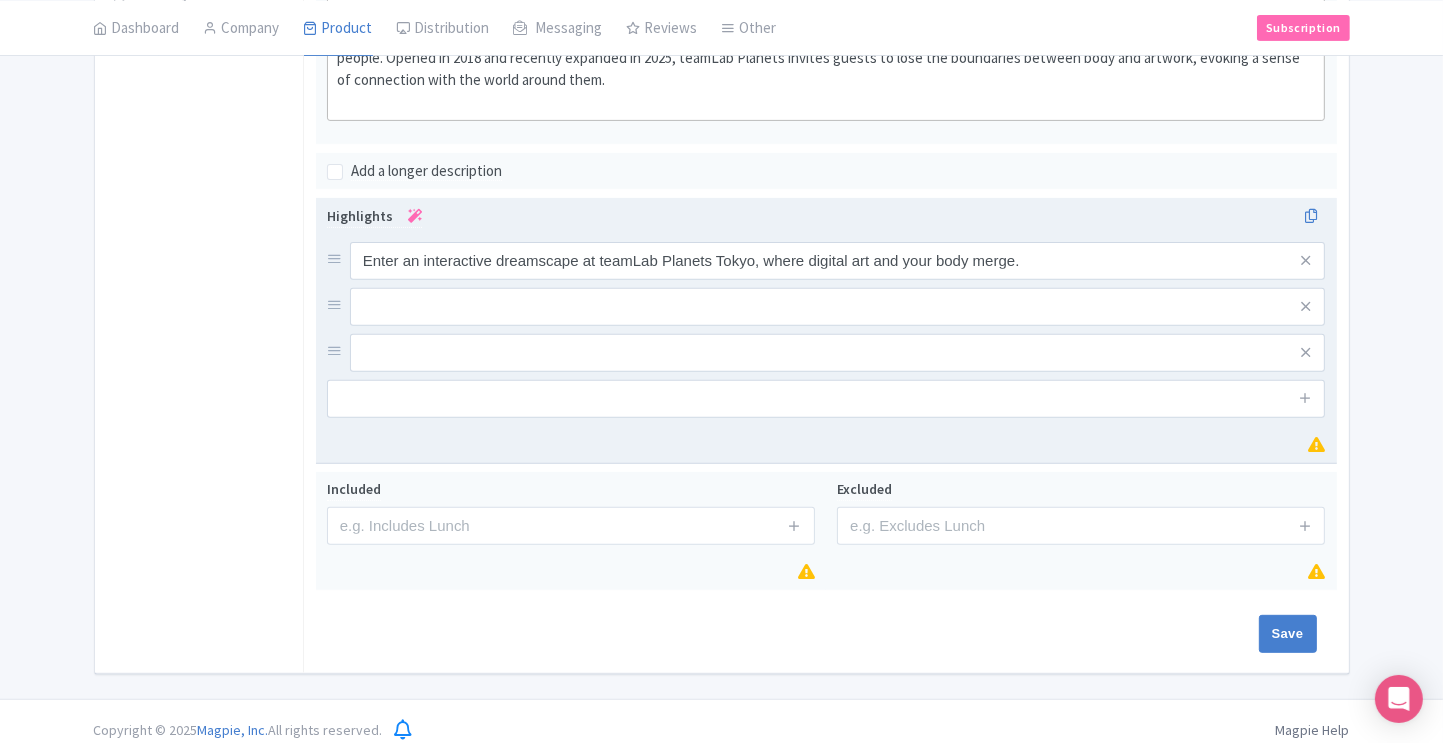 paste on "<div>Wade barefoot through water-based art installations that react to touch and motion.teamLab Planets TOKYO is a unique digital art museum in [CITY], [STATE], created by the interdisciplinary art collective teamLab. Unlike traditional museums, visitors walk barefoot through massive immersive installations that engage all the senses—wading through knee-deep water, walking across mirrored floors, and navigating rooms filled with floating flowers and responsive light displays. The space is divided into themed areas such as Water, Garden, and Forest, where digital technology and nature blend seamlessly to create ever-changing environments that react to touch, movement, and even the presence of people. Opened in [YEAR] and recently expanded in [YEAR], teamLab Planets invites guests to lose the boundaries between body and artwork, evoking a sense of connection with the world around them.<br><br></div>" 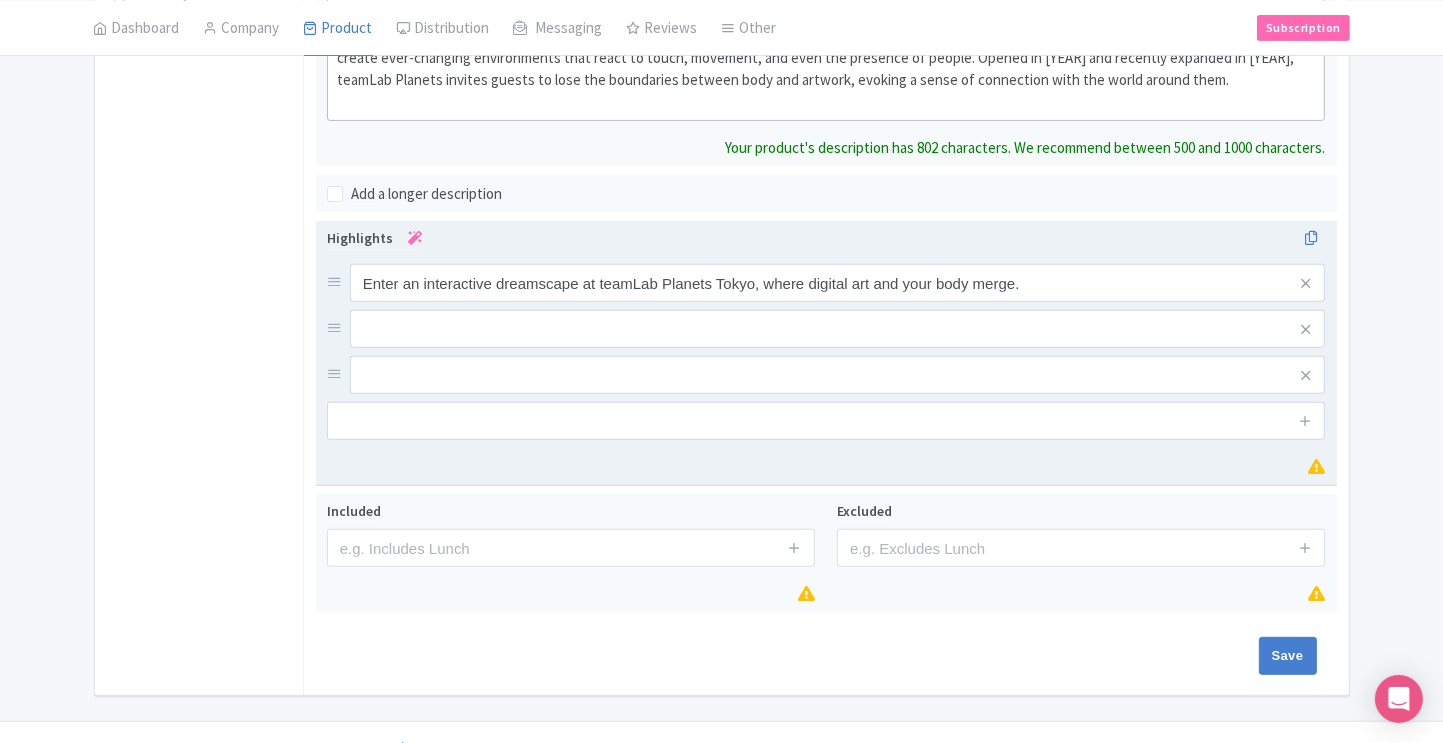 type on "<div>Wade barefoot through water-based art installations that react to touch and motion.teamLab Planets TOKYO is a unique digital art museum in [CITY], [STATE], created by the interdisciplinary art collective teamLab. Unlike traditional museums, visitors walk barefoot through massive immersive installations that engage all the senses—wading through knee-deep water, walking across mirrored floors, and navigating rooms filled with floating flowers and responsive light displays. The space is divided into themed areas such as Water, Garden, and Forest, where digital technology and nature blend seamlessly to create ever-changing environments that react to touch, movement, and even the presence of people. Opened in [YEAR] and recently expanded in [YEAR], teamLab Planets invites guests to lose the boundaries between body and artwork, evoking a sense of connection with the world around them.<br><br></div>" 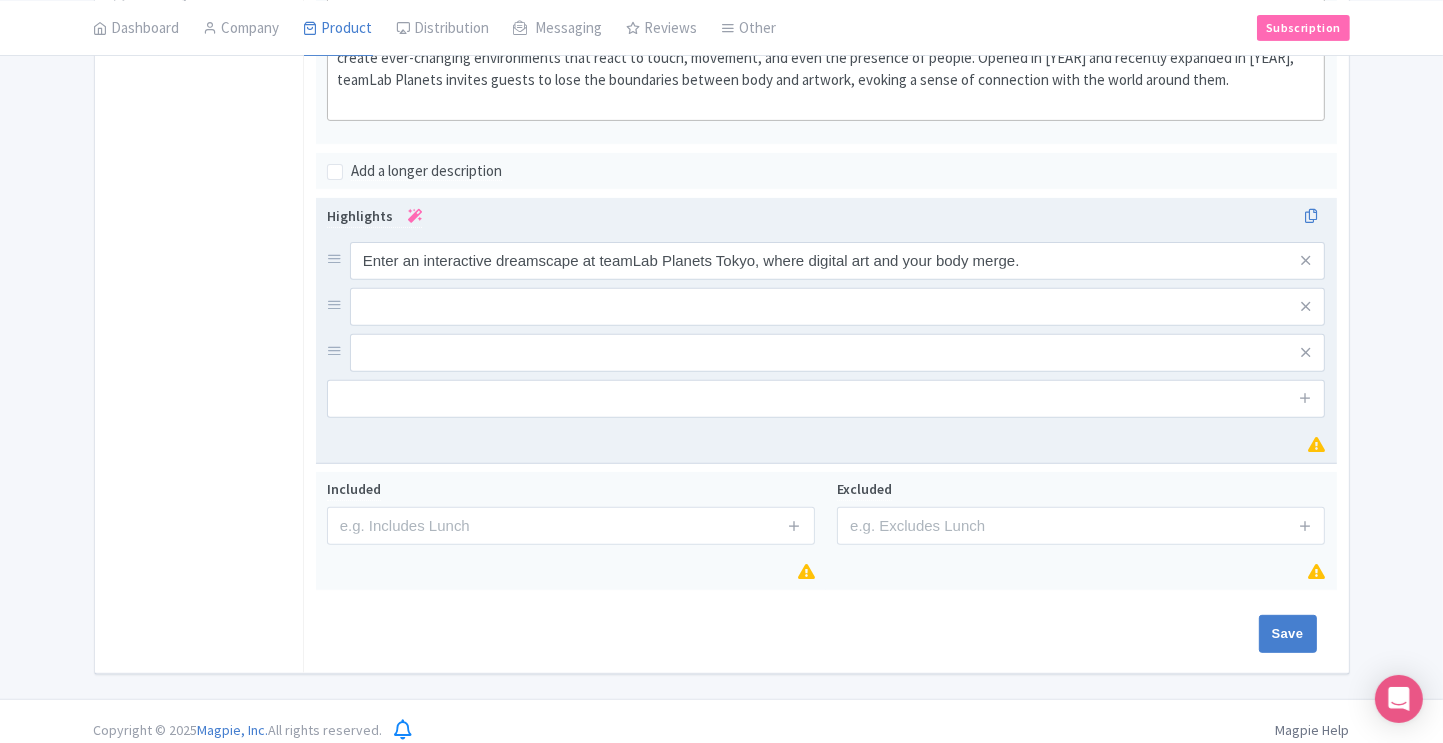 click at bounding box center [838, 261] 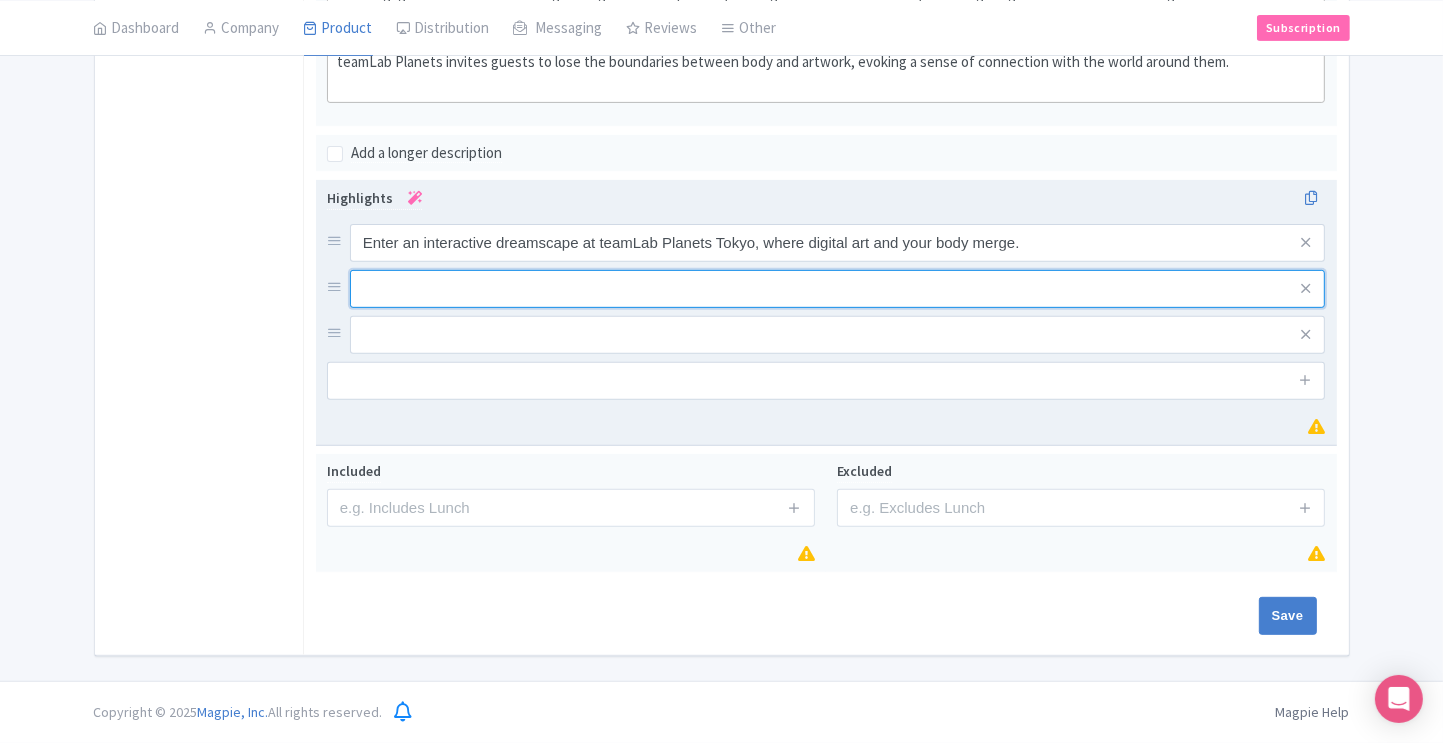 scroll, scrollTop: 659, scrollLeft: 0, axis: vertical 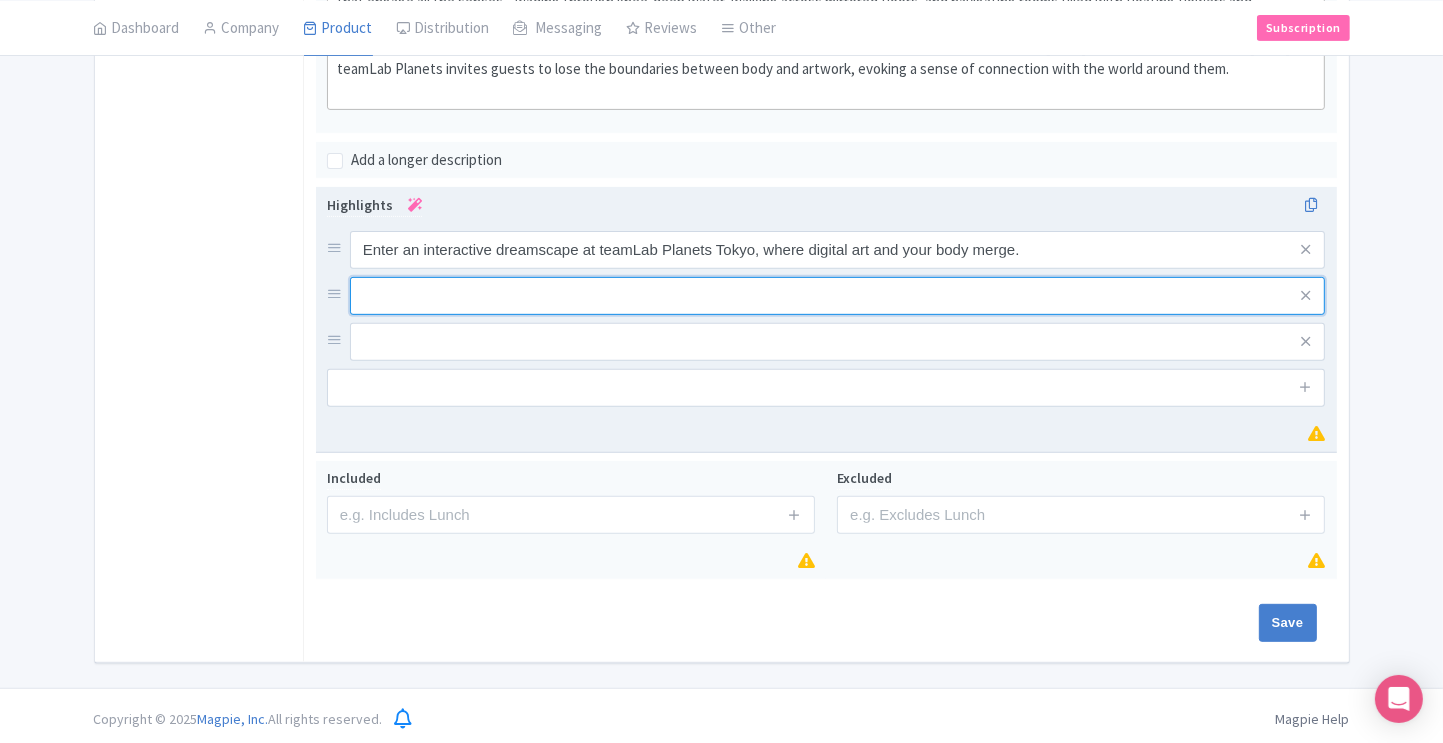 click at bounding box center (838, 250) 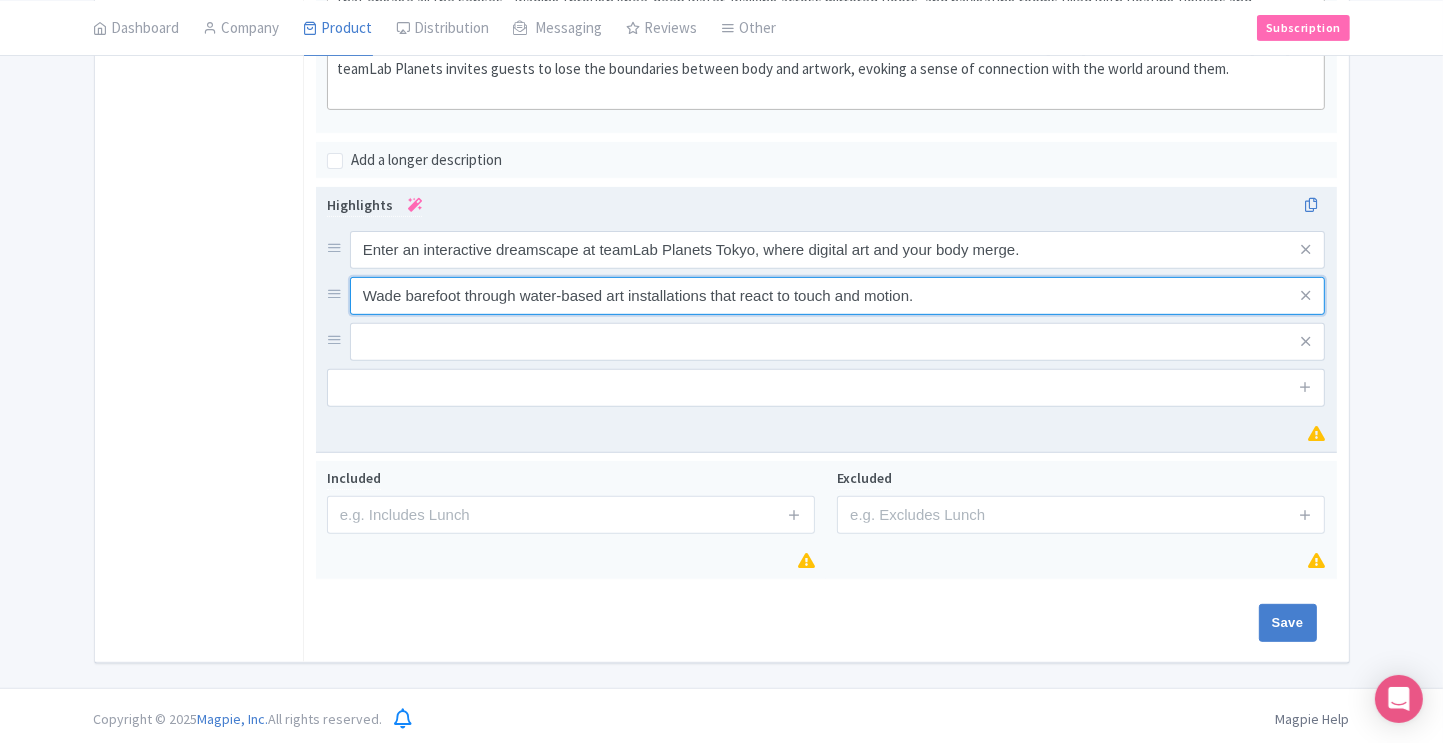 type on "Wade barefoot through water-based art installations that react to touch and motion." 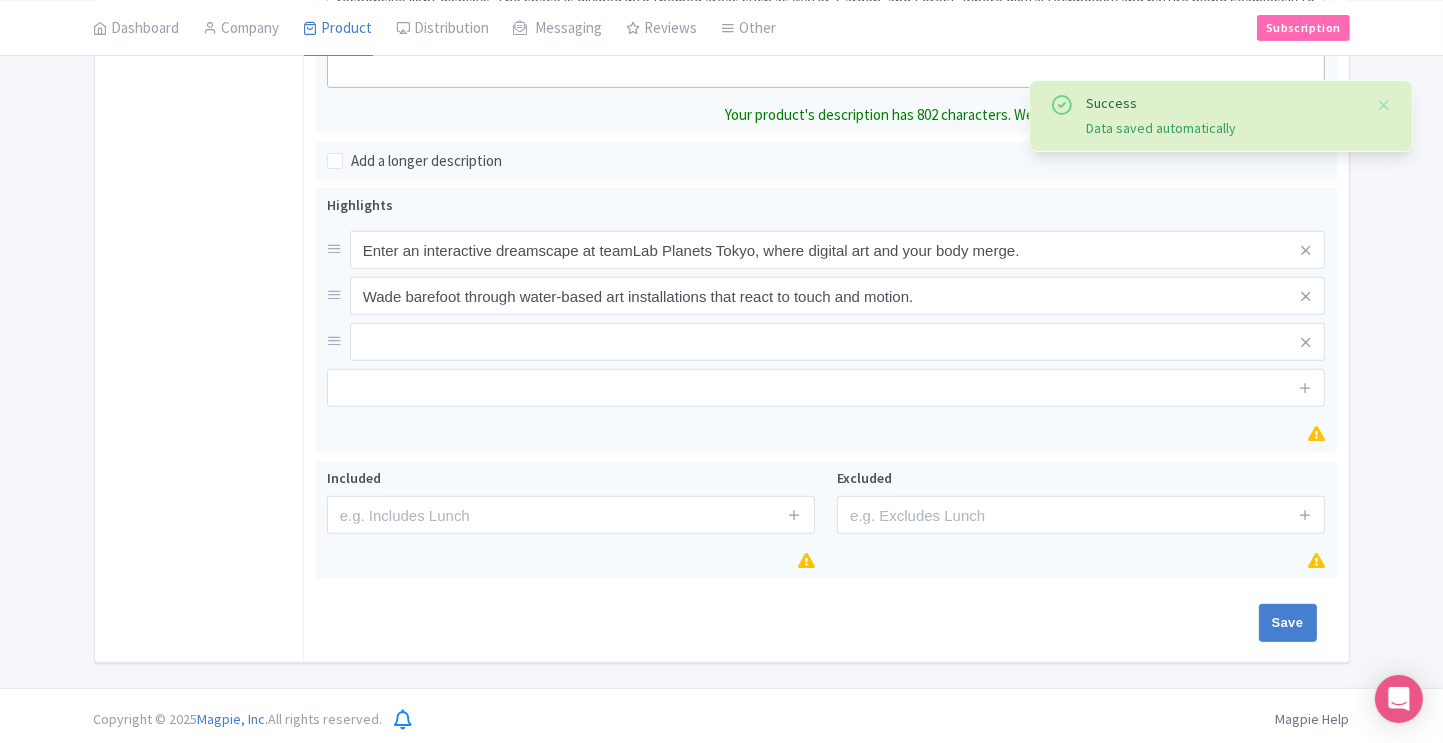 scroll, scrollTop: 682, scrollLeft: 0, axis: vertical 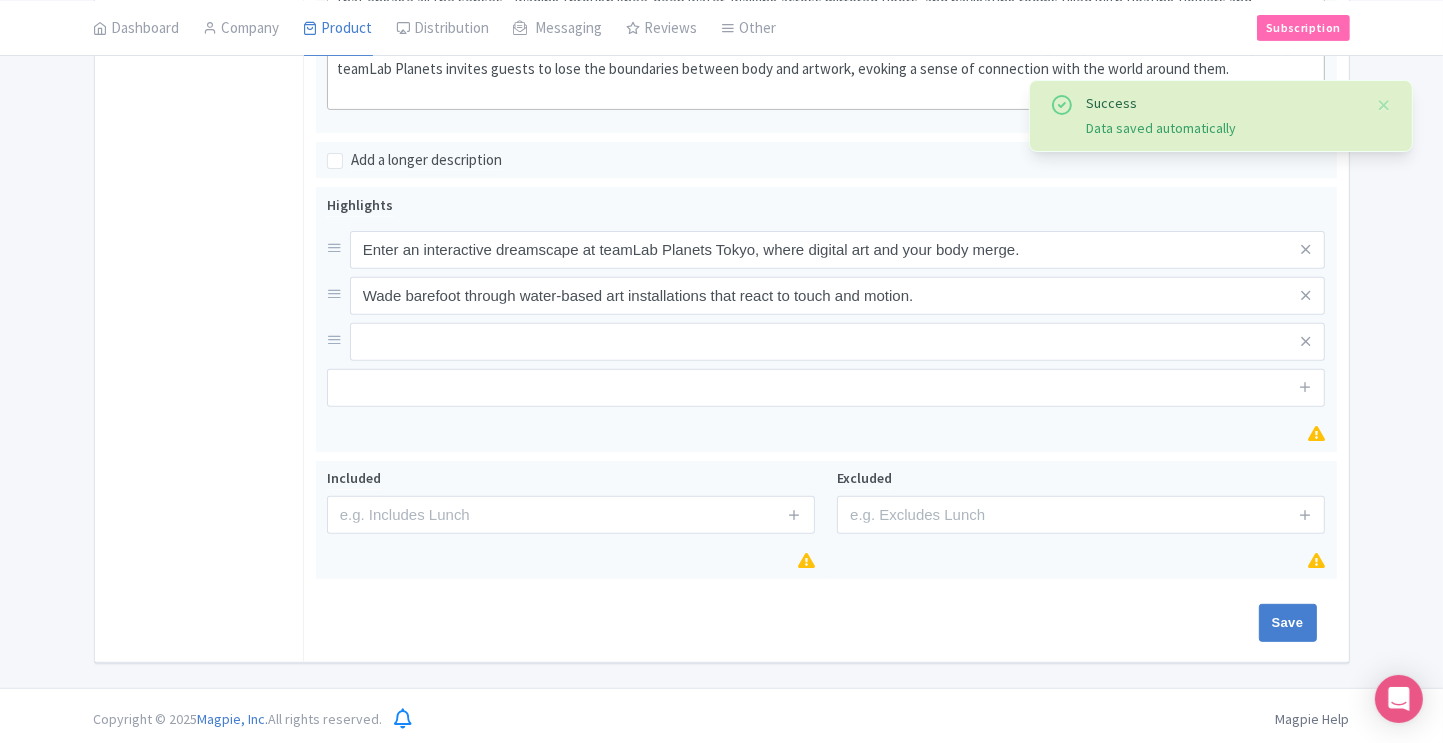 click on "General
Booking Info
Locations
Settings
Pricing
Gallery
Itinerary
FAQs" at bounding box center (199, 148) 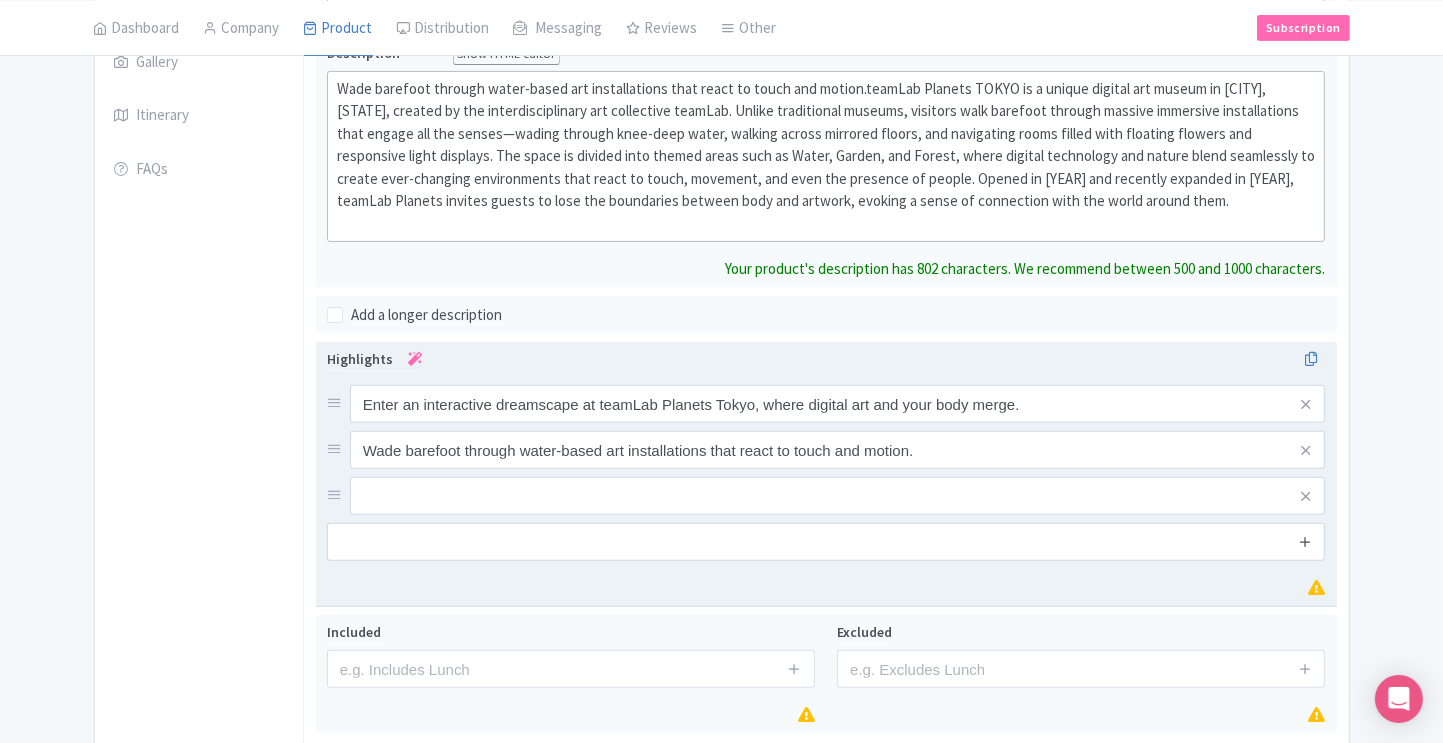 scroll, scrollTop: 549, scrollLeft: 0, axis: vertical 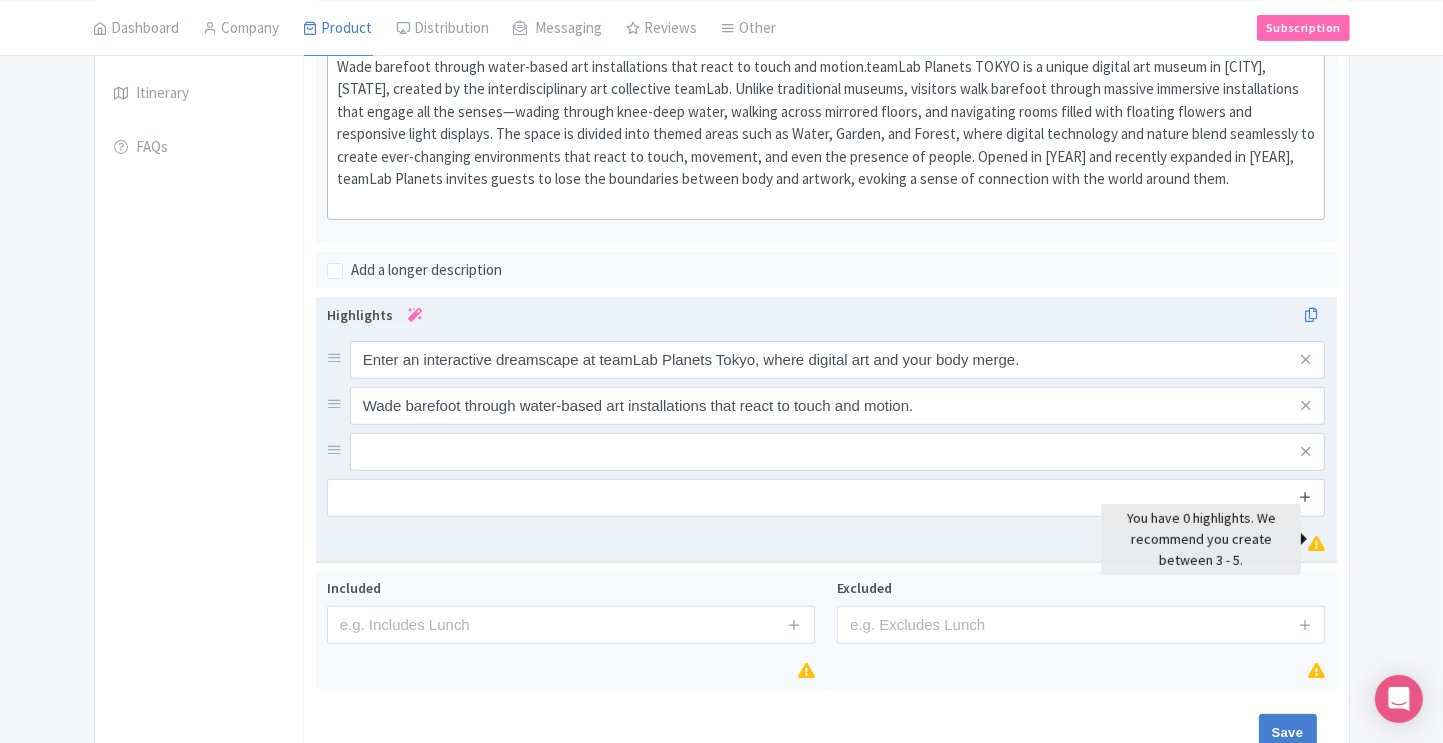 click on "Highlights
Enter an interactive dreamscape at teamLab Planets Tokyo, where digital art and your body merge. Wade barefoot through water-based art installations that react to touch and motion." at bounding box center [826, 430] 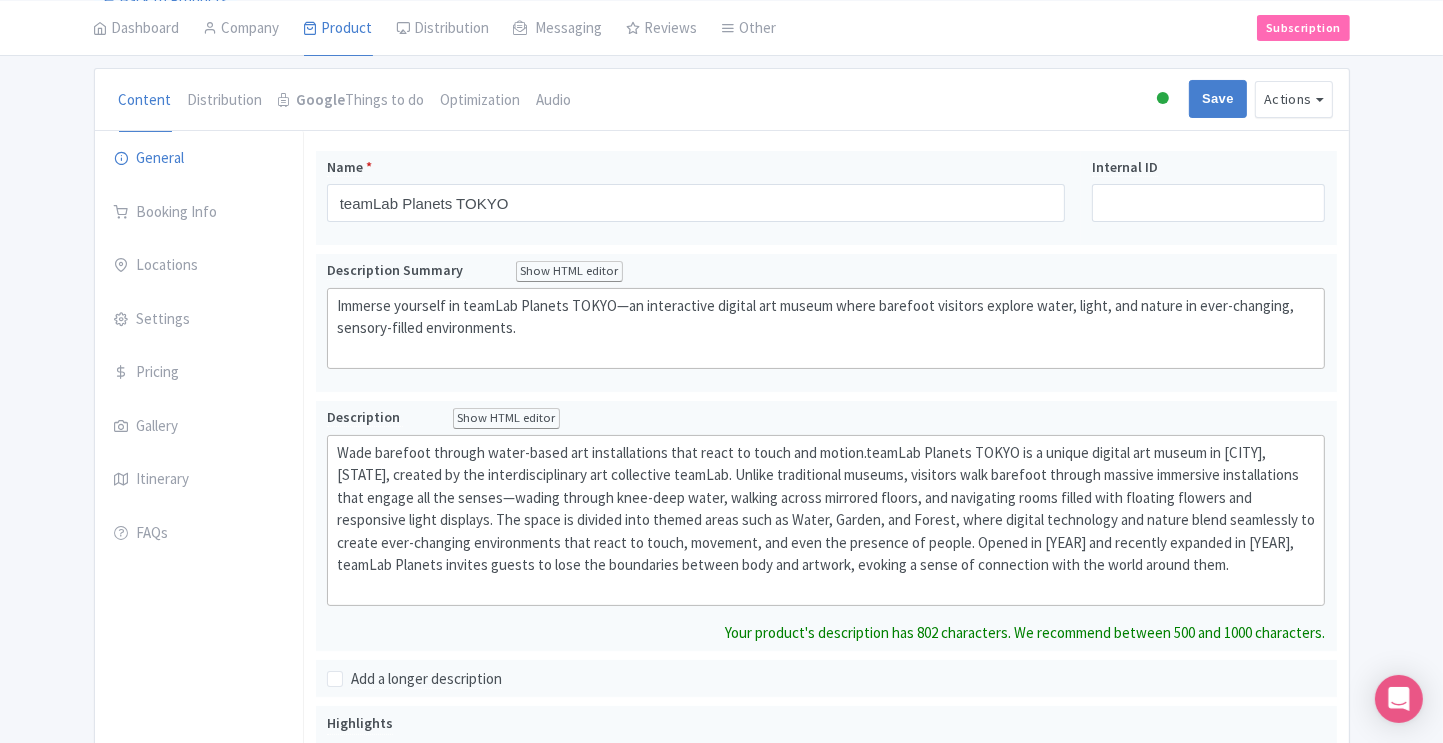 scroll, scrollTop: 0, scrollLeft: 0, axis: both 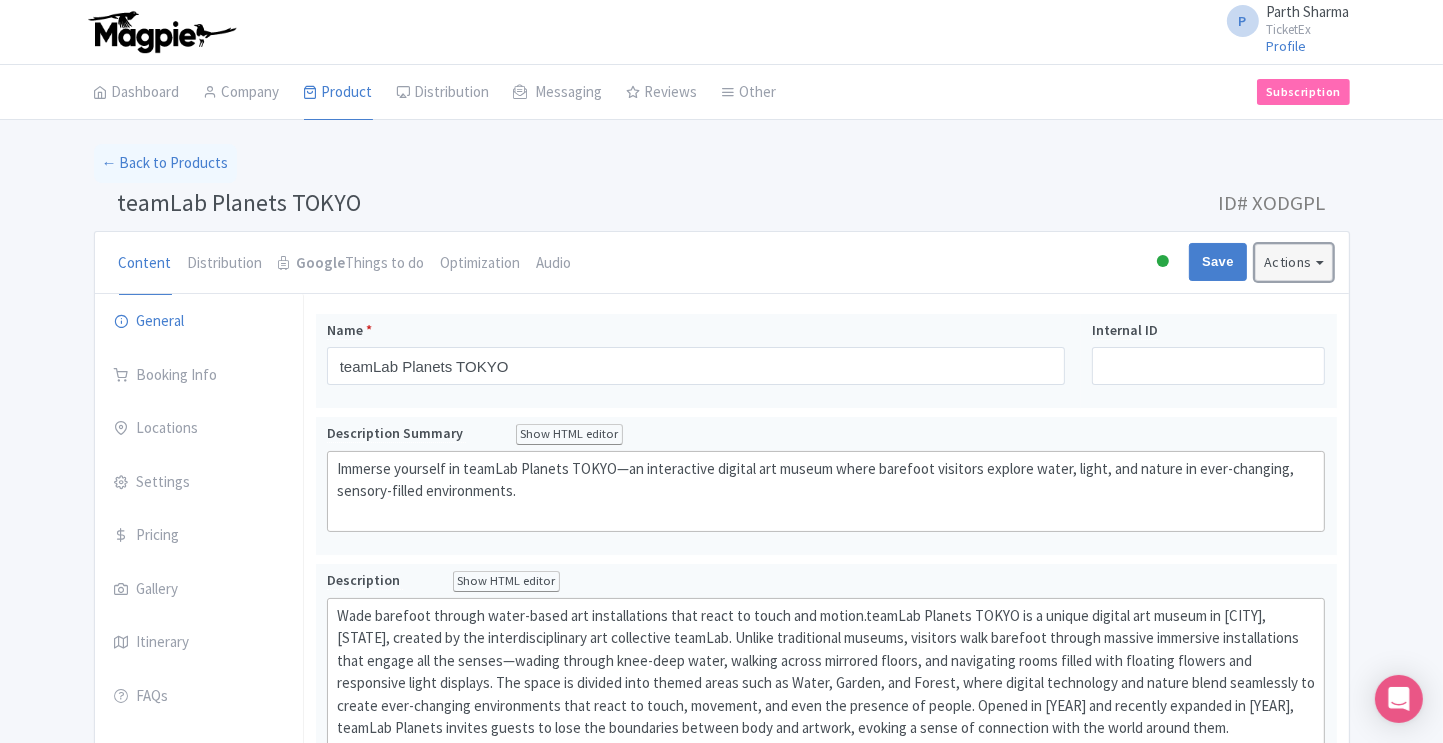 click on "Actions" at bounding box center [1294, 262] 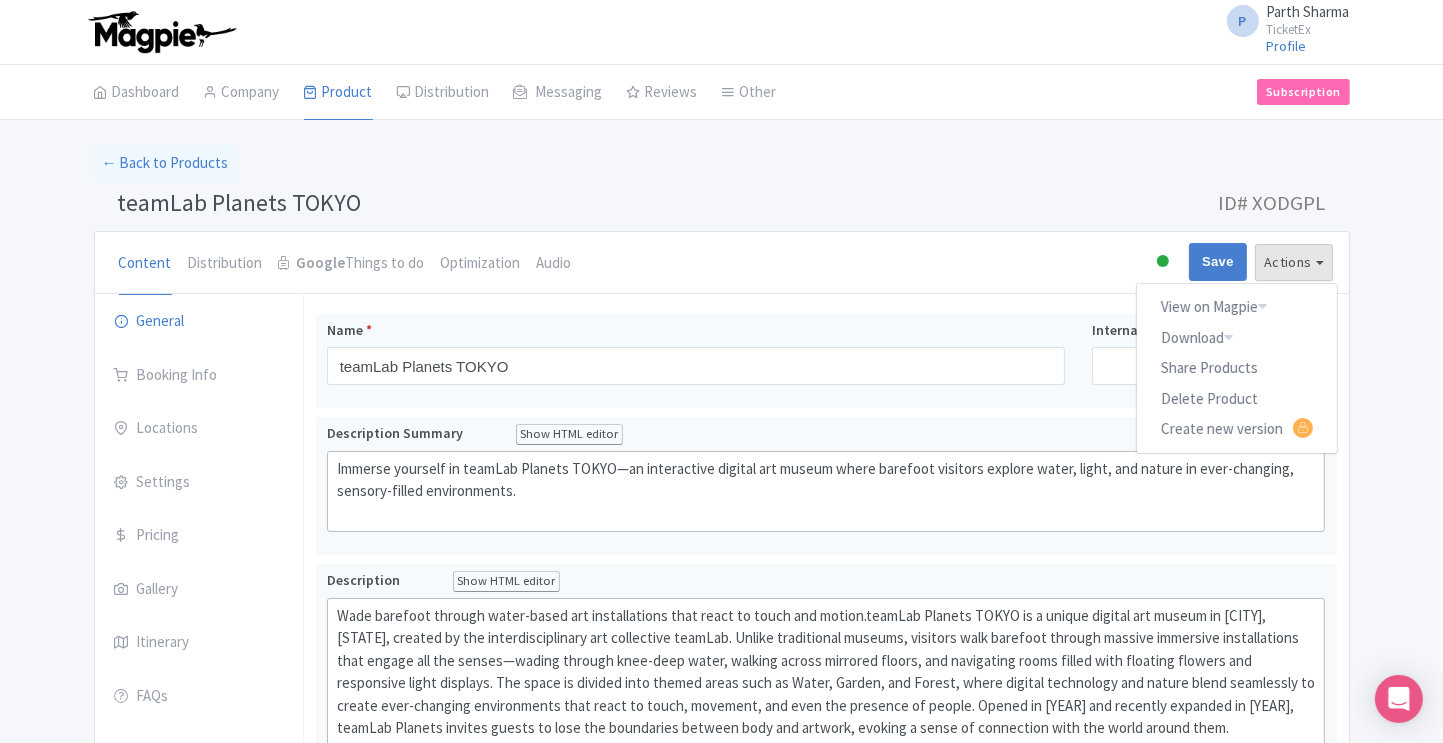 click on "teamLab Planets TOKYO
ID# XODGPL" at bounding box center [722, 207] 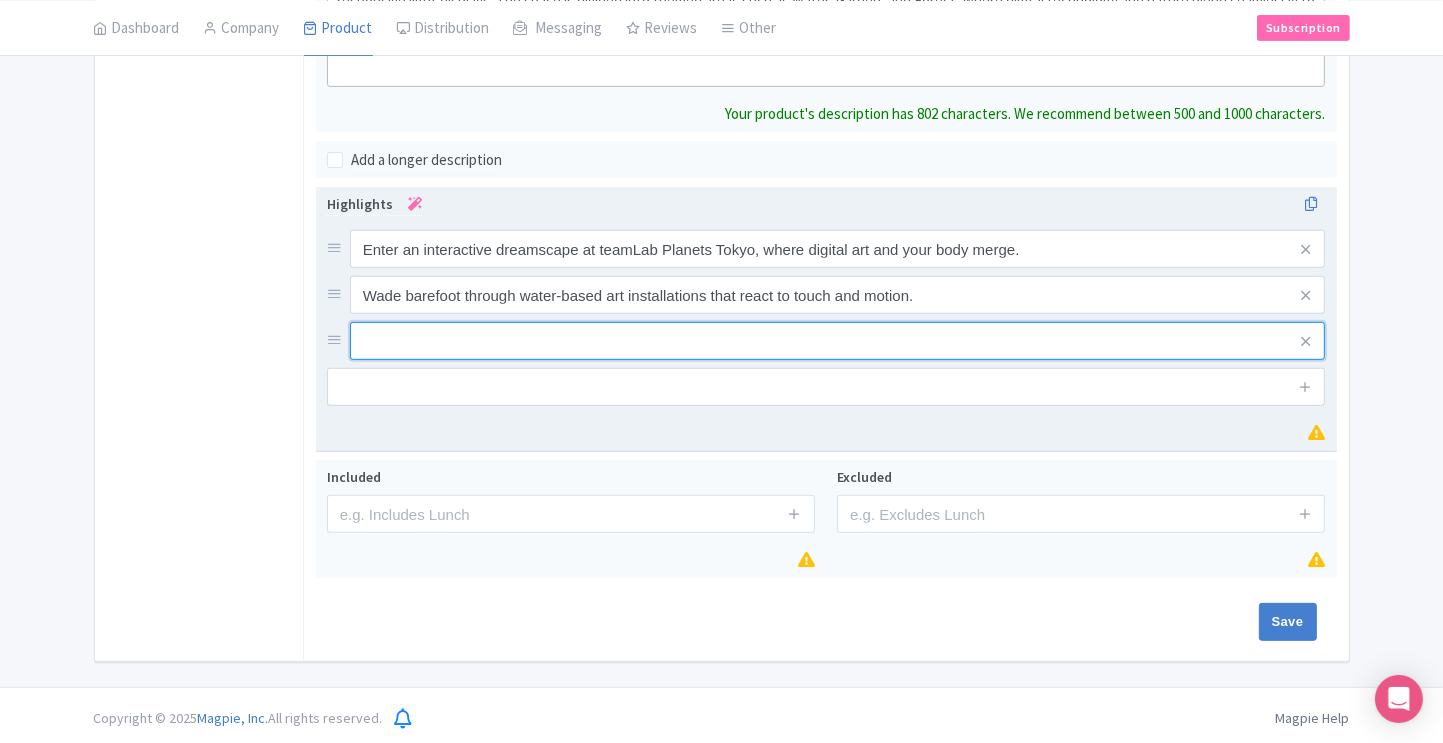 scroll, scrollTop: 659, scrollLeft: 0, axis: vertical 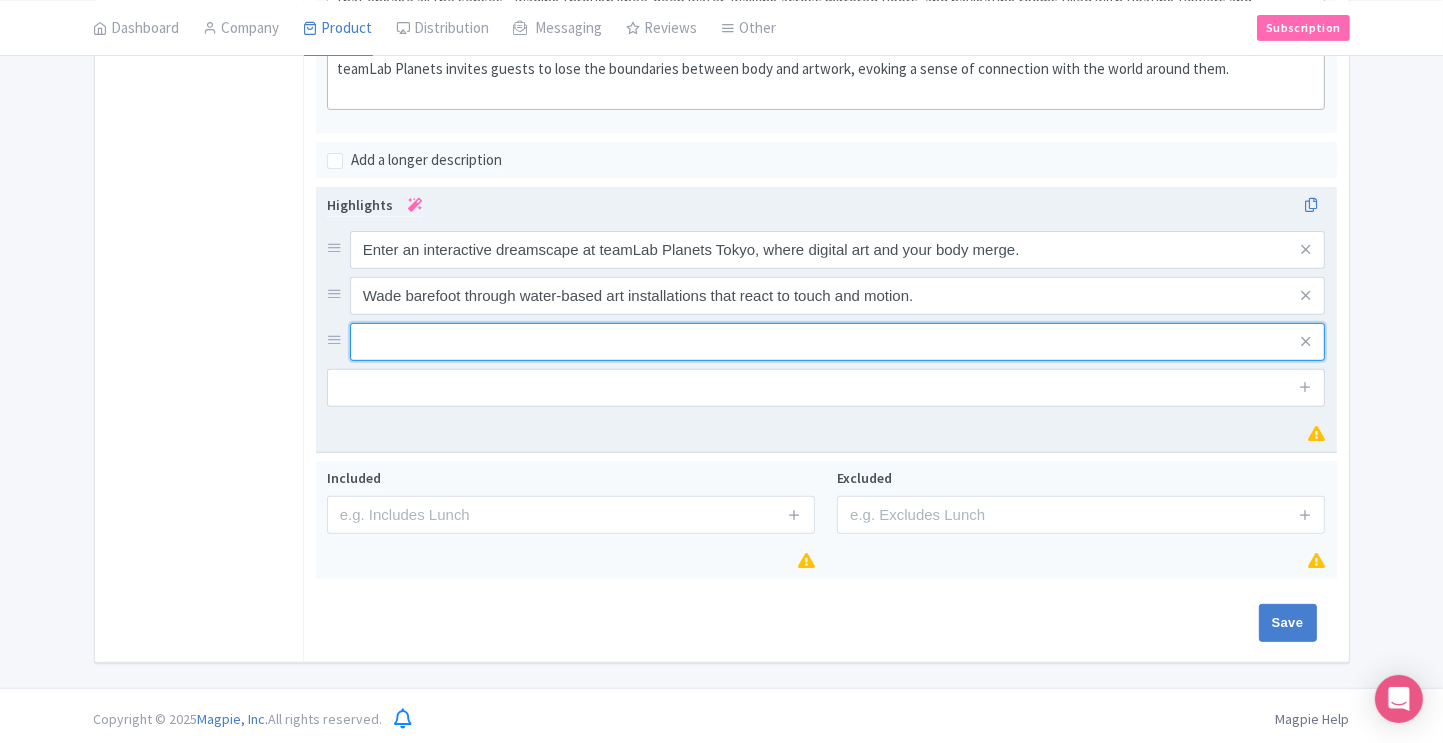 click at bounding box center [838, 250] 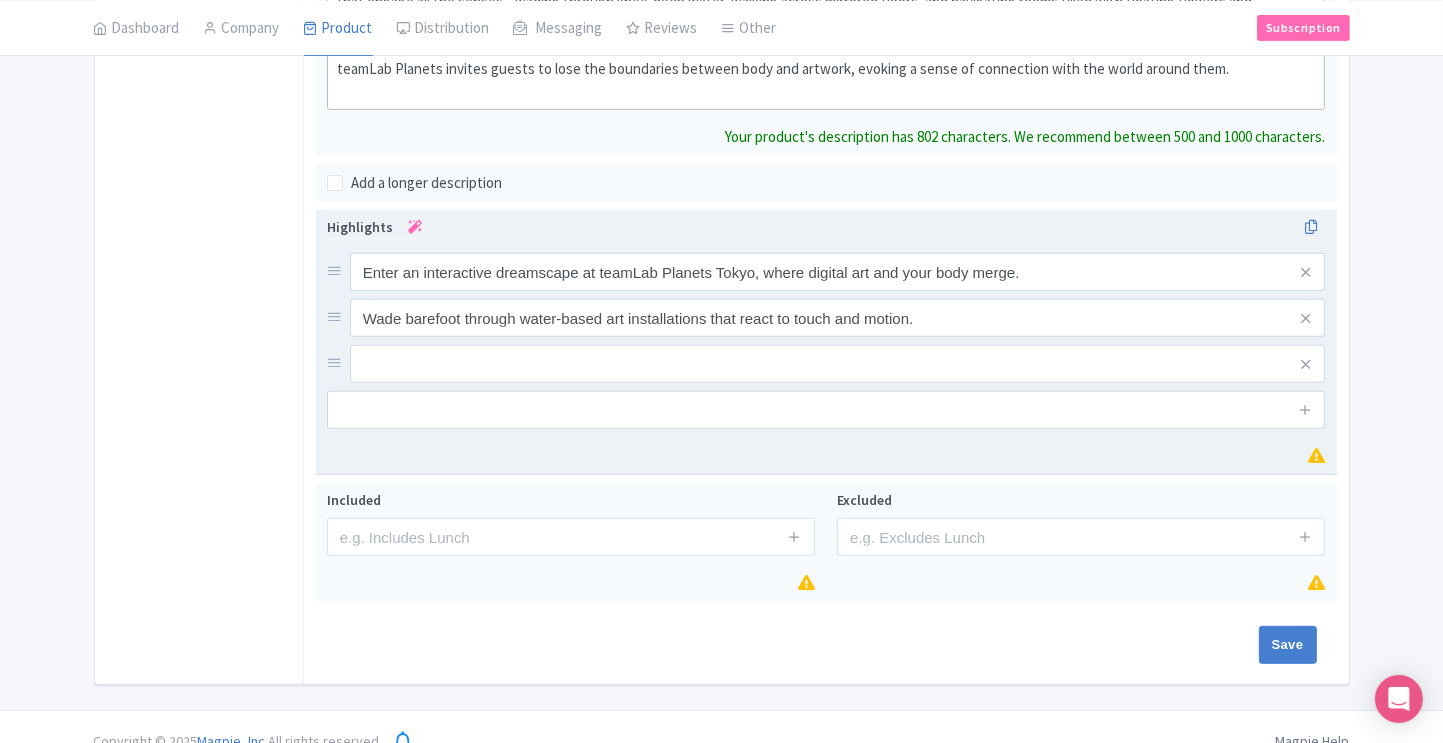 paste on "<div>Marvel at mirrored gardens, floating flowers, and infinite light fields.Wade barefoot through water-based art installations that react to touch and motion.teamLab Planets TOKYO is a unique digital art museum in Toyosu, Tokyo, created by the interdisciplinary art collective teamLab. Unlike traditional museums, visitors walk barefoot through massive immersive installations that engage all the senses—wading through knee-deep water, walking across mirrored floors, and navigating rooms filled with floating flowers and responsive light displays. The space is divided into themed areas such as Water, Garden, and Forest, where digital technology and nature blend seamlessly to create ever-changing environments that react to touch, movement, and even the presence of people. Opened in 2018 and recently expanded in 2025, teamLab Planets invites guests to lose the boundaries between body and artwork, evoking a sense of connection with the world around them.<br><br></div>" 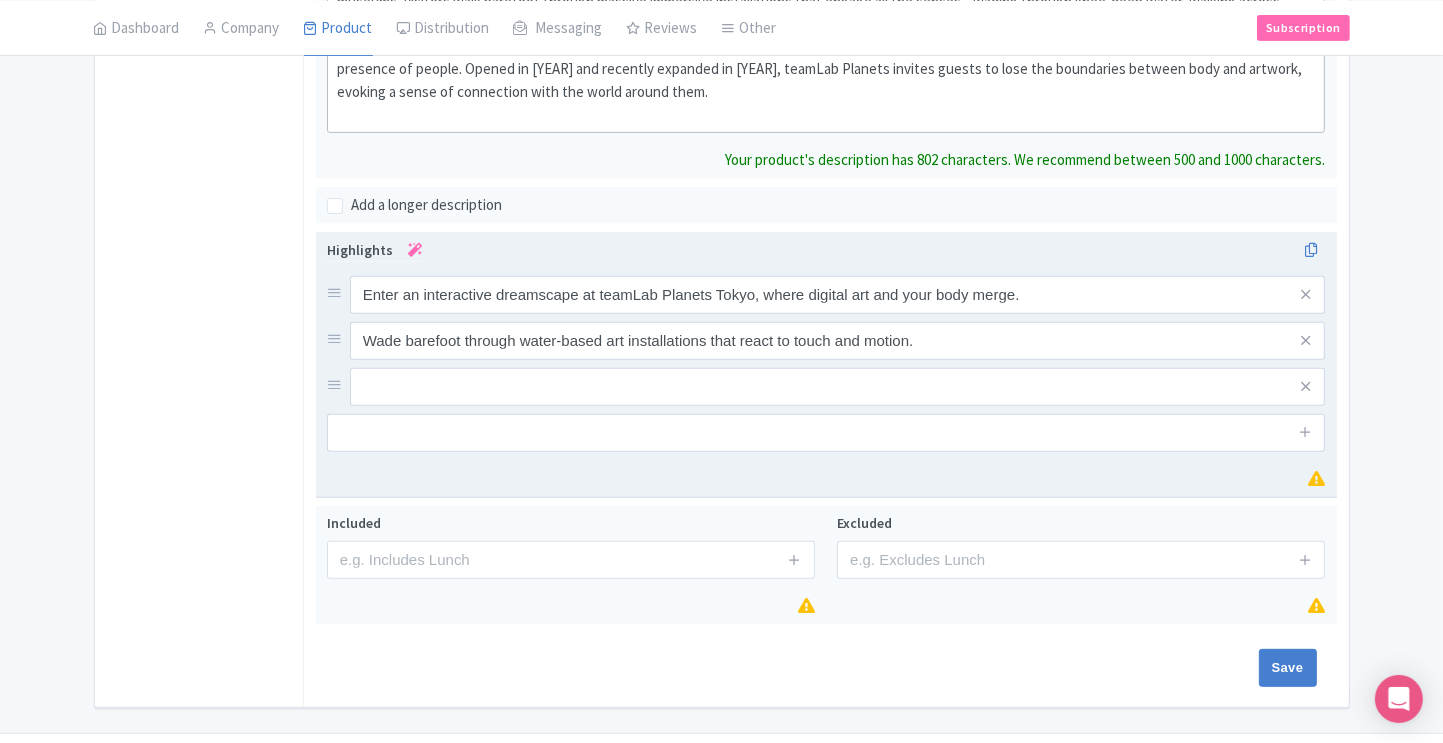 type on "<div>Marvel at mirrored gardens, floating flowers, and infinite light fields.Wade barefoot through water-based art installations that react to touch and motion.teamLab Planets TOKYO is a unique digital art museum in Toyosu, Tokyo, created by the interdisciplinary art collective teamLab. Unlike traditional museums, visitors walk barefoot through massive immersive installations that engage all the senses—wading through knee-deep water, walking across mirrored floors, and navigating rooms filled with floating flowers and responsive light displays. The space is divided into themed areas such as Water, Garden, and Forest, where digital technology and nature blend seamlessly to create ever-changing environments that react to touch, movement, and even the presence of people. Opened in 2018 and recently expanded in 2025, teamLab Planets invites guests to lose the boundaries between body and artwork, evoking a sense of connection with the world around them.<br><br></div>" 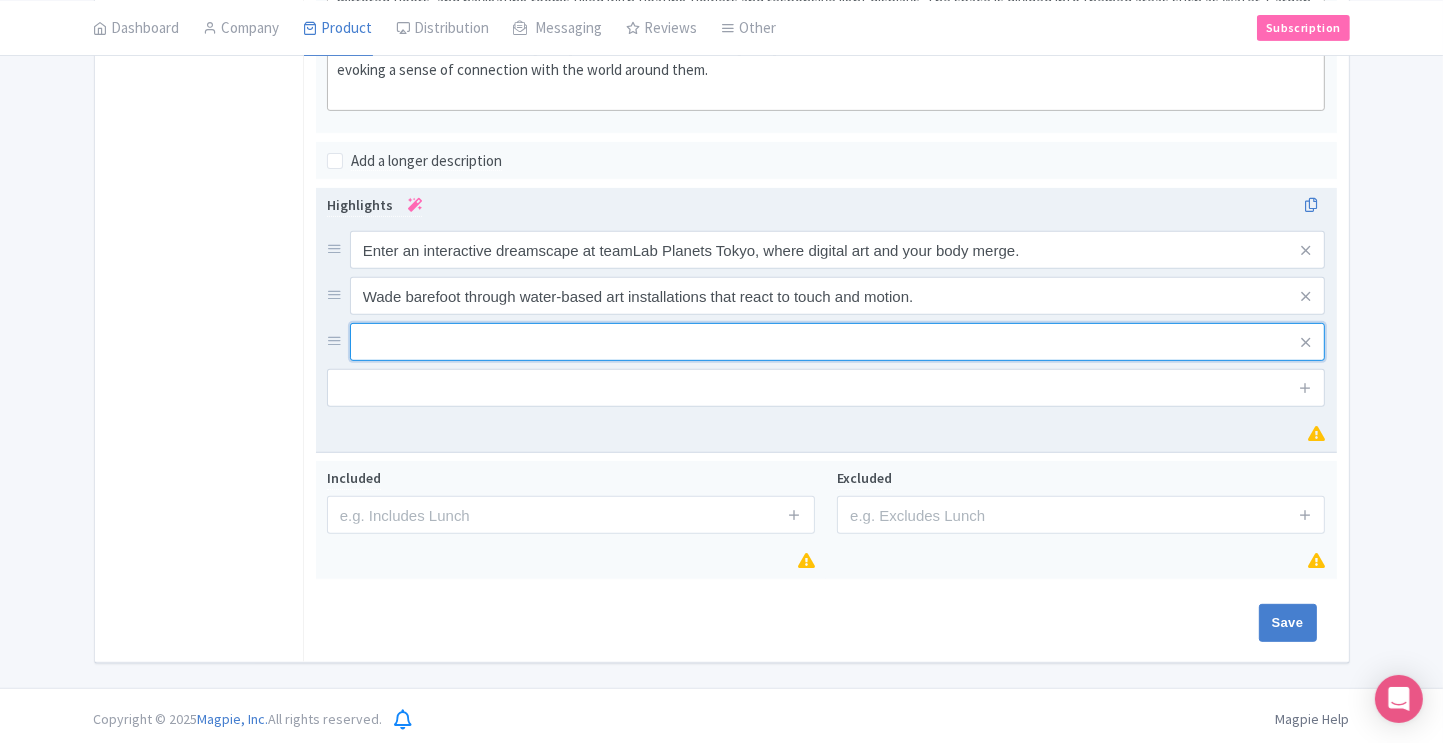 click on "Highlights
Enter an interactive dreamscape at teamLab Planets Tokyo, where digital art and your body merge. Wade barefoot through water-based art installations that react to touch and motion." at bounding box center (826, 300) 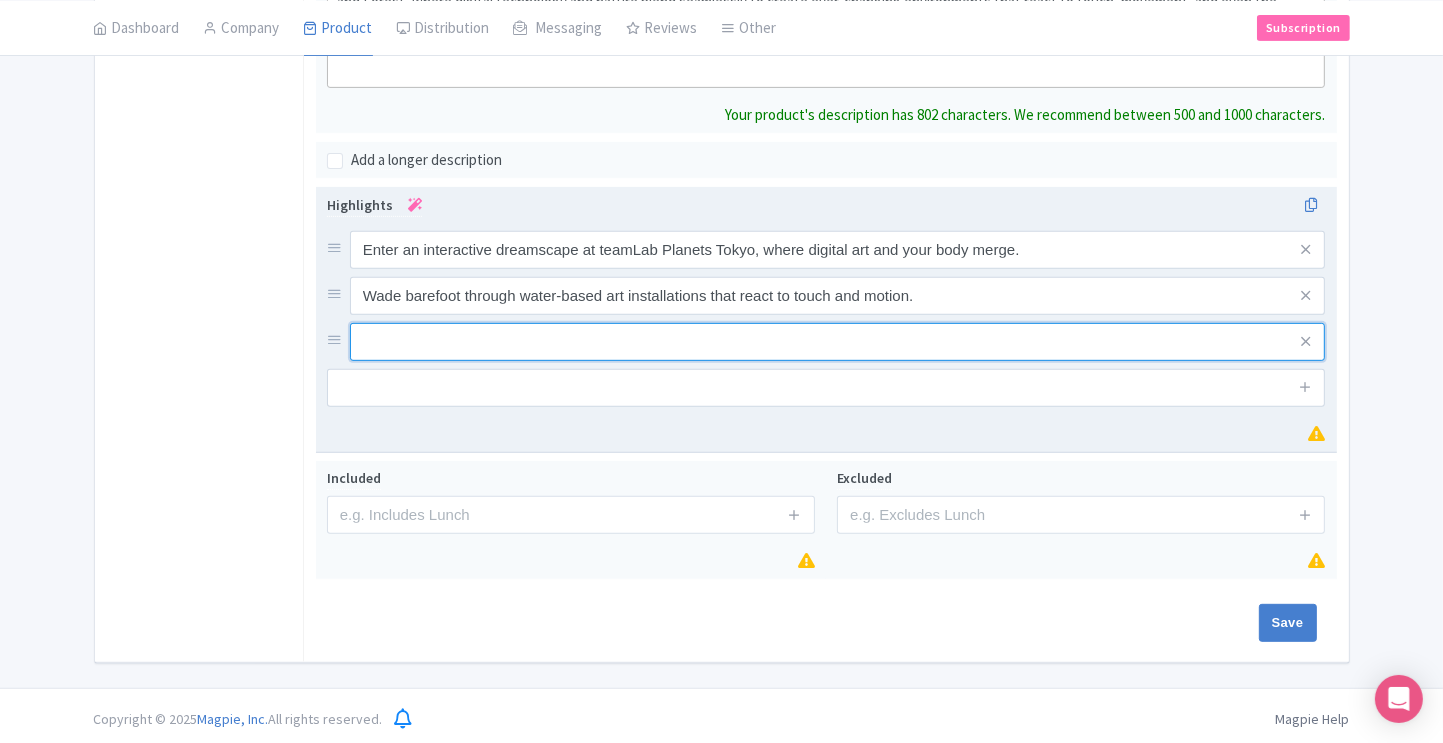 scroll, scrollTop: 682, scrollLeft: 0, axis: vertical 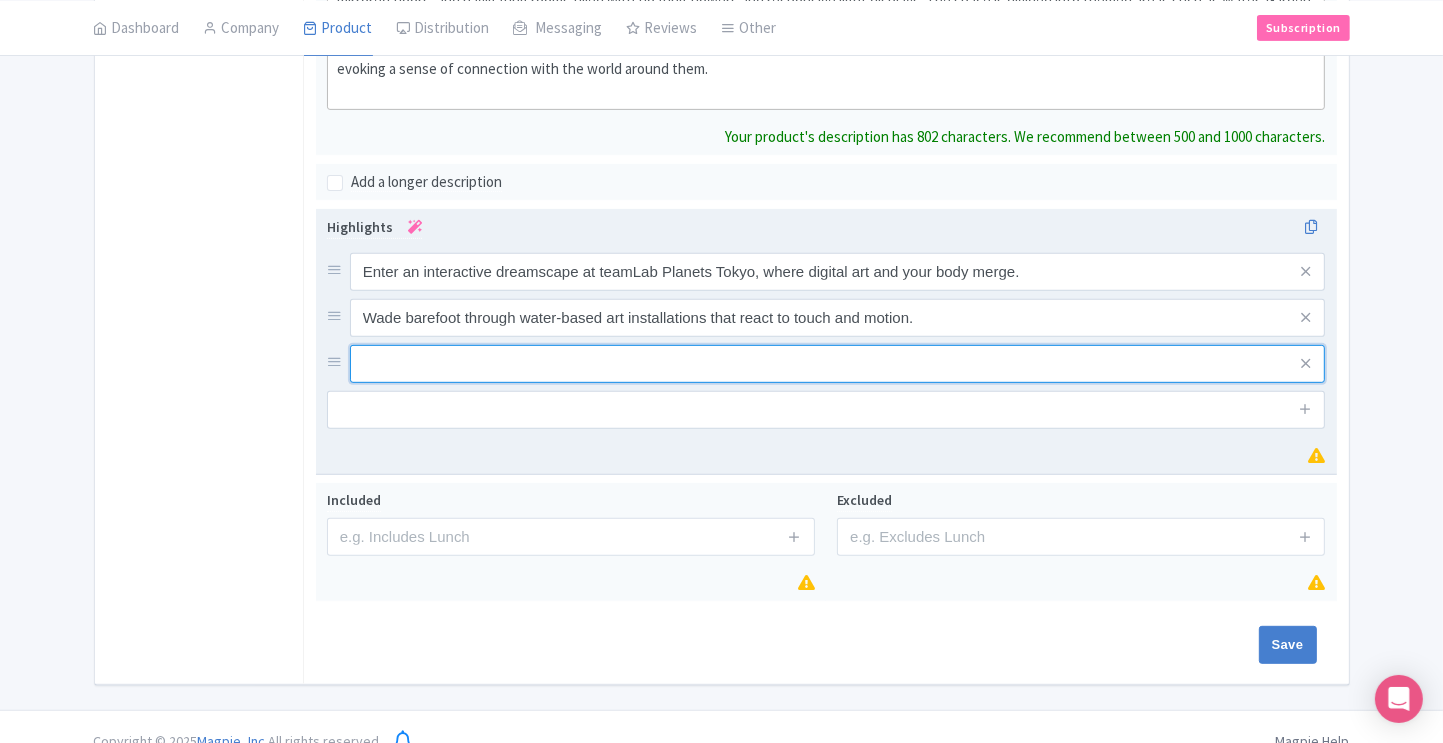 click at bounding box center (838, 272) 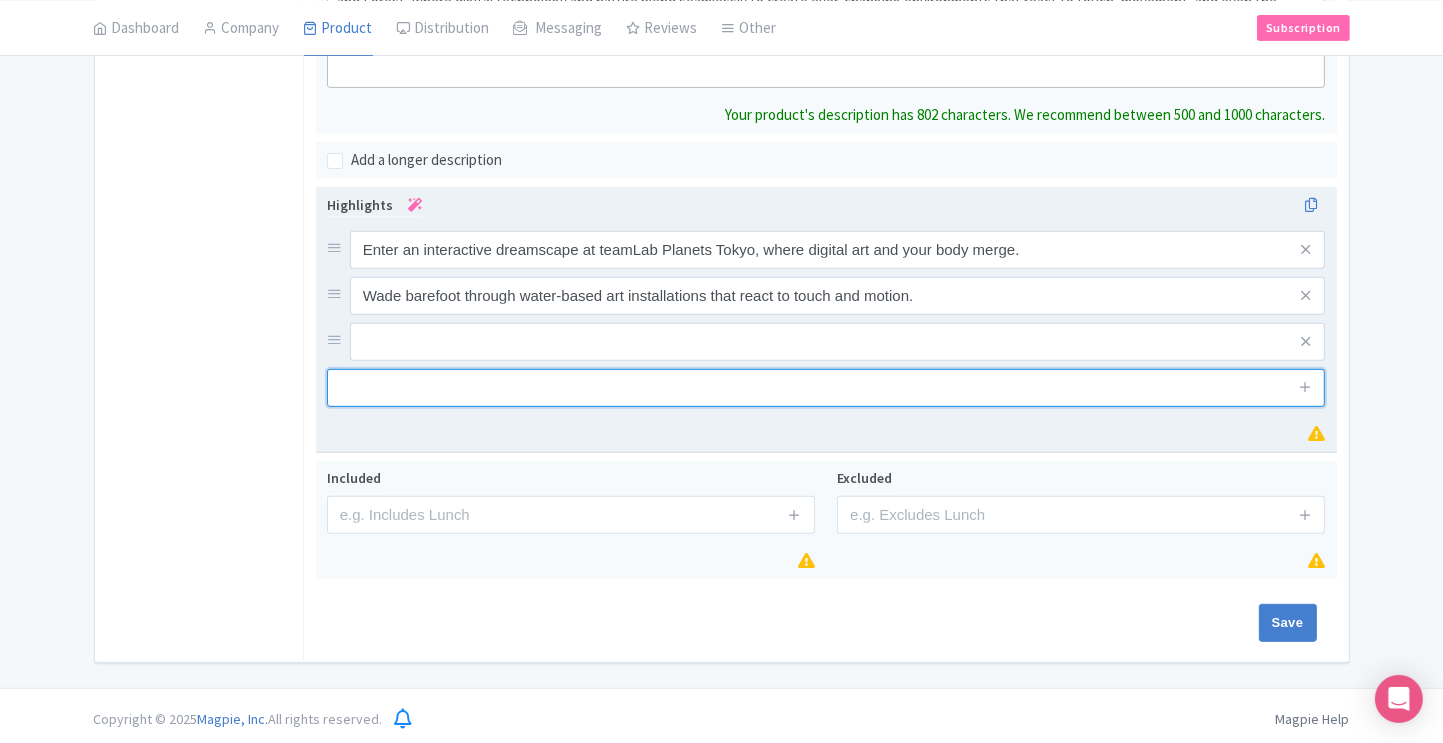 scroll, scrollTop: 682, scrollLeft: 0, axis: vertical 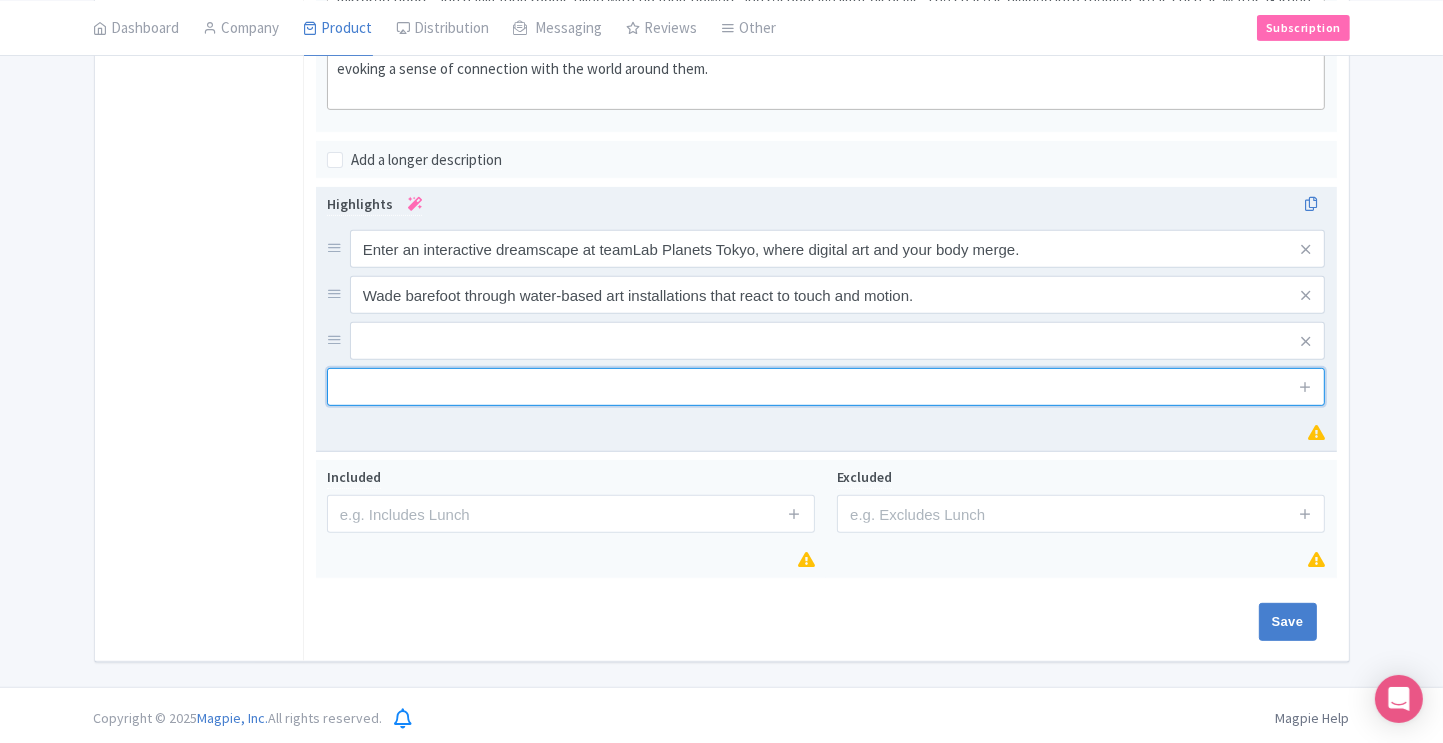 click at bounding box center [826, 387] 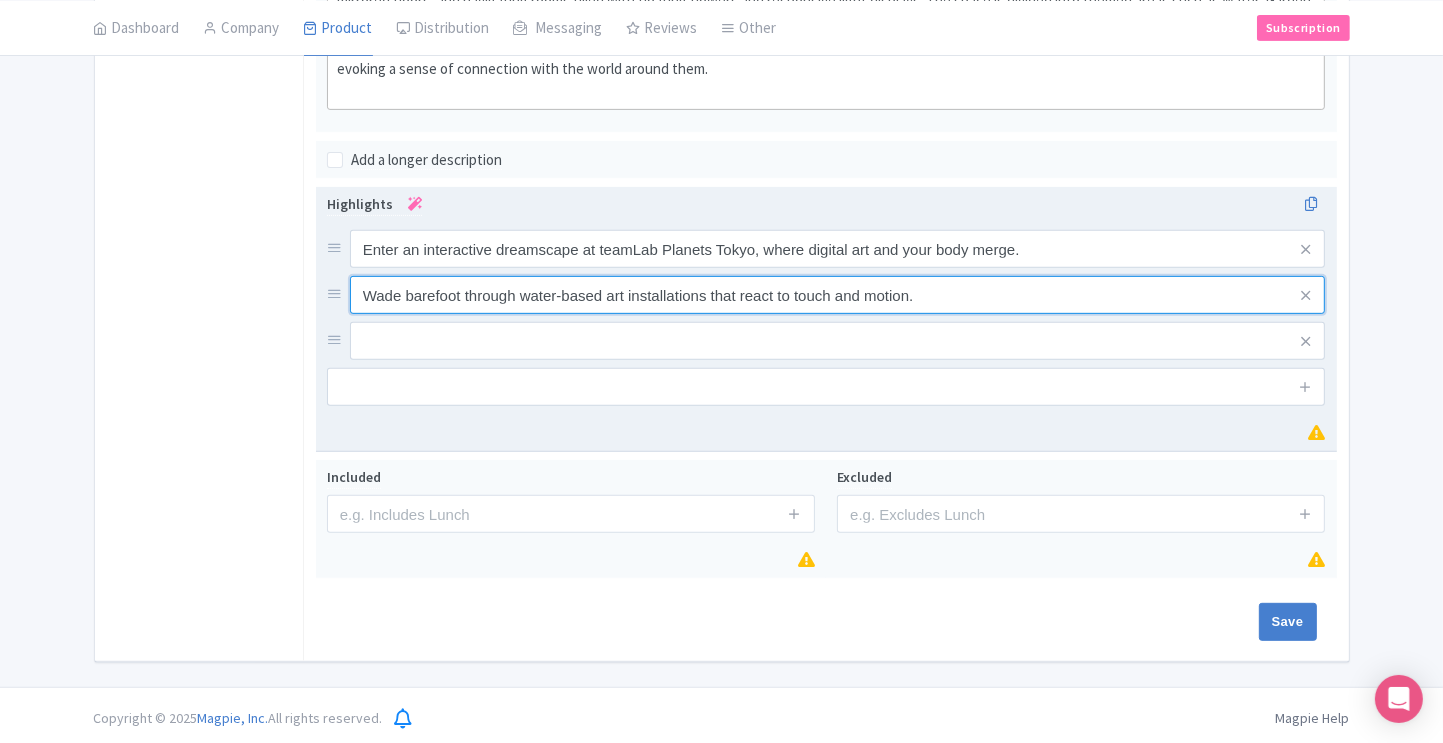 click on "Enter an interactive dreamscape at teamLab Planets Tokyo, where digital art and your body merge. Wade barefoot through water-based art installations that react to touch and motion." at bounding box center (826, 295) 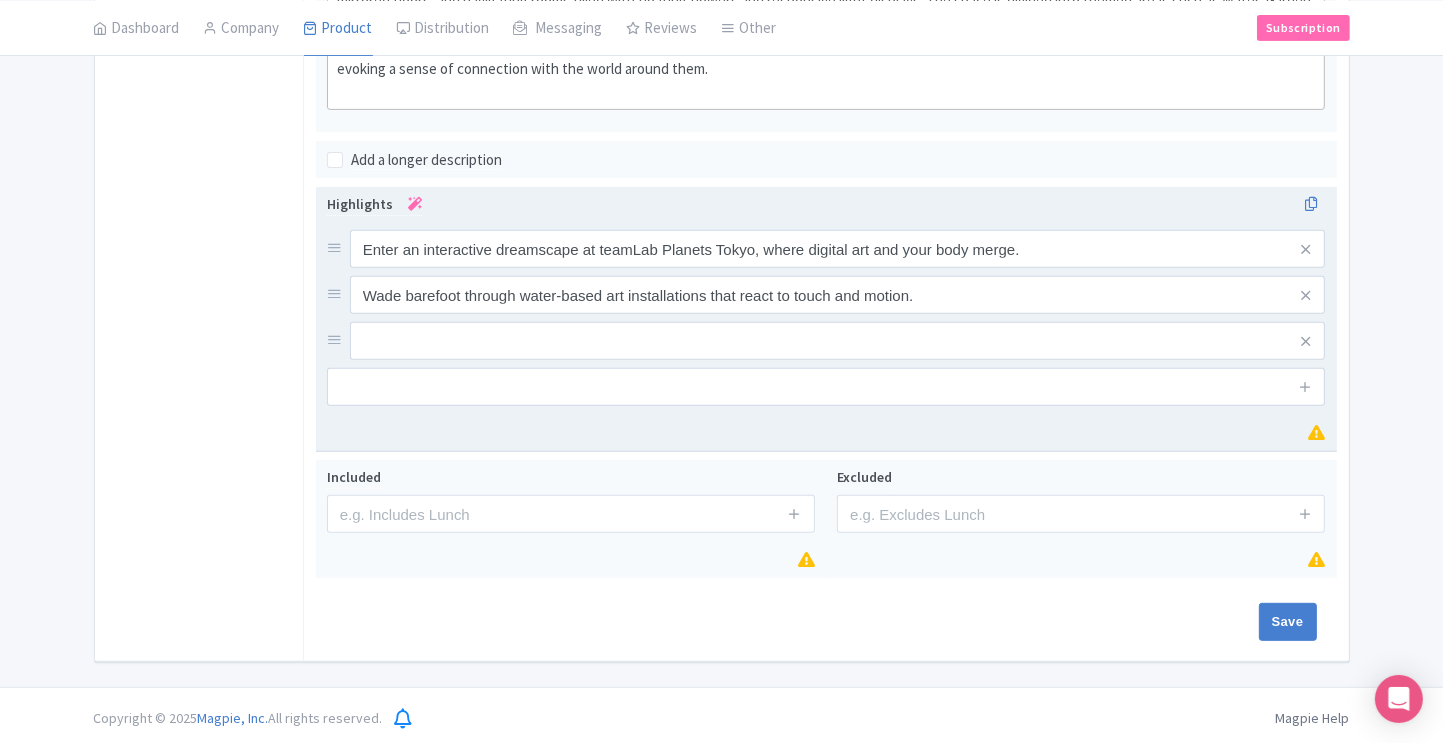 click on "Enter an interactive dreamscape at teamLab Planets Tokyo, where digital art and your body merge. Wade barefoot through water-based art installations that react to touch and motion." at bounding box center [826, 295] 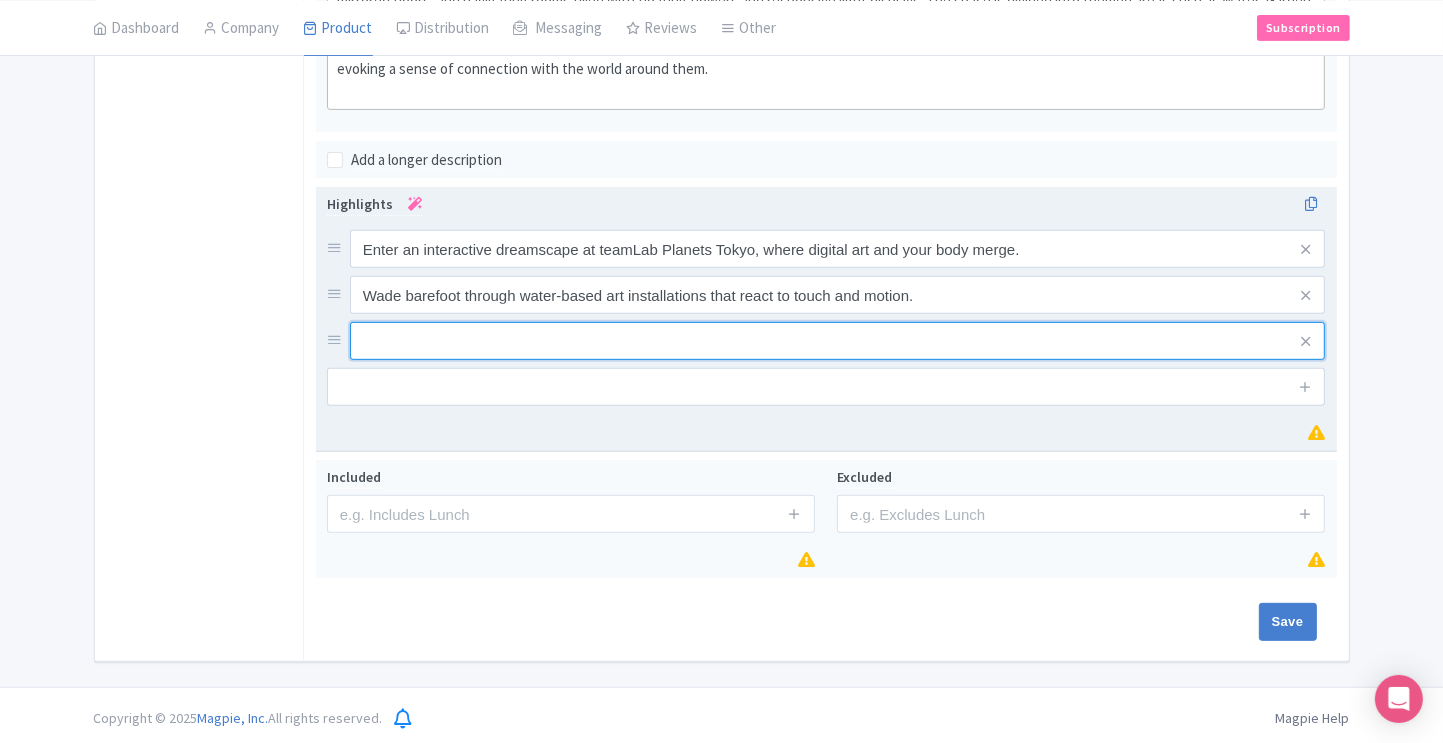 click at bounding box center [838, 249] 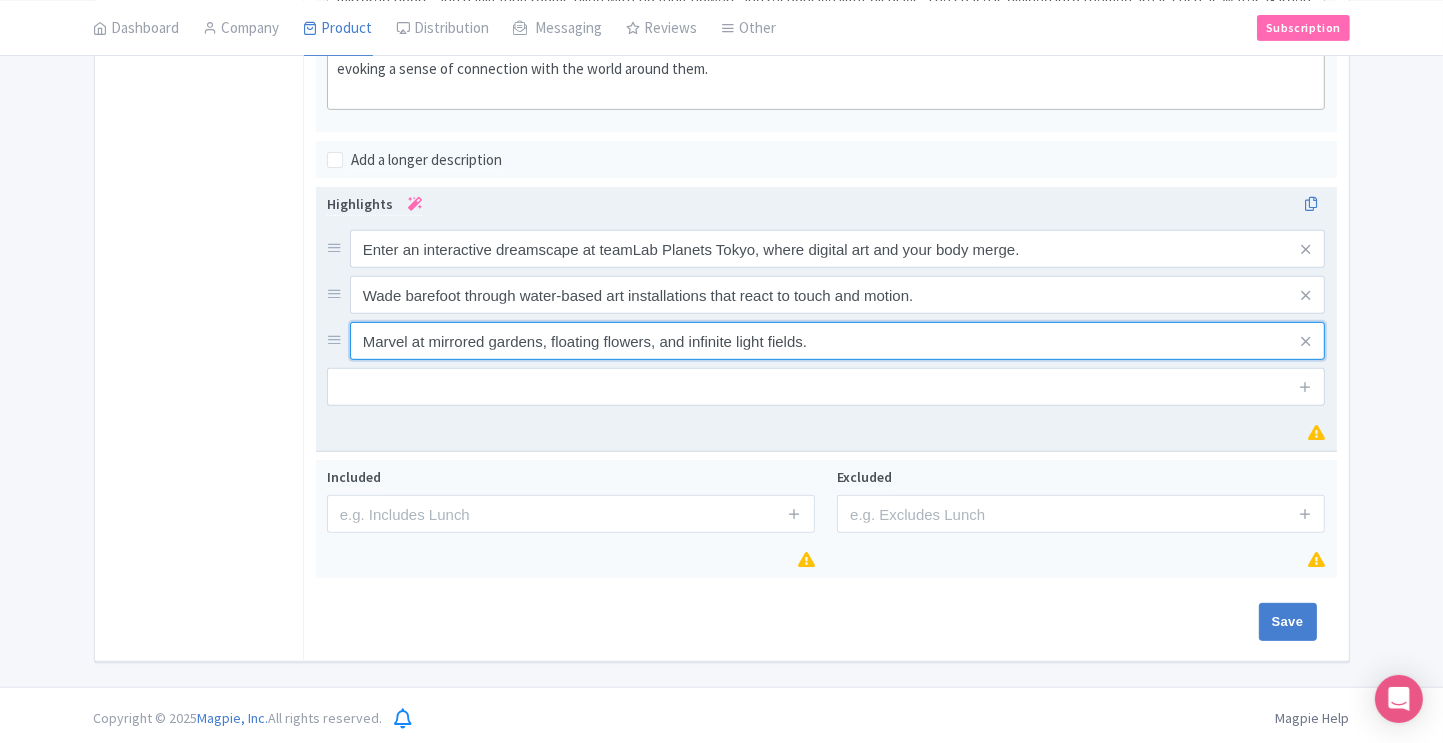 type on "Marvel at mirrored gardens, floating flowers, and infinite light fields." 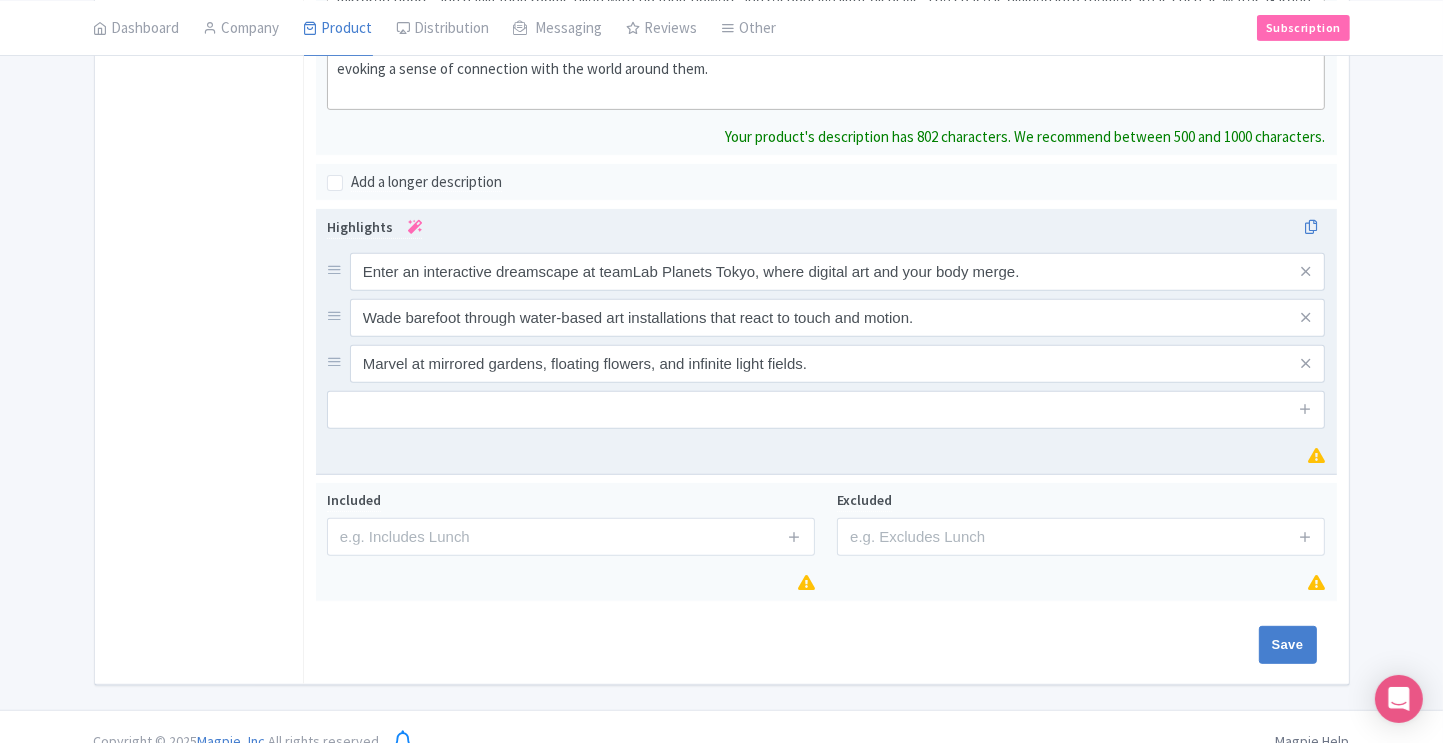 click at bounding box center (826, 410) 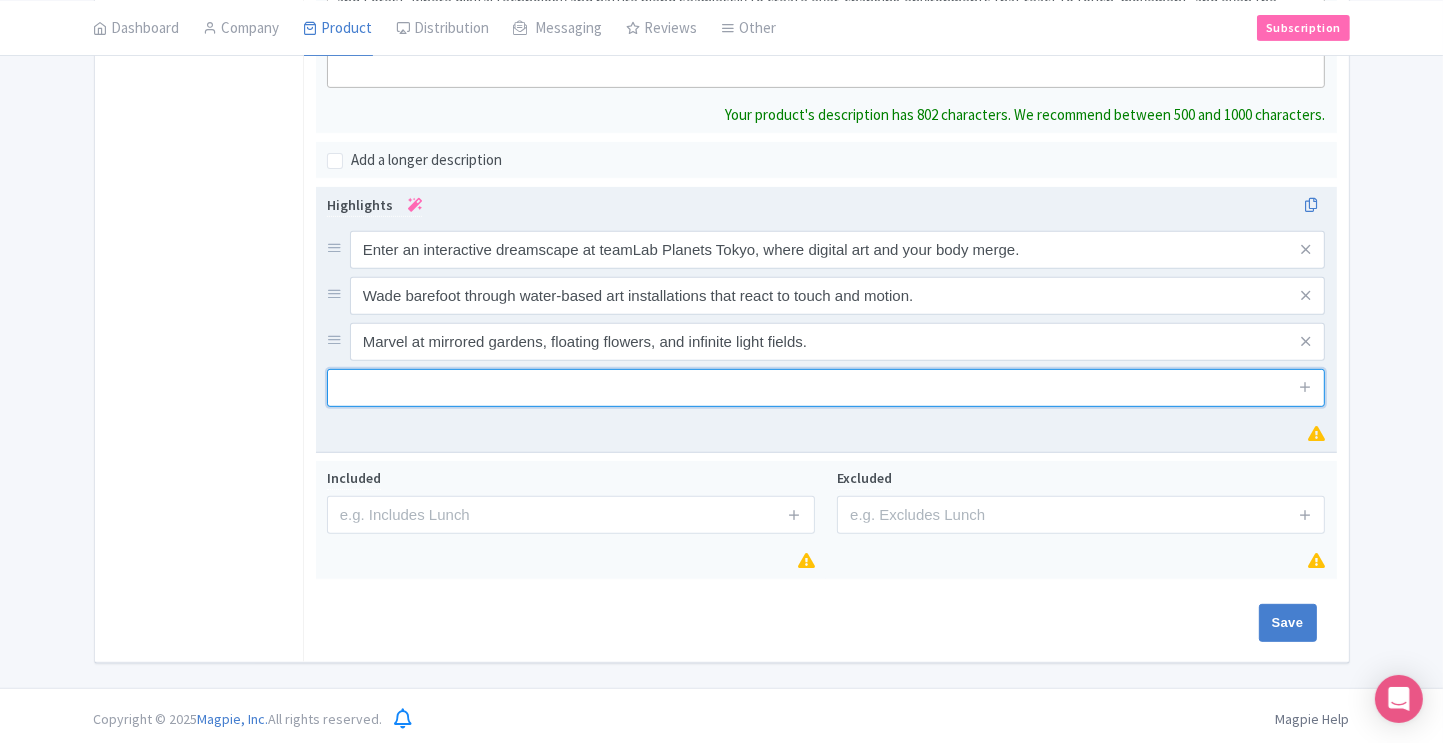 scroll, scrollTop: 682, scrollLeft: 0, axis: vertical 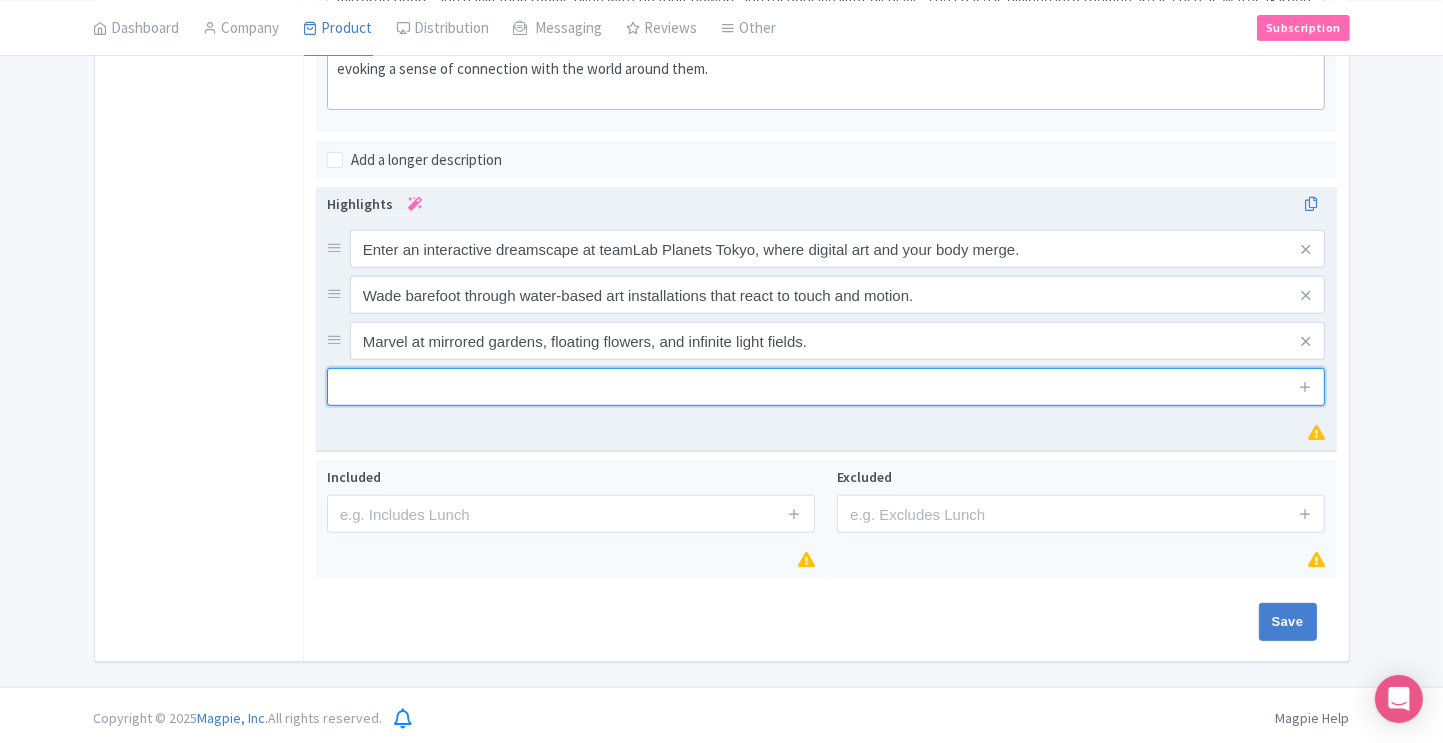 click at bounding box center [826, 387] 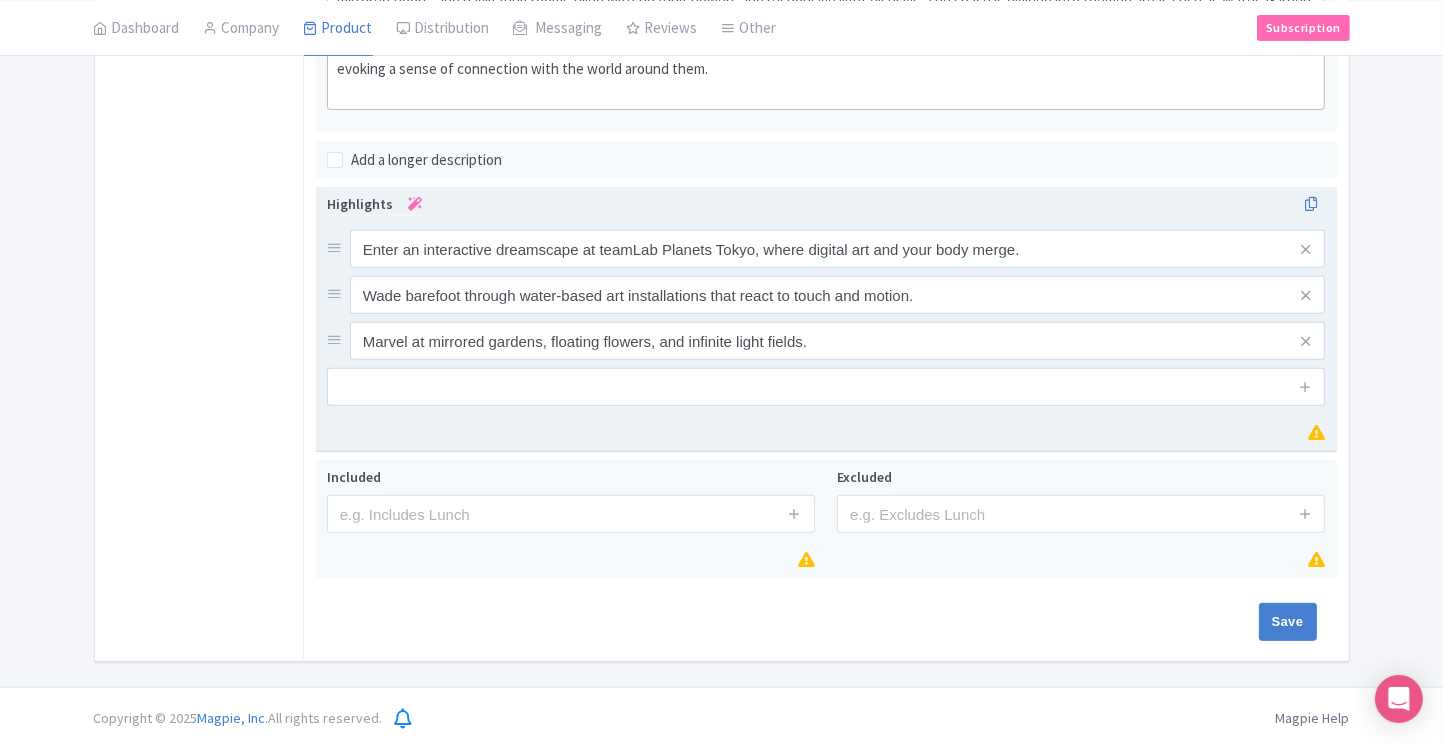 click at bounding box center [1305, 387] 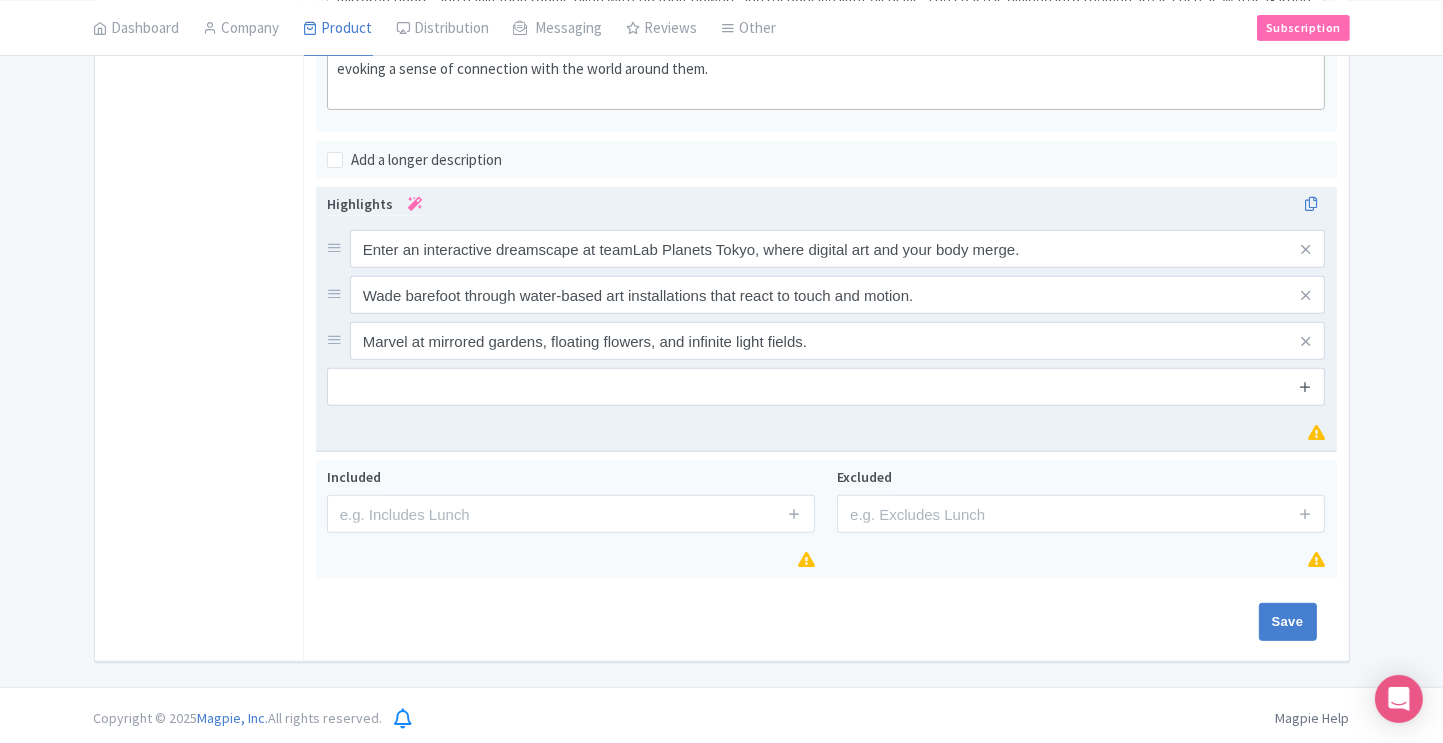 click at bounding box center (1305, 386) 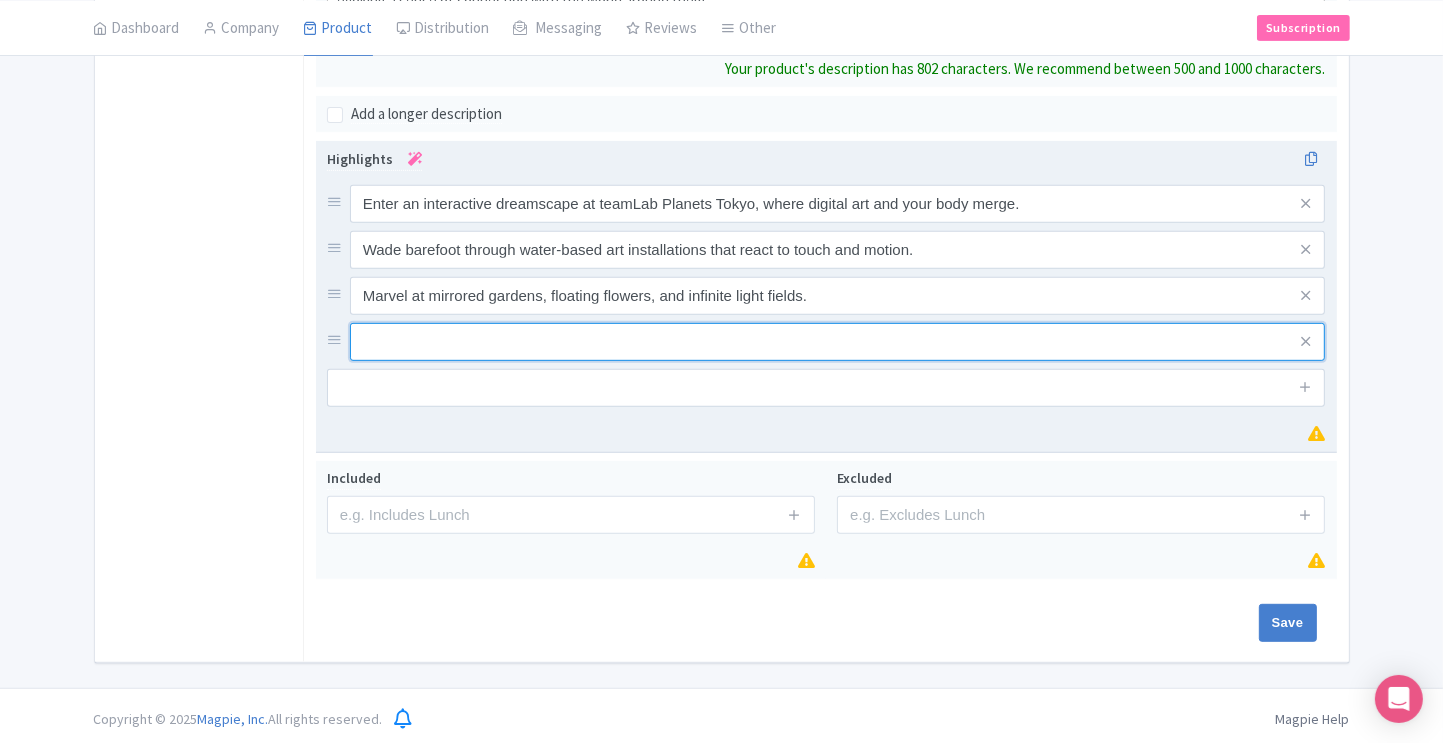 scroll, scrollTop: 728, scrollLeft: 0, axis: vertical 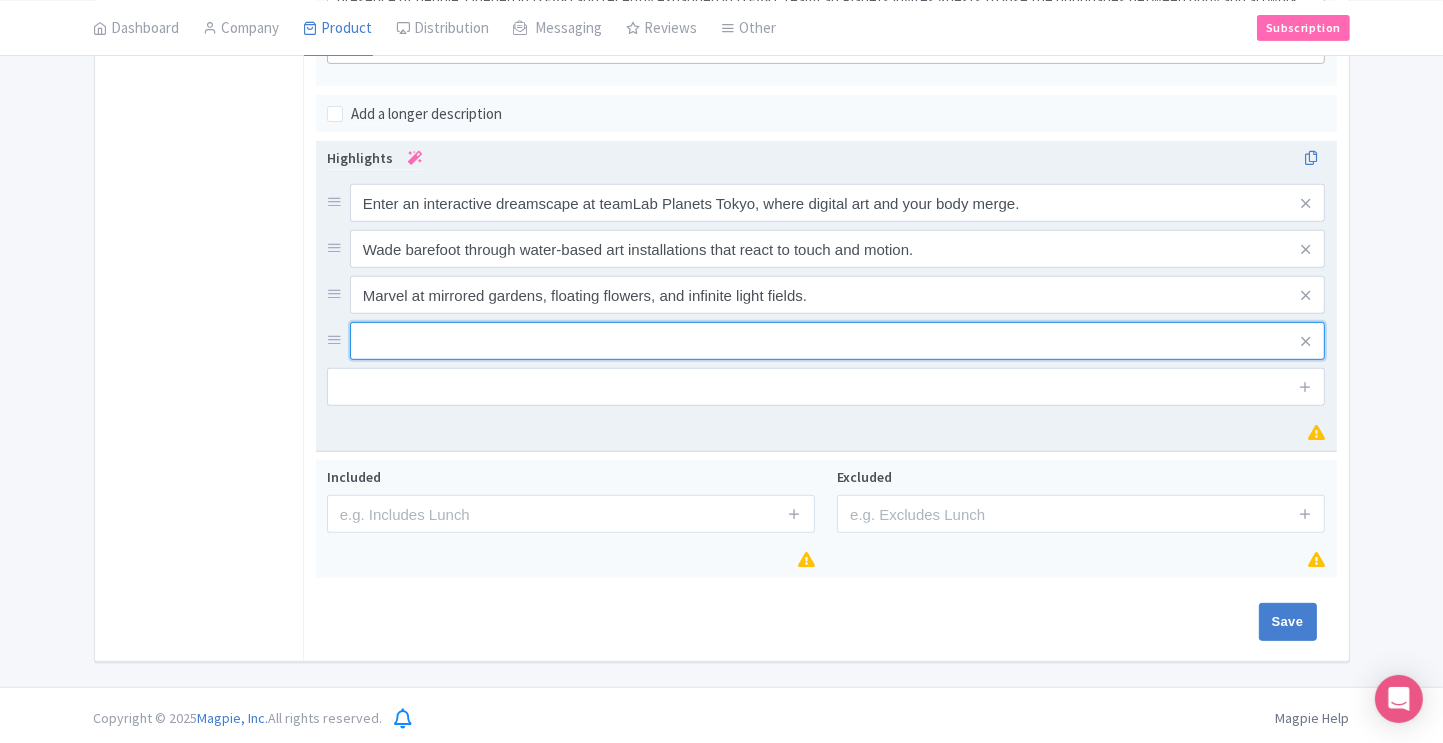 click at bounding box center (838, 203) 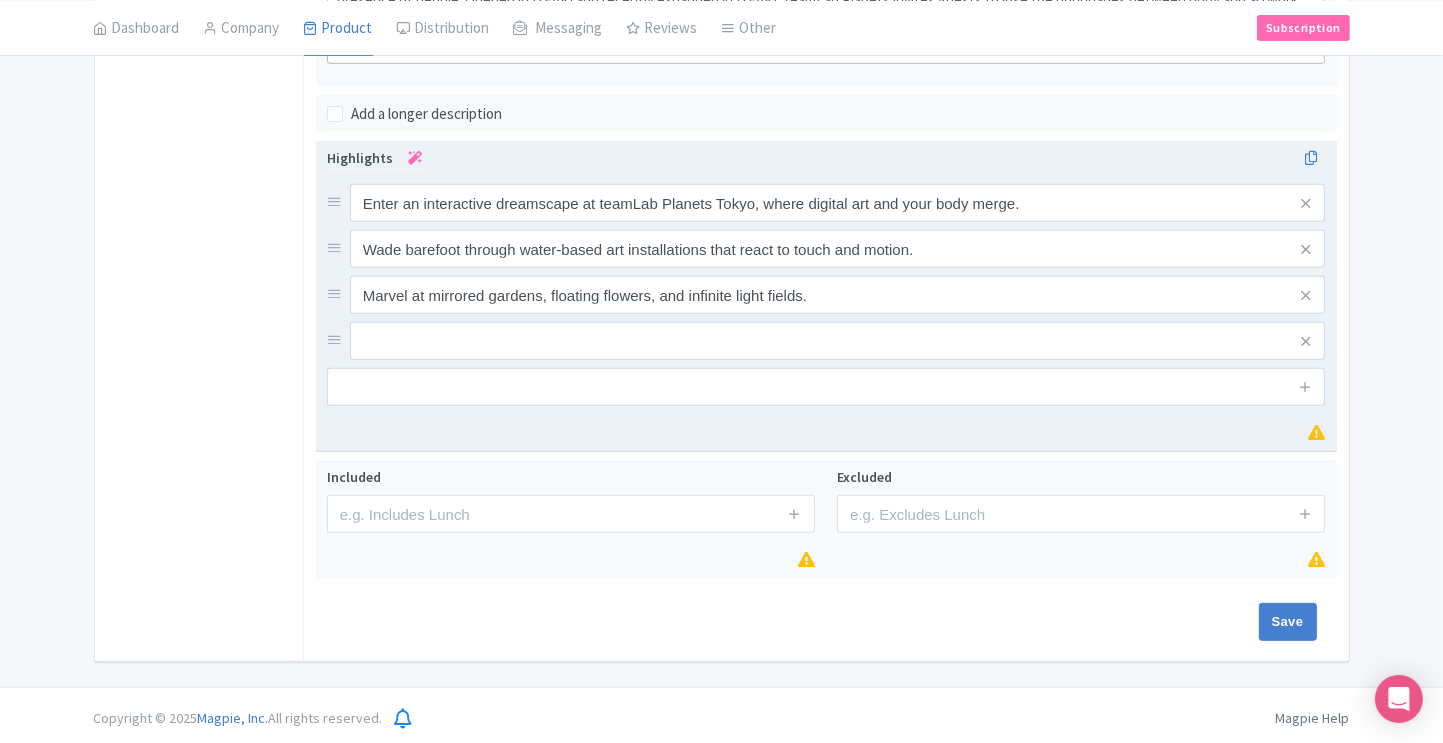 click at bounding box center (838, 203) 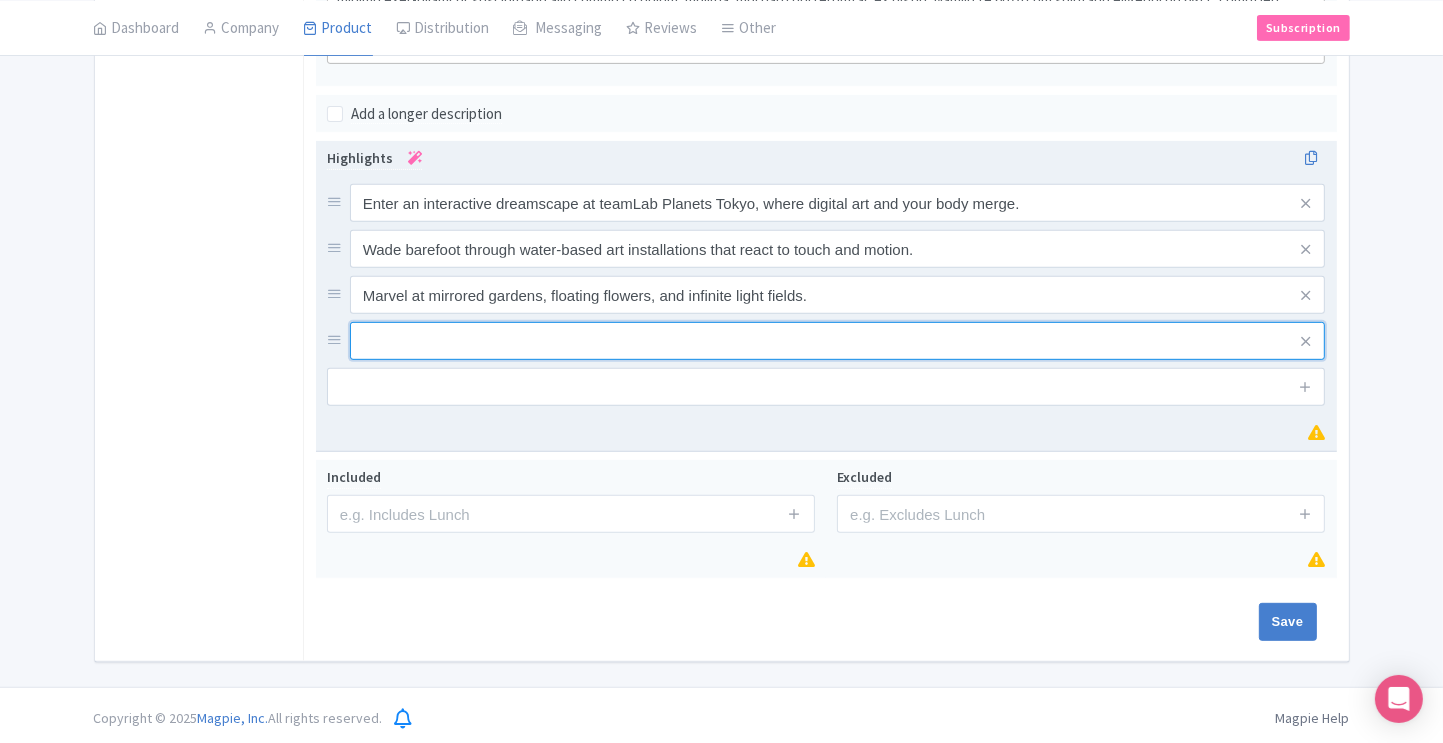 click on "Highlights
Enter an interactive dreamscape at teamLab Planets Tokyo, where digital art and your body merge. Wade barefoot through water-based art installations that react to touch and motion. Marvel at mirrored gardens, floating flowers, and infinite light fields." at bounding box center (826, 276) 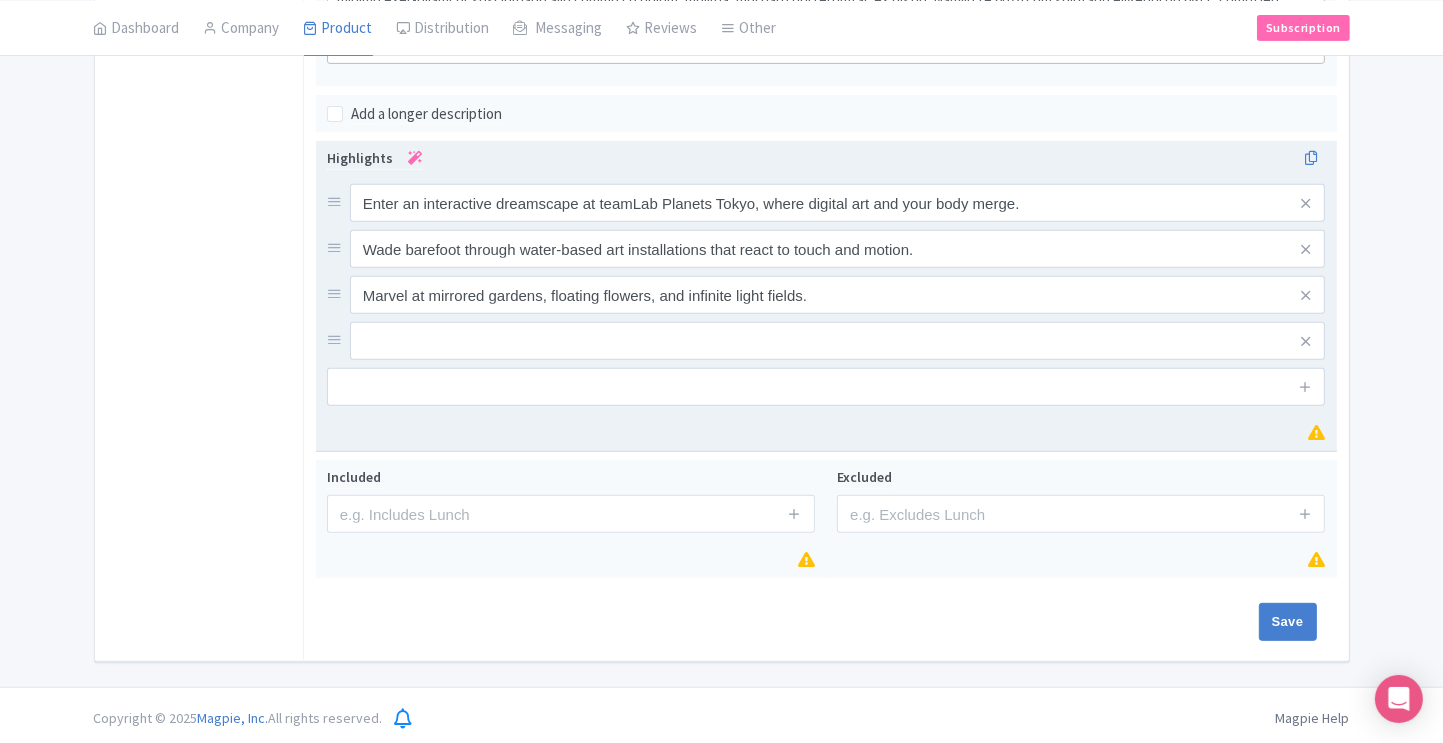 click at bounding box center (838, 203) 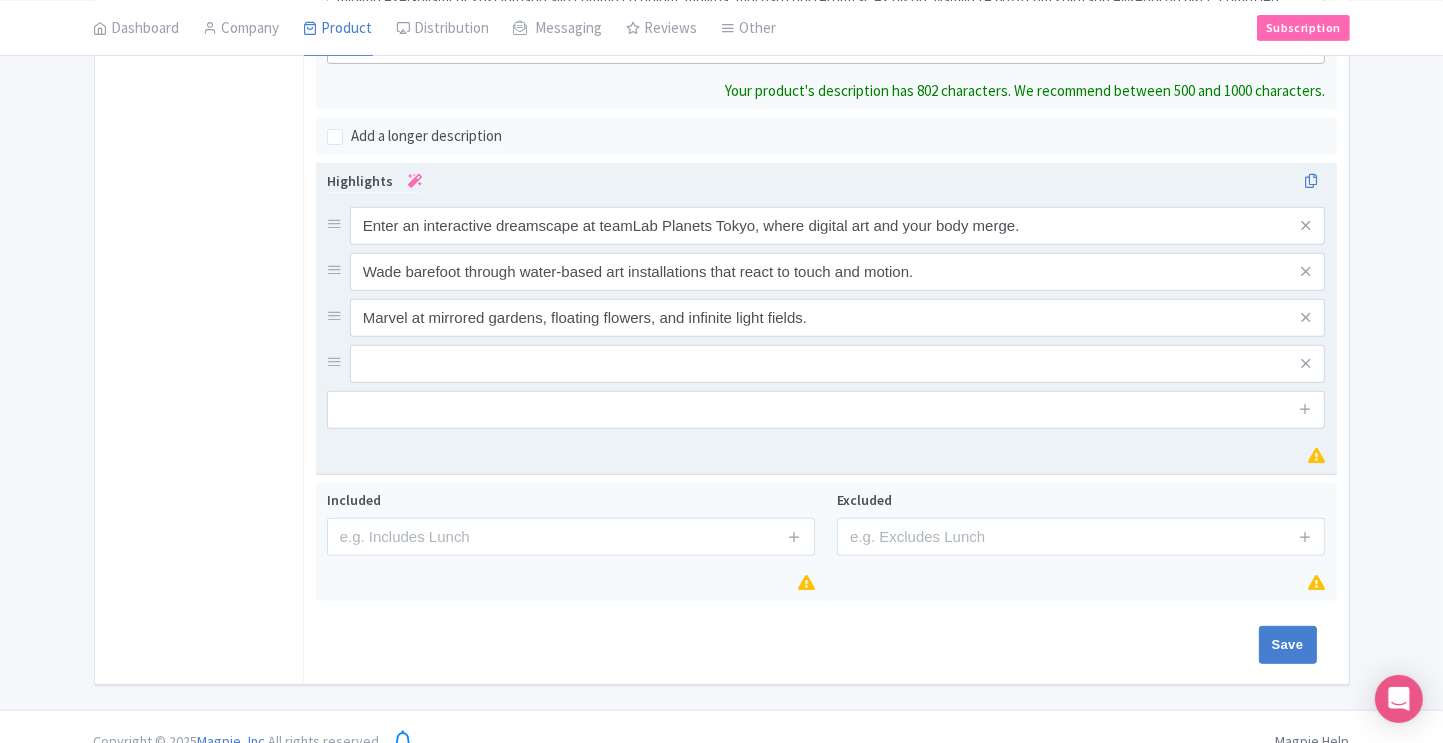 paste on "<div>Capture surreal, immersive moments perfect for social media and digital art enthusiasts.Capture surreal, immersive moments perfect for social media and digital art enthusiasts.Marvel at mirrored gardens, floating flowers, and infinite light fields.Wade barefoot through water-based art installations that react to touch and motion.teamLab Planets TOKYO is a unique digital art museum in Toyosu, Tokyo, created by the interdisciplinary art collective teamLab. Unlike traditional museums, visitors walk barefoot through massive immersive installations that engage all the senses—wading through knee-deep water, walking across mirrored floors, and navigating rooms filled with floating flowers and responsive light displays. The space is divided into themed areas such as Water, Garden, and Forest, where digital technology and nature blend seamlessly to create ever-changing environments that react to touch, movement, and even the presence of people. Opened in 2018 and recently expanded in 2025, teamLab Planets invi..." 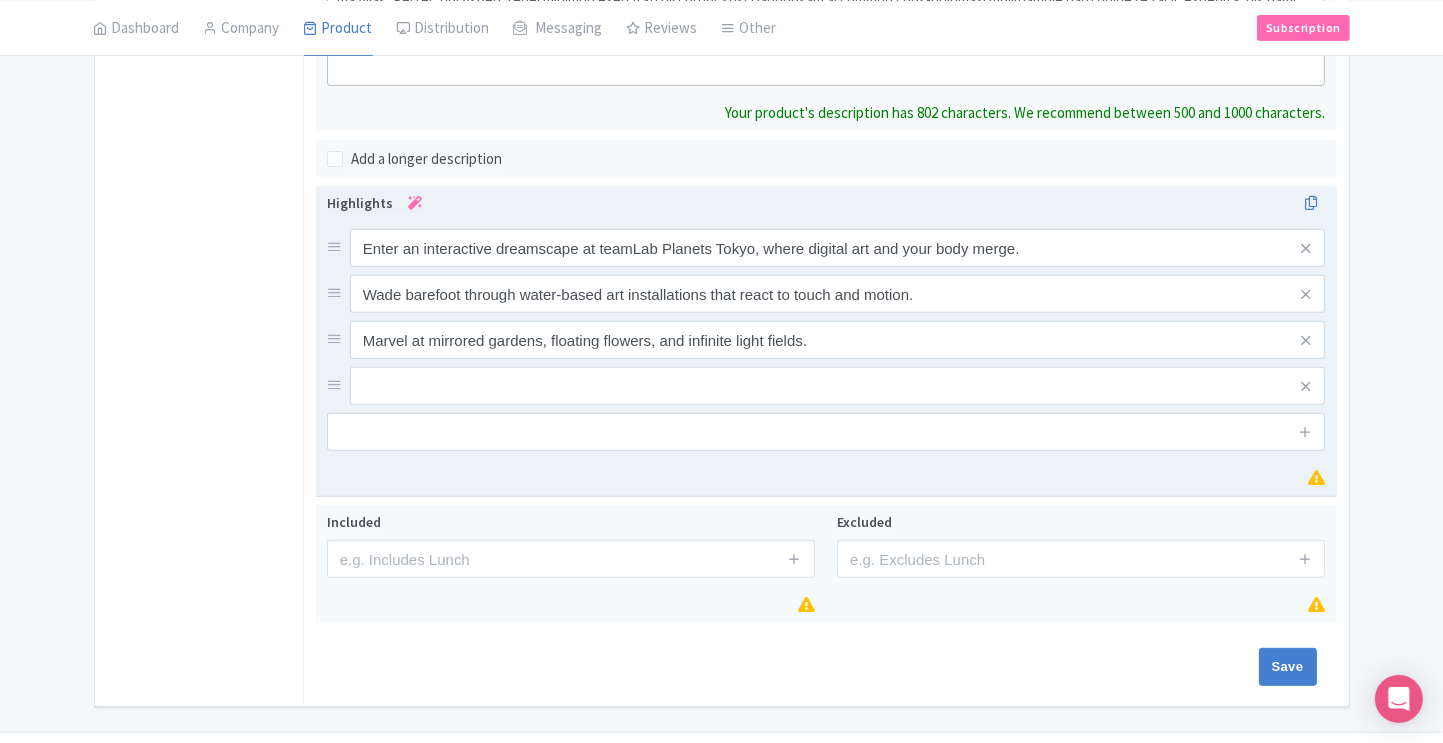 scroll, scrollTop: 750, scrollLeft: 0, axis: vertical 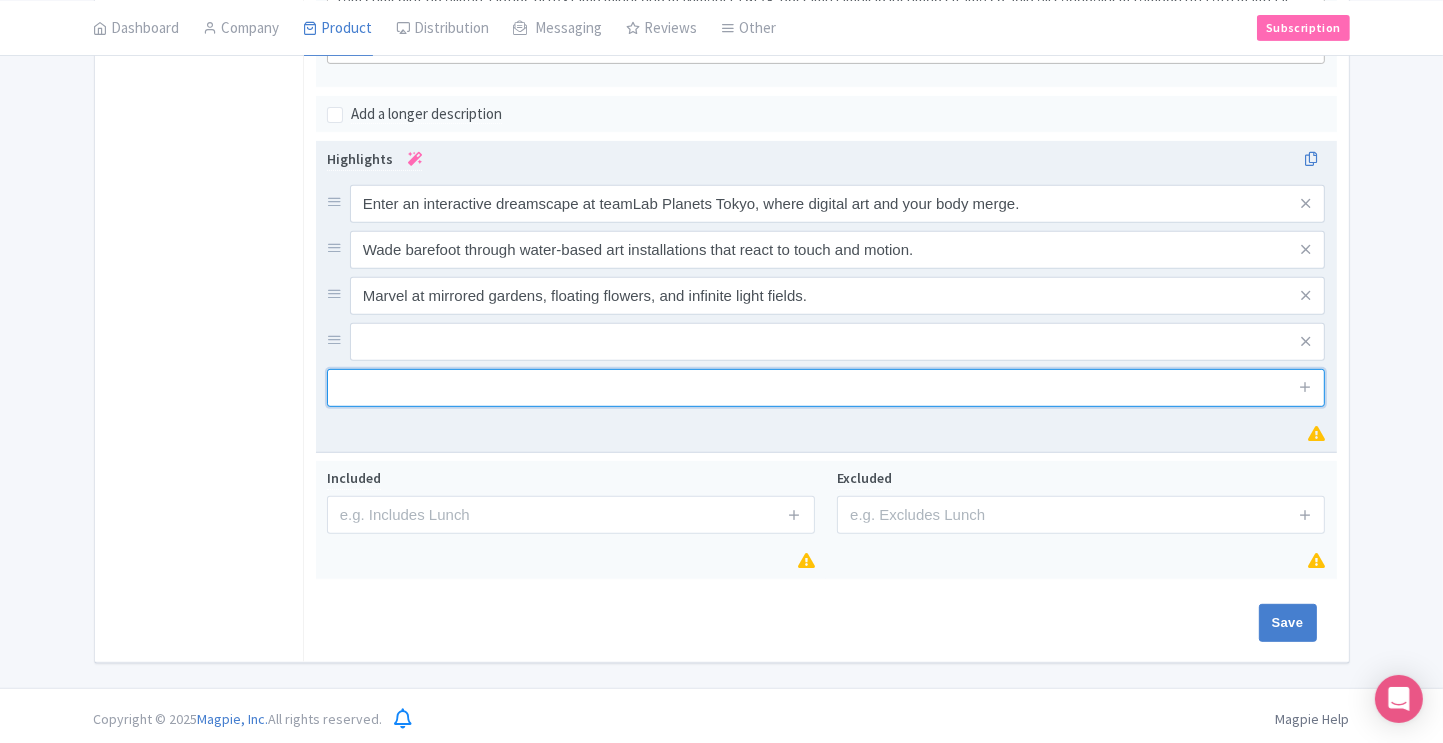 drag, startPoint x: 411, startPoint y: 380, endPoint x: 429, endPoint y: 372, distance: 19.697716 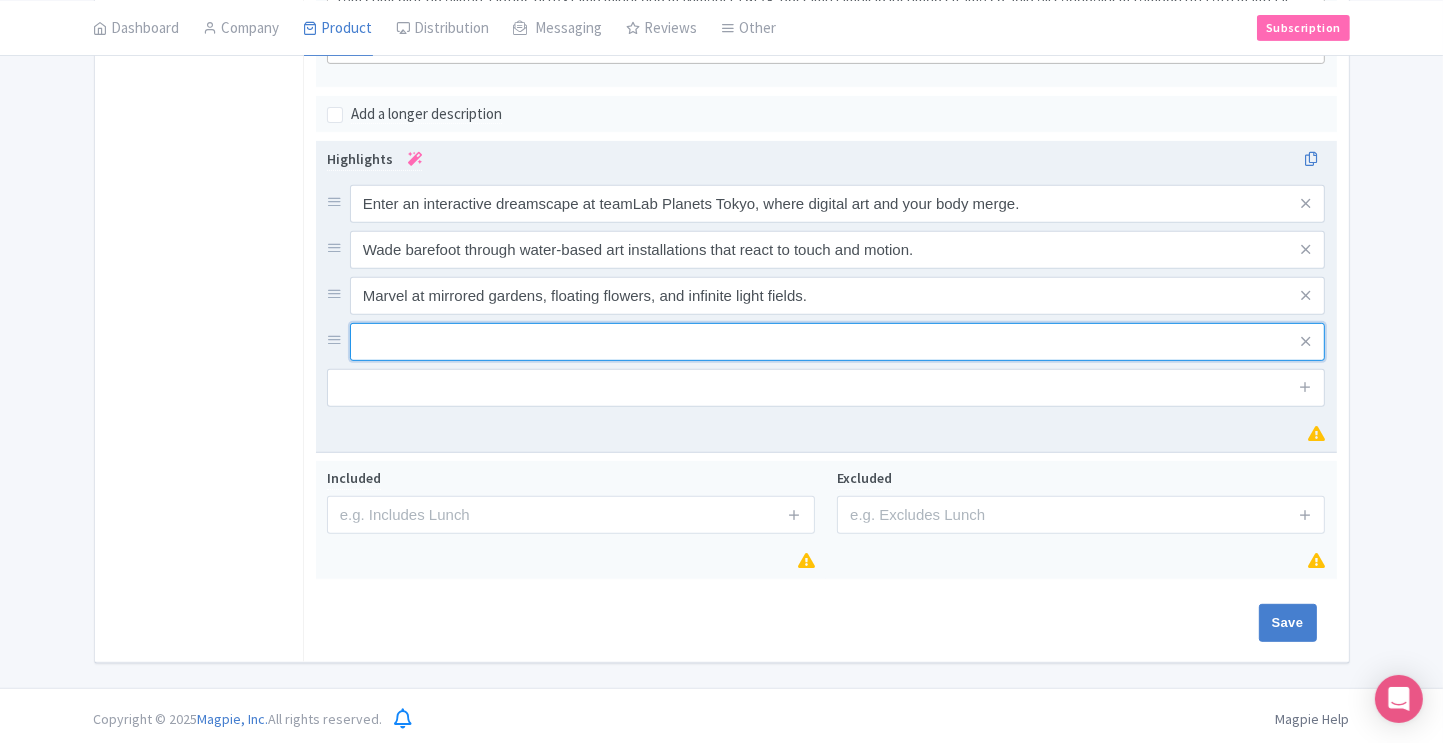 click at bounding box center [838, 204] 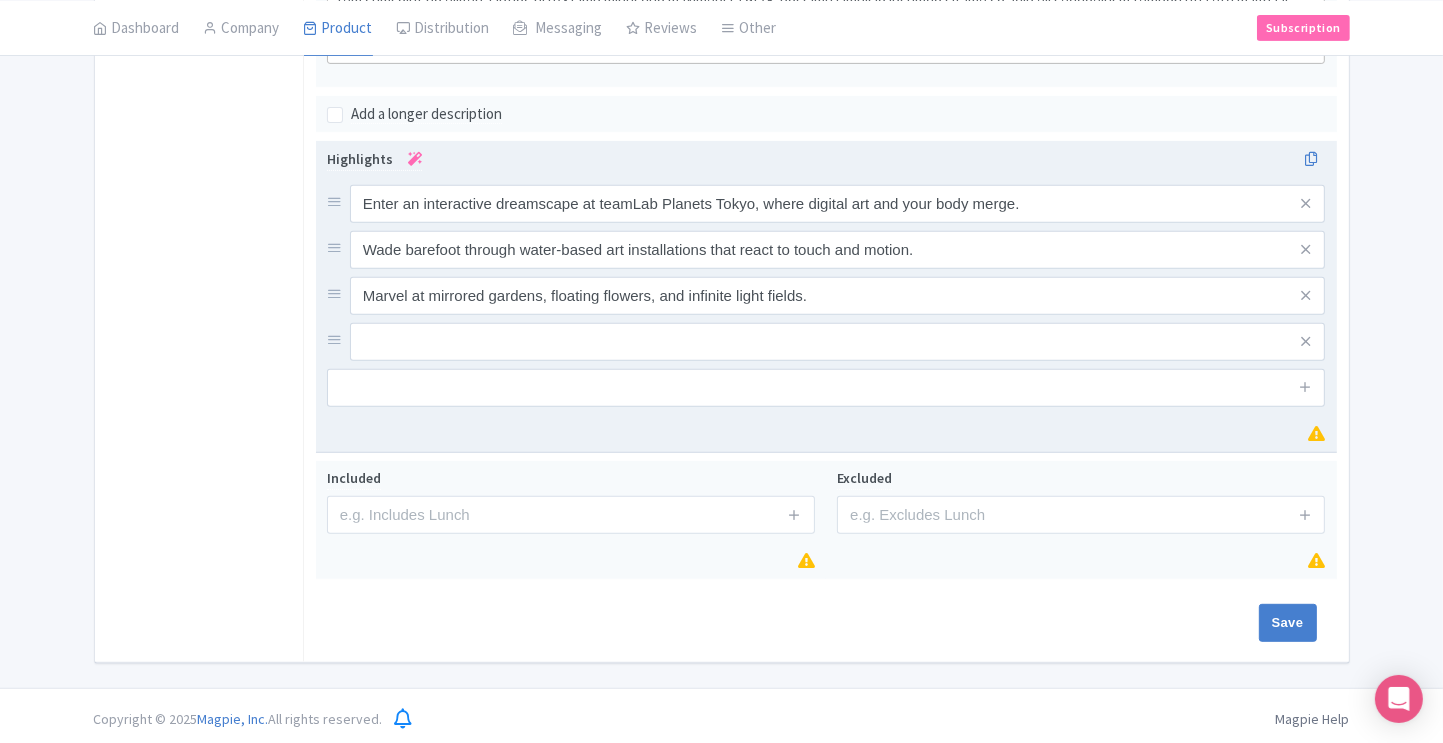 click at bounding box center (838, 204) 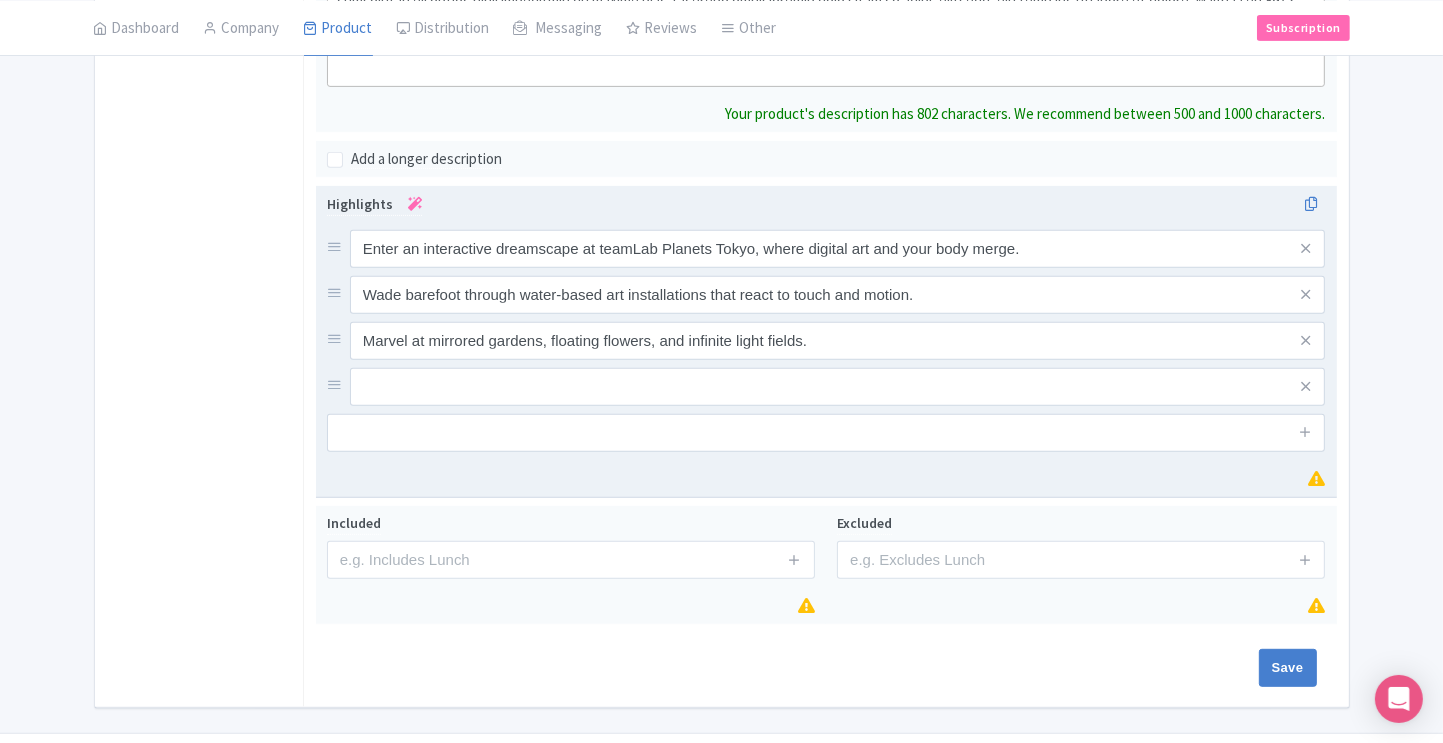 scroll, scrollTop: 772, scrollLeft: 0, axis: vertical 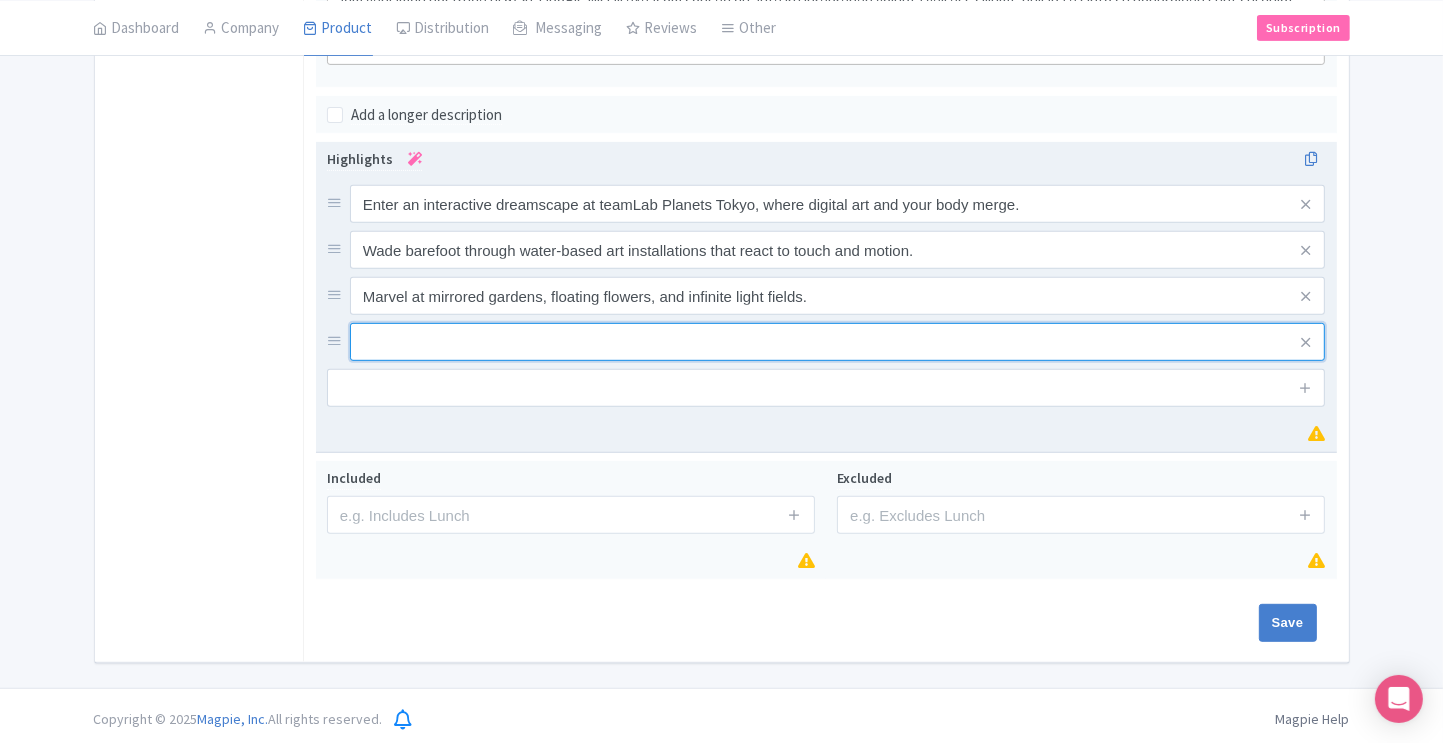 drag, startPoint x: 436, startPoint y: 357, endPoint x: 442, endPoint y: 346, distance: 12.529964 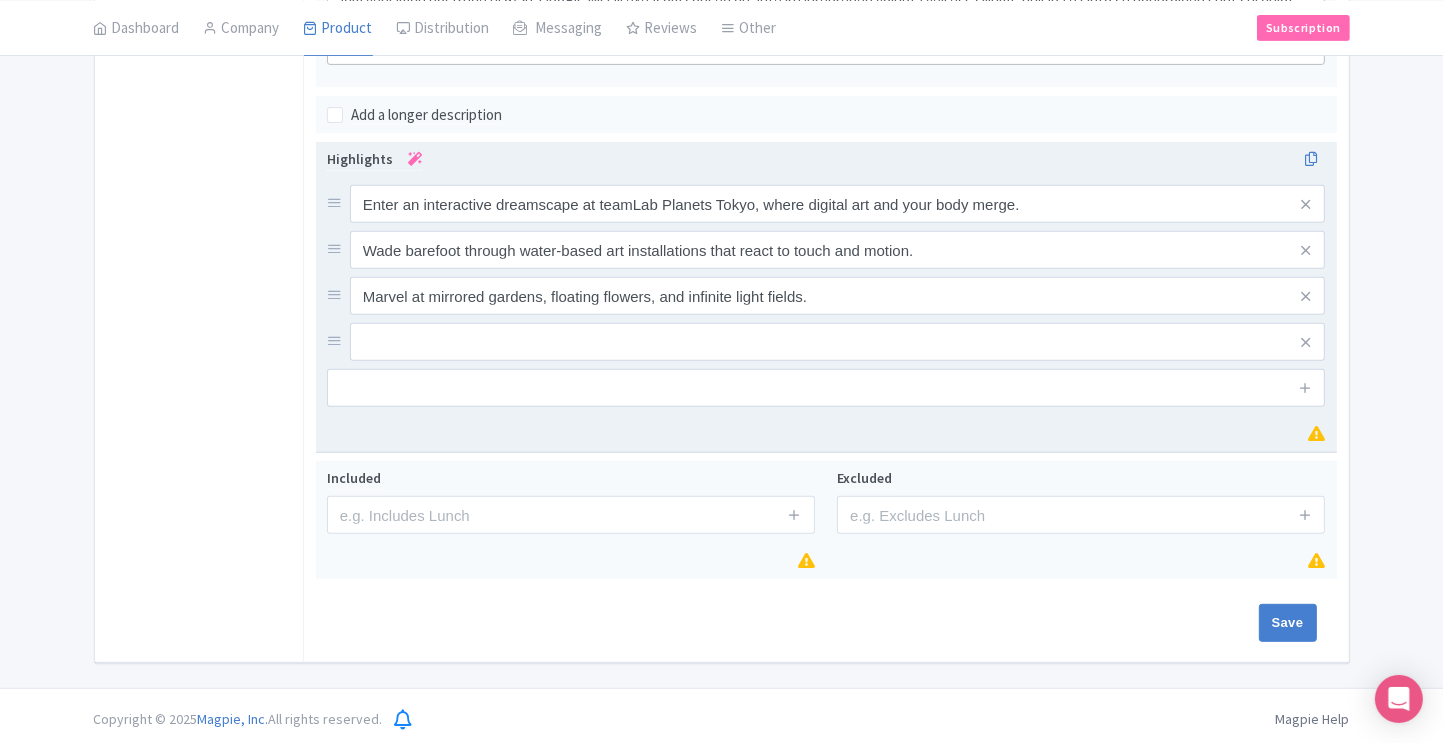 click at bounding box center (838, 204) 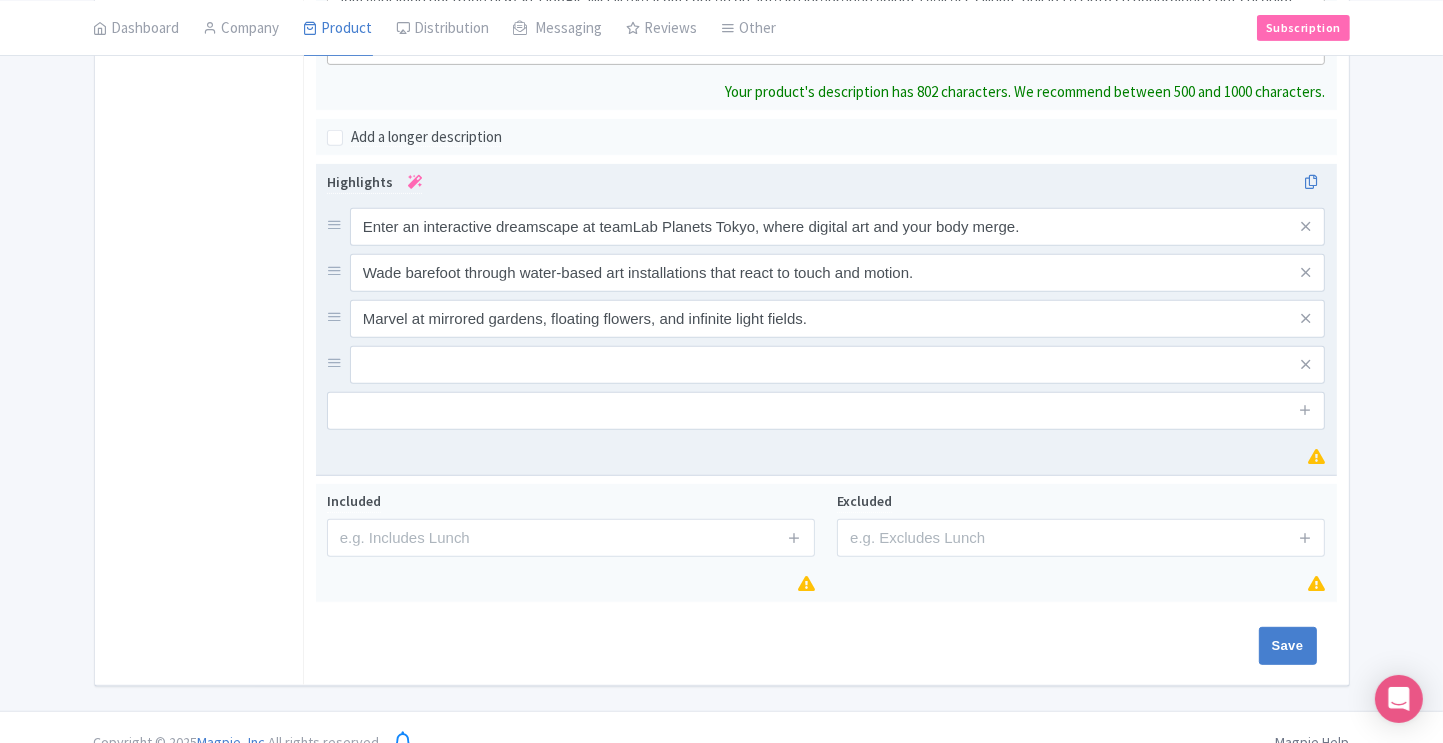 paste on "<div>Capture surreal, immersive moments perfect for social media and digital art enthusiasts.Capture surreal, immersive moments perfect for social media and digital art enthusiasts.Capture surreal, immersive moments perfect for social media and digital art enthusiasts.Capture surreal, immersive moments perfect for social media and digital art enthusiasts.Marvel at mirrored gardens, floating flowers, and infinite light fields.Wade barefoot through water-based art installations that react to touch and motion.teamLab Planets TOKYO is a unique digital art museum in Toyosu, Tokyo, created by the interdisciplinary art collective teamLab. Unlike traditional museums, visitors walk barefoot through massive immersive installations that engage all the senses—wading through knee-deep water, walking across mirrored floors, and navigating rooms filled with floating flowers and responsive light displays. The space is divided into themed areas such as Water, Garden, and Forest, where digital technology and nature blend se..." 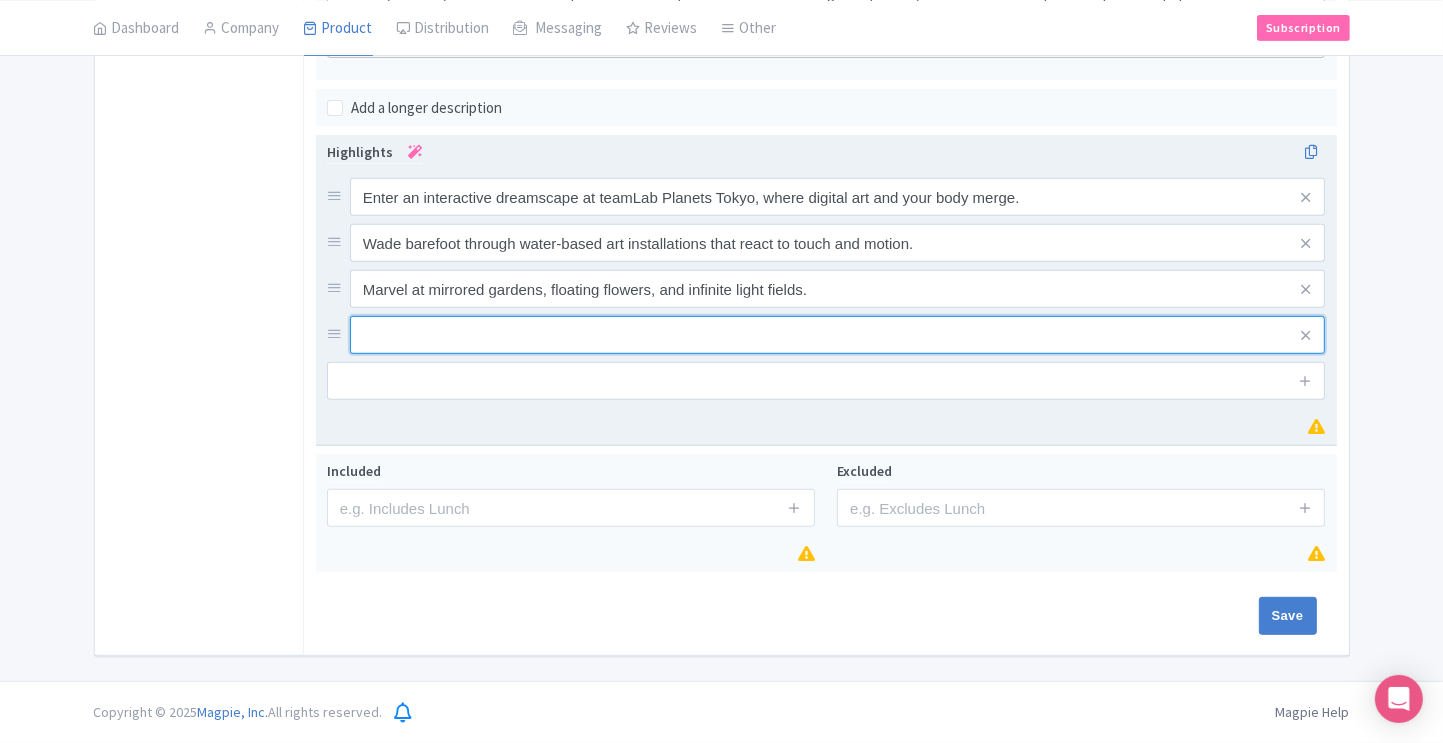 scroll, scrollTop: 772, scrollLeft: 0, axis: vertical 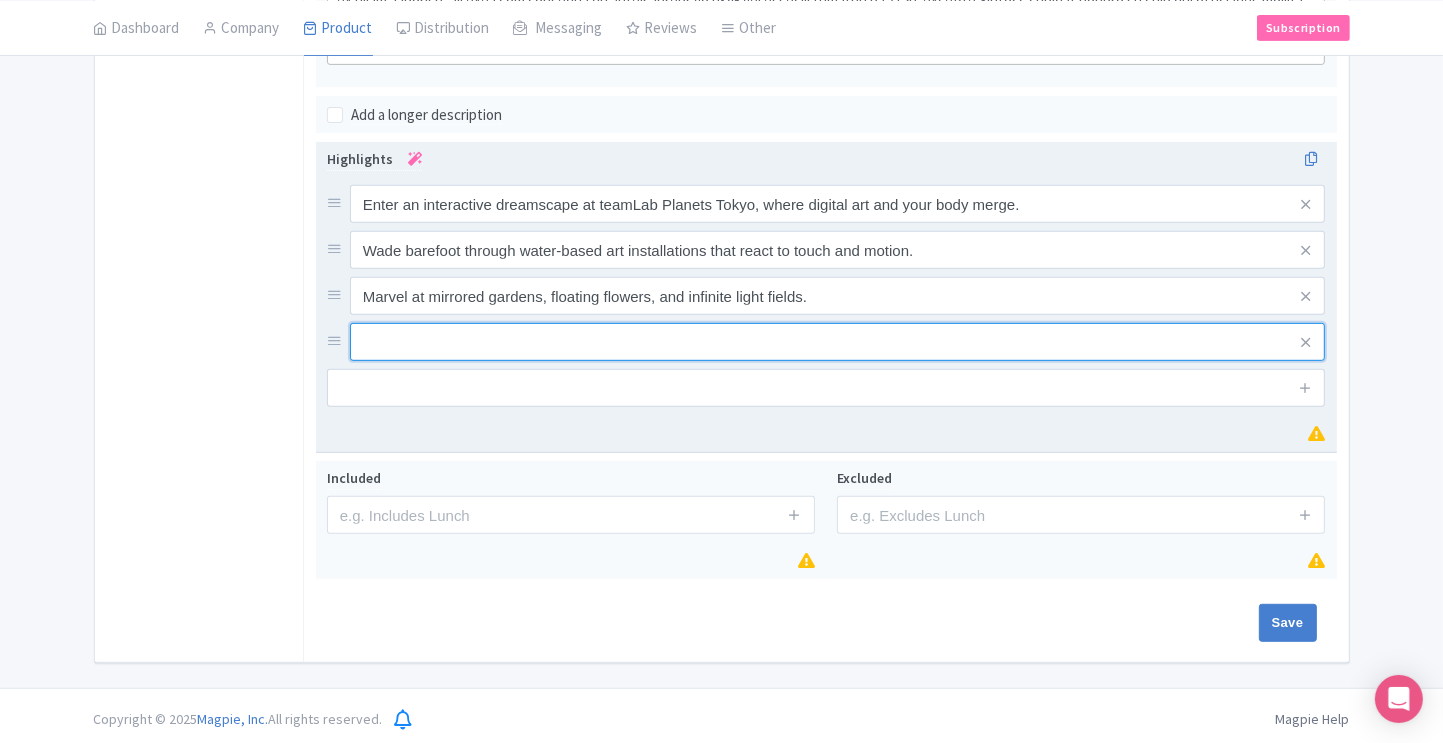 click at bounding box center (838, 204) 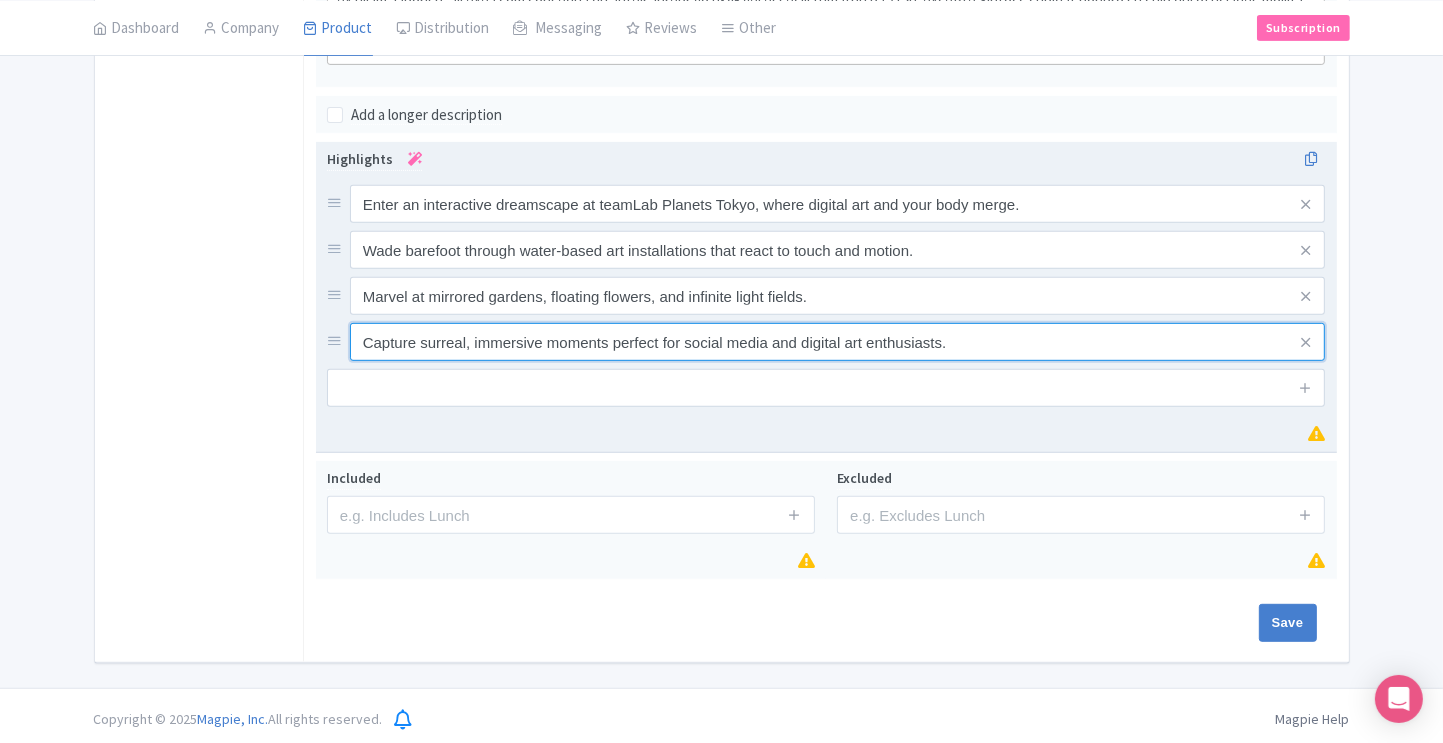 type on "Capture surreal, immersive moments perfect for social media and digital art enthusiasts." 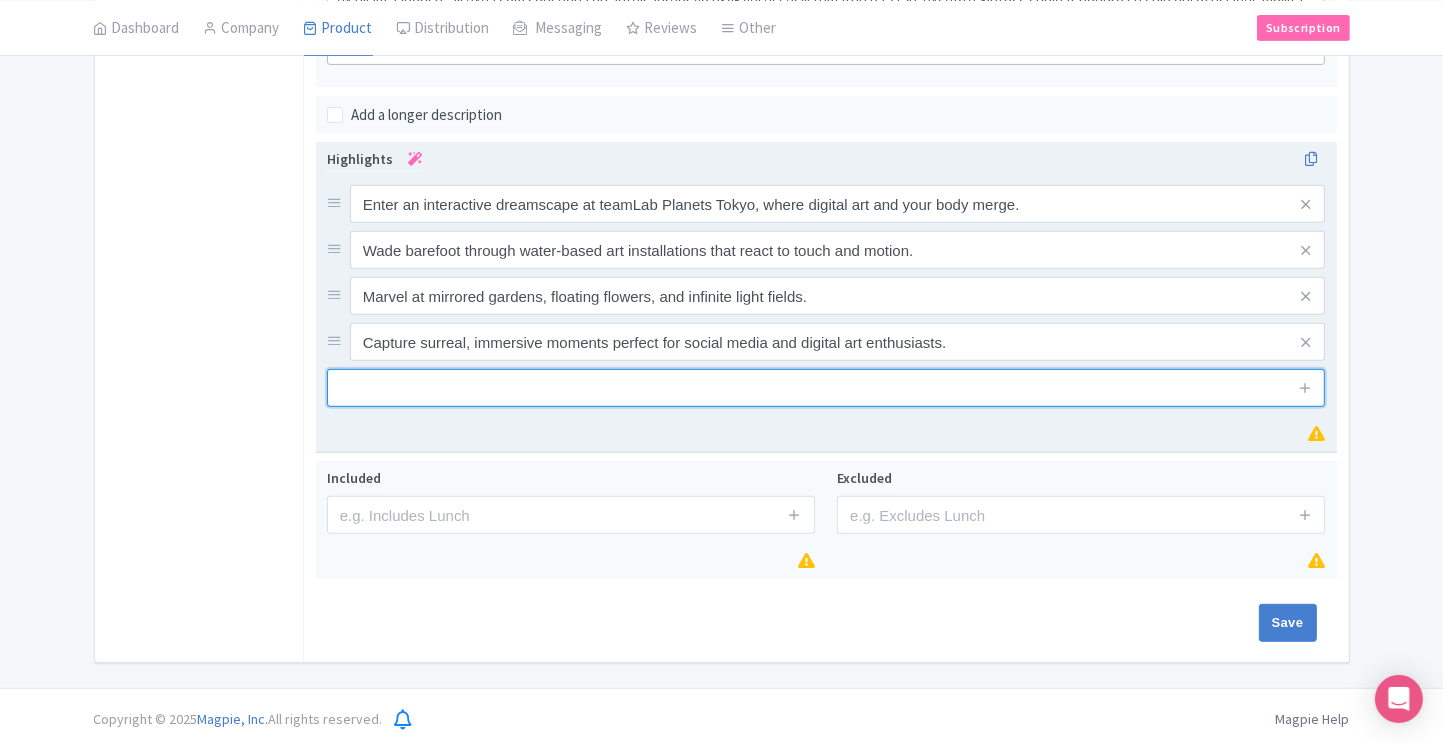 click at bounding box center [826, 388] 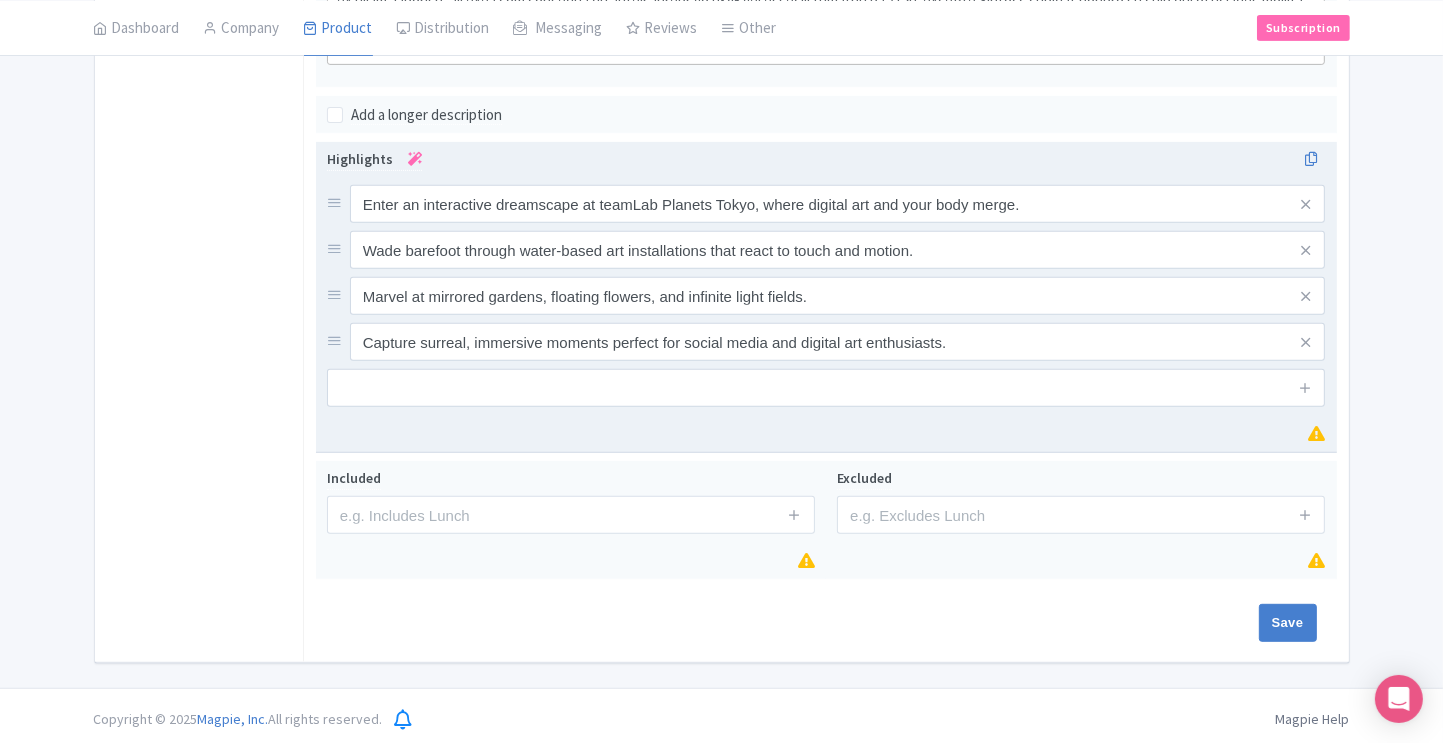 click at bounding box center (826, 388) 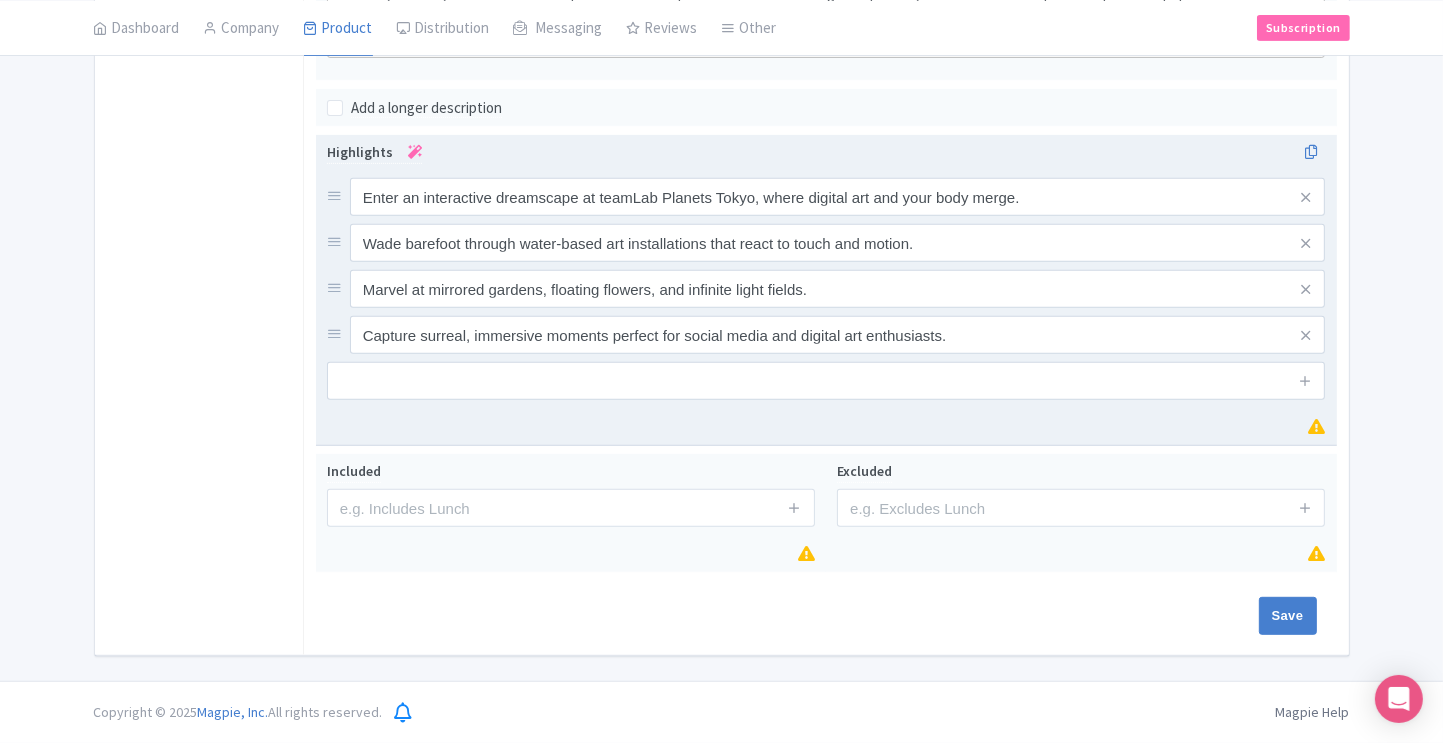 scroll, scrollTop: 772, scrollLeft: 0, axis: vertical 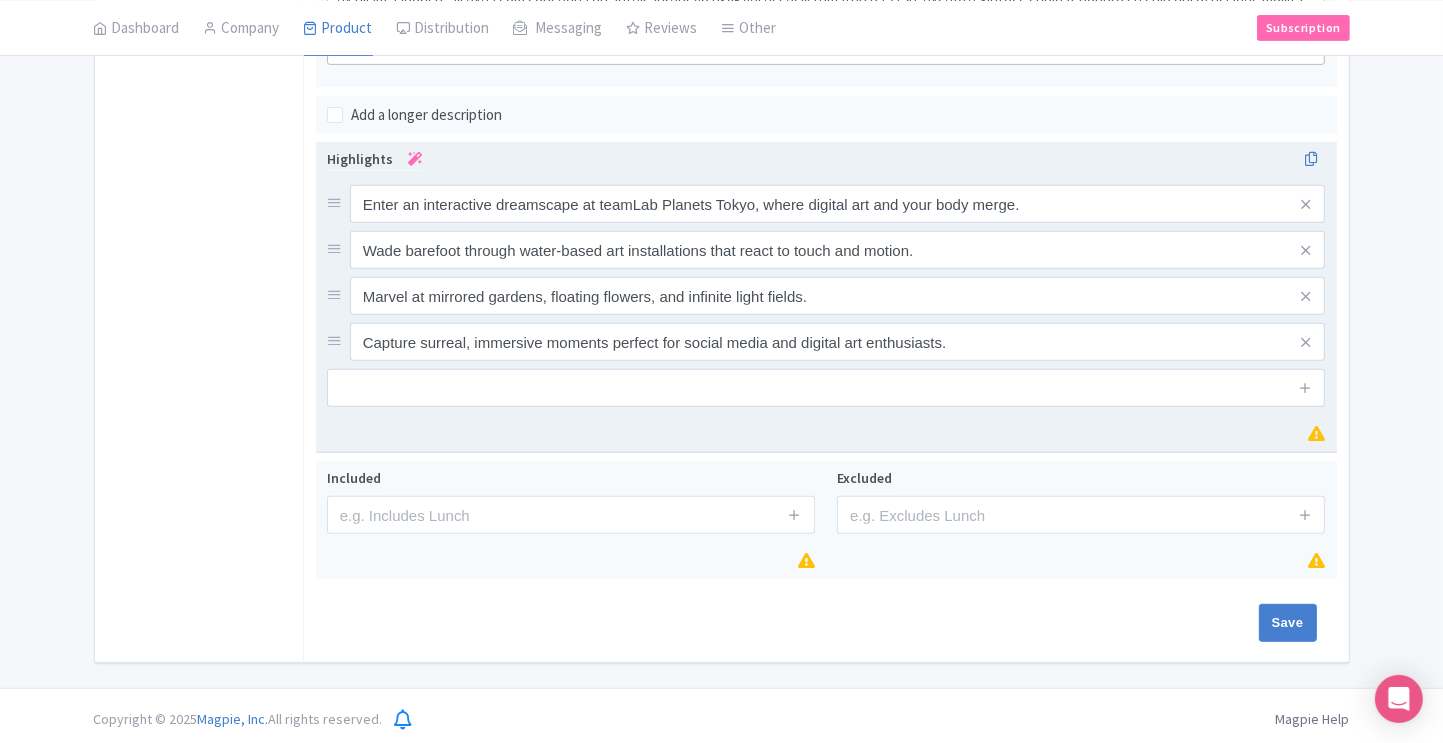 click on "Highlights
Enter an interactive dreamscape at teamLab Planets Tokyo, where digital art and your body merge. Wade barefoot through water-based art installations that react to touch and motion. Marvel at mirrored gardens, floating flowers, and infinite light fields. Capture surreal, immersive moments perfect for social media and digital art enthusiasts." at bounding box center (826, 297) 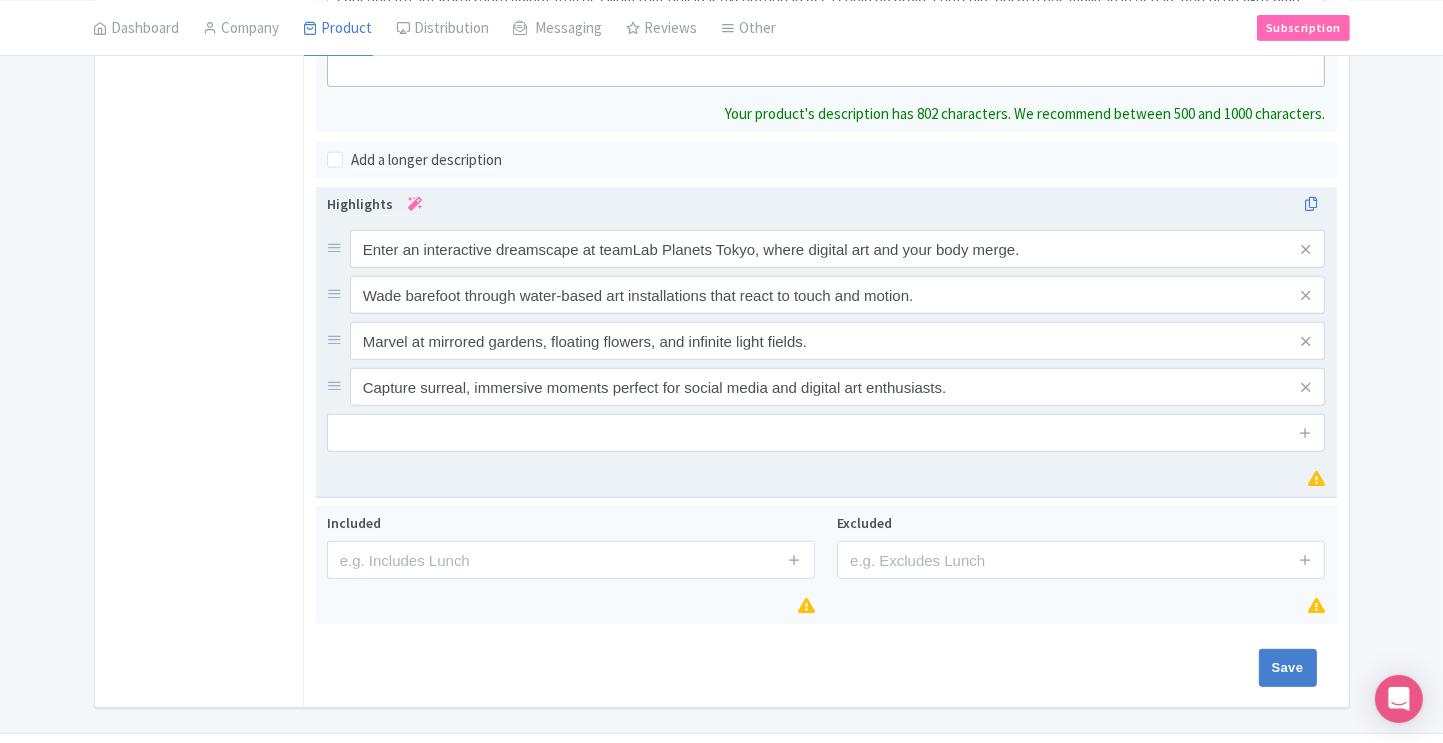 type on "<div>Book ahead for timed entry to one of Tokyo’s most innovative attractions.Capture surreal, immersive moments perfect for social media and digital art enthusiasts.Capture surreal, immersive moments perfect for social media and digital art enthusiasts.Capture surreal, immersive moments perfect for social media and digital art enthusiasts.Capture surreal, immersive moments perfect for social media and digital art enthusiasts.Marvel at mirrored gardens, floating flowers, and infinite light fields.Wade barefoot through water-based art installations that react to touch and motion.teamLab Planets TOKYO is a unique digital art museum in Toyosu, Tokyo, created by the interdisciplinary art collective teamLab. Unlike traditional museums, visitors walk barefoot through massive immersive installations that engage all the senses—wading through knee-deep water, walking across mirrored floors, and navigating rooms filled with floating flowers and responsive light displays. The space is divided into themed areas such a..." 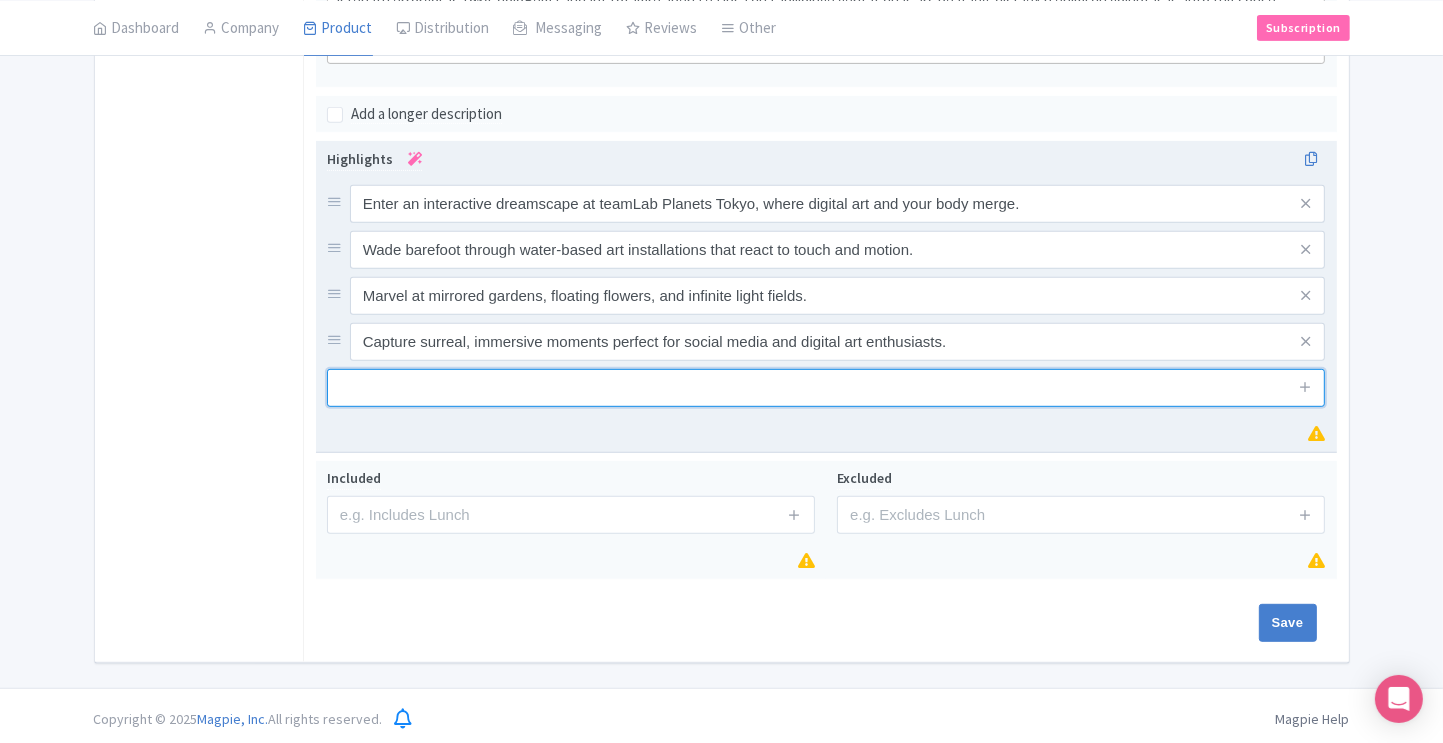 paste on "Book ahead for timed entry to one of Tokyo’s most innovative attractions." 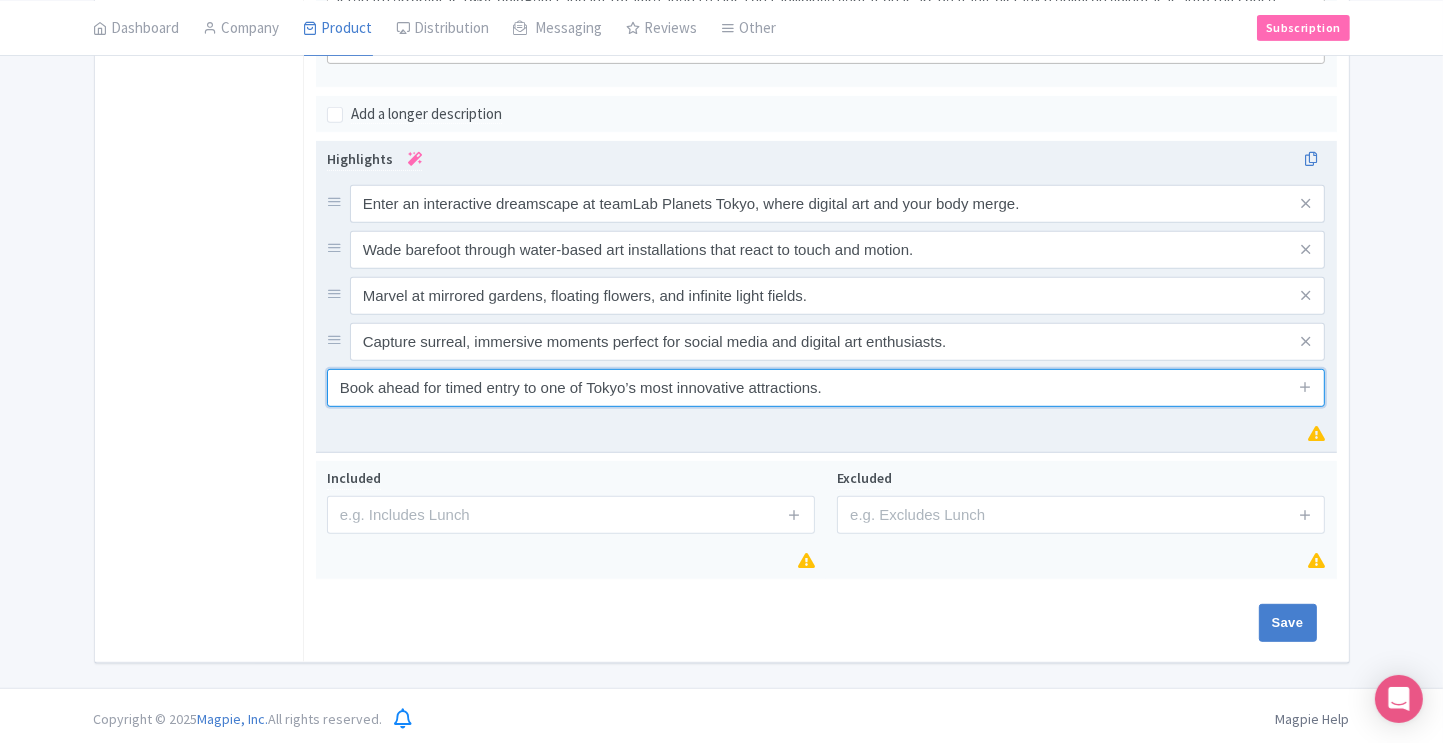 type on "Book ahead for timed entry to one of Tokyo’s most innovative attractions." 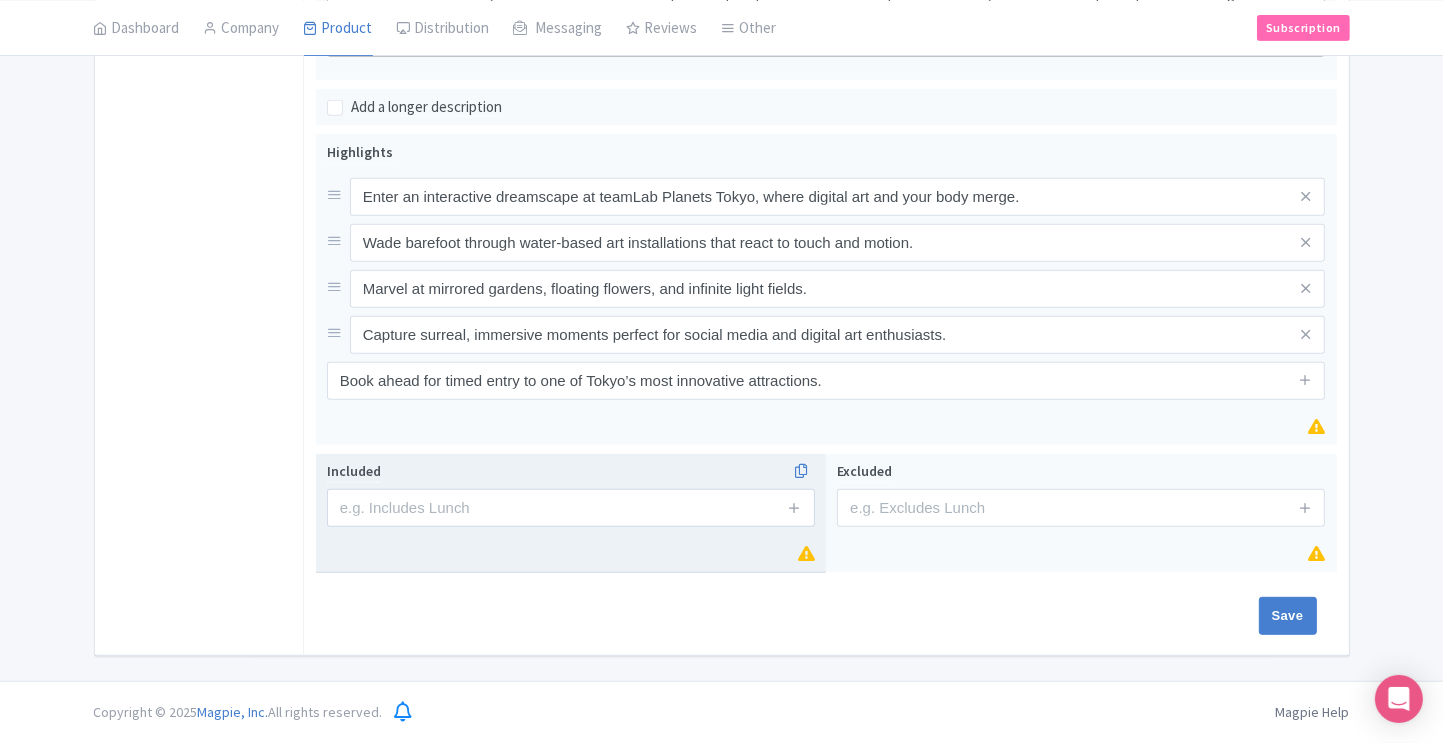 scroll, scrollTop: 795, scrollLeft: 0, axis: vertical 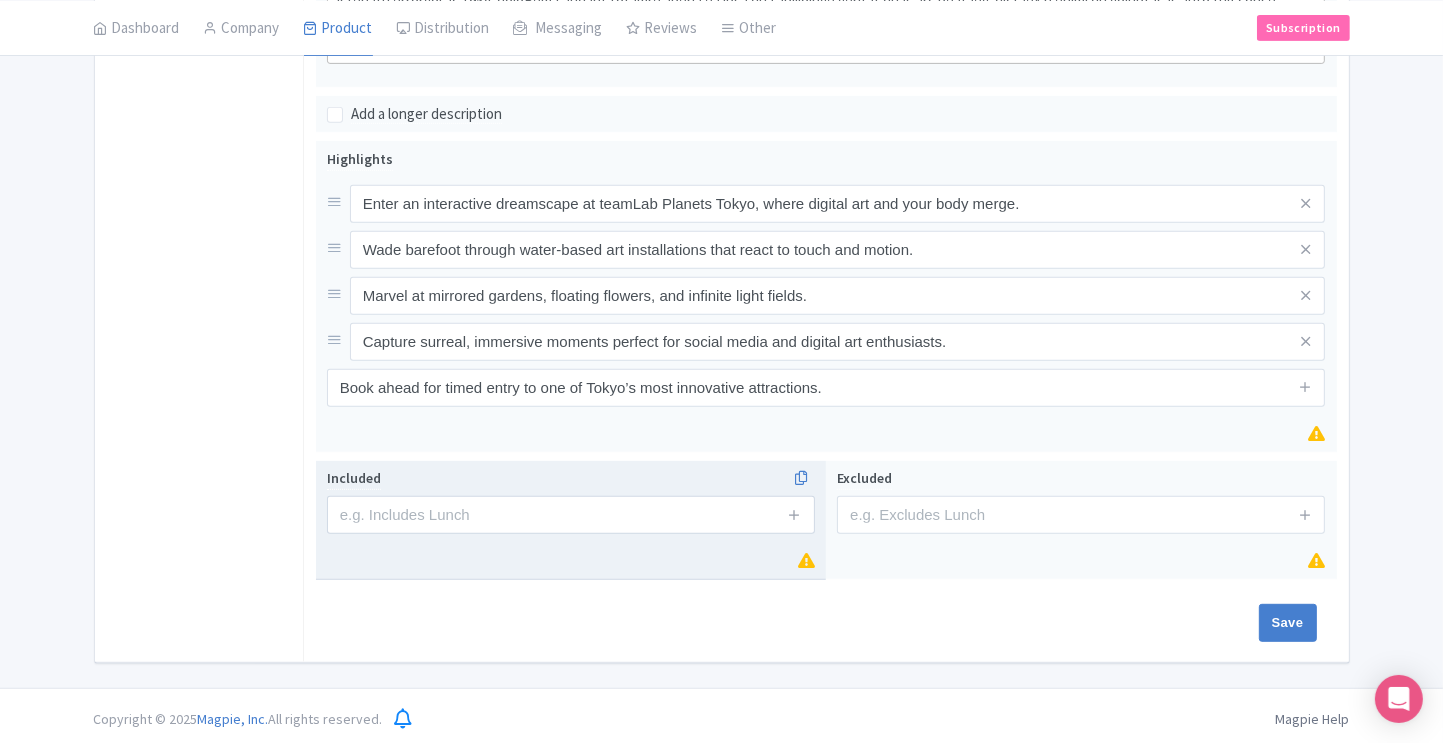 click at bounding box center (571, 515) 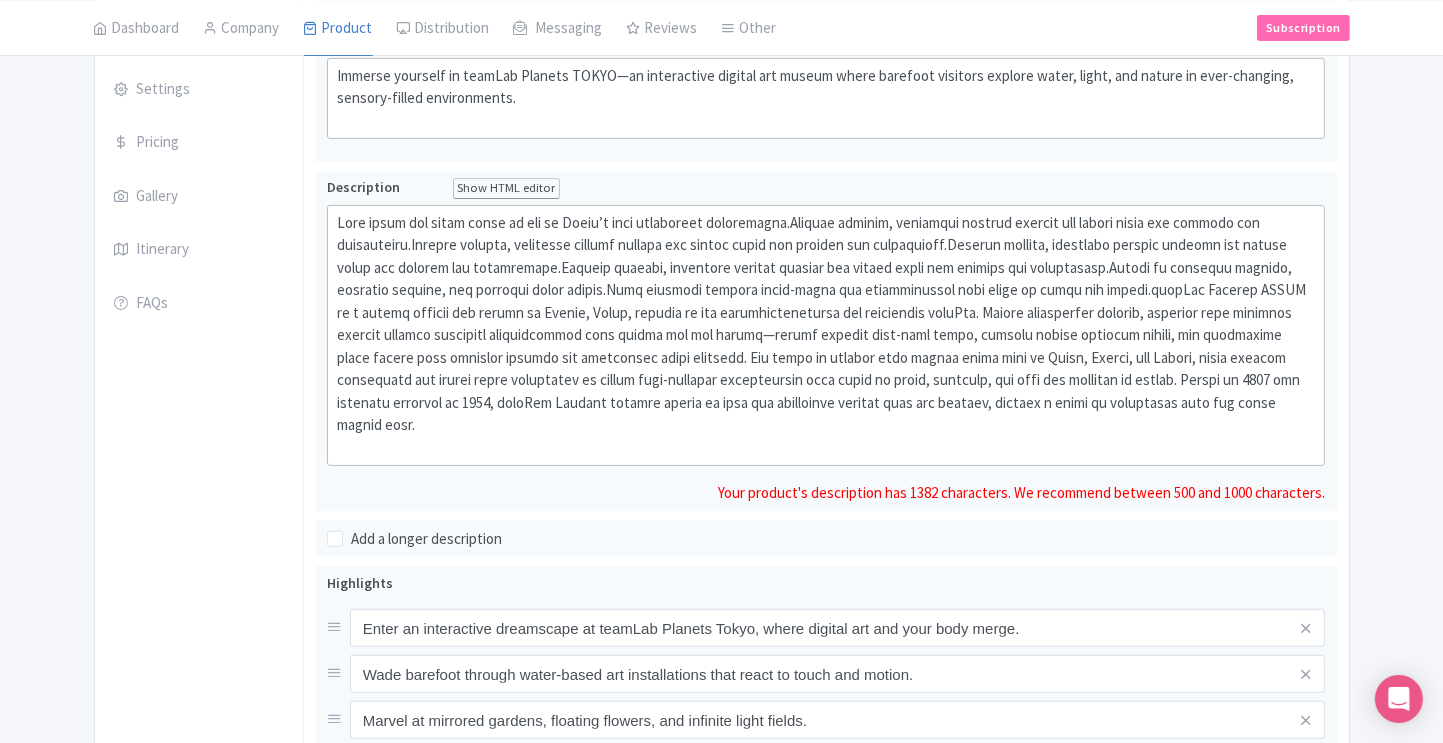 scroll, scrollTop: 416, scrollLeft: 0, axis: vertical 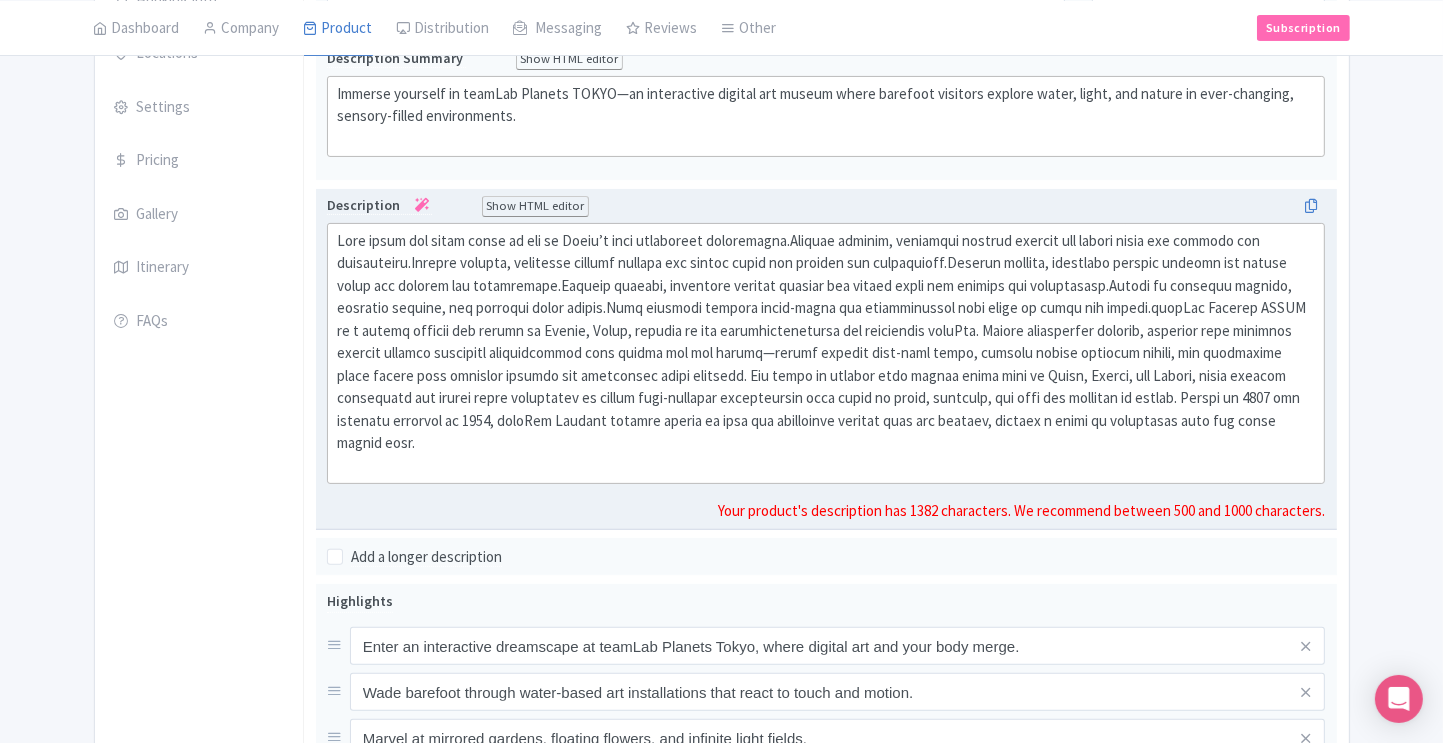 click 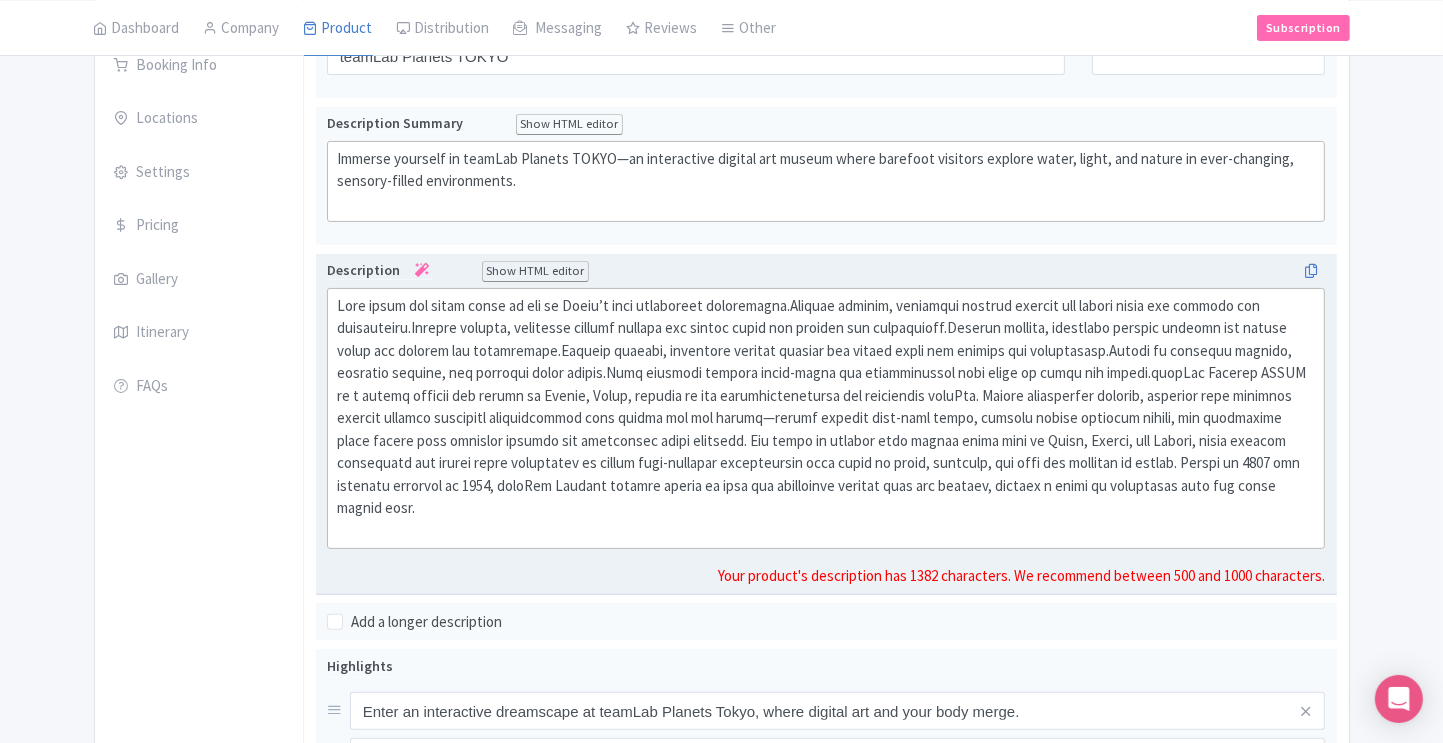 scroll, scrollTop: 332, scrollLeft: 0, axis: vertical 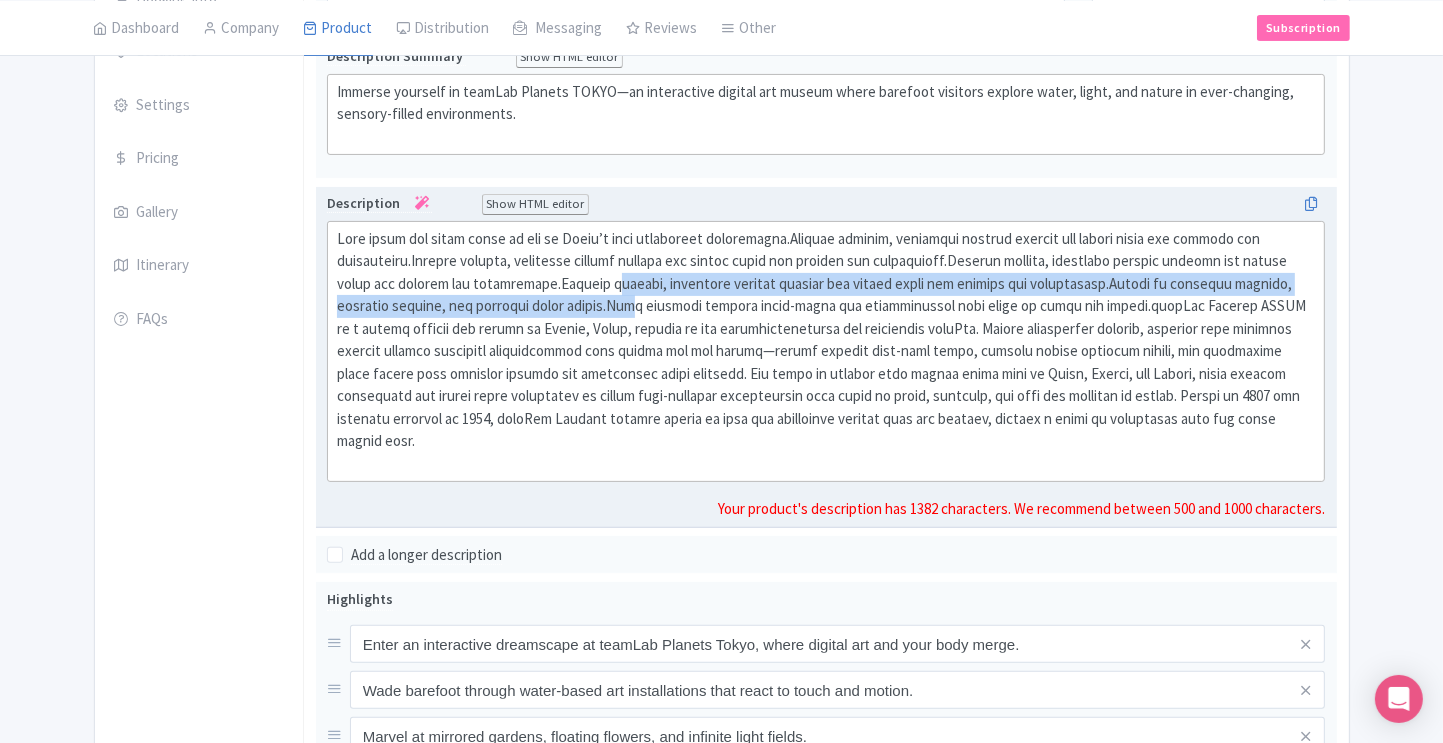 drag, startPoint x: 336, startPoint y: 307, endPoint x: 605, endPoint y: 278, distance: 270.5587 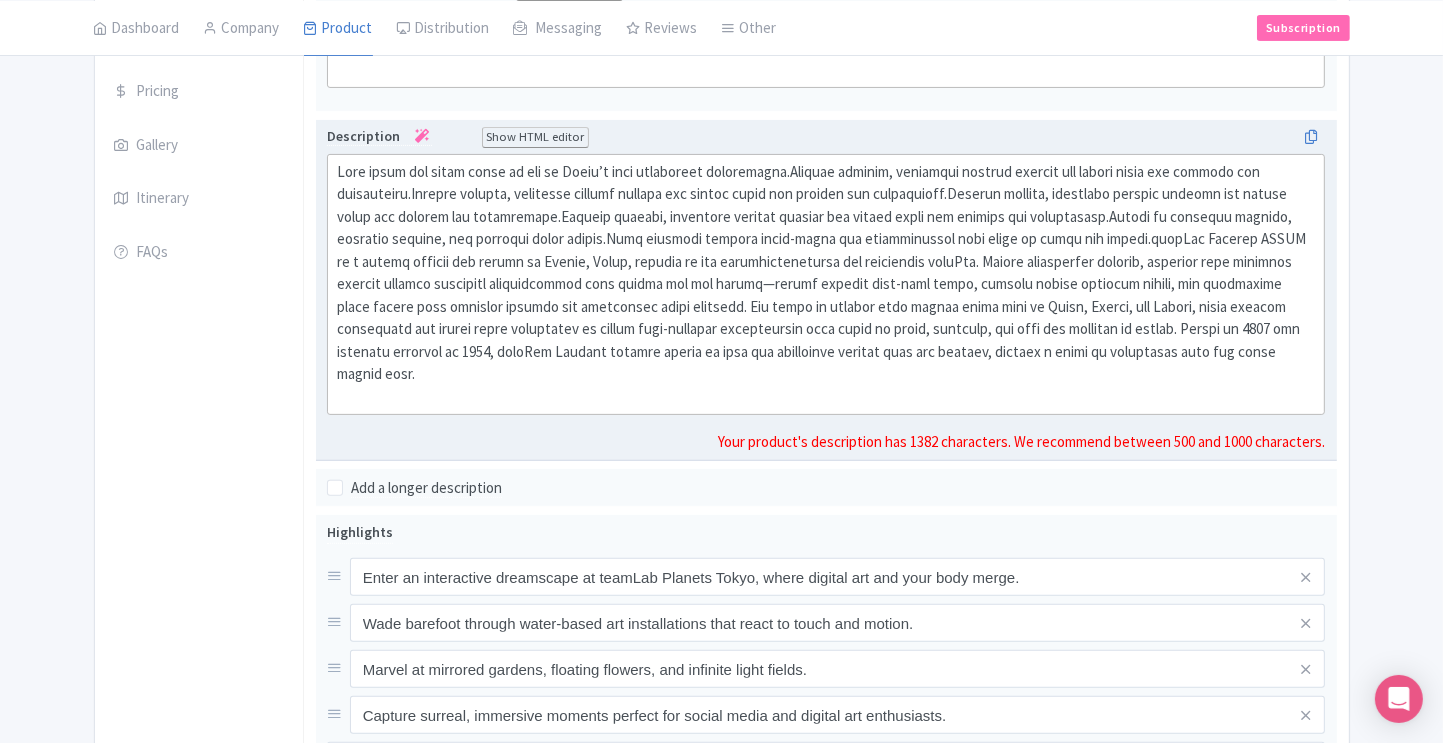scroll, scrollTop: 467, scrollLeft: 0, axis: vertical 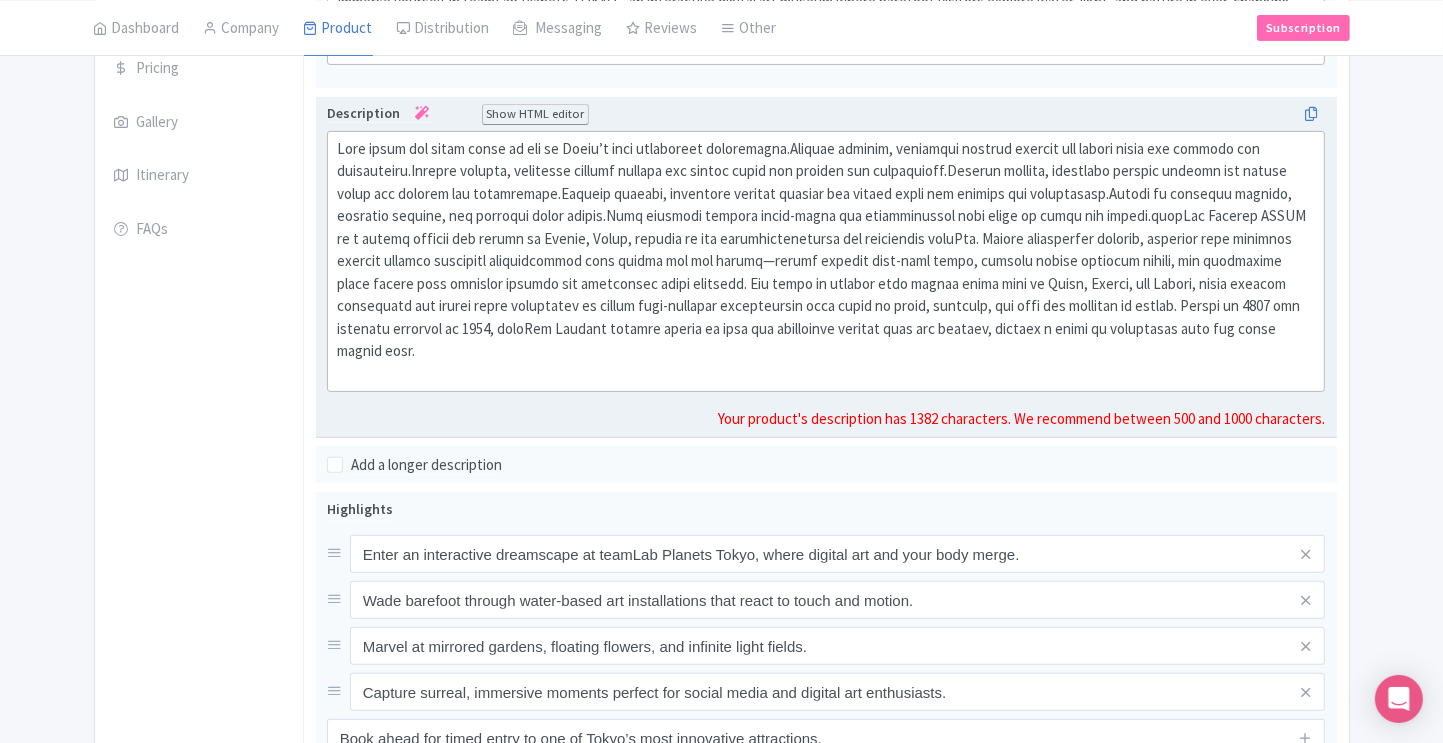 click 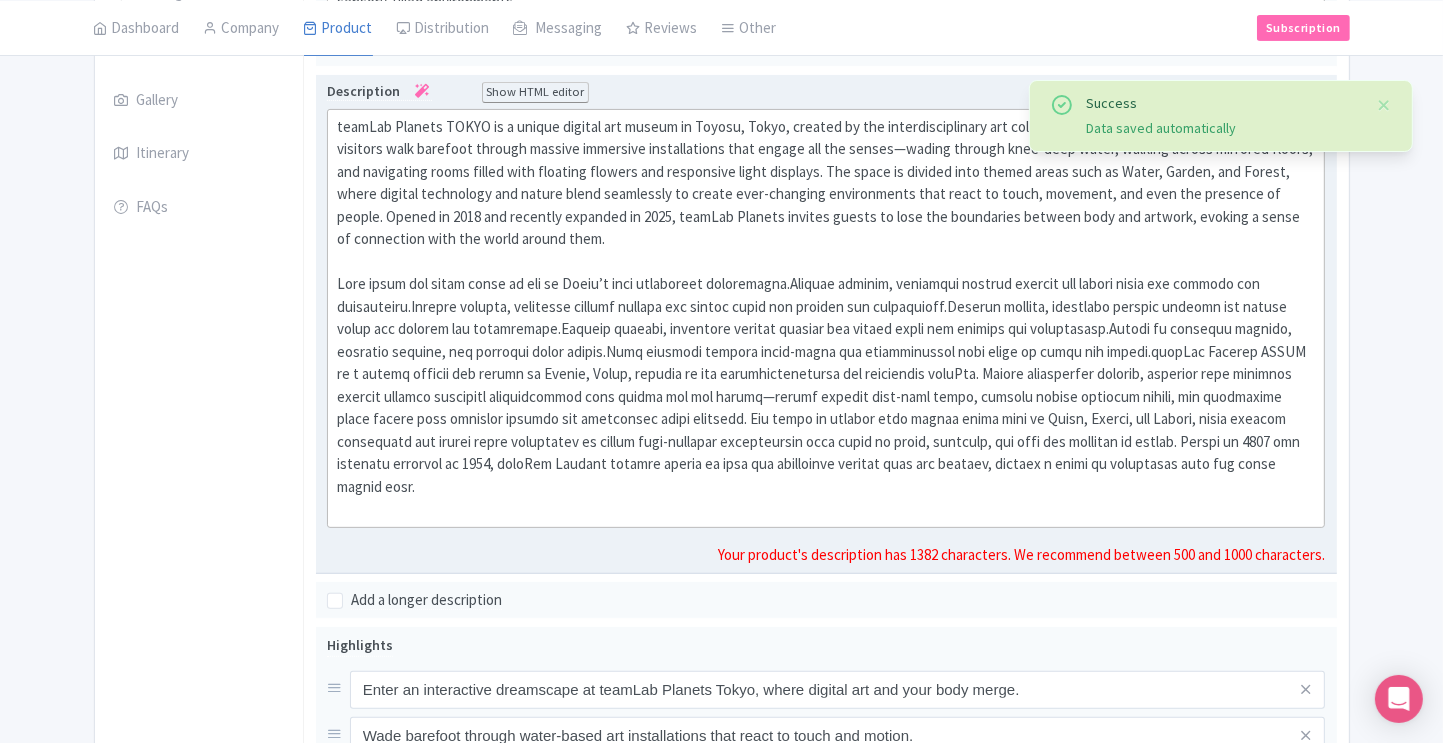 scroll, scrollTop: 512, scrollLeft: 0, axis: vertical 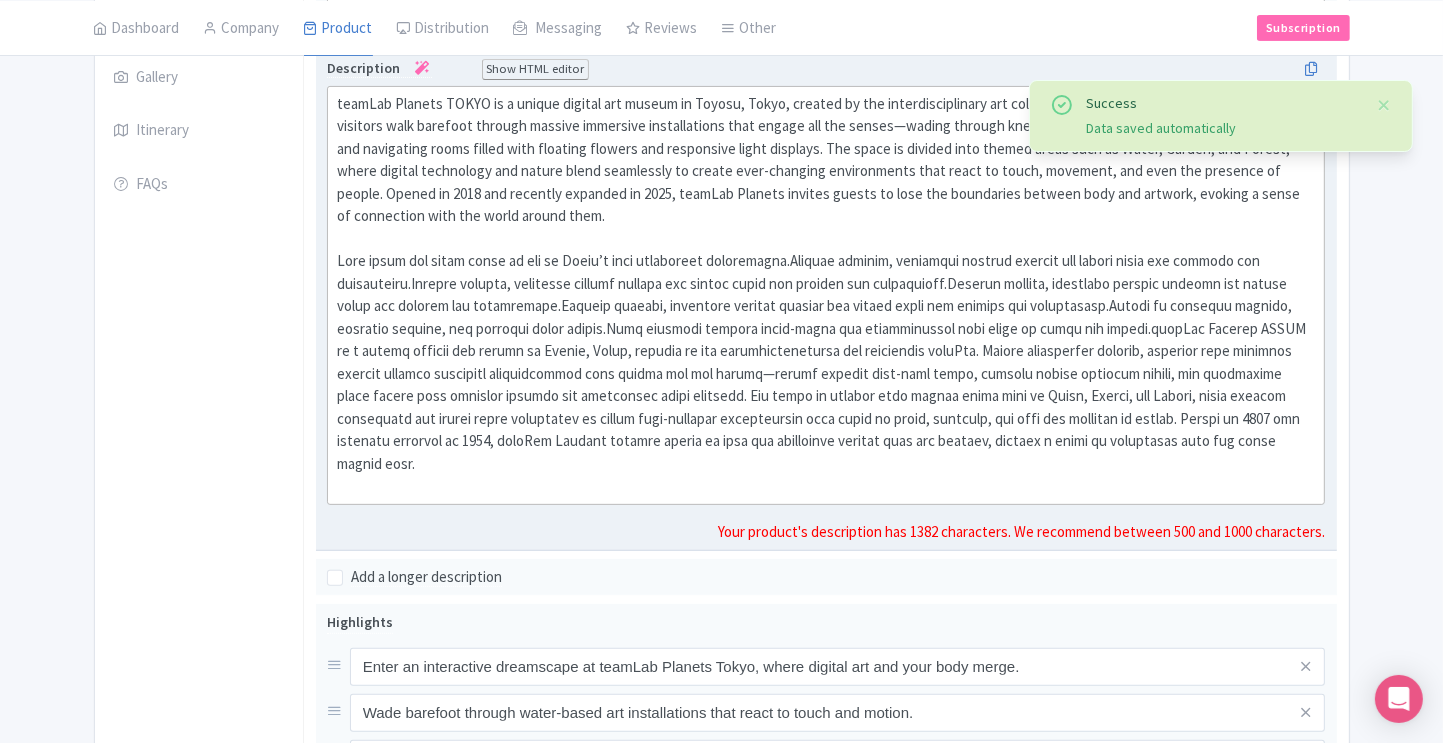 paste on "<div>teamLab Planets TOKYO is a unique digital art museum in Toyosu, Tokyo, created by the interdisciplinary art collective teamLab. Unlike traditional museums, visitors walk barefoot through massive immersive installations that engage all the senses—wading through knee-deep water, walking across mirrored floors, and navigating rooms filled with floating flowers and responsive light displays. The space is divided into themed areas such as Water, Garden, and Forest, where digital technology and nature blend seamlessly to create ever-changing environments that react to touch, movement, and even the presence of people. Opened in 2018 and recently expanded in 2025, teamLab Planets invites guests to lose the boundaries between body and artwork, evoking a sense of connection with the world around them.<br><br>teamLab Planets TOKYO is a unique digital art museum in Toyosu, Tokyo, created by the interdisciplinary art collective teamLab. Unlike traditional museums, visitors walk barefoot through massive immersive i..." 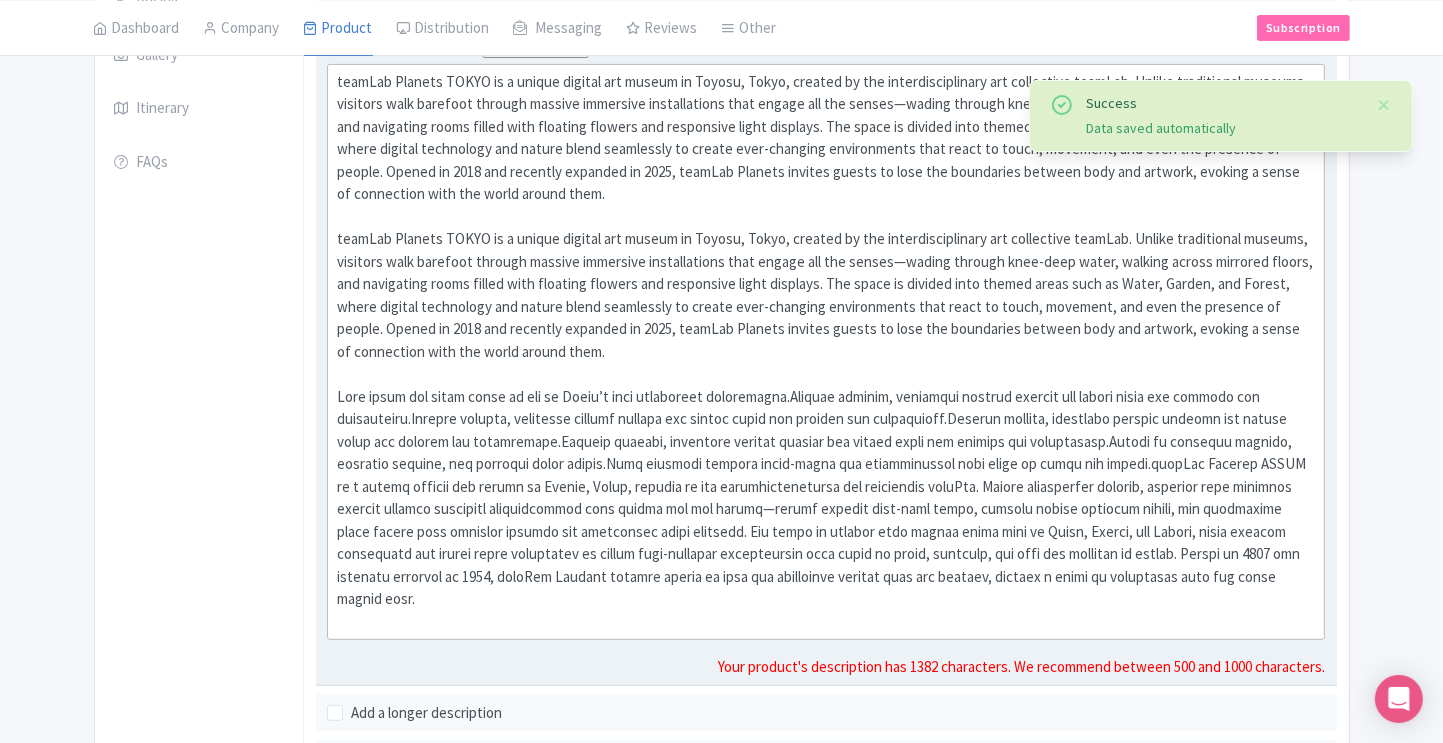 type on "<div>teamLab Planets TOKYO is a unique digital art museum in Toyosu, Tokyo, created by the interdisciplinary art collective teamLab. Unlike traditional museums, visitors walk barefoot through massive immersive installations that engage all the senses—wading through knee-deep water, walking across mirrored floors, and navigating rooms filled with floating flowers and responsive light displays. The space is divided into themed areas such as Water, Garden, and Forest, where digital technology and nature blend seamlessly to create ever-changing environments that react to touch, movement, and even the presence of people. Opened in 2018 and recently expanded in 2025, teamLab Planets invites guests to lose the boundaries between body and artwork, evoking a sense of connection with the world around them.<br><br>teamLab Planets TOKYO is a unique digital art museum in Toyosu, Tokyo, created by the interdisciplinary art collective teamLab. Unlike traditional museums, visitors walk barefoot through massive immersive i..." 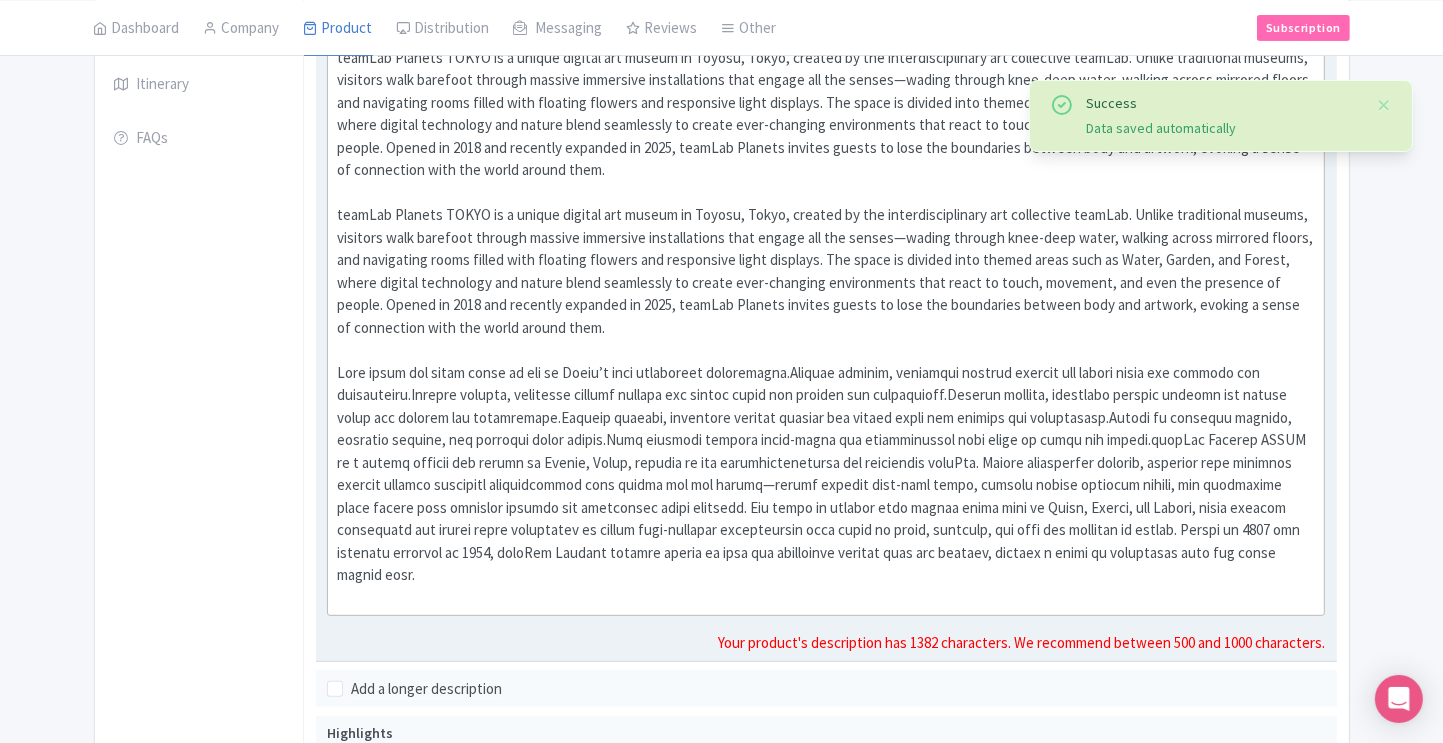 scroll, scrollTop: 580, scrollLeft: 0, axis: vertical 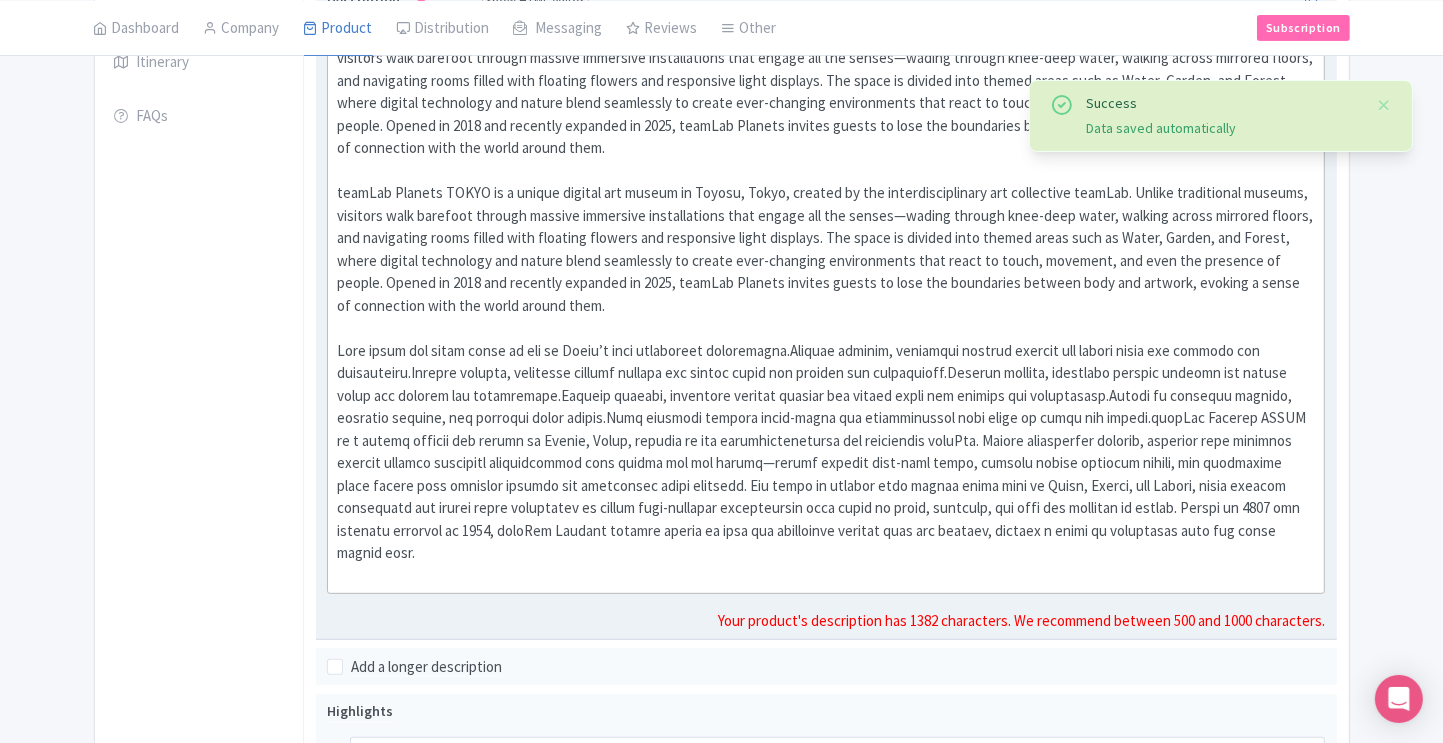 drag, startPoint x: 434, startPoint y: 287, endPoint x: 422, endPoint y: 343, distance: 57.271286 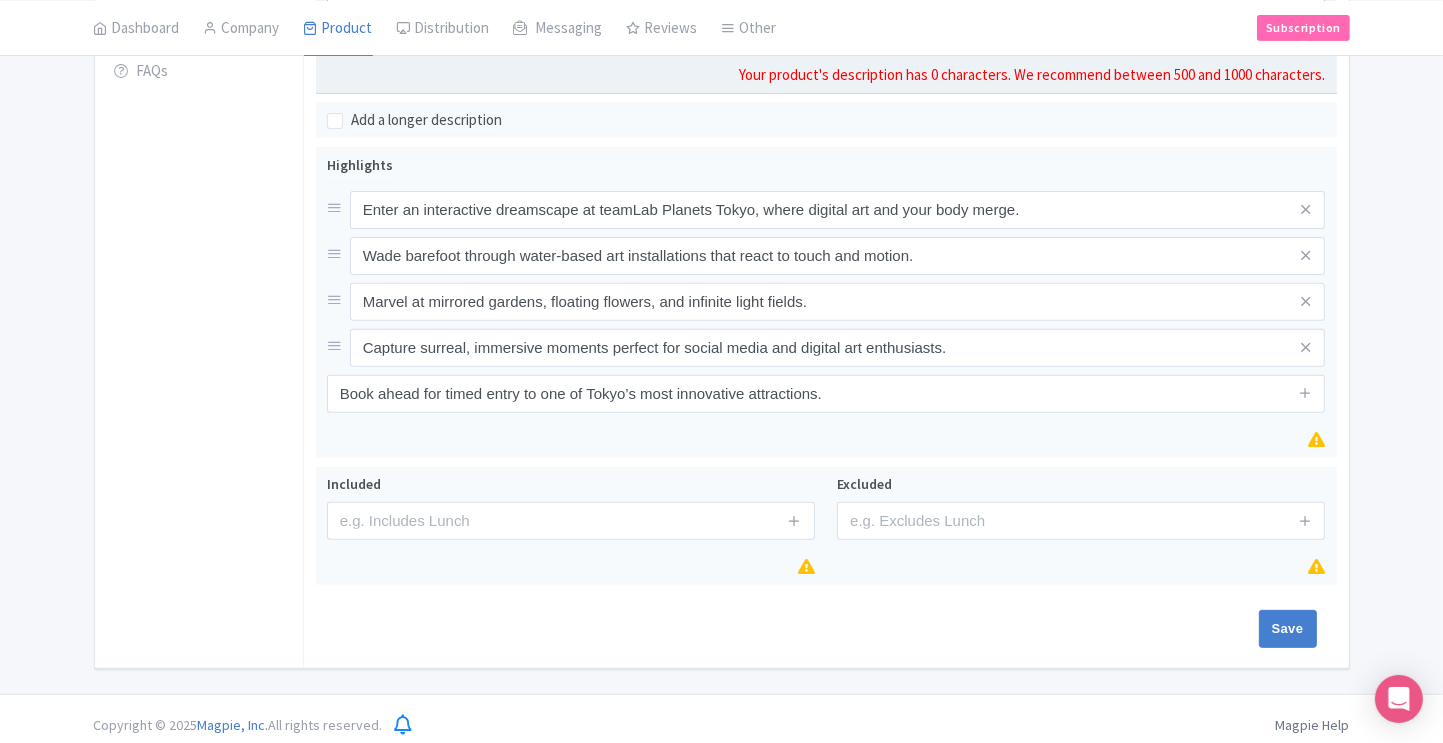 type 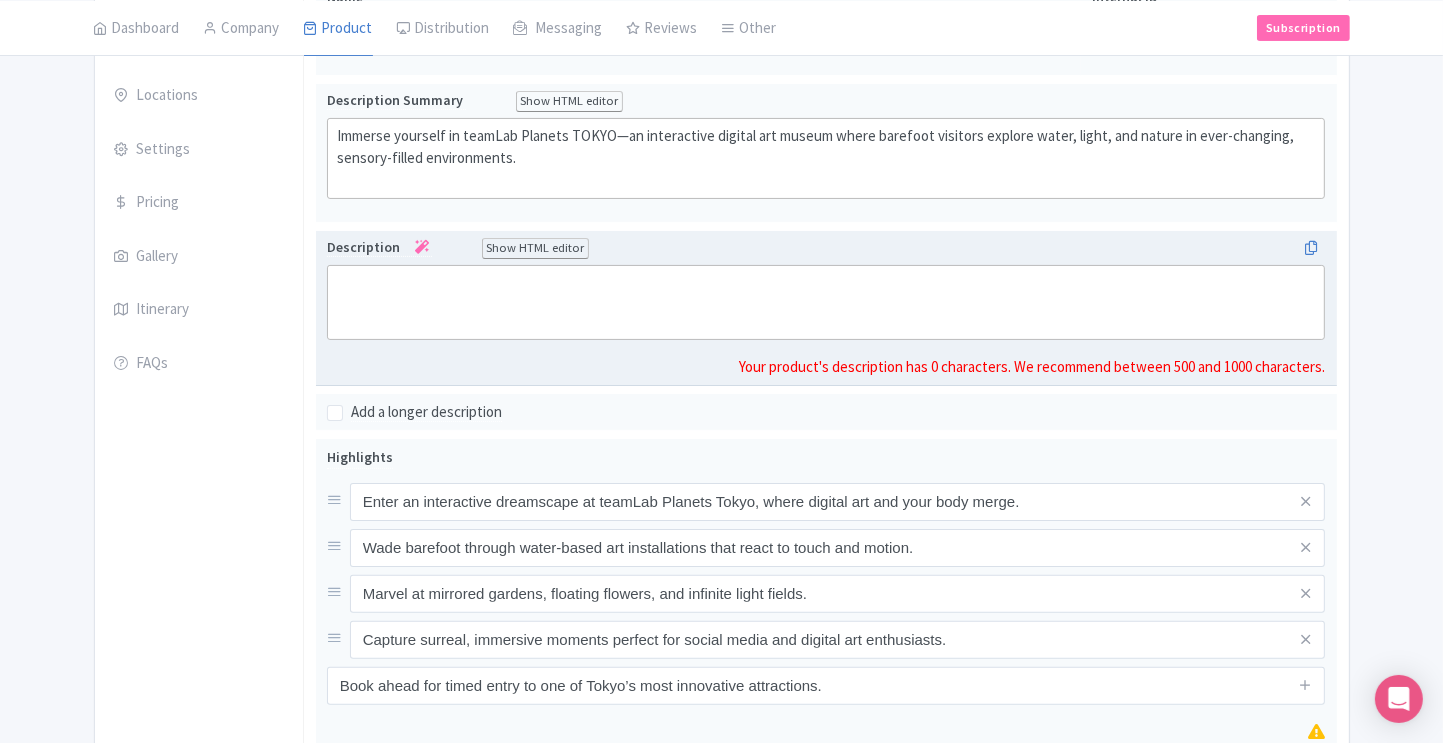 click on "Description
Show HTML editor
Bold
Italic
Strikethrough
Link
Heading
Quote
Code
Bullets
Numbers
Decrease Level
Increase Level
Attach Files
Undo
Redo
Link
Unlink
Your product's description has 0 characters. We recommend between 500 and 1000 characters." at bounding box center (826, 307) 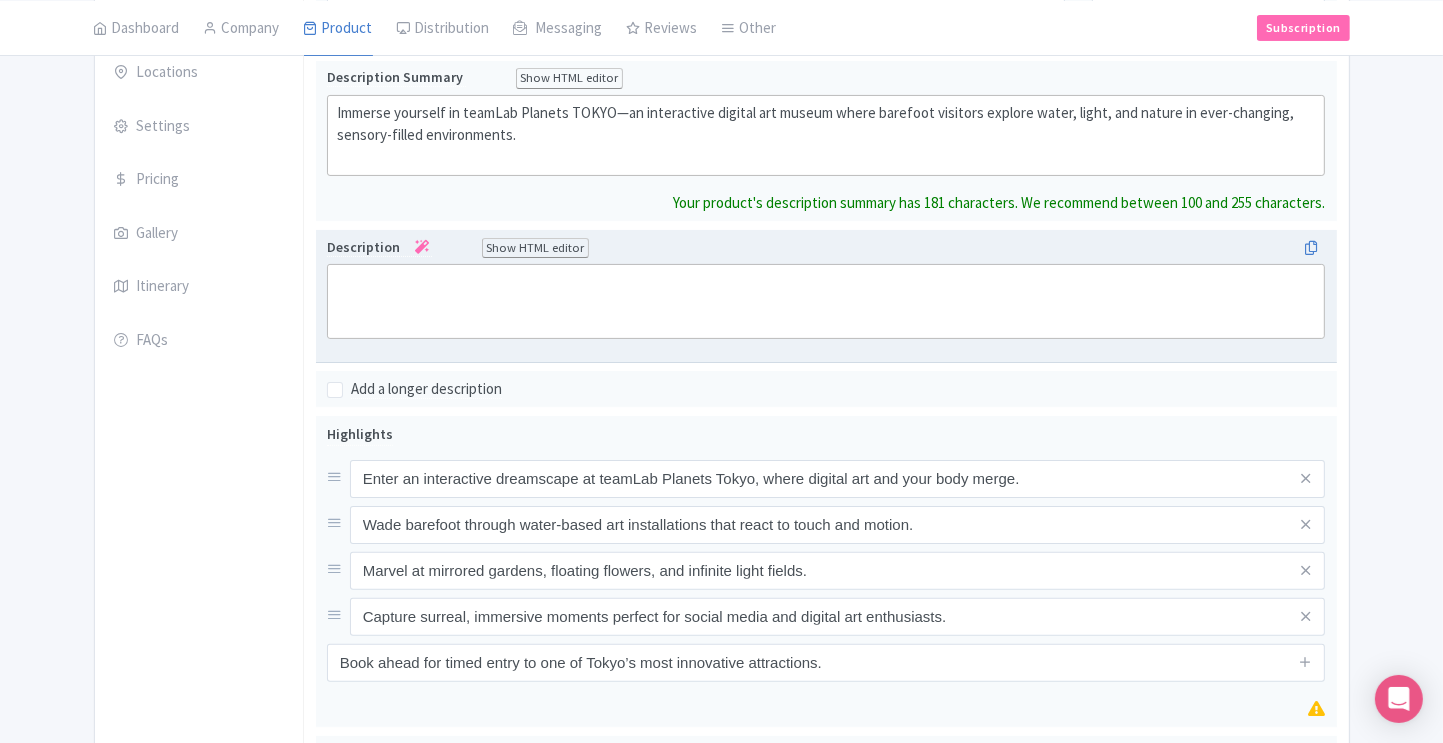 paste on "teamLab Planets TOKYO is a unique digital art museum in Toyosu, Tokyo, created by the interdisciplinary art collective teamLab. Unlike traditional museums, visitors walk barefoot through massive immersive installations that engage all the senses—wading through knee-deep water, walking across mirrored floors, and navigating rooms filled with floating flowers and responsive light displays. The space is divided into themed areas such as Water, Garden, and Forest, where digital technology and nature blend seamlessly to create ever-changing environments that react to touch, movement, and even the presence of people. Opened in 2018 and recently expanded in 2025, teamLab Planets invites guests to lose the boundaries between body and artwork, evoking a sense of connection with the world around them.<br><br>" 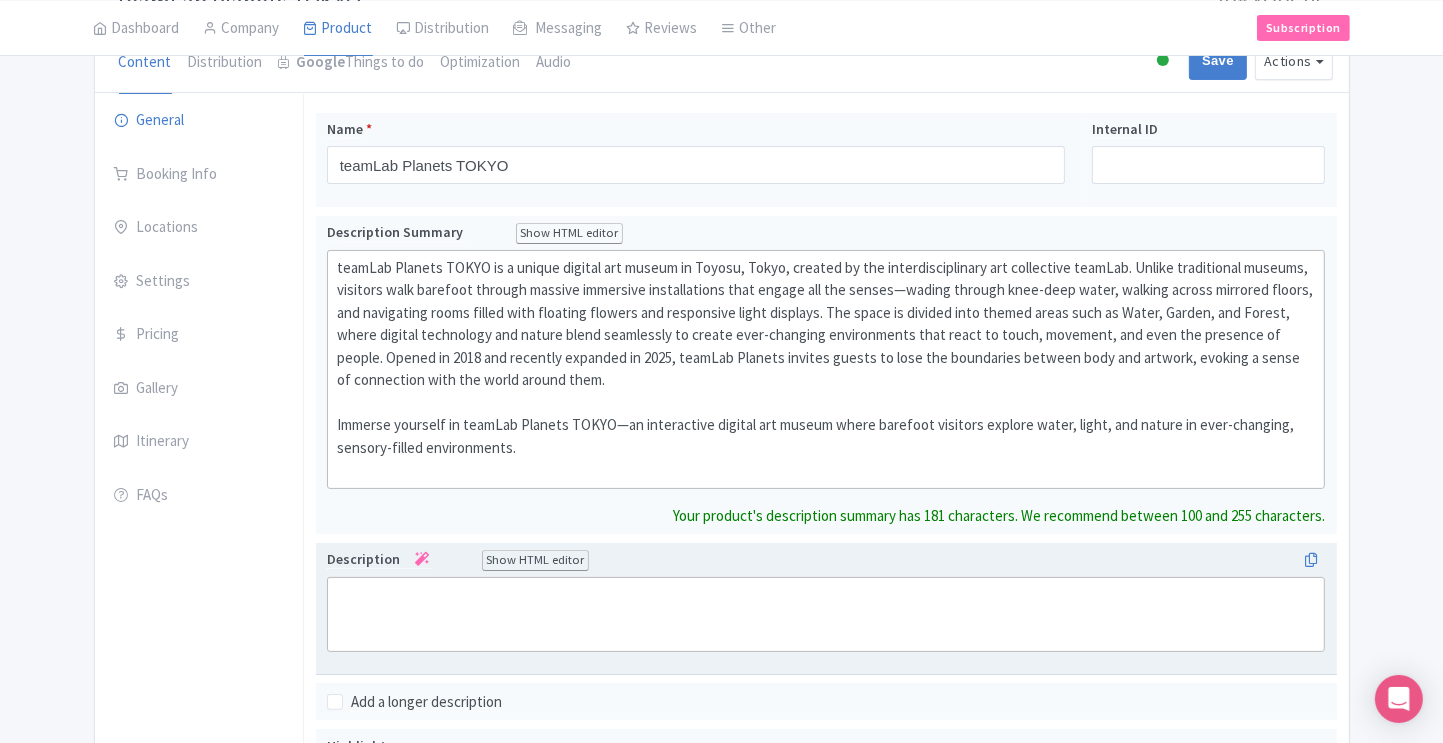 scroll, scrollTop: 198, scrollLeft: 0, axis: vertical 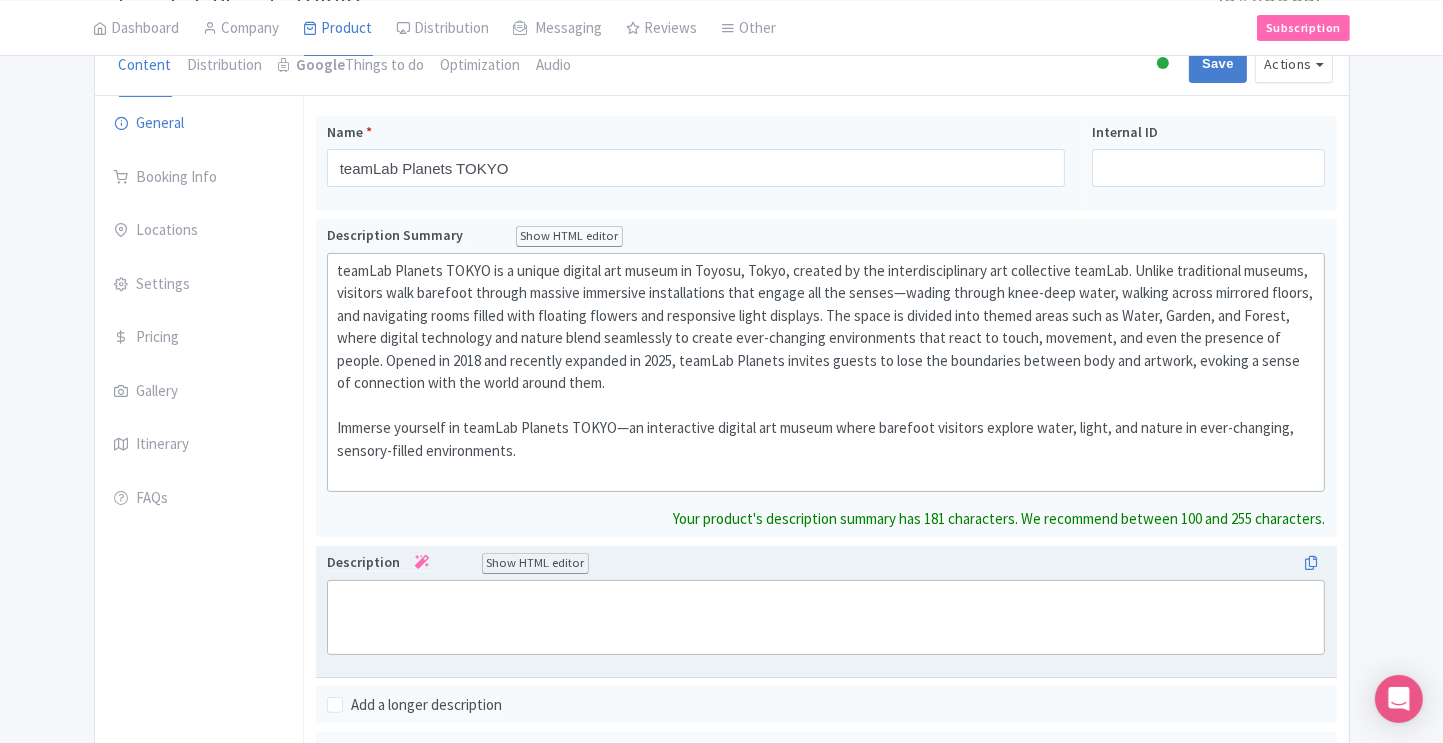 click on "teamLab Planets TOKYO is a unique digital art museum in Toyosu, Tokyo, created by the interdisciplinary art collective teamLab. Unlike traditional museums, visitors walk barefoot through massive immersive installations that engage all the senses—wading through knee-deep water, walking across mirrored floors, and navigating rooms filled with floating flowers and responsive light displays. The space is divided into themed areas such as Water, Garden, and Forest, where digital technology and nature blend seamlessly to create ever-changing environments that react to touch, movement, and even the presence of people. Opened in 2018 and recently expanded in 2025, teamLab Planets invites guests to lose the boundaries between body and artwork, evoking a sense of connection with the world around them.  Immerse yourself in teamLab Planets TOKYO—an interactive digital art museum where barefoot visitors explore water, light, and nature in ever-changing, sensory-filled environments." 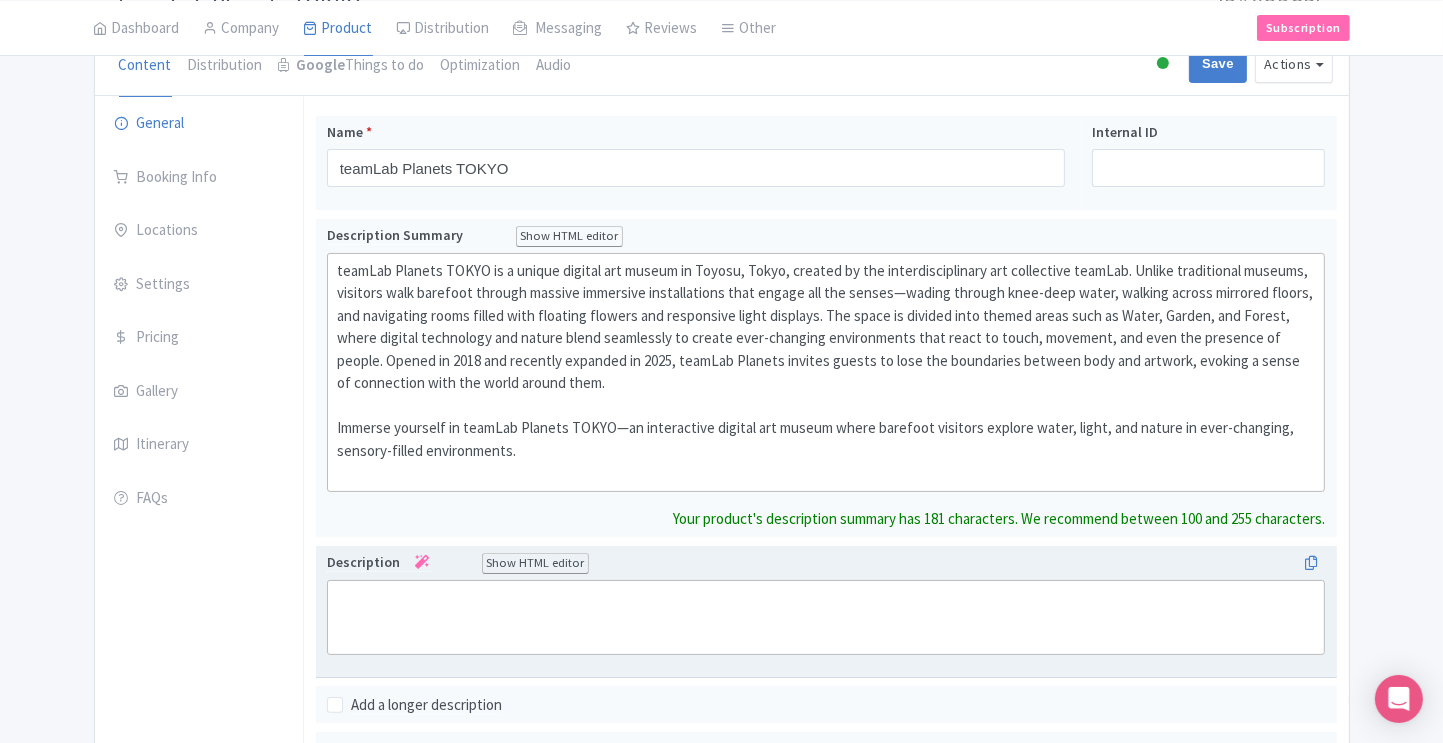 type 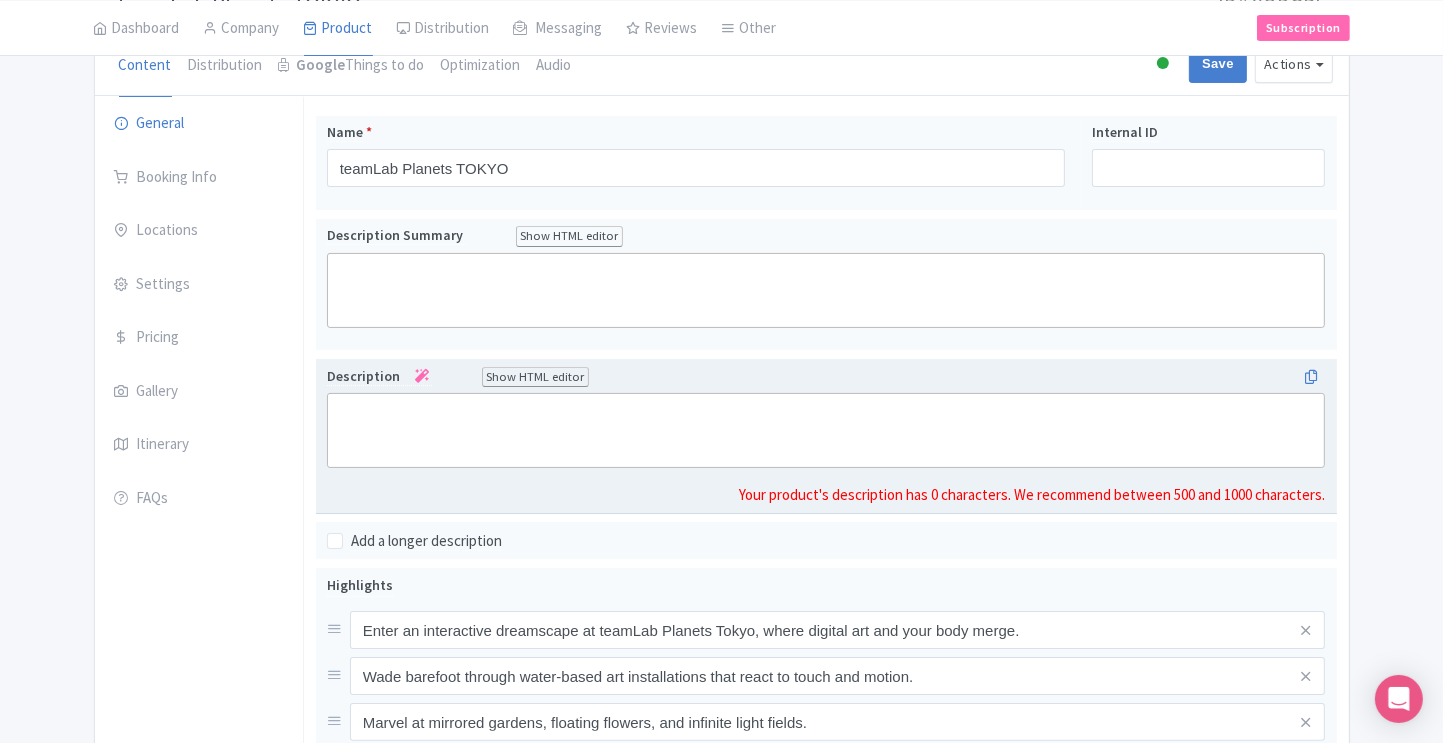 click 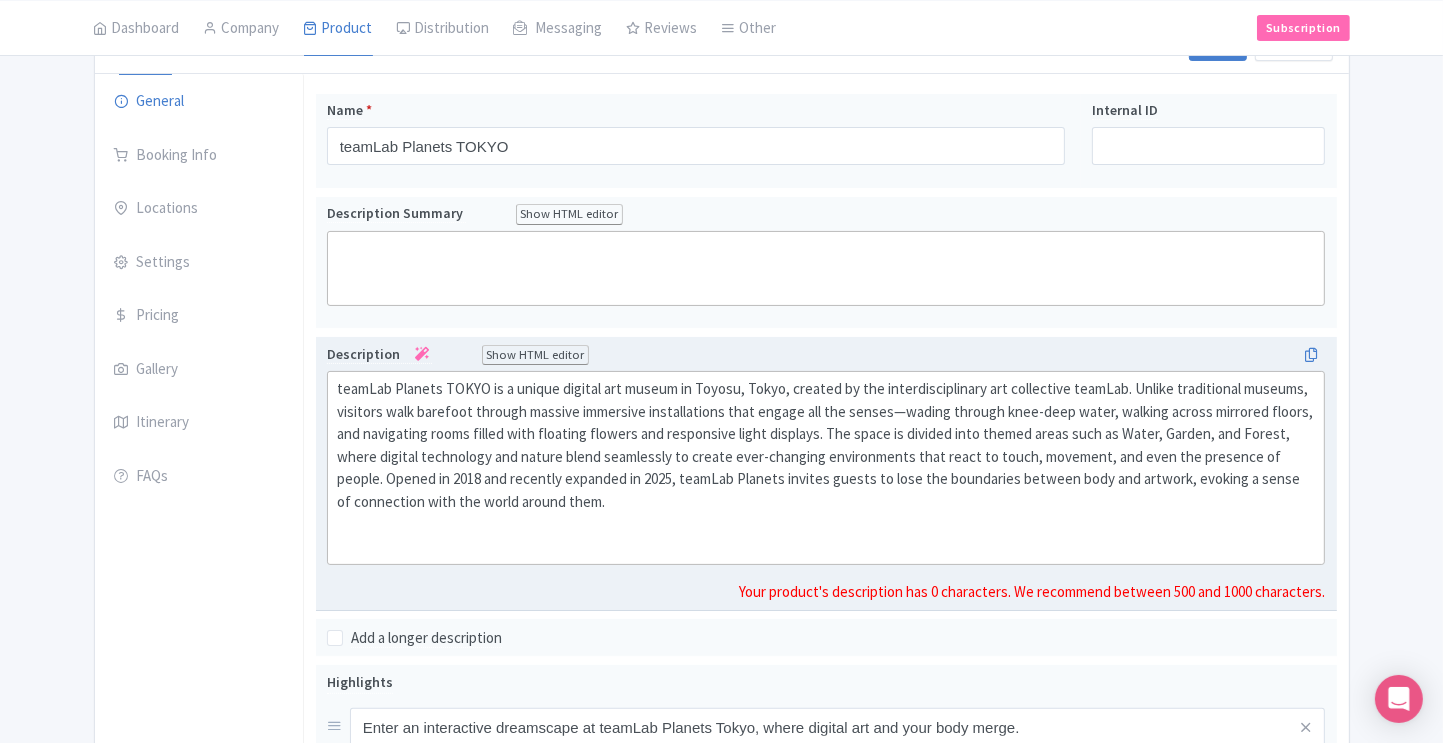 scroll, scrollTop: 228, scrollLeft: 0, axis: vertical 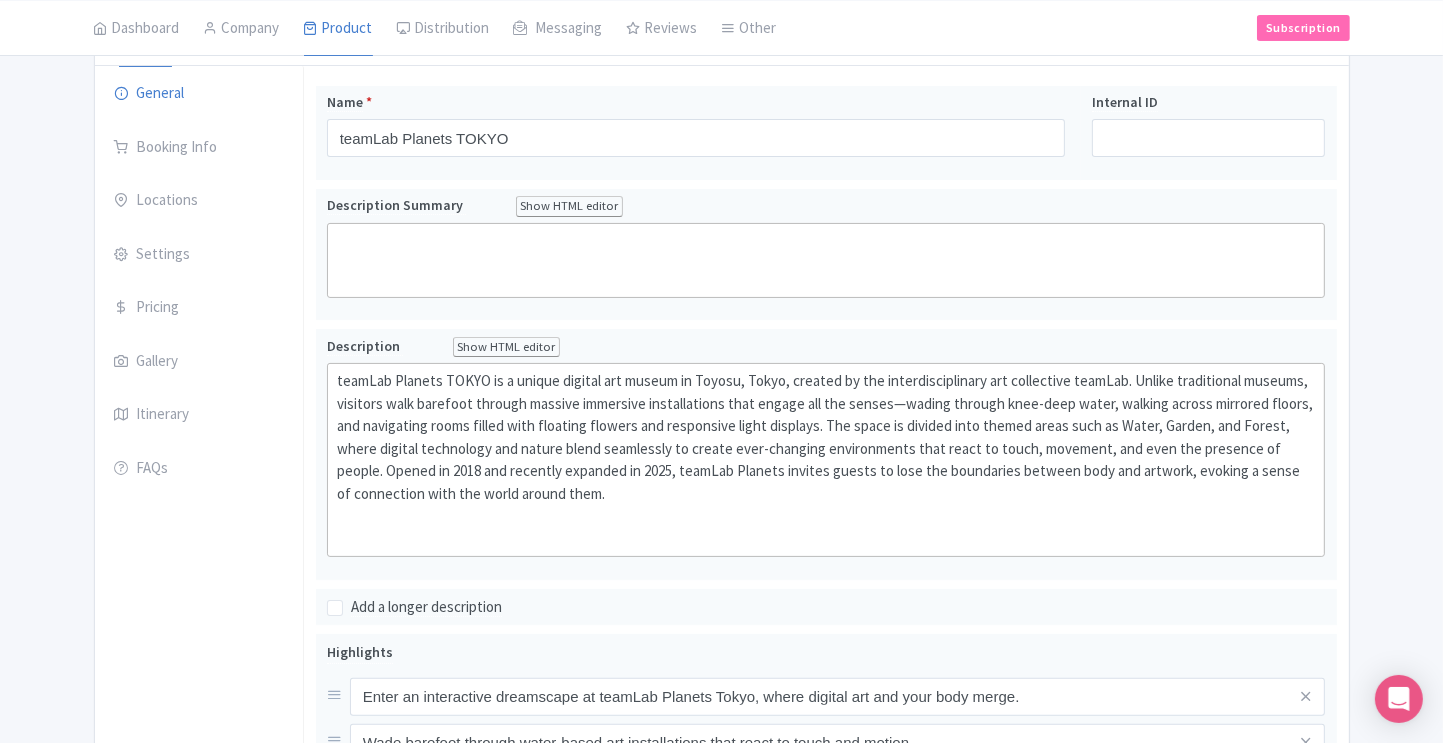 click on "General
Booking Info
Locations
Settings
Pricing
Gallery
Itinerary
FAQs" at bounding box center (199, 610) 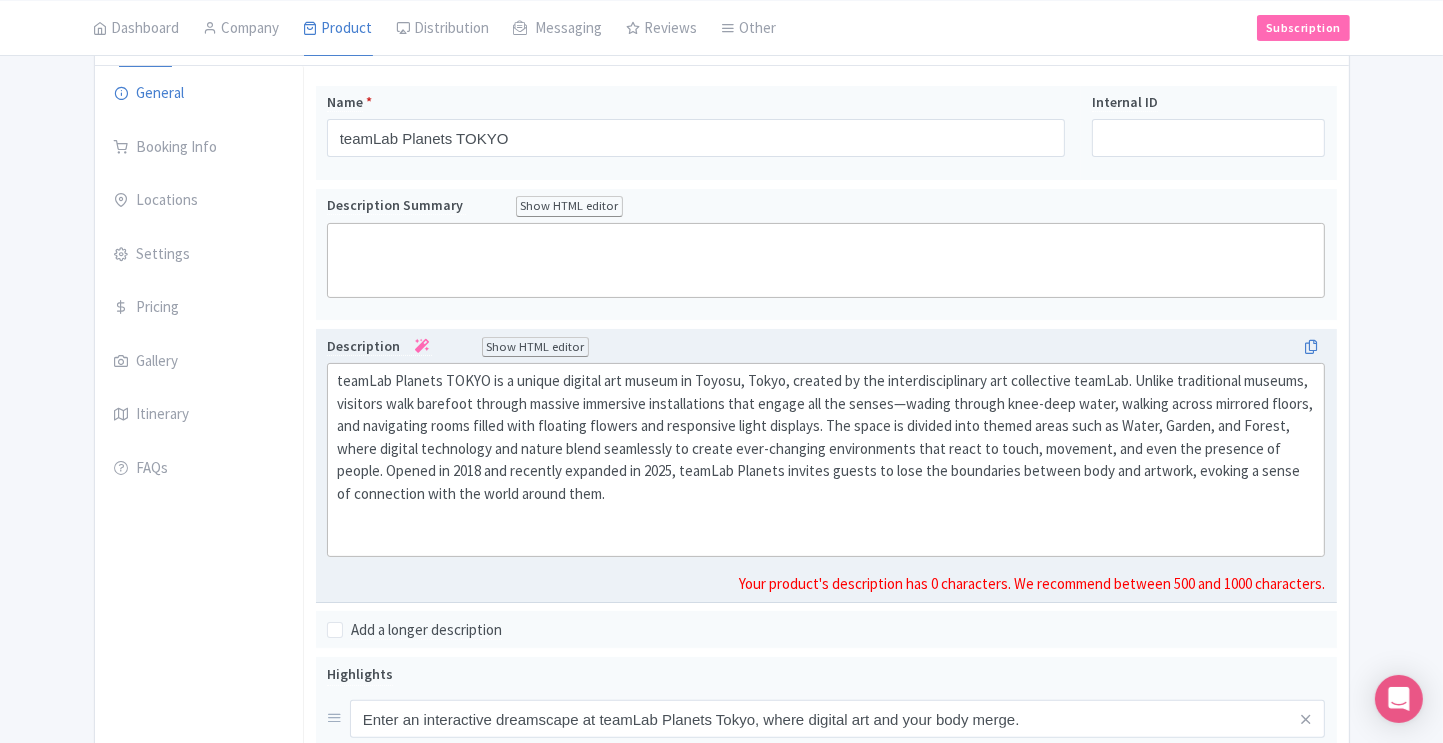 click on "teamLab Planets TOKYO is a unique digital art museum in Toyosu, Tokyo, created by the interdisciplinary art collective teamLab. Unlike traditional museums, visitors walk barefoot through massive immersive installations that engage all the senses—wading through knee-deep water, walking across mirrored floors, and navigating rooms filled with floating flowers and responsive light displays. The space is divided into themed areas such as Water, Garden, and Forest, where digital technology and nature blend seamlessly to create ever-changing environments that react to touch, movement, and even the presence of people. Opened in 2018 and recently expanded in 2025, teamLab Planets invites guests to lose the boundaries between body and artwork, evoking a sense of connection with the world around them." 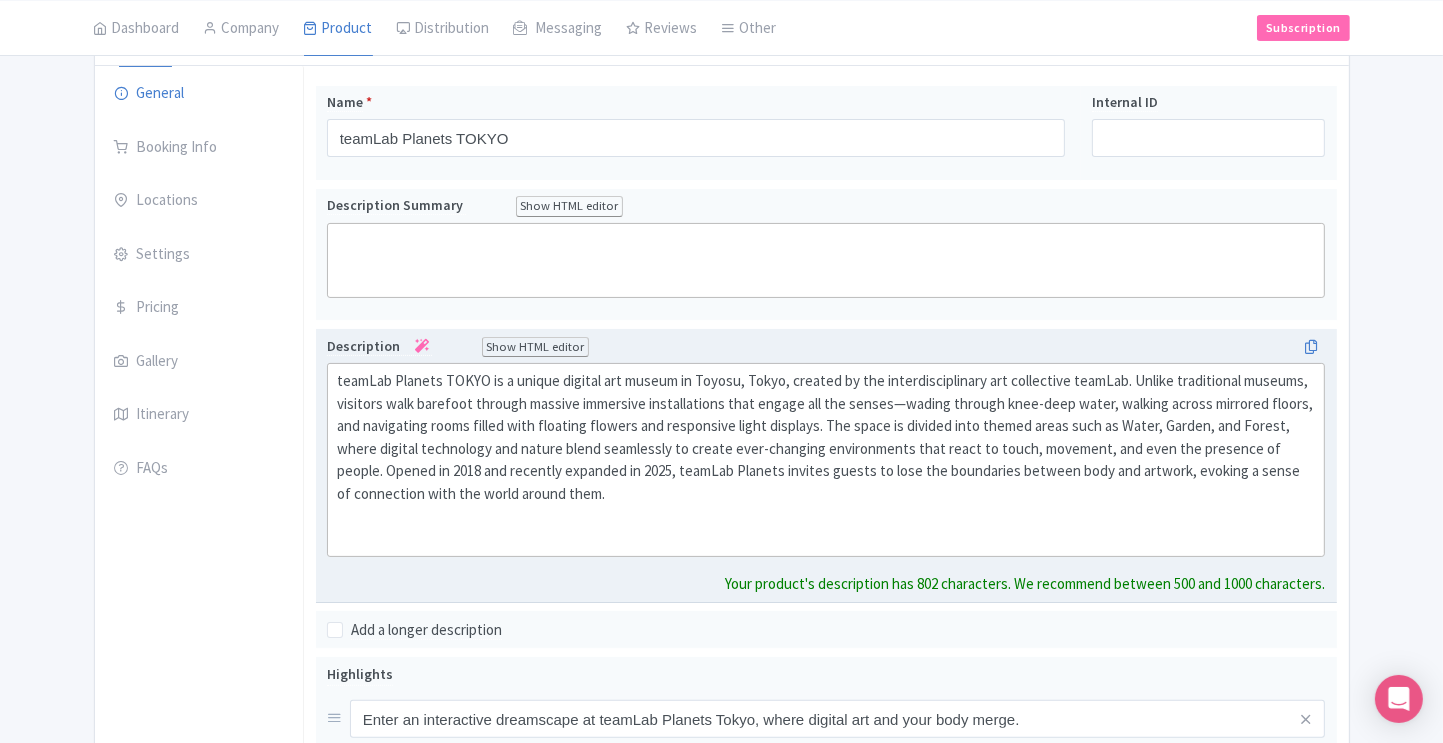 type on "<div>teamLab Planets TOKYO is a unique digital art museum in Toyosu, Tokyo, created by the interdisciplinary art collective teamLab. Unlike traditional museums, visitors walk barefoot through massive immersive installations that engage all the senses—wading through knee-deep water, walking across mirrored floors, and navigating rooms filled with floating flowers and responsive light displays. The space is divided into themed areas such as Water, Garden, and Forest, where digital technology and nature blend seamlessly to create ever-changing environments that react to touch, movement, and even the presence of people. Opened in 2018 and recently expanded in 2025, teamLab Planets invites guests to lose the boundaries between body and artwork, evoking a sense of connection with the world around them.<br><br><br></div>" 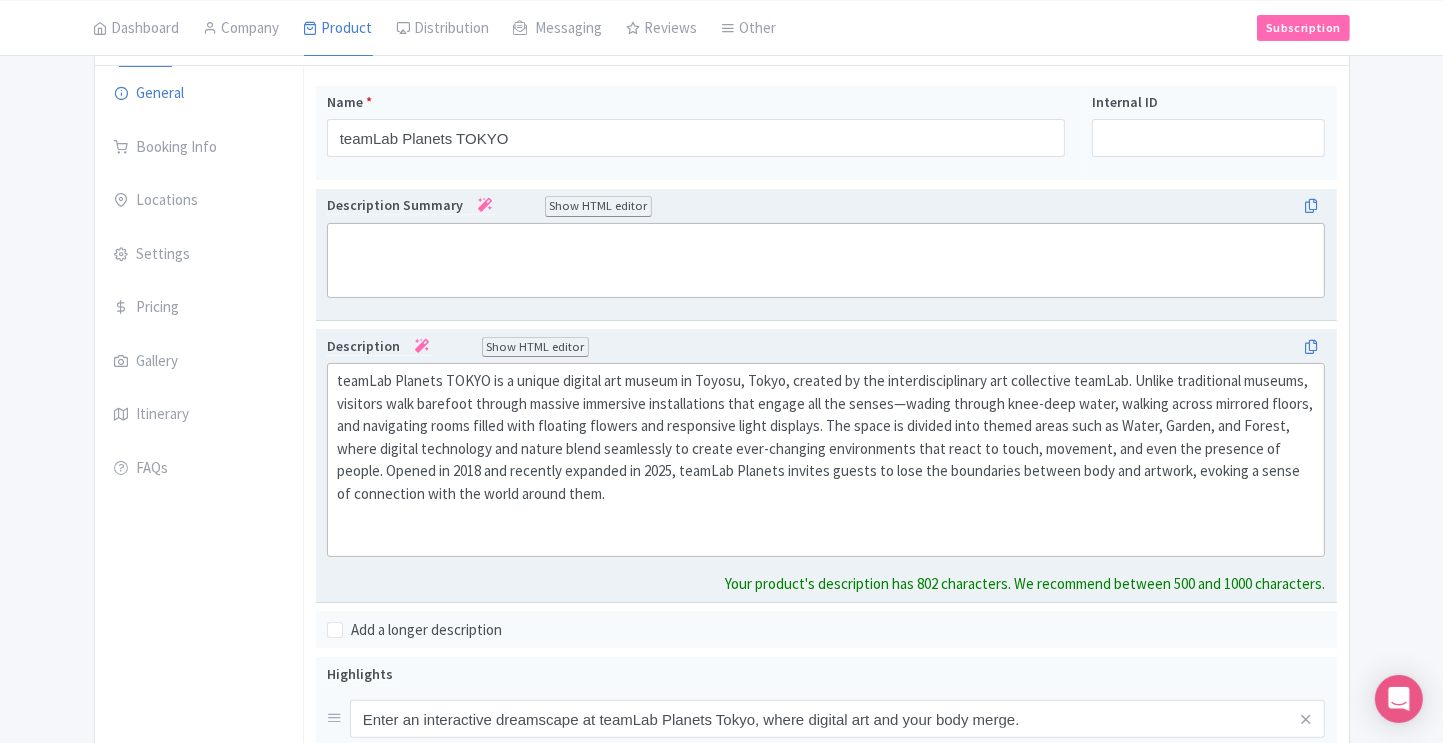 scroll, scrollTop: 250, scrollLeft: 0, axis: vertical 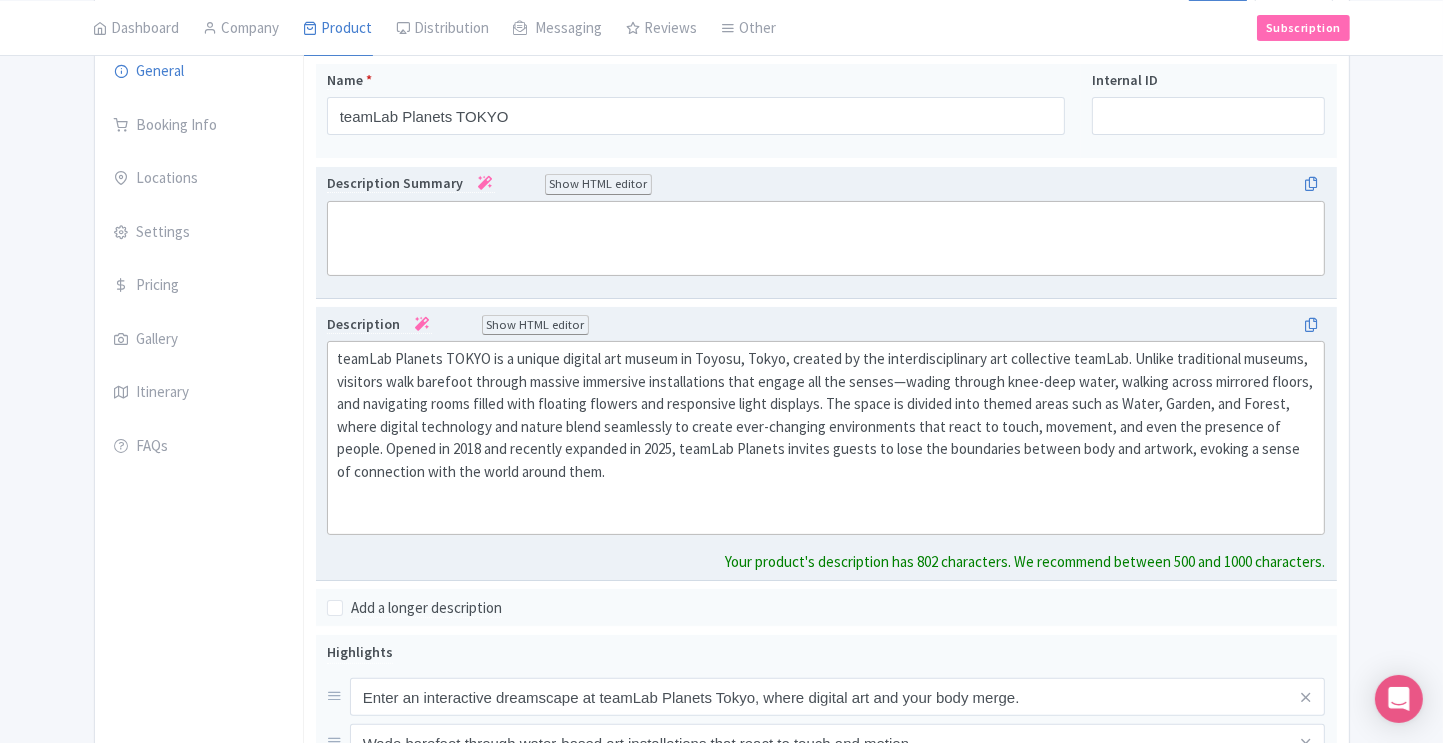 click 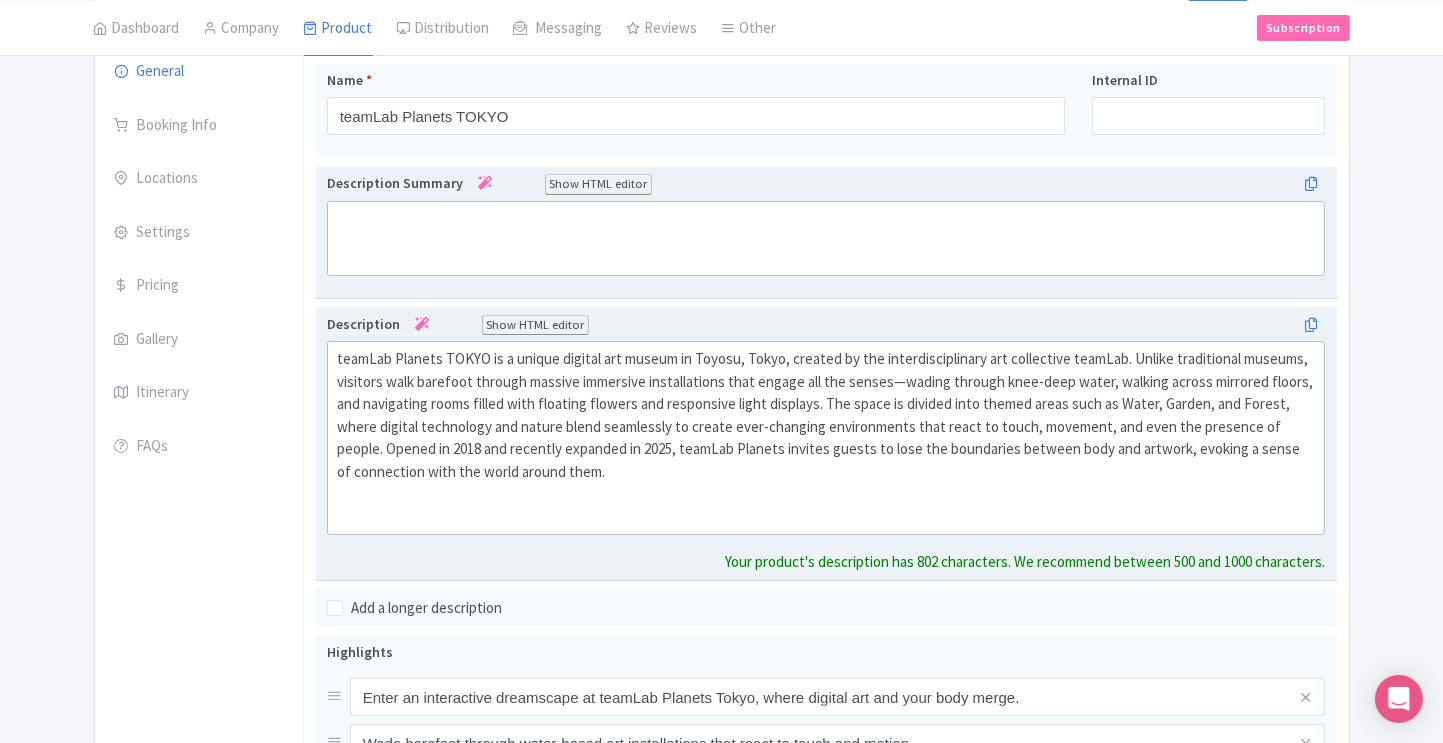 scroll, scrollTop: 272, scrollLeft: 0, axis: vertical 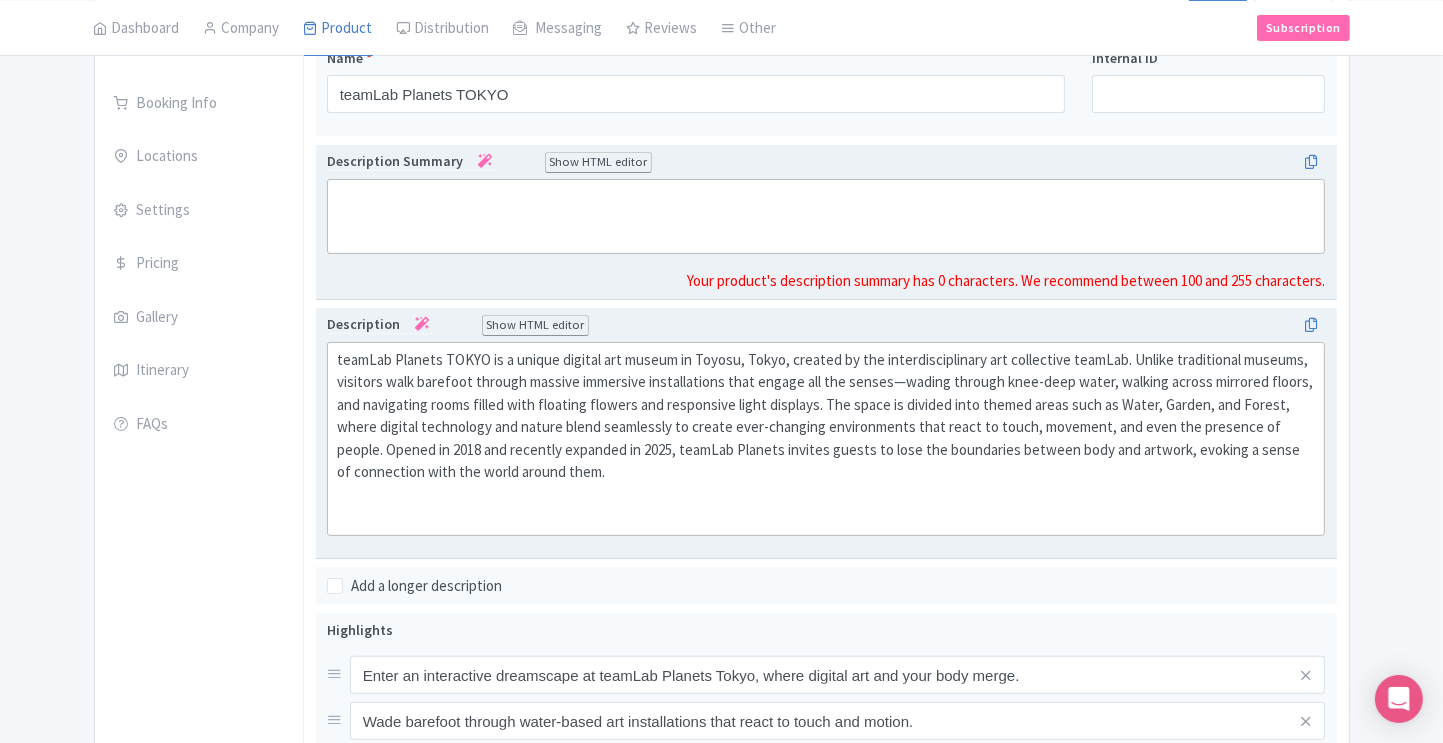 click 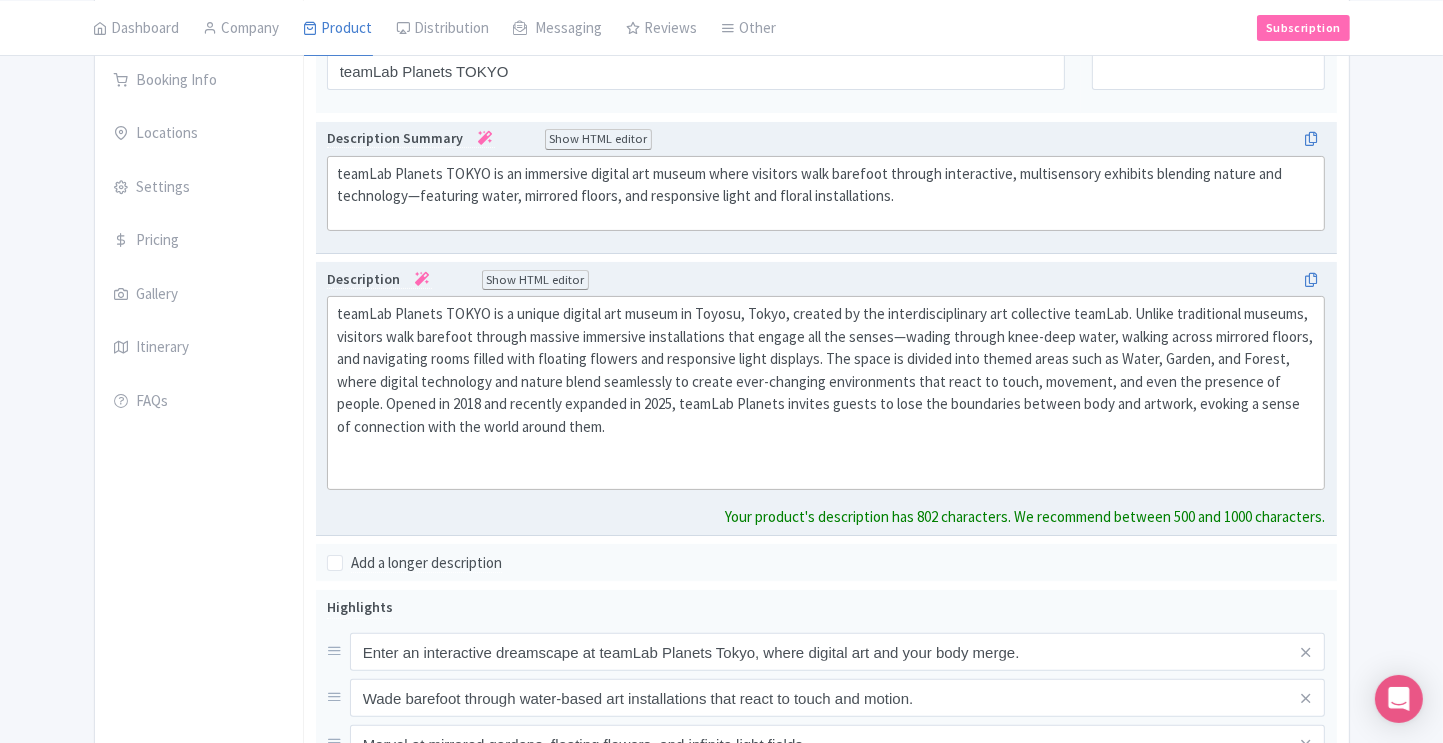 scroll, scrollTop: 317, scrollLeft: 0, axis: vertical 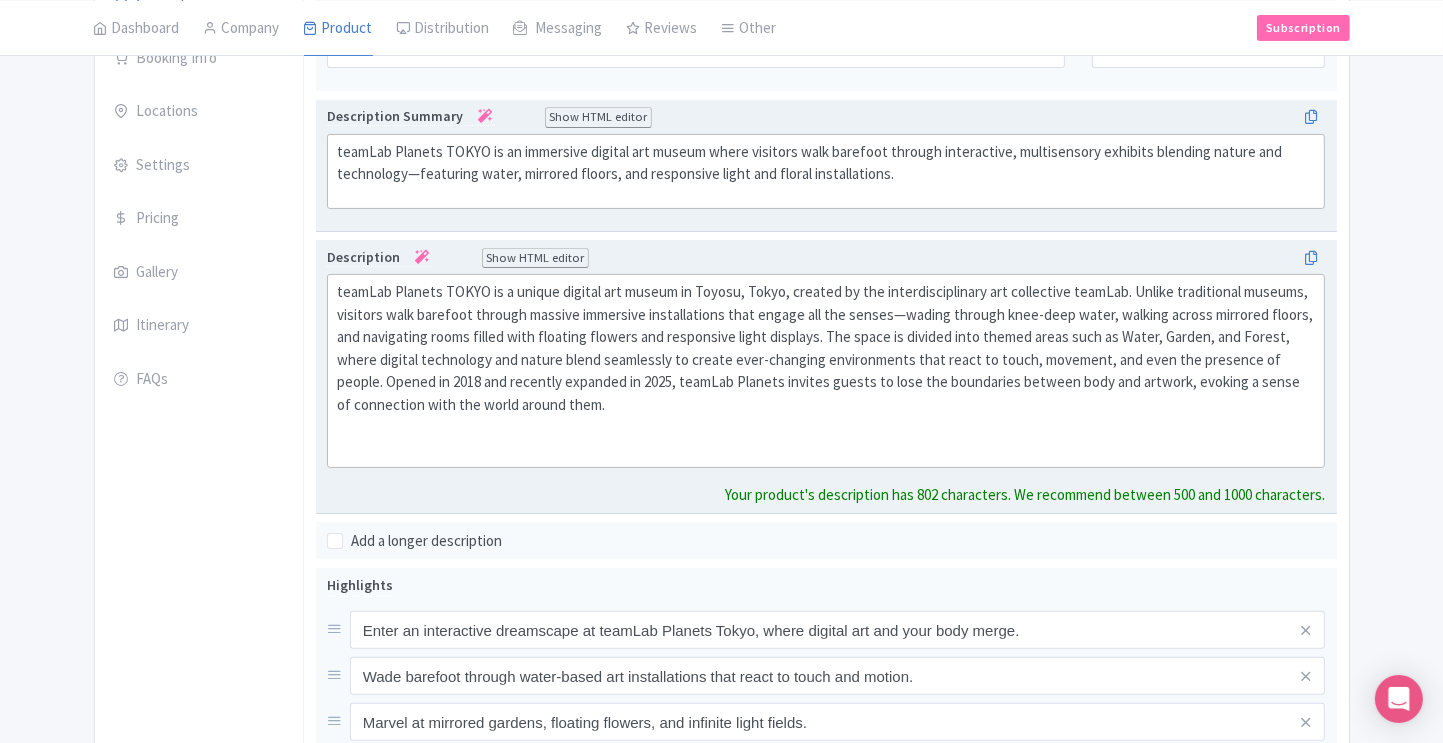 click on "teamLab Planets TOKYO is an immersive digital art museum where visitors walk barefoot through interactive, multisensory exhibits blending nature and technology—featuring water, mirrored floors, and responsive light and floral installations." 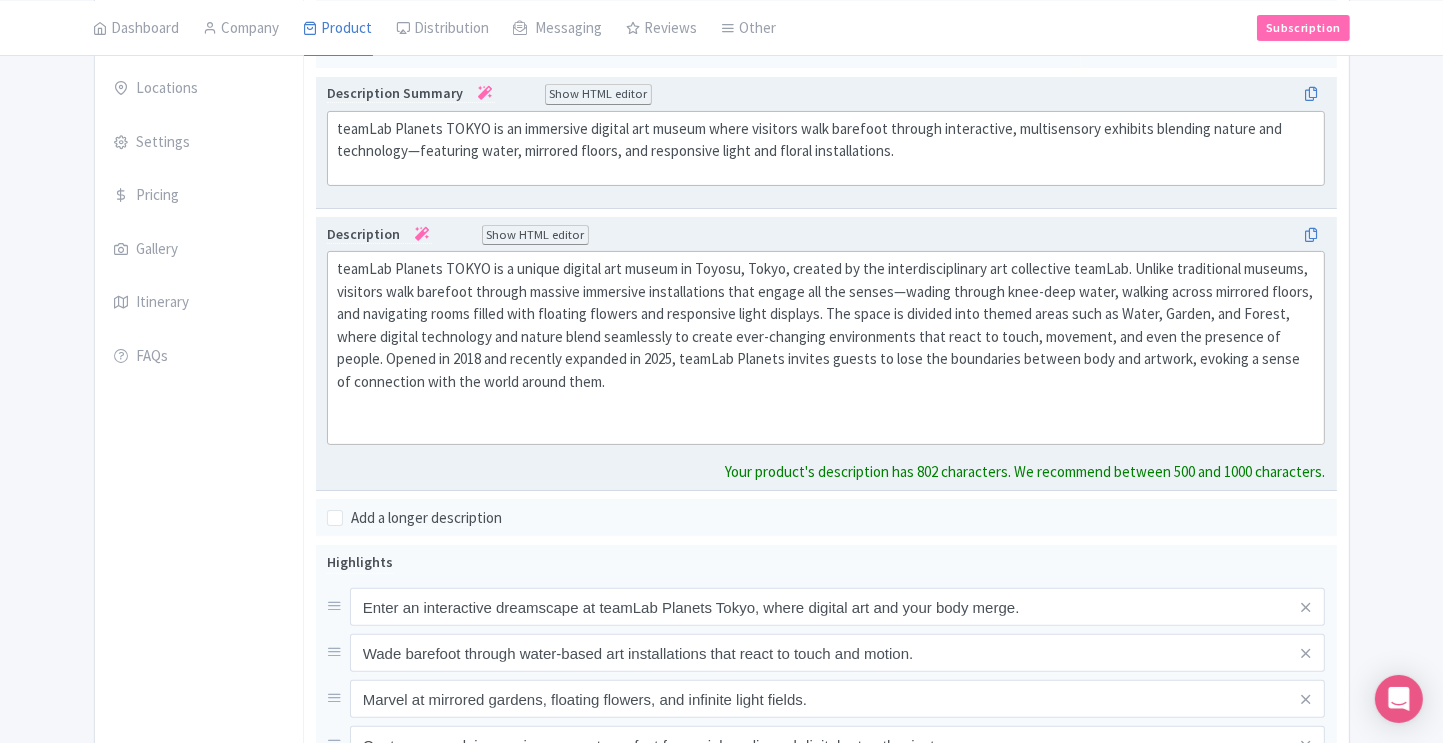 scroll, scrollTop: 744, scrollLeft: 0, axis: vertical 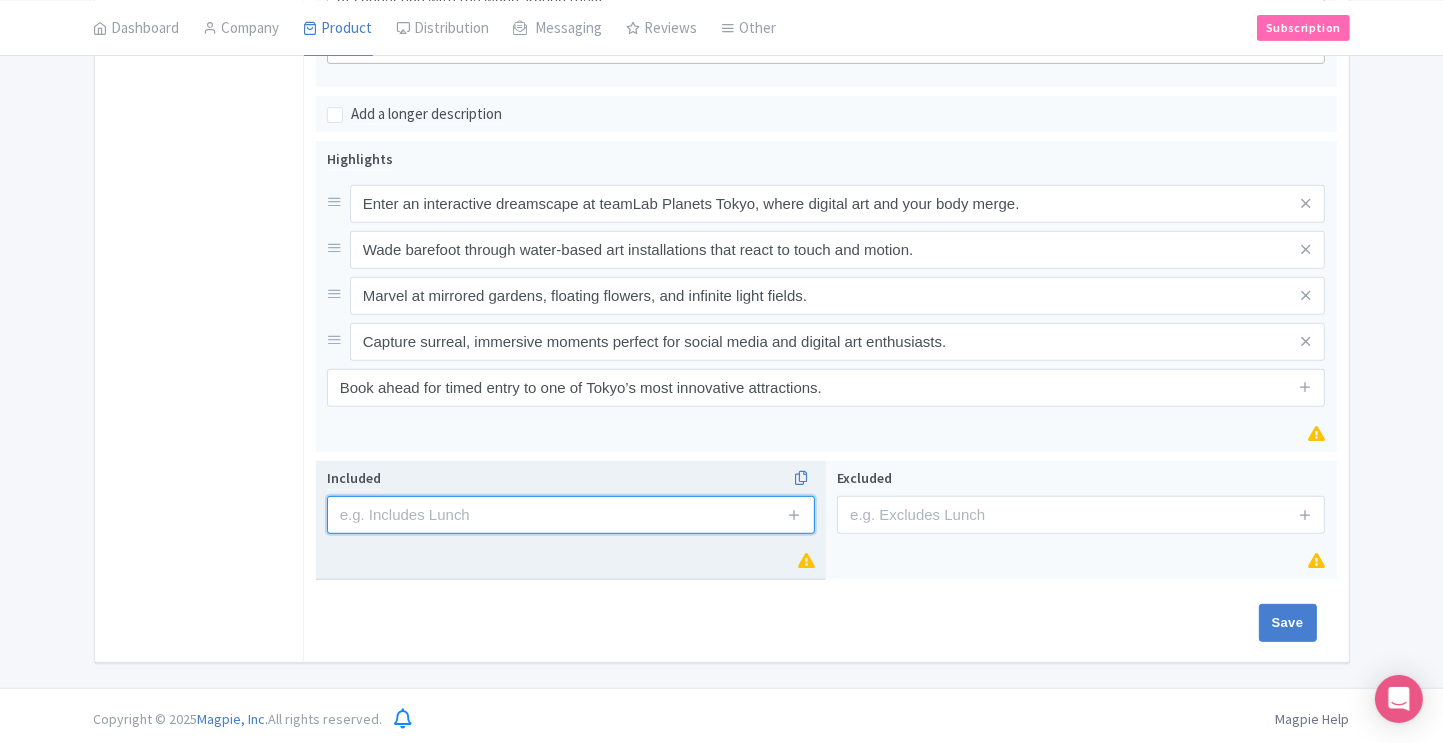 click at bounding box center (571, 515) 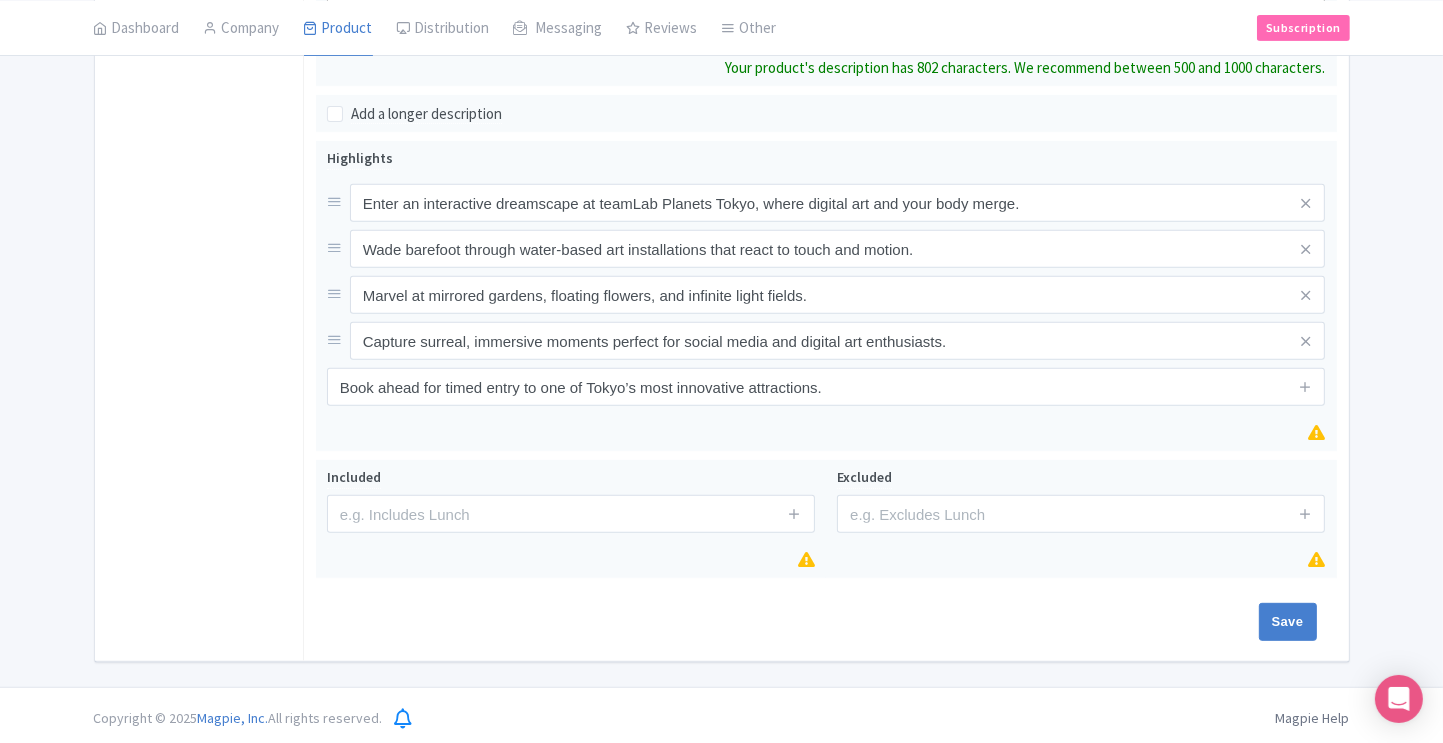 scroll, scrollTop: 744, scrollLeft: 0, axis: vertical 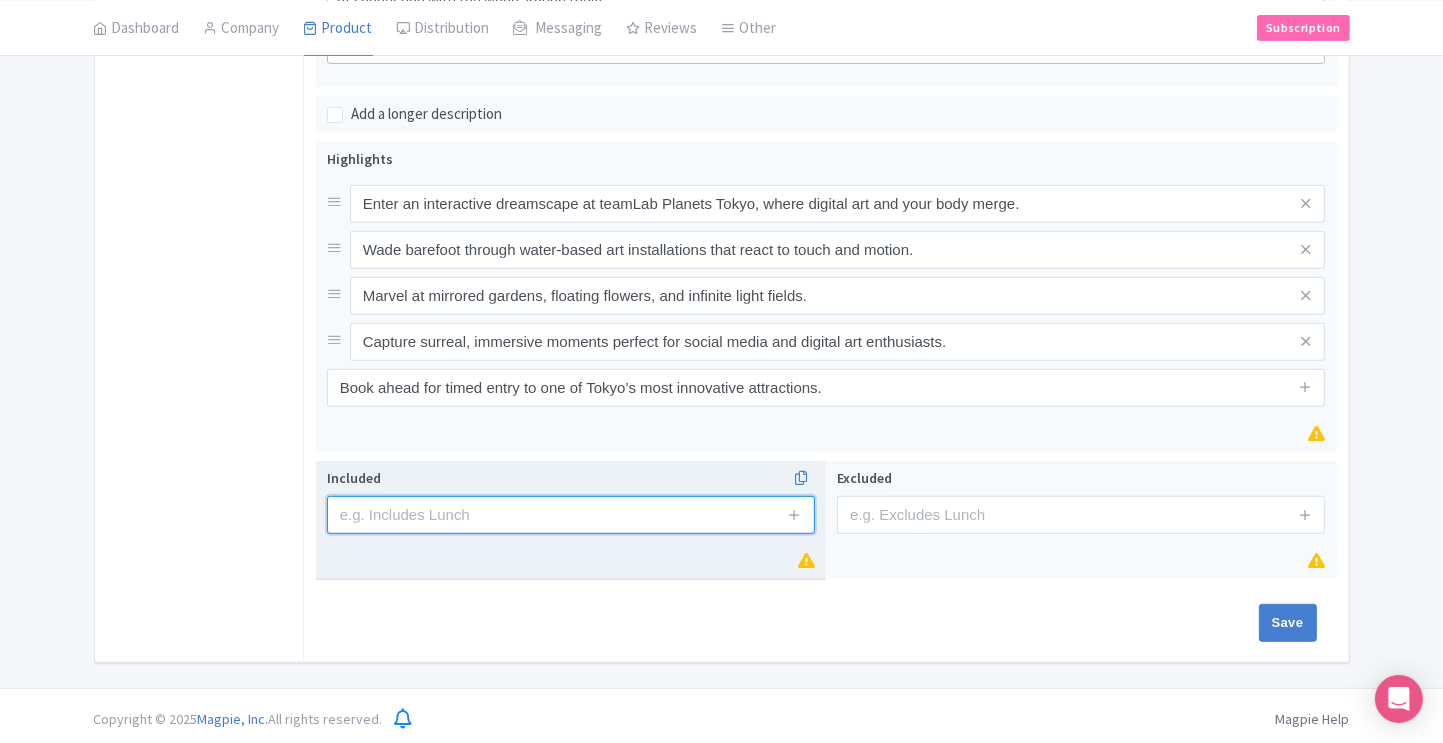 click at bounding box center [571, 515] 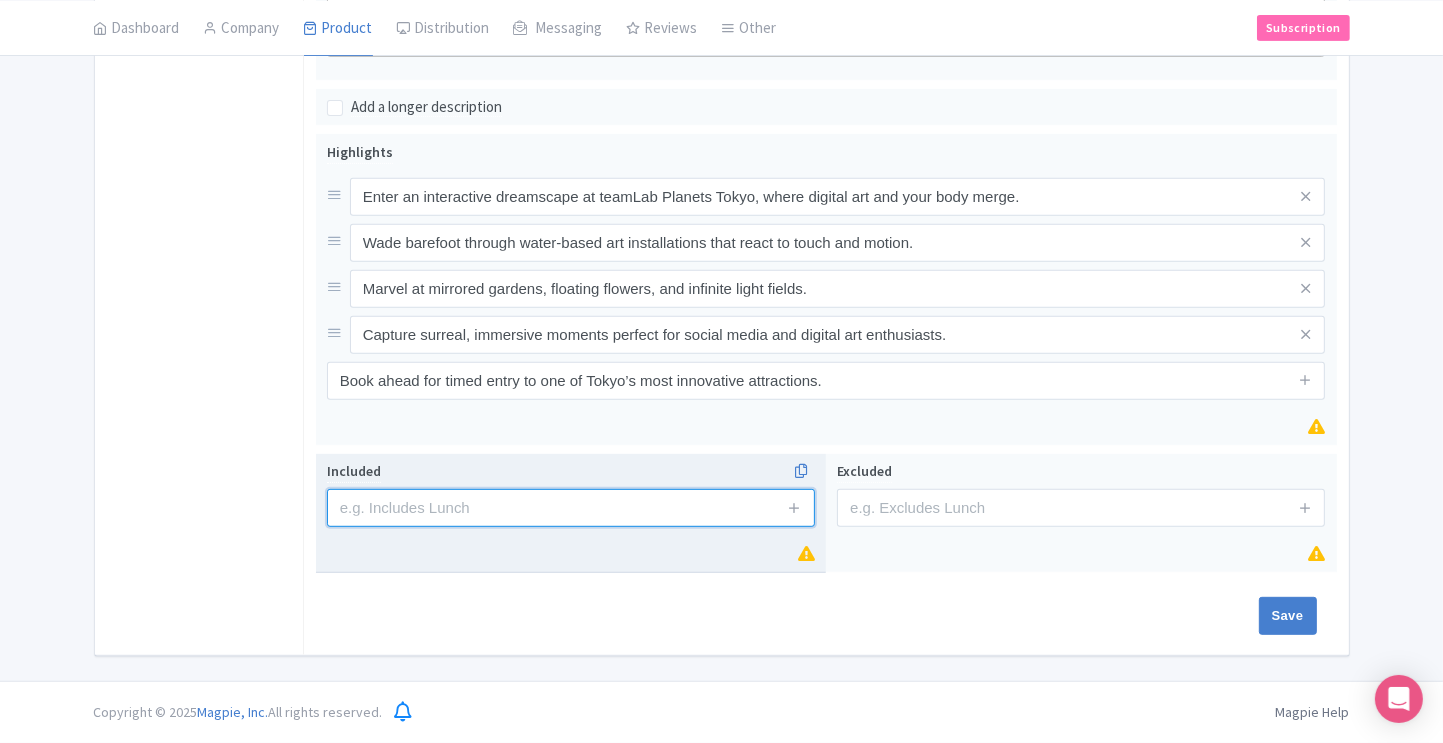 scroll, scrollTop: 721, scrollLeft: 0, axis: vertical 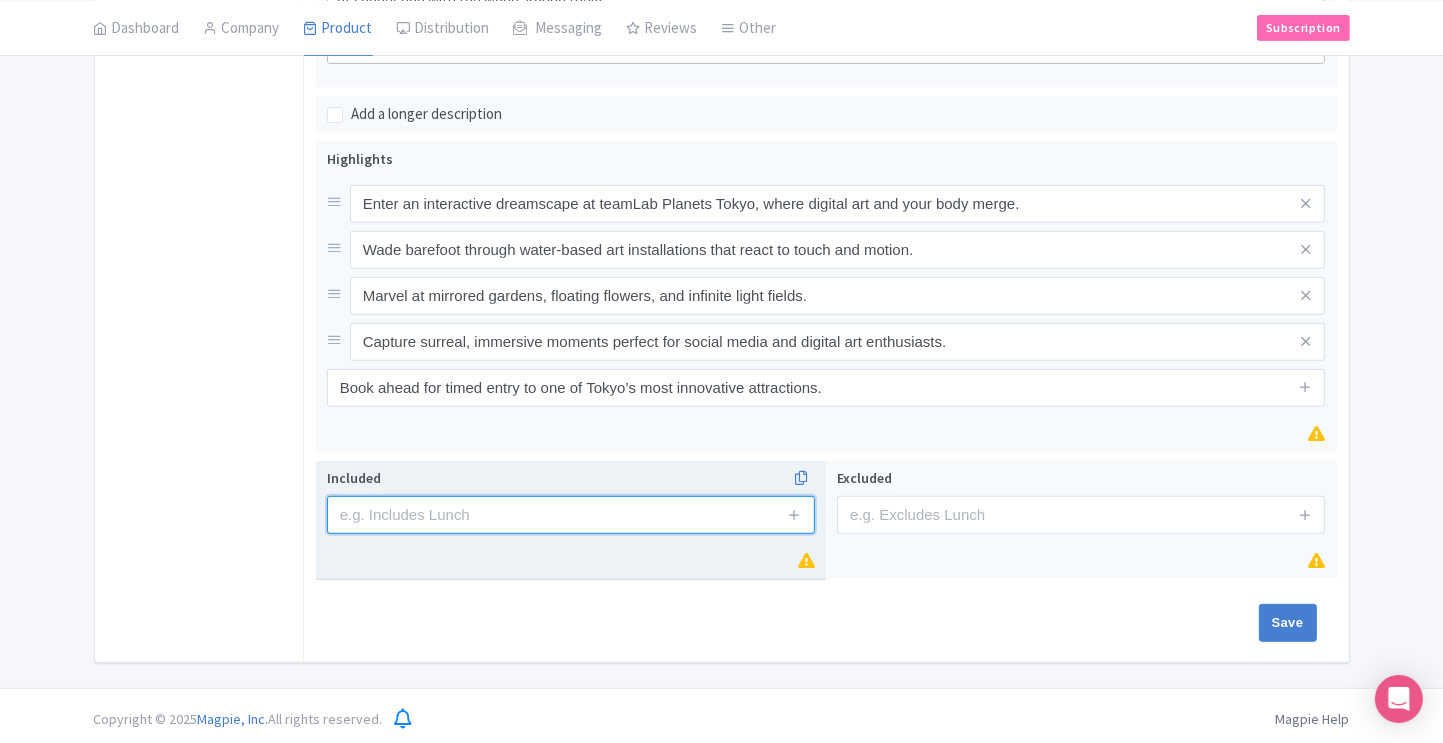 click at bounding box center [571, 515] 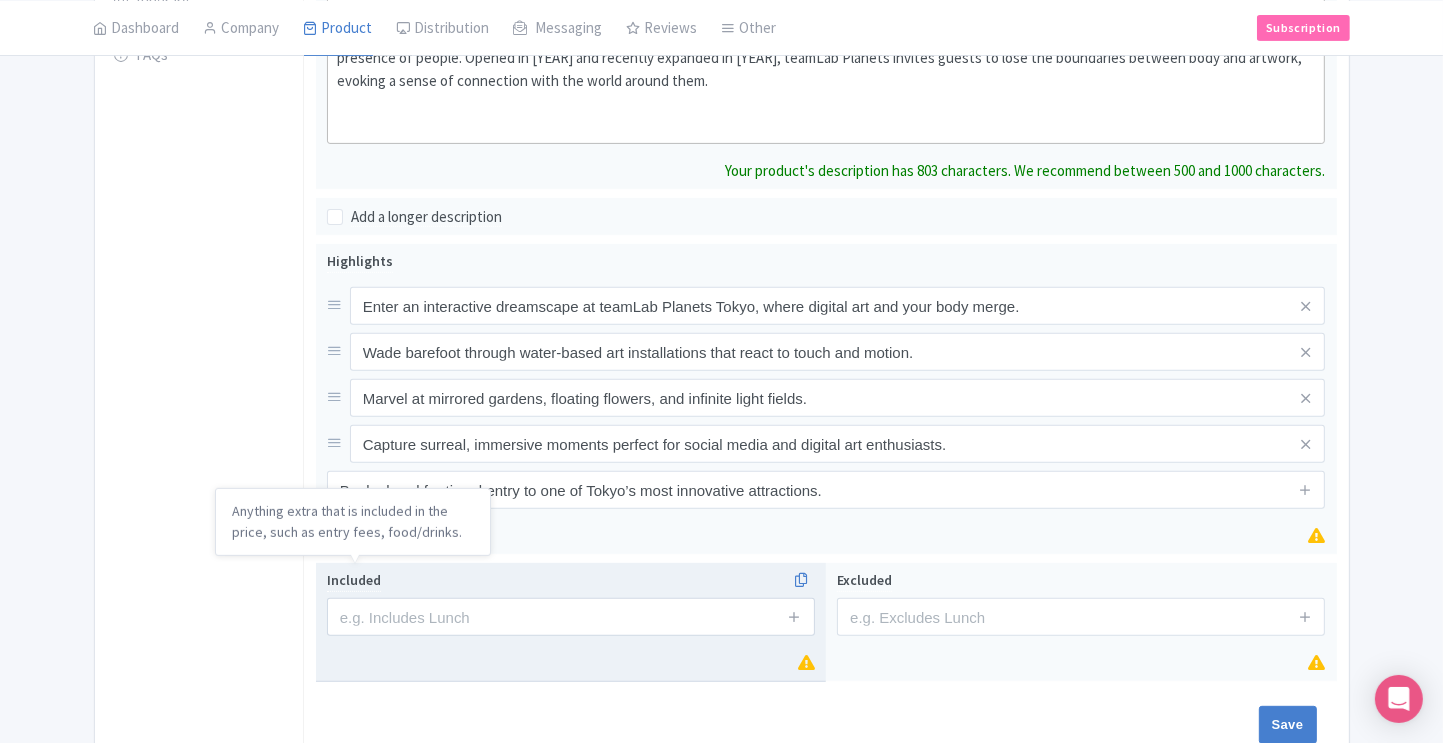 scroll, scrollTop: 664, scrollLeft: 0, axis: vertical 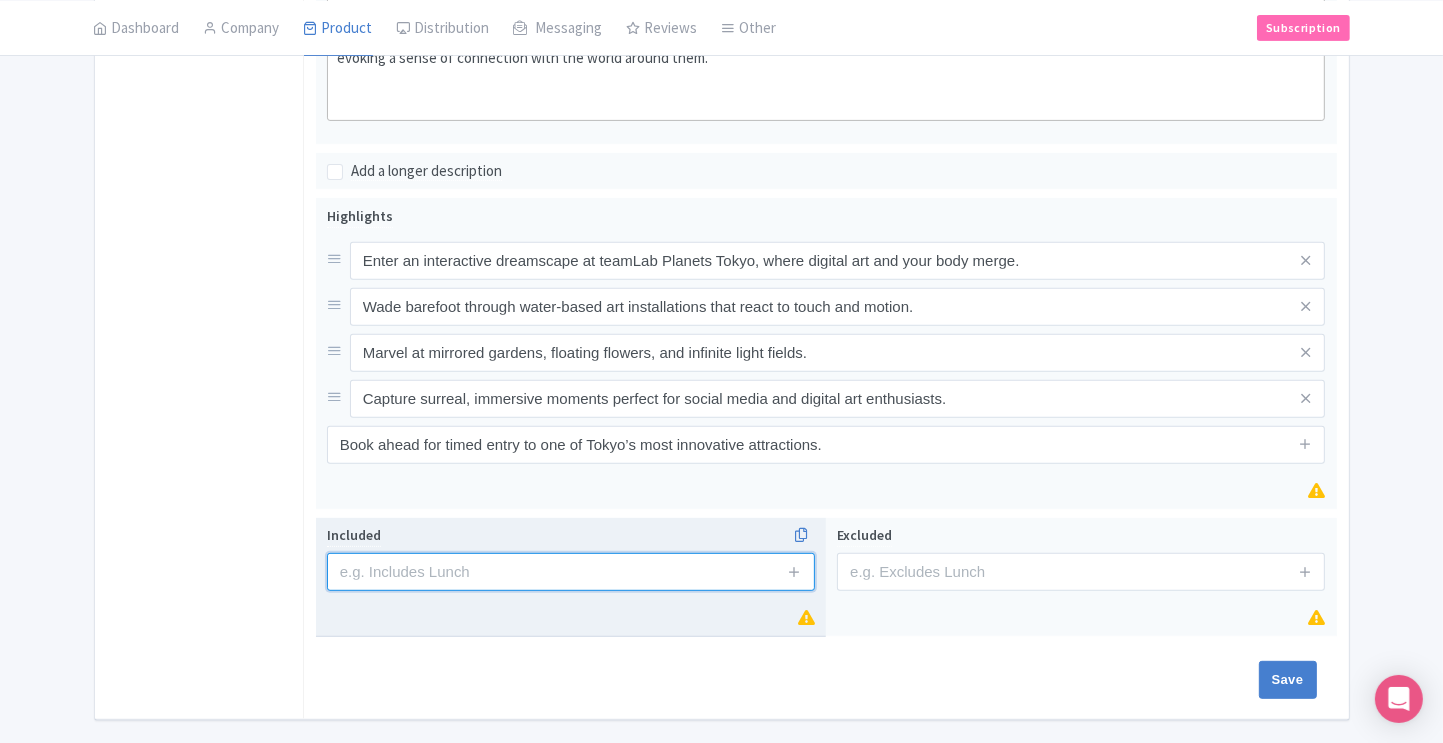 click on "Included" at bounding box center (571, 577) 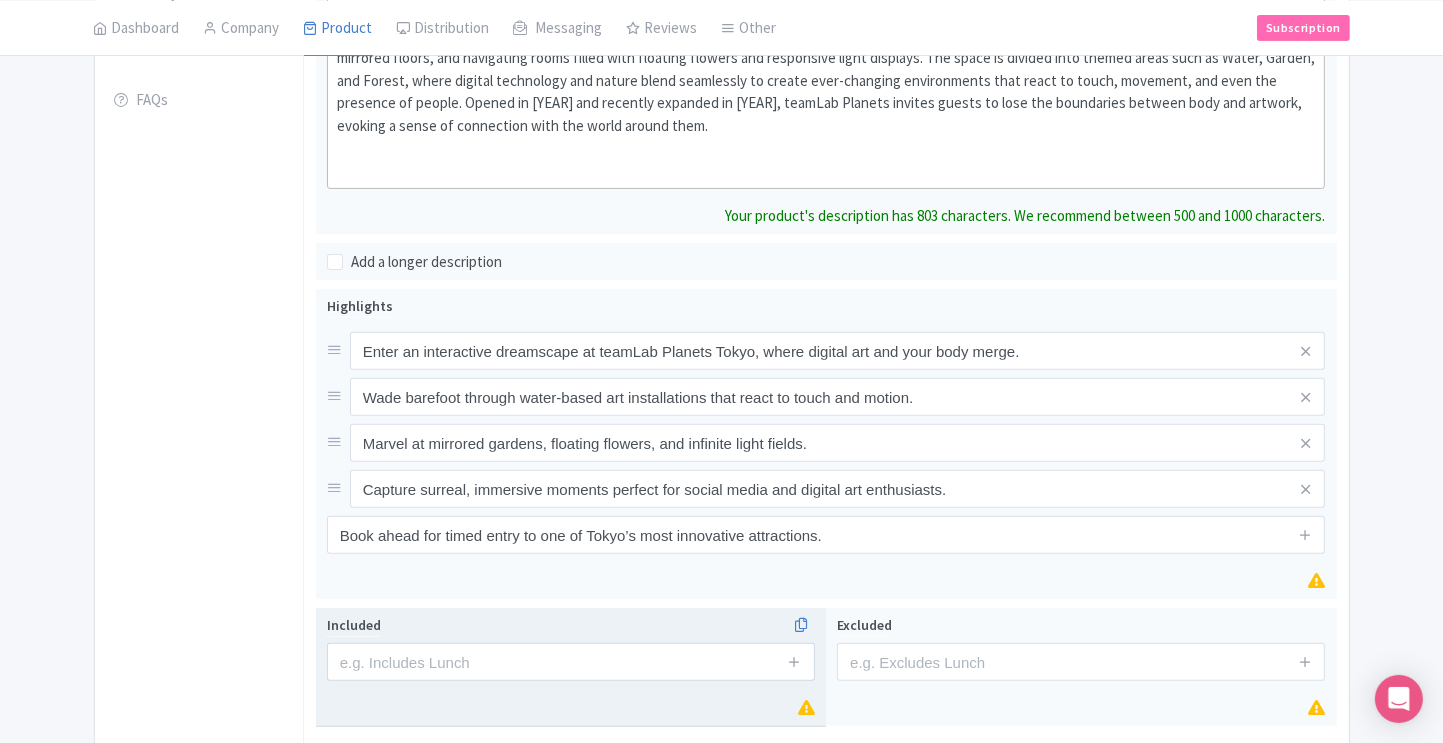 scroll, scrollTop: 619, scrollLeft: 0, axis: vertical 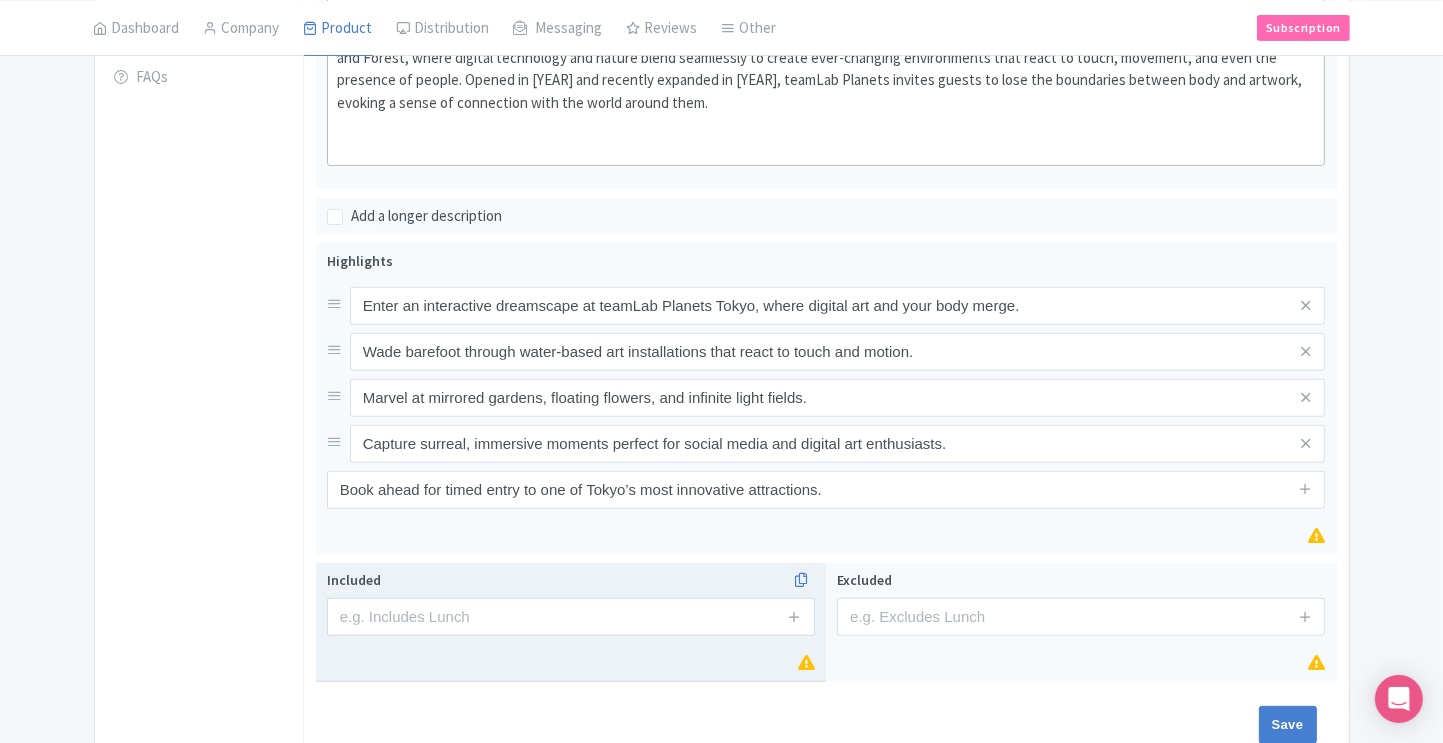 click at bounding box center [571, 617] 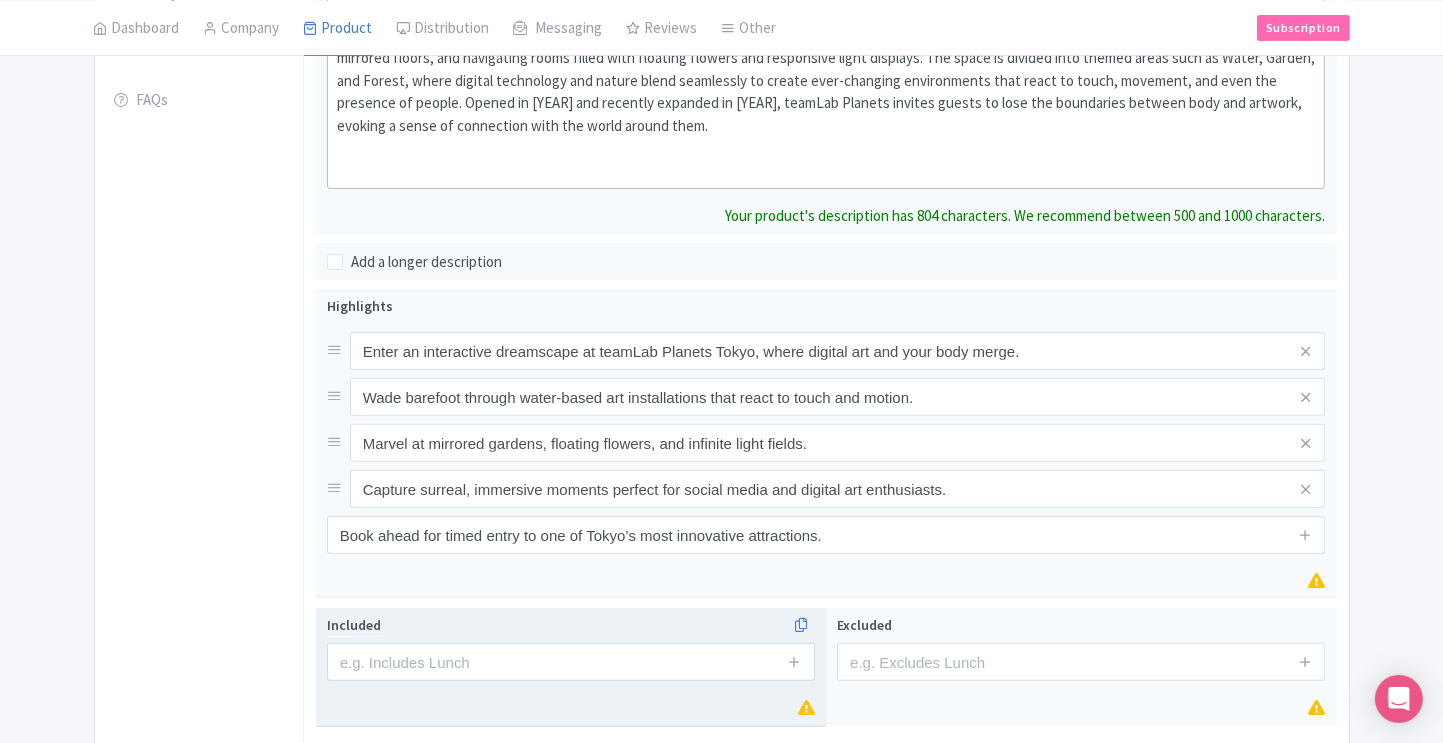 type on "<div>aAteamLab Planets TOKYO is a unique digital art museum in Toyosu, Tokyo, created by the interdisciplinary art collective teamLab. Unlike traditional museums, visitors walk barefoot through massive immersive installations that engage all the senses—wading through knee-deep water, walking across mirrored floors, and navigating rooms filled with floating flowers and responsive light displays. The space is divided into themed areas such as Water, Garden, and Forest, where digital technology and nature blend seamlessly to create ever-changing environments that react to touch, movement, and even the presence of people. Opened in 2018 and recently expanded in 2025, teamLab Planets invites guests to lose the boundaries between body and artwork, evoking a sense of connection with the world around them.<br><br><br></div>" 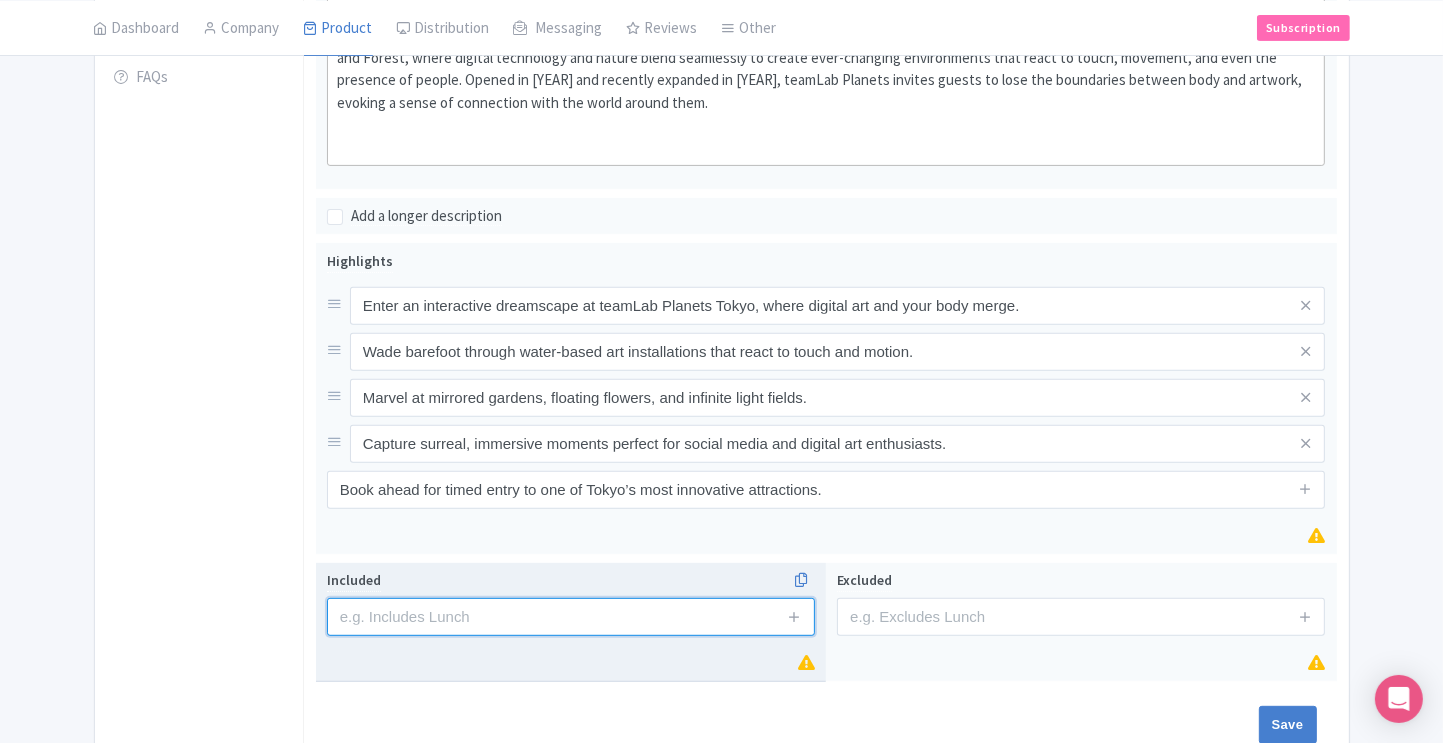 click on "Included" at bounding box center [571, 622] 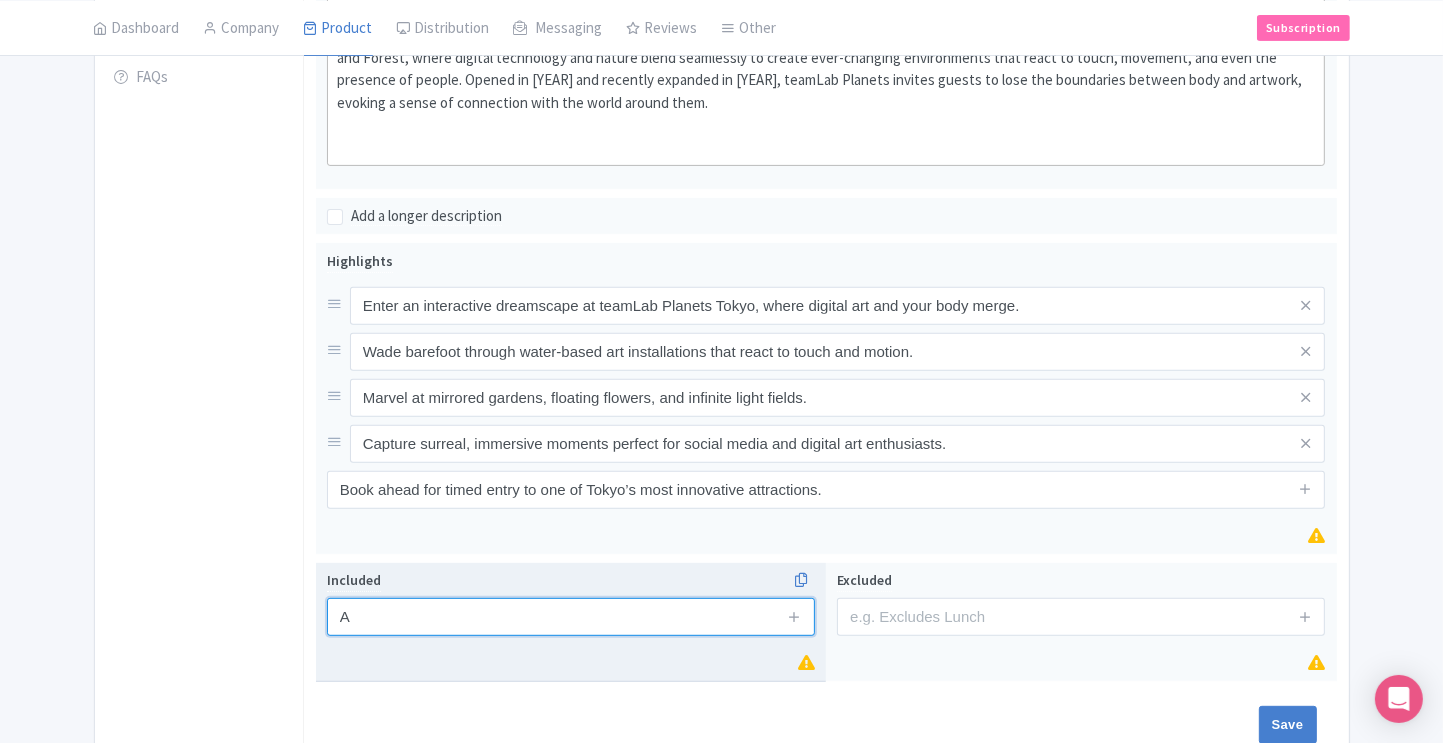 type on "A" 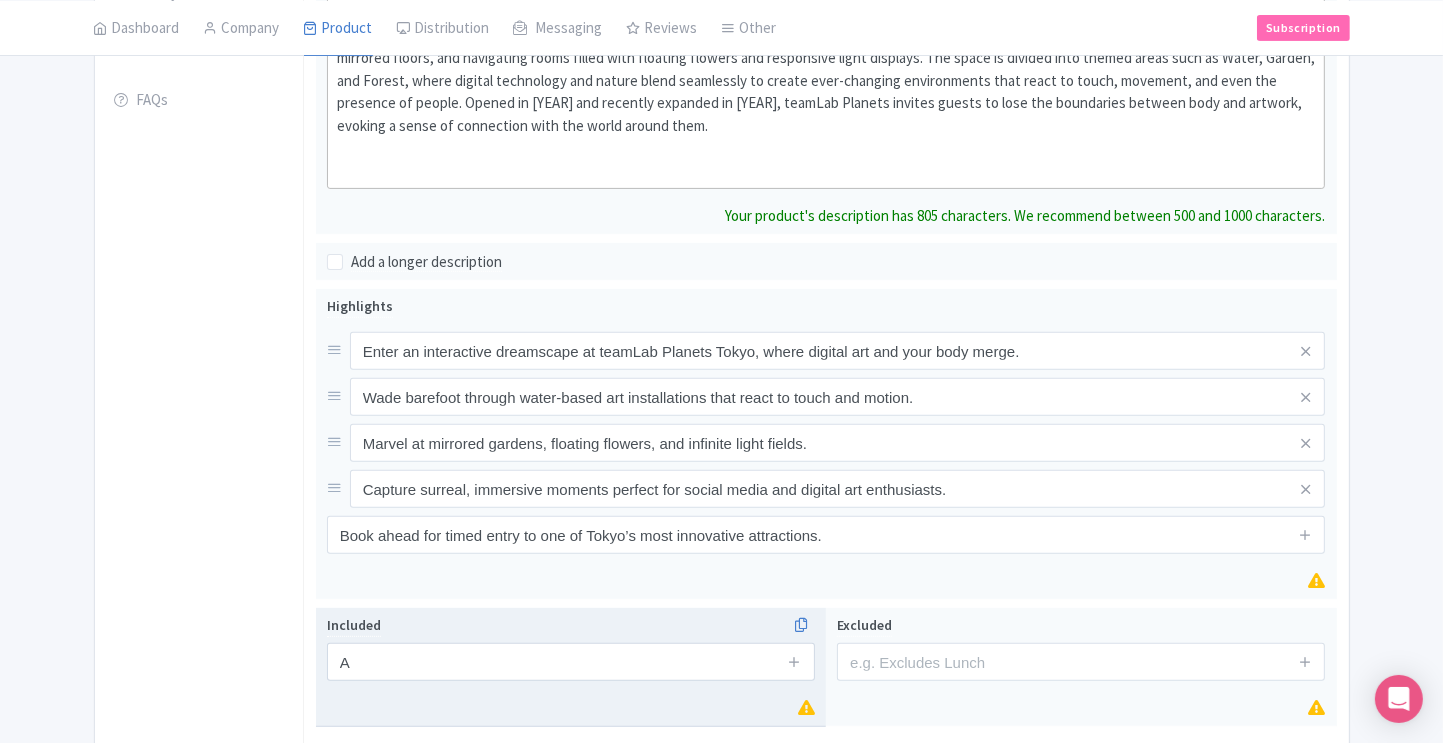 scroll, scrollTop: 619, scrollLeft: 0, axis: vertical 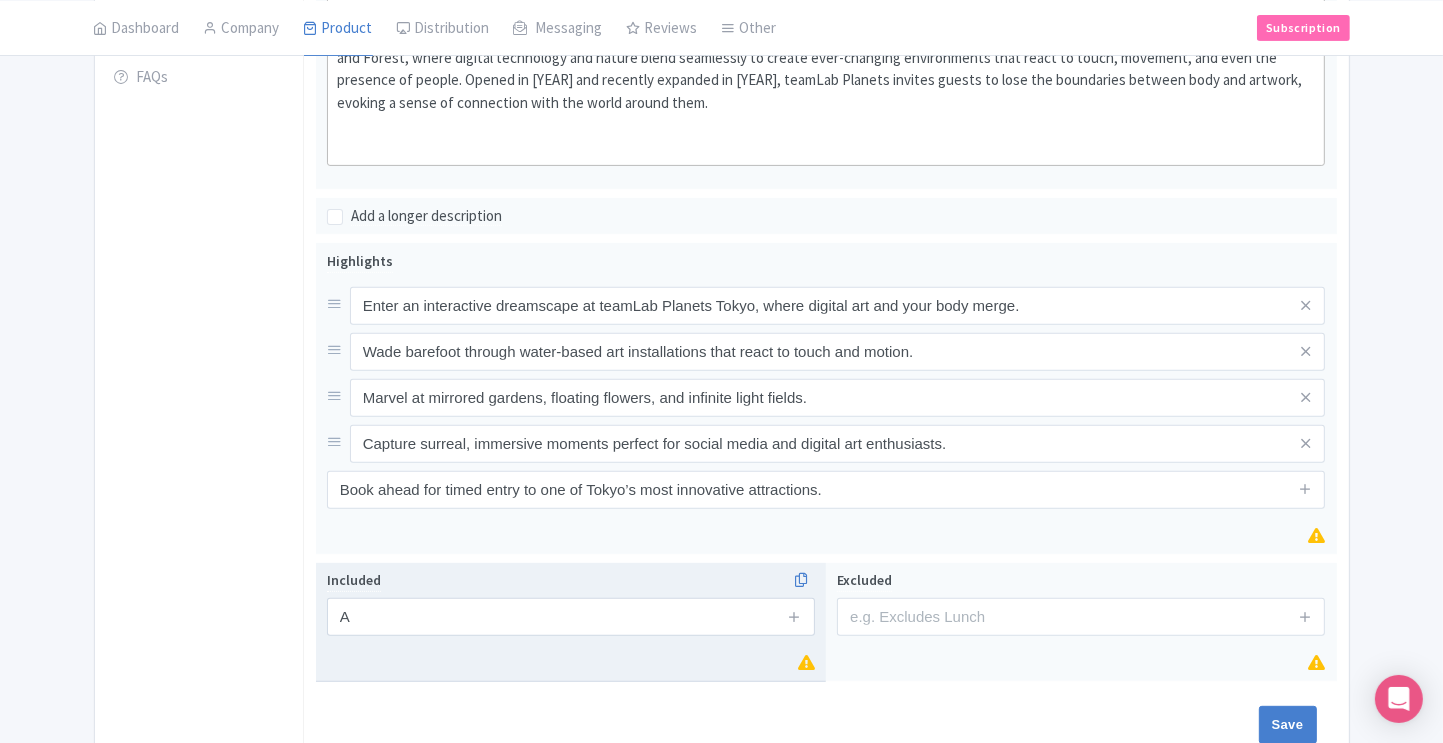 click on "A" at bounding box center [571, 617] 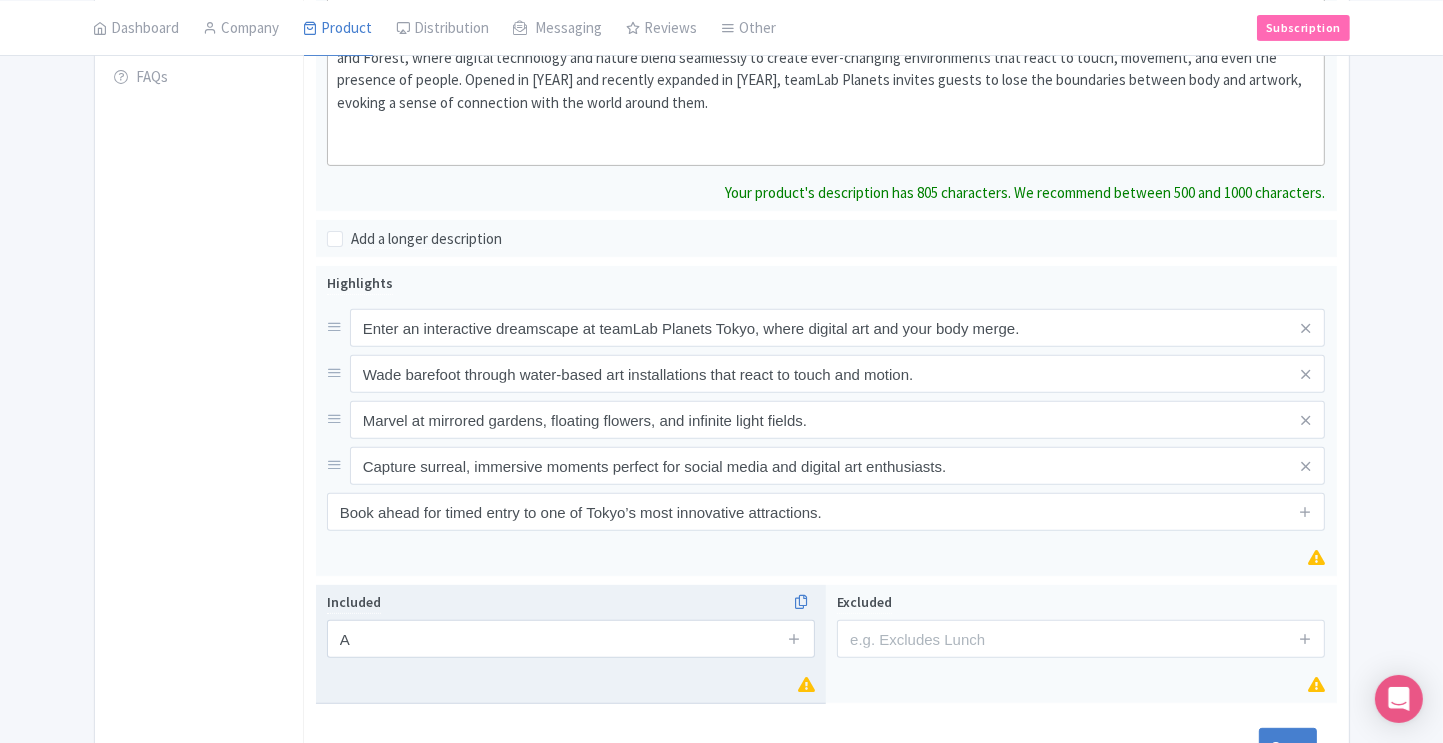 type on "<div>DSaAteamLab Planets TOKYO is a unique digital art museum in Toyosu, Tokyo, created by the interdisciplinary art collective teamLab. Unlike traditional museums, visitors walk barefoot through massive immersive installations that engage all the senses—wading through knee-deep water, walking across mirrored floors, and navigating rooms filled with floating flowers and responsive light displays. The space is divided into themed areas such as Water, Garden, and Forest, where digital technology and nature blend seamlessly to create ever-changing environments that react to touch, movement, and even the presence of people. Opened in 2018 and recently expanded in 2025, teamLab Planets invites guests to lose the boundaries between body and artwork, evoking a sense of connection with the world around them.<br><br><br></div>" 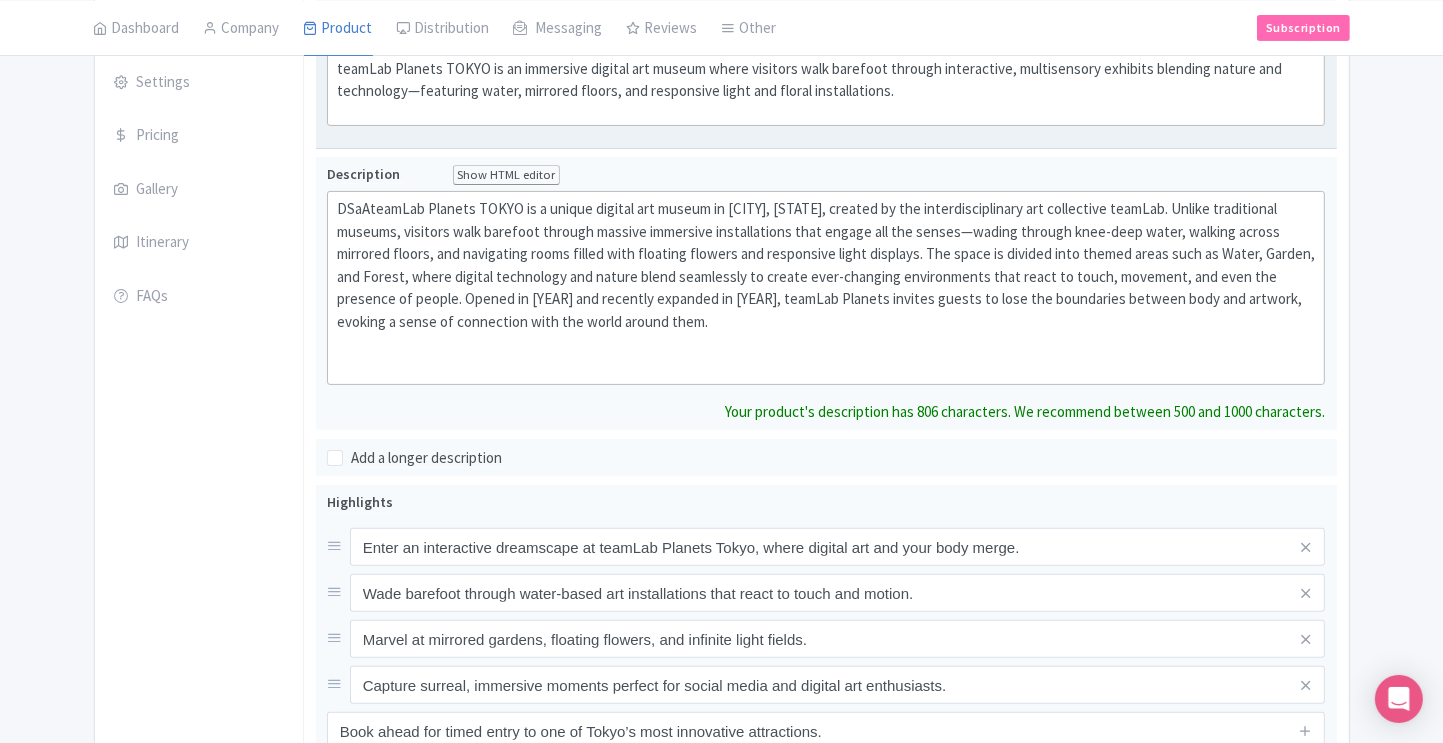 scroll, scrollTop: 422, scrollLeft: 0, axis: vertical 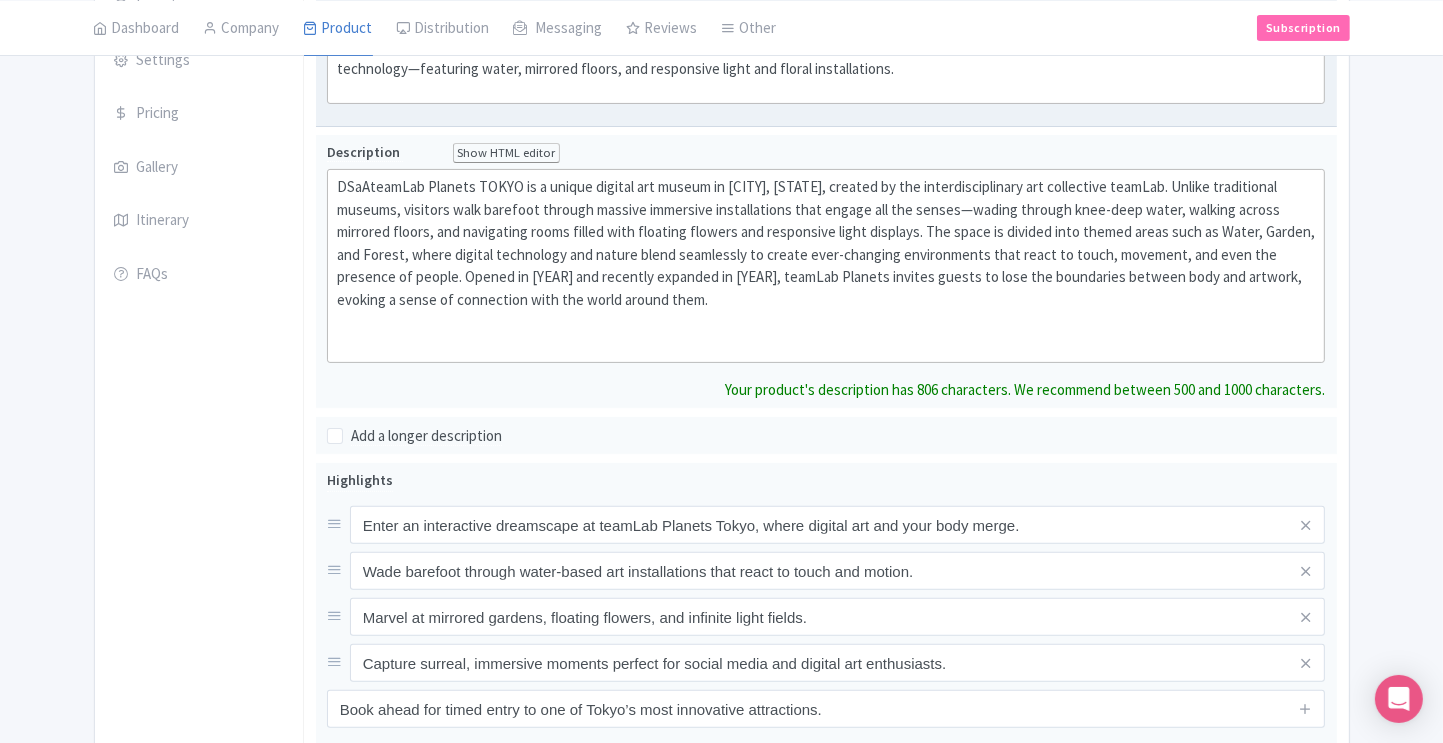 drag, startPoint x: 342, startPoint y: 218, endPoint x: 360, endPoint y: 207, distance: 21.095022 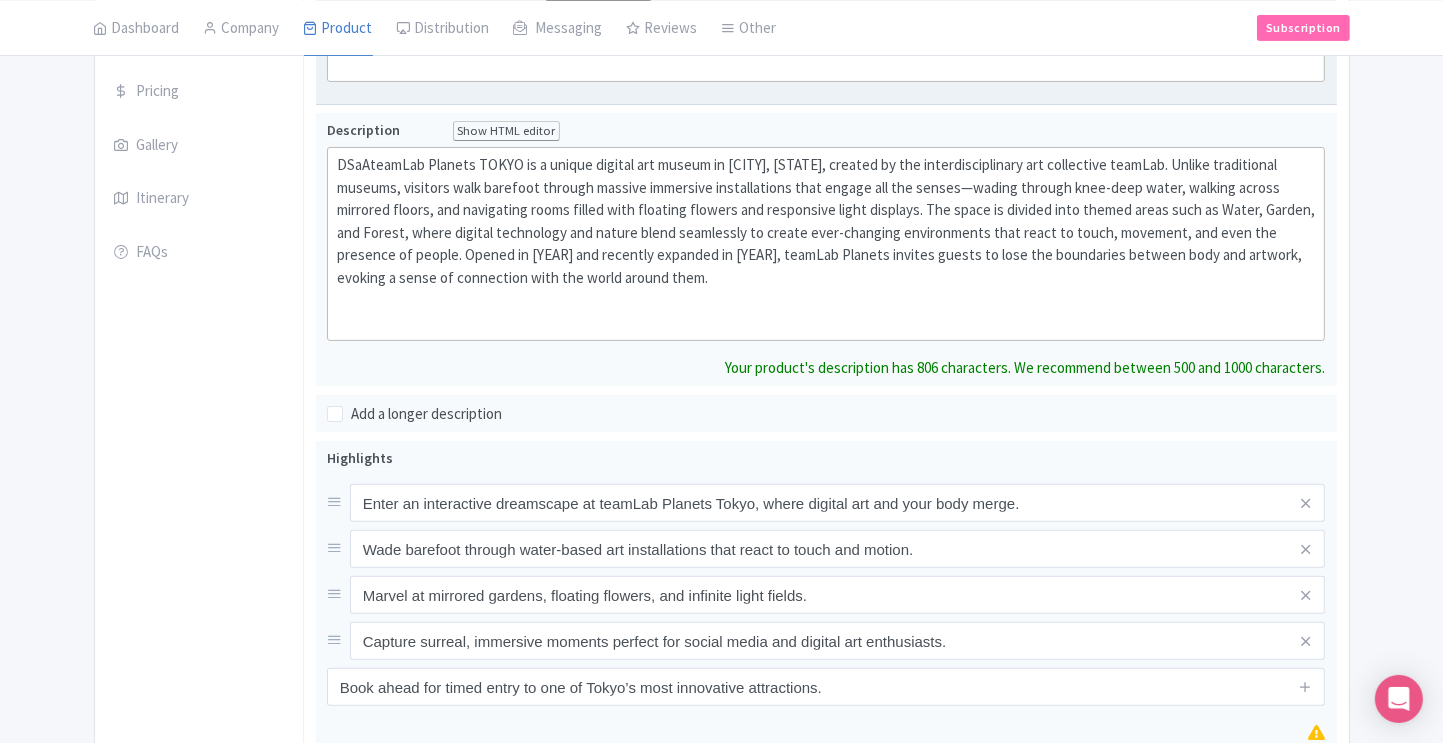 drag, startPoint x: 353, startPoint y: 192, endPoint x: 334, endPoint y: 176, distance: 24.839485 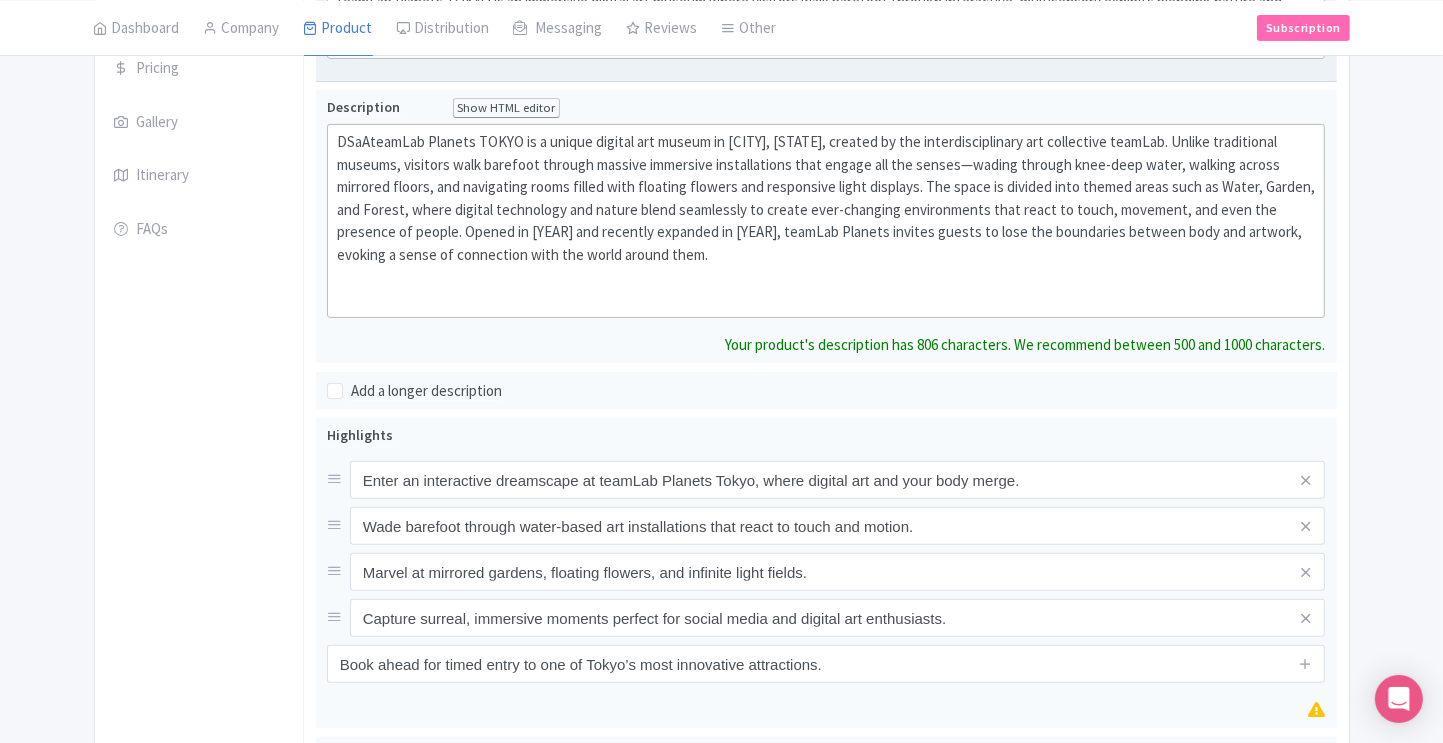 click on "DSaAteamLab Planets TOKYO is a unique digital art museum in Toyosu, Tokyo, created by the interdisciplinary art collective teamLab. Unlike traditional museums, visitors walk barefoot through massive immersive installations that engage all the senses—wading through knee-deep water, walking across mirrored floors, and navigating rooms filled with floating flowers and responsive light displays. The space is divided into themed areas such as Water, Garden, and Forest, where digital technology and nature blend seamlessly to create ever-changing environments that react to touch, movement, and even the presence of people. Opened in 2018 and recently expanded in 2025, teamLab Planets invites guests to lose the boundaries between body and artwork, evoking a sense of connection with the world around them." 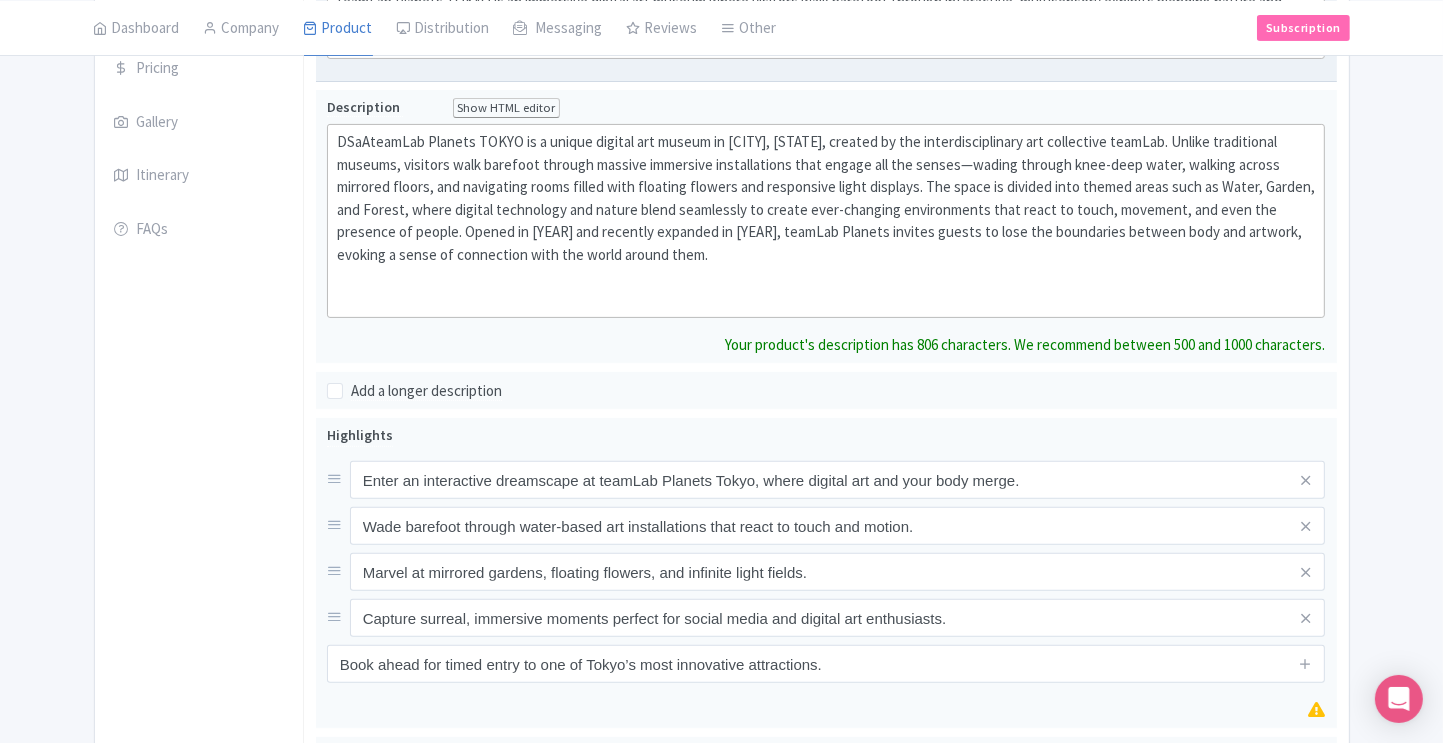 click on "DSaAteamLab Planets TOKYO is a unique digital art museum in Toyosu, Tokyo, created by the interdisciplinary art collective teamLab. Unlike traditional museums, visitors walk barefoot through massive immersive installations that engage all the senses—wading through knee-deep water, walking across mirrored floors, and navigating rooms filled with floating flowers and responsive light displays. The space is divided into themed areas such as Water, Garden, and Forest, where digital technology and nature blend seamlessly to create ever-changing environments that react to touch, movement, and even the presence of people. Opened in 2018 and recently expanded in 2025, teamLab Planets invites guests to lose the boundaries between body and artwork, evoking a sense of connection with the world around them." 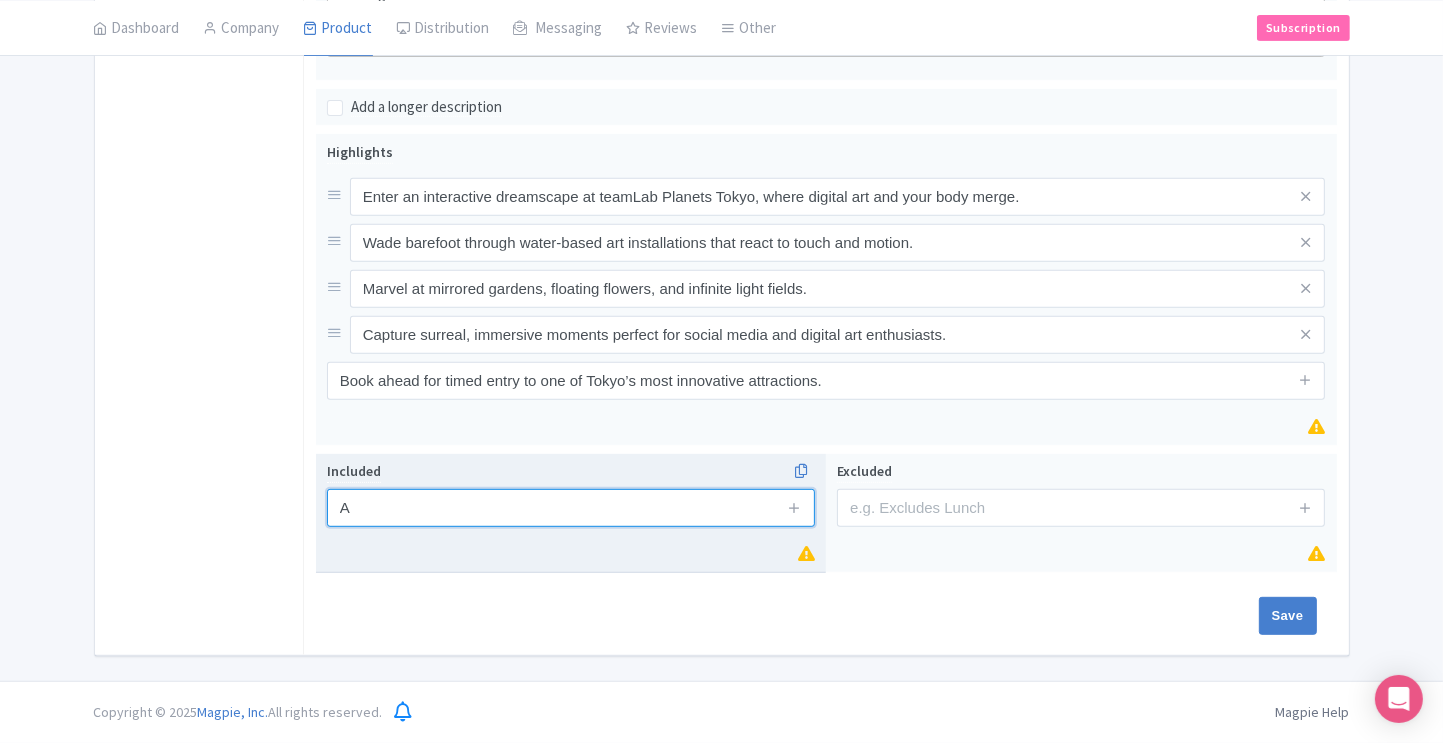 scroll, scrollTop: 721, scrollLeft: 0, axis: vertical 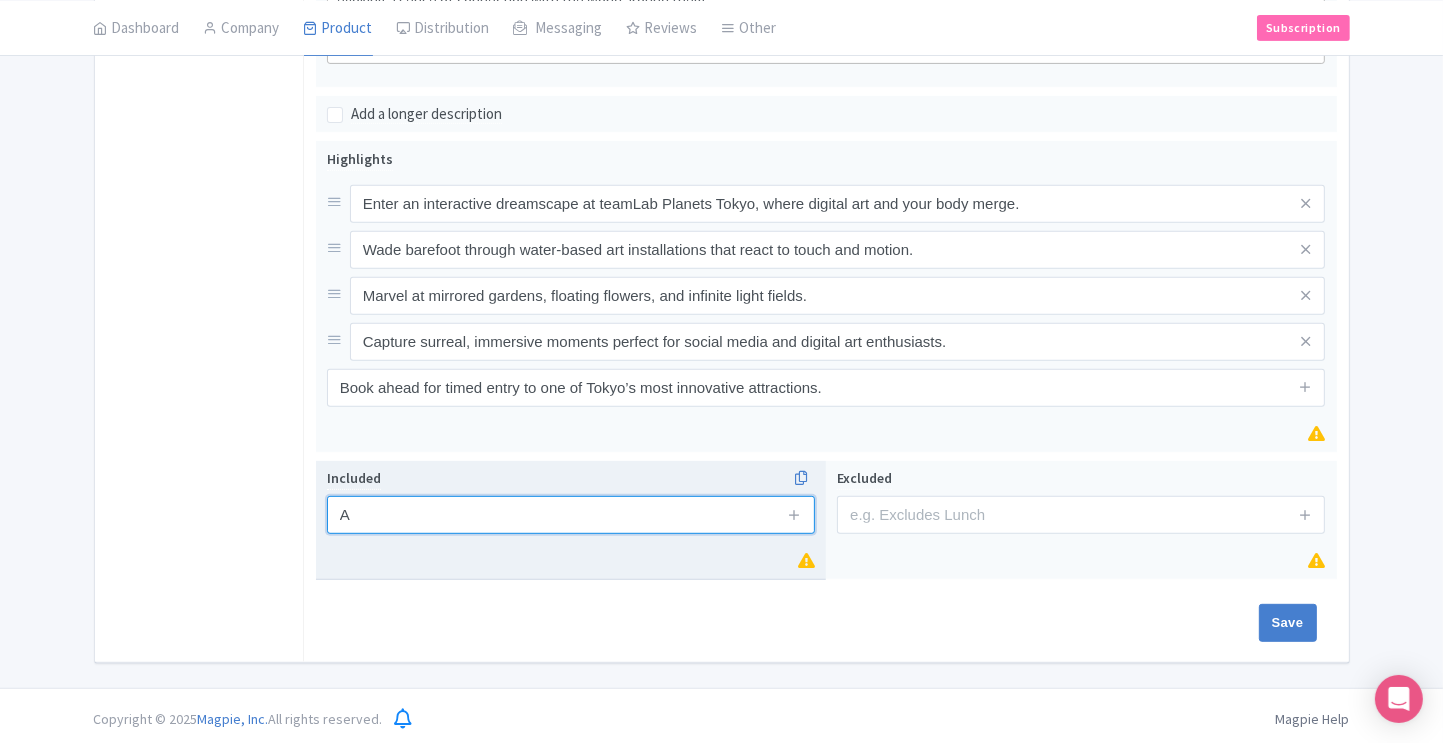 click on "A" at bounding box center [571, 515] 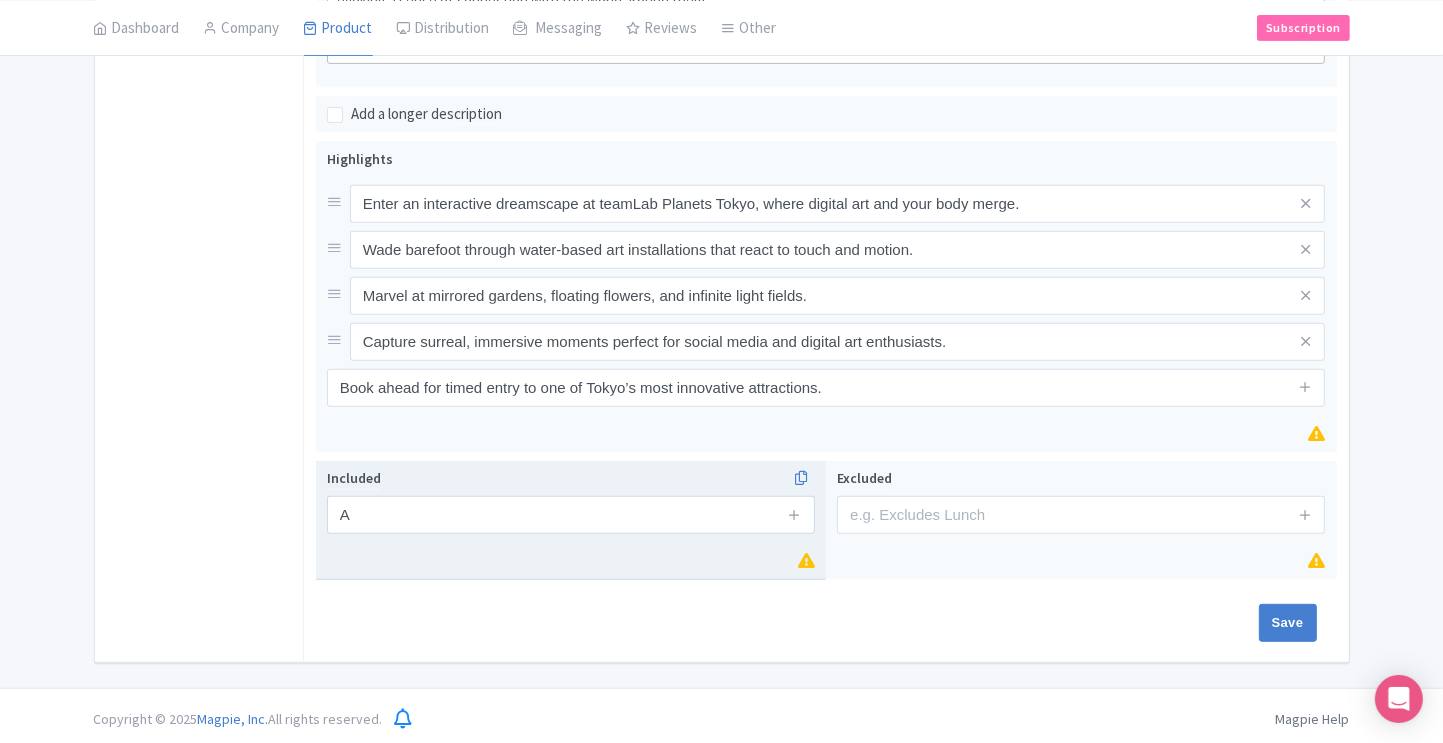 click on "A" at bounding box center [571, 515] 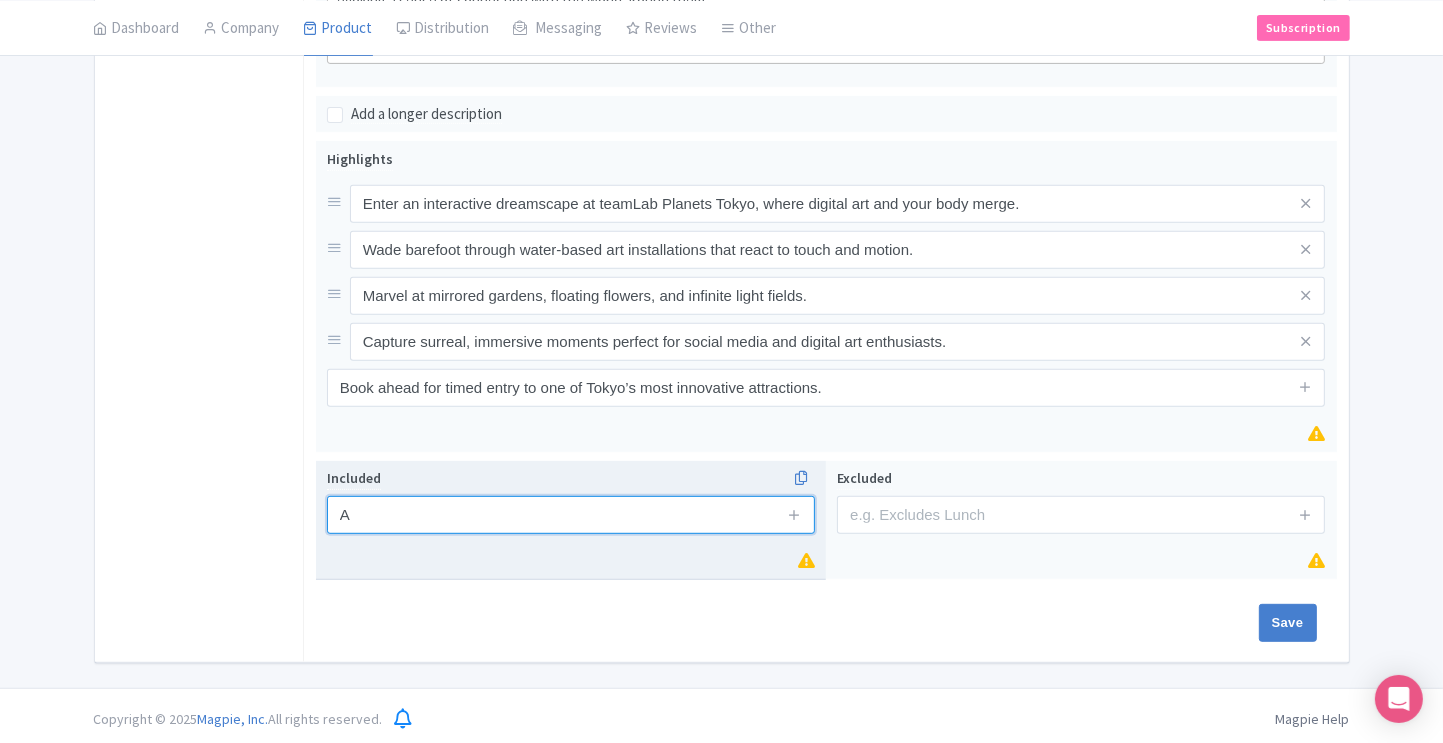 click on "A" at bounding box center (571, 515) 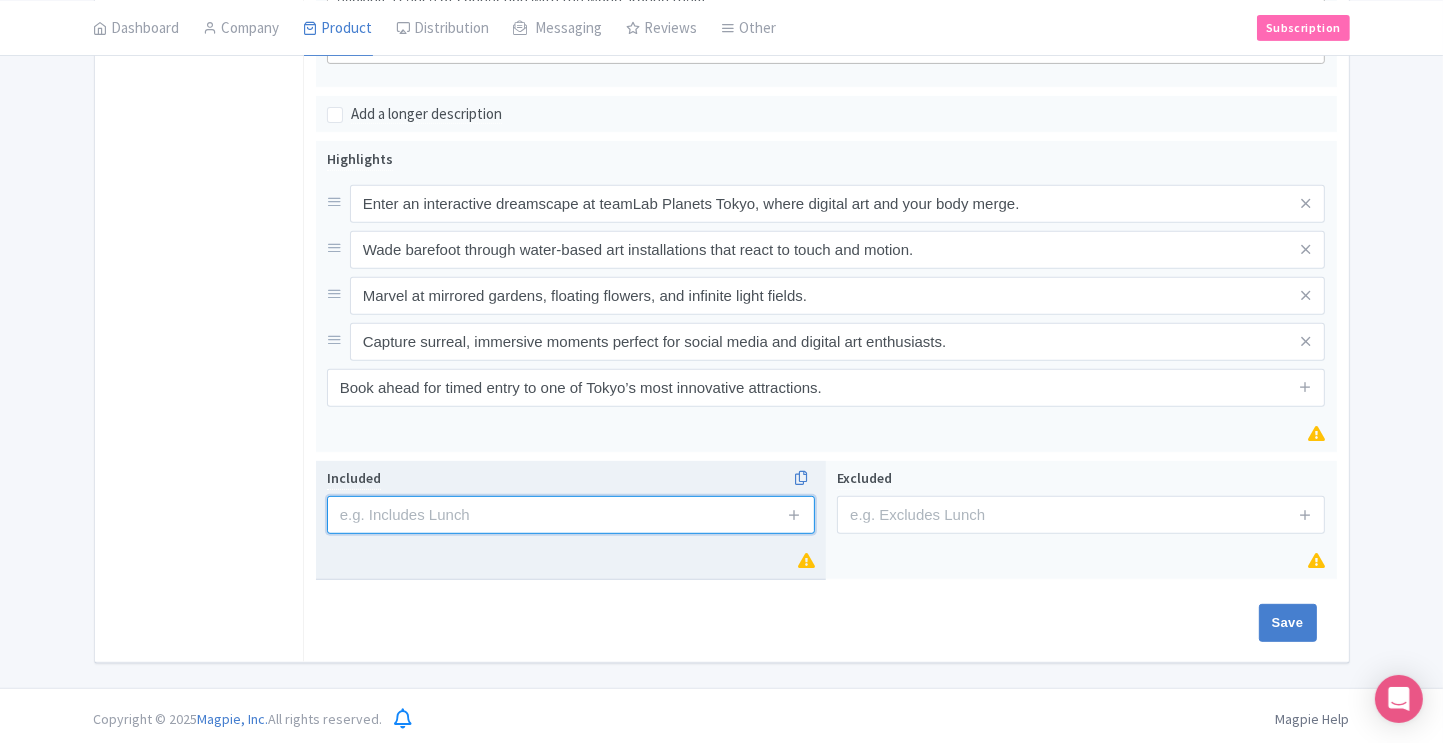 type 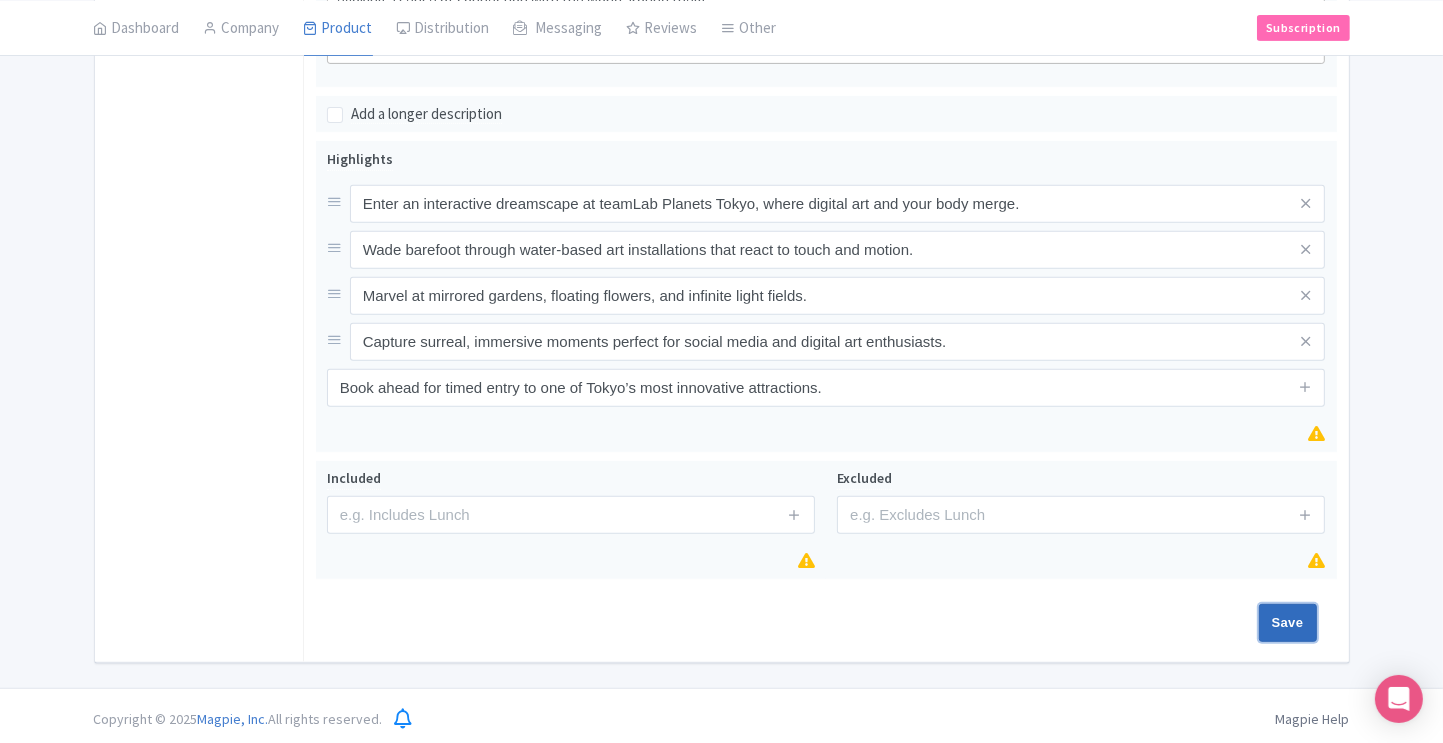 click on "Save" at bounding box center (1288, 623) 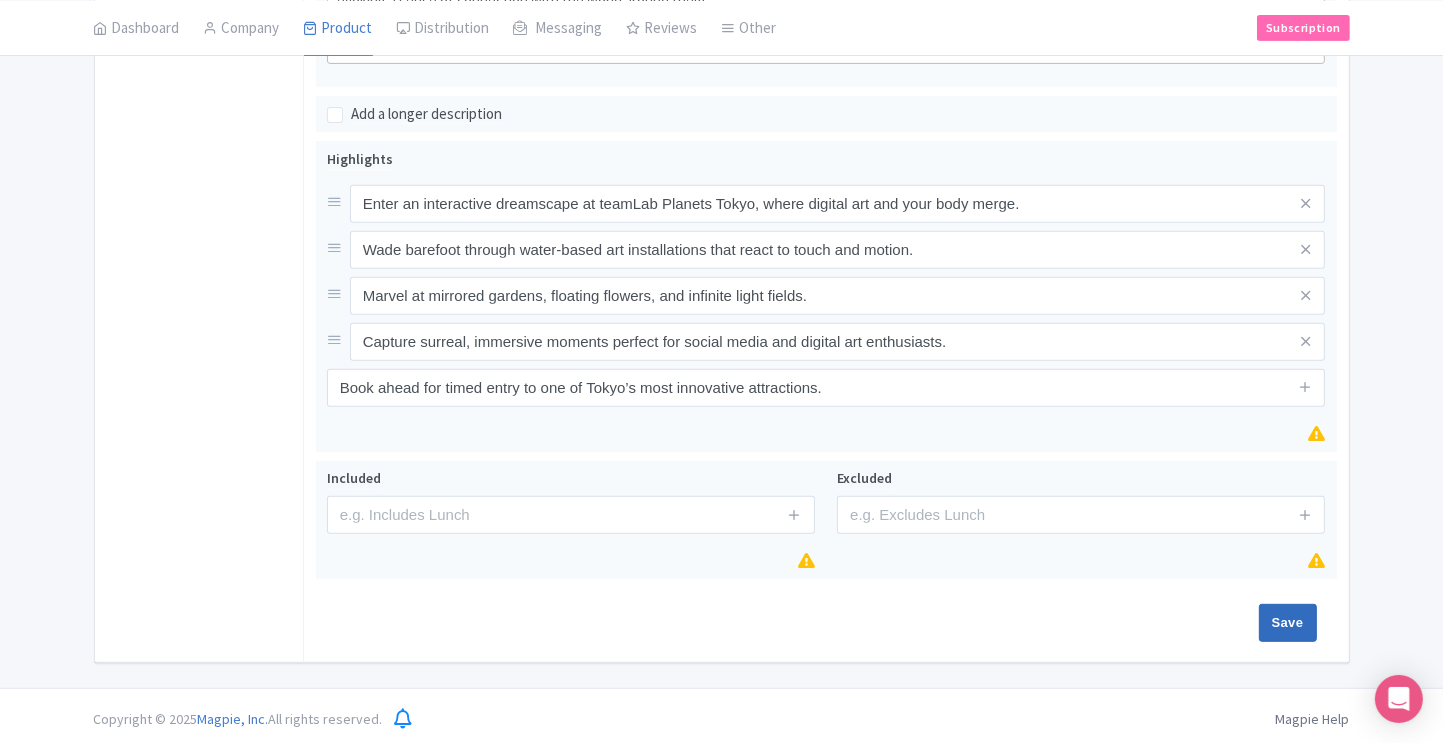 type on "Saving..." 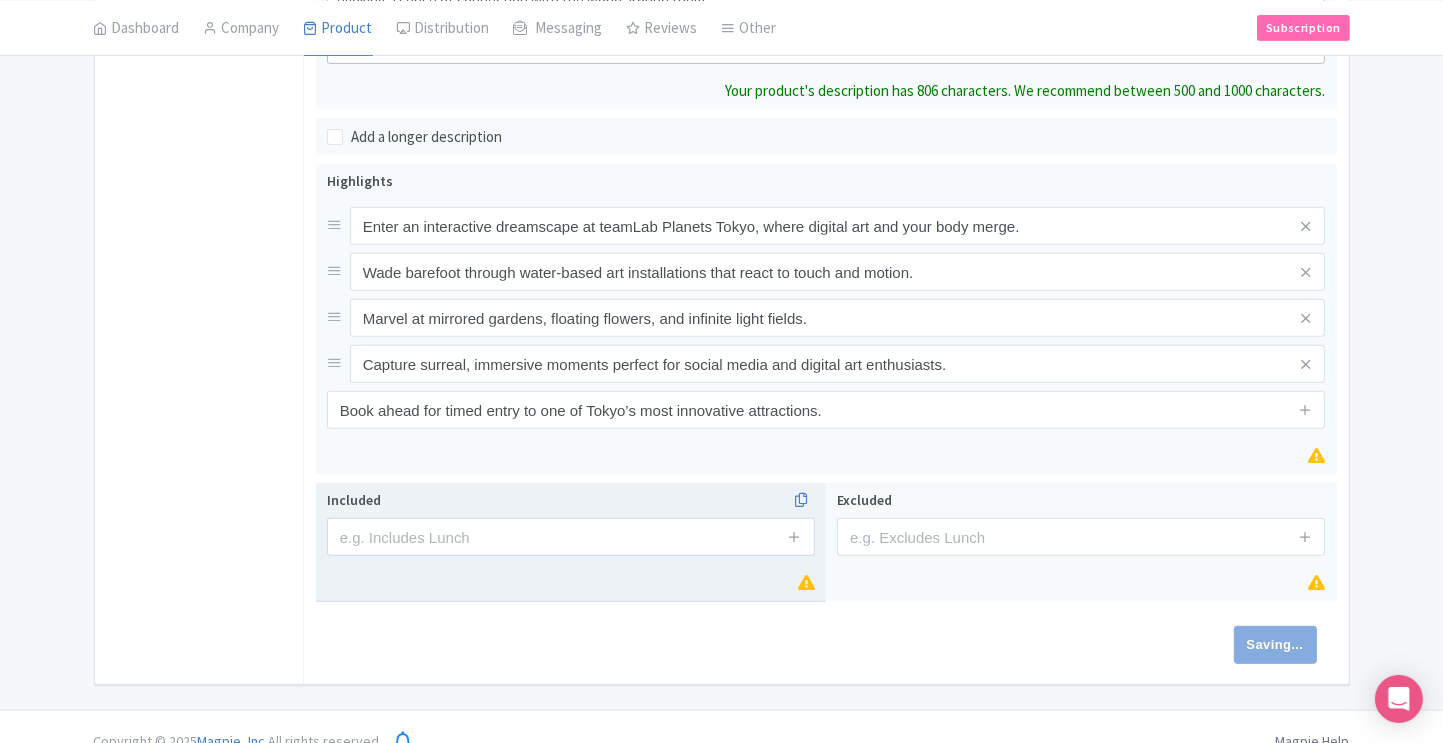 scroll, scrollTop: 744, scrollLeft: 0, axis: vertical 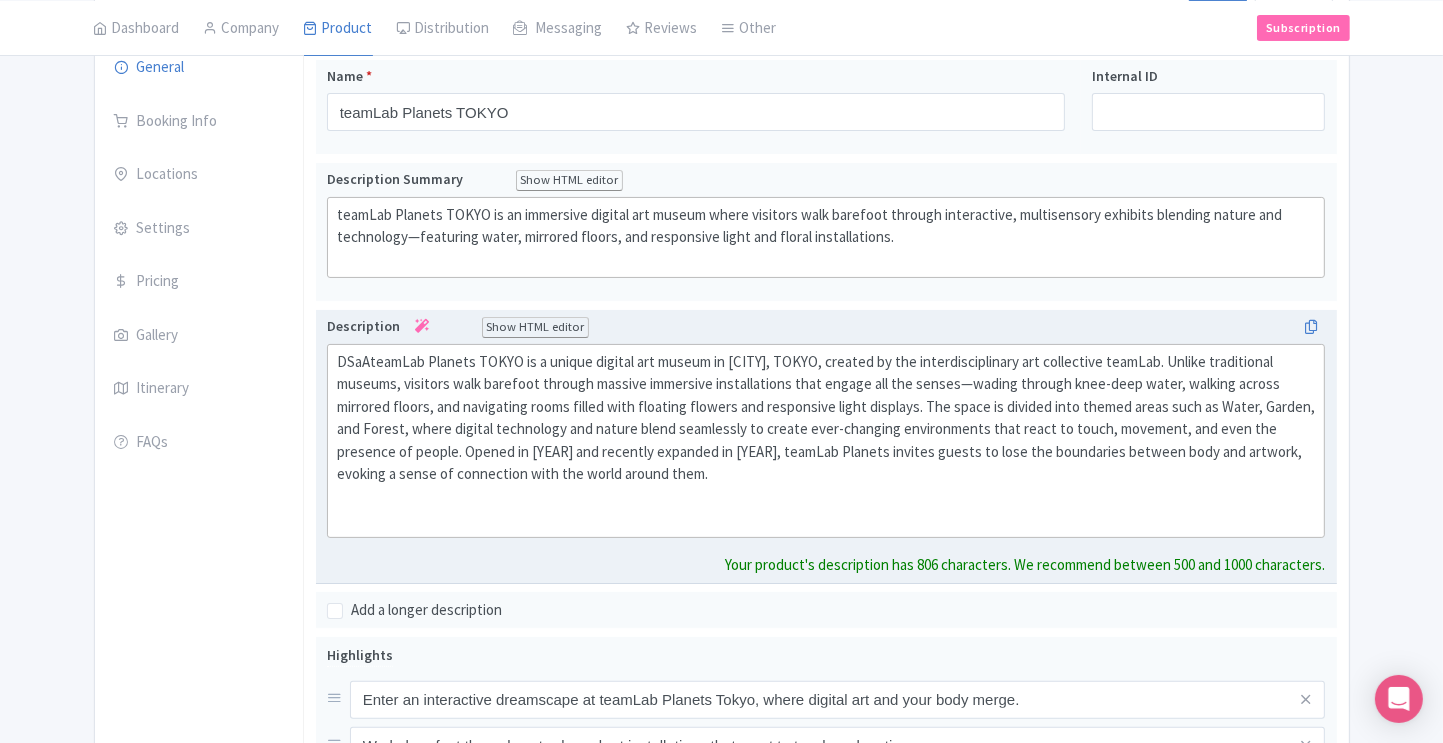 click on "DSaAteamLab Planets TOKYO is a unique digital art museum in [CITY], [STATE], created by the interdisciplinary art collective teamLab. Unlike traditional museums, visitors walk barefoot through massive immersive installations that engage all the senses—wading through knee-deep water, walking across mirrored floors, and navigating rooms filled with floating flowers and responsive light displays. The space is divided into themed areas such as Water, Garden, and Forest, where digital technology and nature blend seamlessly to create ever-changing environments that react to touch, movement, and even the presence of people. Opened in [YEAR] and recently expanded in [YEAR], teamLab Planets invites guests to lose the boundaries between body and artwork, evoking a sense of connection with the world around them." 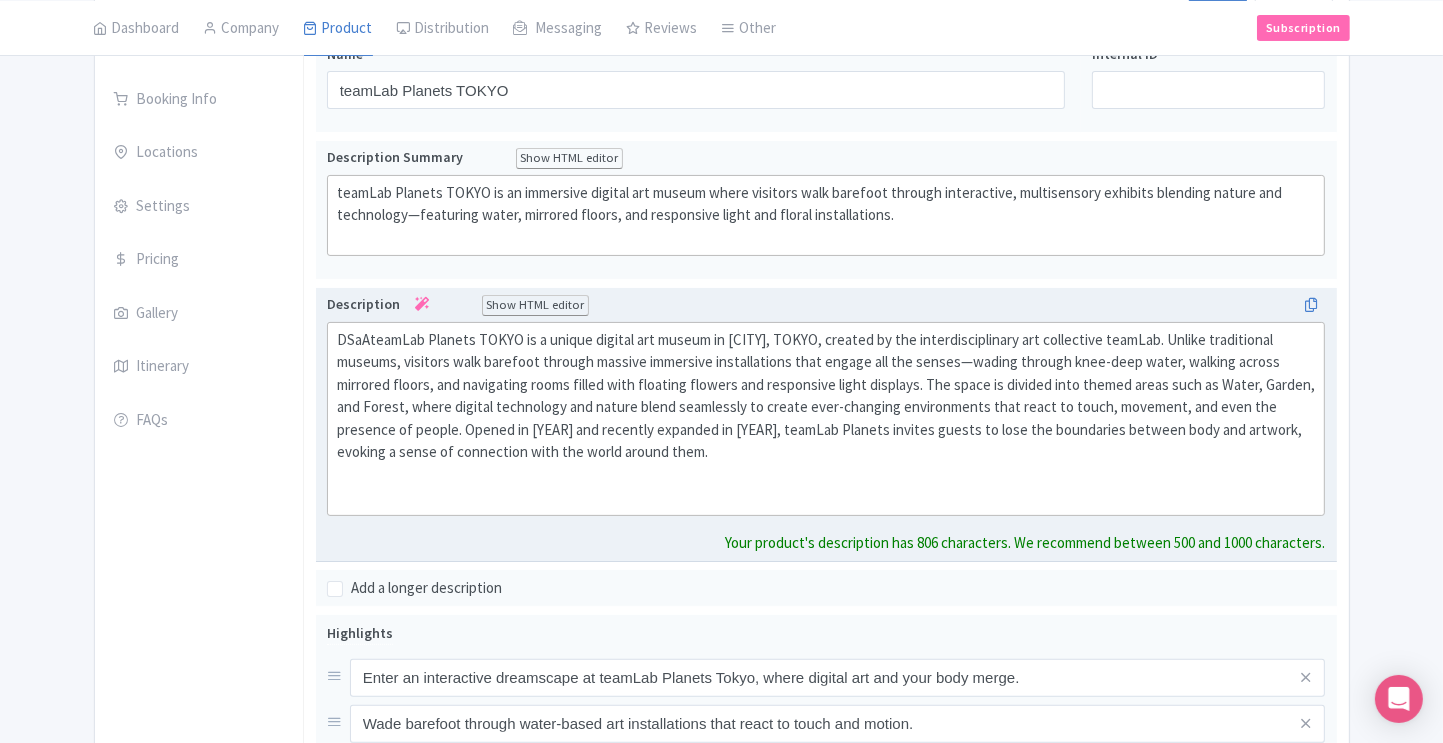 scroll, scrollTop: 299, scrollLeft: 0, axis: vertical 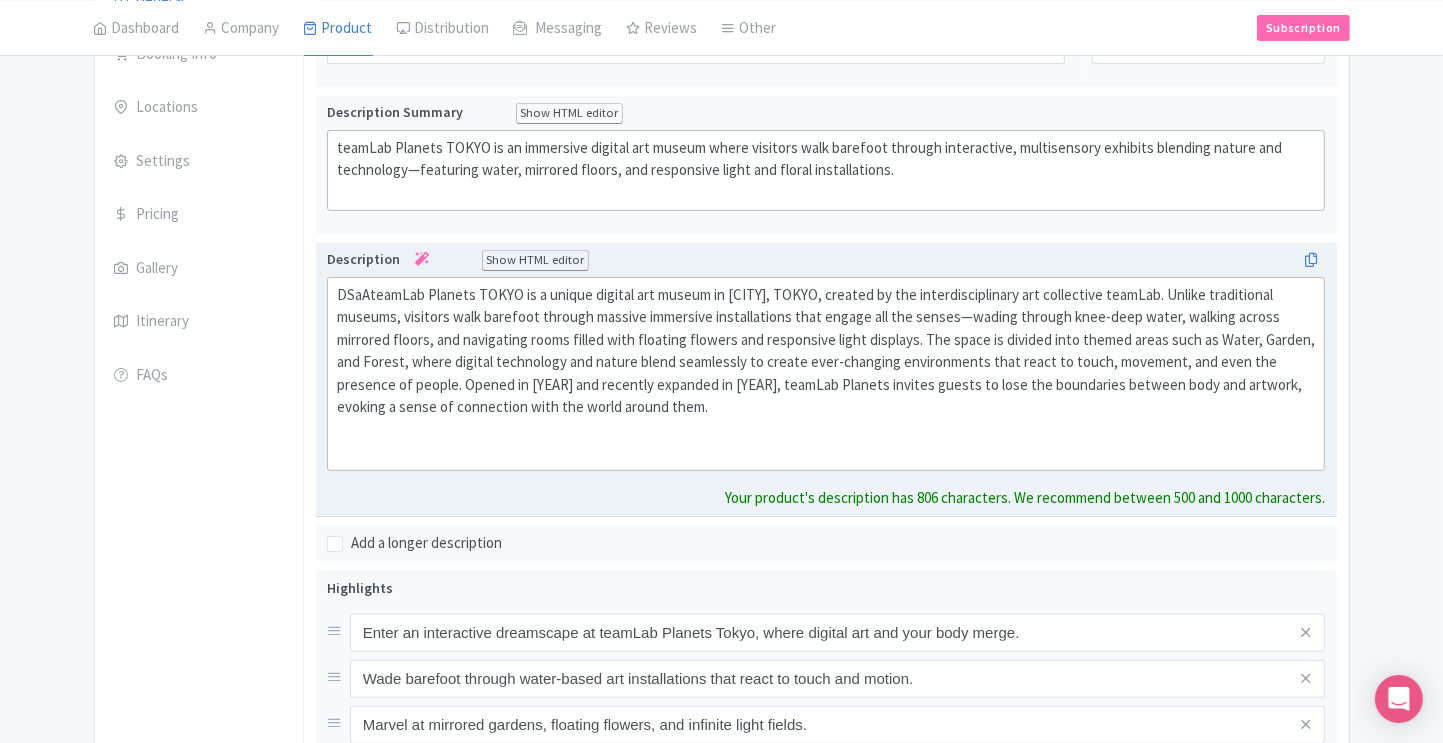 click on "DSaAteamLab Planets TOKYO is a unique digital art museum in [CITY], [STATE], created by the interdisciplinary art collective teamLab. Unlike traditional museums, visitors walk barefoot through massive immersive installations that engage all the senses—wading through knee-deep water, walking across mirrored floors, and navigating rooms filled with floating flowers and responsive light displays. The space is divided into themed areas such as Water, Garden, and Forest, where digital technology and nature blend seamlessly to create ever-changing environments that react to touch, movement, and even the presence of people. Opened in [YEAR] and recently expanded in [YEAR], teamLab Planets invites guests to lose the boundaries between body and artwork, evoking a sense of connection with the world around them." 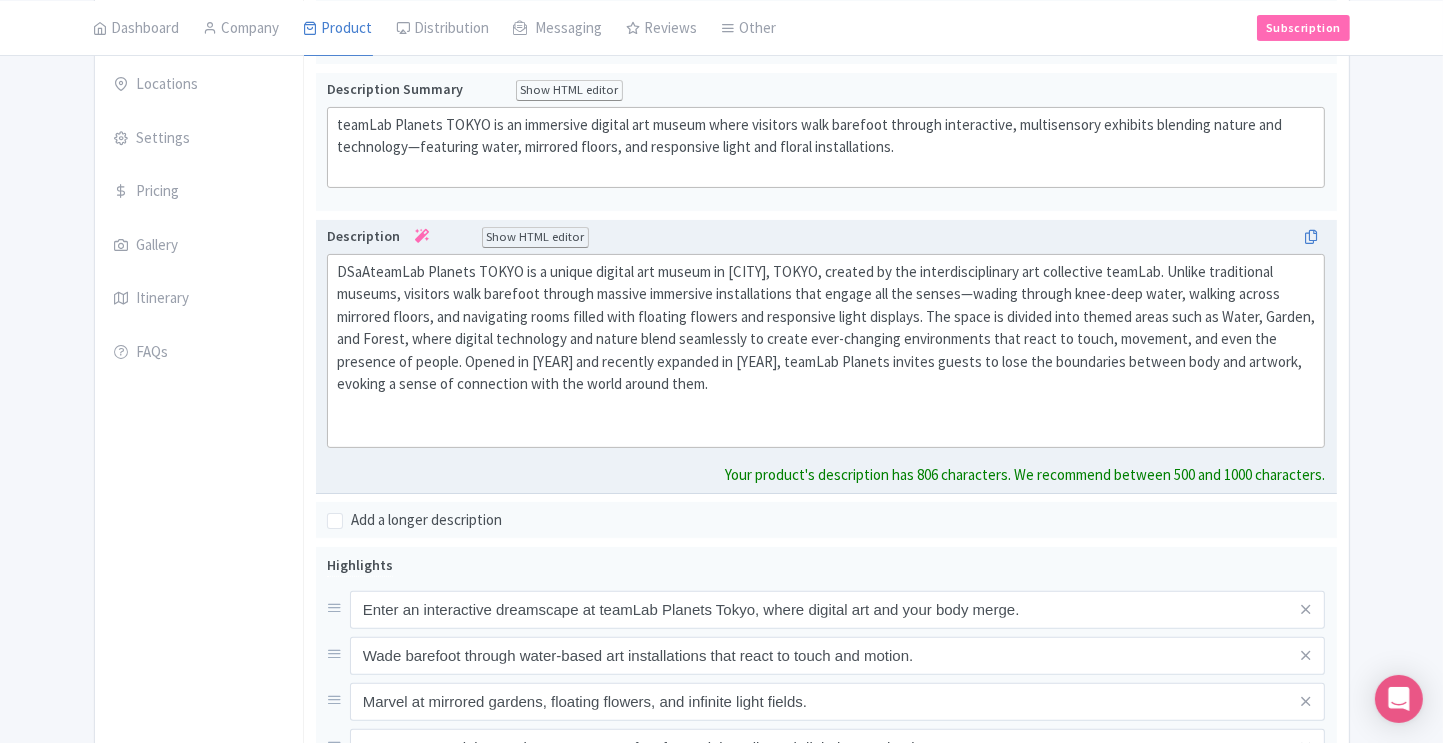 click on "DSaAteamLab Planets TOKYO is a unique digital art museum in [CITY], [STATE], created by the interdisciplinary art collective teamLab. Unlike traditional museums, visitors walk barefoot through massive immersive installations that engage all the senses—wading through knee-deep water, walking across mirrored floors, and navigating rooms filled with floating flowers and responsive light displays. The space is divided into themed areas such as Water, Garden, and Forest, where digital technology and nature blend seamlessly to create ever-changing environments that react to touch, movement, and even the presence of people. Opened in [YEAR] and recently expanded in [YEAR], teamLab Planets invites guests to lose the boundaries between body and artwork, evoking a sense of connection with the world around them." 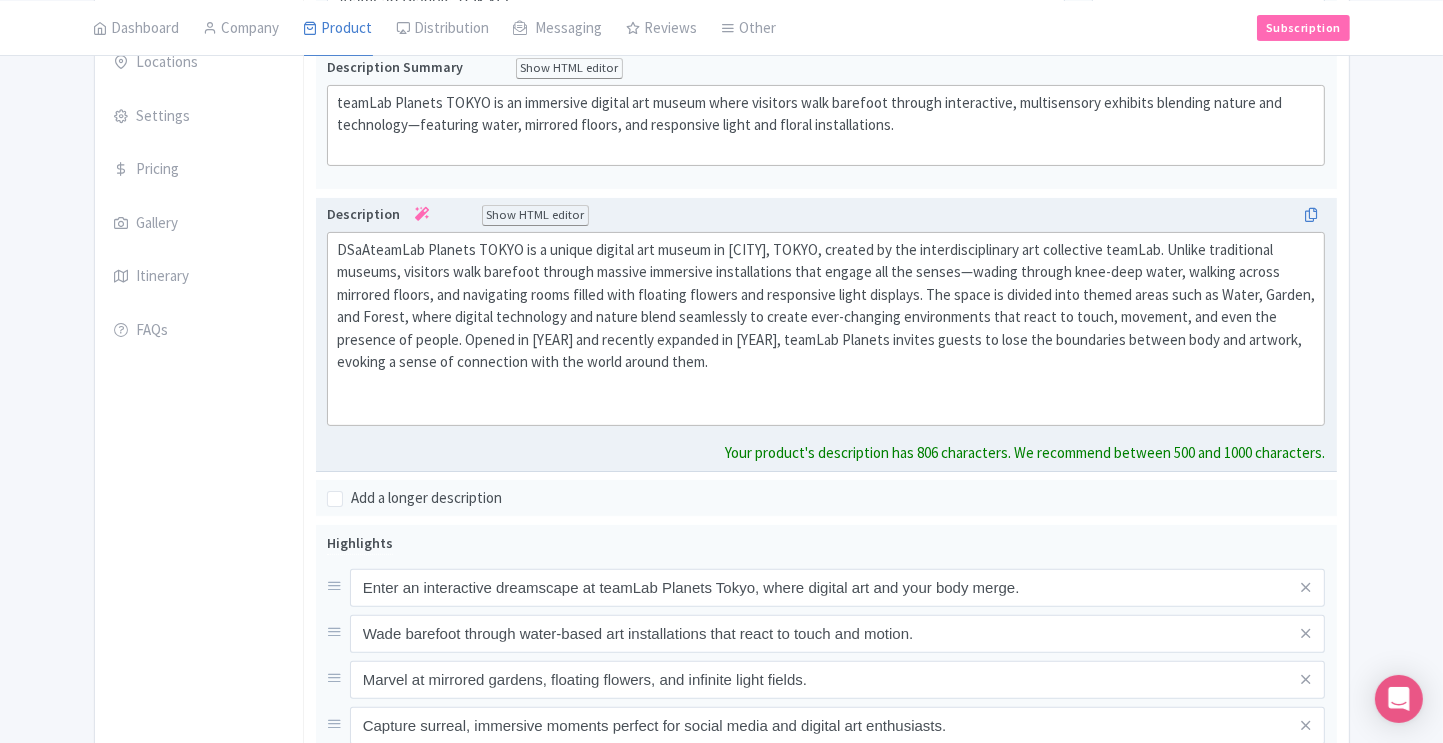click on "DSaAteamLab Planets TOKYO is a unique digital art museum in [CITY], [STATE], created by the interdisciplinary art collective teamLab. Unlike traditional museums, visitors walk barefoot through massive immersive installations that engage all the senses—wading through knee-deep water, walking across mirrored floors, and navigating rooms filled with floating flowers and responsive light displays. The space is divided into themed areas such as Water, Garden, and Forest, where digital technology and nature blend seamlessly to create ever-changing environments that react to touch, movement, and even the presence of people. Opened in [YEAR] and recently expanded in [YEAR], teamLab Planets invites guests to lose the boundaries between body and artwork, evoking a sense of connection with the world around them." 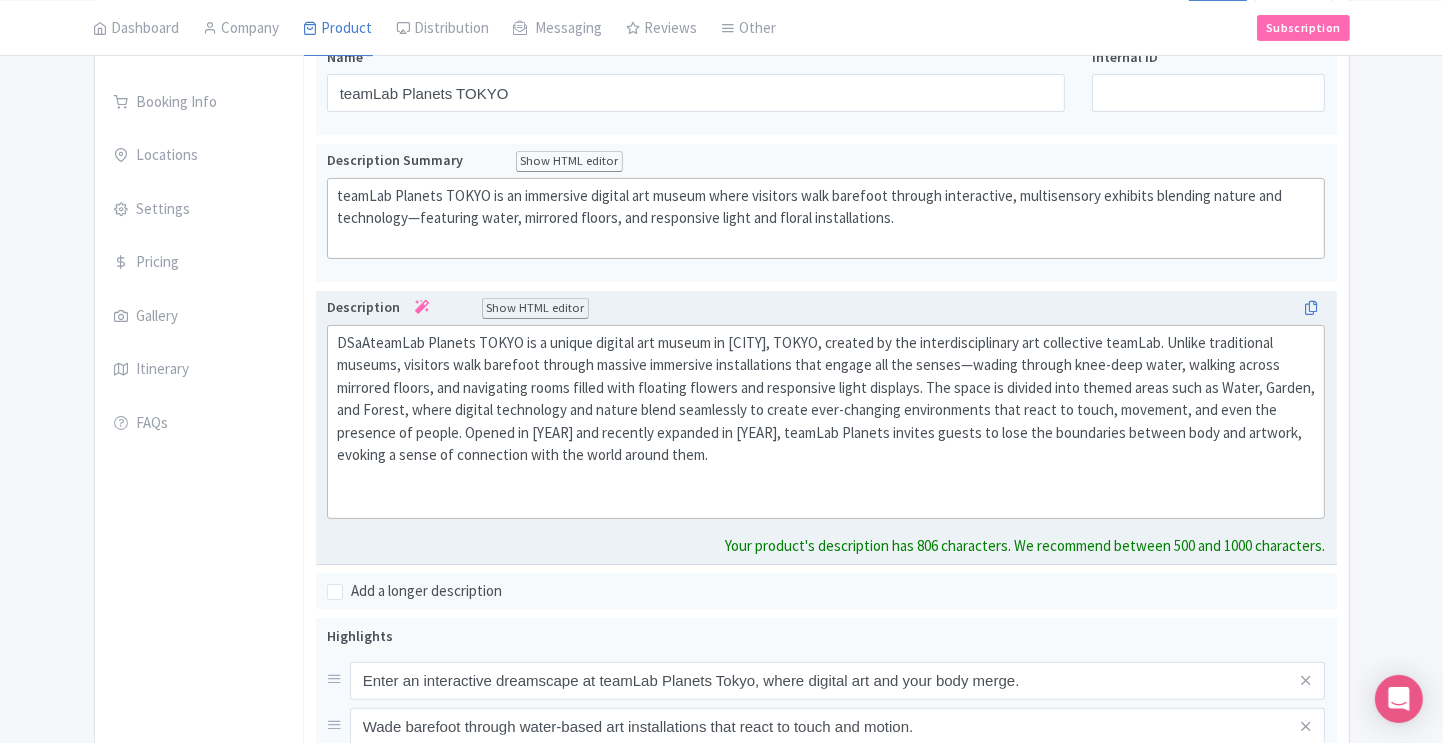 scroll, scrollTop: 0, scrollLeft: 0, axis: both 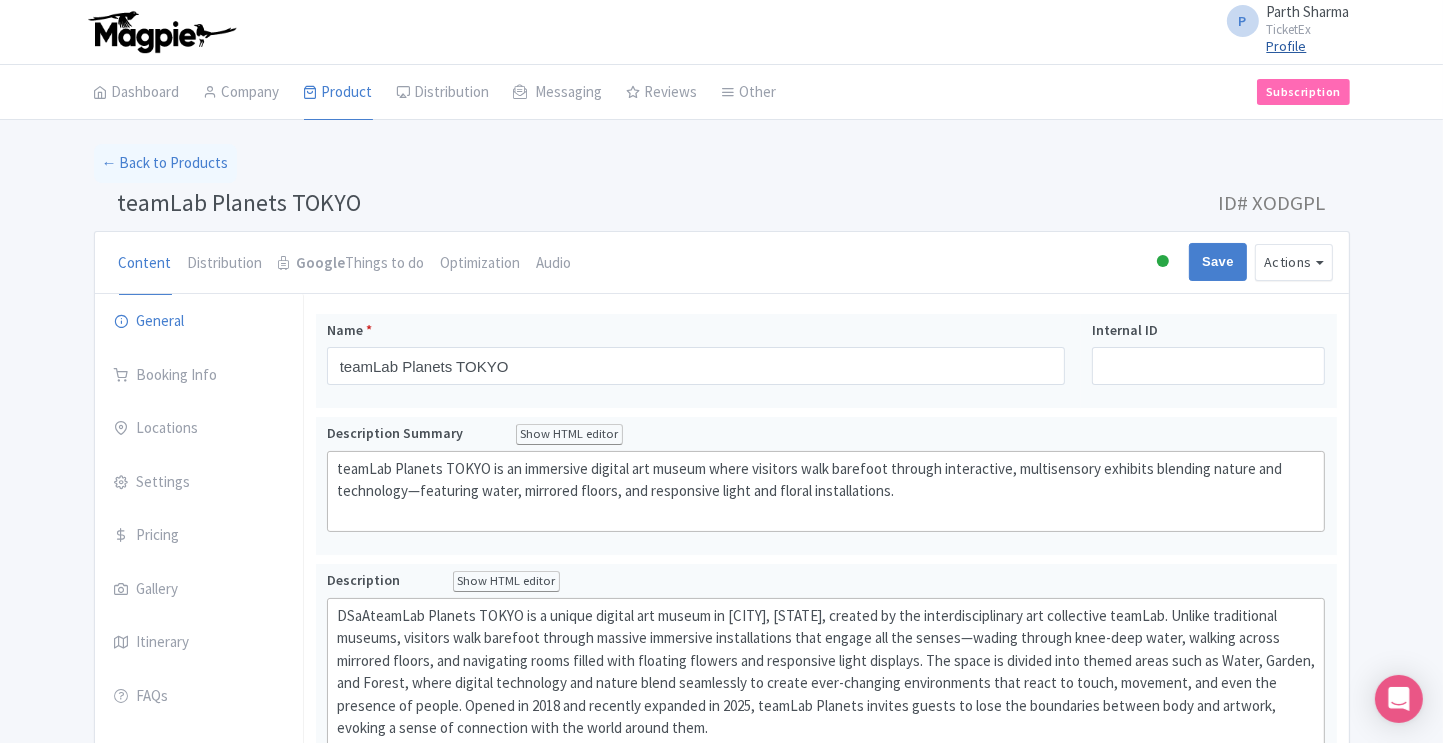click on "Profile" at bounding box center [1287, 46] 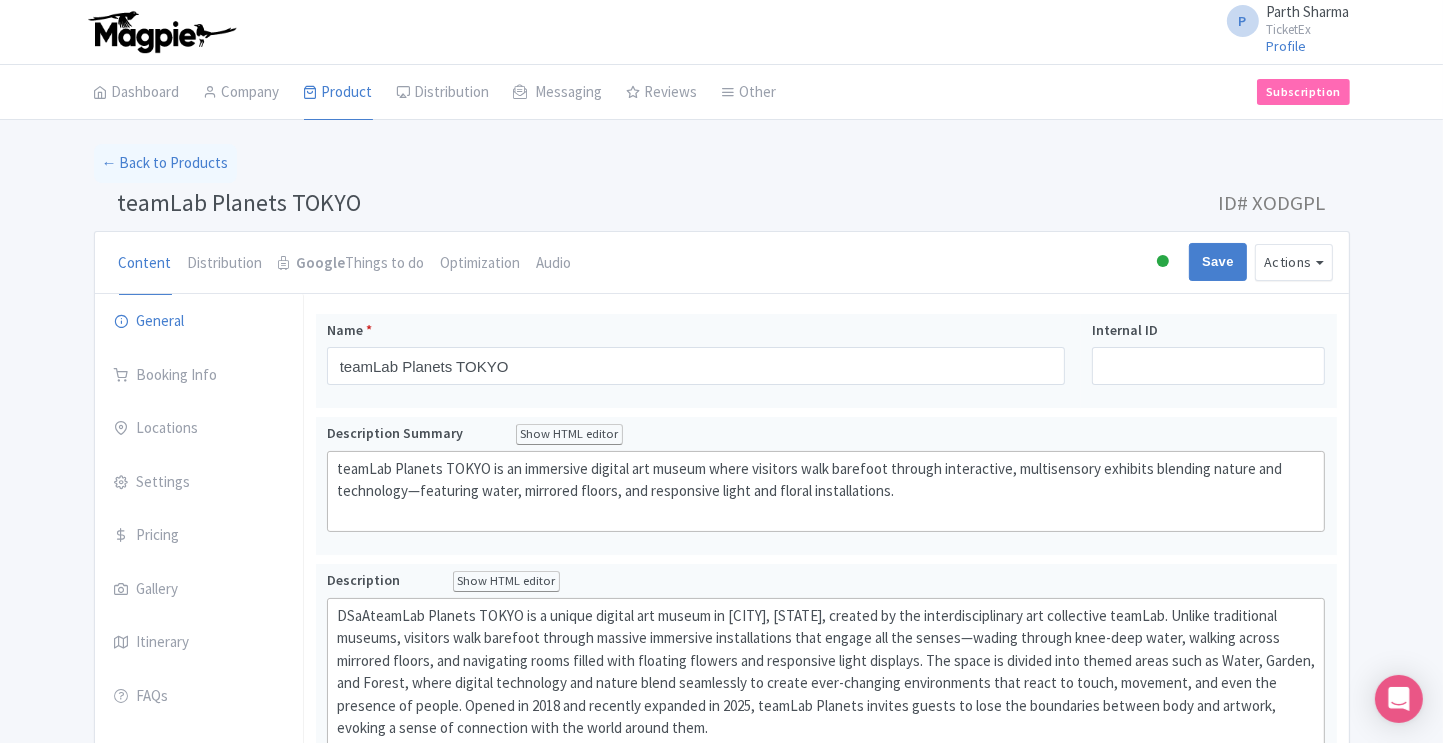 click on "P
Parth Sharma
TicketEx" at bounding box center [1282, 20] 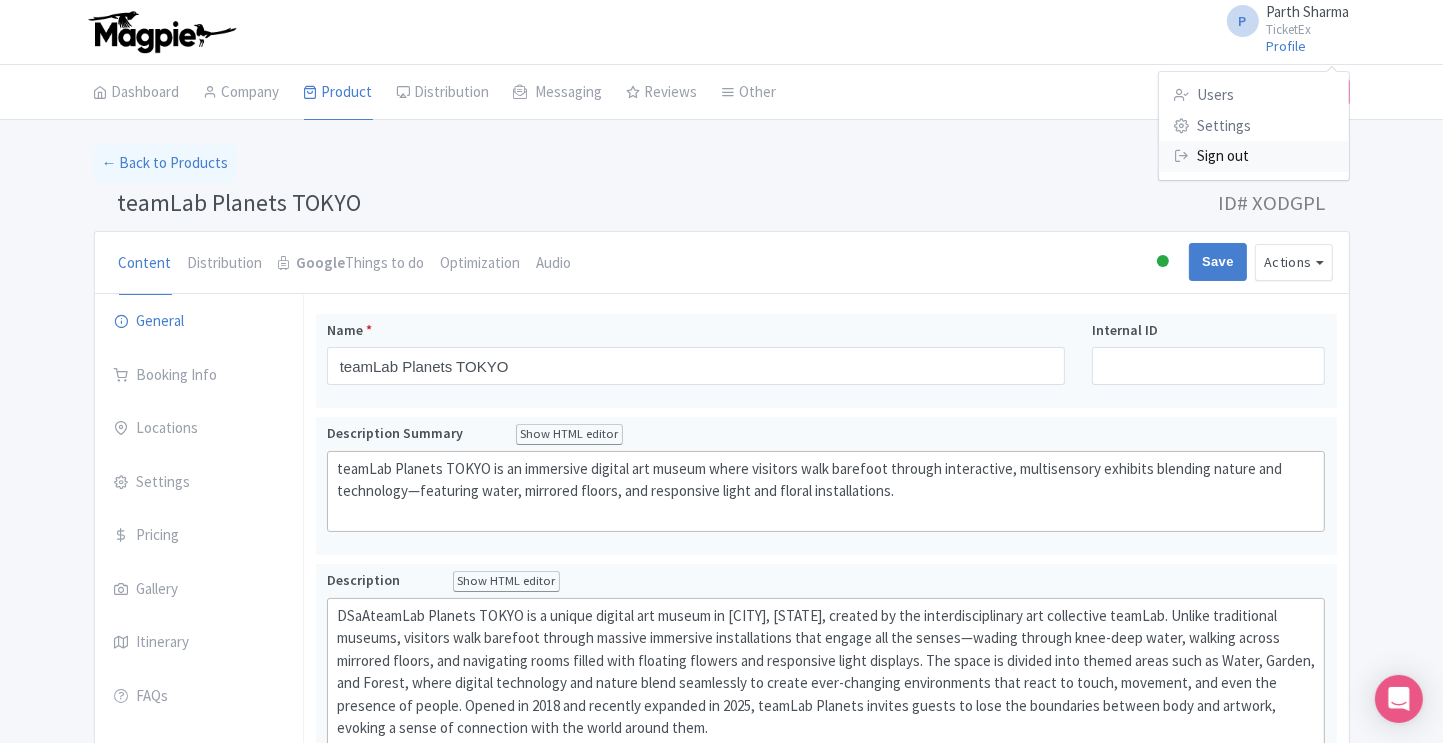 click on "Sign out" at bounding box center [1254, 156] 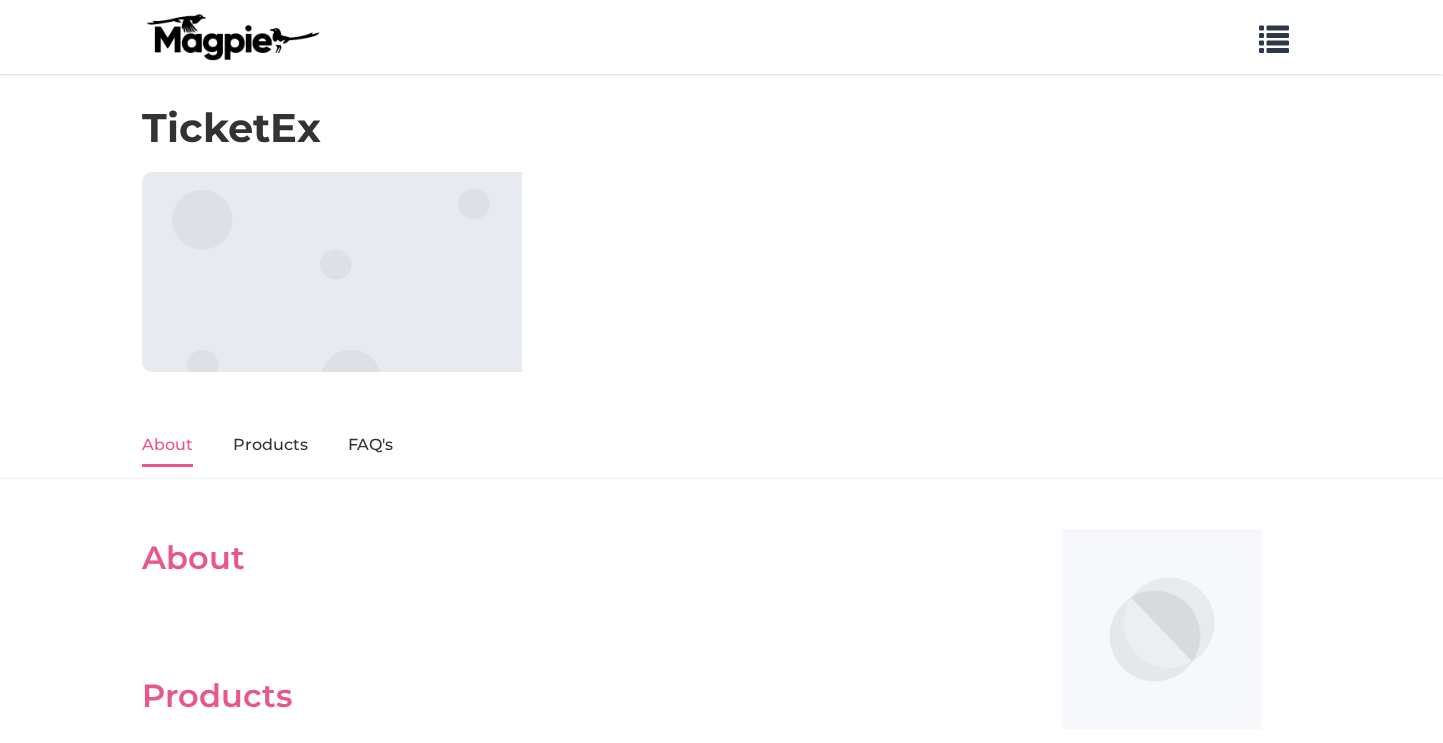 scroll, scrollTop: 0, scrollLeft: 0, axis: both 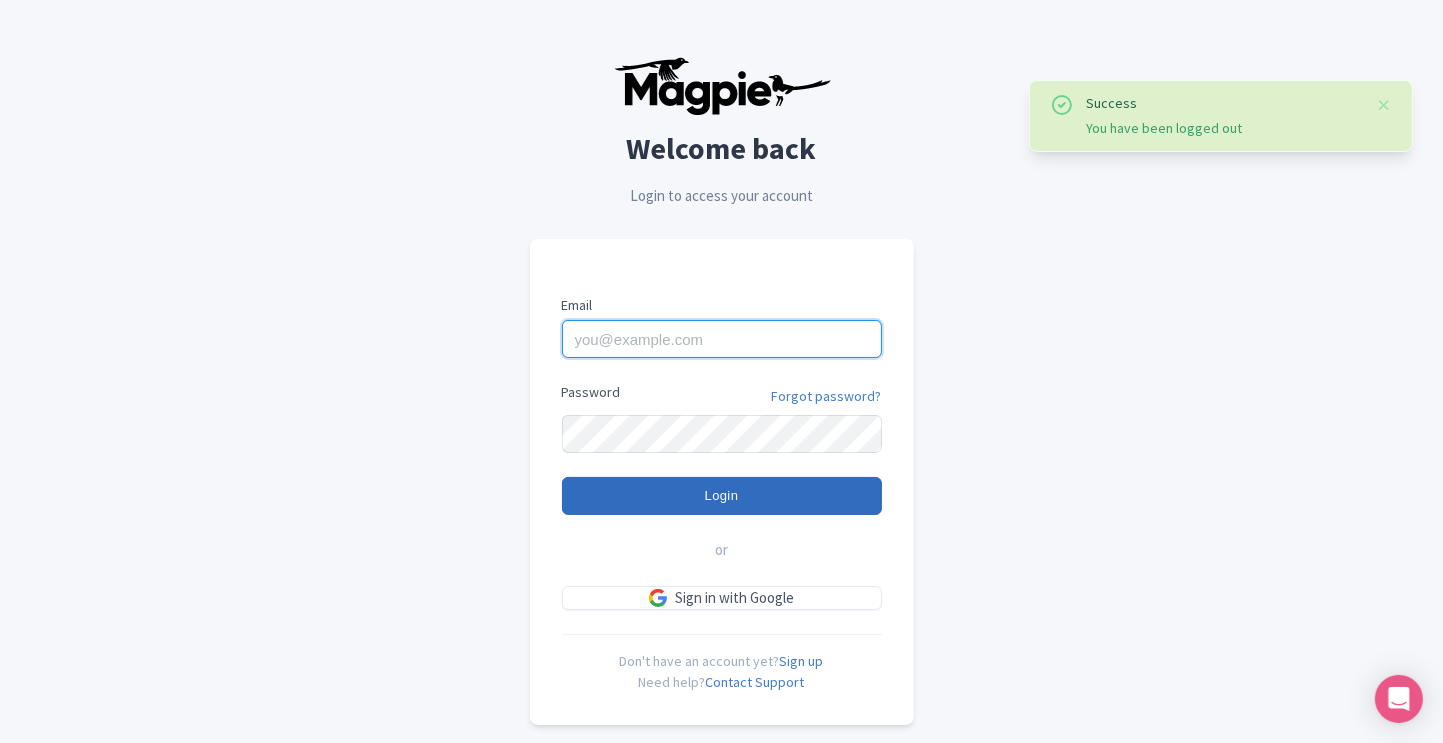 type on "[USERNAME]@example.com" 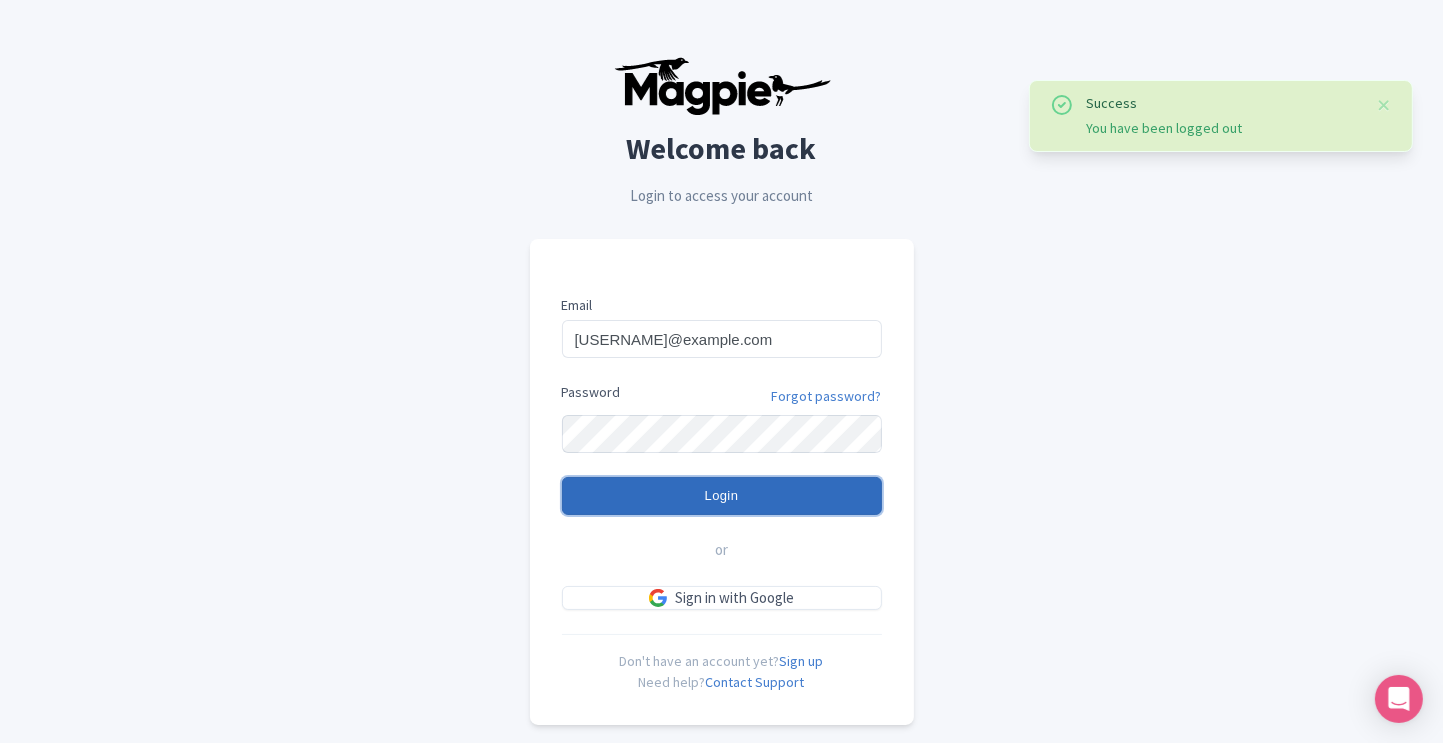 click on "Login" at bounding box center [722, 496] 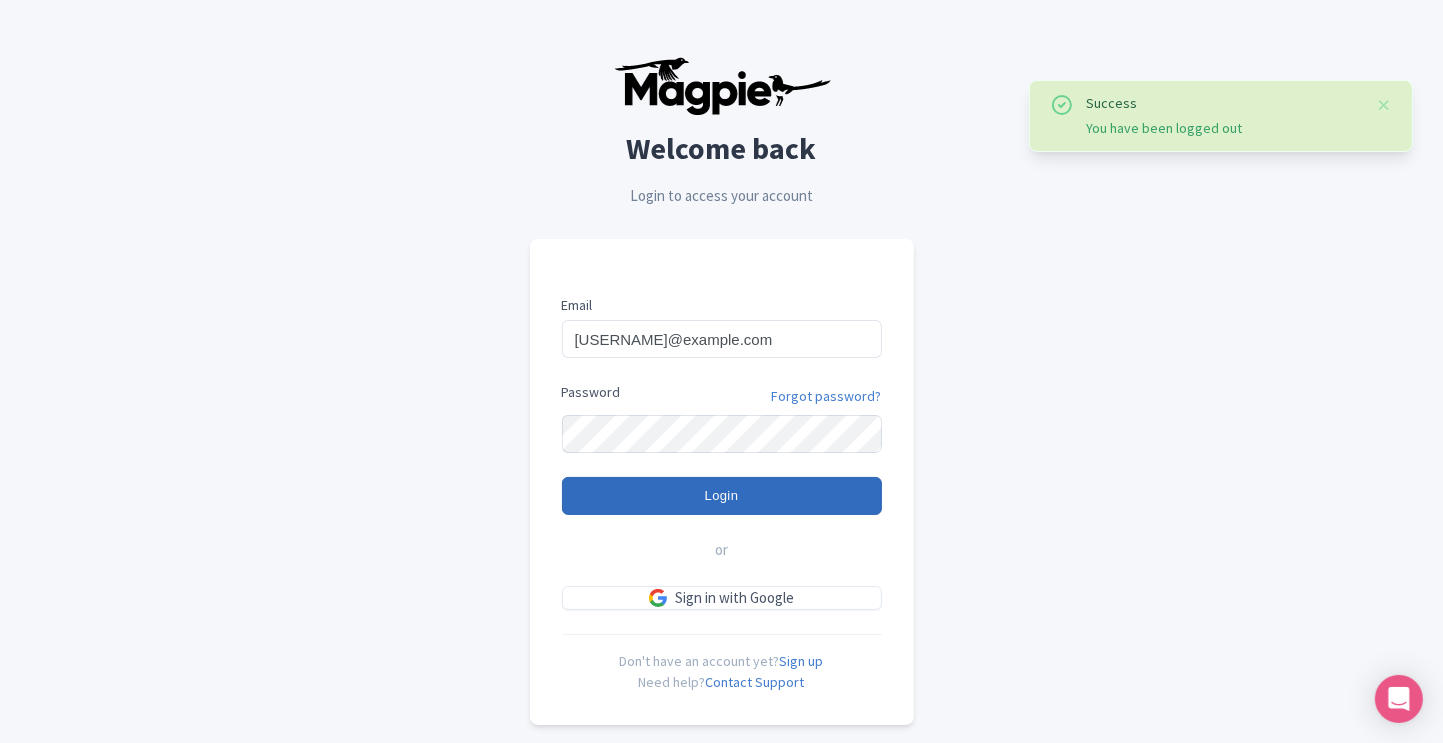 type on "Logging in..." 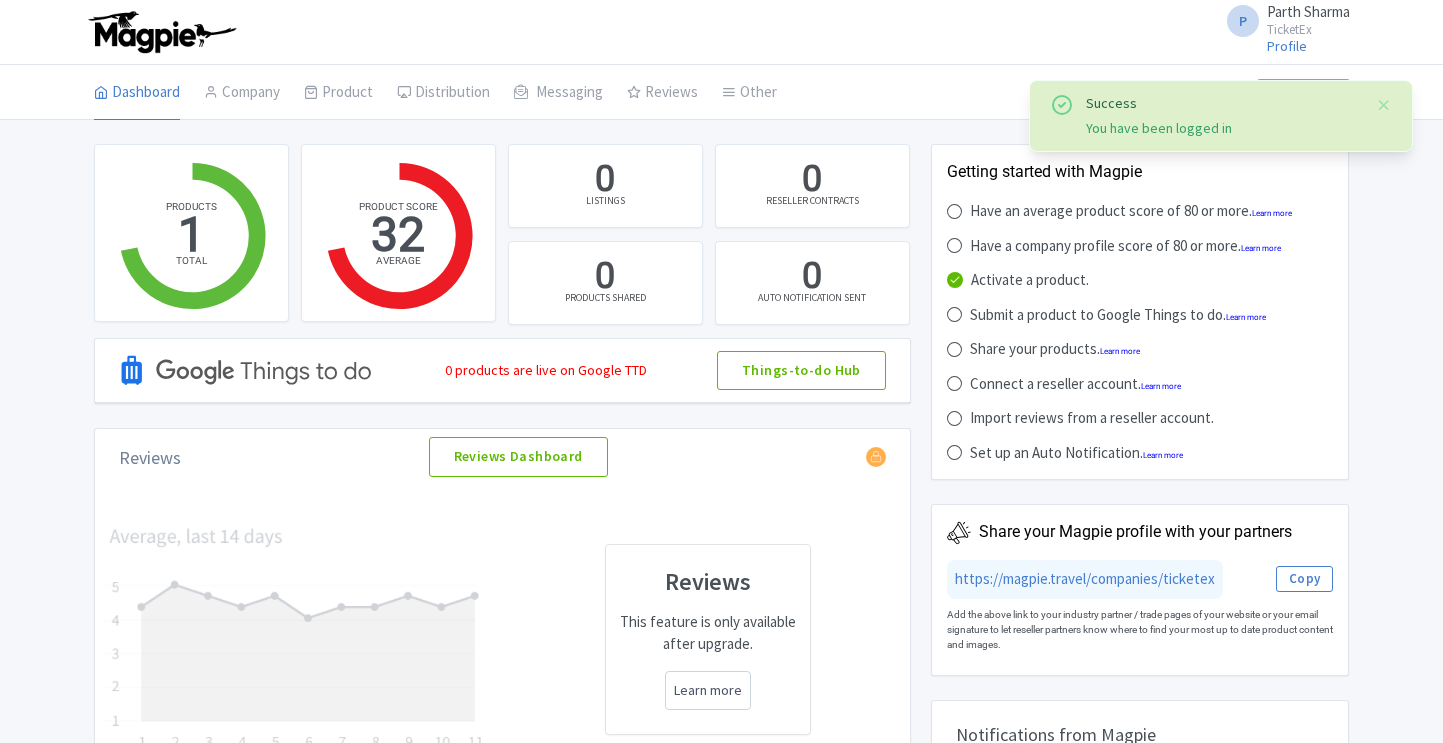 scroll, scrollTop: 0, scrollLeft: 0, axis: both 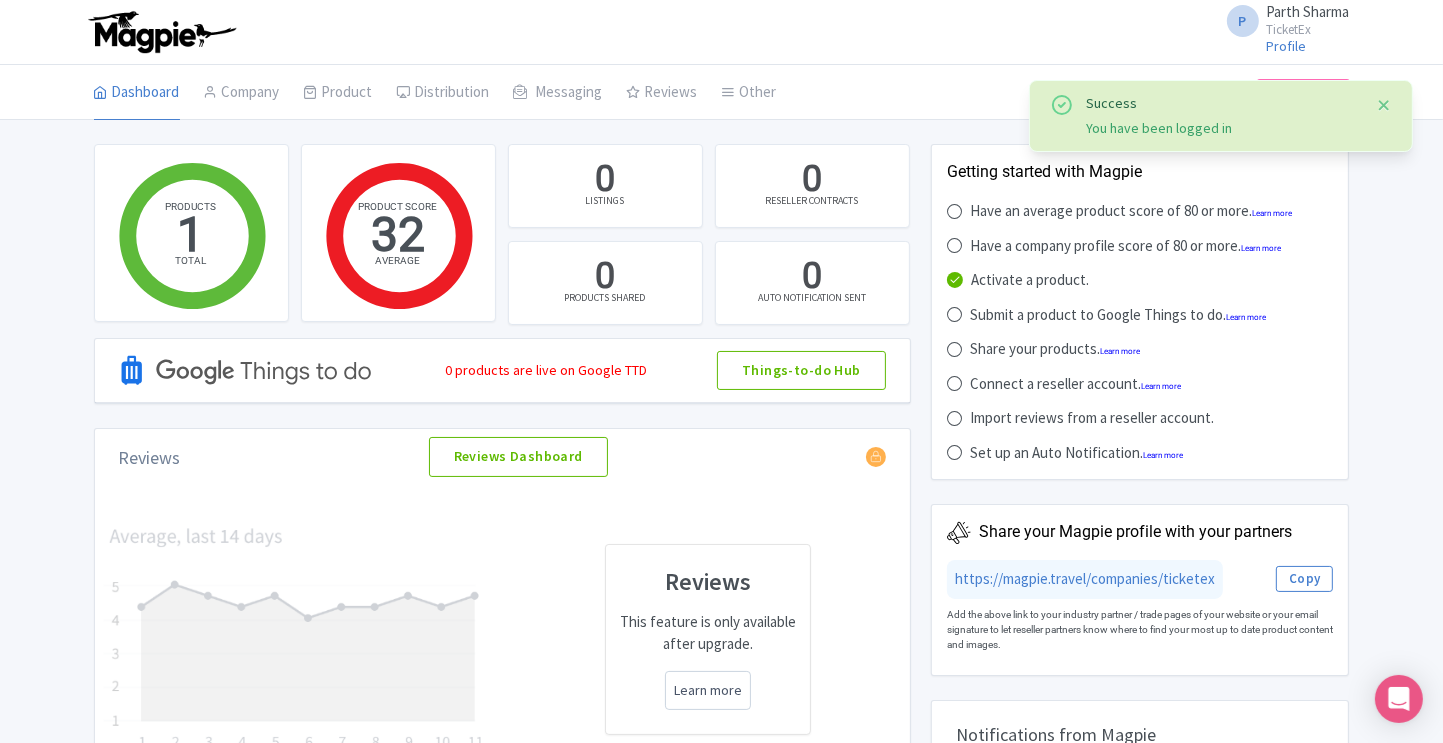 click at bounding box center (1384, 105) 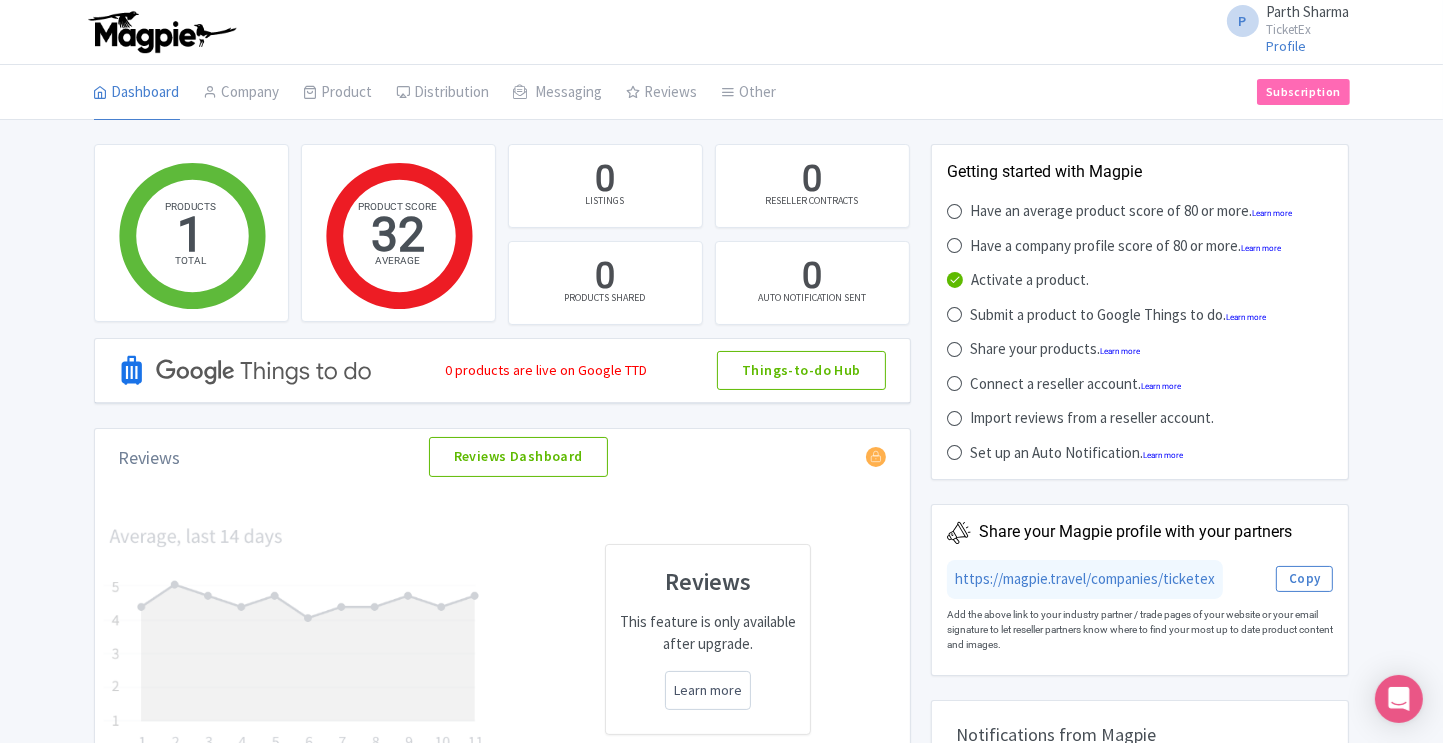click on "Product
My Products
Image Library
Rate Sheets" at bounding box center [338, 92] 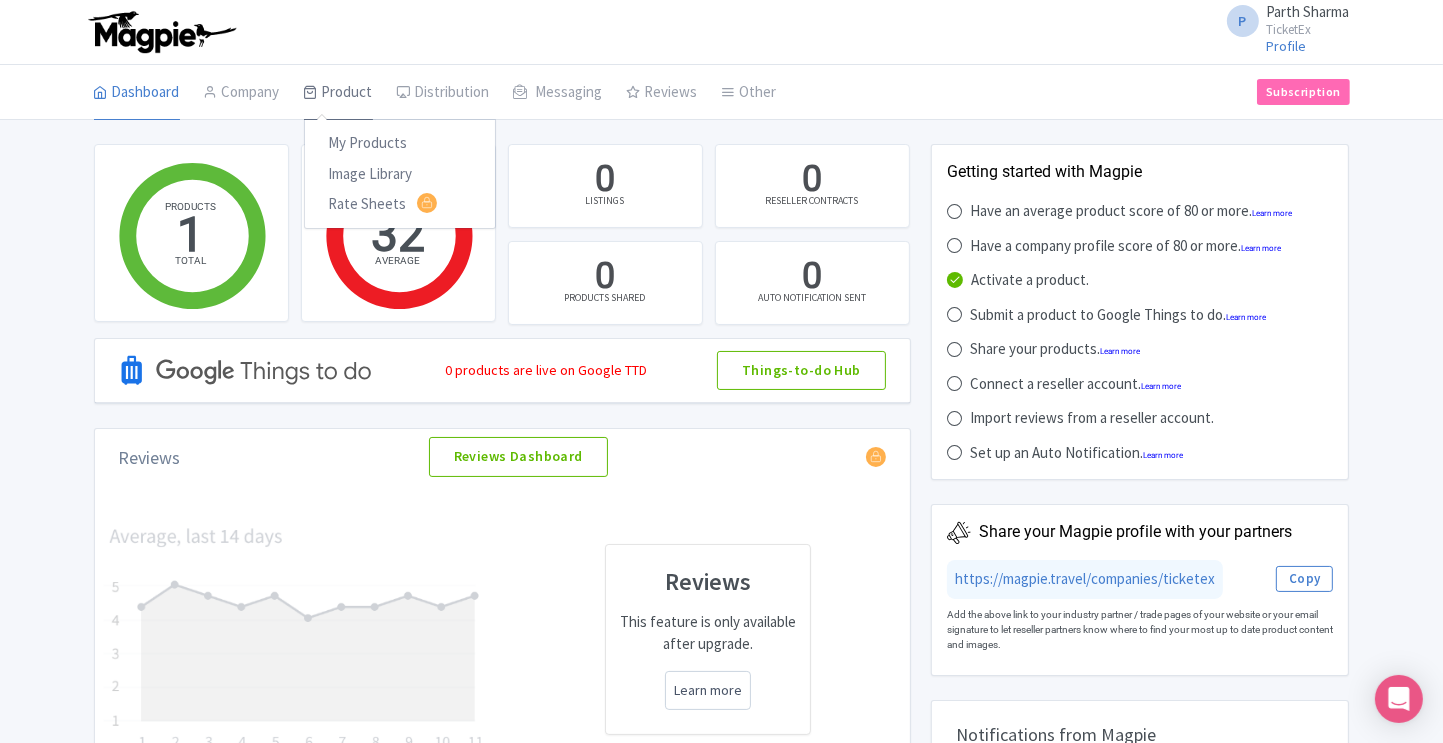 click on "Product" at bounding box center [338, 93] 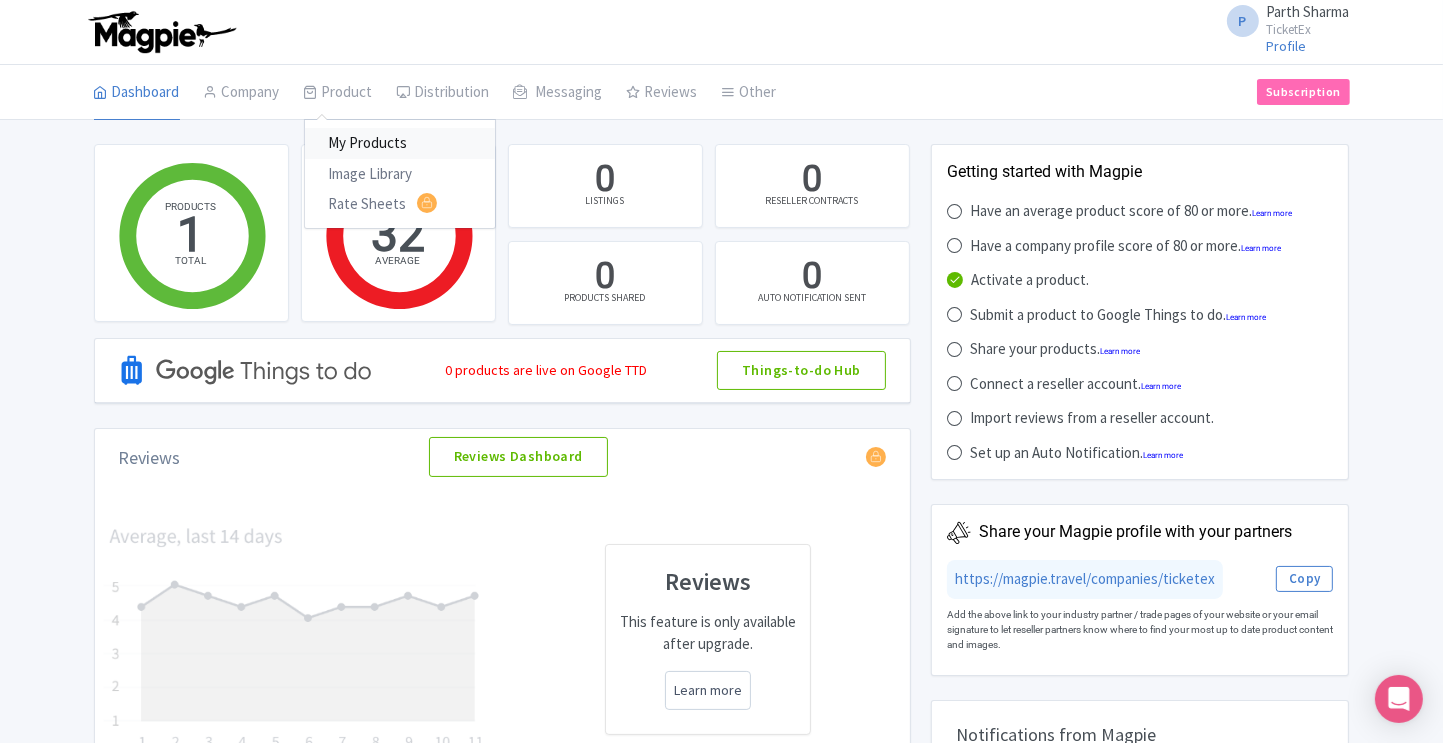 click on "My Products" at bounding box center (400, 143) 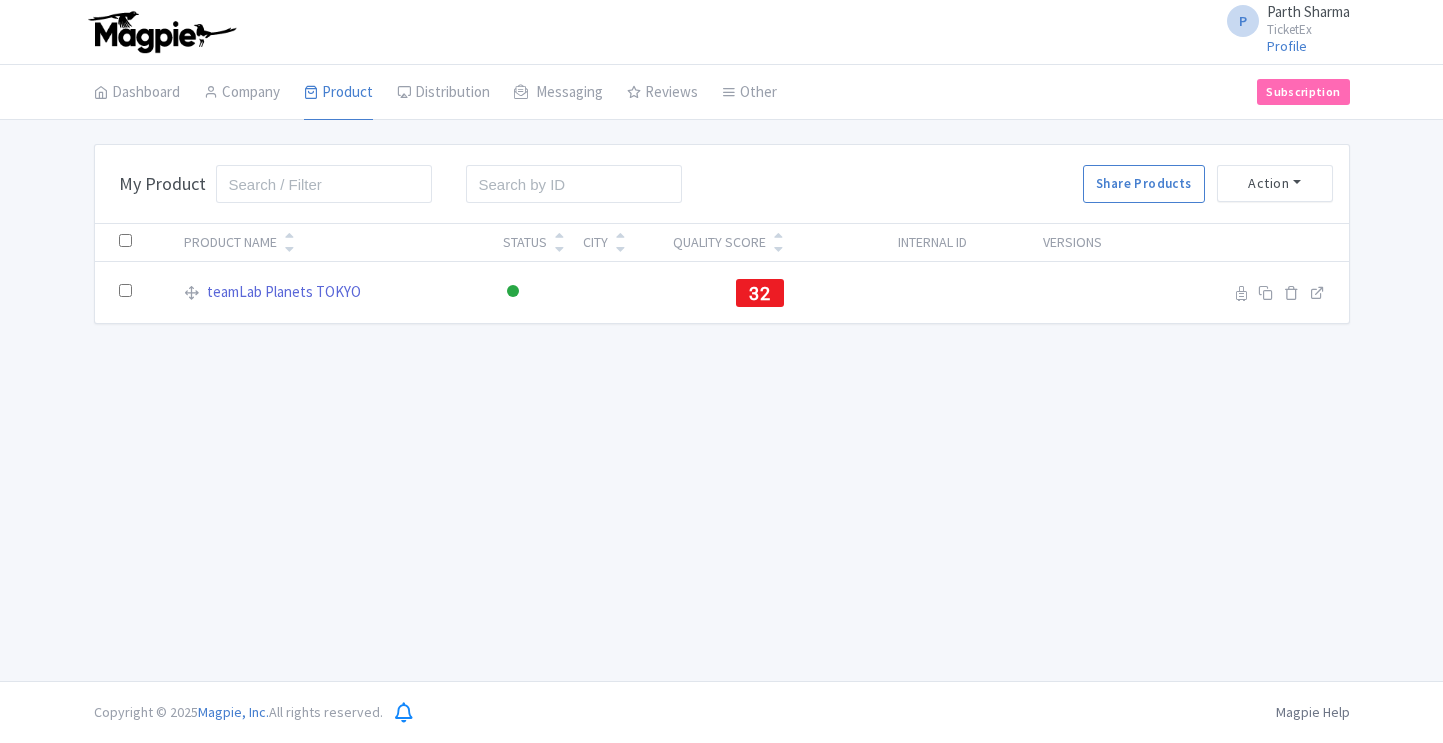scroll, scrollTop: 0, scrollLeft: 0, axis: both 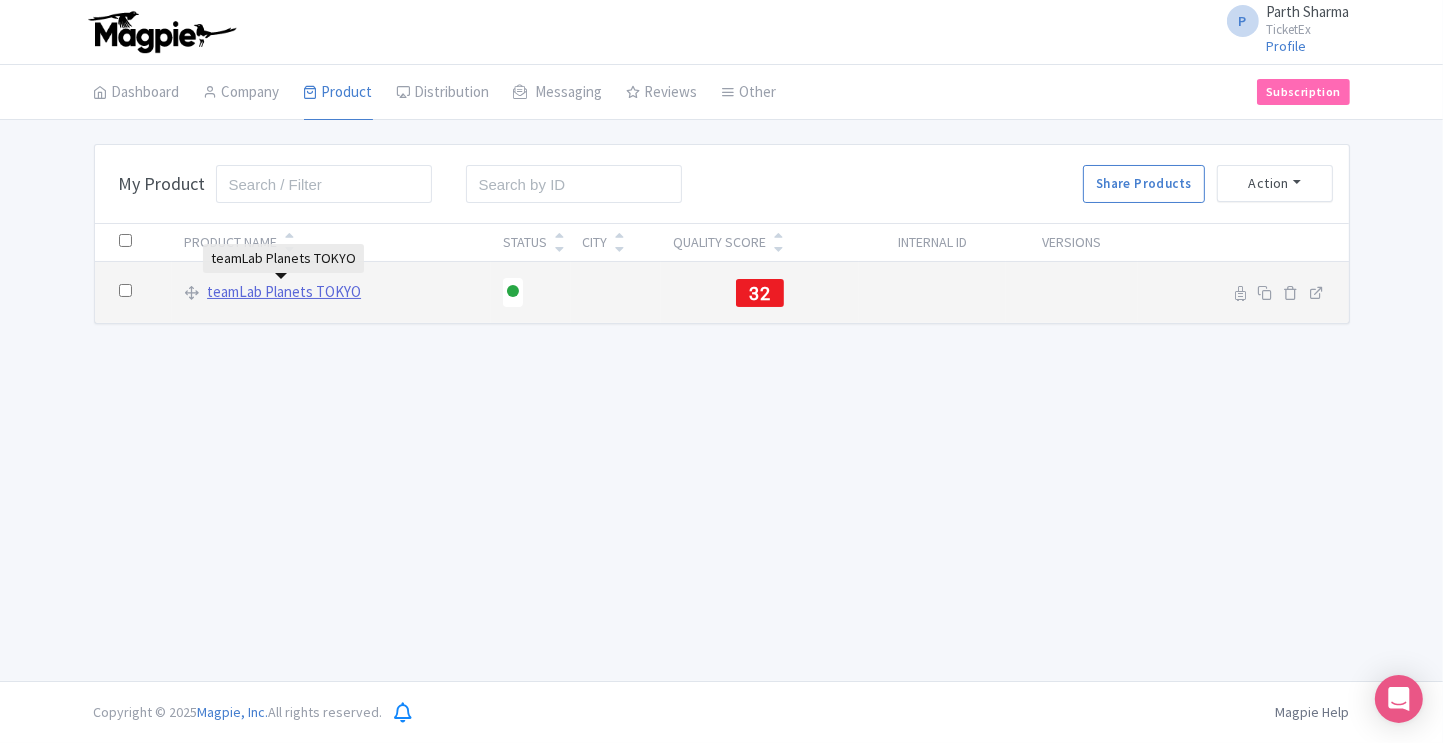 click on "teamLab Planets TOKYO" at bounding box center (284, 292) 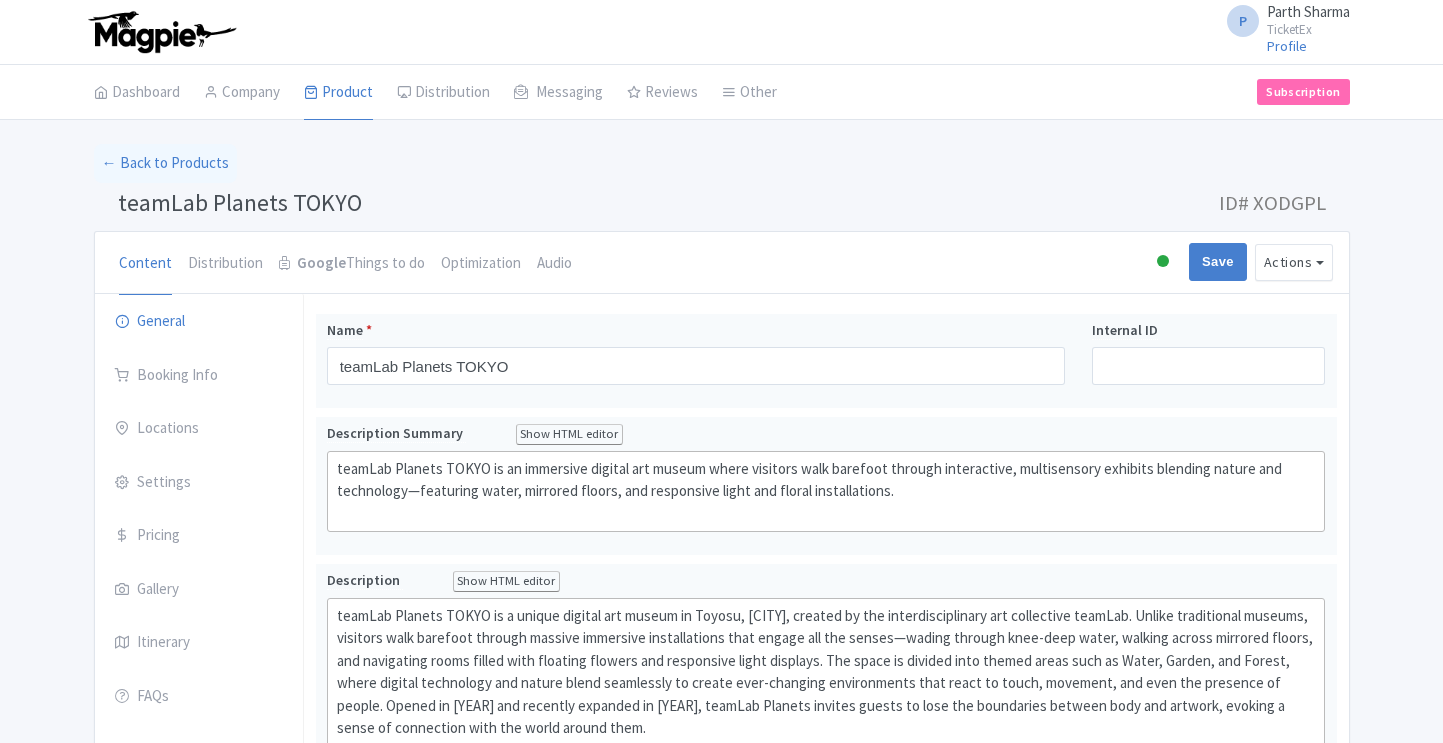 scroll, scrollTop: 0, scrollLeft: 0, axis: both 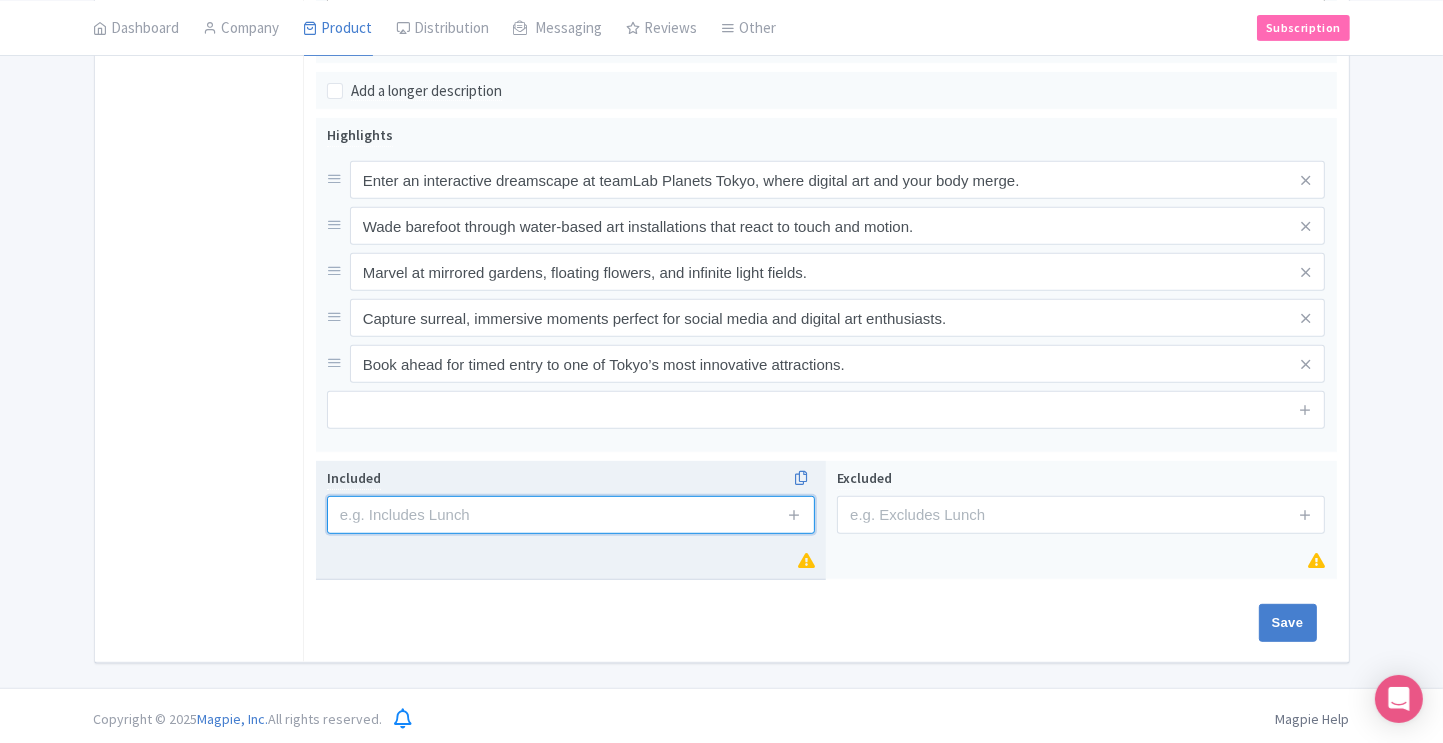 click at bounding box center (571, 515) 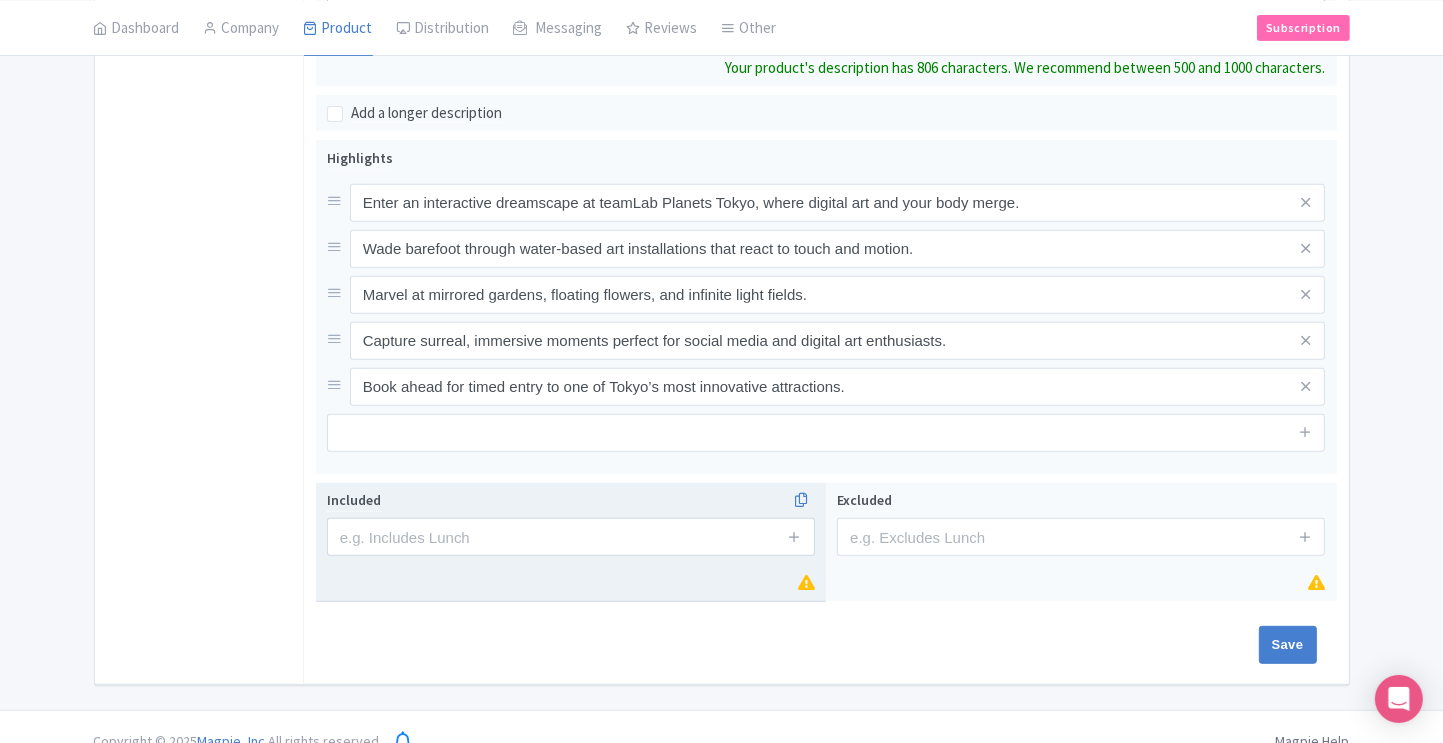 scroll, scrollTop: 773, scrollLeft: 0, axis: vertical 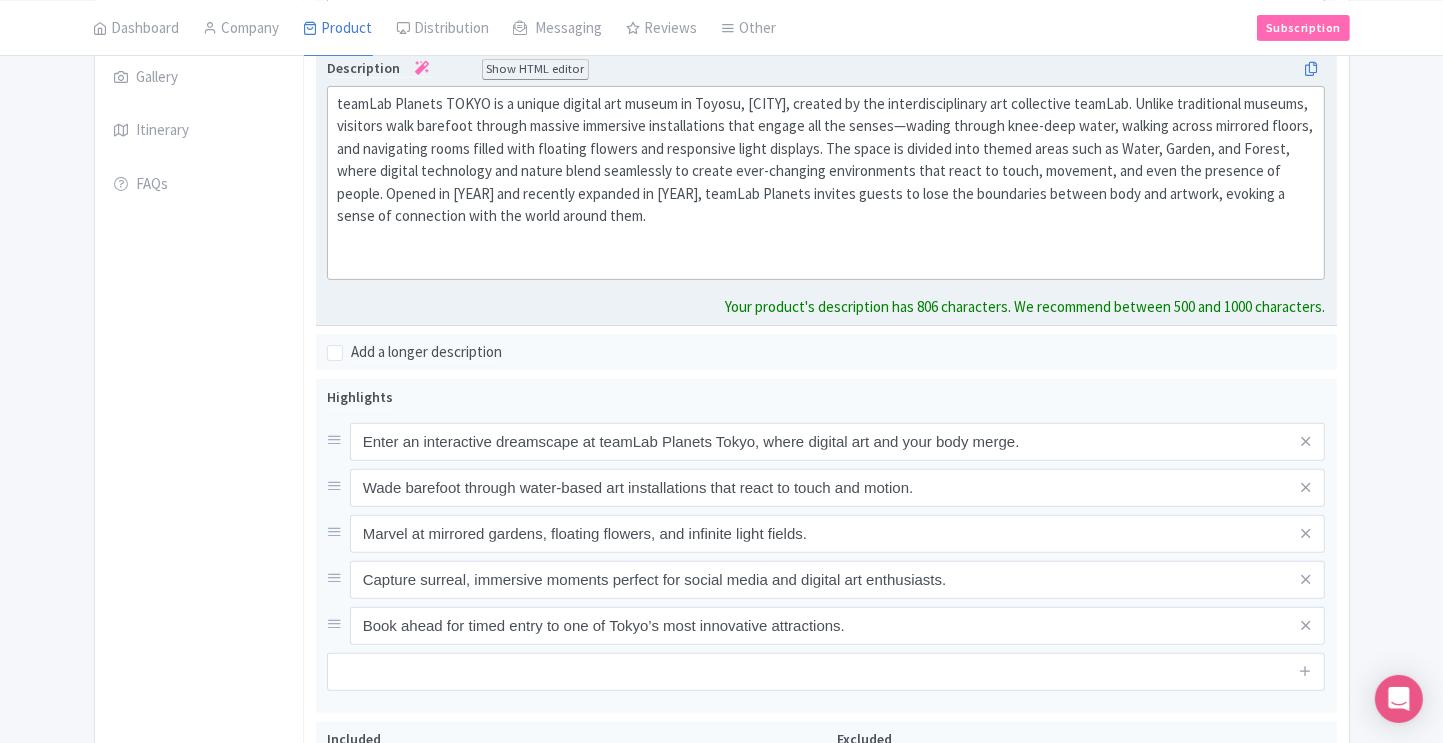 click on "teamLab Planets TOKYO is a unique digital art museum in Toyosu, [CITY], created by the interdisciplinary art collective teamLab. Unlike traditional museums, visitors walk barefoot through massive immersive installations that engage all the senses—wading through knee-deep water, walking across mirrored floors, and navigating rooms filled with floating flowers and responsive light displays. The space is divided into themed areas such as Water, Garden, and Forest, where digital technology and nature blend seamlessly to create ever-changing environments that react to touch, movement, and even the presence of people. Opened in [YEAR] and recently expanded in [YEAR], teamLab Planets invites guests to lose the boundaries between body and artwork, evoking a sense of connection with the world around them." 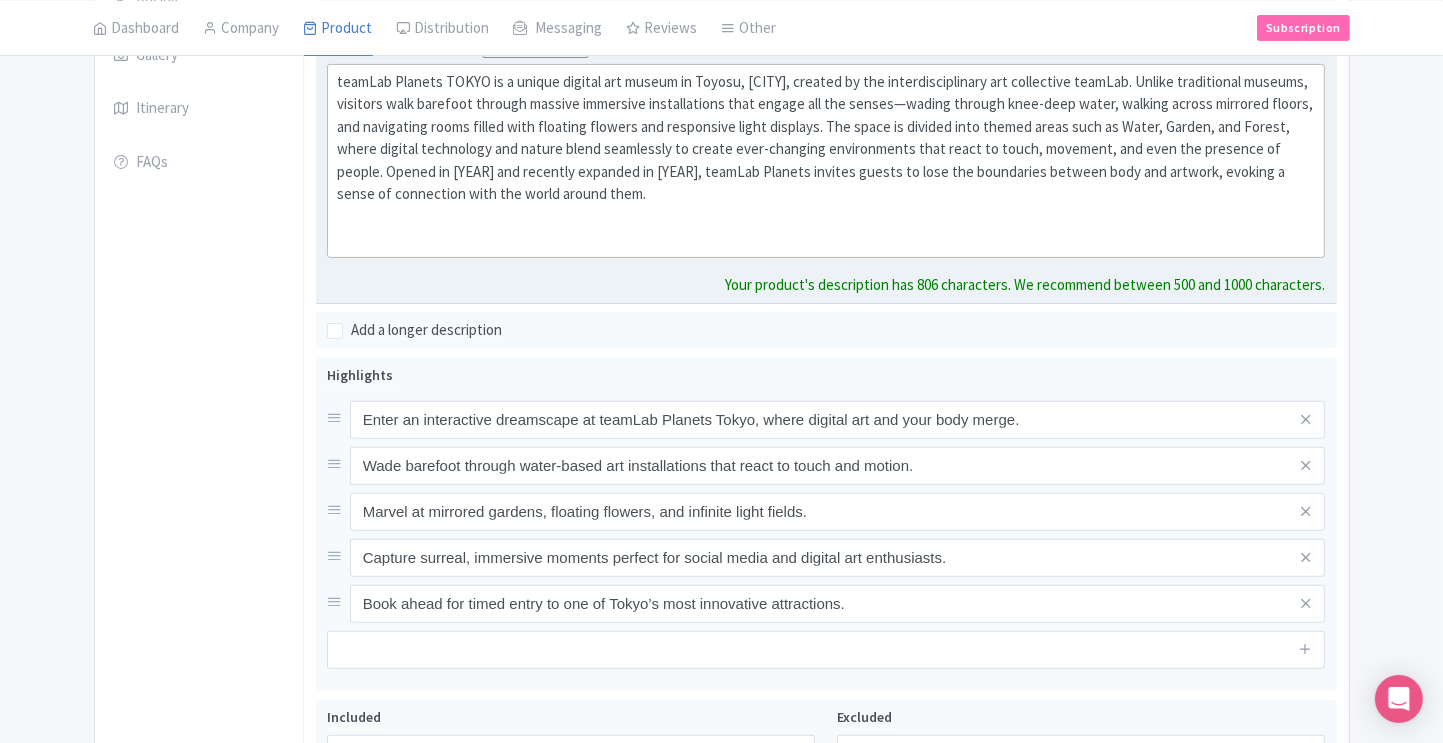 click on "teamLab Planets TOKYO is a unique digital art museum in Toyosu, [CITY], created by the interdisciplinary art collective teamLab. Unlike traditional museums, visitors walk barefoot through massive immersive installations that engage all the senses—wading through knee-deep water, walking across mirrored floors, and navigating rooms filled with floating flowers and responsive light displays. The space is divided into themed areas such as Water, Garden, and Forest, where digital technology and nature blend seamlessly to create ever-changing environments that react to touch, movement, and even the presence of people. Opened in [YEAR] and recently expanded in [YEAR], teamLab Planets invites guests to lose the boundaries between body and artwork, evoking a sense of connection with the world around them." 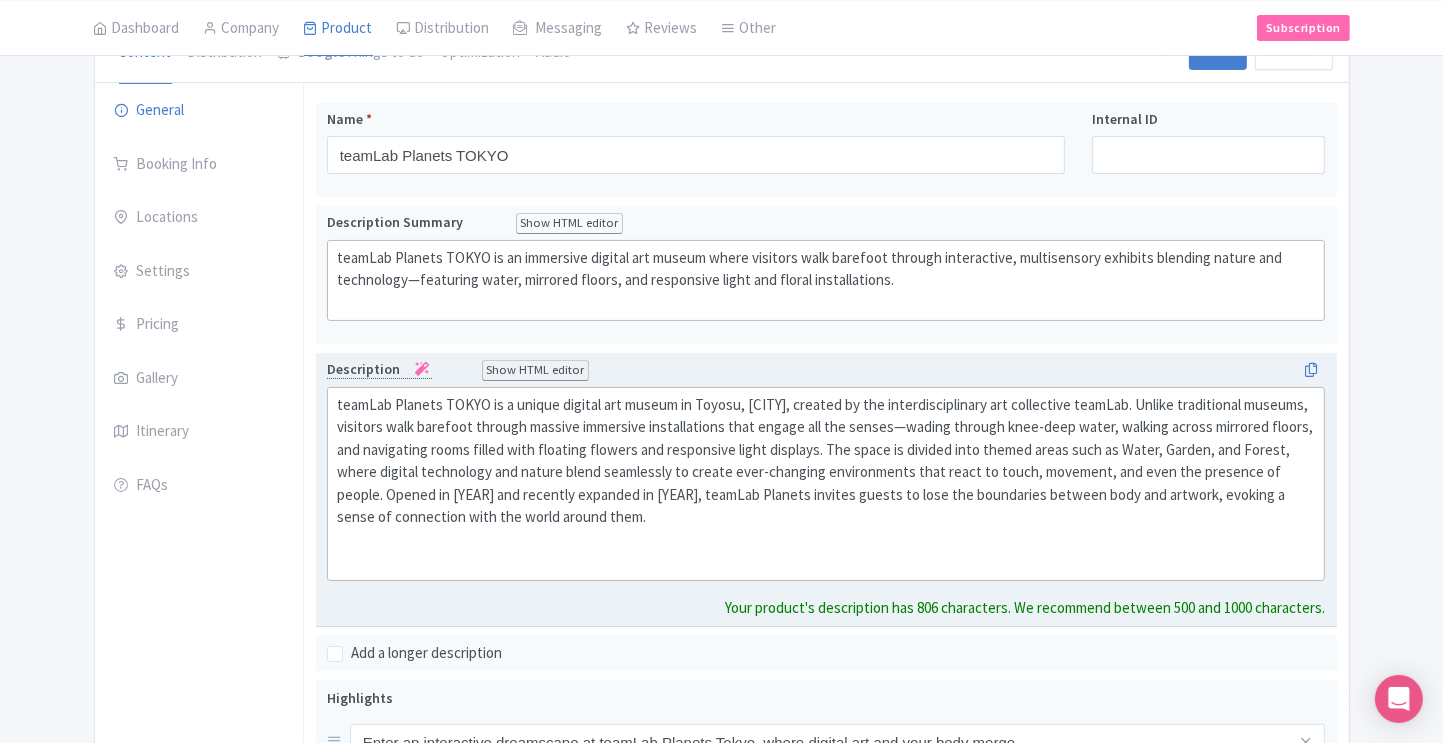 scroll, scrollTop: 233, scrollLeft: 0, axis: vertical 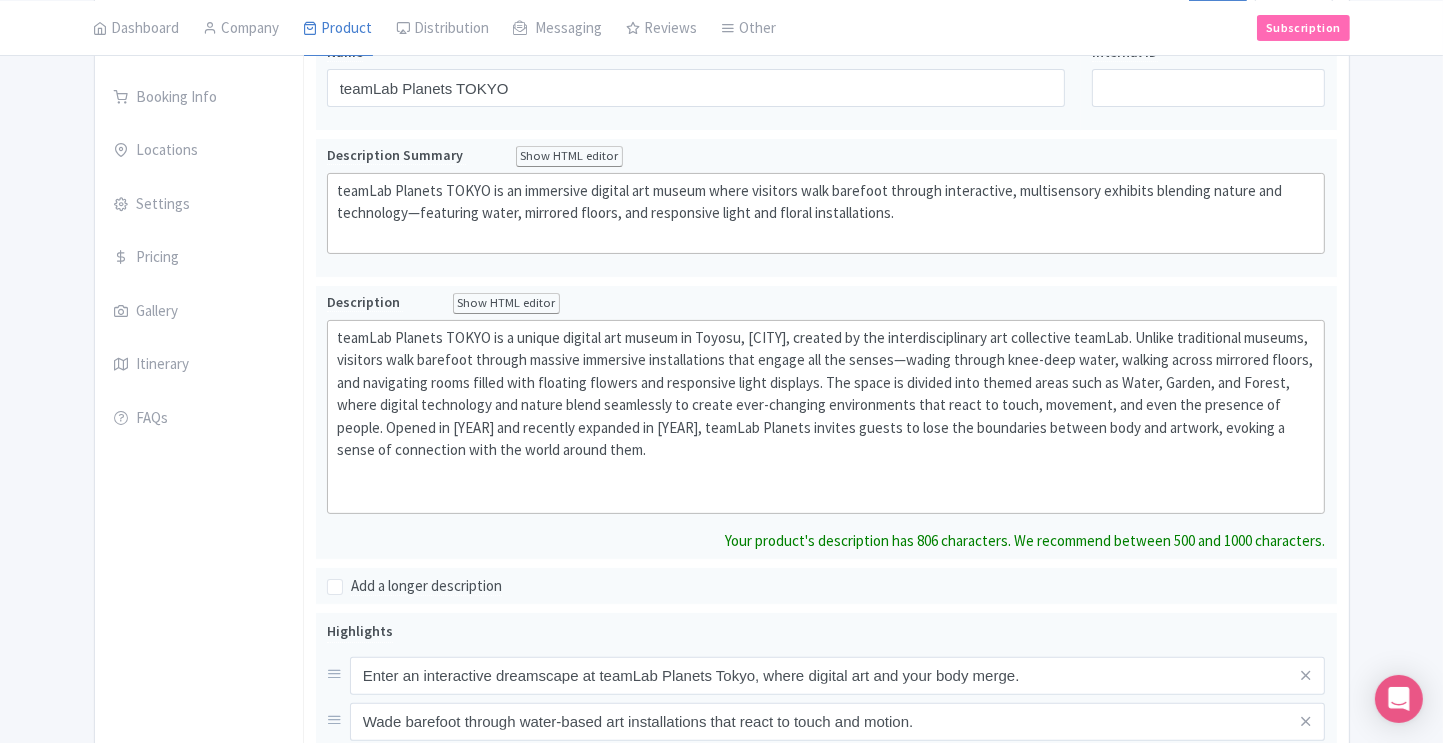 click on "teamLab Planets TOKYO is a unique digital art museum in Toyosu, [CITY], created by the interdisciplinary art collective teamLab. Unlike traditional museums, visitors walk barefoot through massive immersive installations that engage all the senses—wading through knee-deep water, walking across mirrored floors, and navigating rooms filled with floating flowers and responsive light displays. The space is divided into themed areas such as Water, Garden, and Forest, where digital technology and nature blend seamlessly to create ever-changing environments that react to touch, movement, and even the presence of people. Opened in [YEAR] and recently expanded in [YEAR], teamLab Planets invites guests to lose the boundaries between body and artwork, evoking a sense of connection with the world around them." 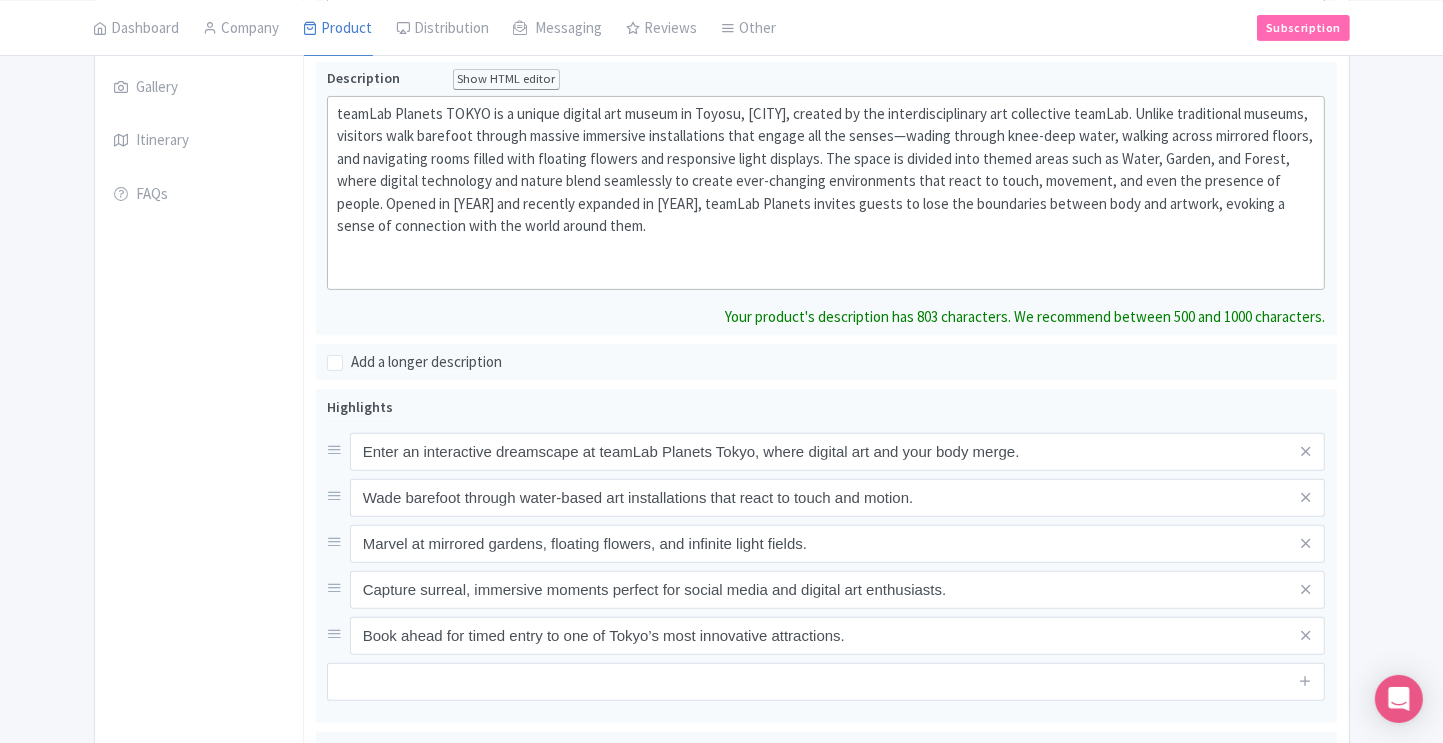 scroll, scrollTop: 524, scrollLeft: 0, axis: vertical 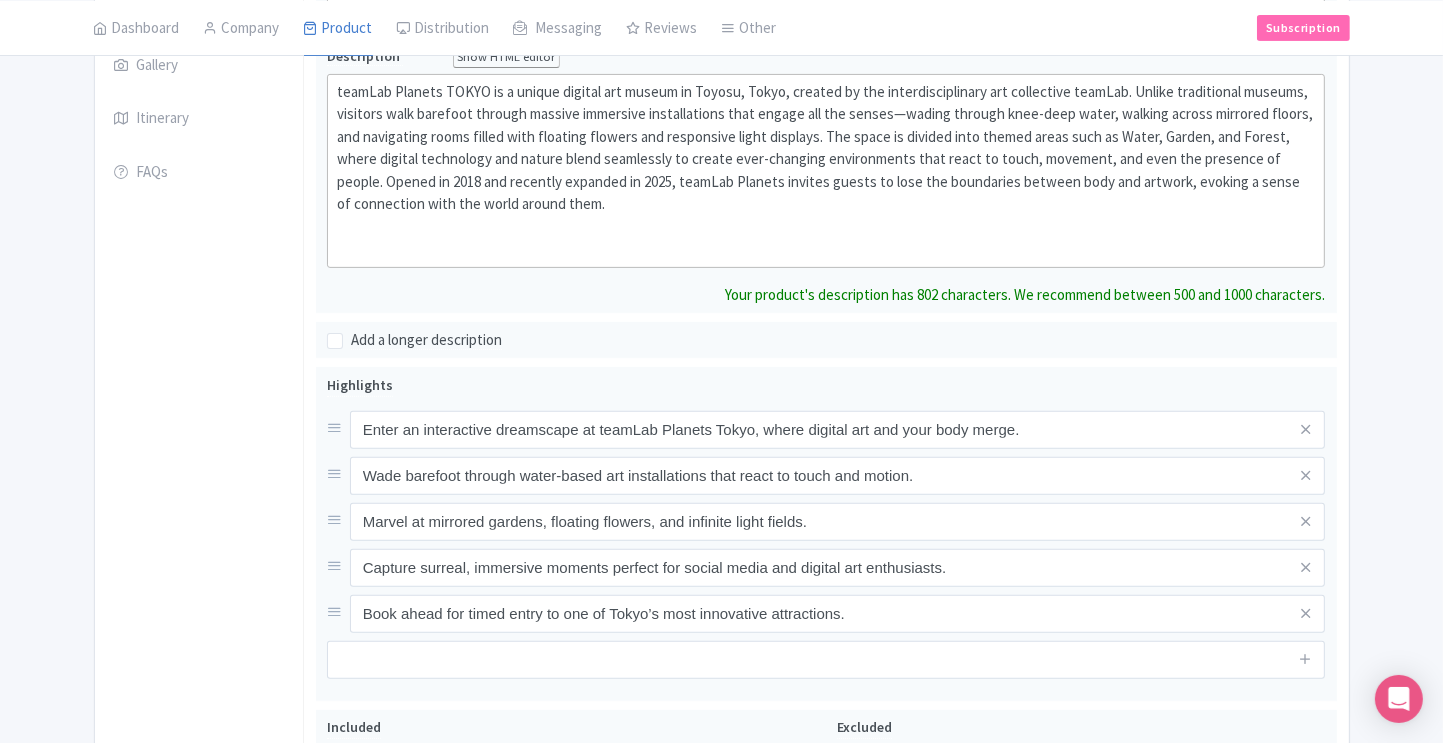 type on "<div>teamLab Planets TOKYO is a unique digital art museum in Toyosu, Tokyo, created by the interdisciplinary art collective teamLab. Unlike traditional museums, visitors walk barefoot through massive immersive installations that engage all the senses—wading through knee-deep water, walking across mirrored floors, and navigating rooms filled with floating flowers and responsive light displays. The space is divided into themed areas such as Water, Garden, and Forest, where digital technology and nature blend seamlessly to create ever-changing environments that react to touch, movement, and even the presence of people. Opened in 2018 and recently expanded in 2025, teamLab Planets invites guests to lose the boundaries between body and artwork, evoking a sense of connection with the world around them.<br><br><br></div>" 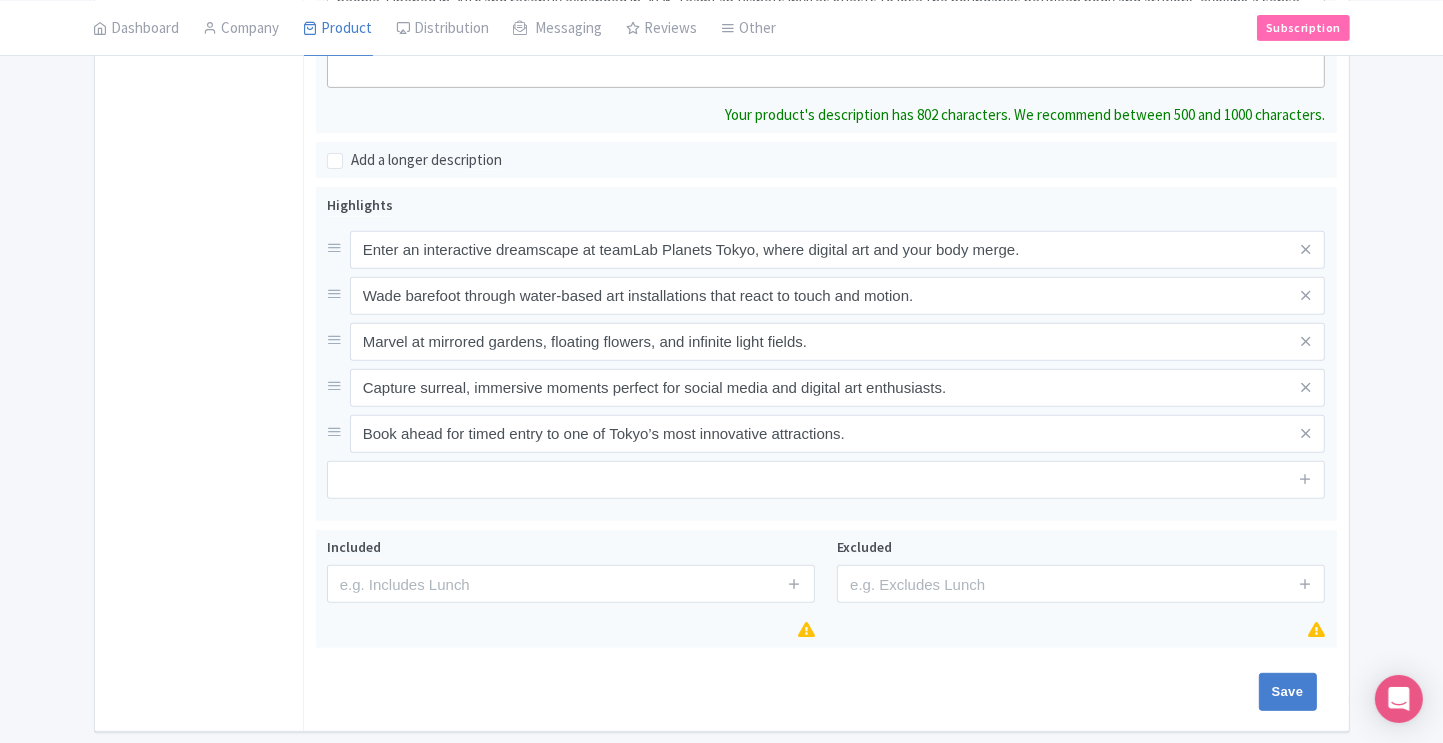 scroll, scrollTop: 0, scrollLeft: 0, axis: both 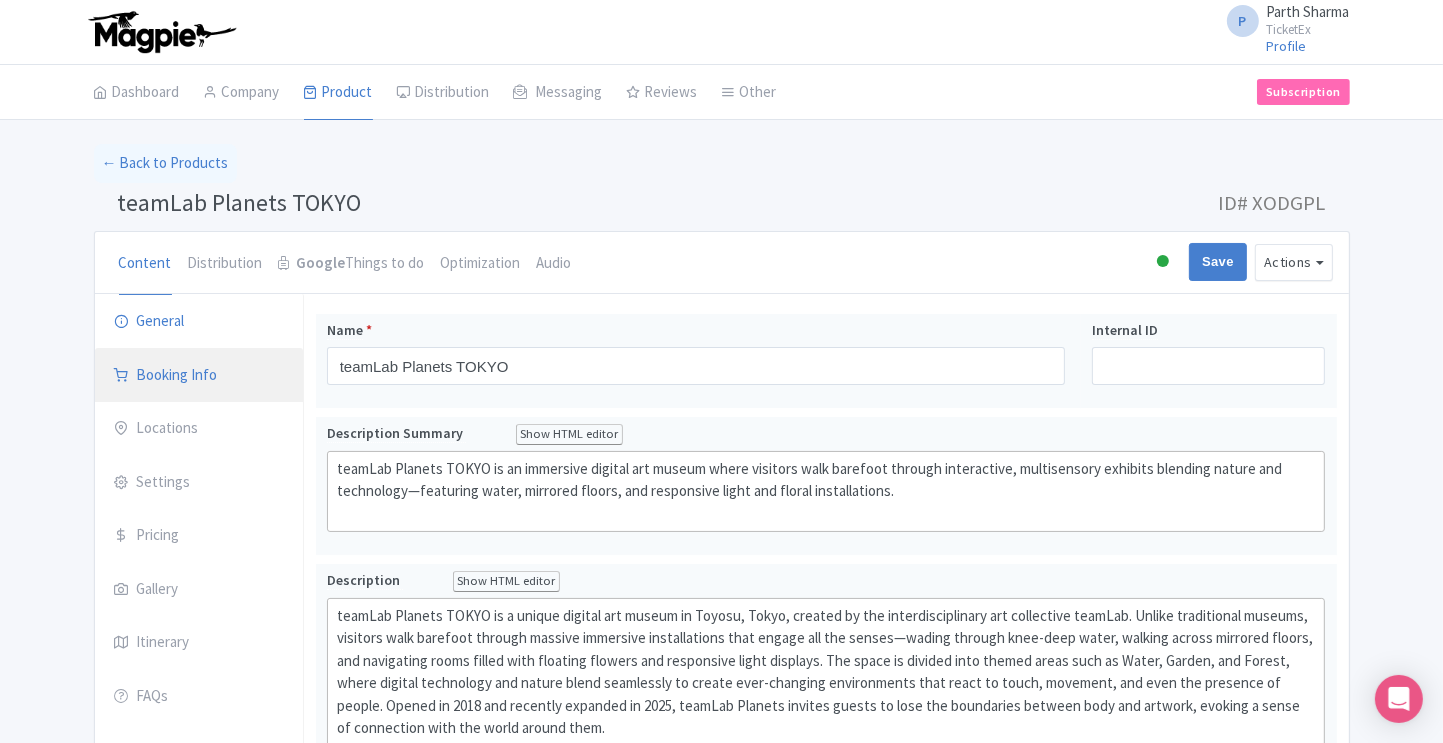 click on "Booking Info" at bounding box center [199, 376] 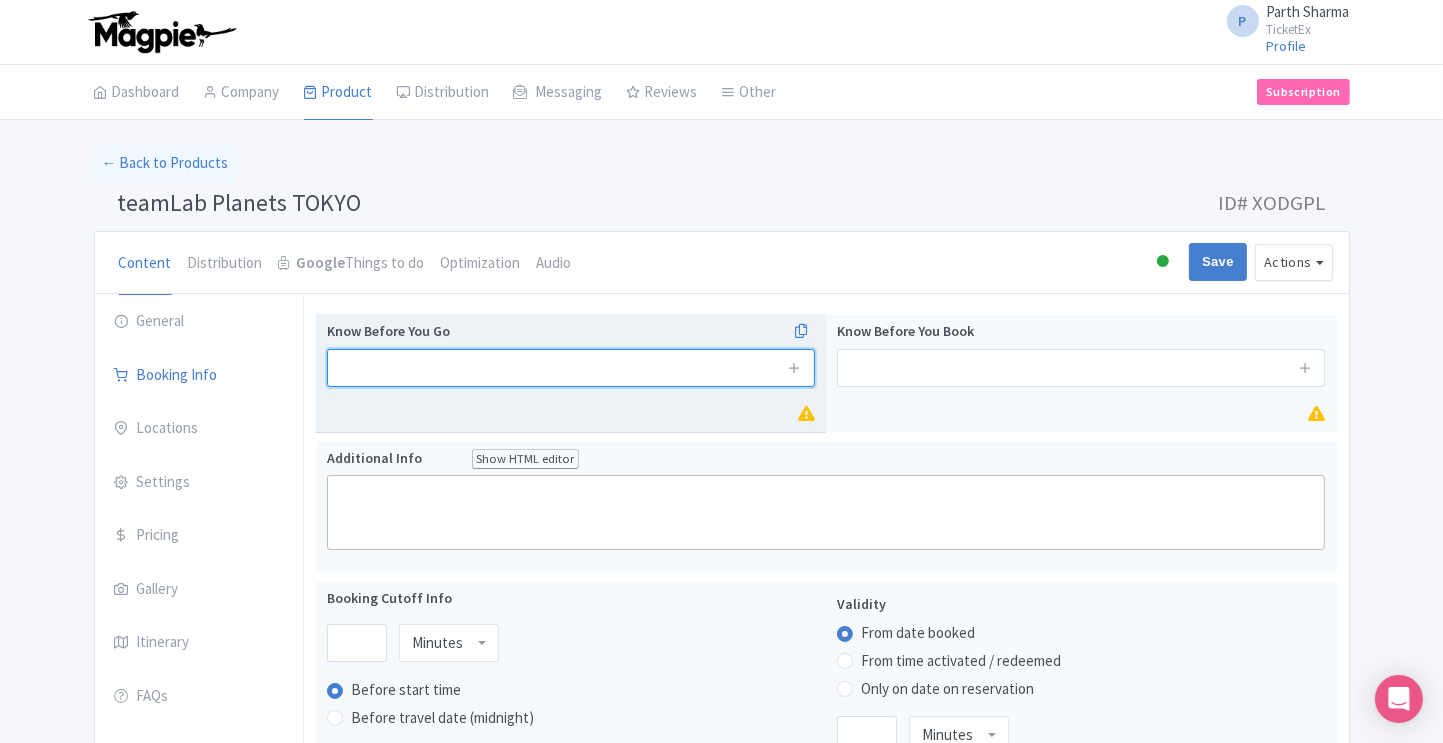 click at bounding box center [571, 368] 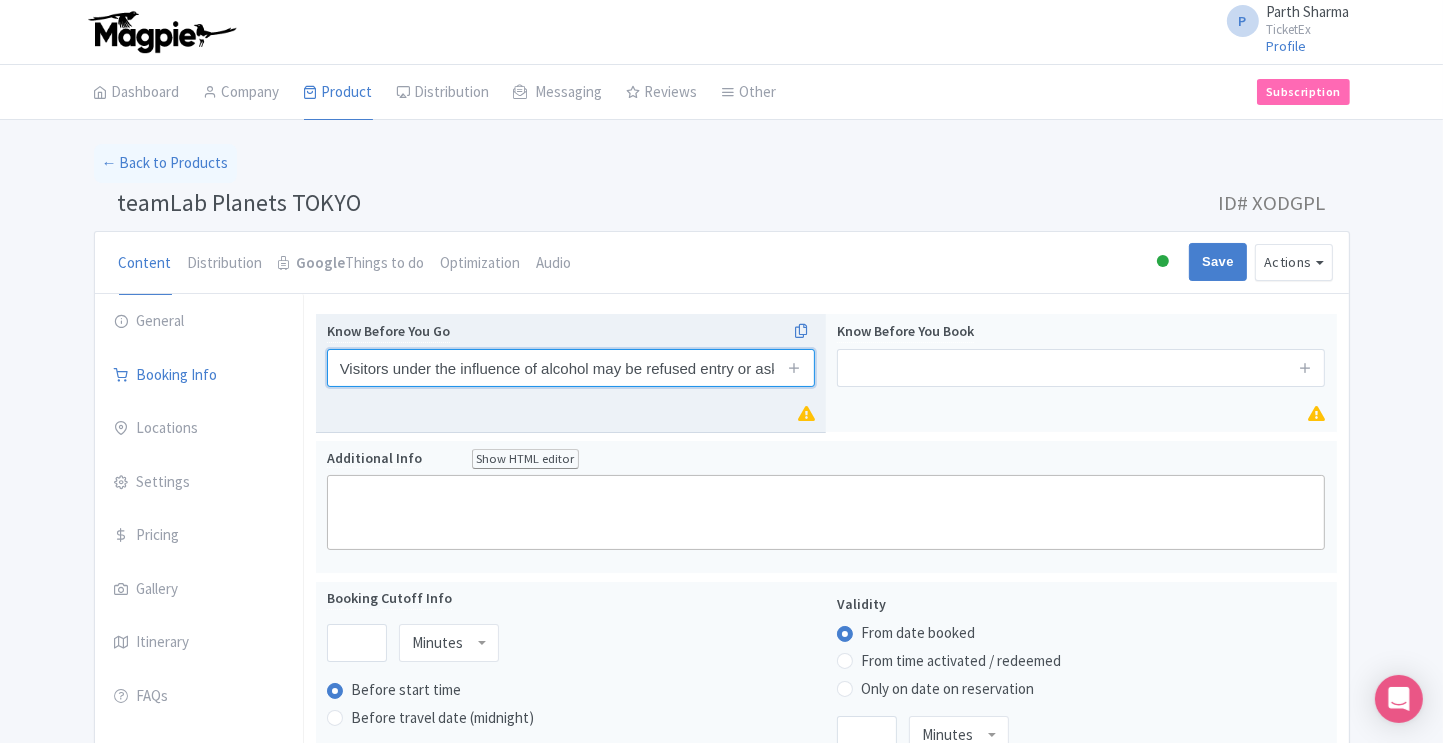scroll, scrollTop: 0, scrollLeft: 1380, axis: horizontal 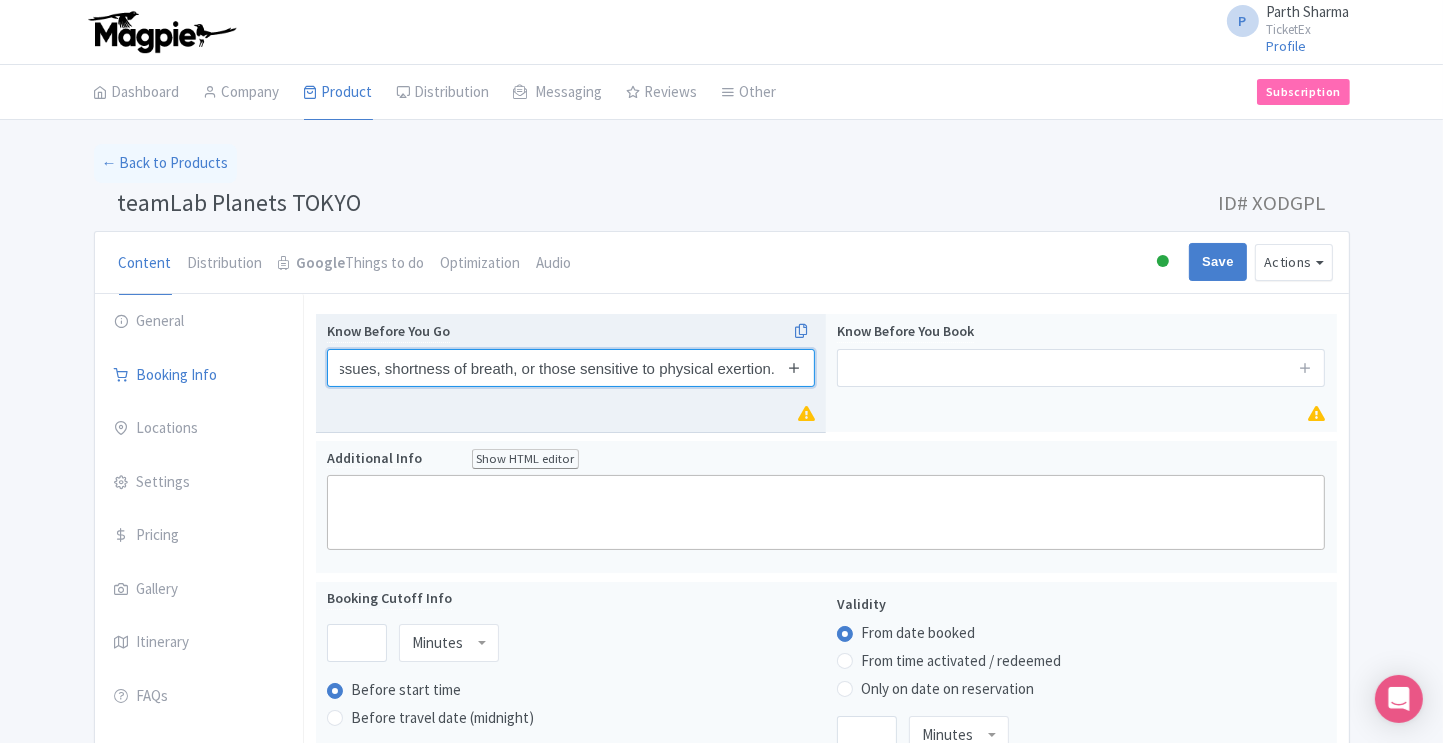 type on "Visitors under the influence of alcohol may be refused entry or asked to leave the premises without any refund. The experience is also not suitable for individuals with certain medical conditions, such as heart issues, shortness of breath, or those sensitive to physical exertion." 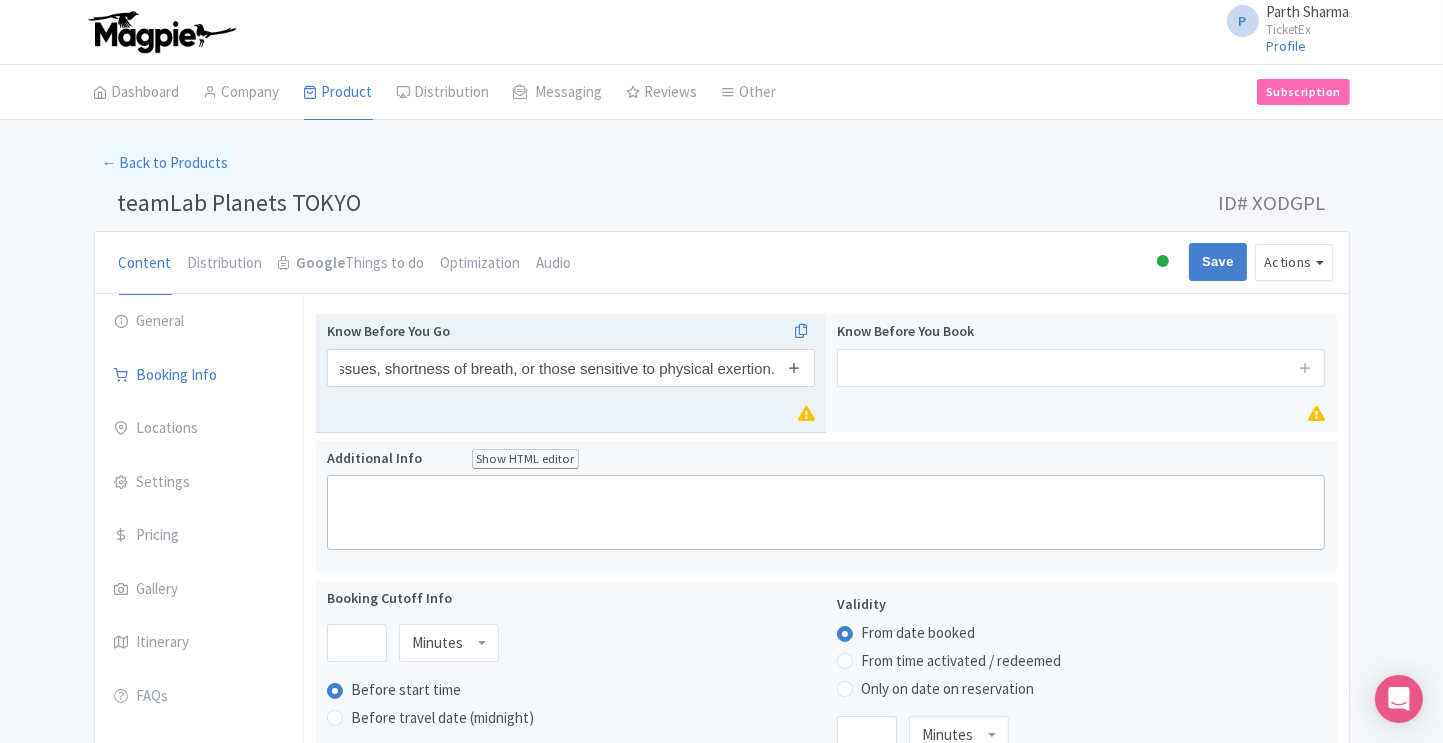 scroll, scrollTop: 0, scrollLeft: 0, axis: both 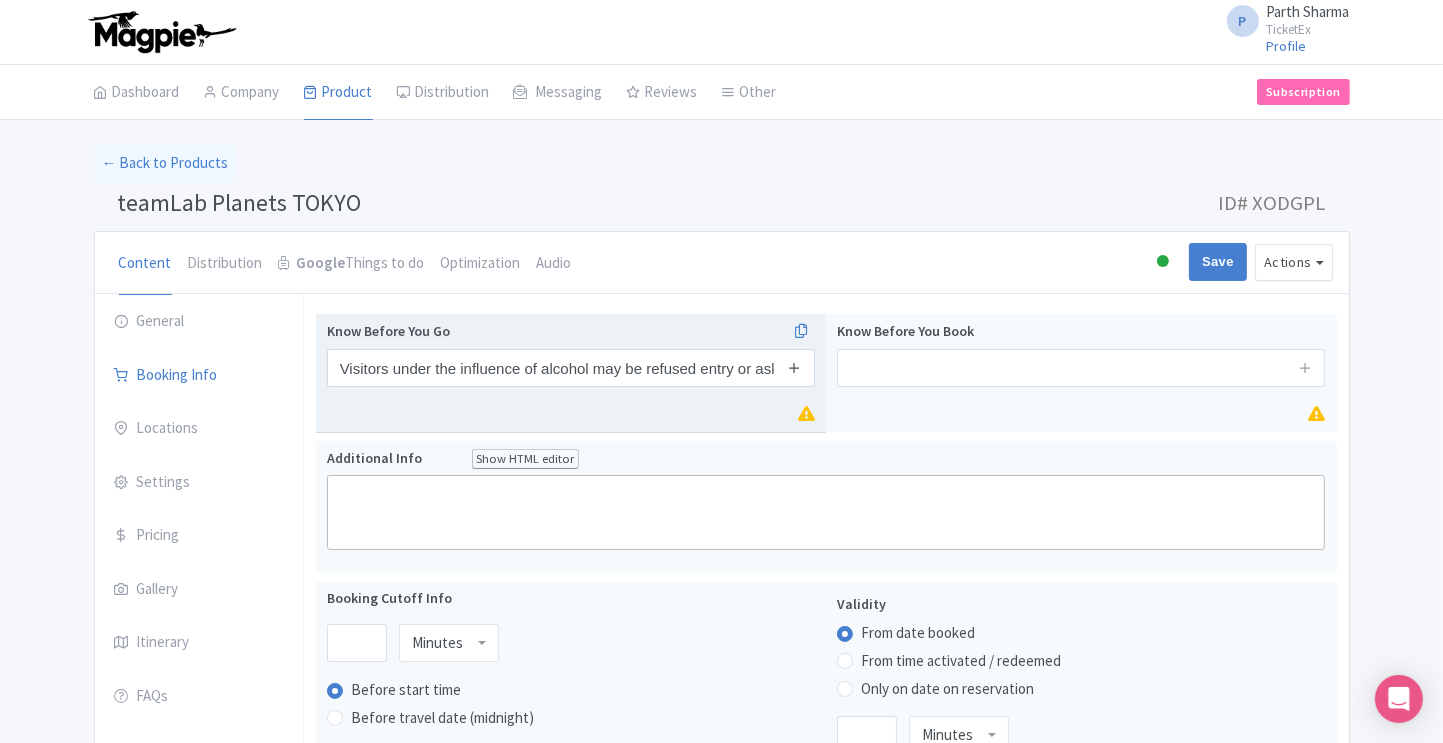 click at bounding box center [794, 367] 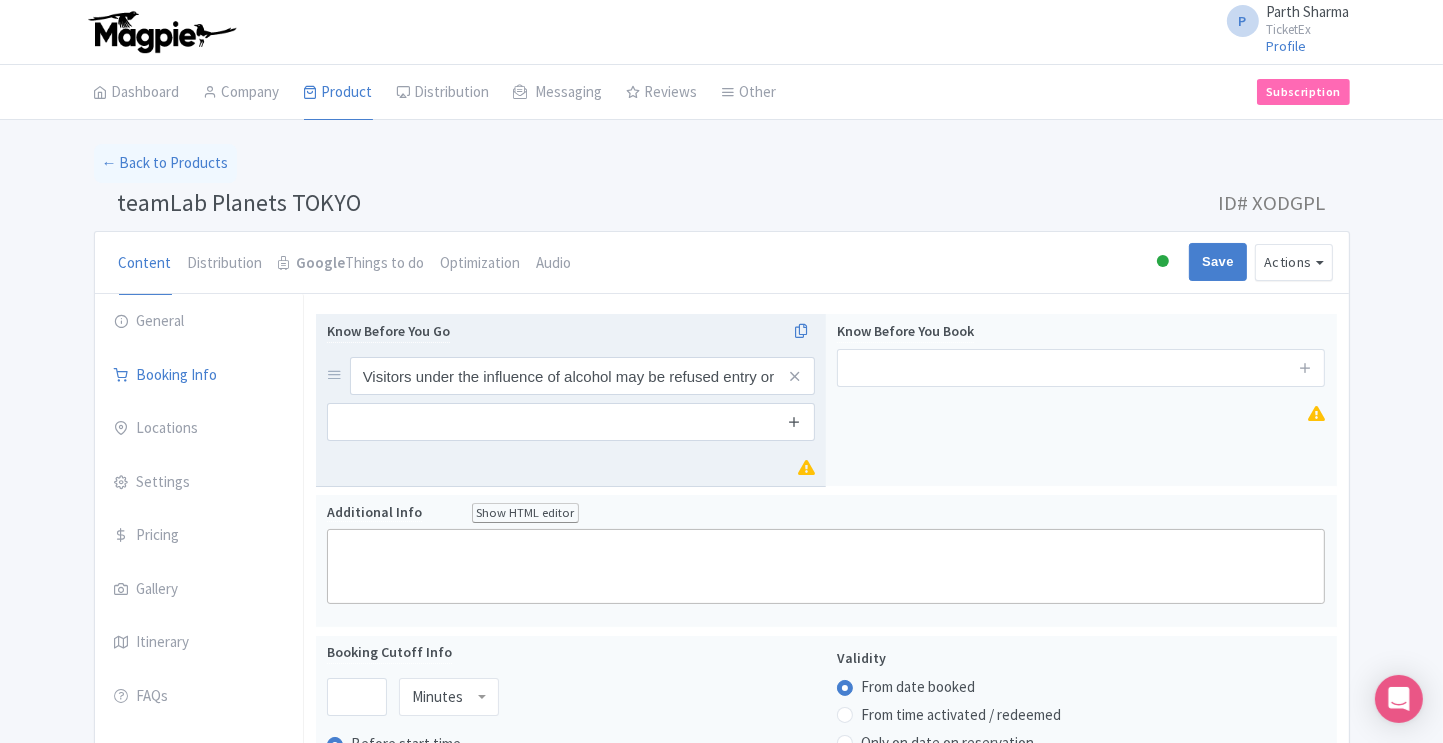 click at bounding box center (794, 421) 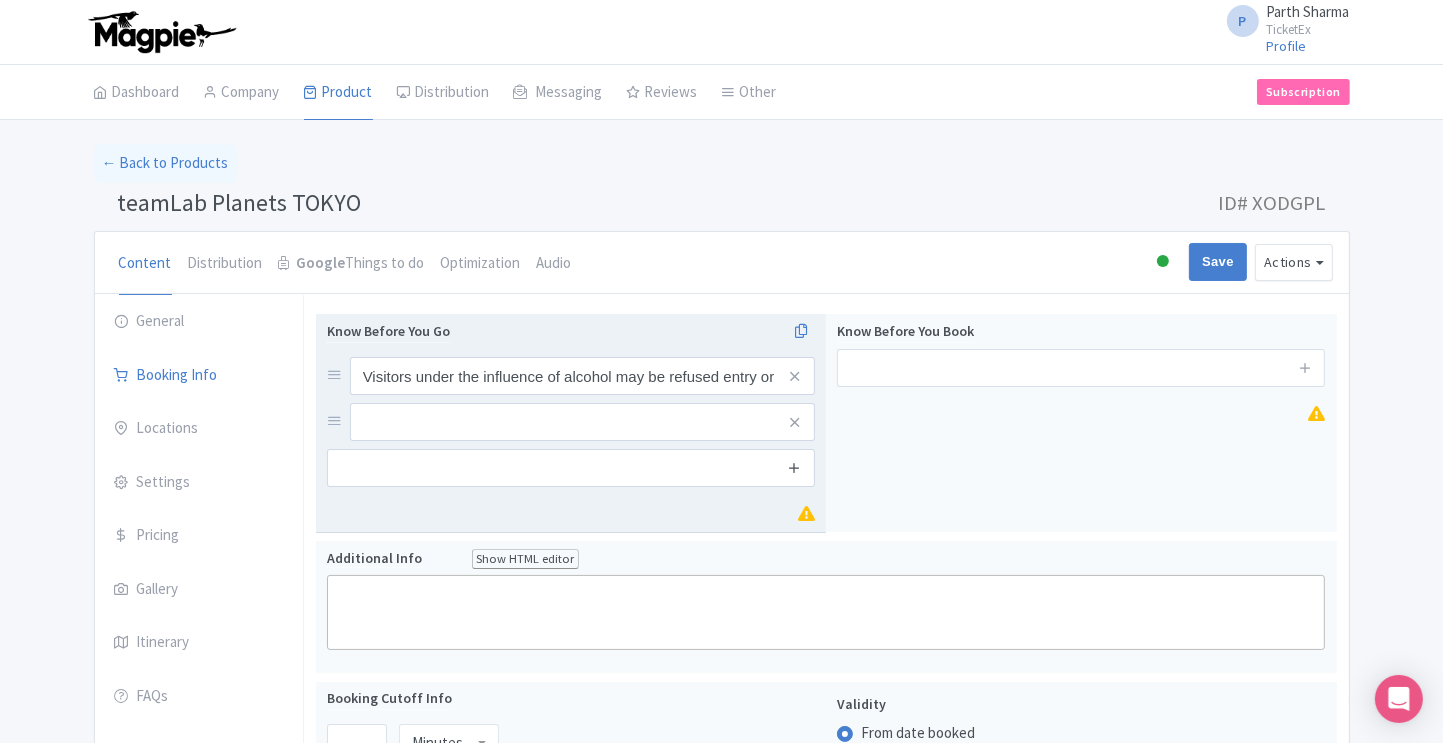 click at bounding box center (794, 467) 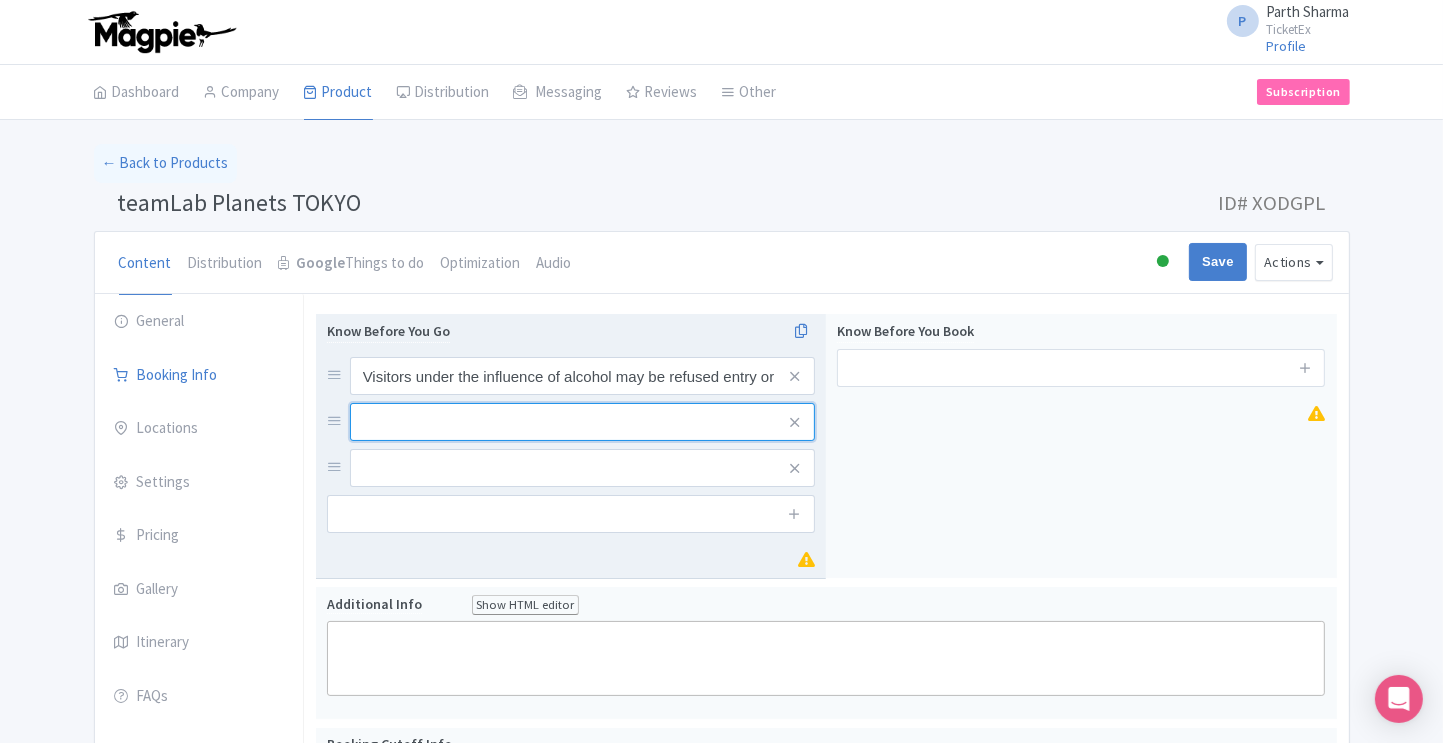 click at bounding box center [582, 376] 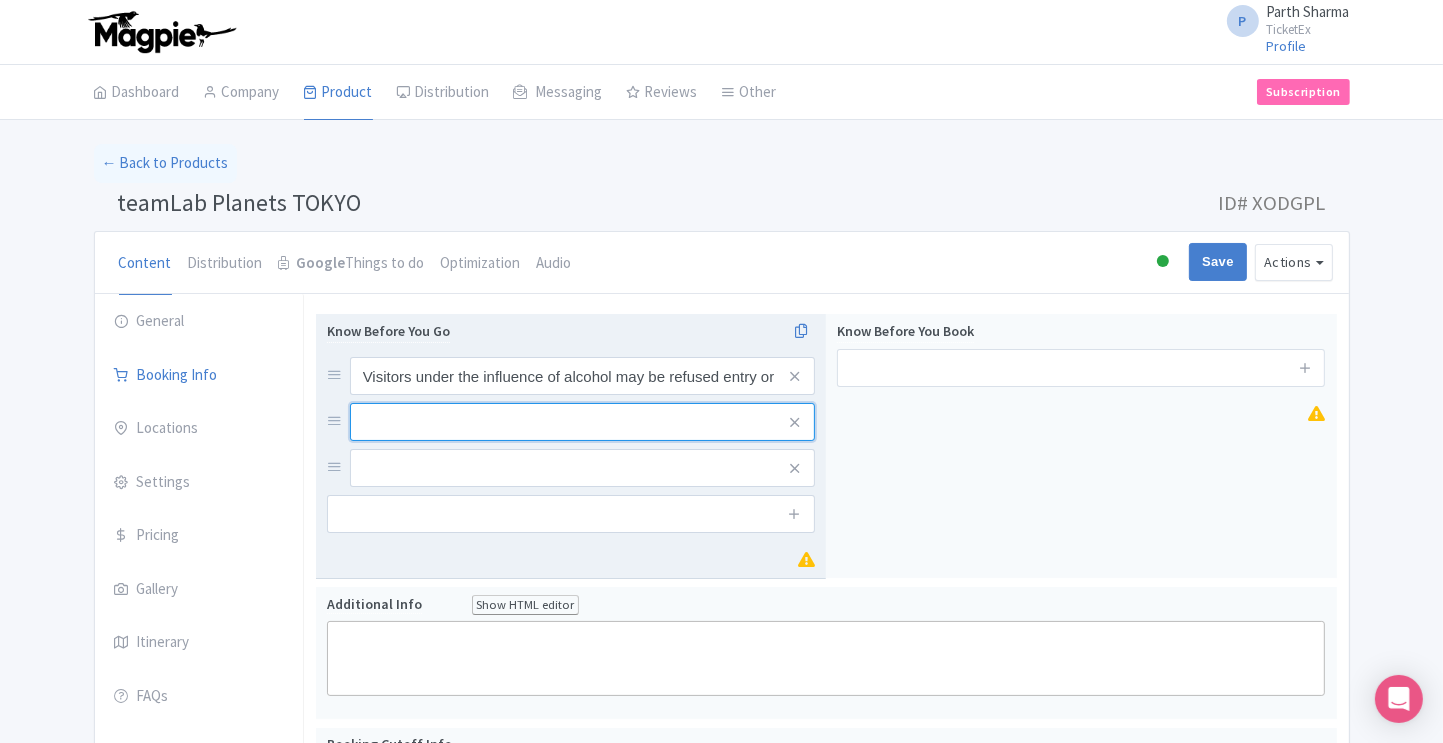 click at bounding box center [582, 376] 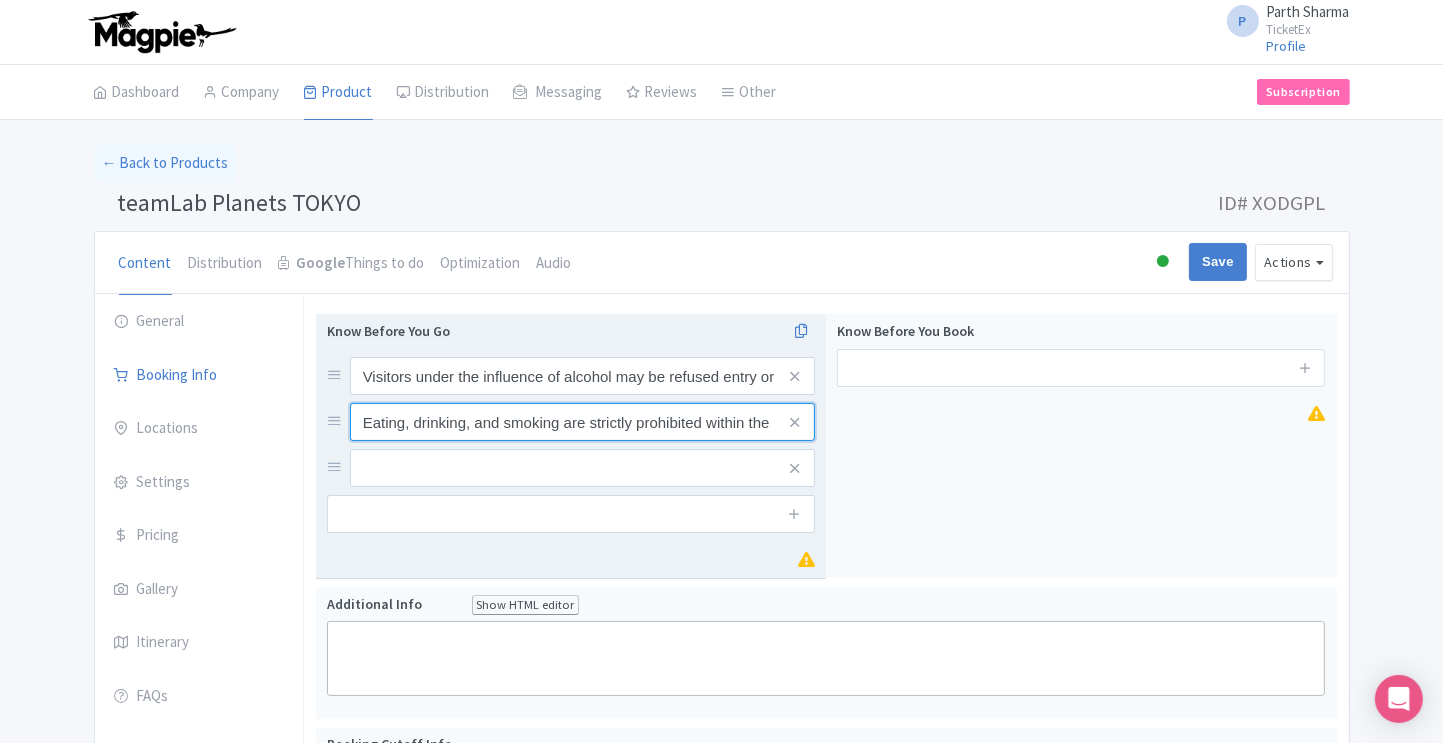 scroll, scrollTop: 0, scrollLeft: 60, axis: horizontal 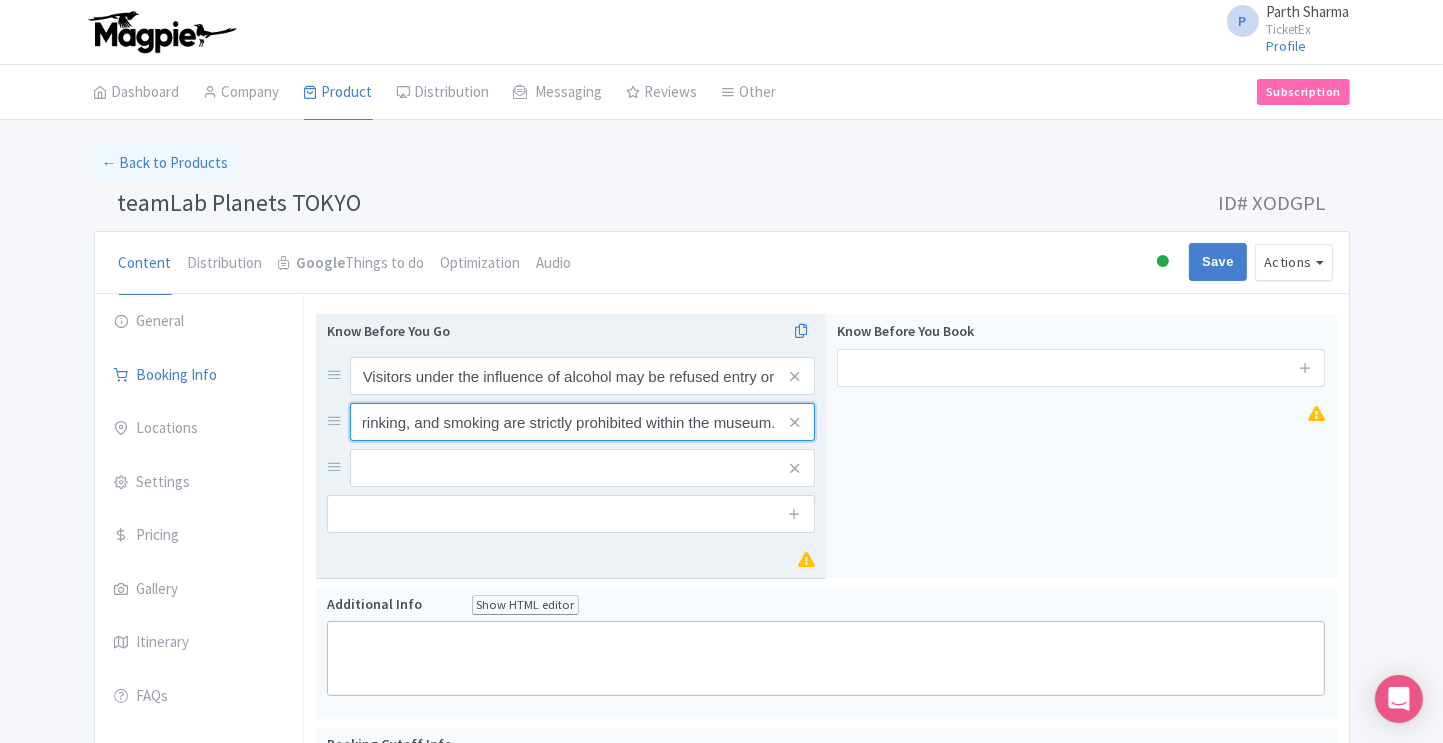 type on "Eating, drinking, and smoking are strictly prohibited within the museum." 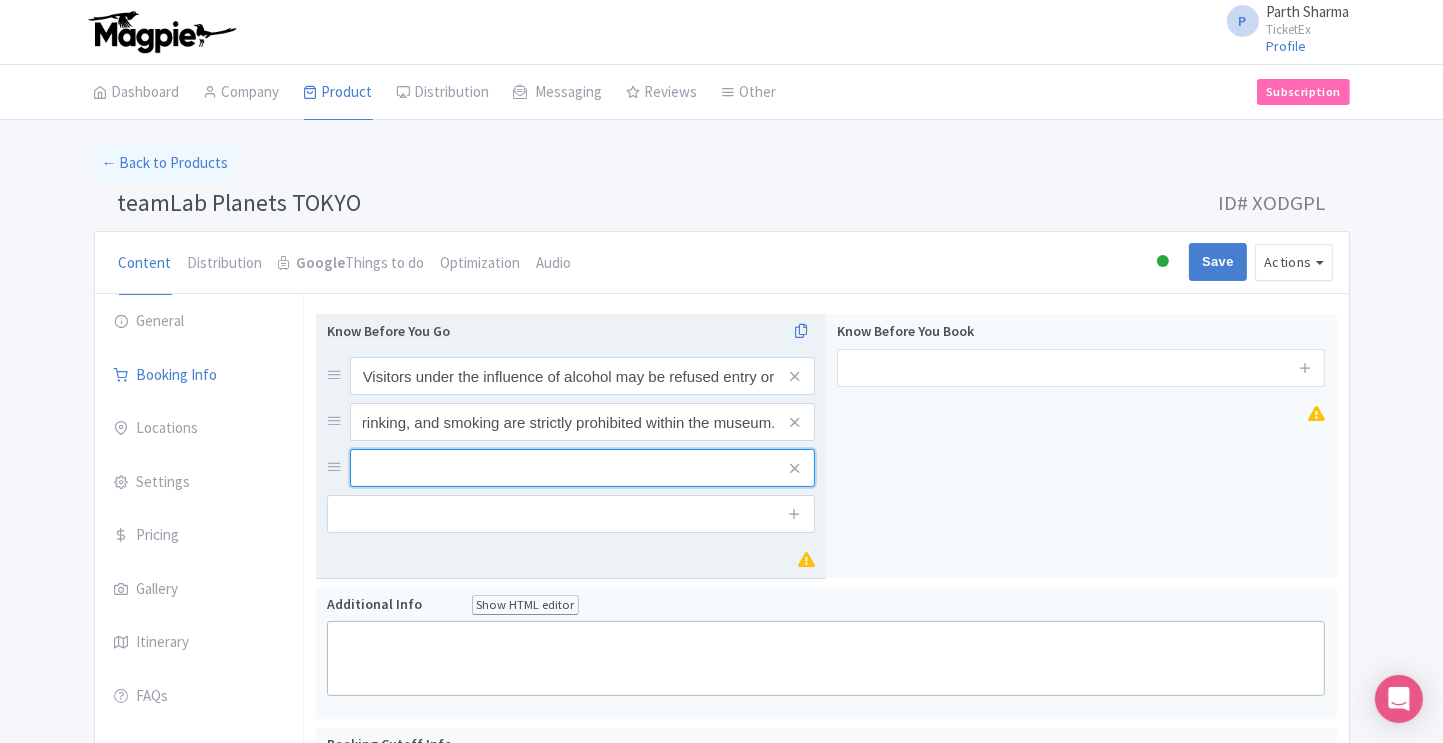 scroll, scrollTop: 0, scrollLeft: 0, axis: both 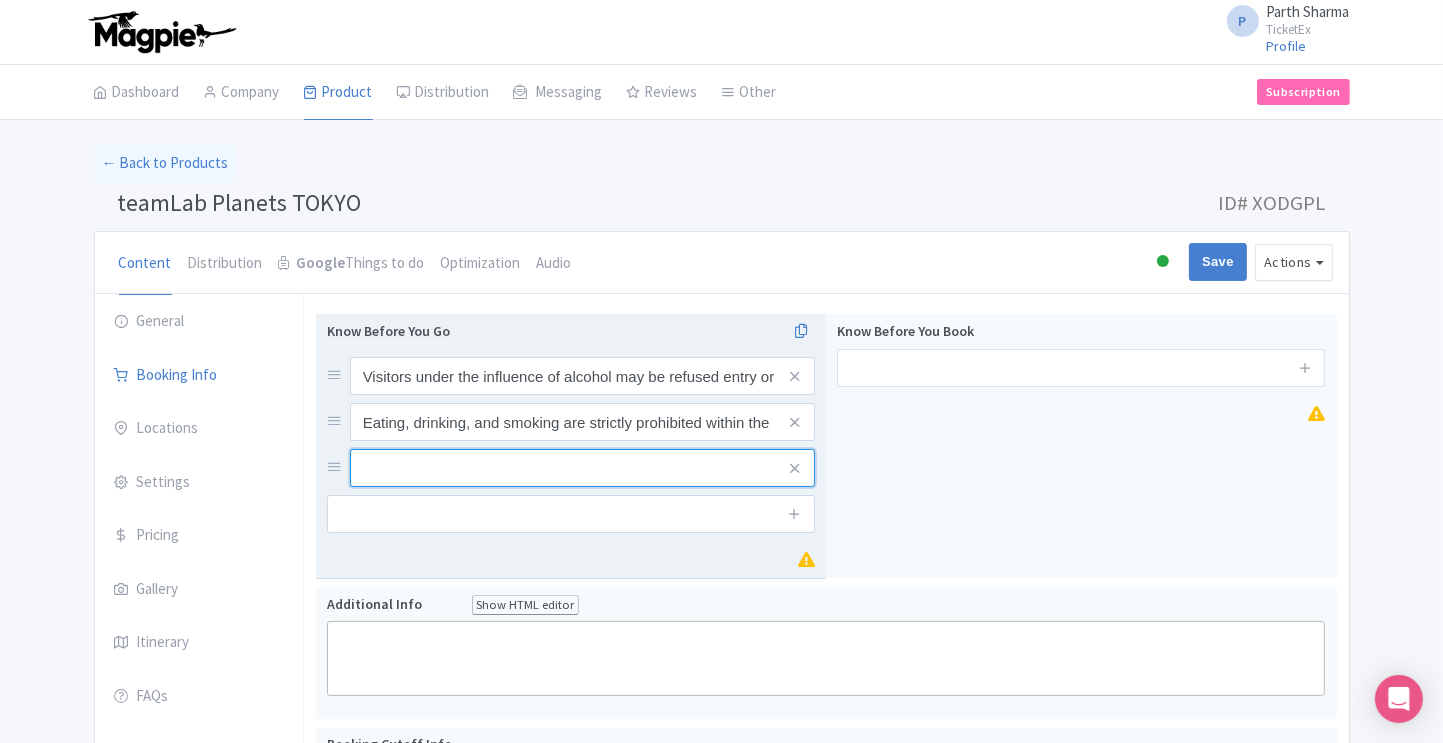 click at bounding box center (582, 376) 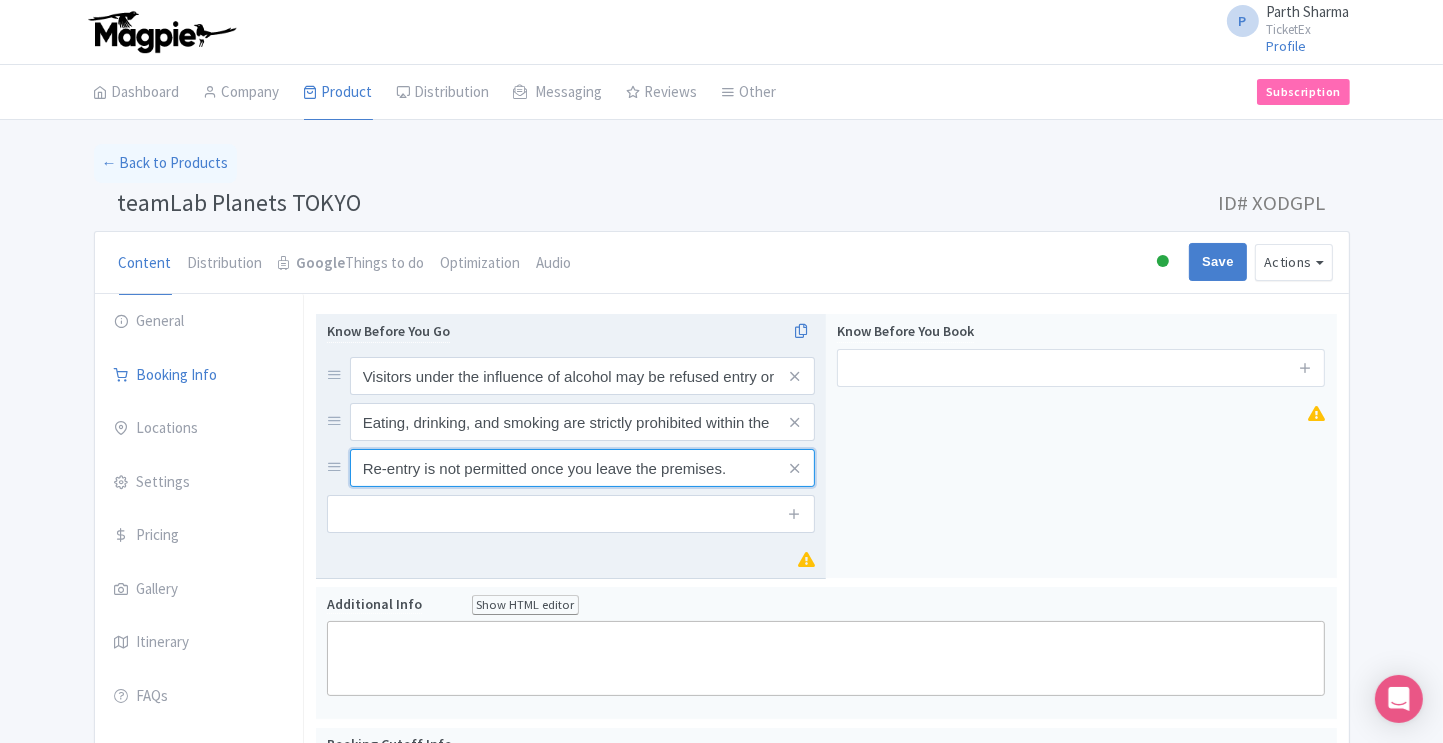type on "Re-entry is not permitted once you leave the premises." 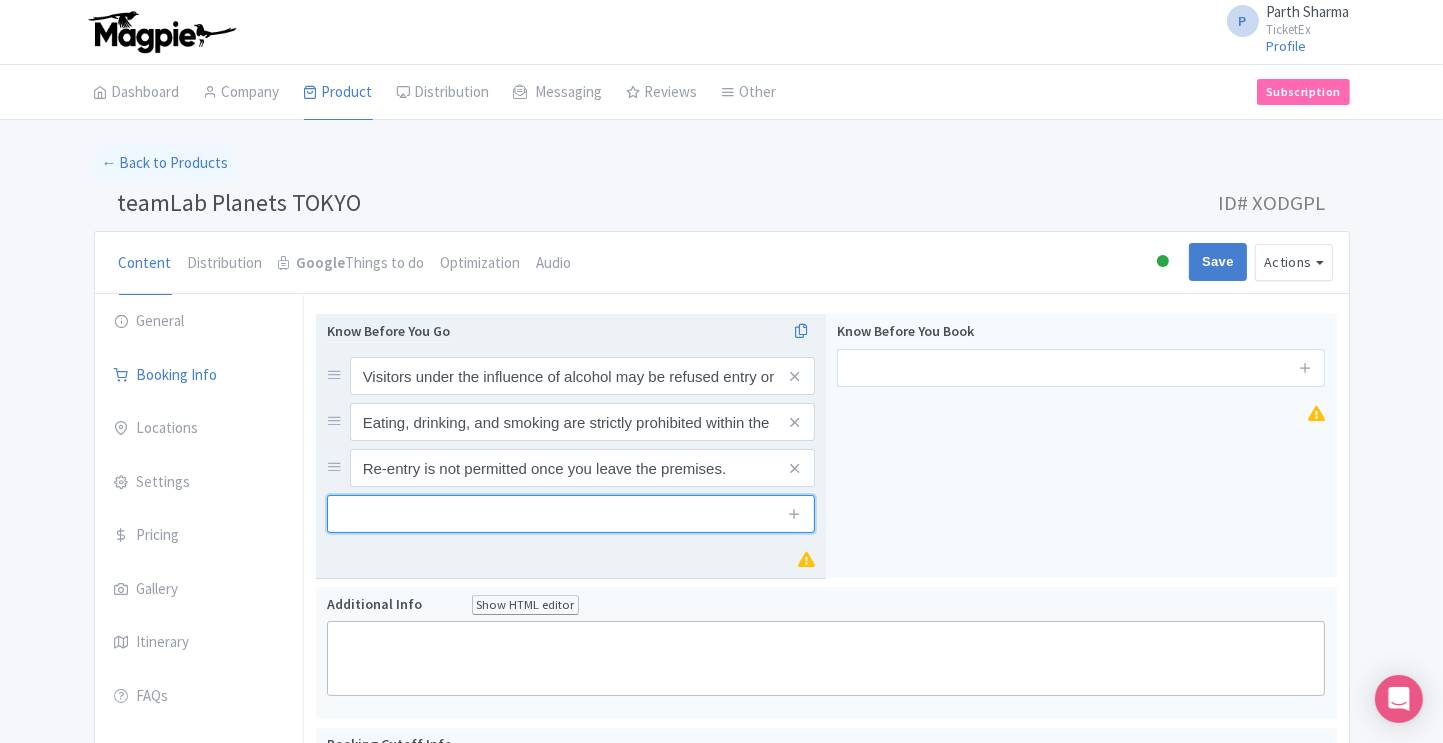 click at bounding box center (571, 514) 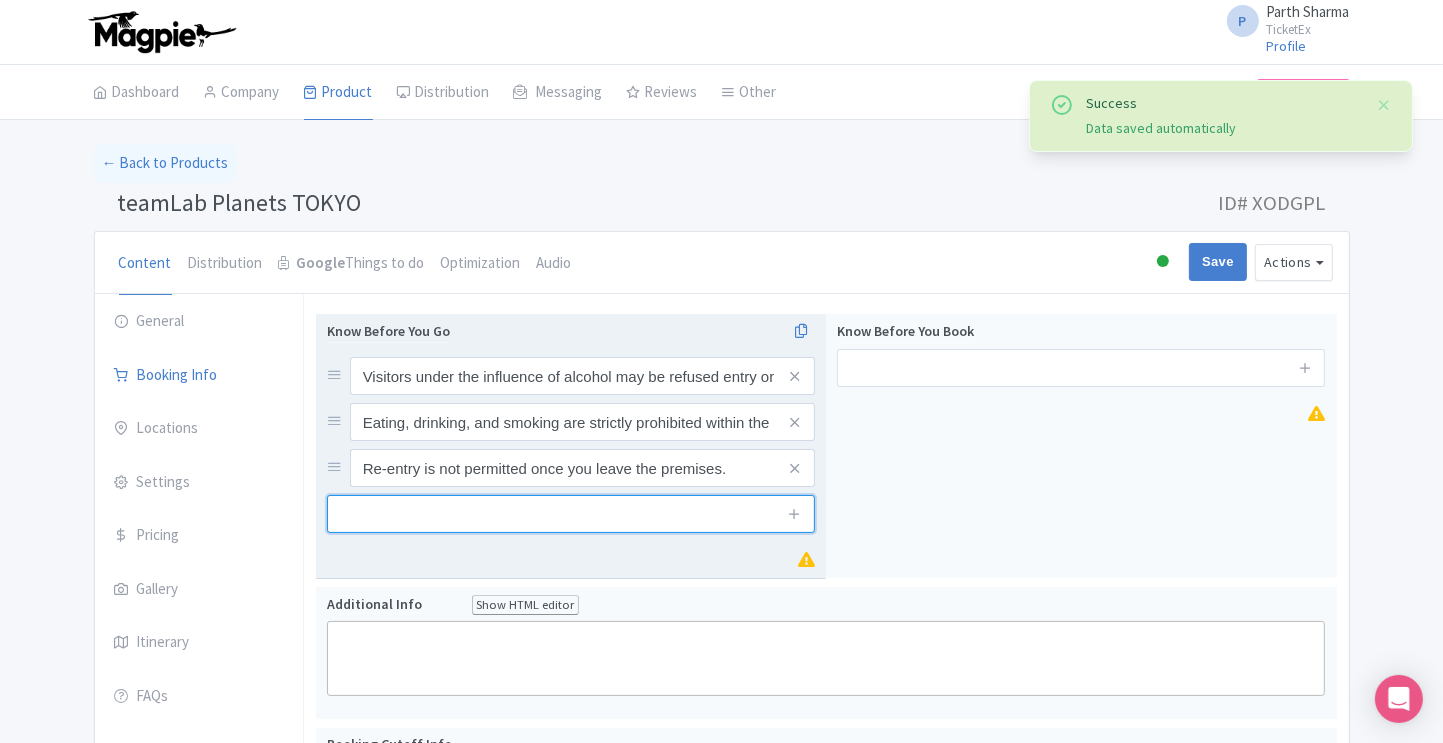 click at bounding box center [571, 514] 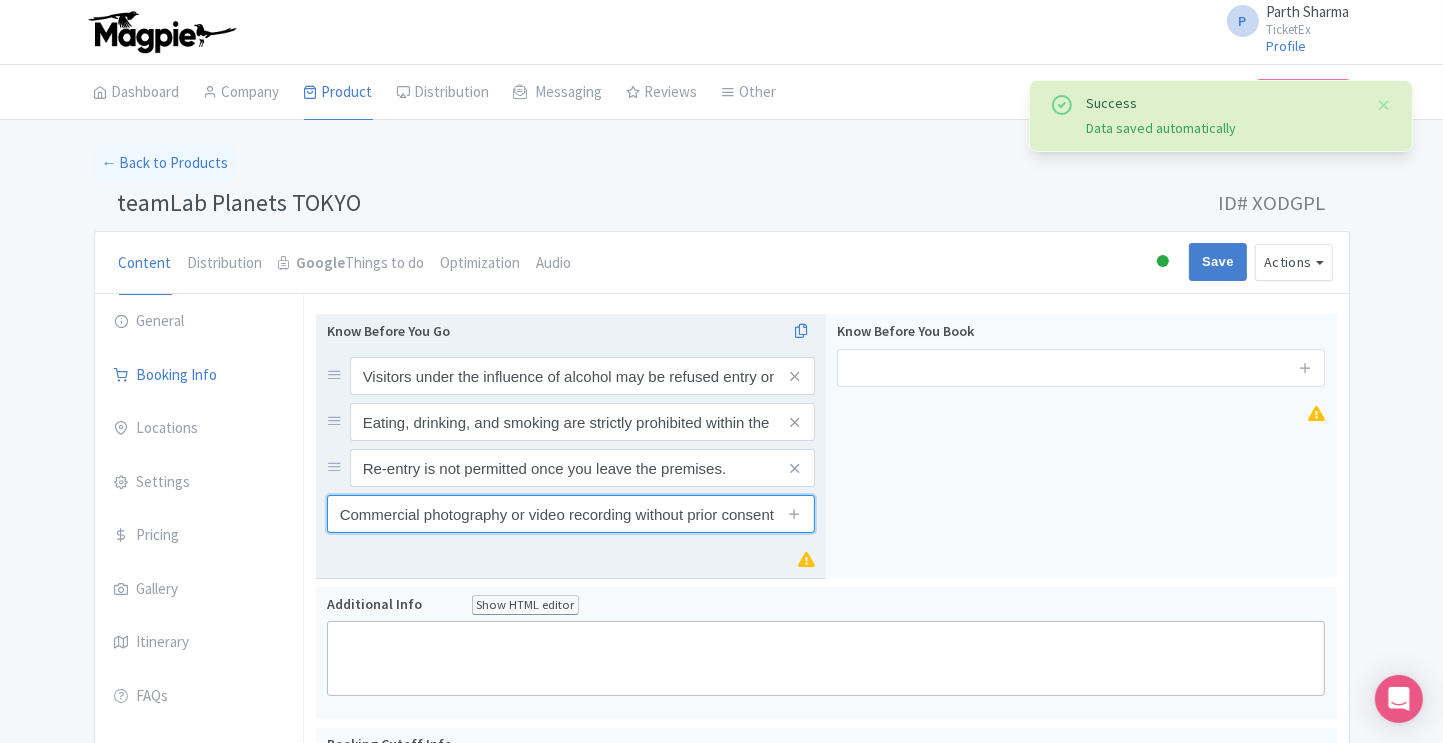 click on "Commercial photography or video recording without prior consent is prohibited." at bounding box center (571, 514) 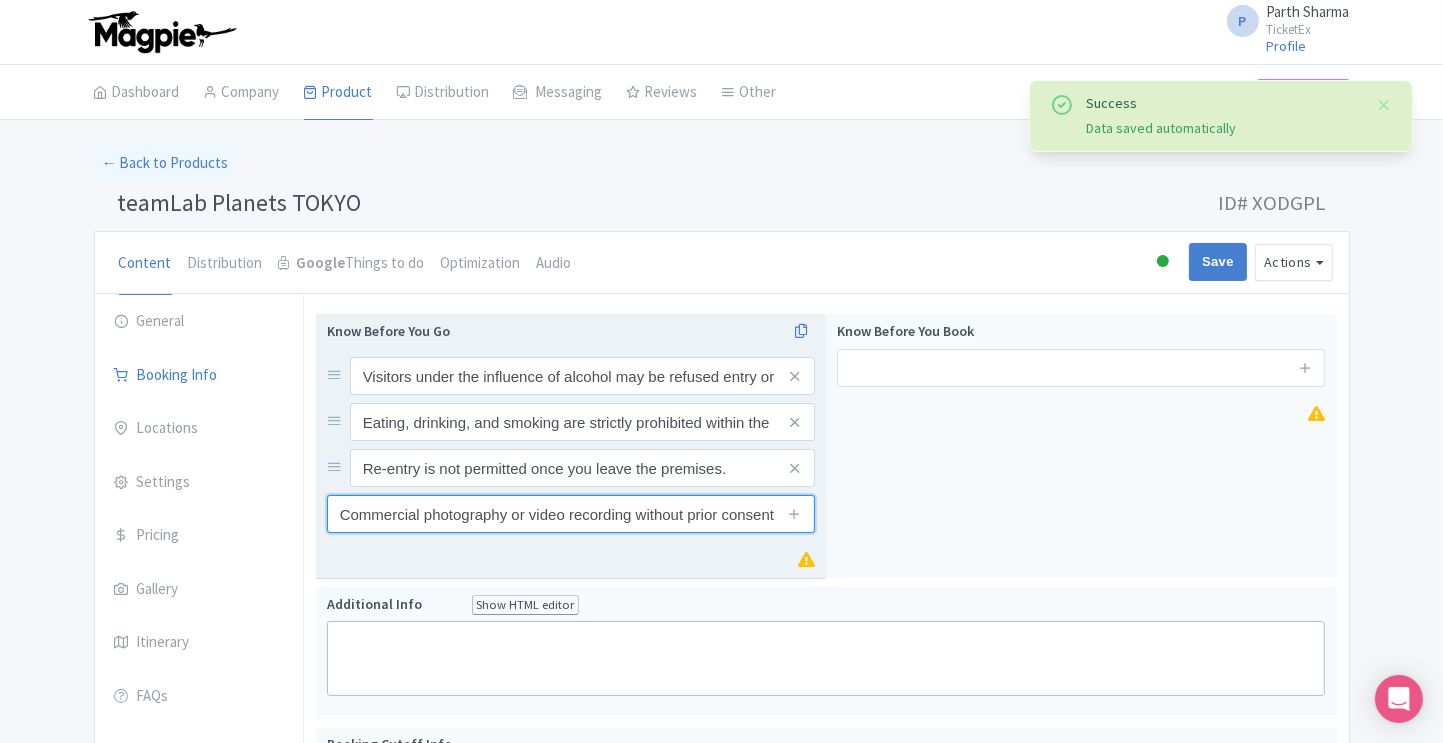 scroll, scrollTop: 0, scrollLeft: 88, axis: horizontal 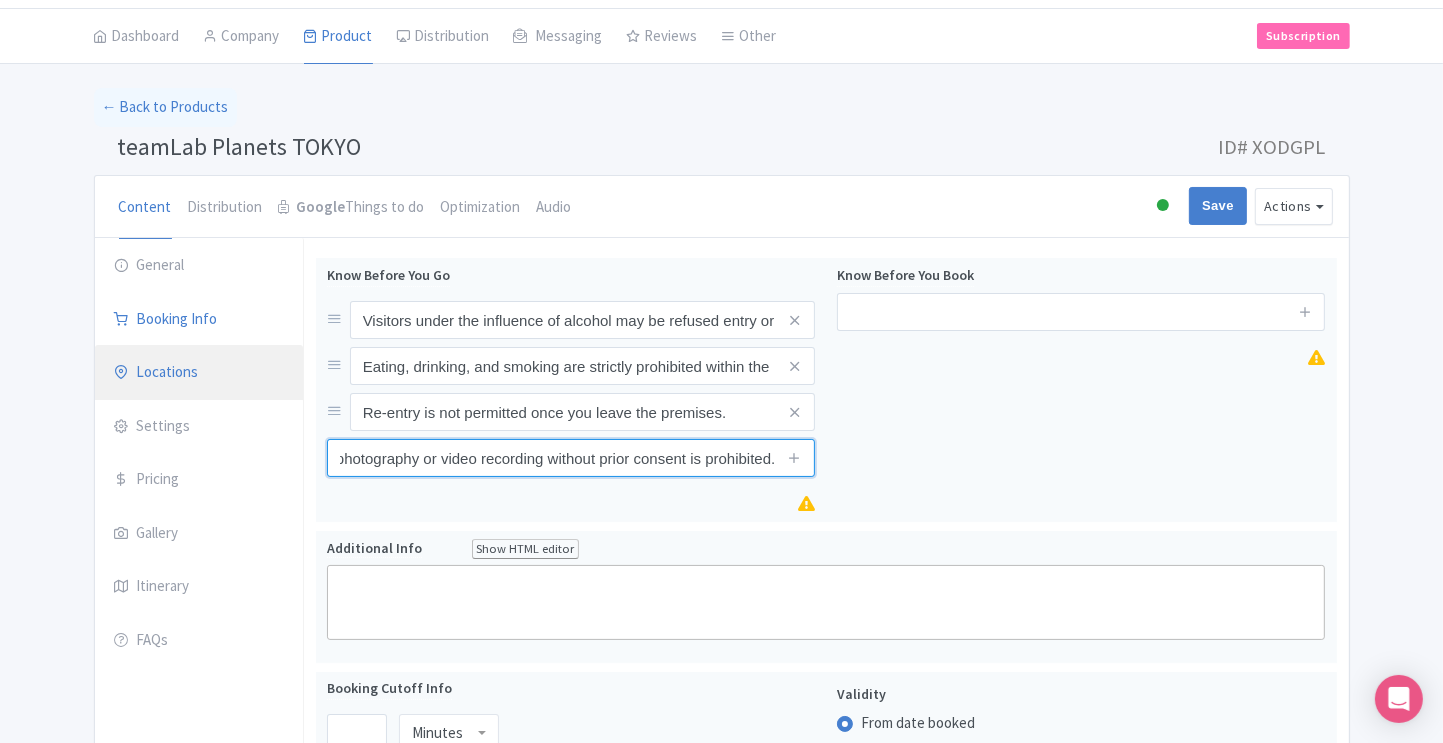 type on "Commercial photography or video recording without prior consent is prohibited." 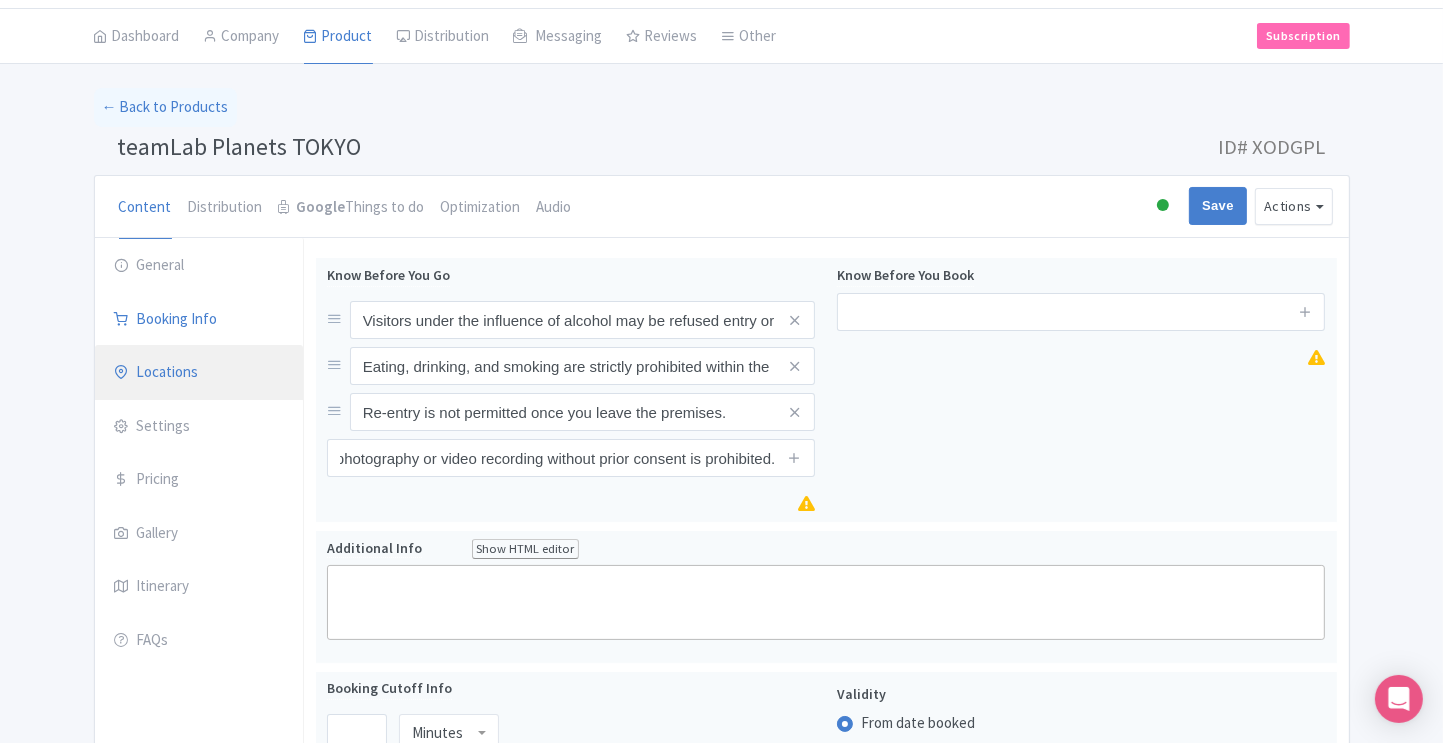 scroll, scrollTop: 0, scrollLeft: 0, axis: both 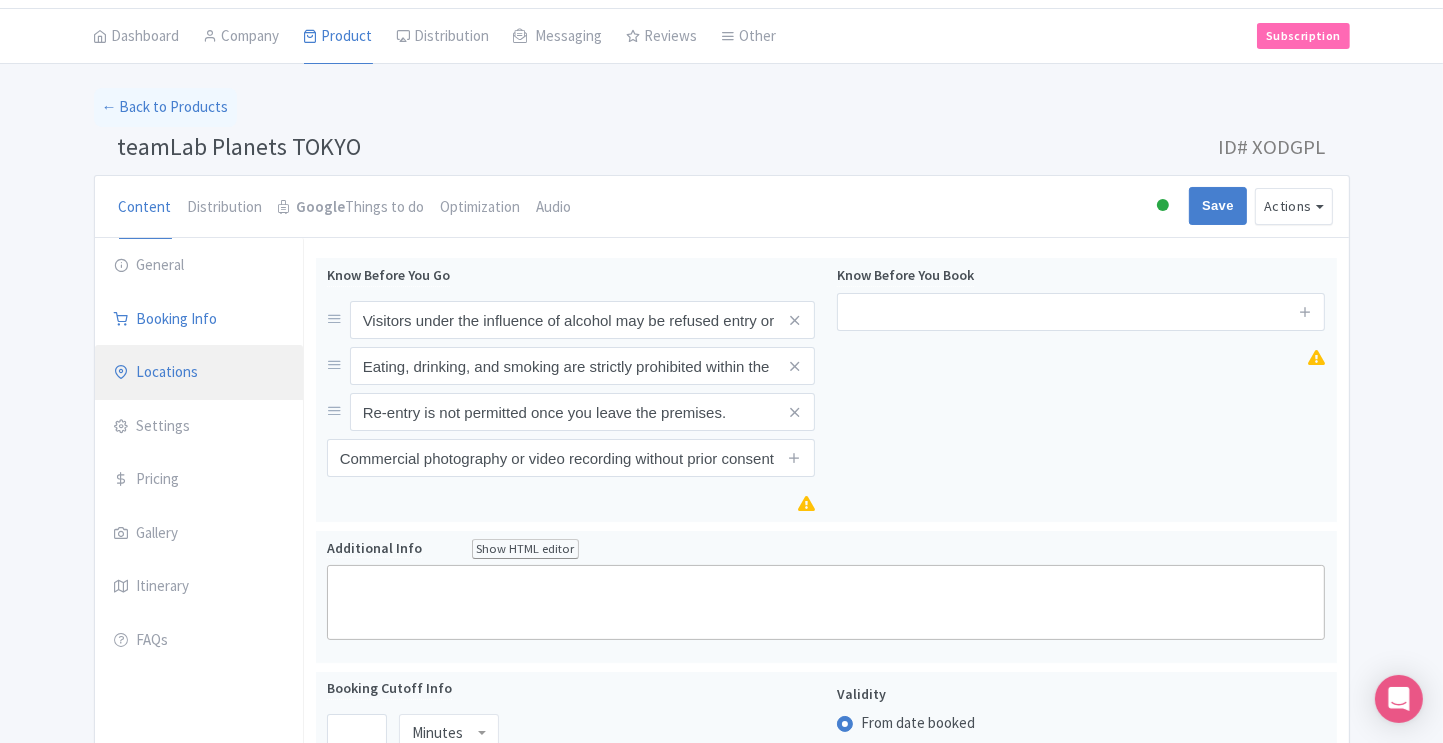 click on "Locations" at bounding box center [199, 373] 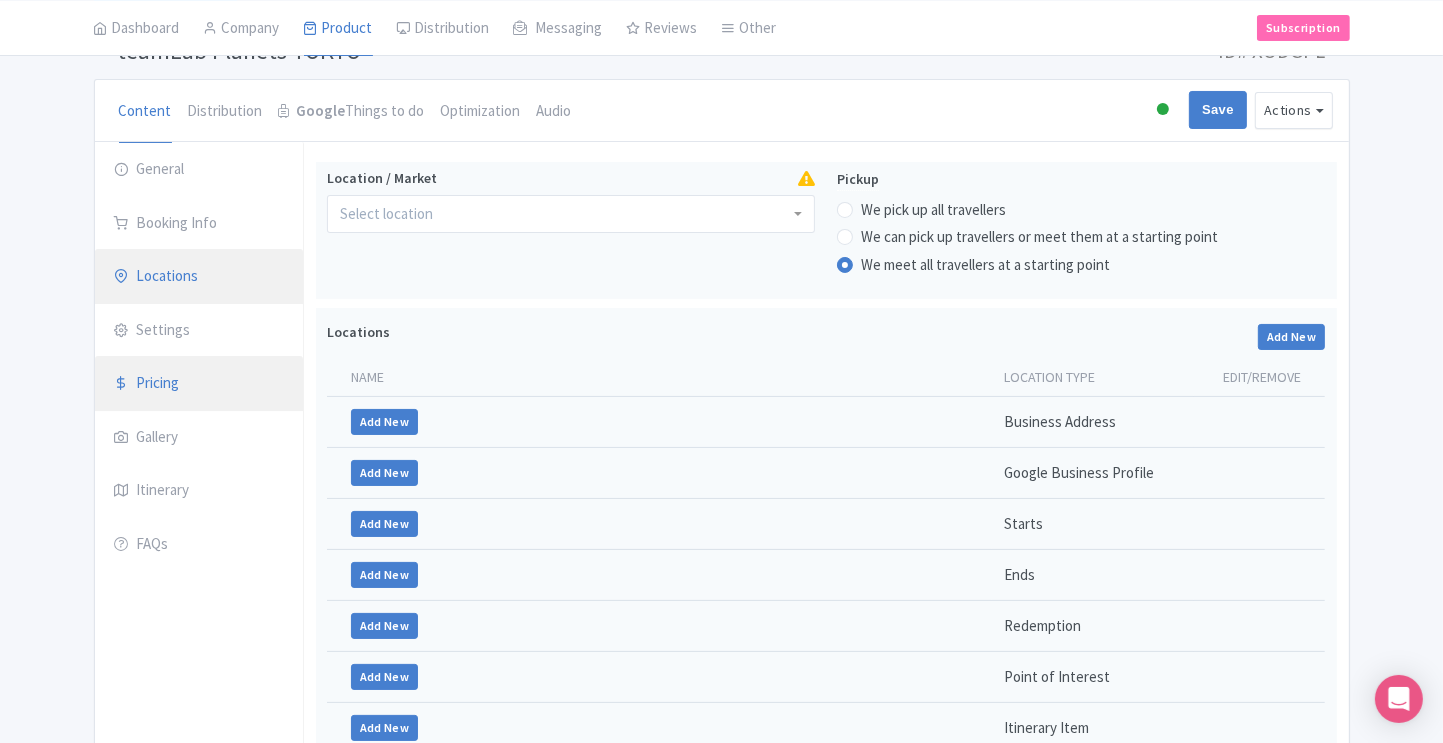 scroll, scrollTop: 144, scrollLeft: 0, axis: vertical 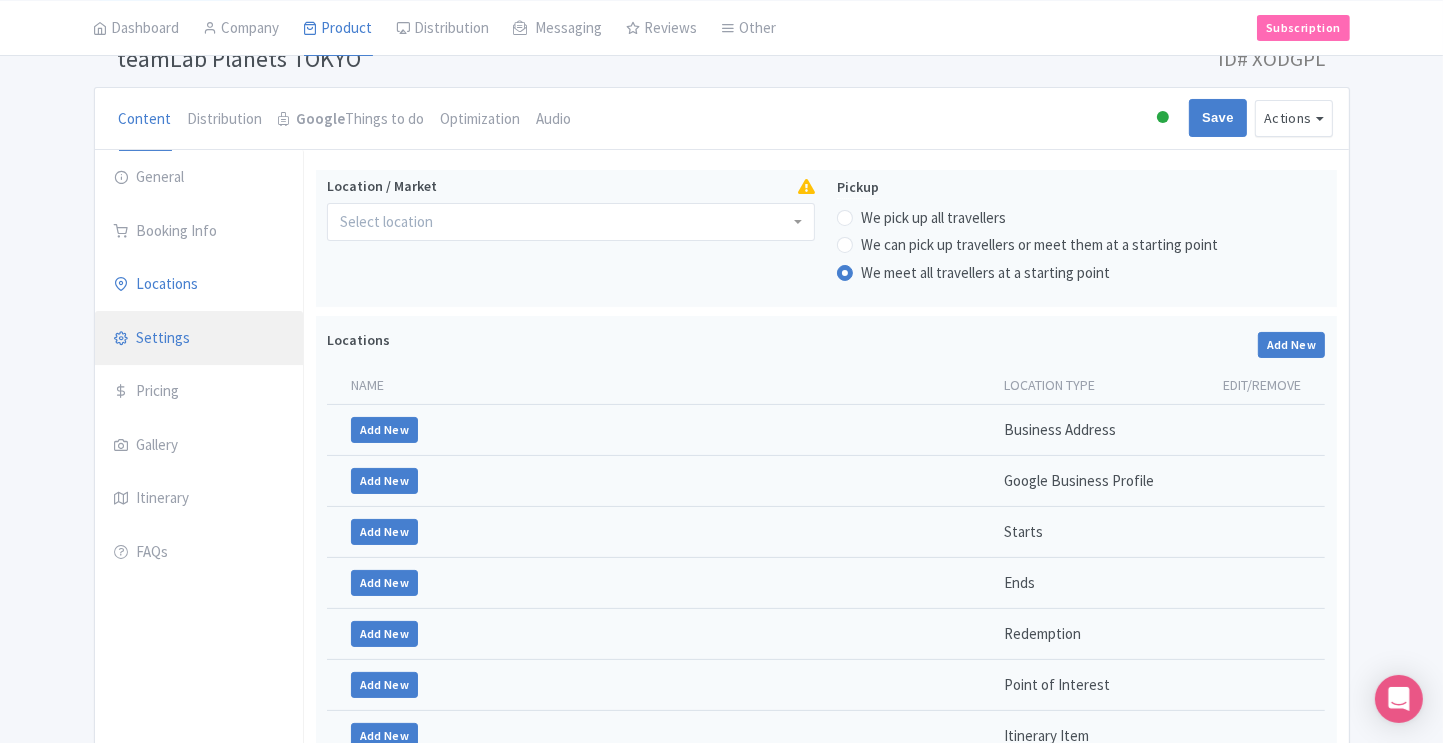 click on "Settings" at bounding box center [199, 339] 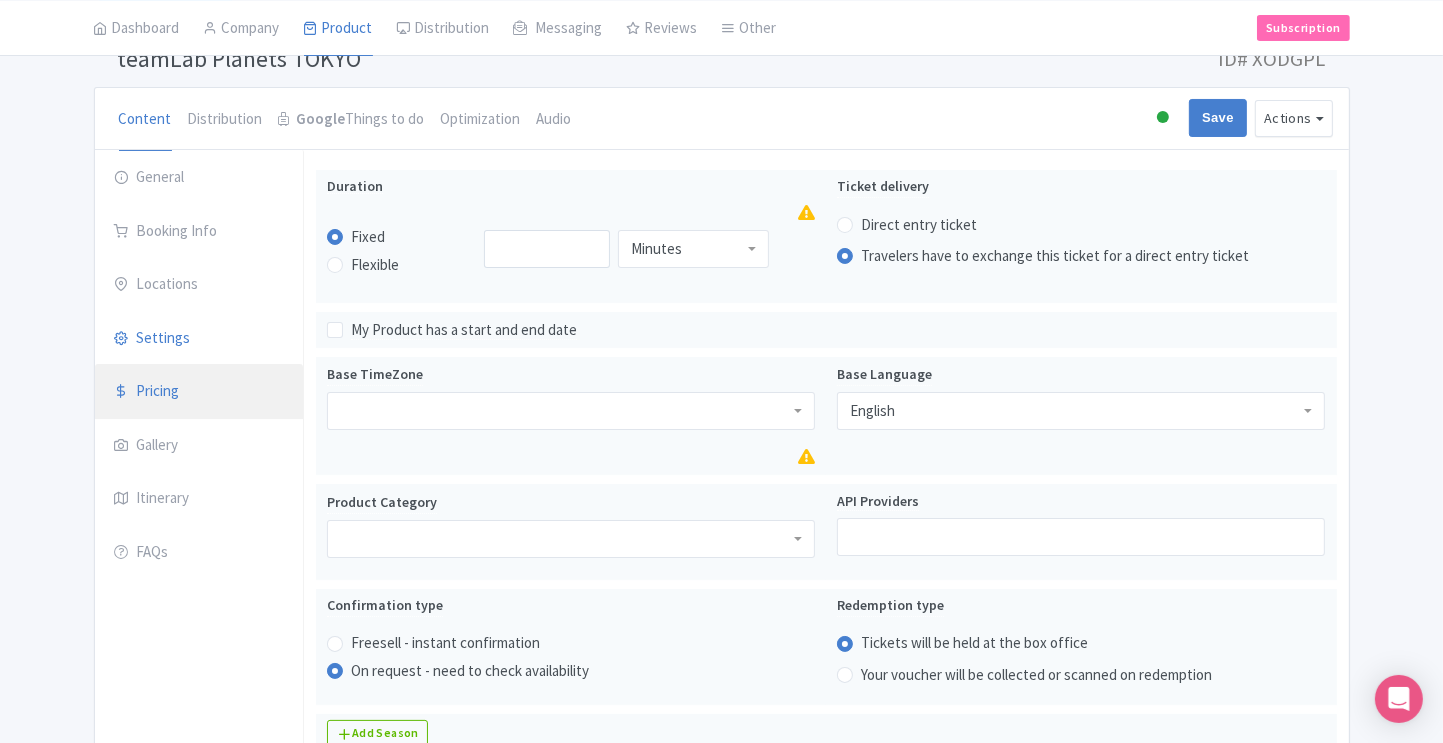 click on "Pricing" at bounding box center [199, 392] 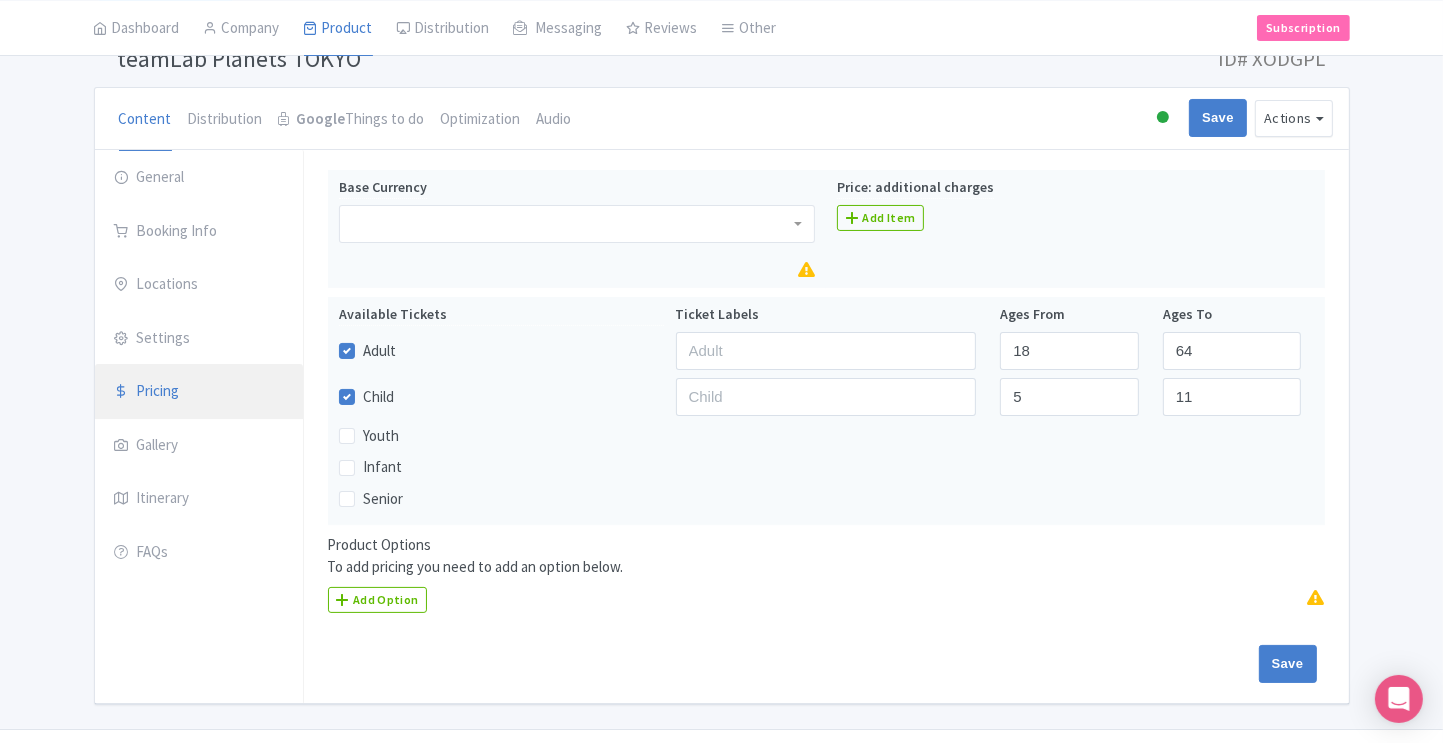 scroll, scrollTop: 188, scrollLeft: 0, axis: vertical 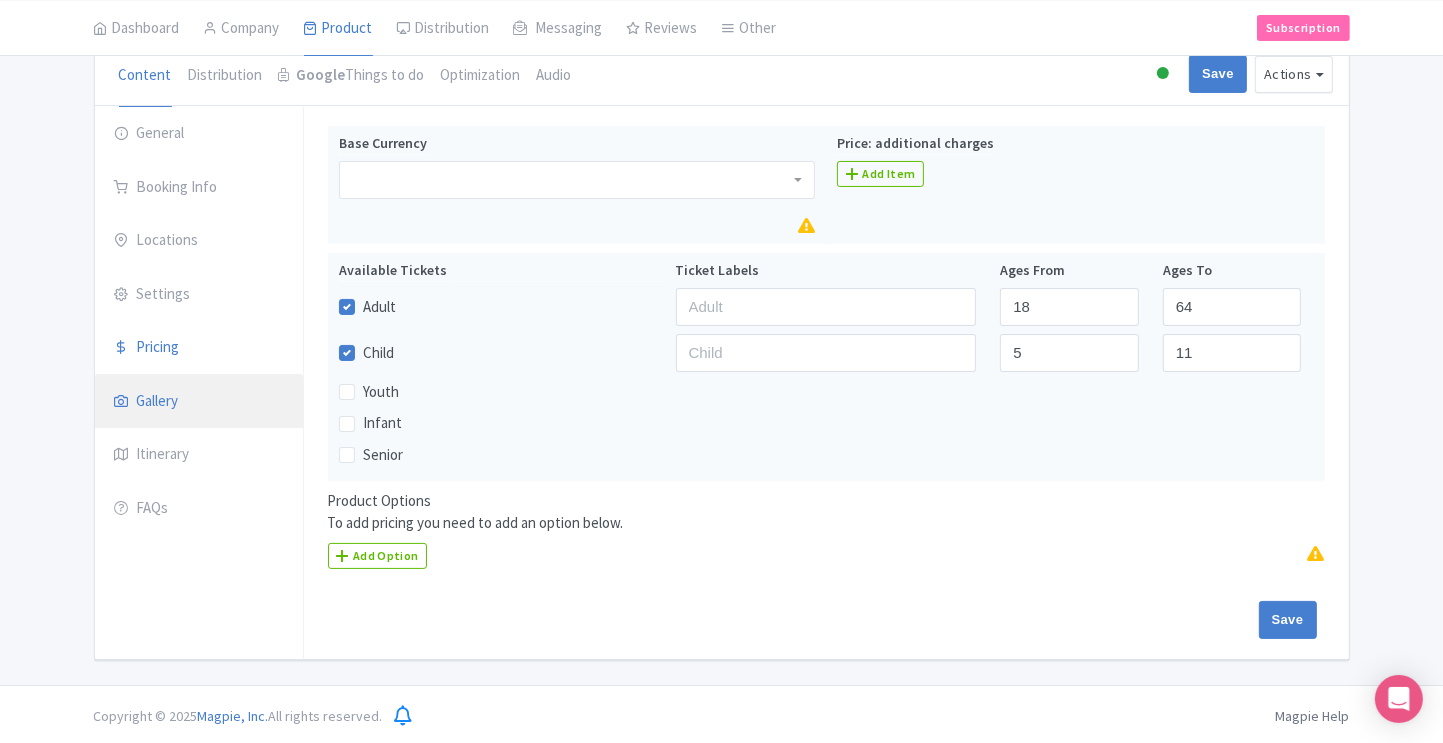 click on "Gallery" at bounding box center (199, 402) 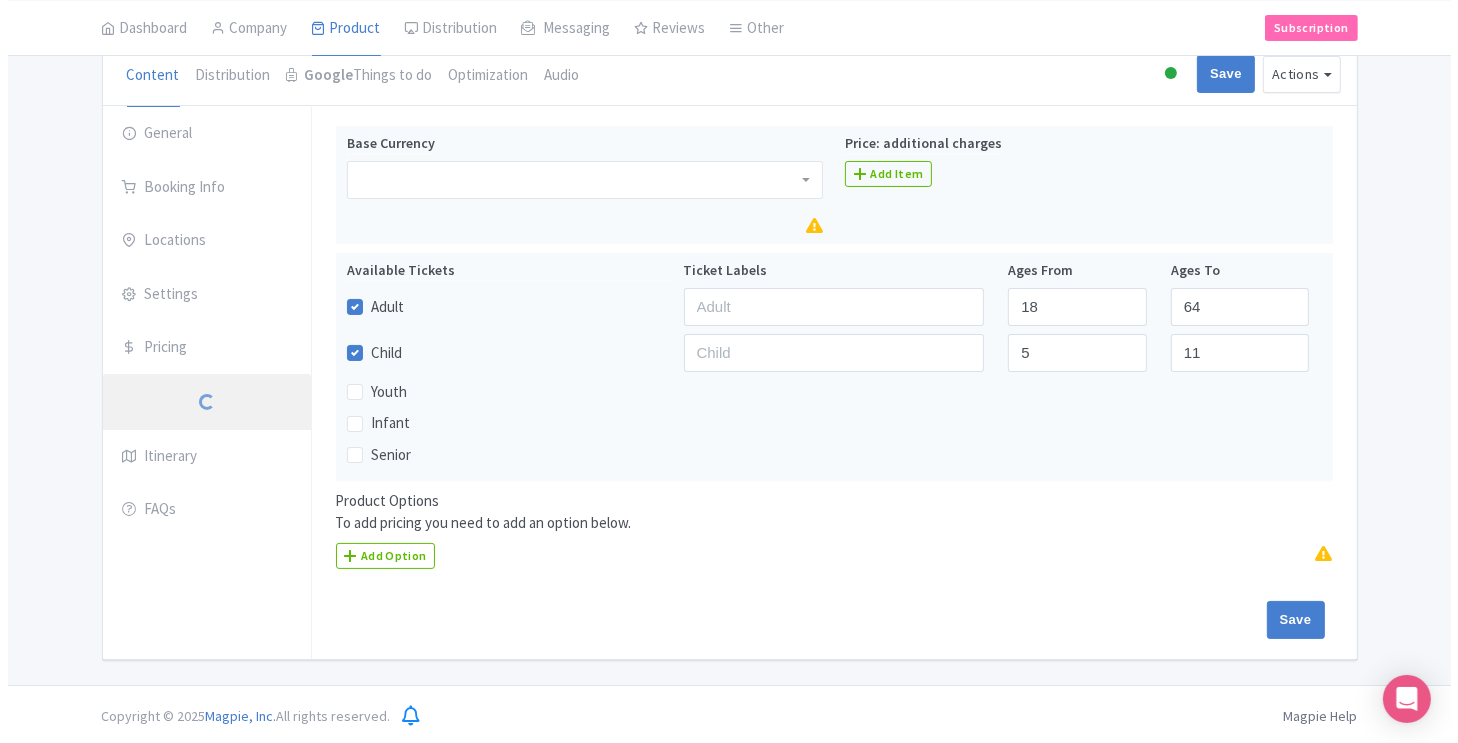 scroll, scrollTop: 71, scrollLeft: 0, axis: vertical 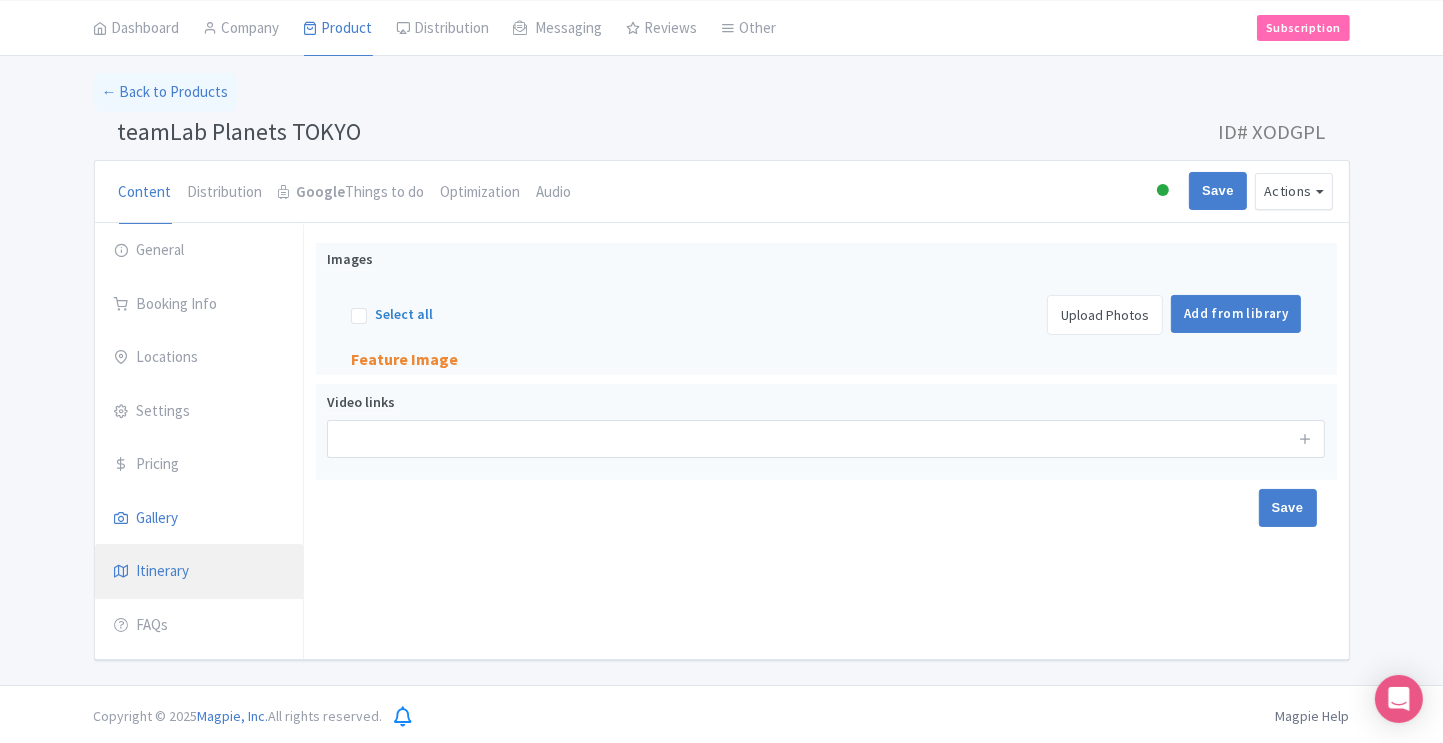 click on "Itinerary" at bounding box center (199, 572) 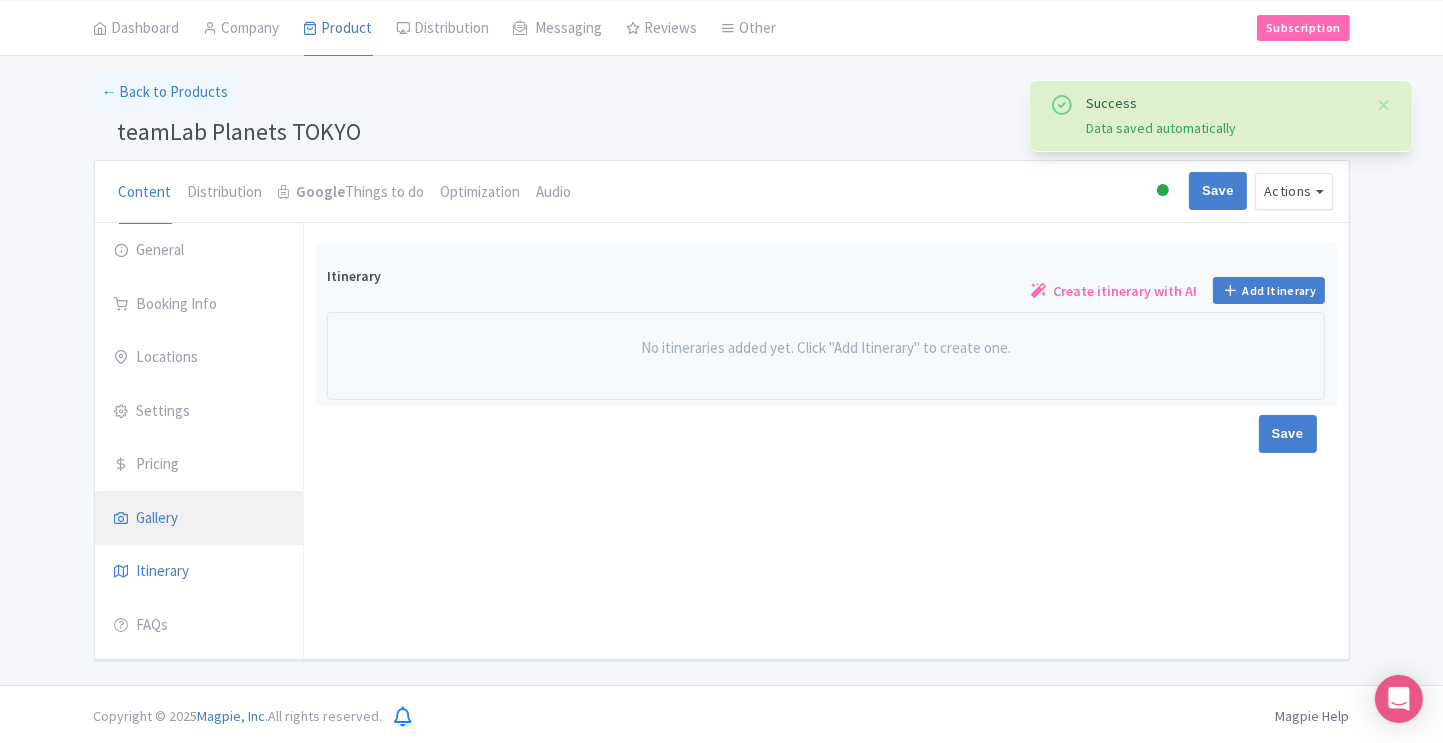 click on "Gallery" at bounding box center (199, 519) 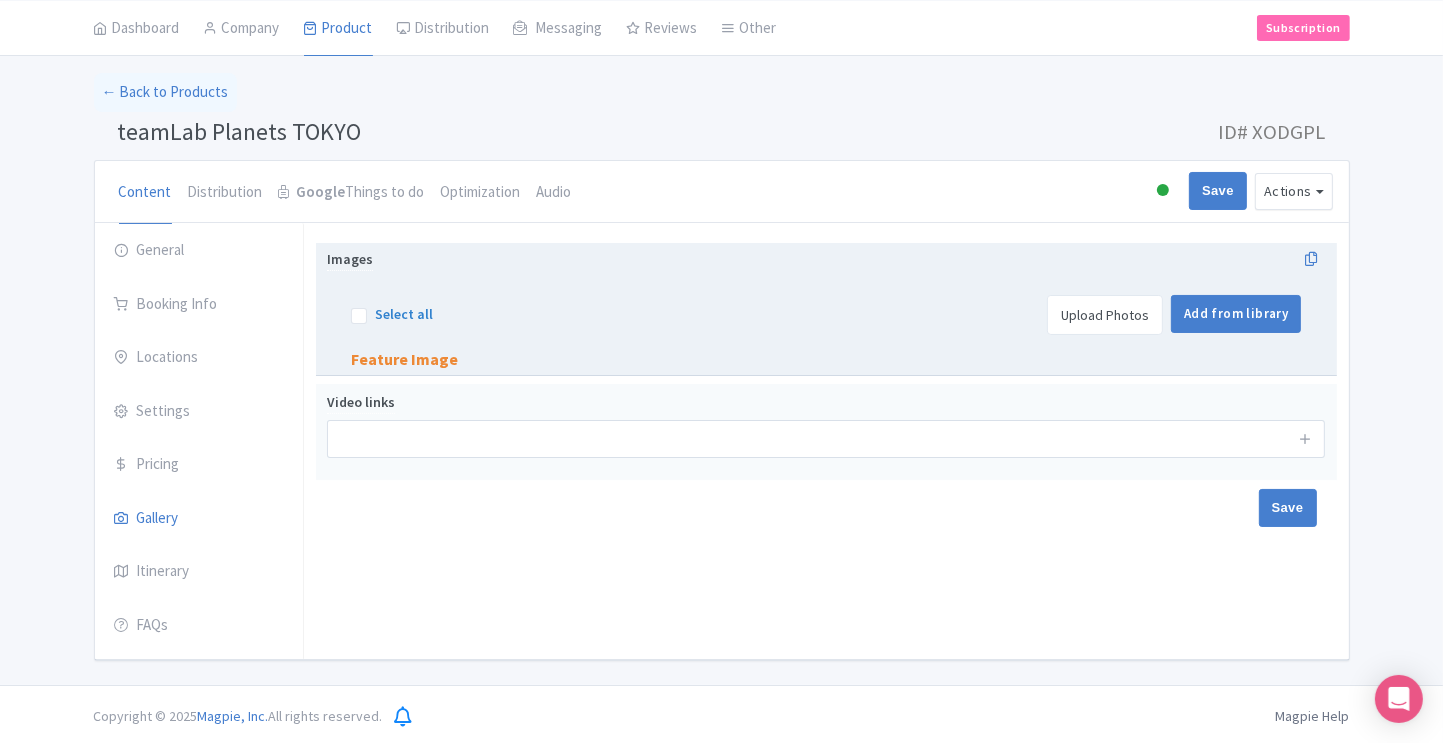 click on "Upload Photos" at bounding box center (1105, 315) 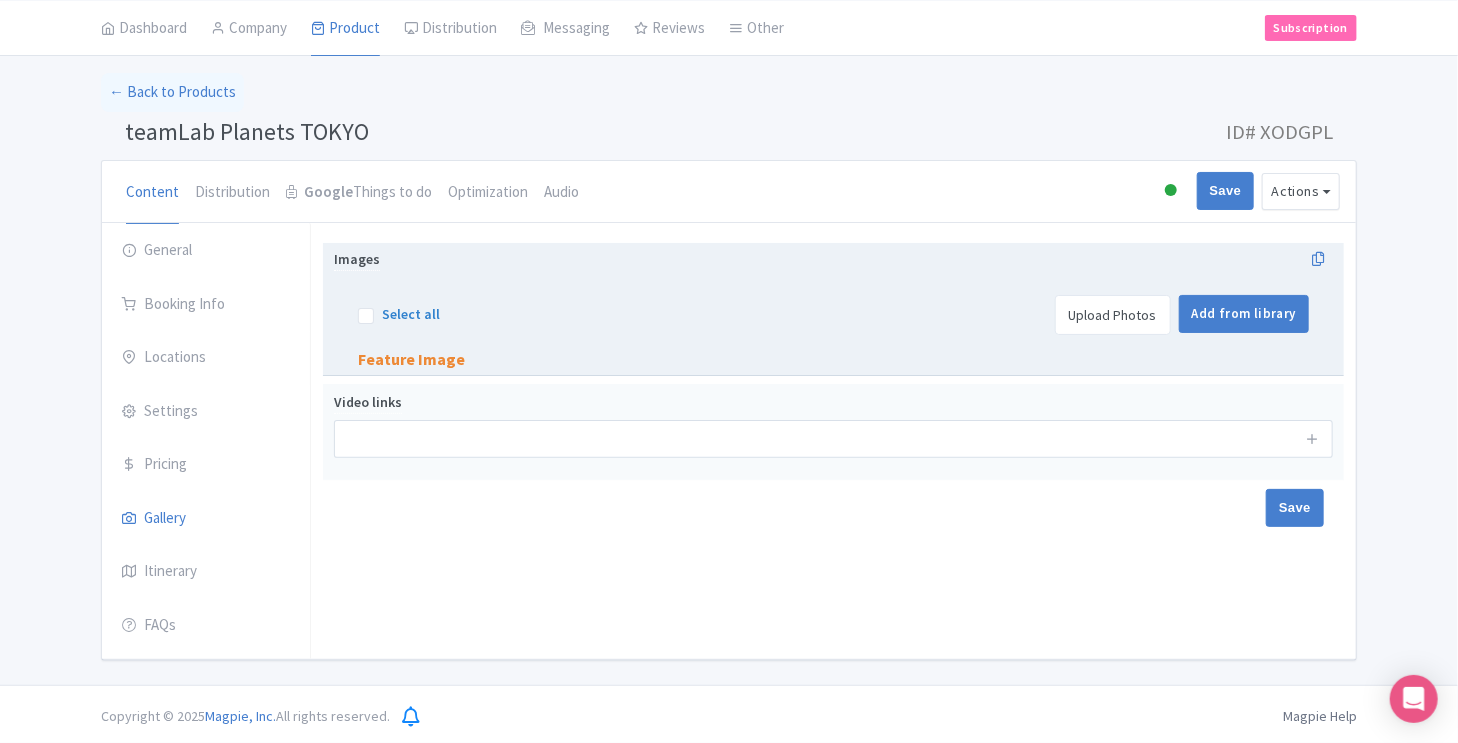 click on "Upload Photos" at bounding box center (1113, 315) 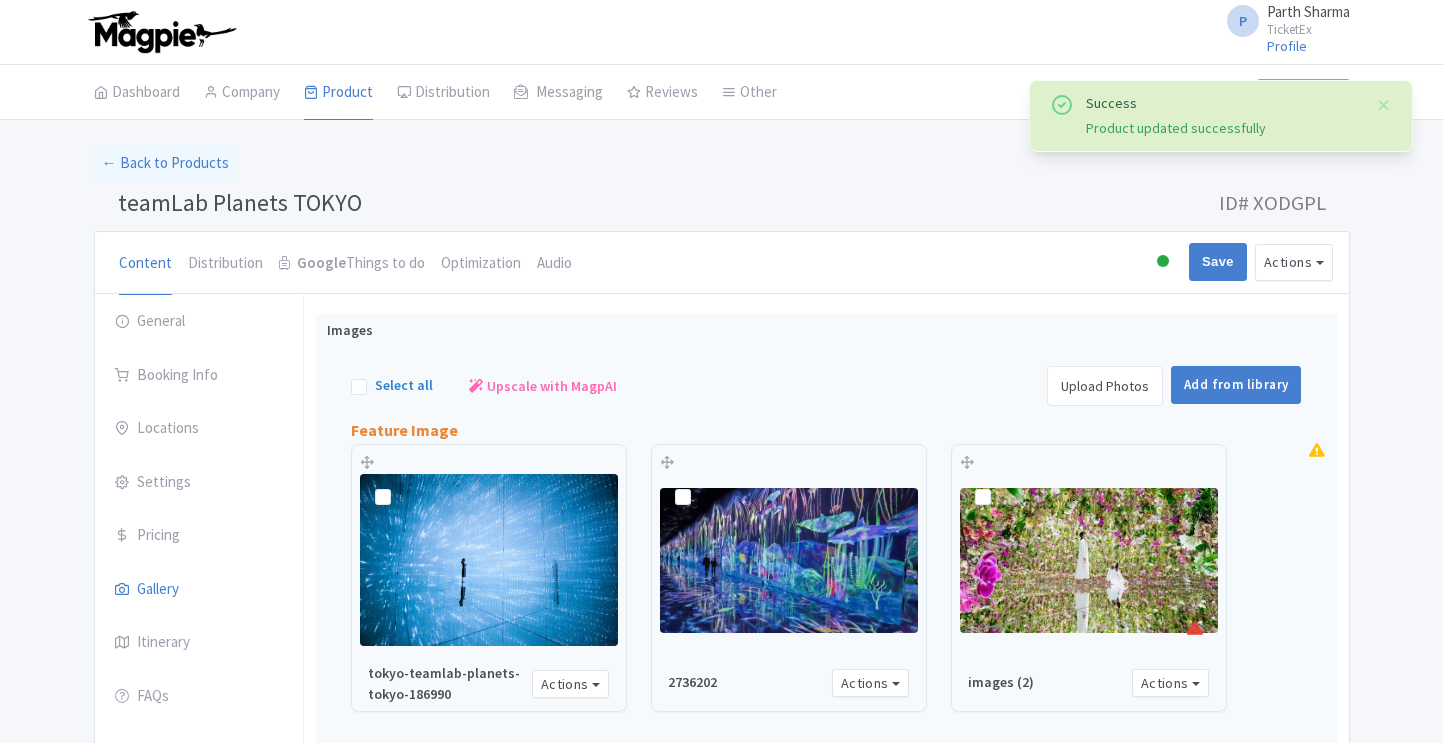 scroll, scrollTop: 71, scrollLeft: 0, axis: vertical 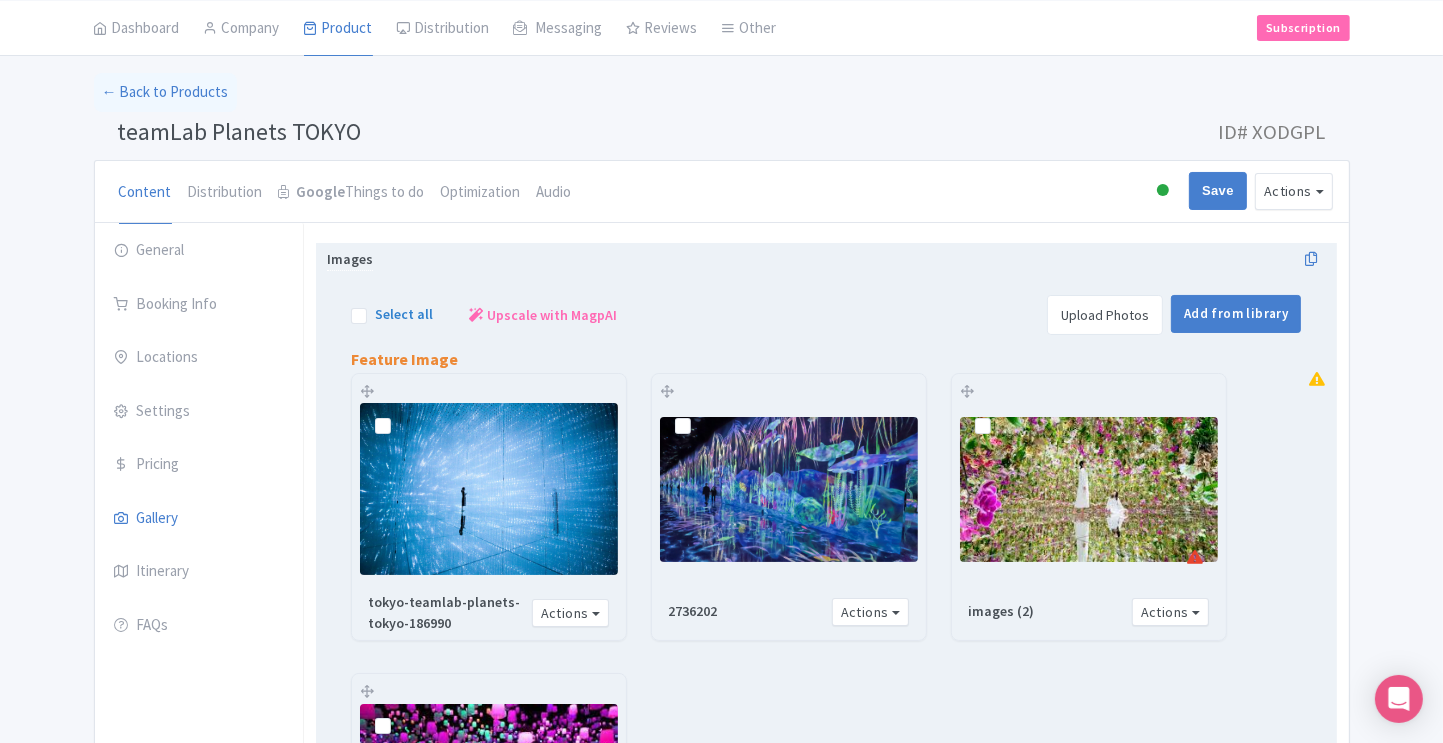 click on "Select all" at bounding box center [392, 315] 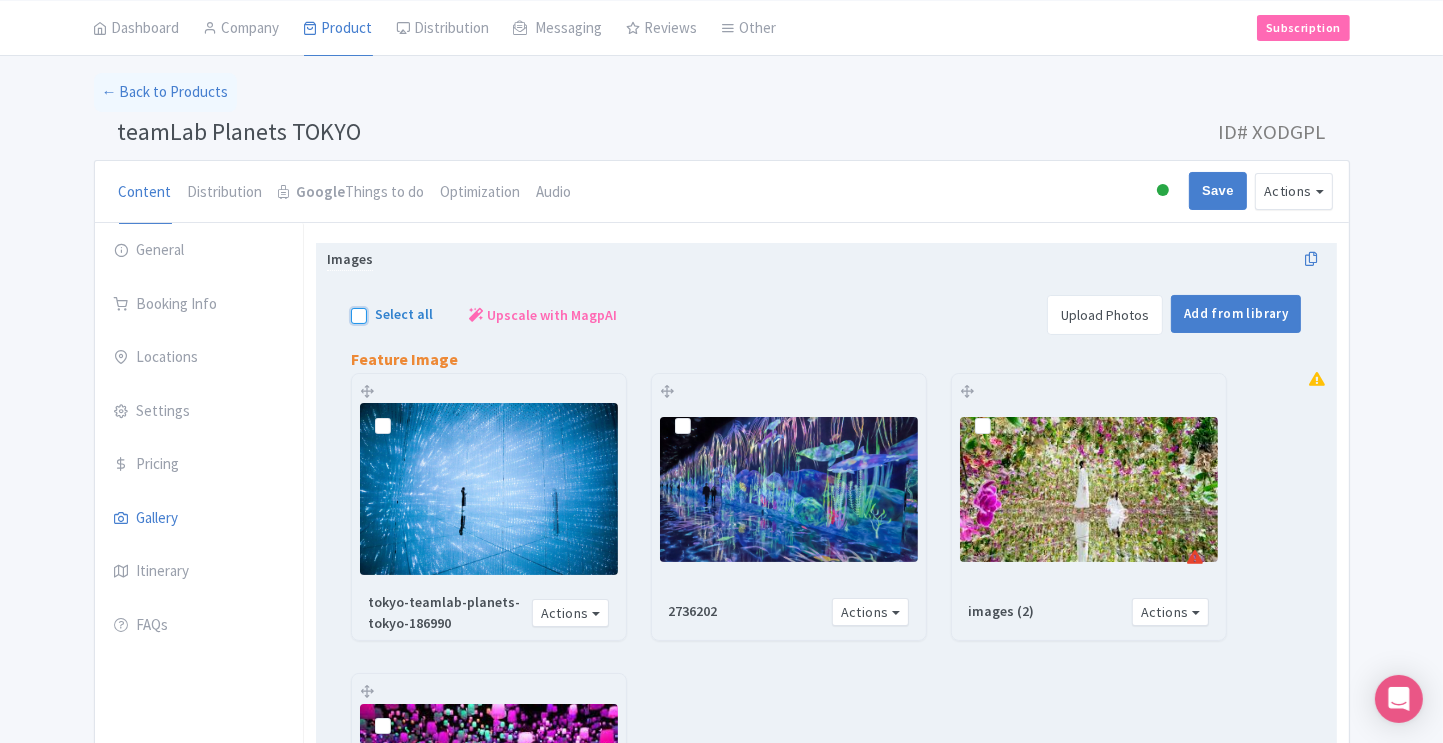click on "Select all" at bounding box center (381, 309) 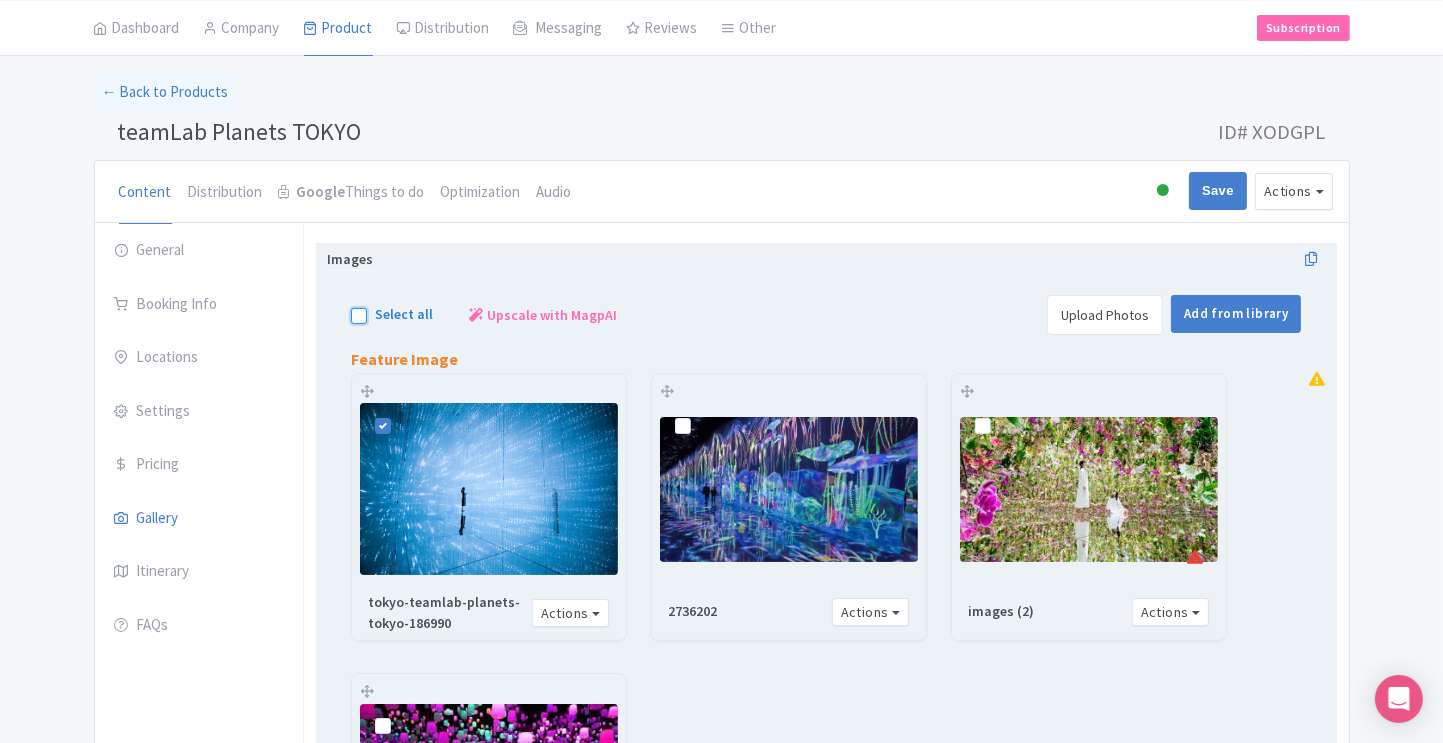 checkbox on "true" 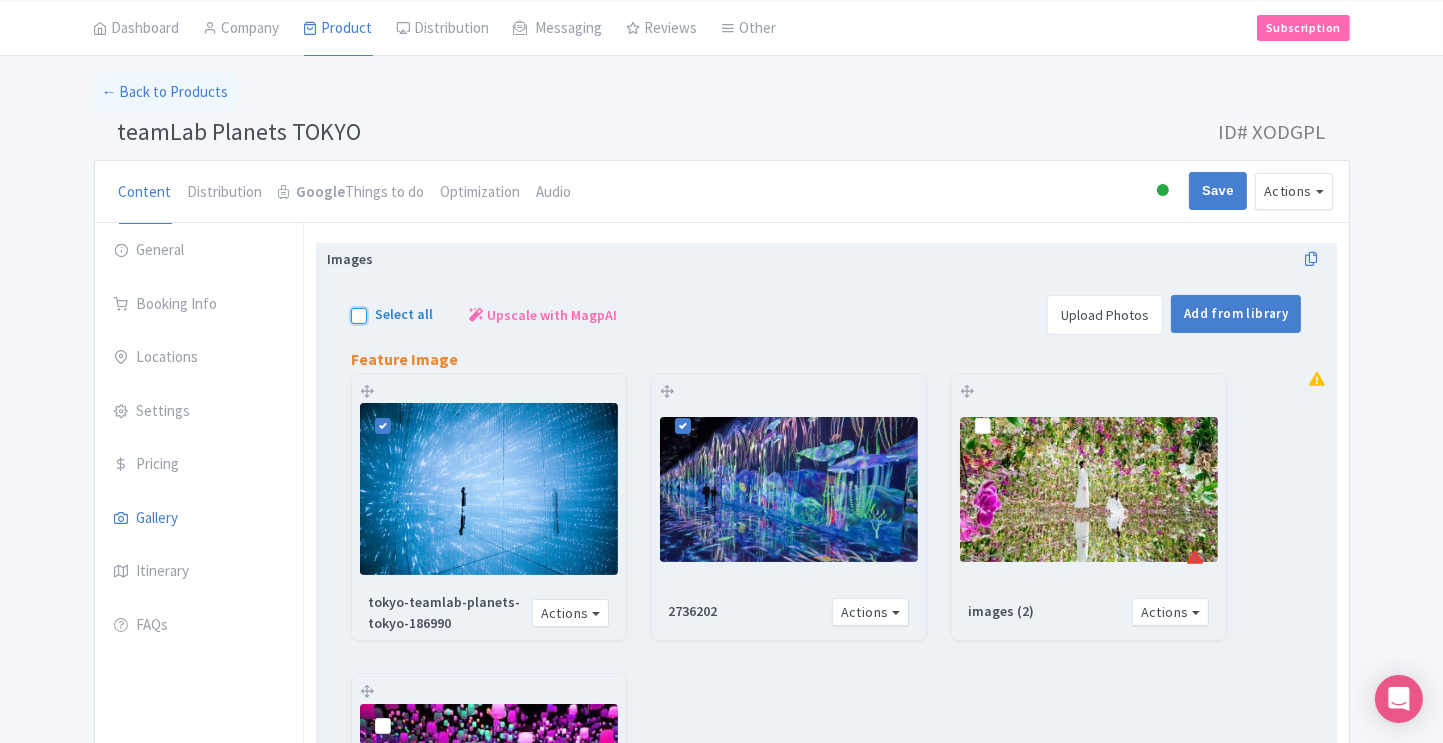 checkbox on "true" 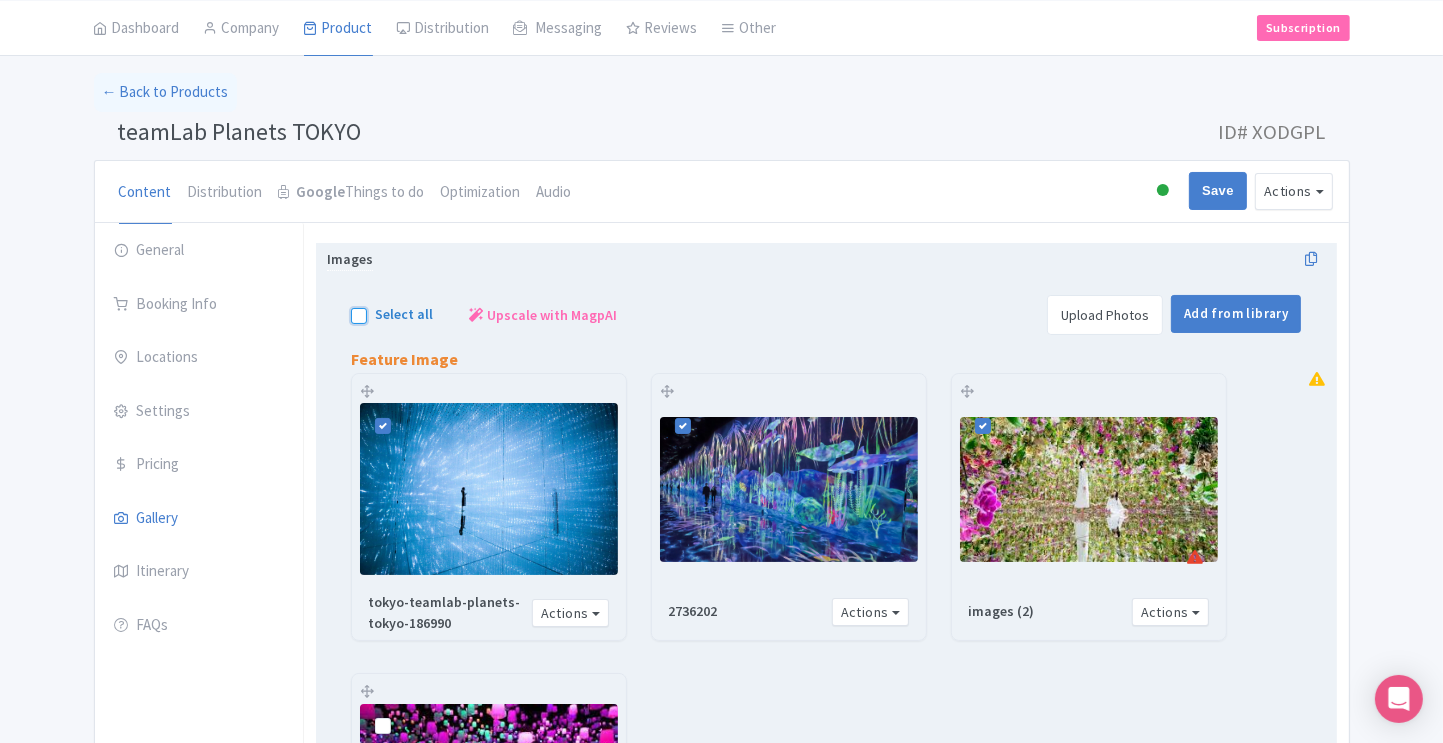 checkbox on "true" 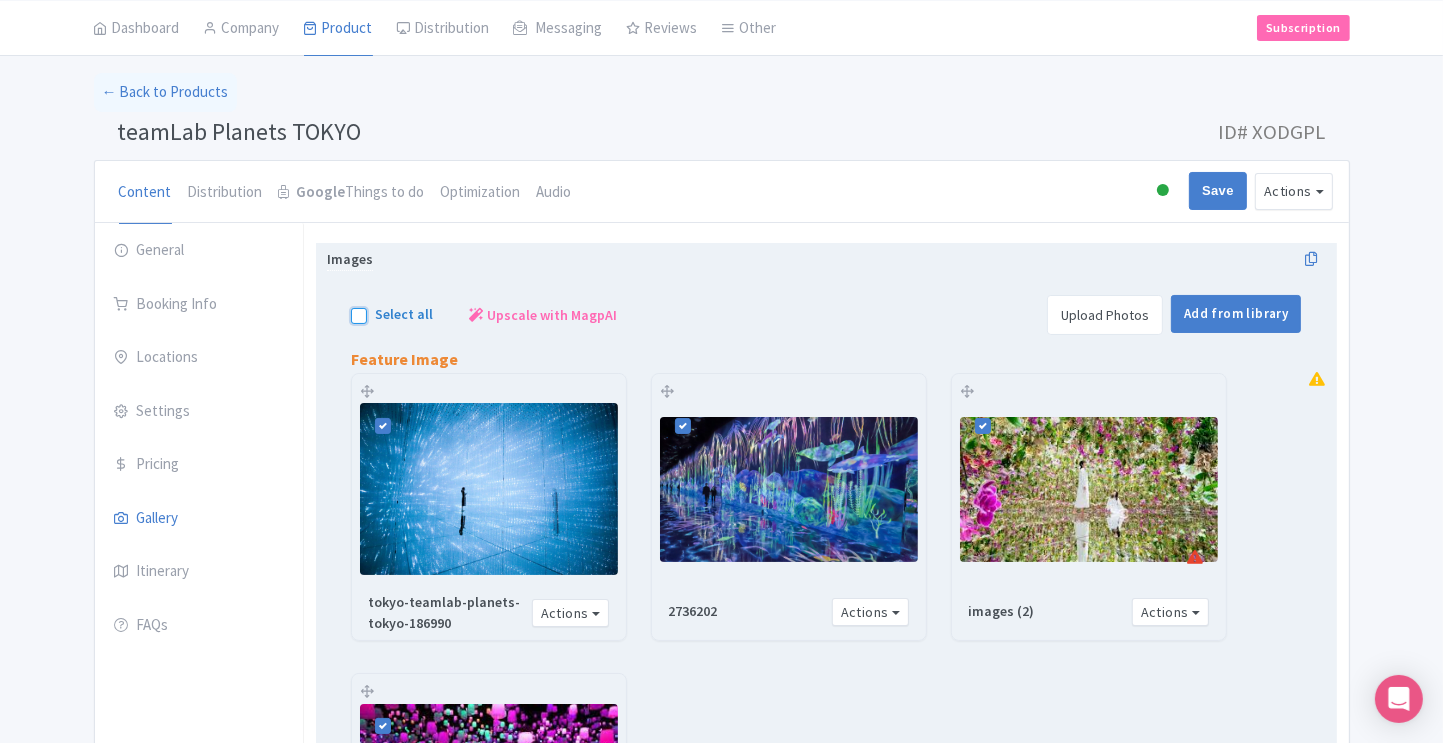 checkbox on "true" 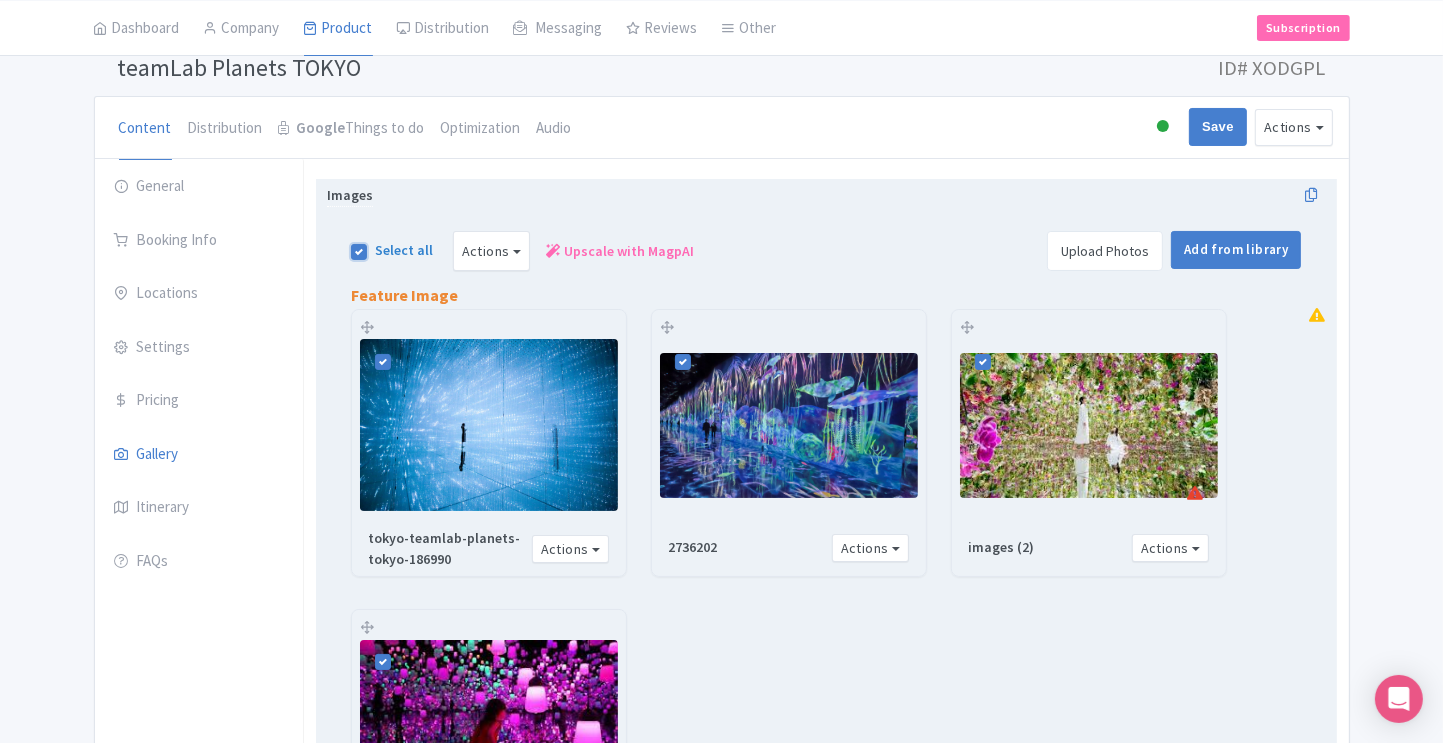 scroll, scrollTop: 134, scrollLeft: 0, axis: vertical 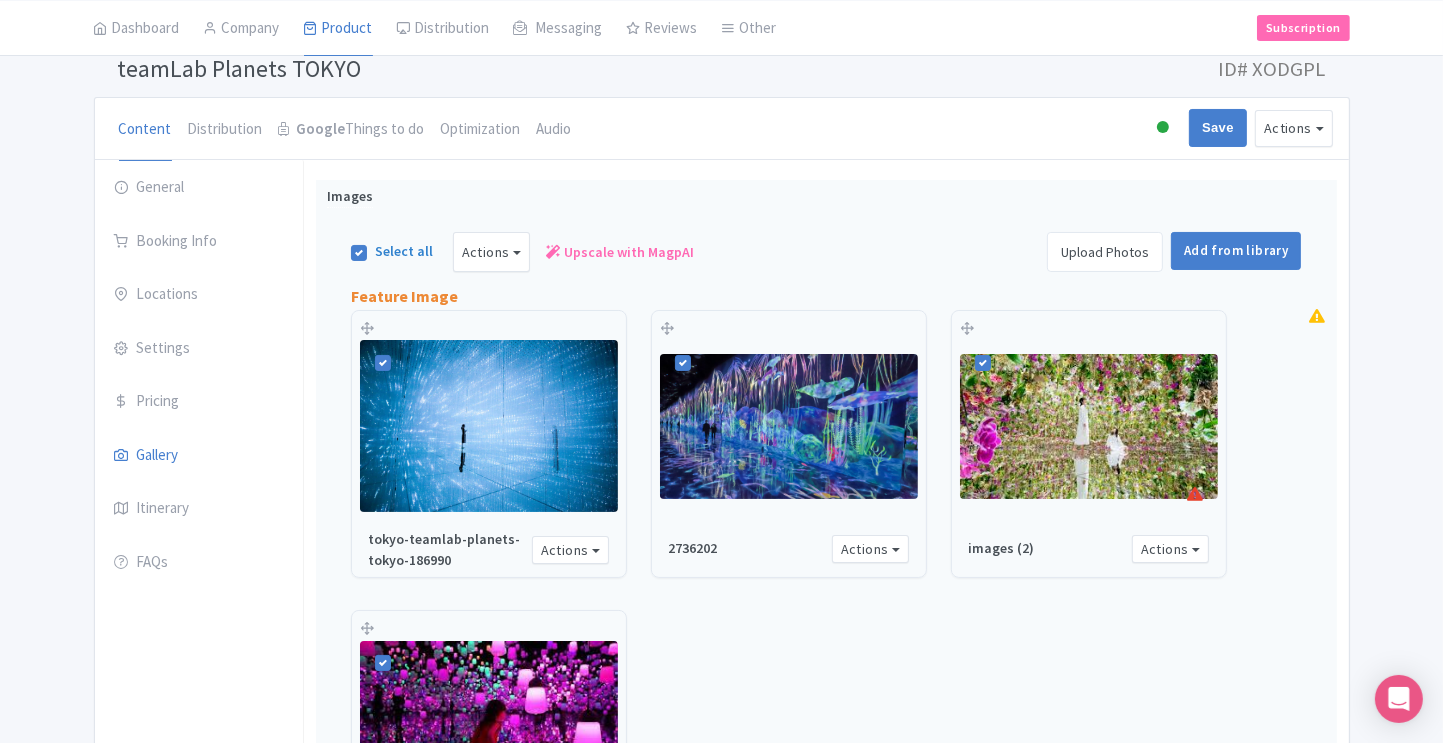 click on "Success
Product updated successfully
← Back to Products
teamLab Planets TOKYO
ID# XODGPL
Content
Distribution
Google  Things to do
Optimization
Audio
Active
Inactive
Building
Archived
Save
Actions
View on Magpie
Customer View
Industry Partner View
Download
Excel
Word
All Images ZIP
Share Products
Delete Product
Create new version
Confirm Copy Operation
Yes, Copy
Cancel
You are currently editing a version of this product: Primary Product
General
Booking Info
Locations
Settings
Pricing
Gallery
Itinerary
FAQs
Know Before You Go Eating, drinking, and smoking are strictly prohibited within the museum." at bounding box center (721, 544) 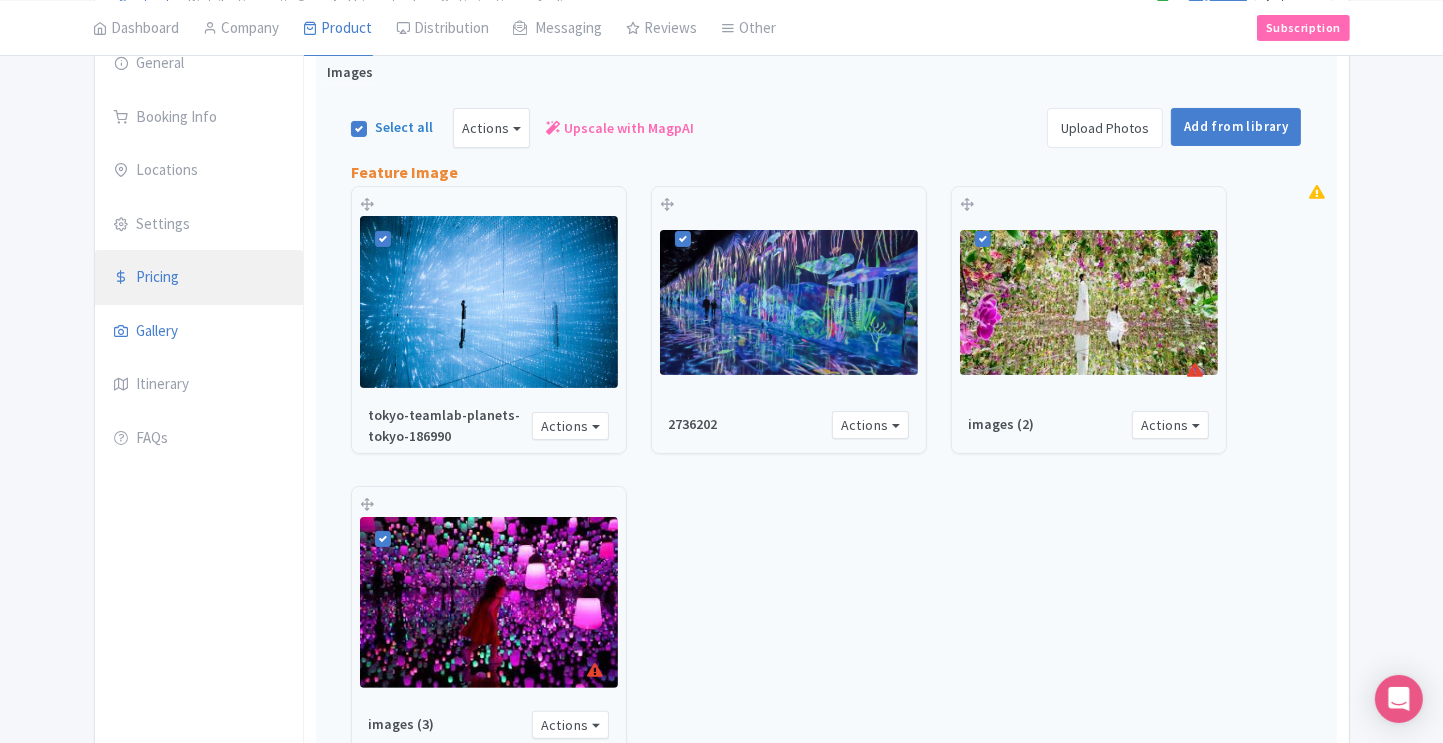 click on "Pricing" at bounding box center (199, 278) 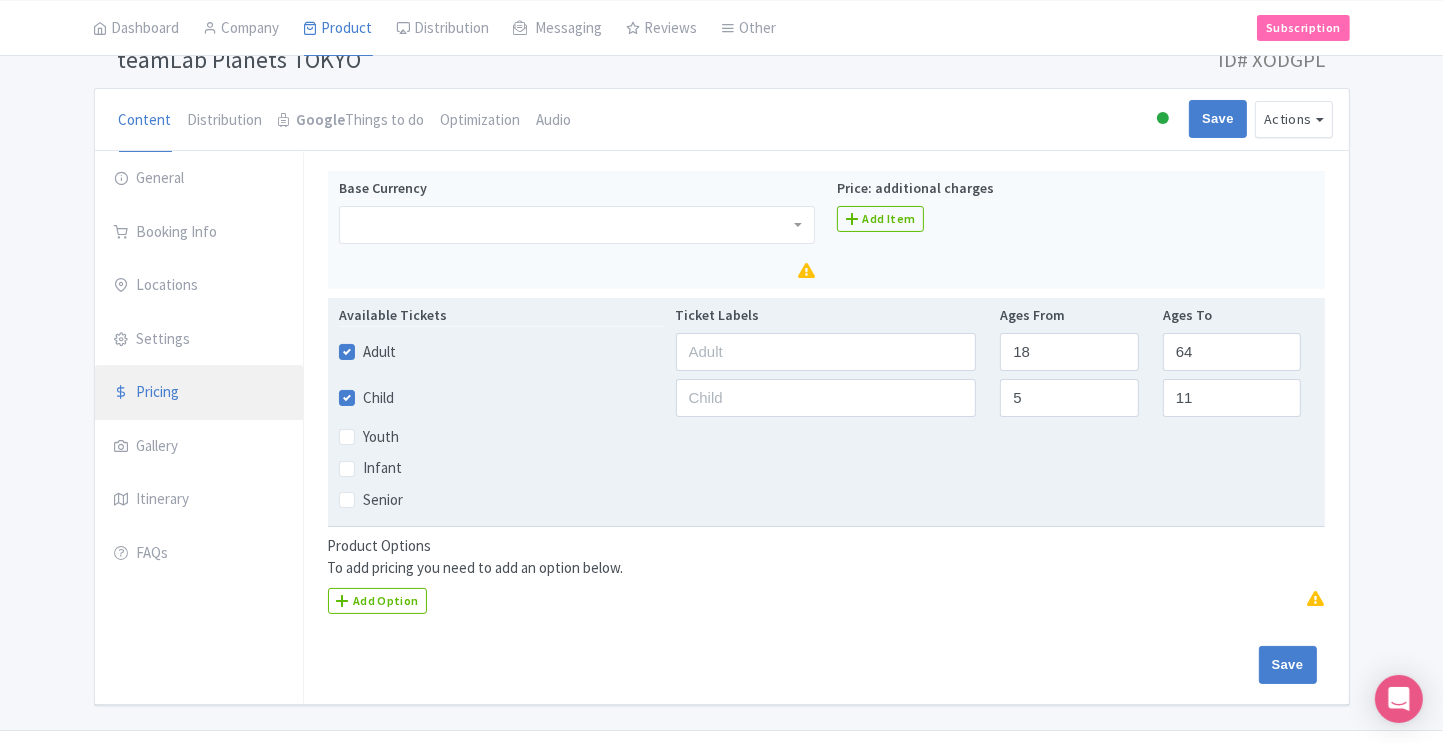scroll, scrollTop: 138, scrollLeft: 0, axis: vertical 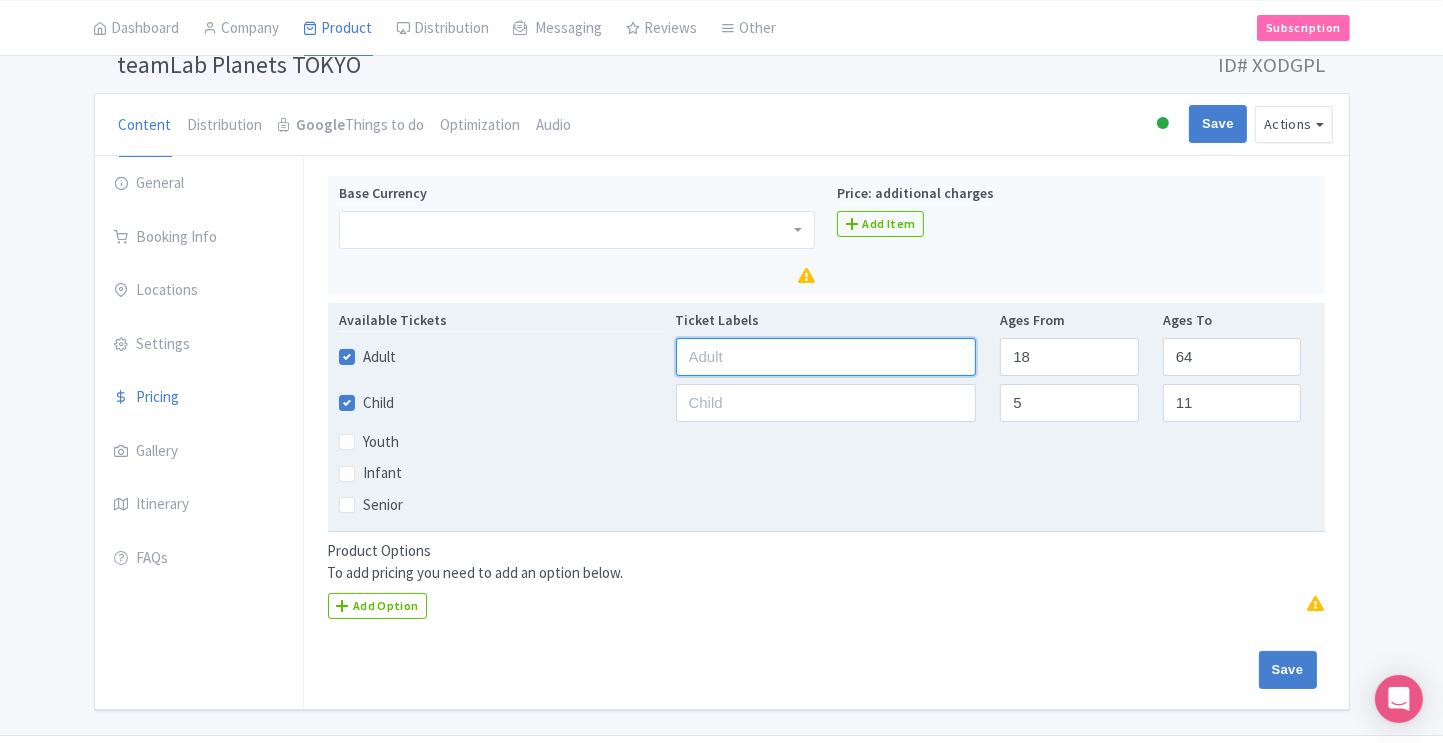 click at bounding box center (826, 357) 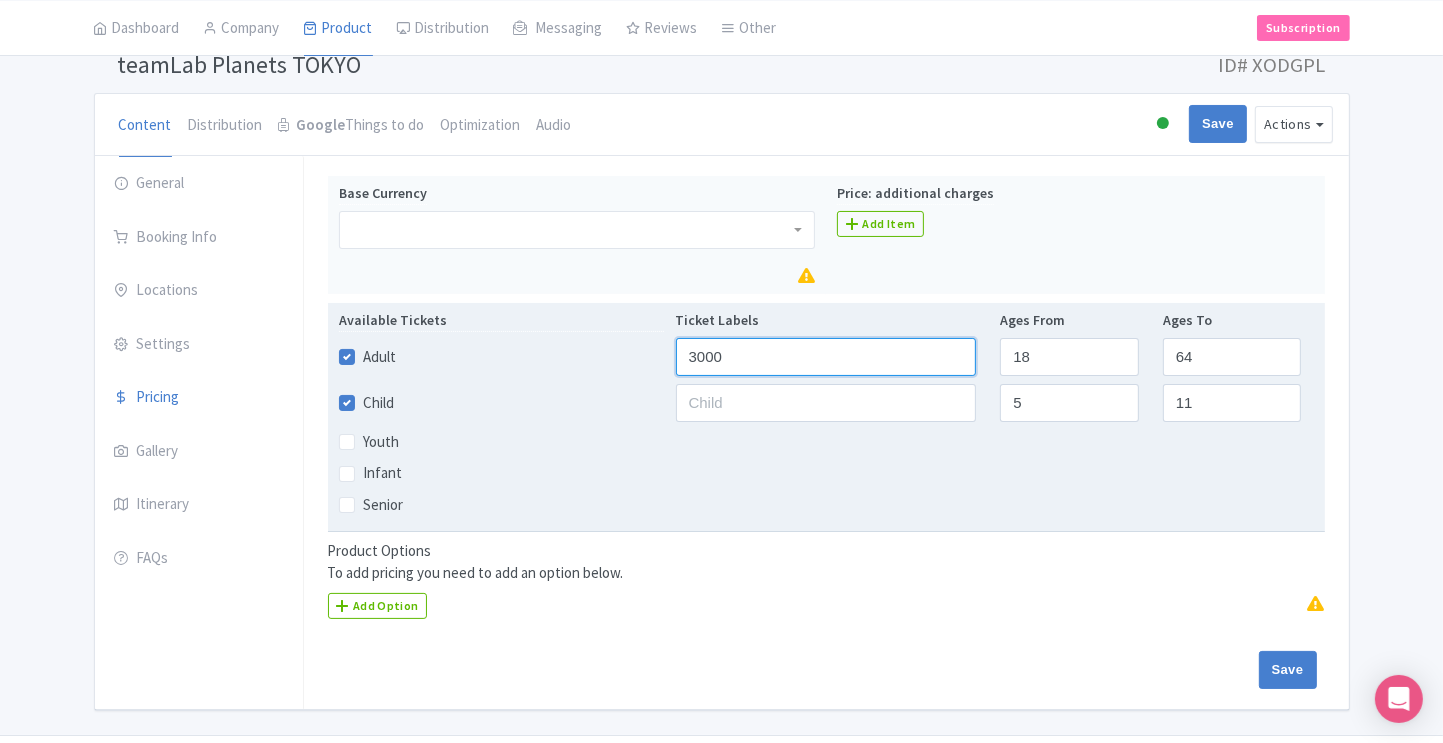 type on "3000" 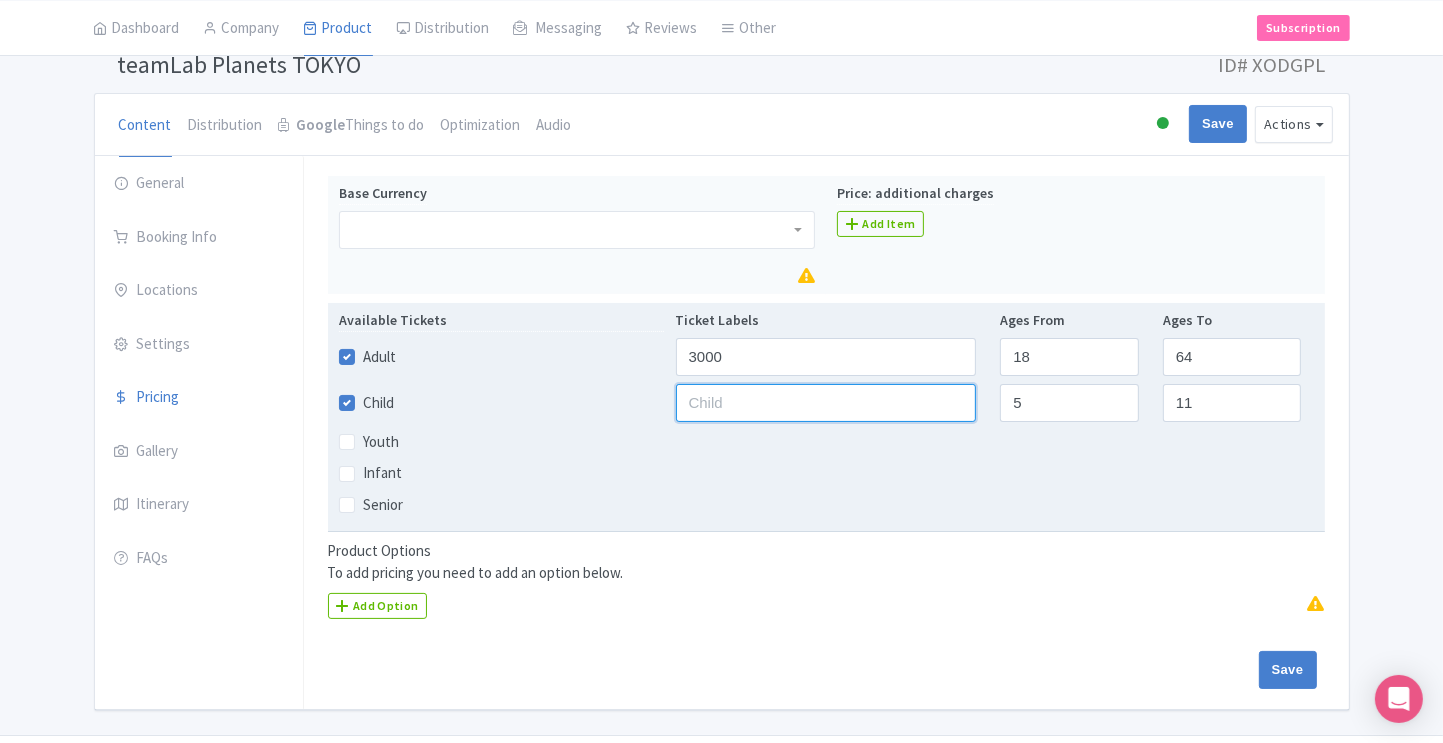 click at bounding box center [826, 403] 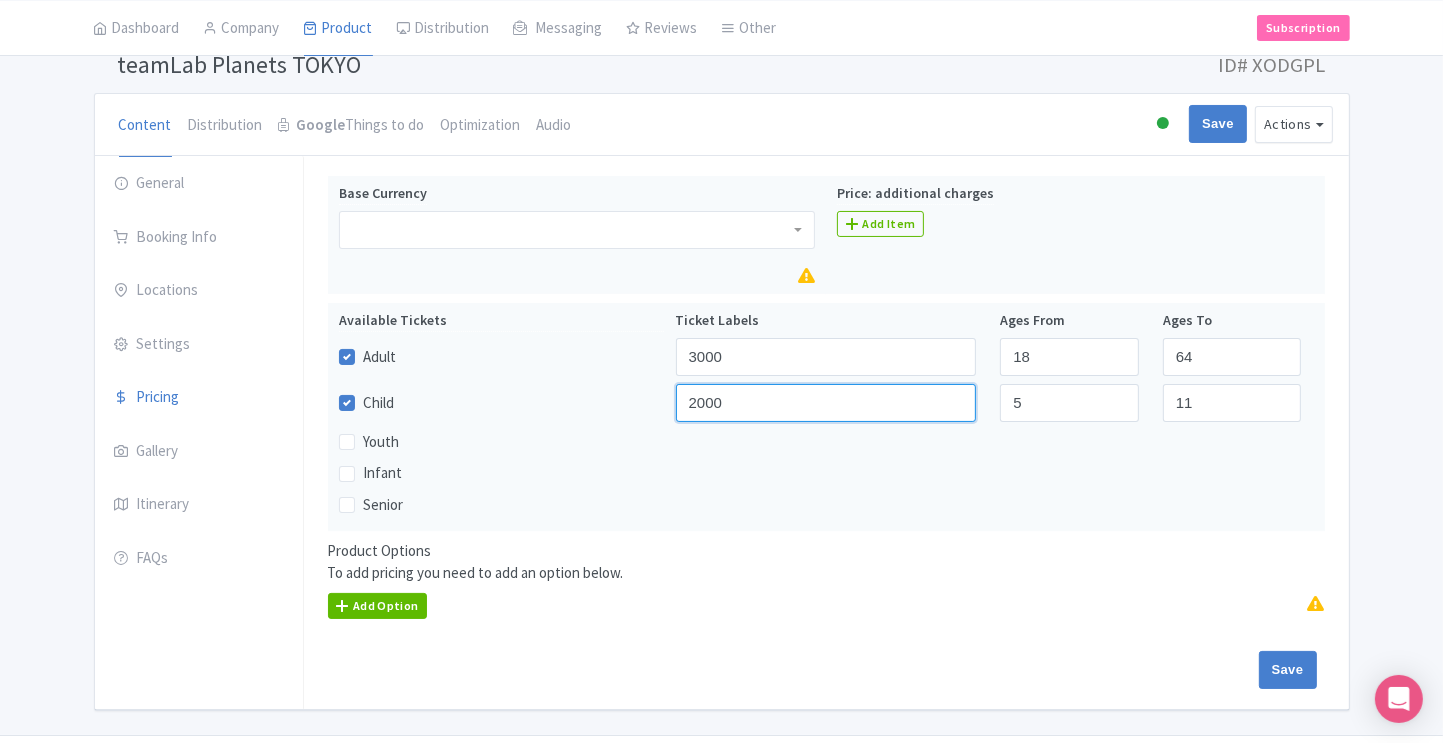 type on "2000" 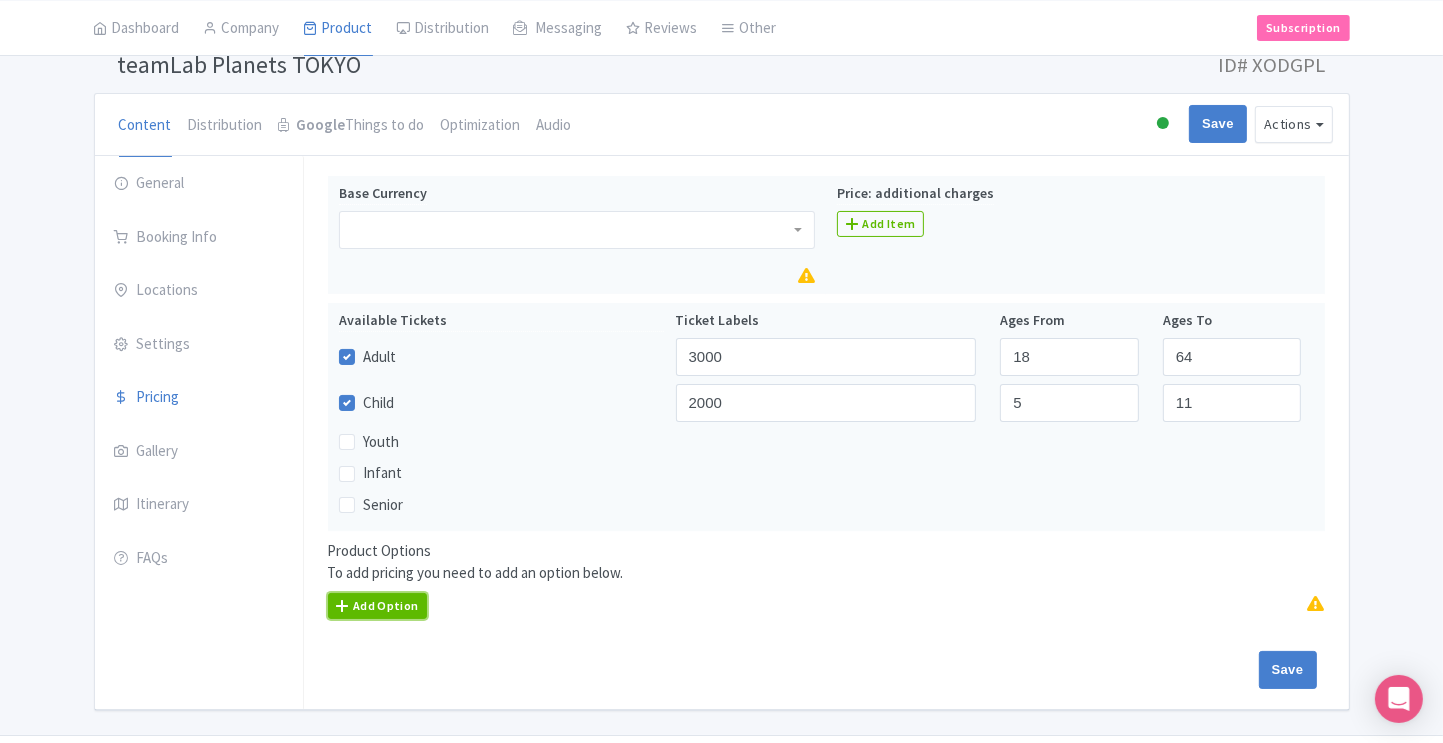 click on "Add Option" at bounding box center [378, 606] 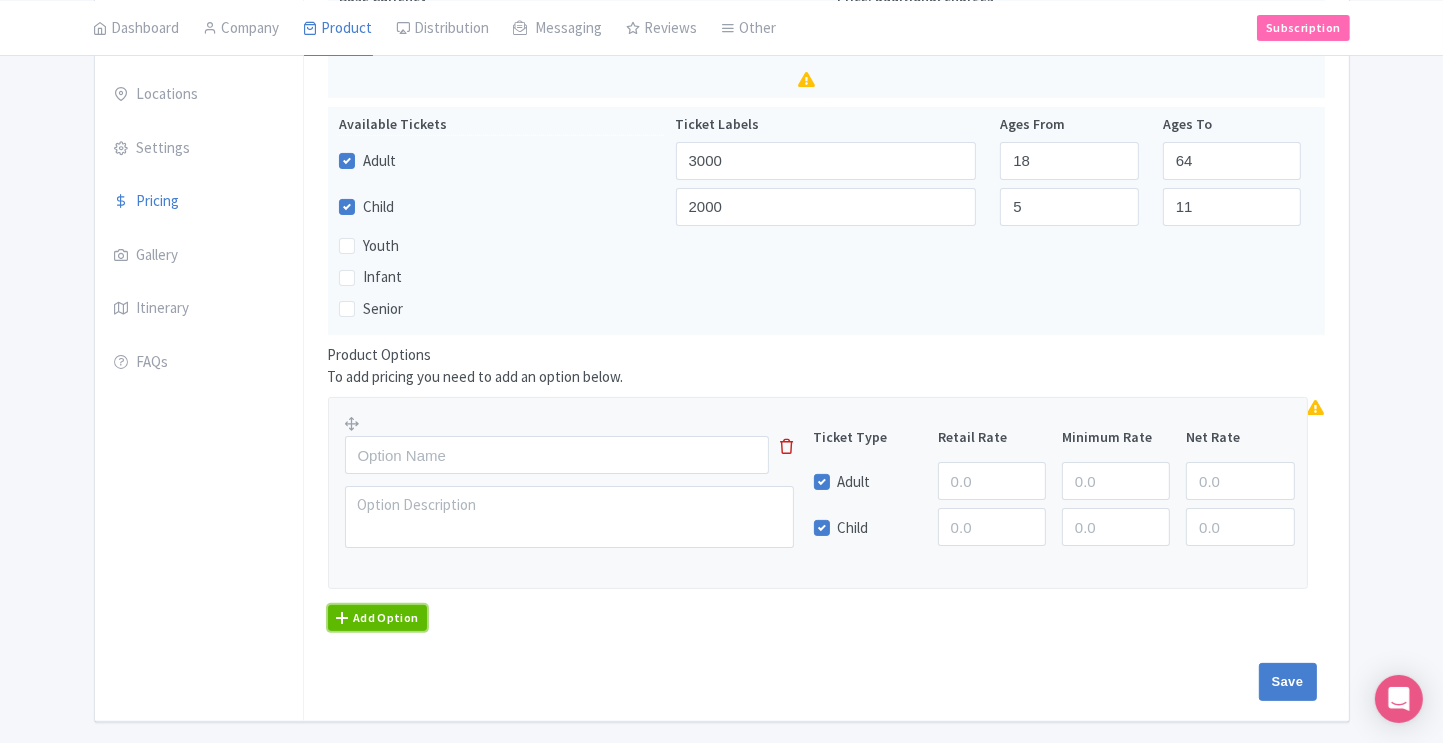 scroll, scrollTop: 335, scrollLeft: 0, axis: vertical 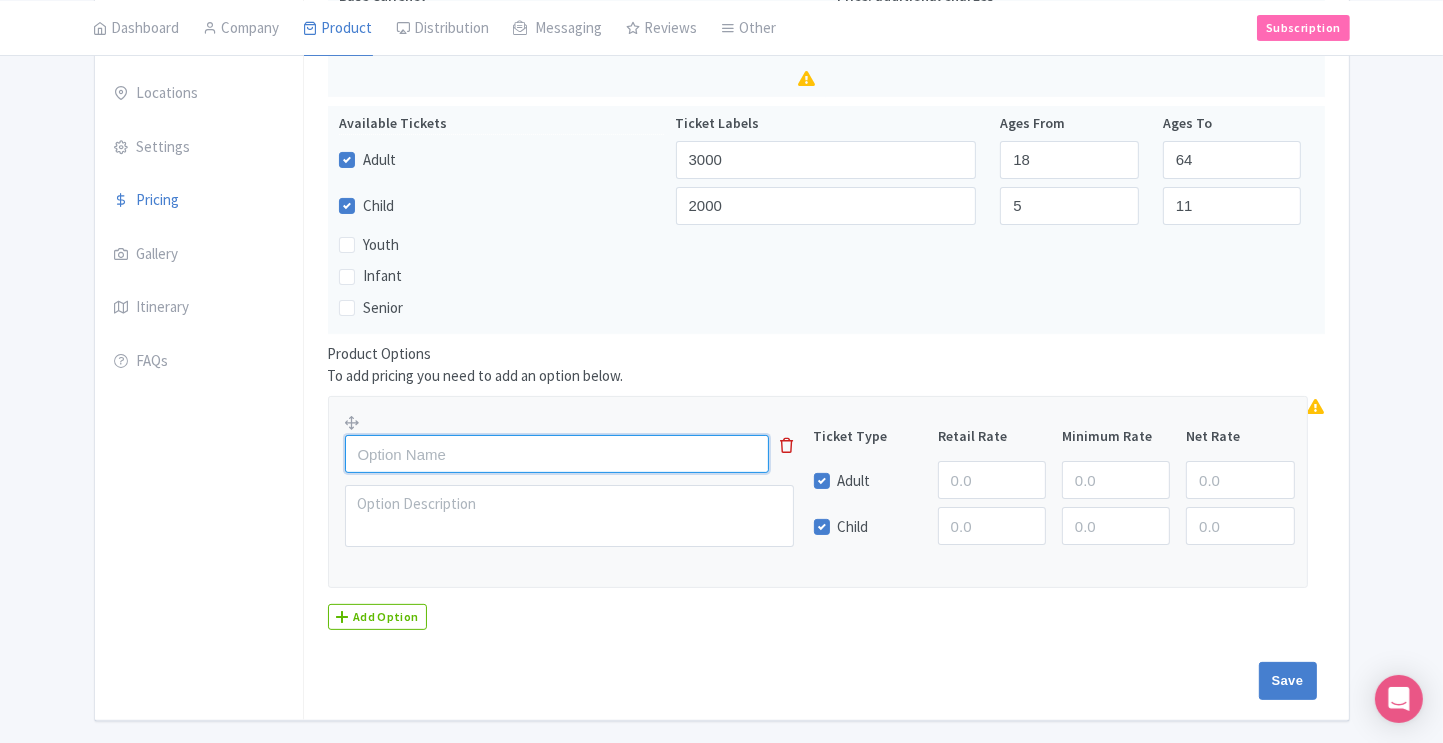 click at bounding box center (557, 454) 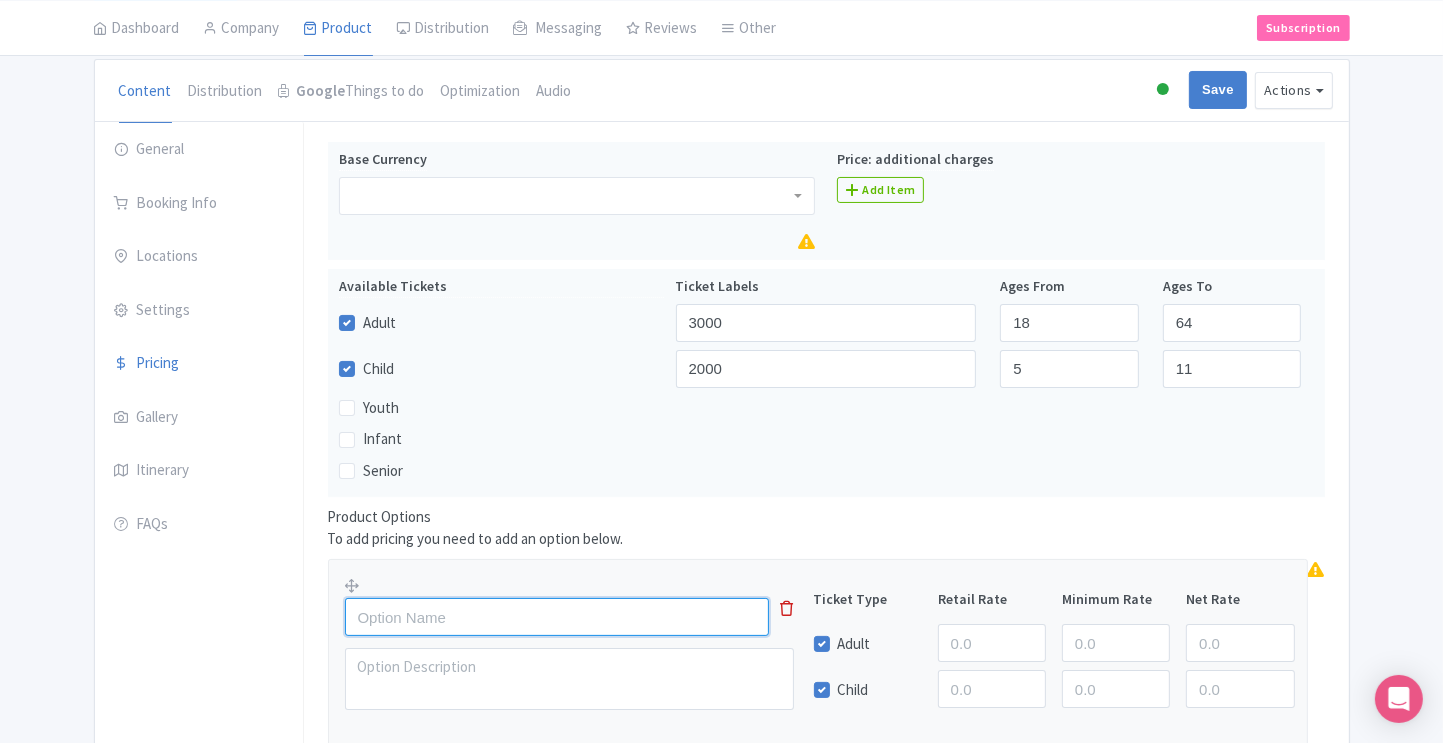 scroll, scrollTop: 164, scrollLeft: 0, axis: vertical 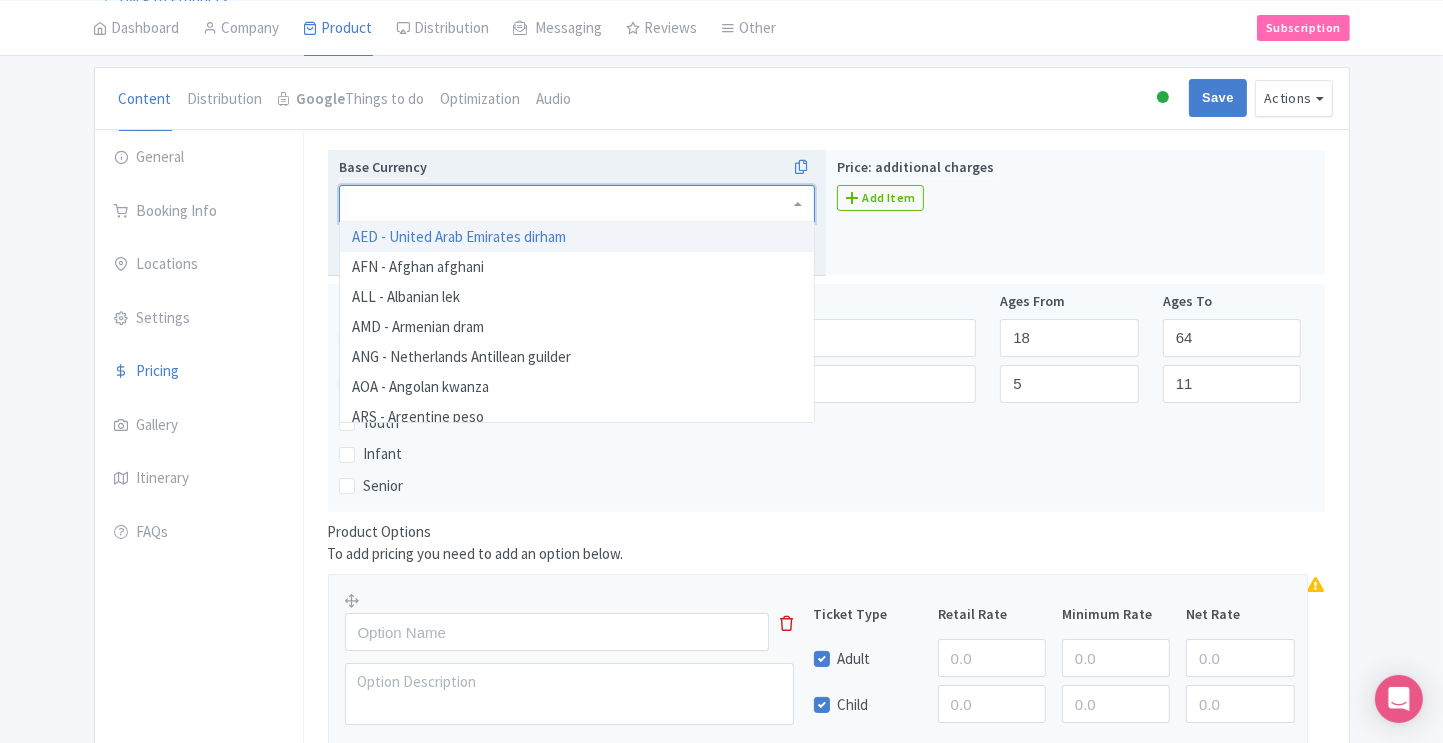 click at bounding box center (577, 204) 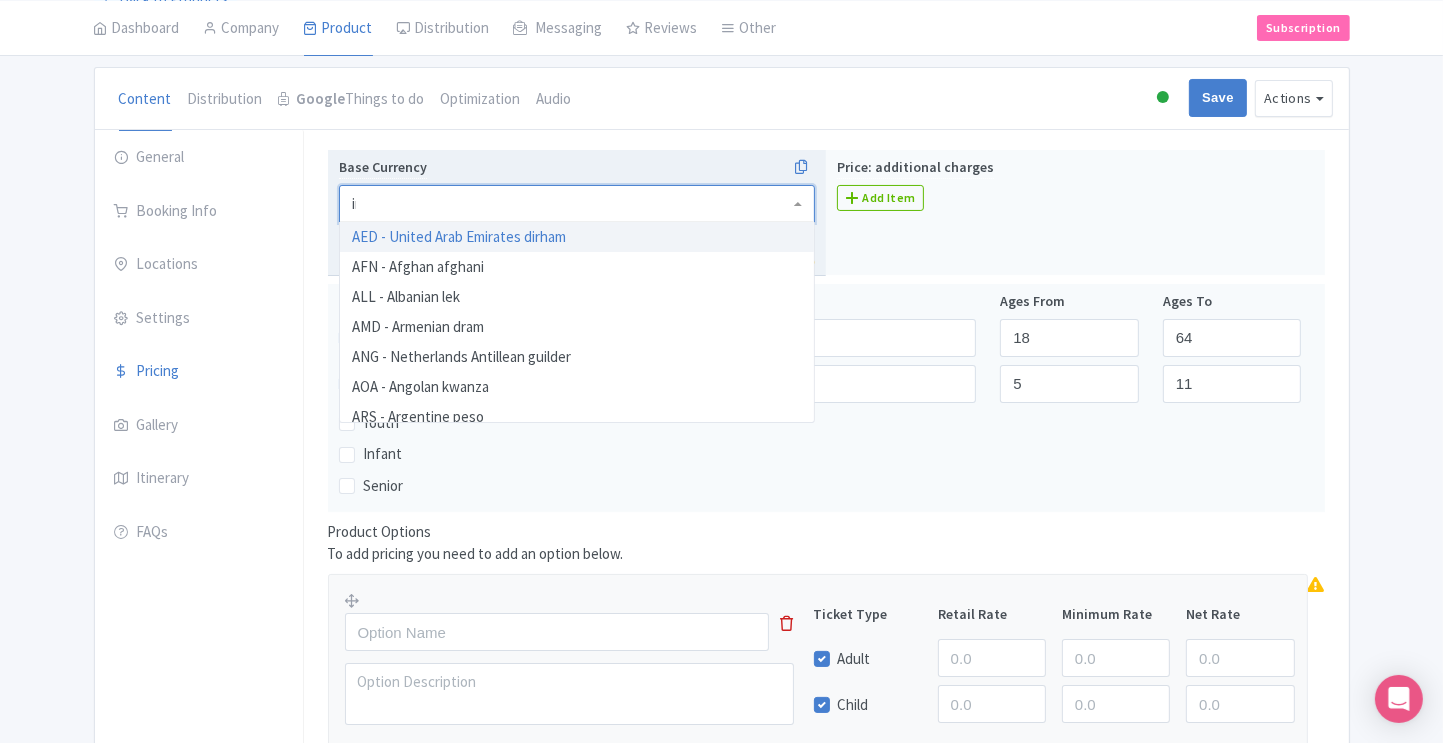 type on "inr" 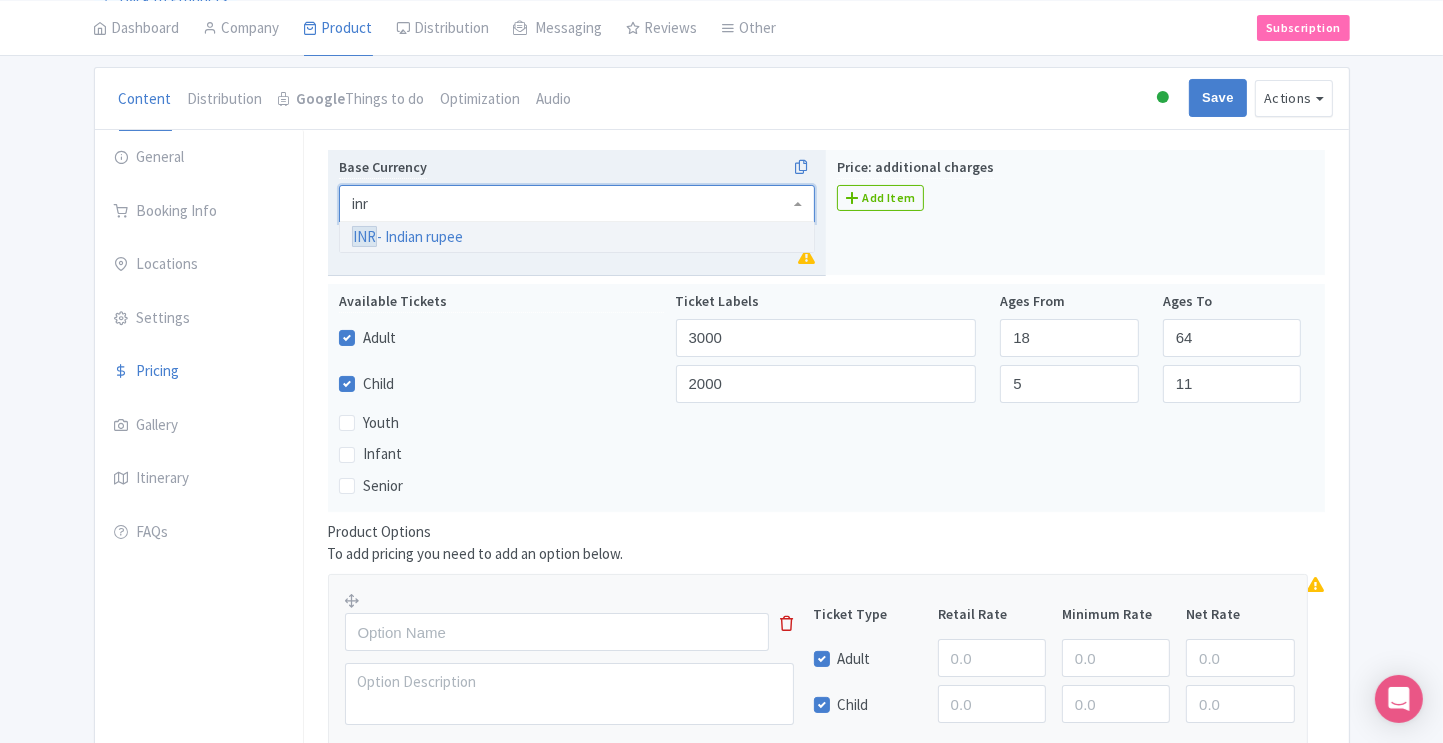type 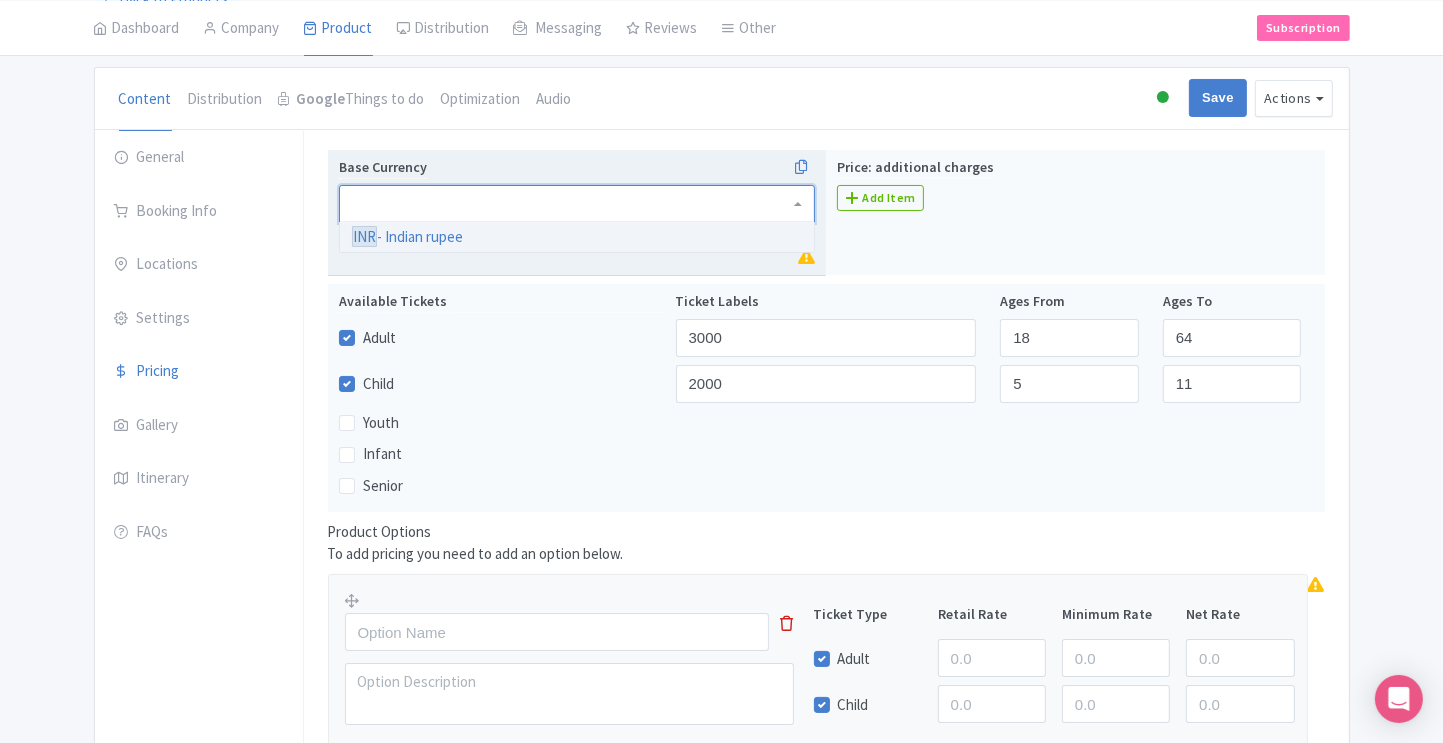 scroll, scrollTop: 0, scrollLeft: 0, axis: both 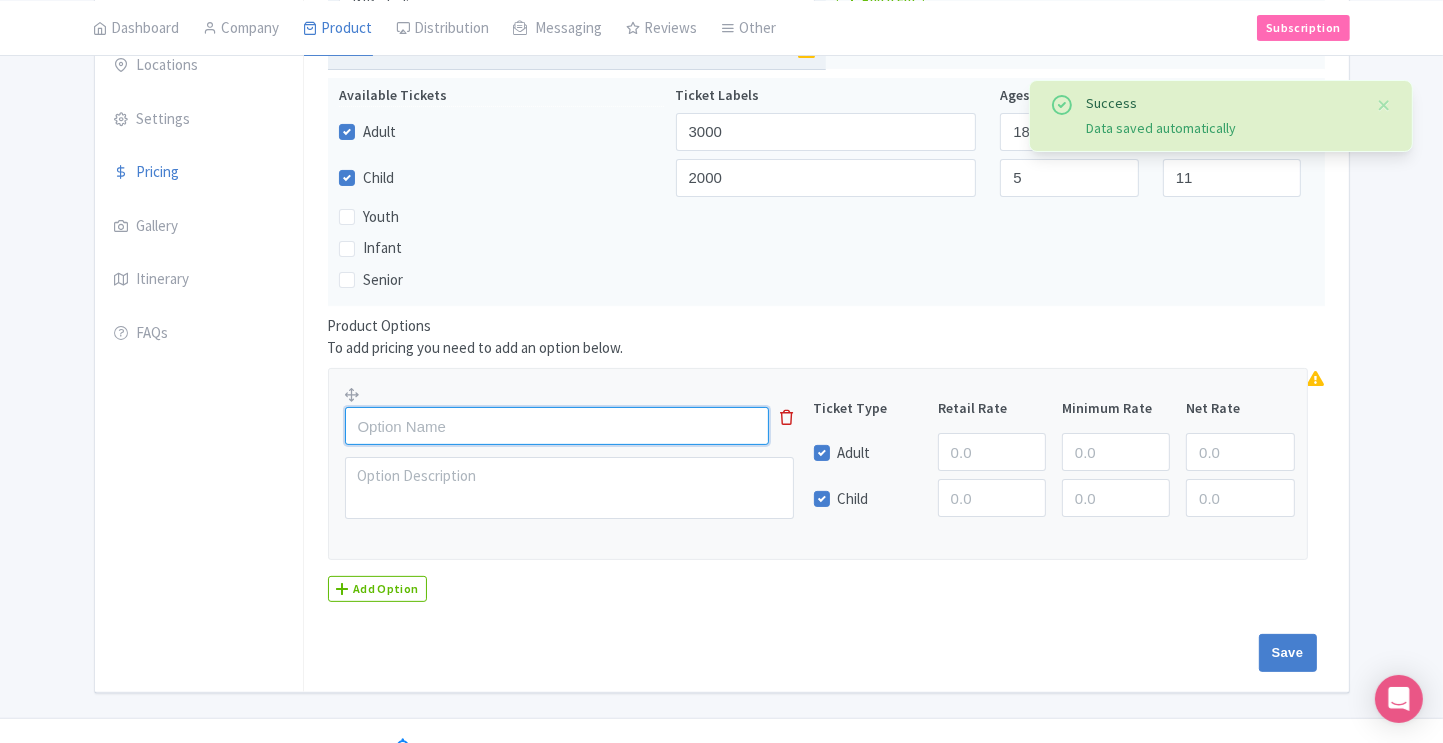 click at bounding box center (557, 426) 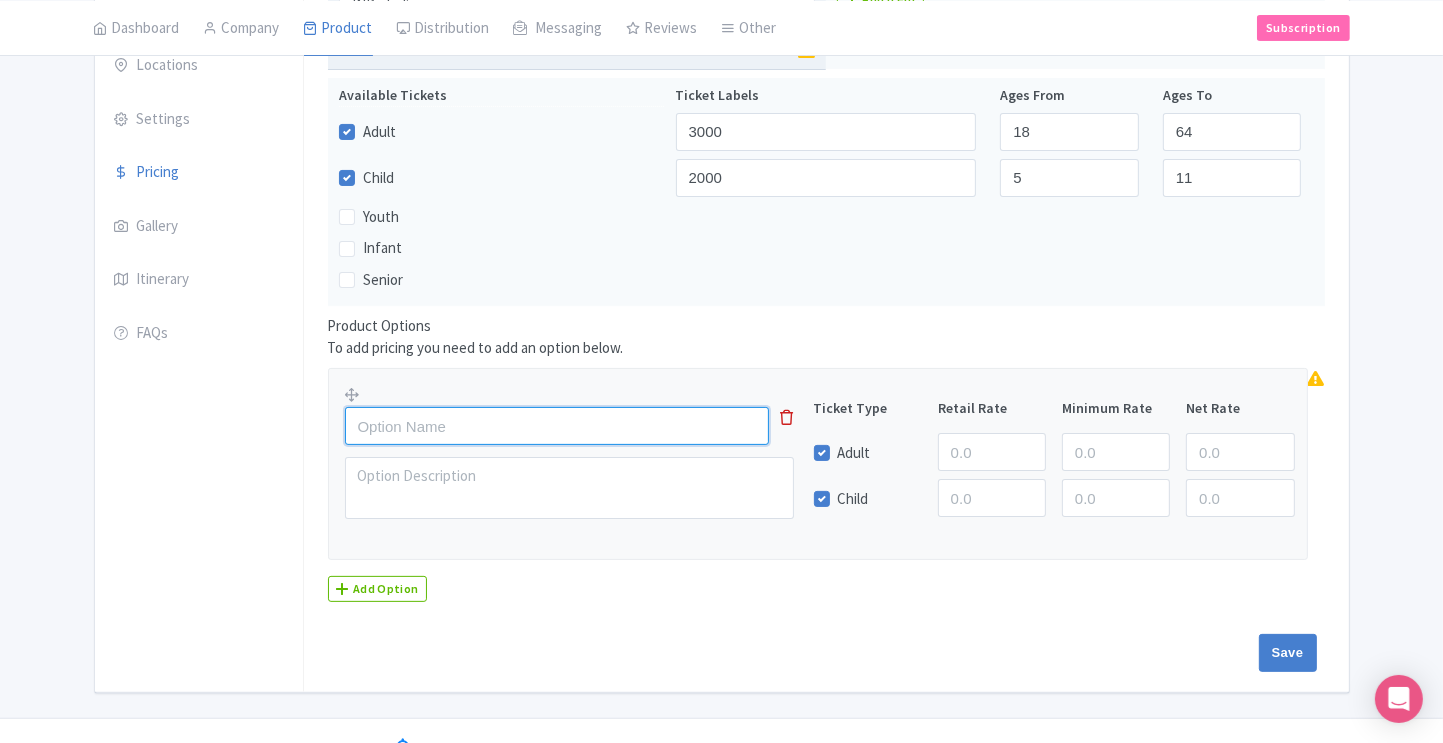 paste on "teamLab Planets" 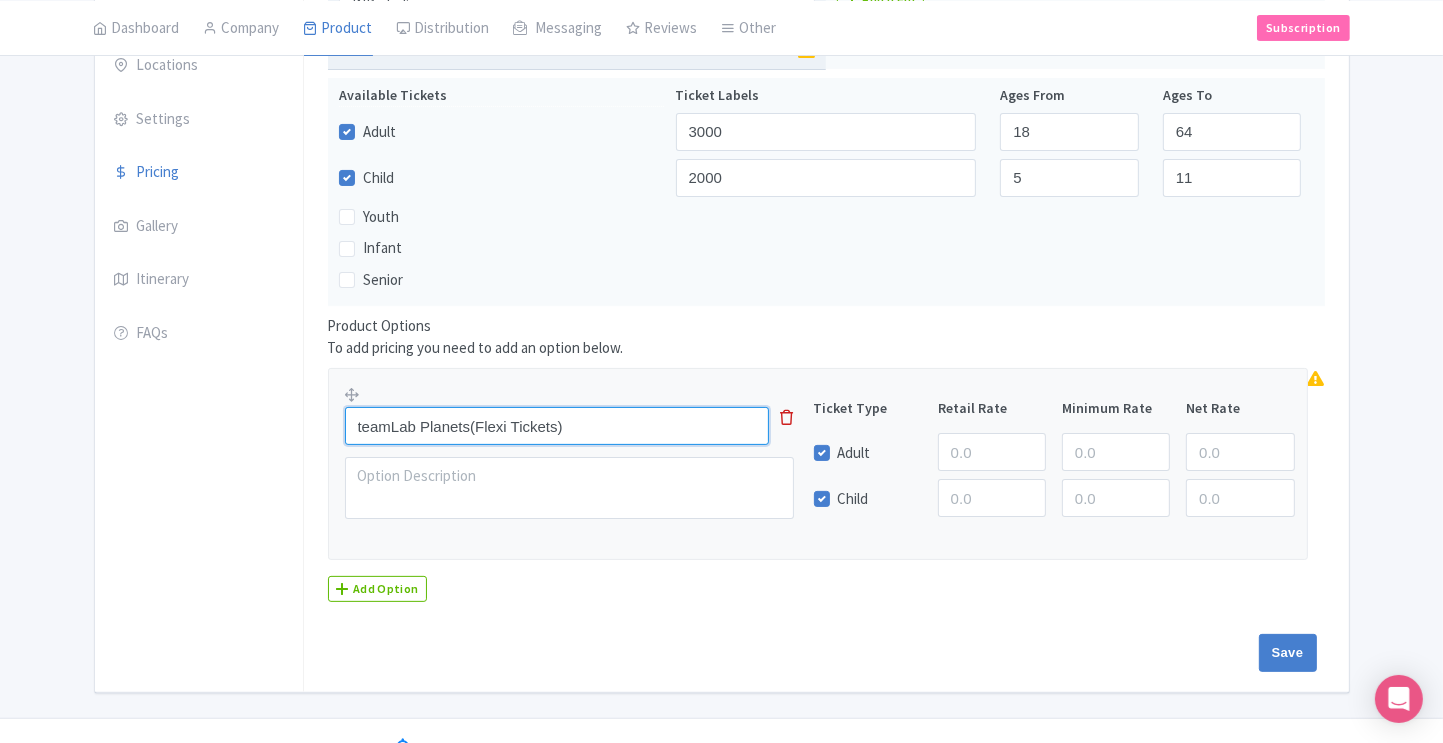 type on "teamLab Planets(Flexi Tickets)" 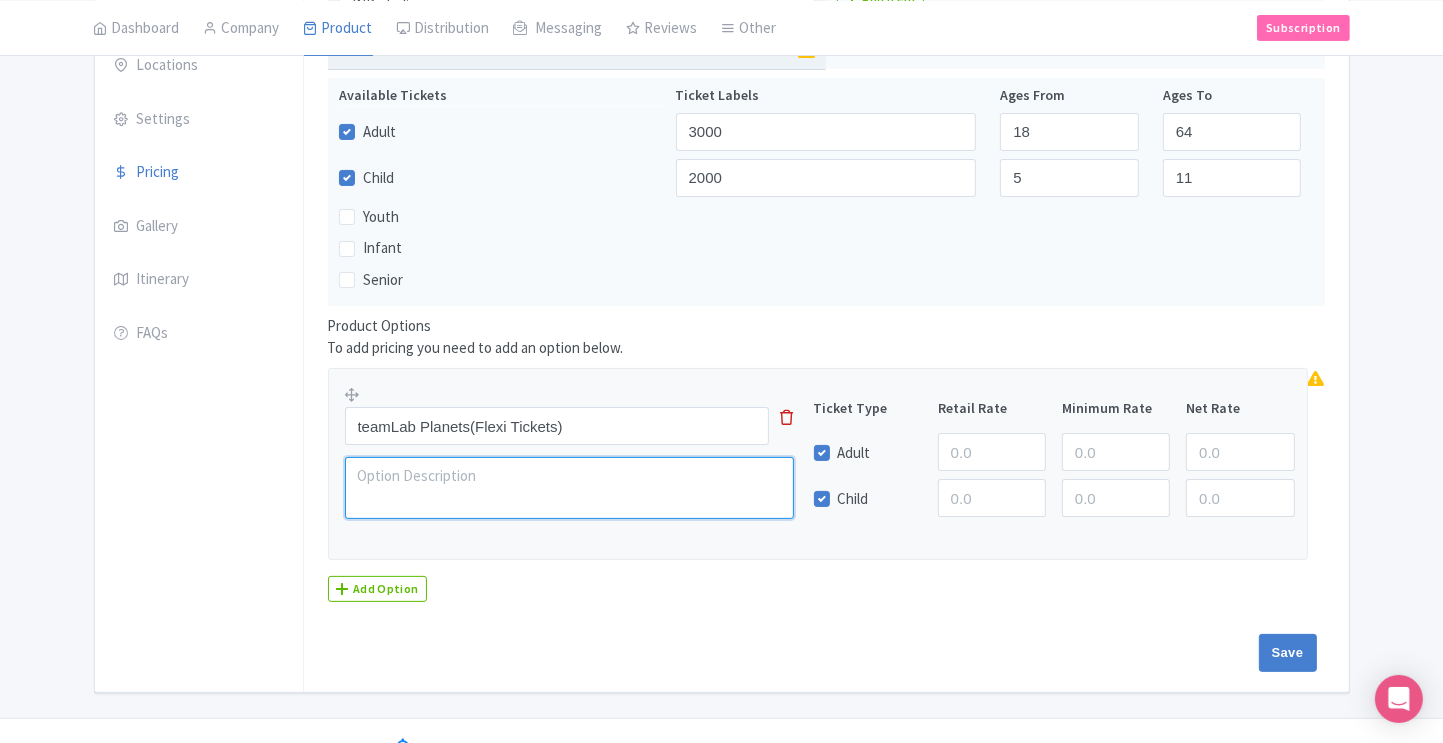 click at bounding box center (569, 488) 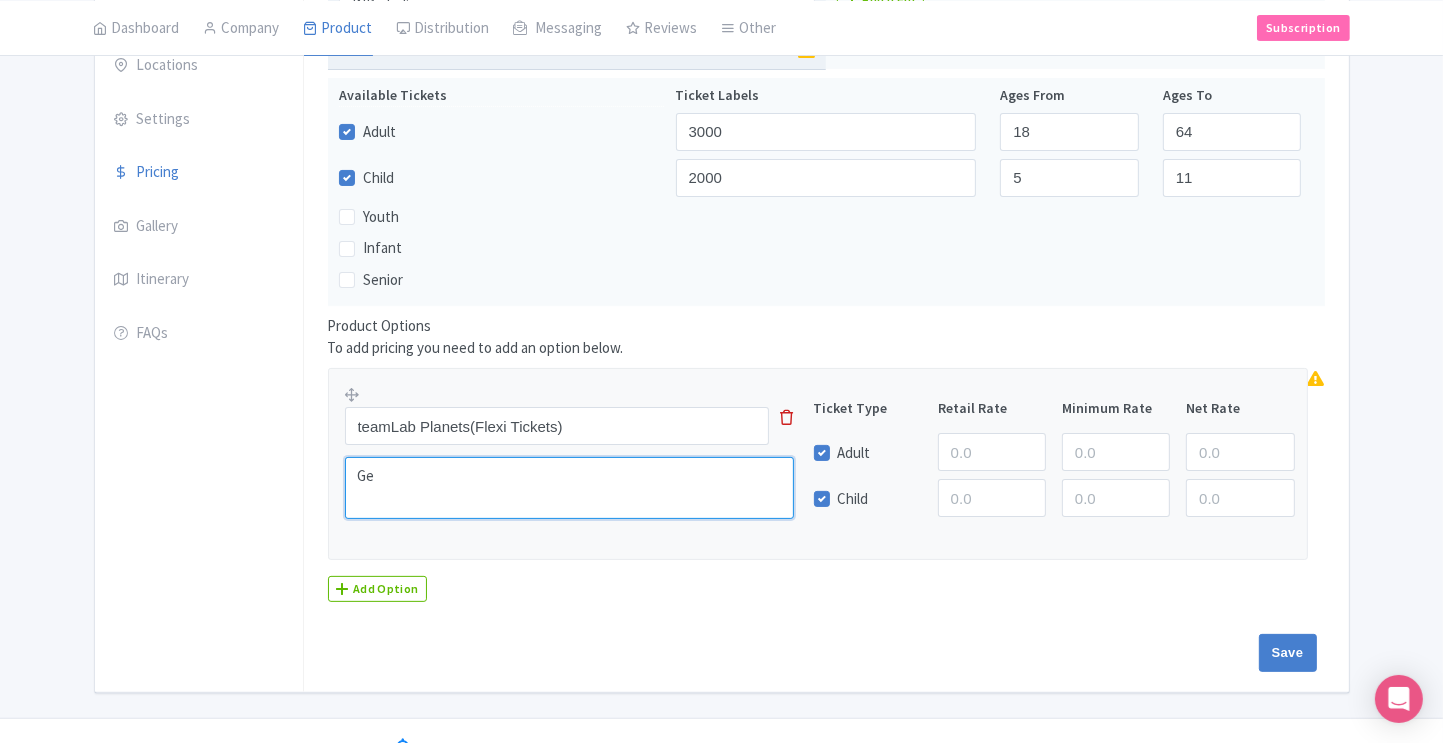type on "G" 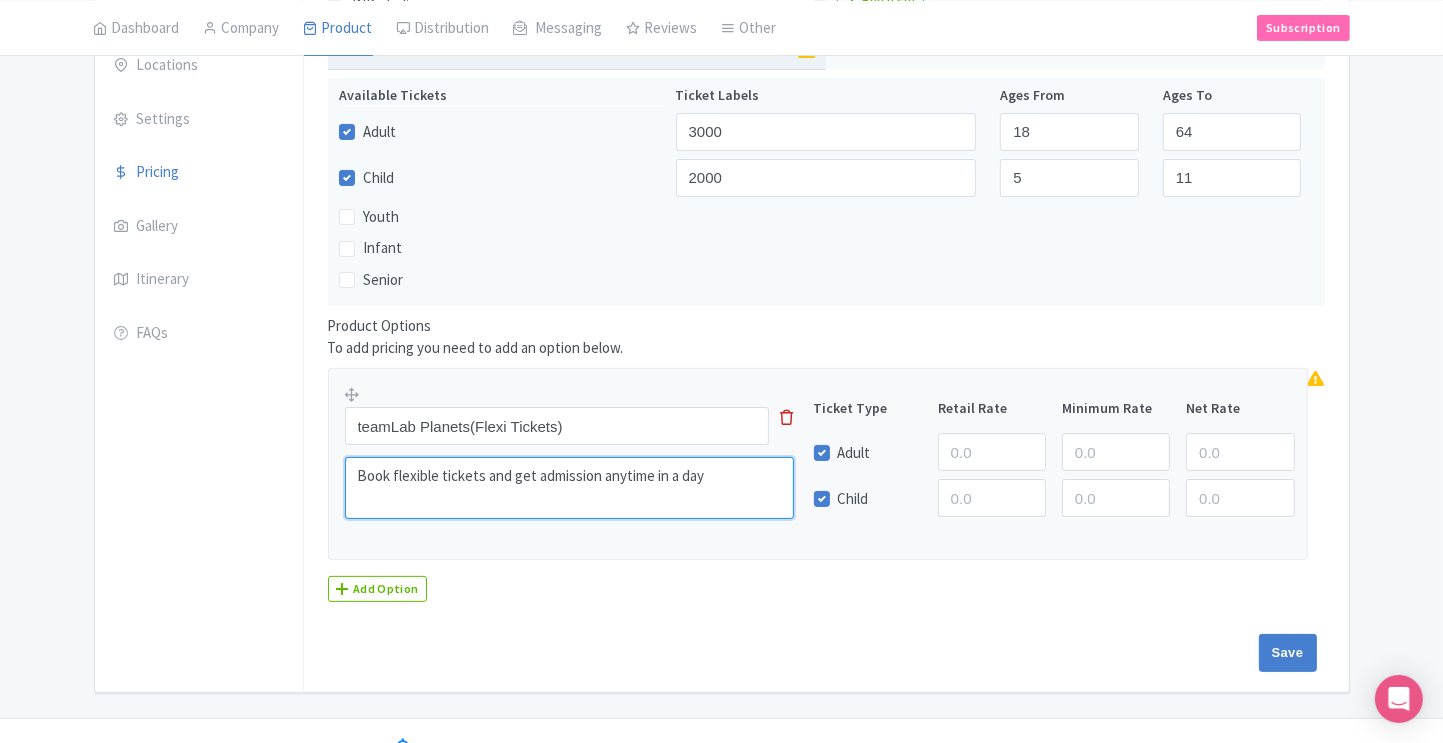 type on "Book flexible tickets and get admission anytime in a day" 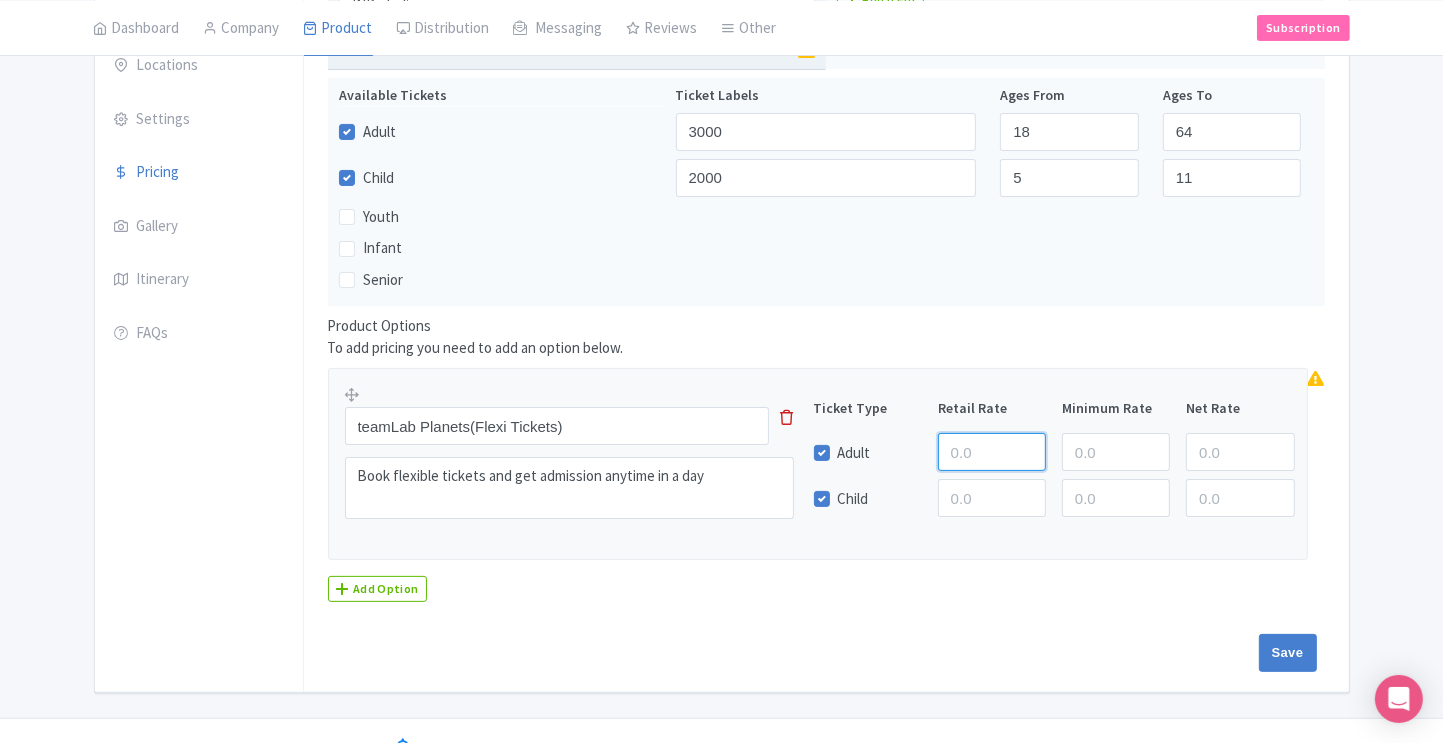 click at bounding box center (992, 452) 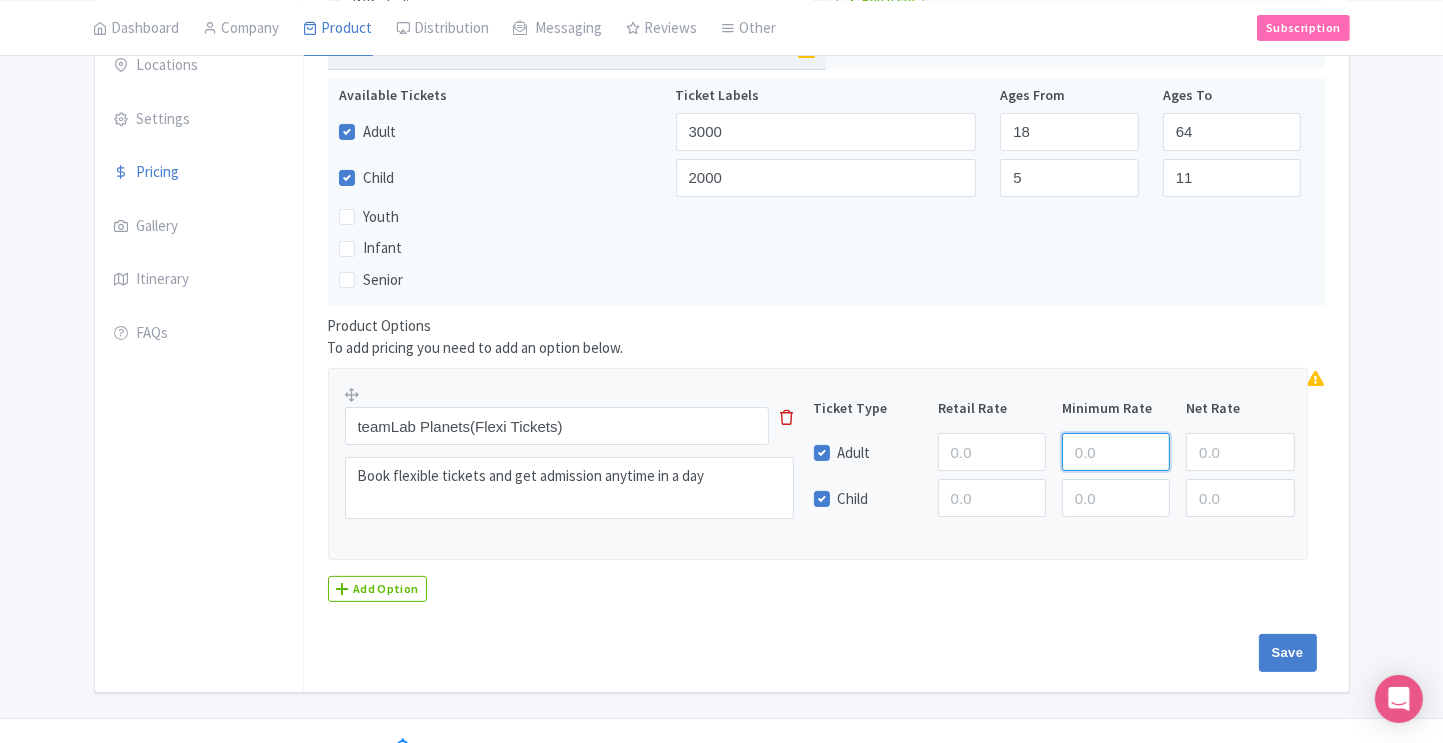 click at bounding box center [1116, 452] 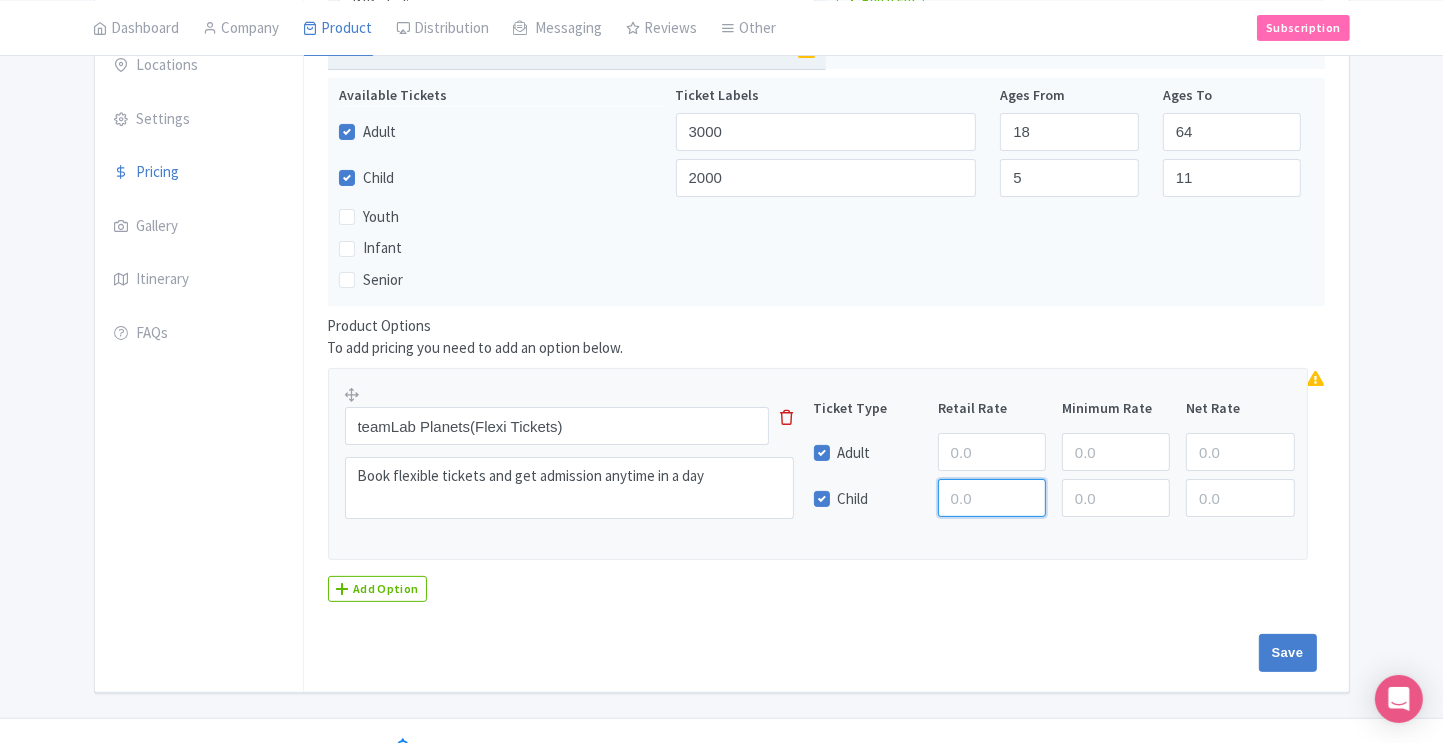 click at bounding box center [992, 498] 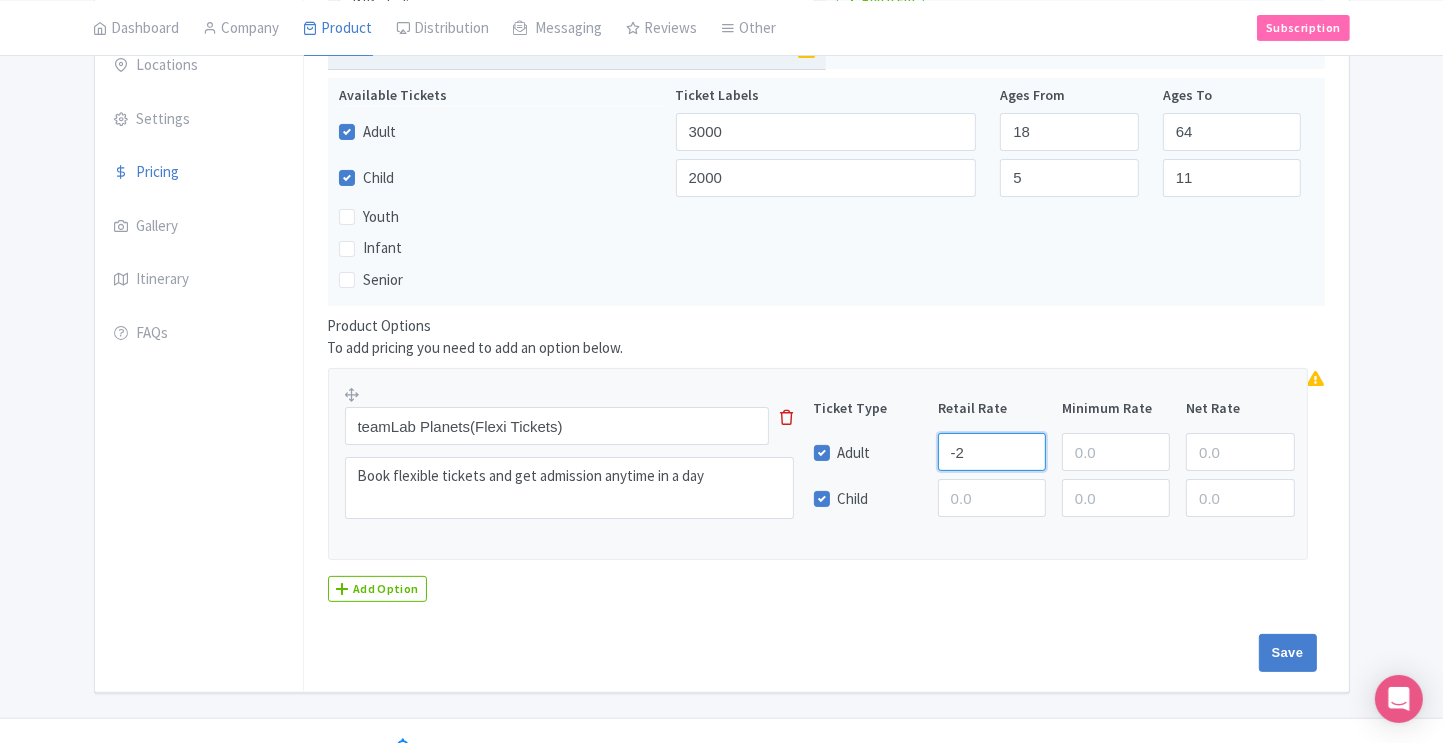 click on "-2" at bounding box center [992, 452] 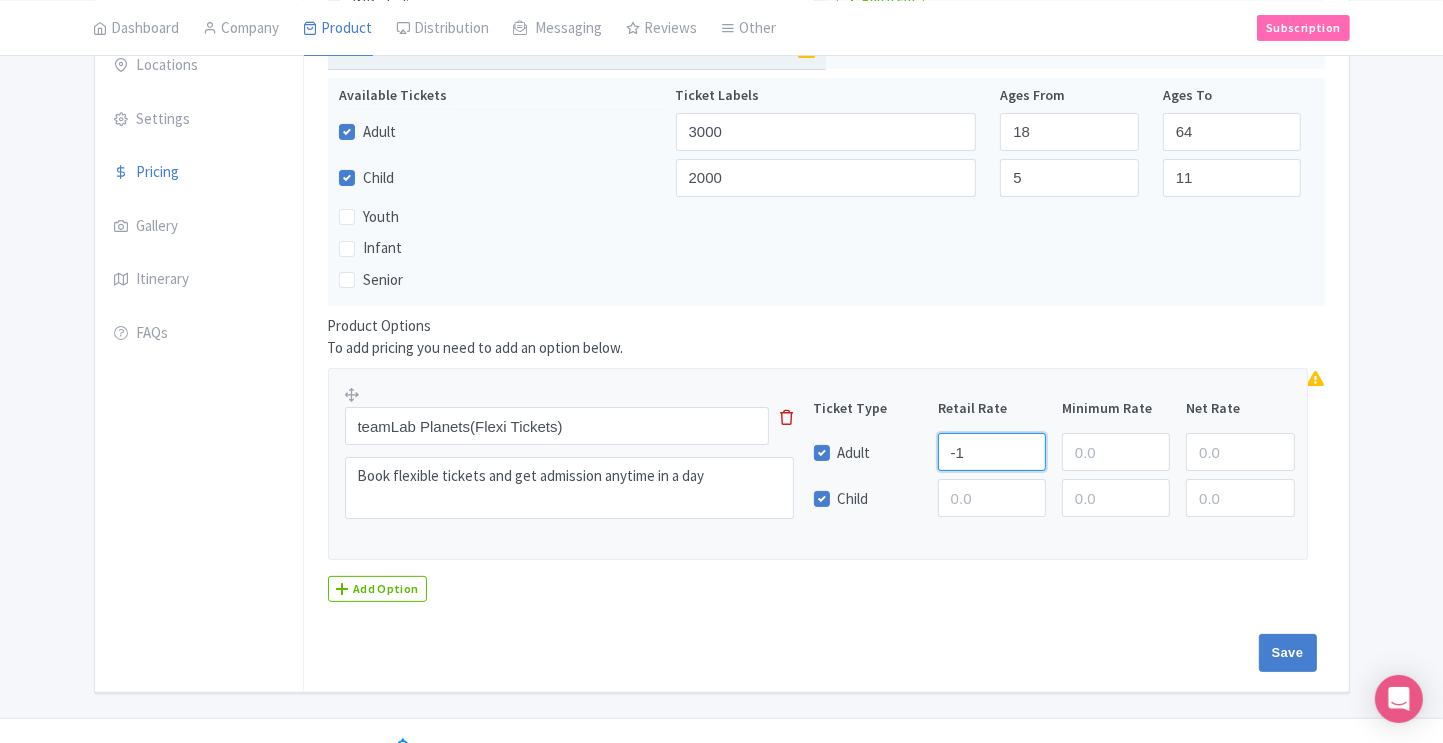 type on "-1" 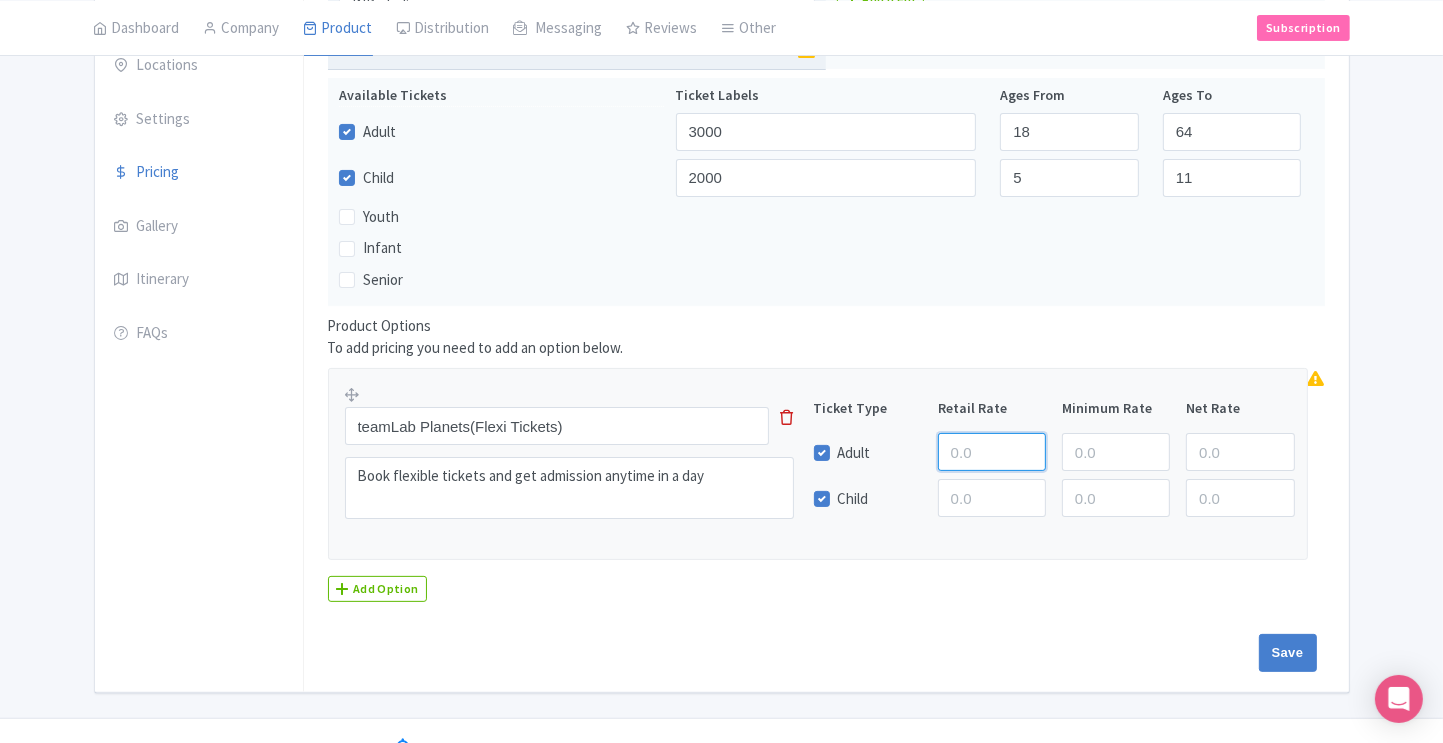 type 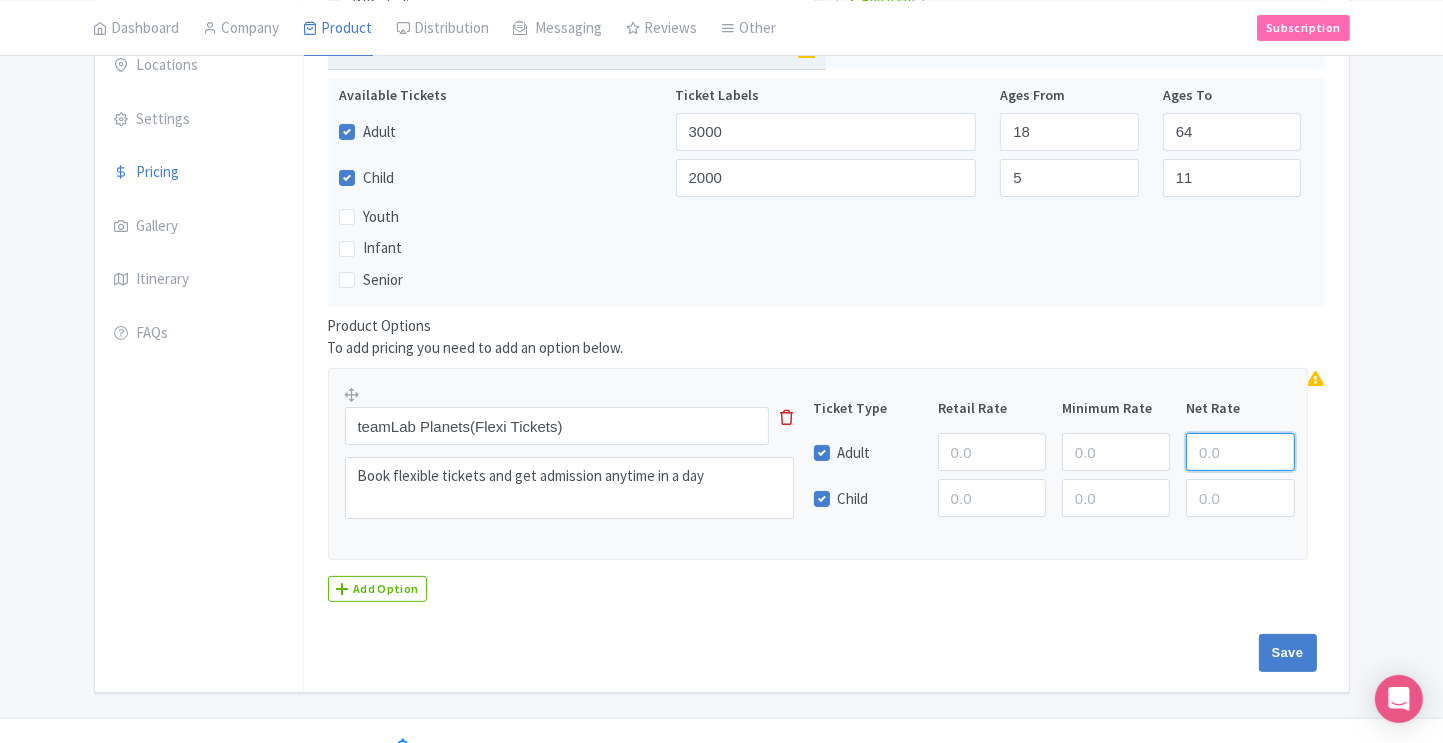 click at bounding box center (1240, 452) 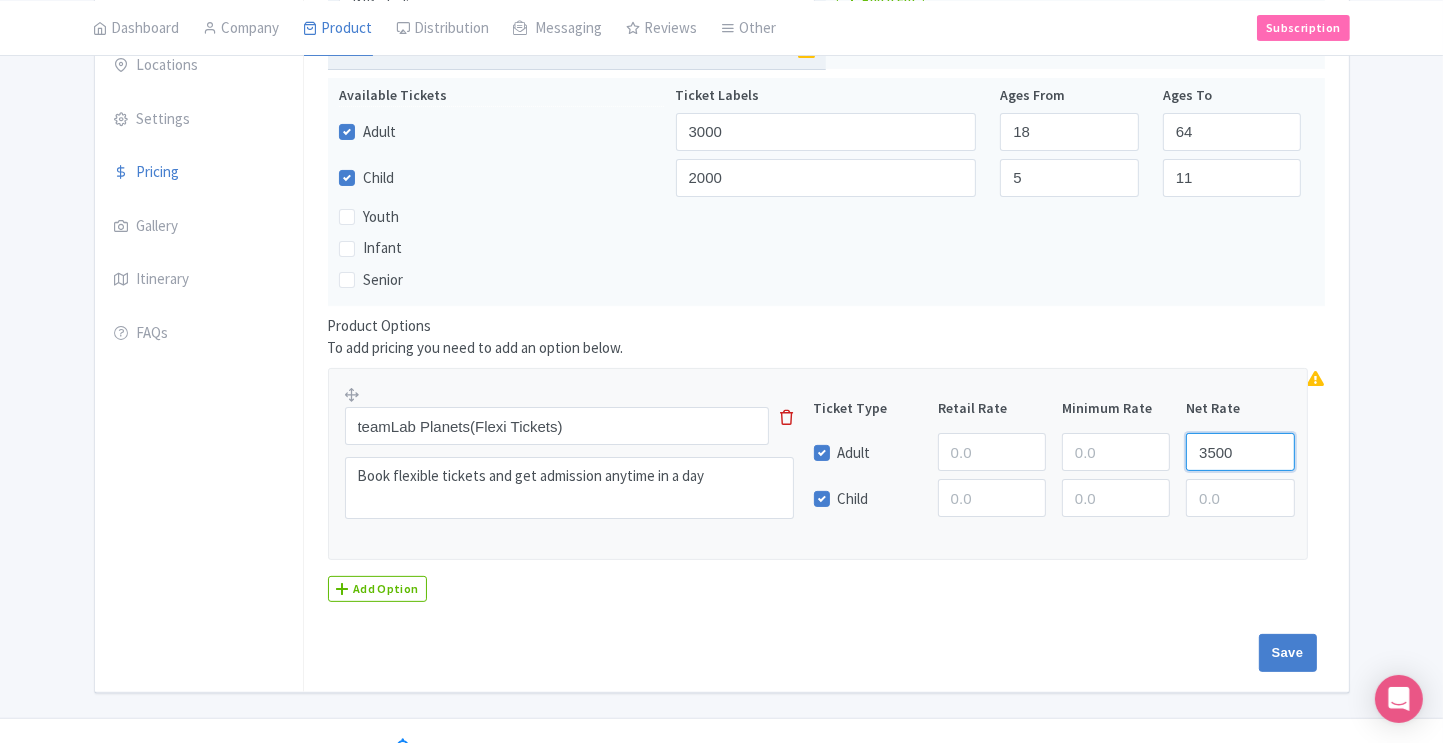 type on "3500" 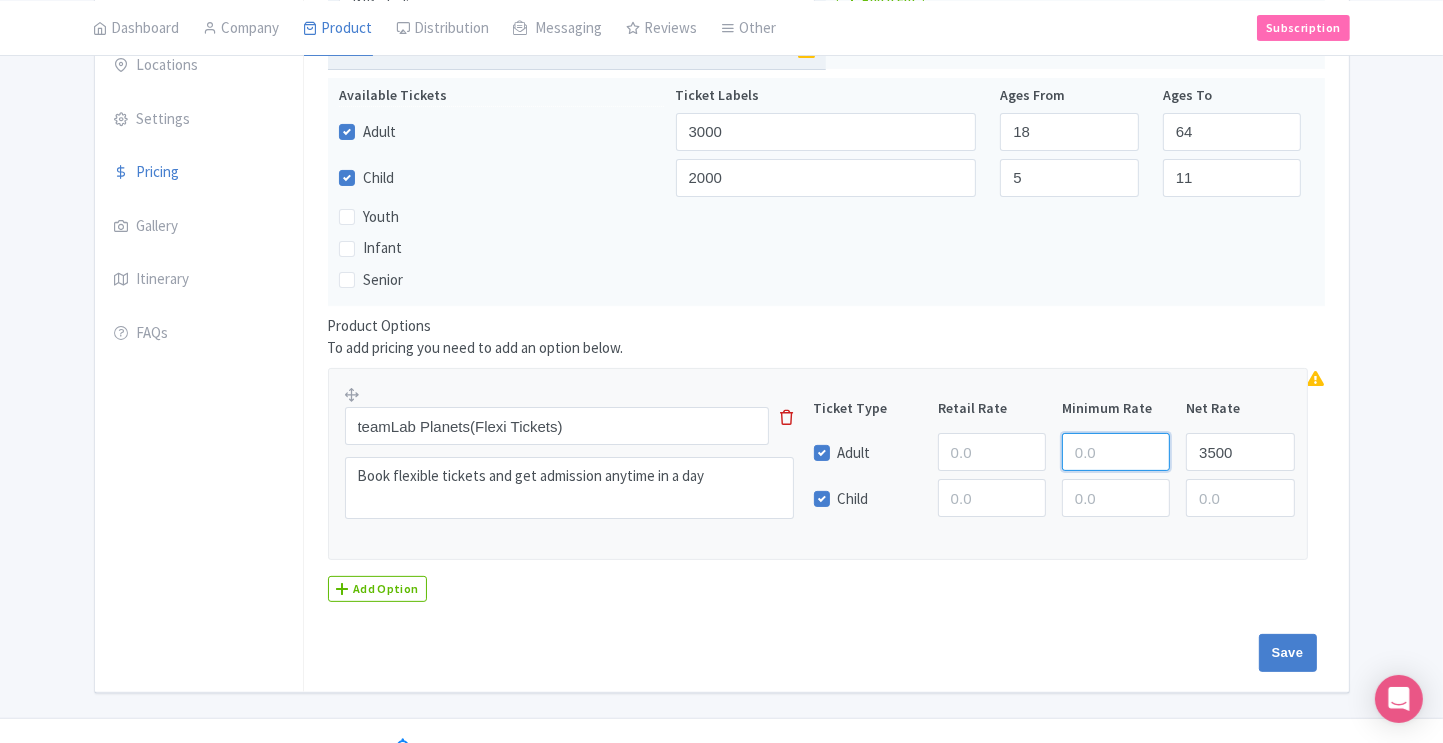 click at bounding box center [1116, 452] 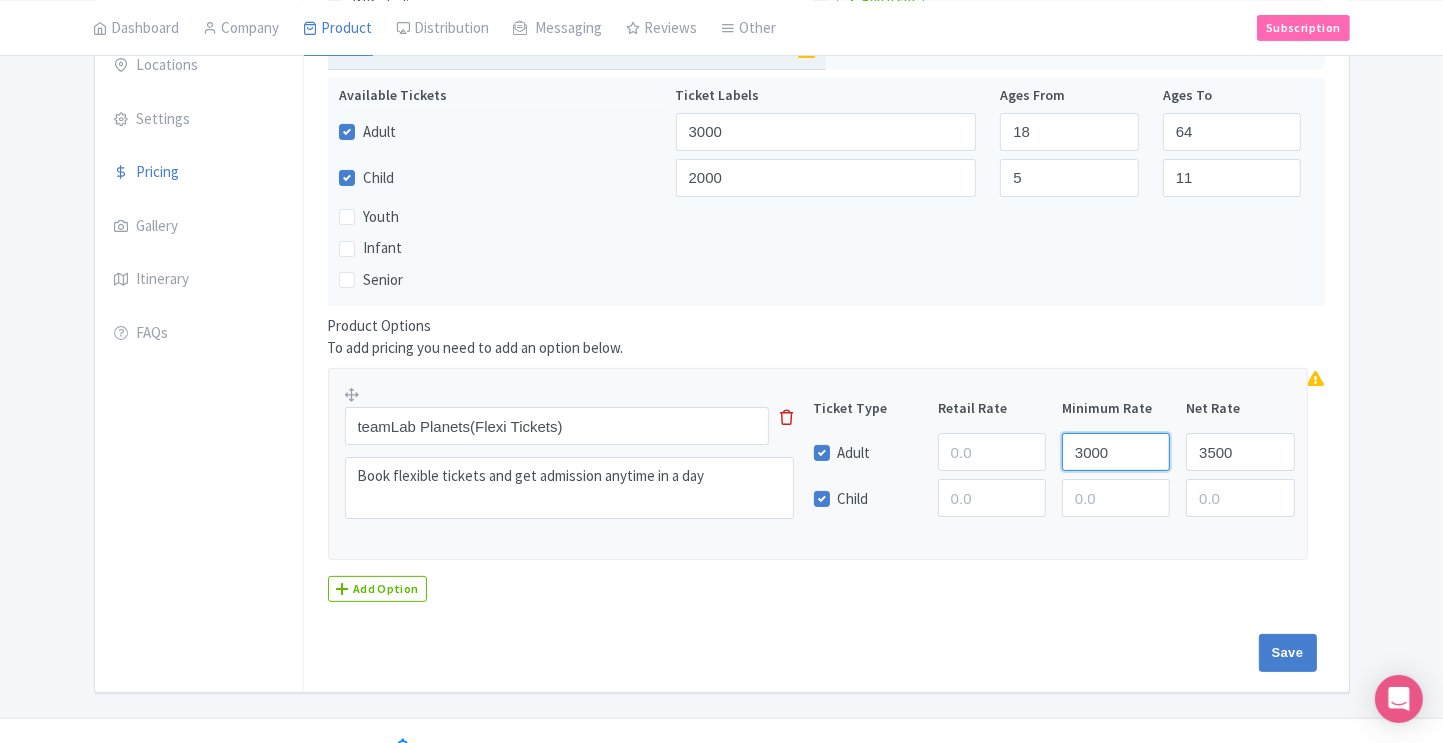 type on "3000" 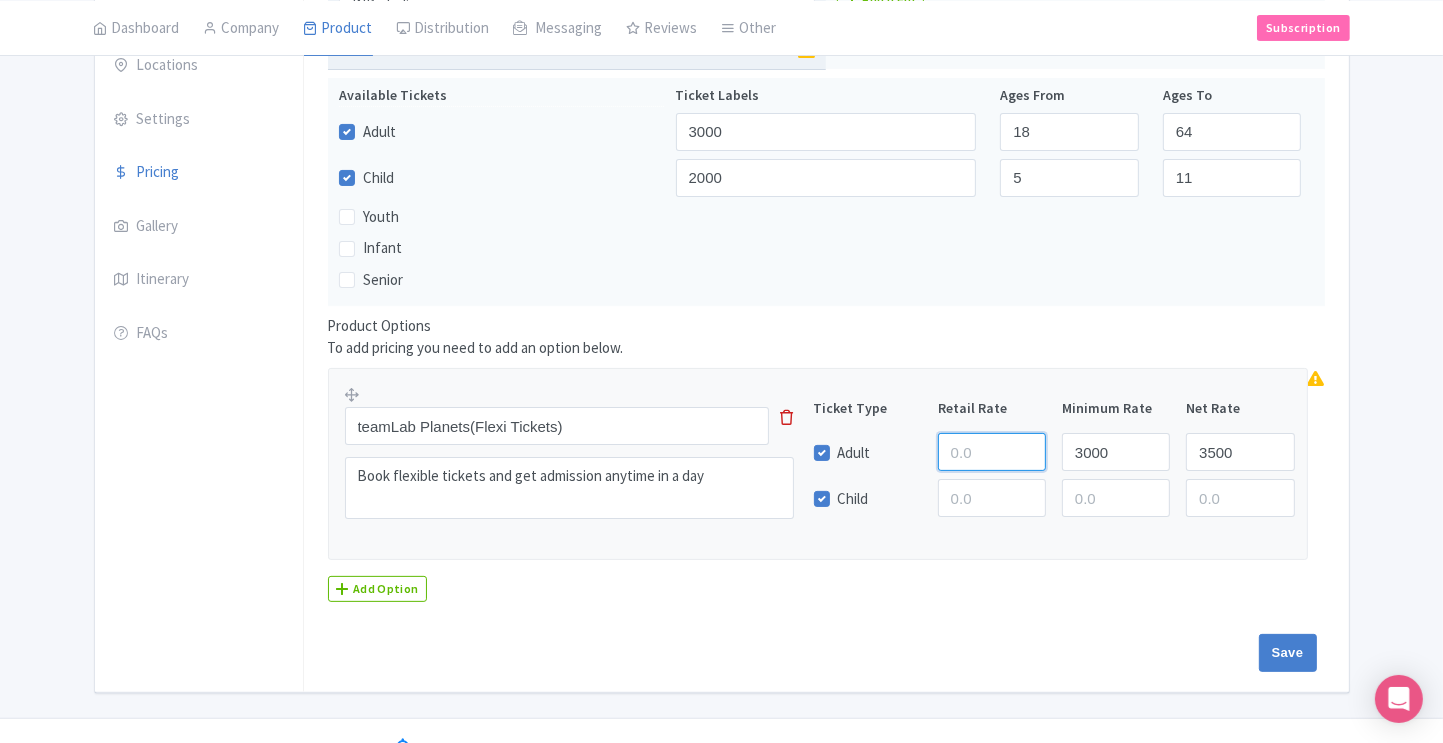 click at bounding box center [992, 452] 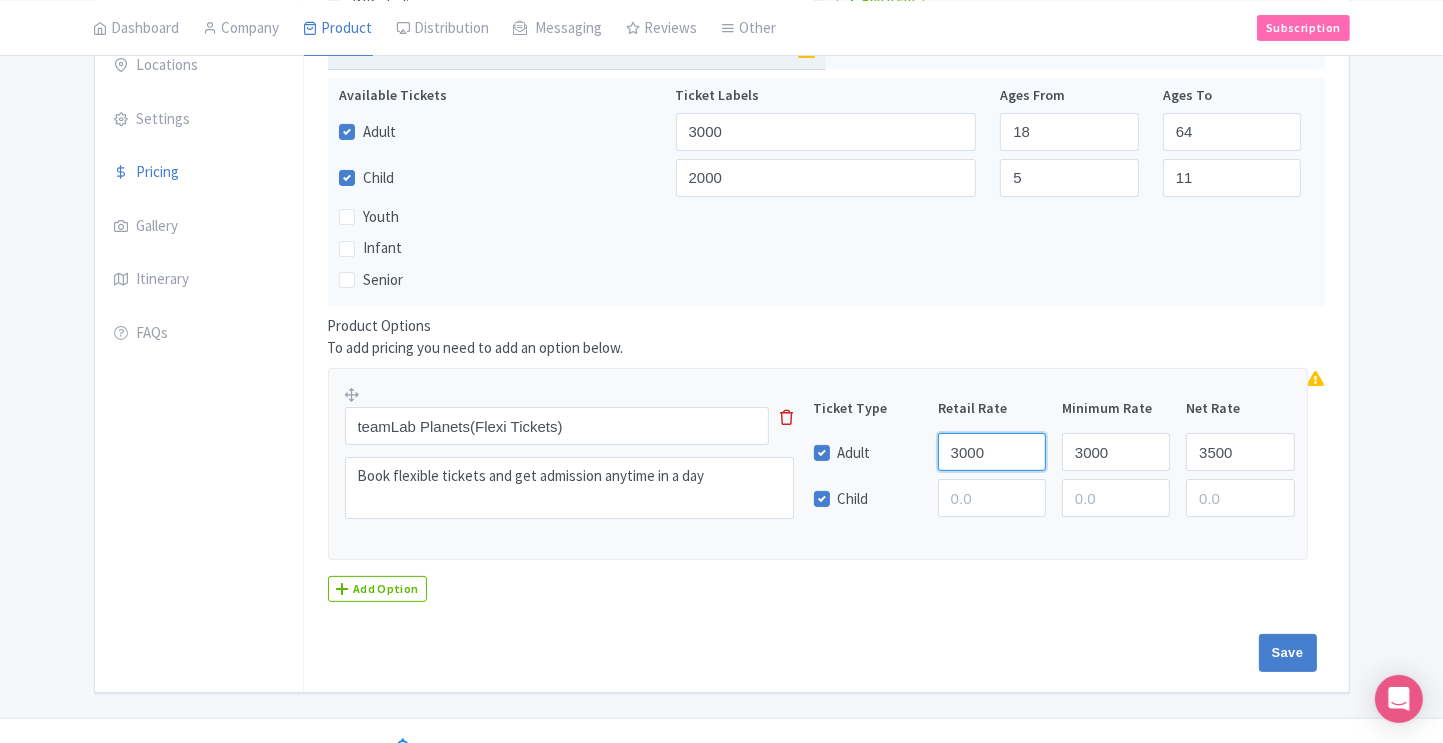type on "3000" 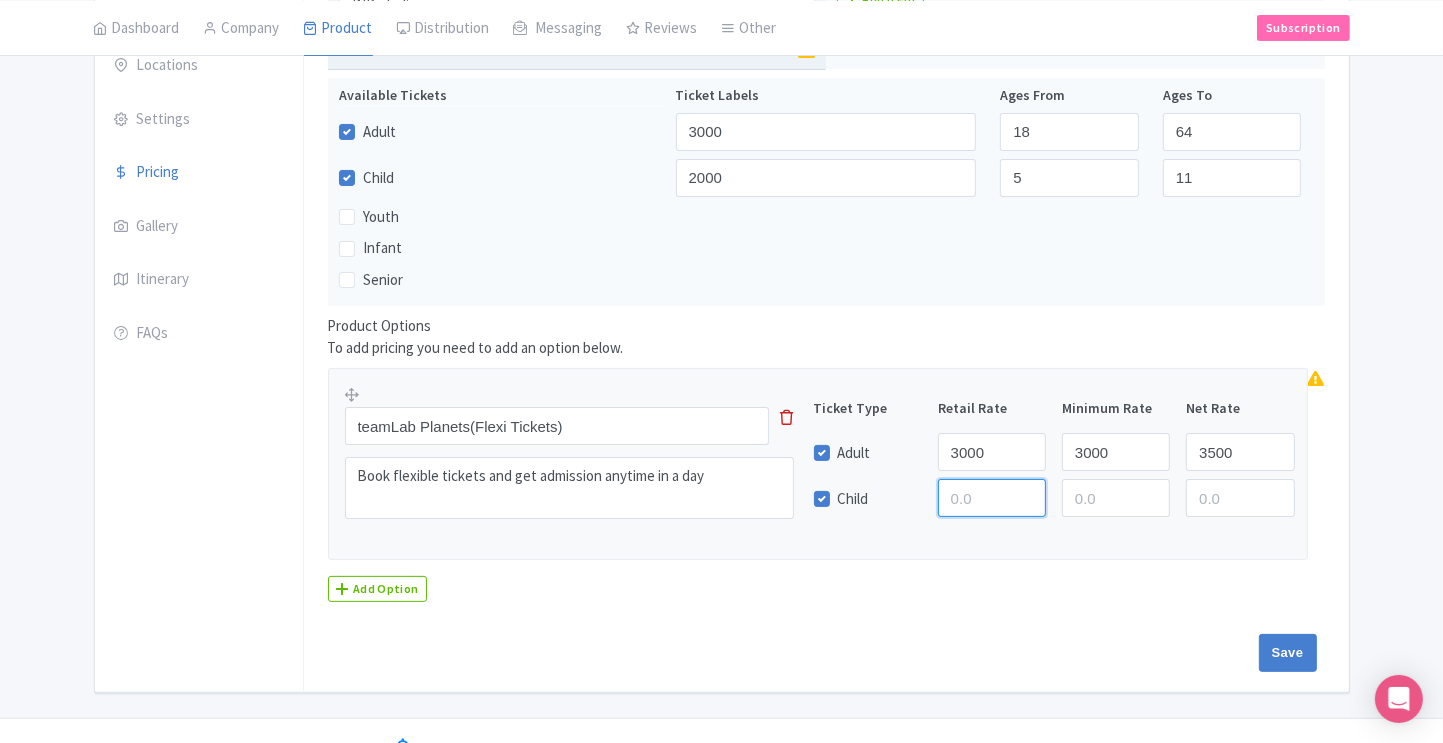 click at bounding box center (992, 498) 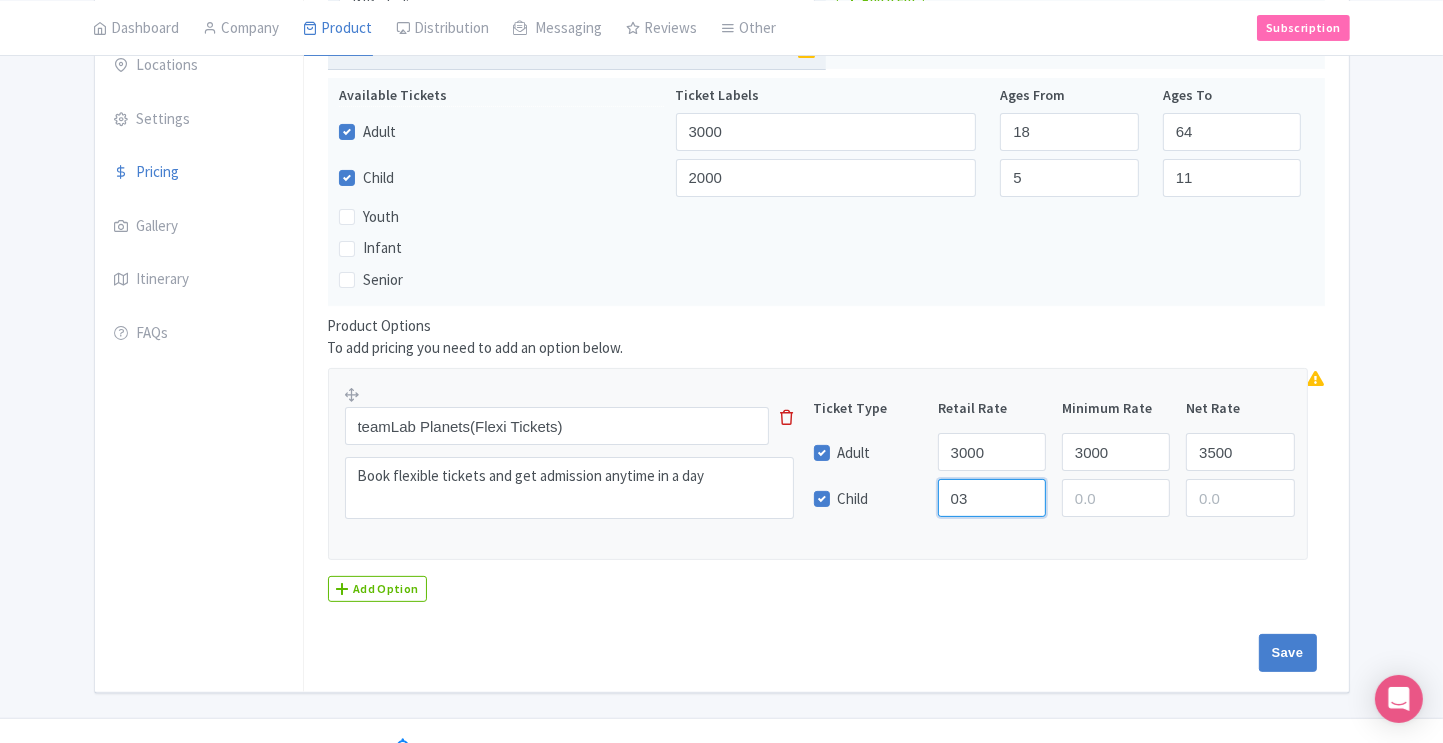 type on "0" 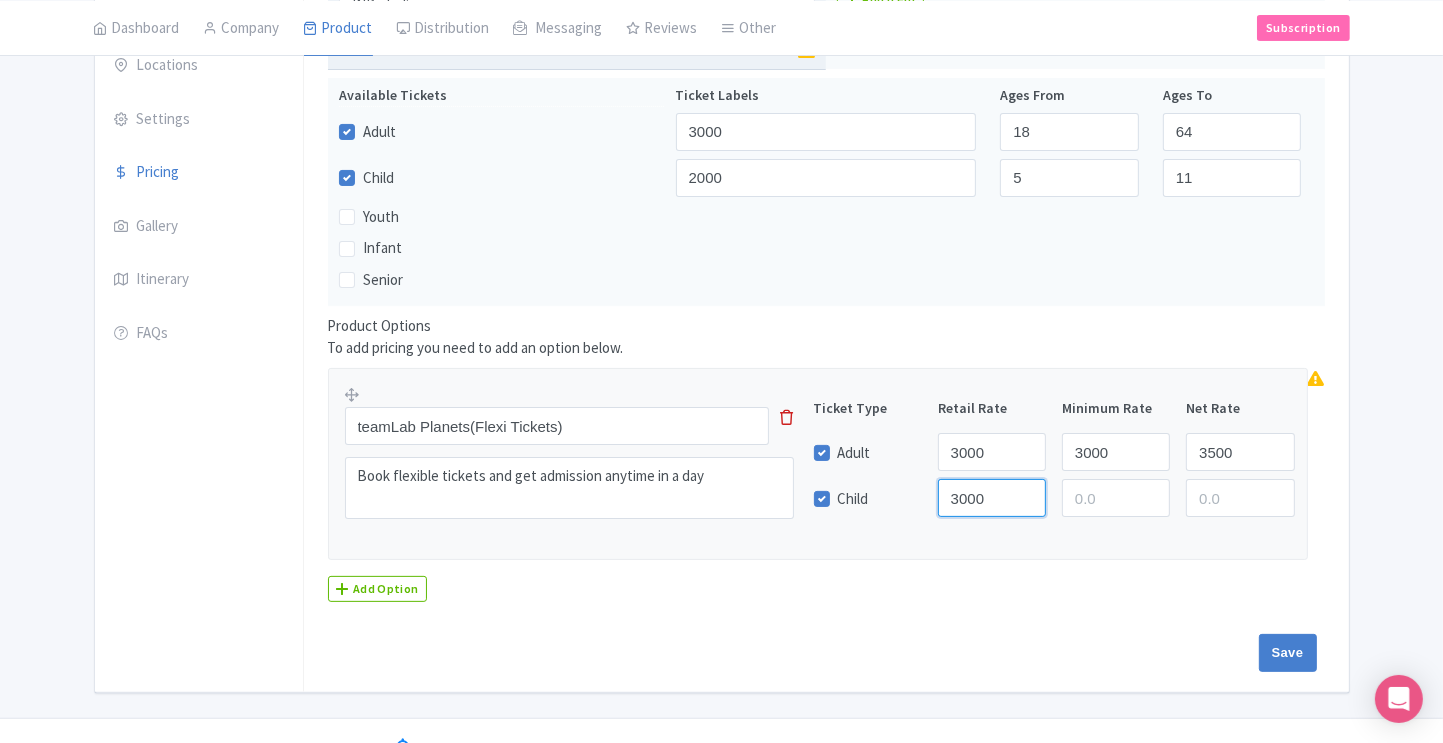 type on "3000" 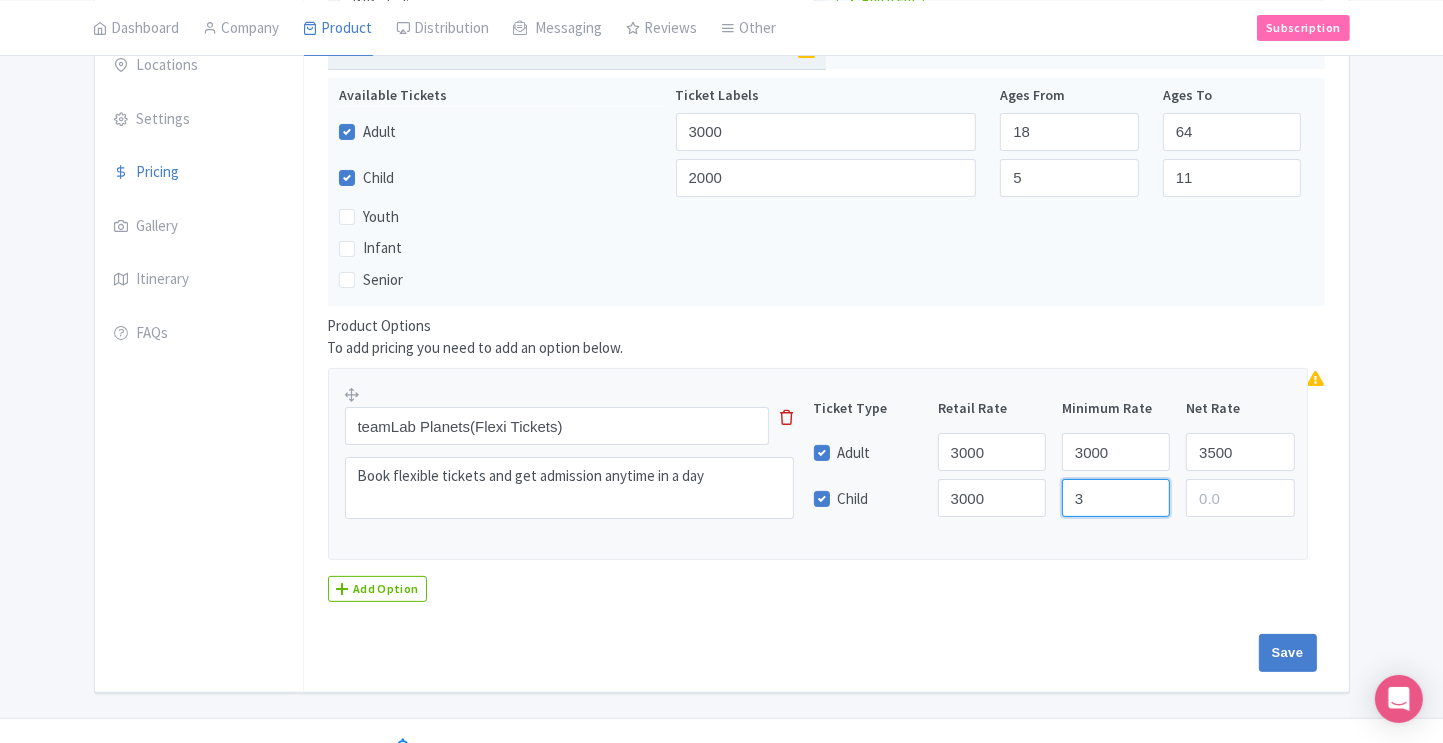 click on "3" at bounding box center [1116, 498] 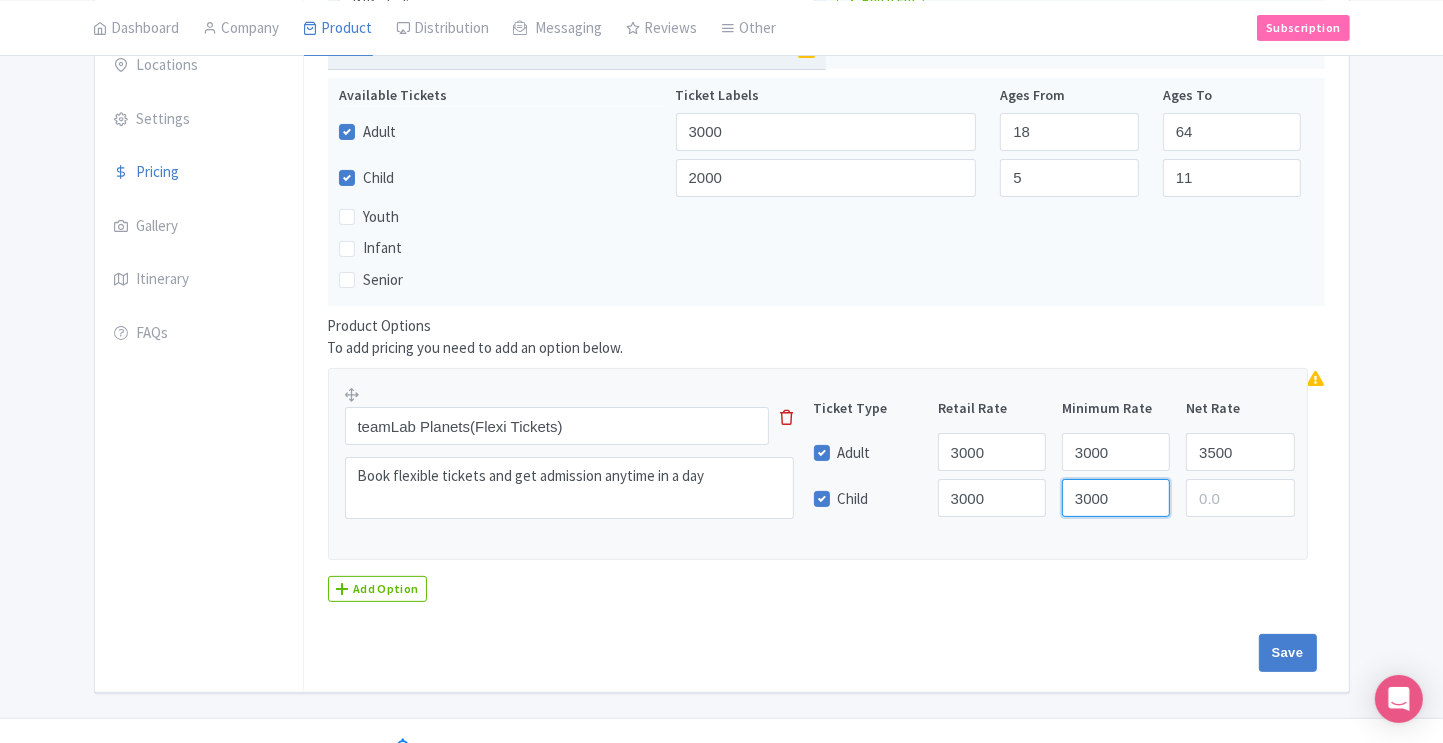 type on "3000" 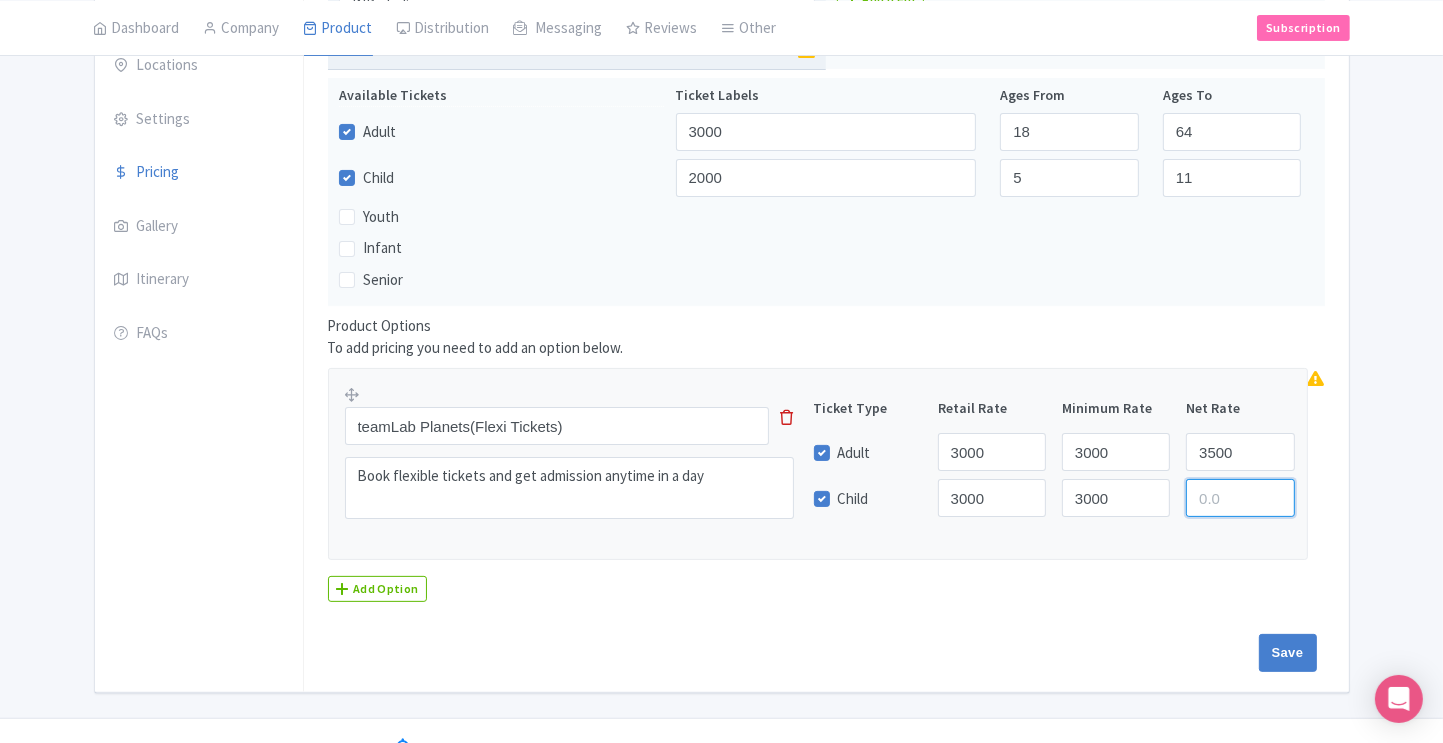 click at bounding box center (1240, 498) 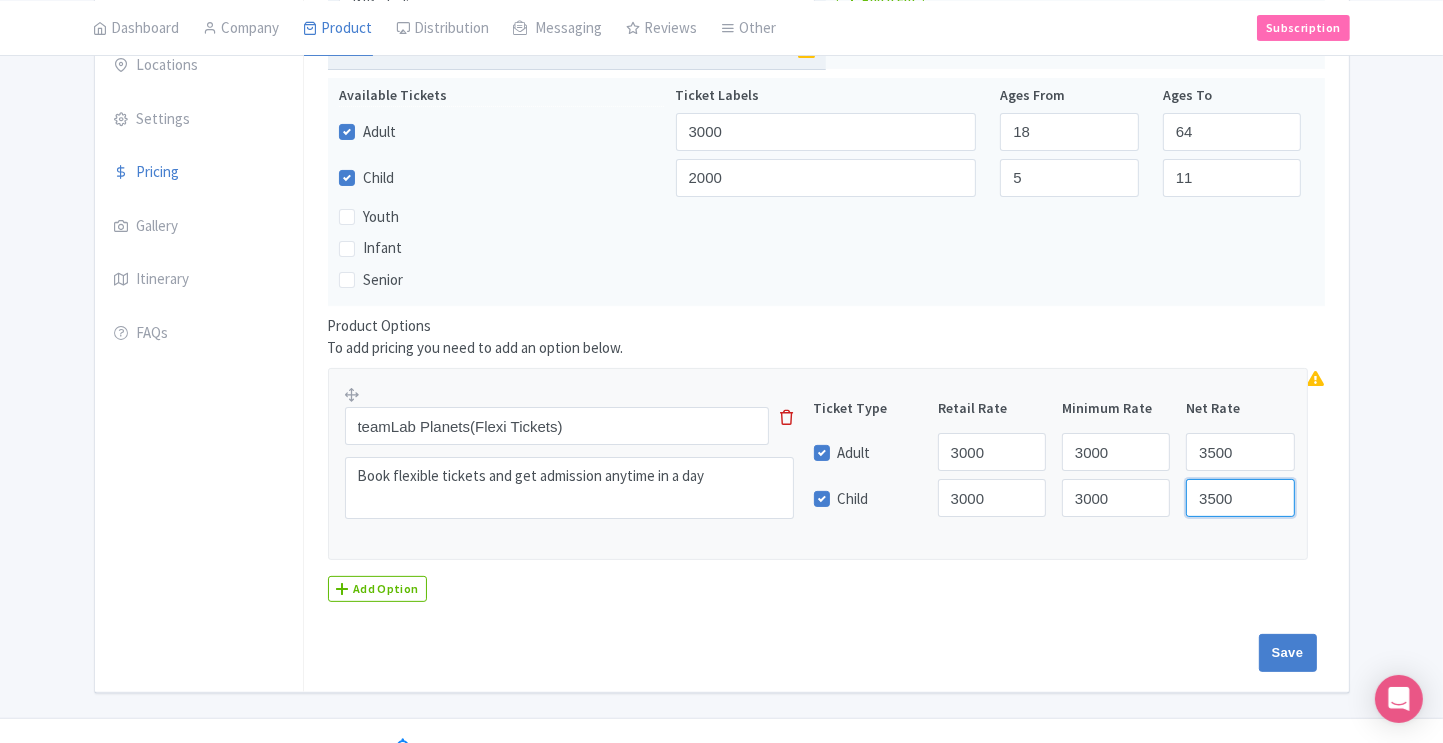 type on "3500" 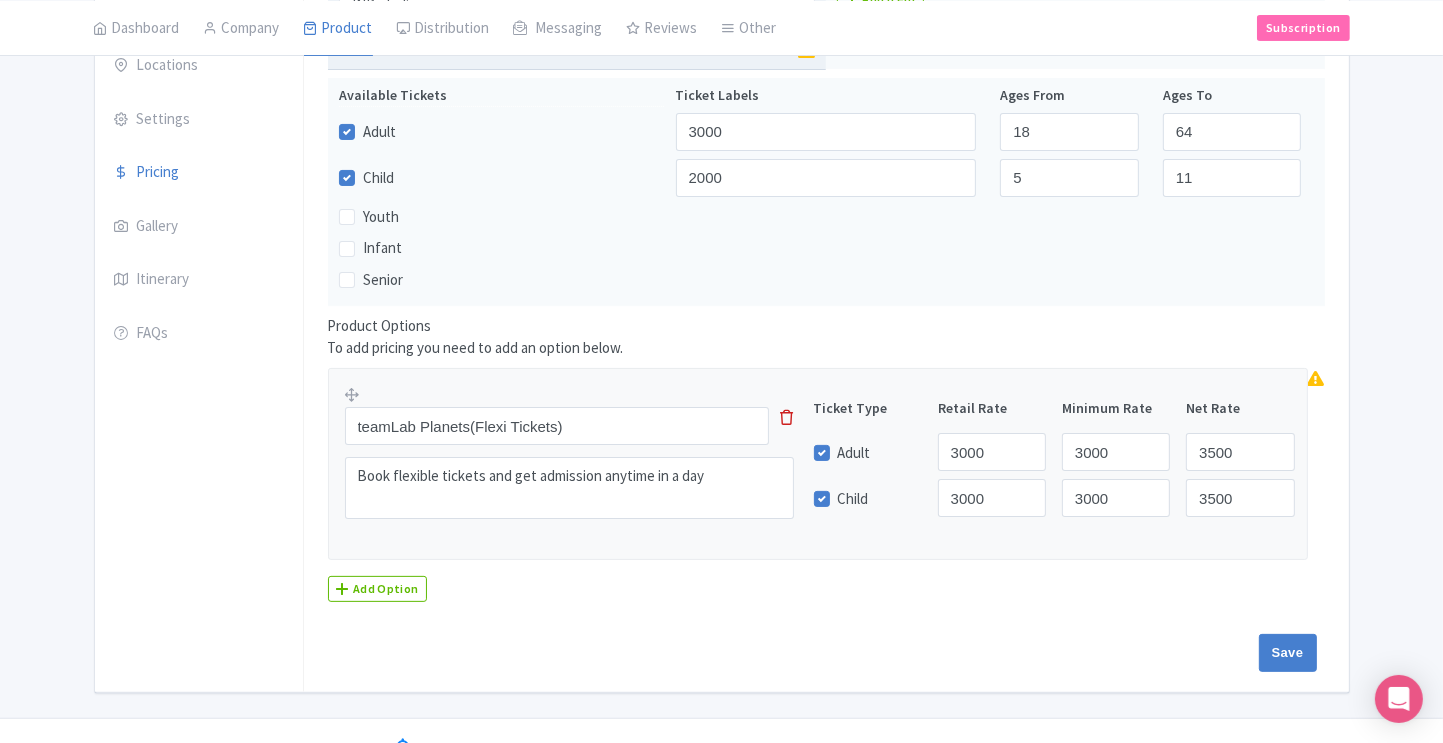 click on "General
Booking Info
Locations
Settings
Pricing
Gallery
Itinerary
FAQs" at bounding box center (199, 311) 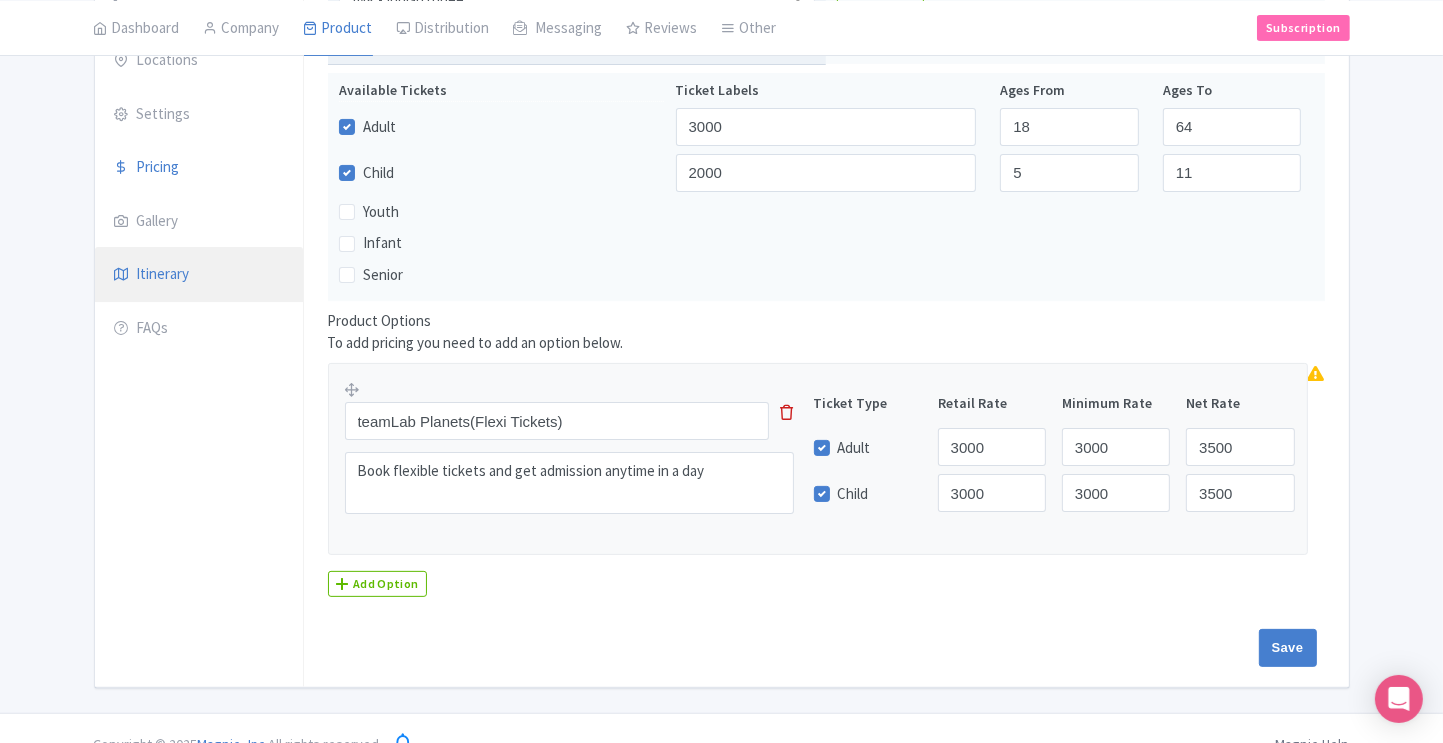 scroll, scrollTop: 396, scrollLeft: 0, axis: vertical 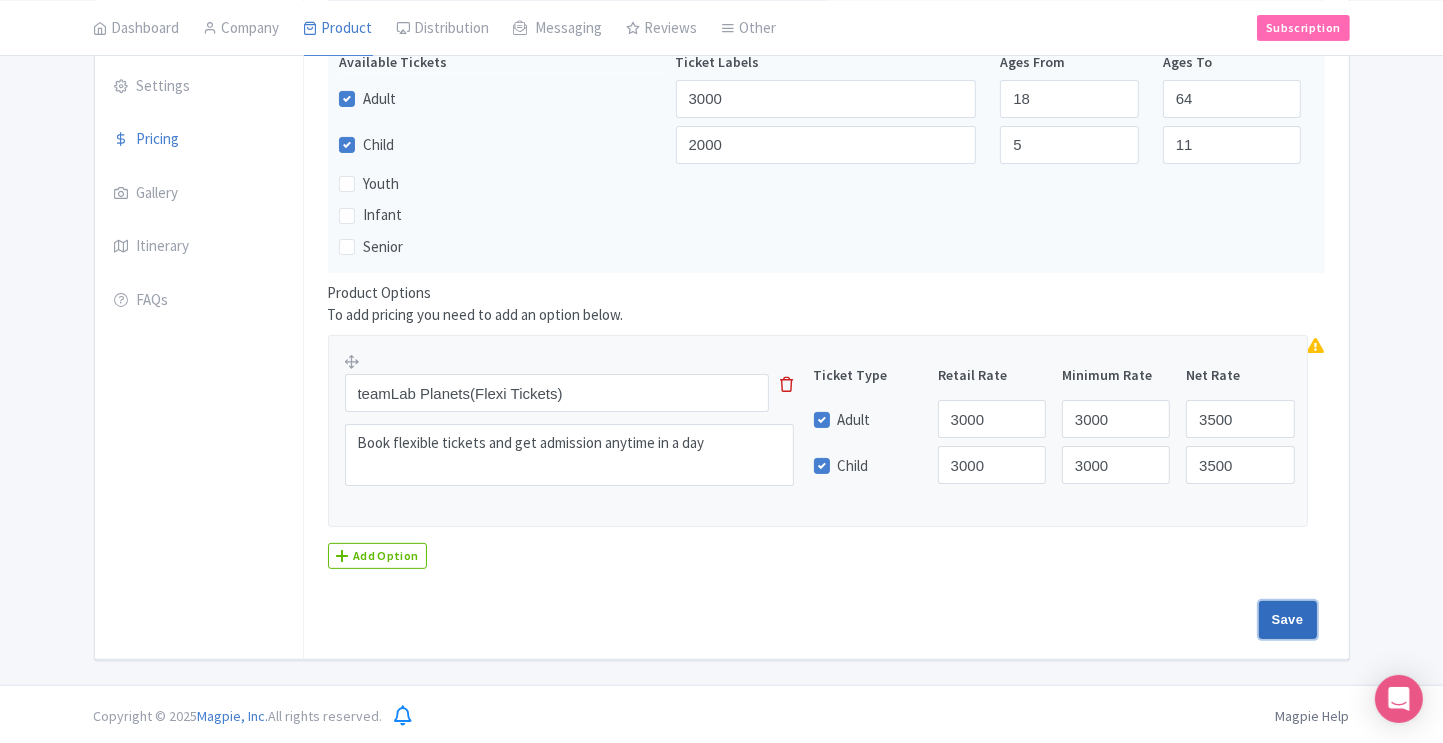 click on "Save" at bounding box center (1288, 620) 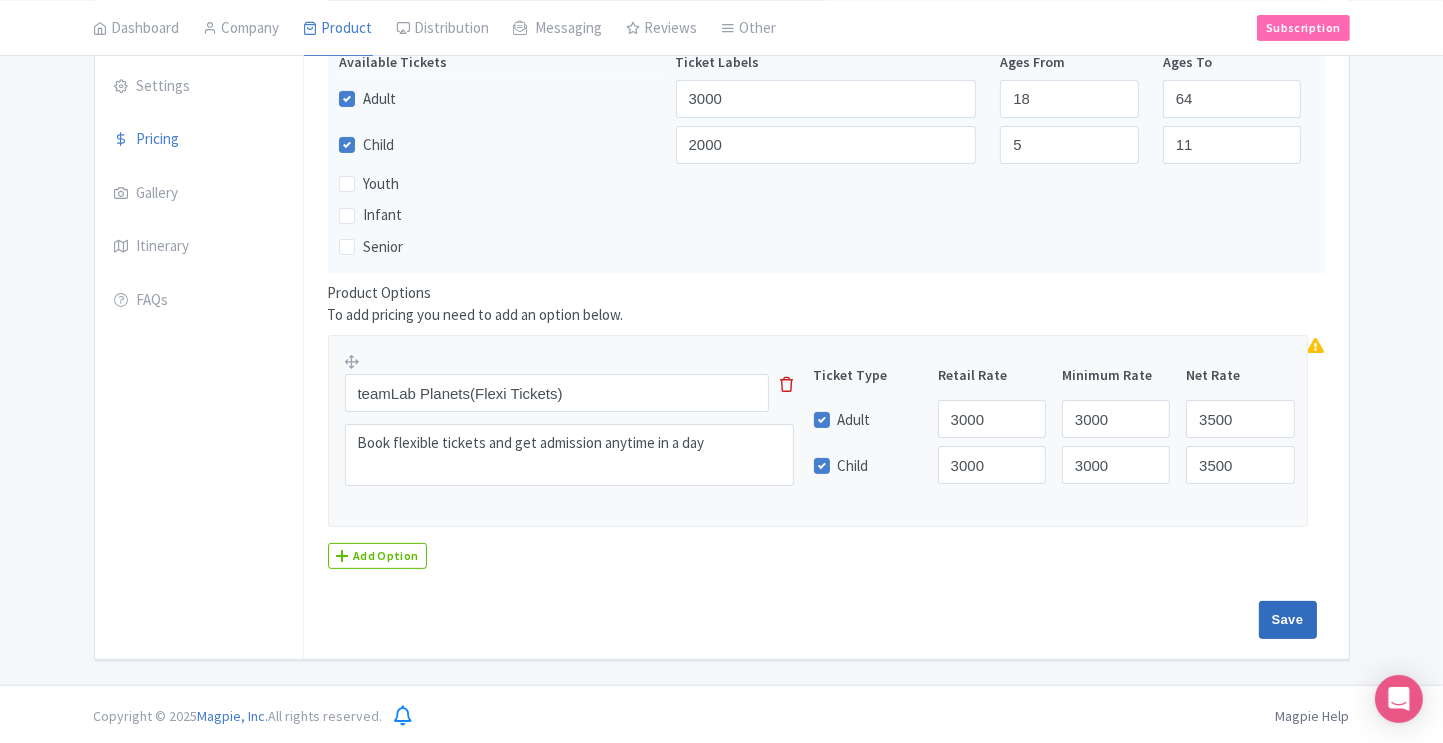 type on "Saving..." 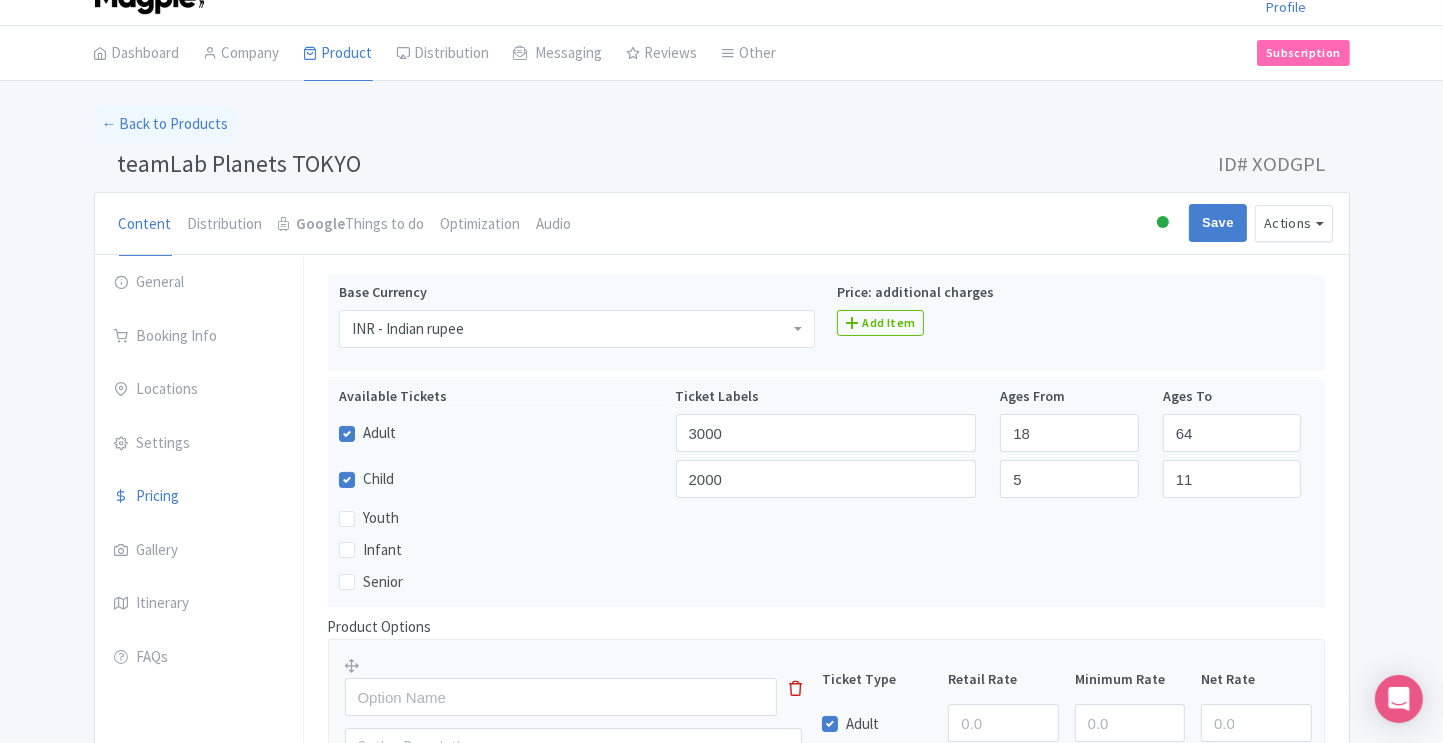 scroll, scrollTop: 37, scrollLeft: 0, axis: vertical 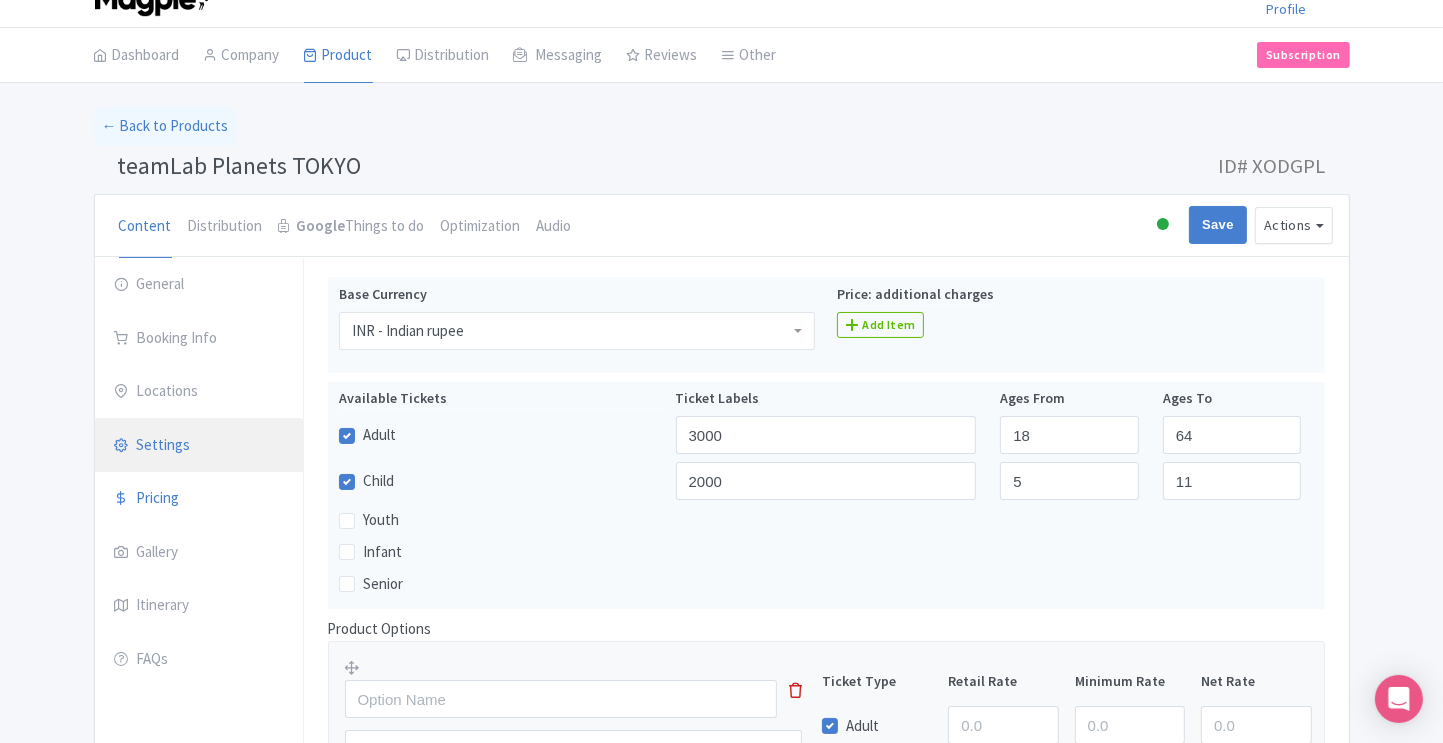 click on "Settings" at bounding box center (199, 446) 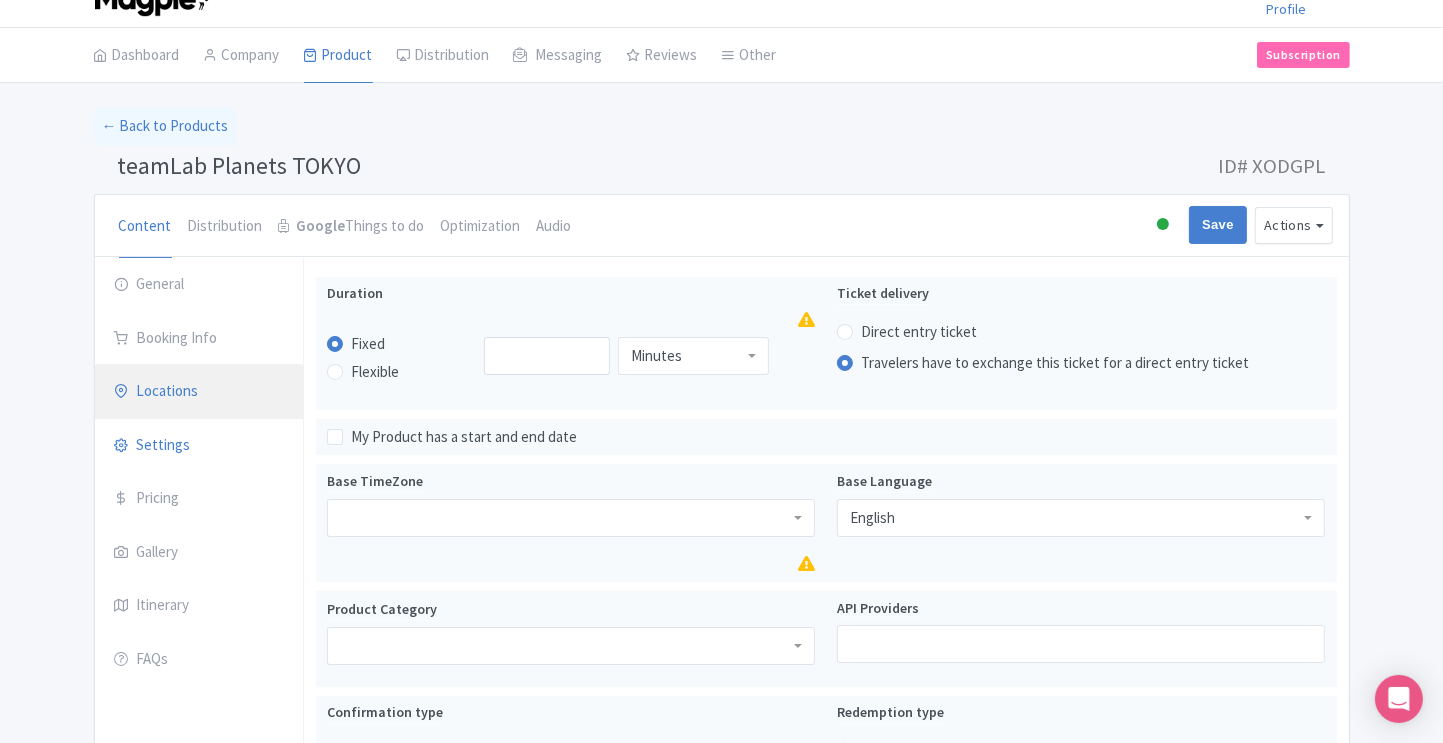 click on "Locations" at bounding box center (199, 392) 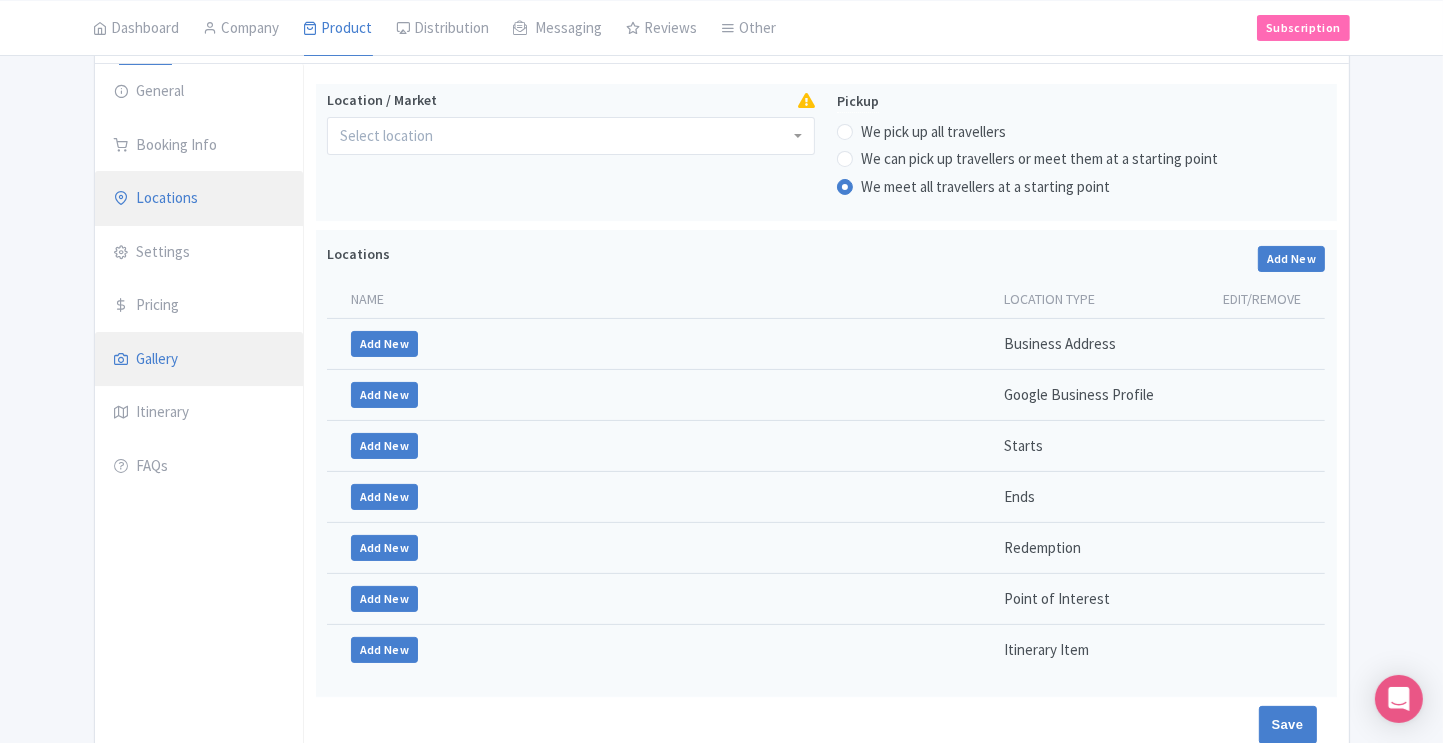scroll, scrollTop: 228, scrollLeft: 0, axis: vertical 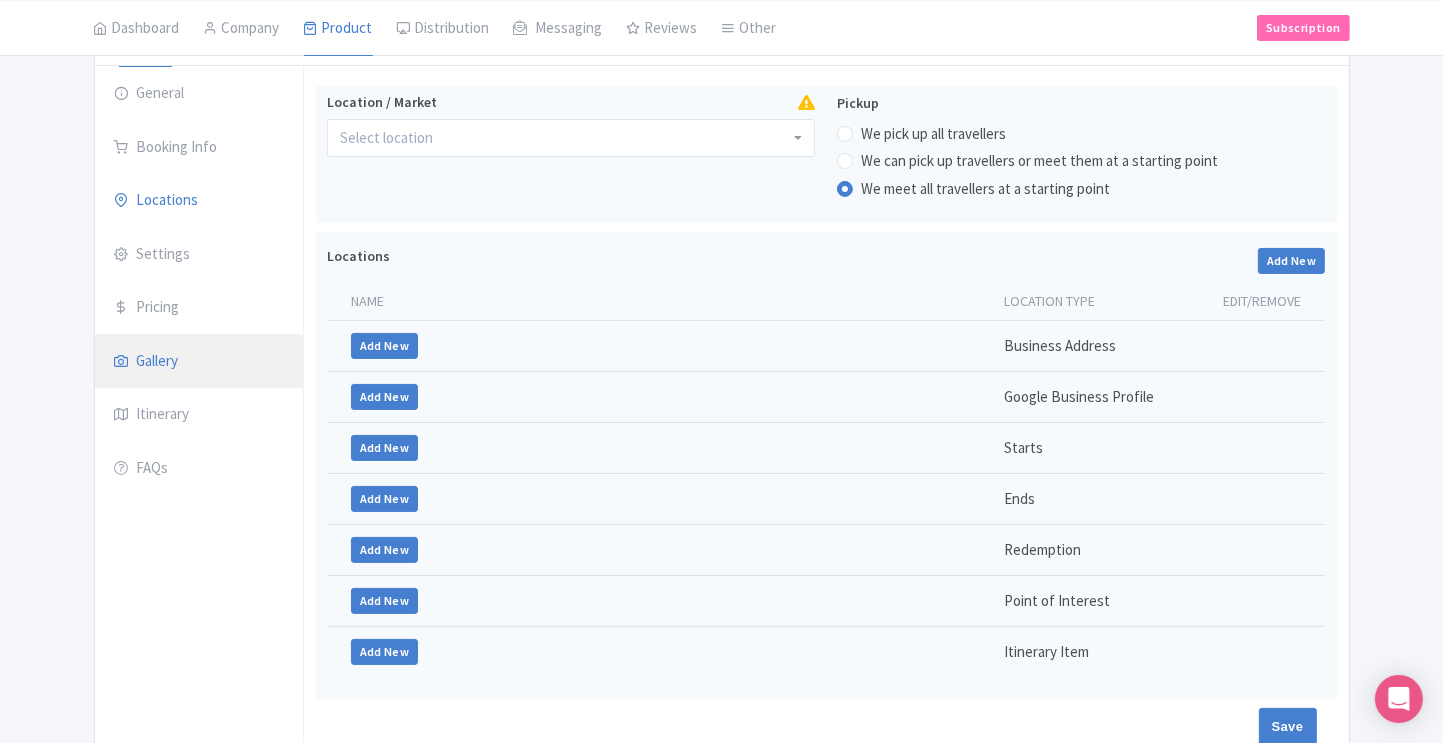 click on "Gallery" at bounding box center [199, 362] 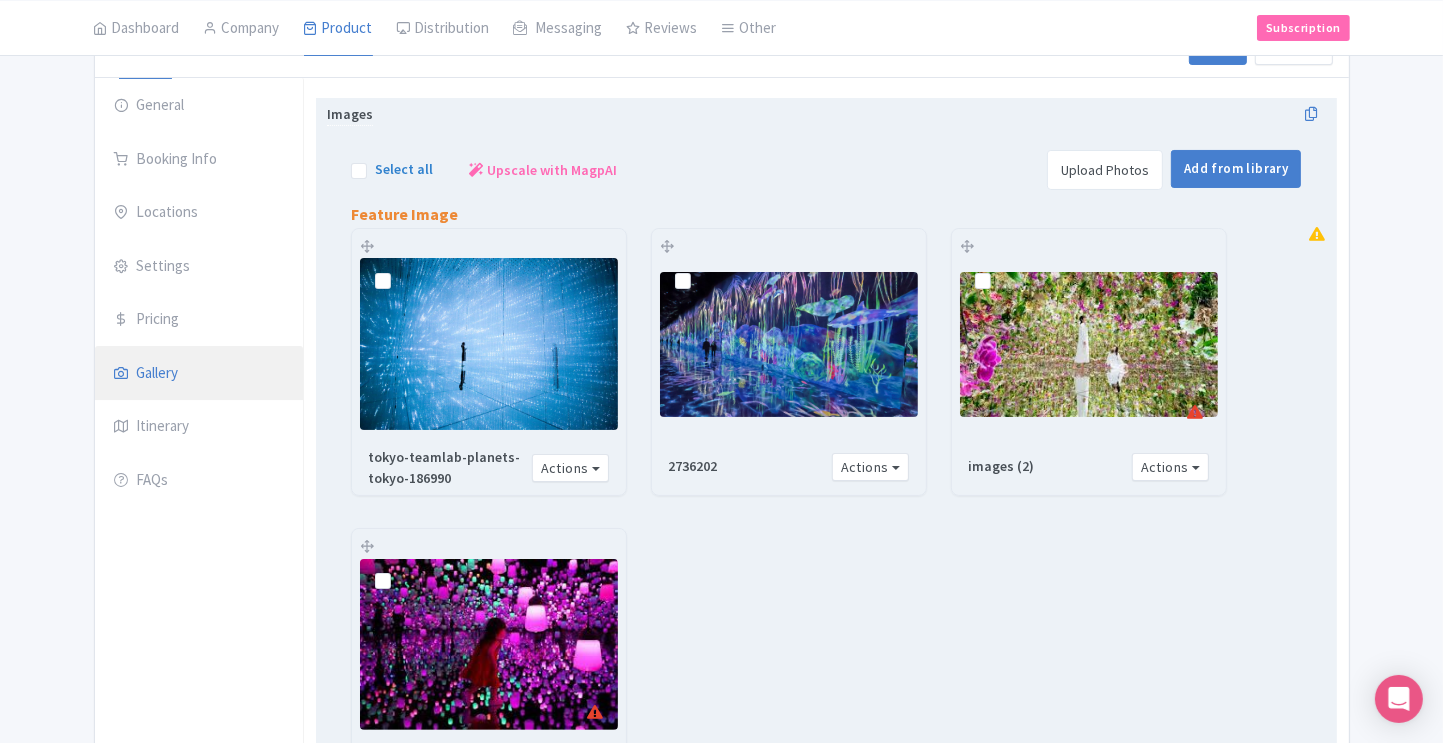 scroll, scrollTop: 215, scrollLeft: 0, axis: vertical 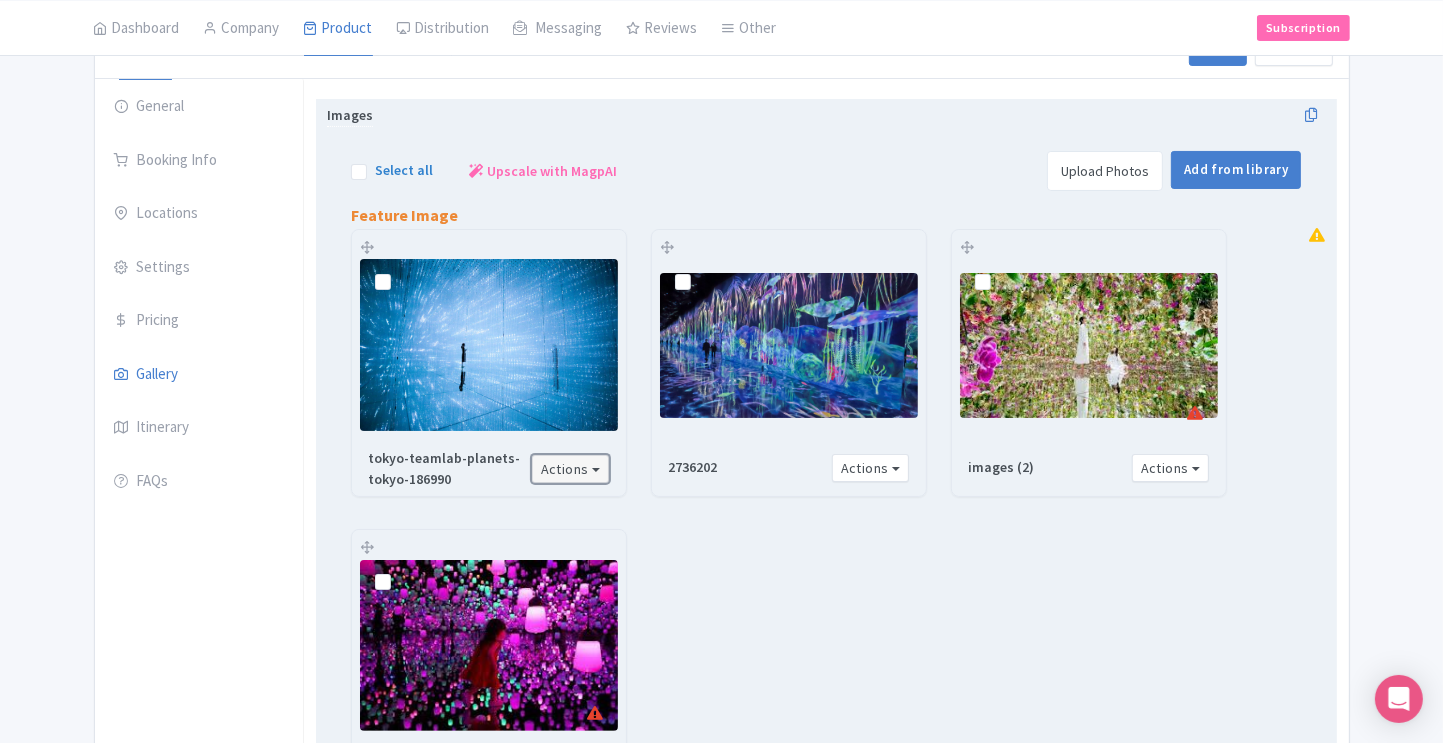 click on "Actions" at bounding box center [571, 469] 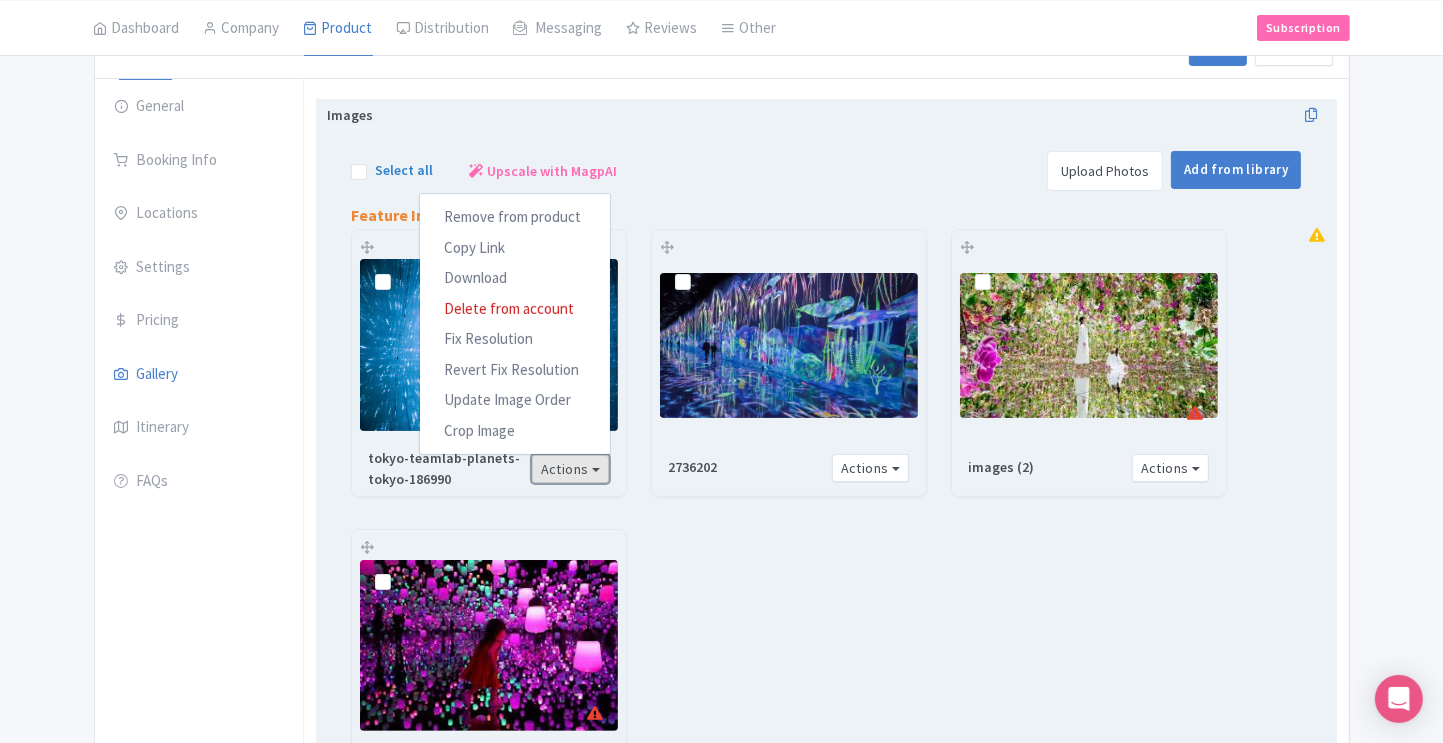 click on "Actions" at bounding box center (571, 469) 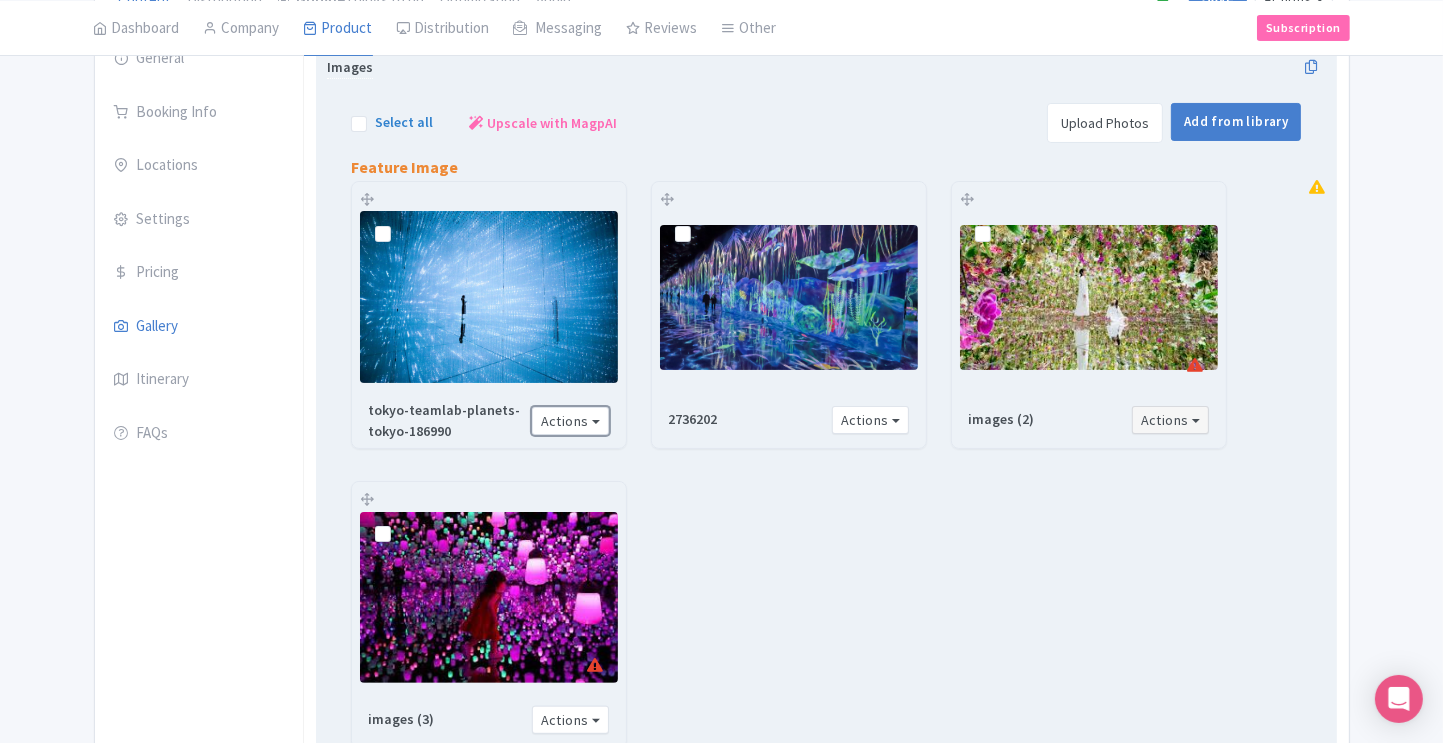 scroll, scrollTop: 221, scrollLeft: 0, axis: vertical 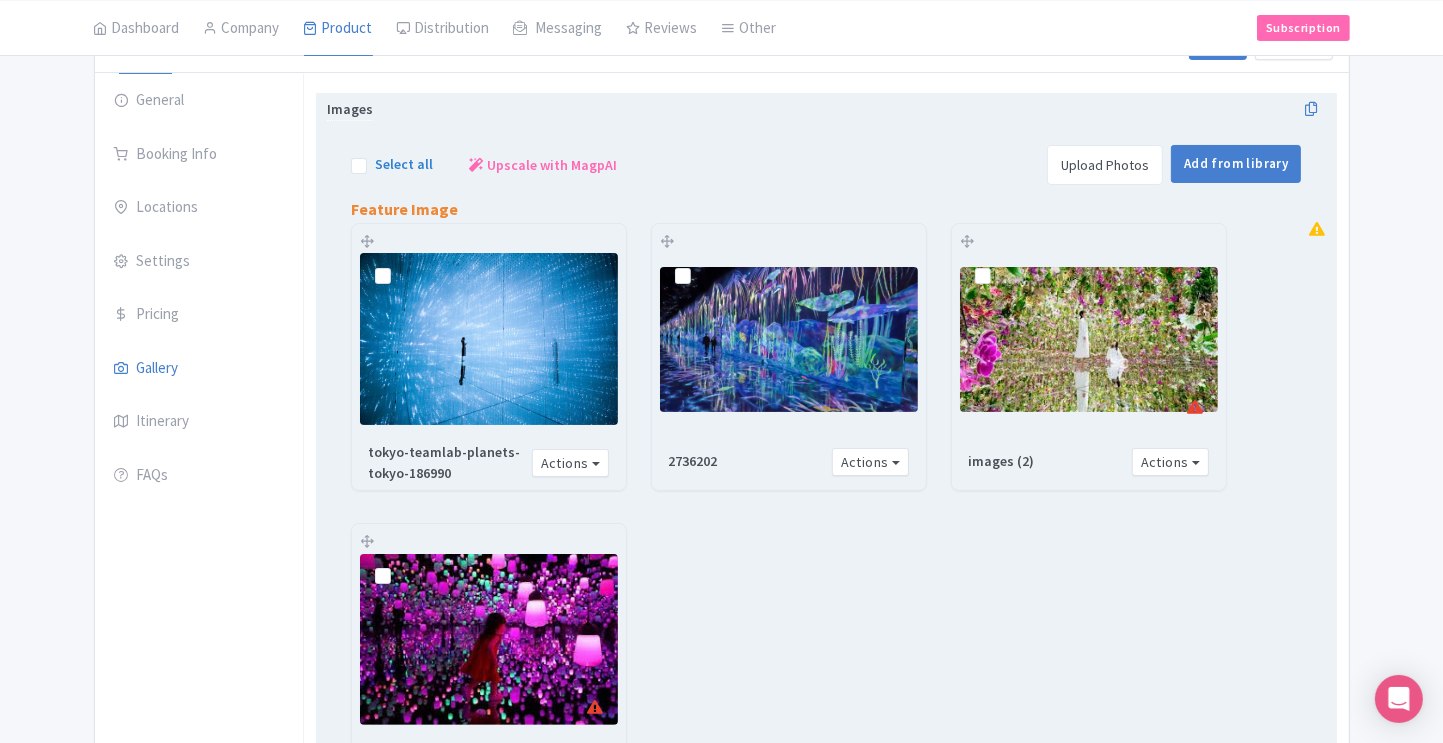 click on "Upload Photos" at bounding box center (1105, 165) 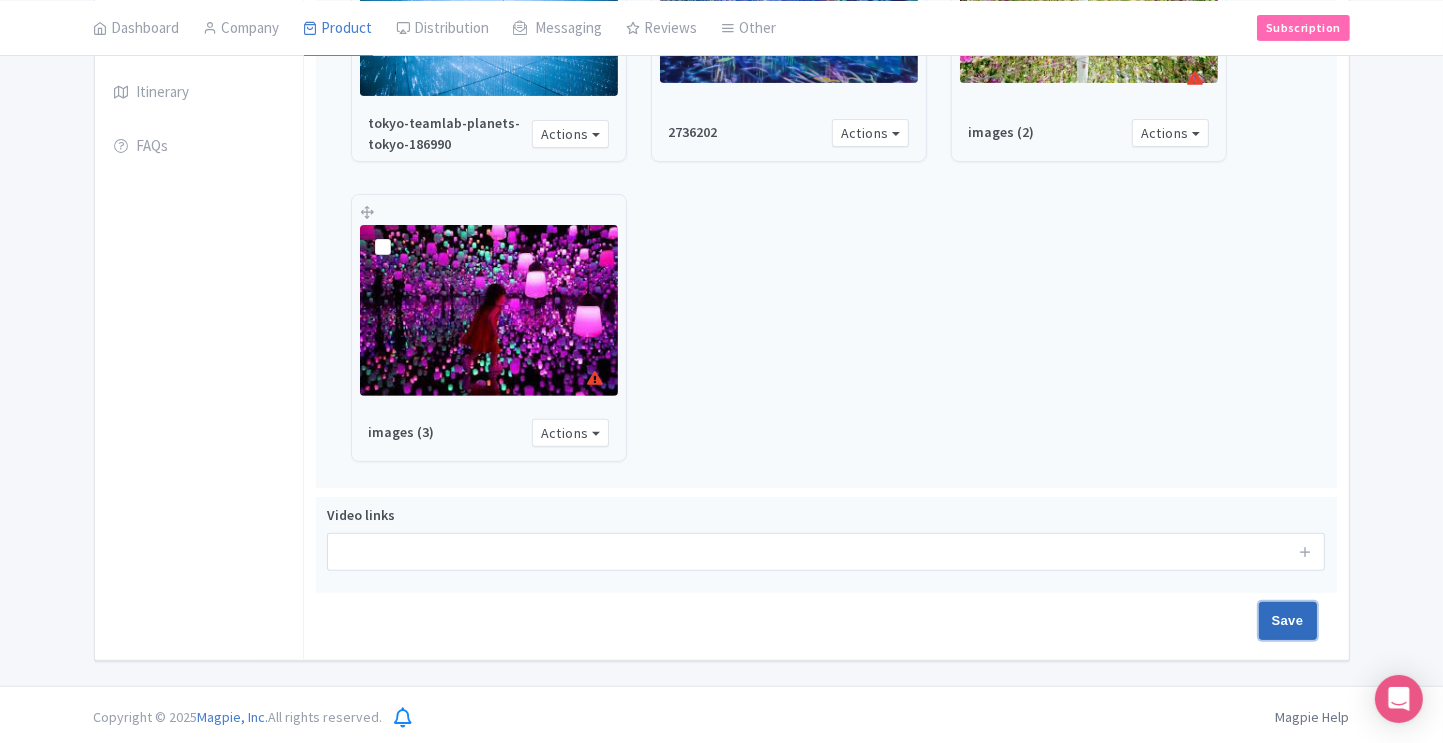 click on "Save" at bounding box center (1288, 621) 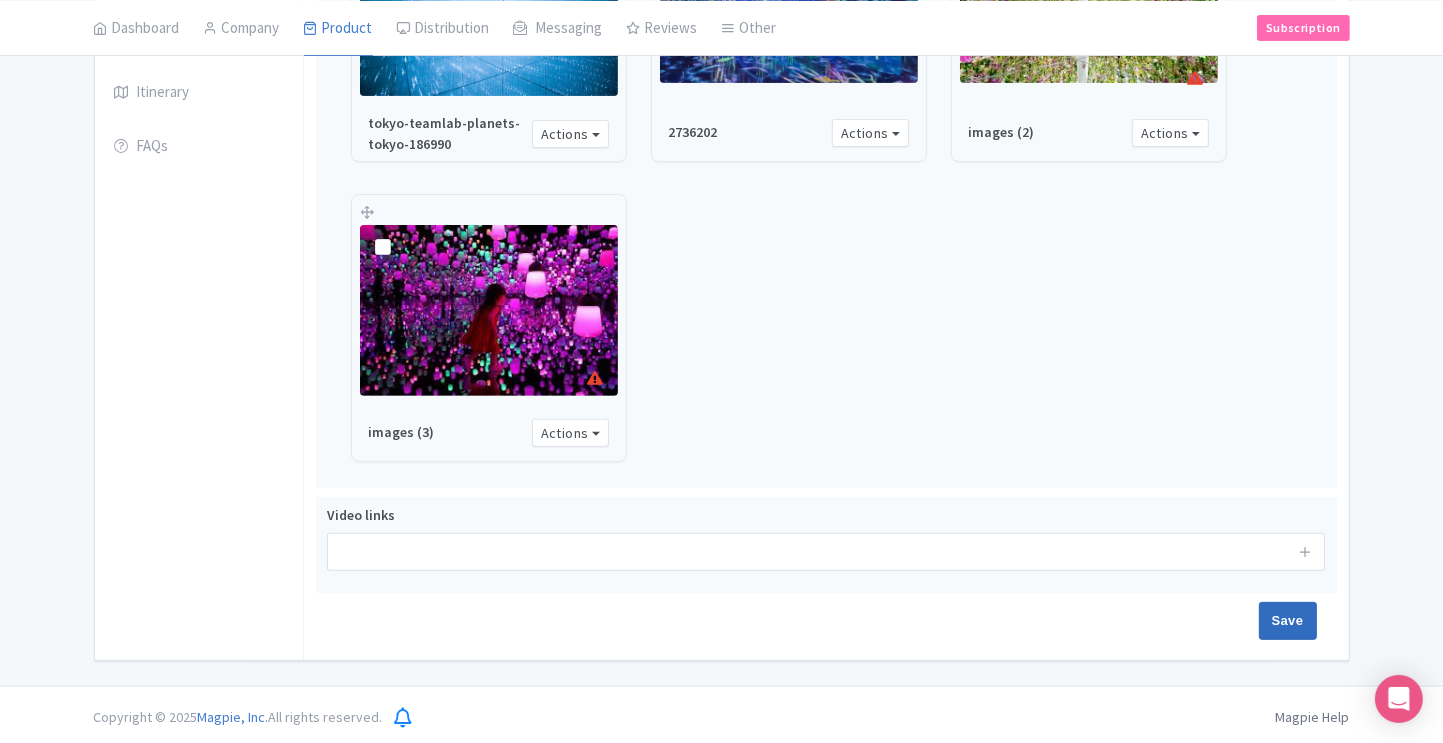 type on "Saving..." 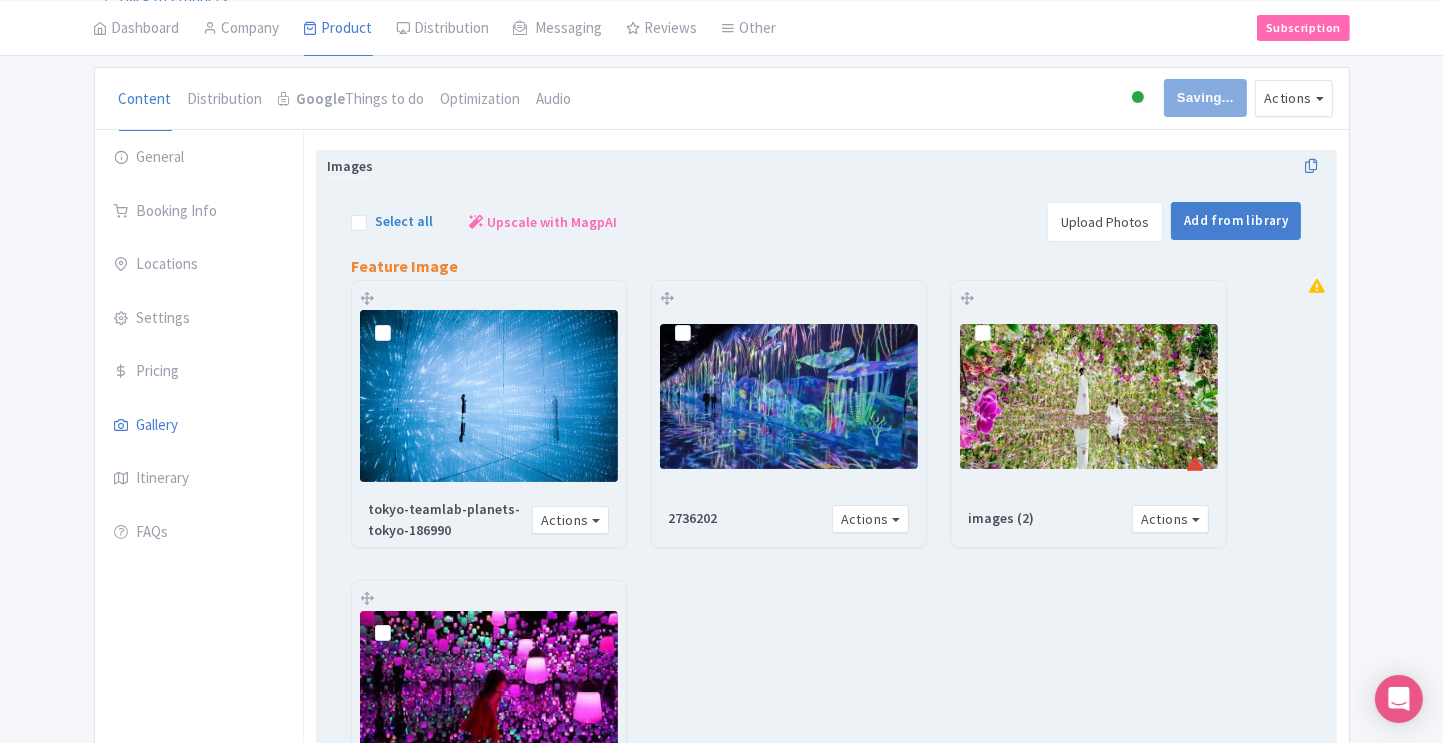 scroll, scrollTop: 163, scrollLeft: 0, axis: vertical 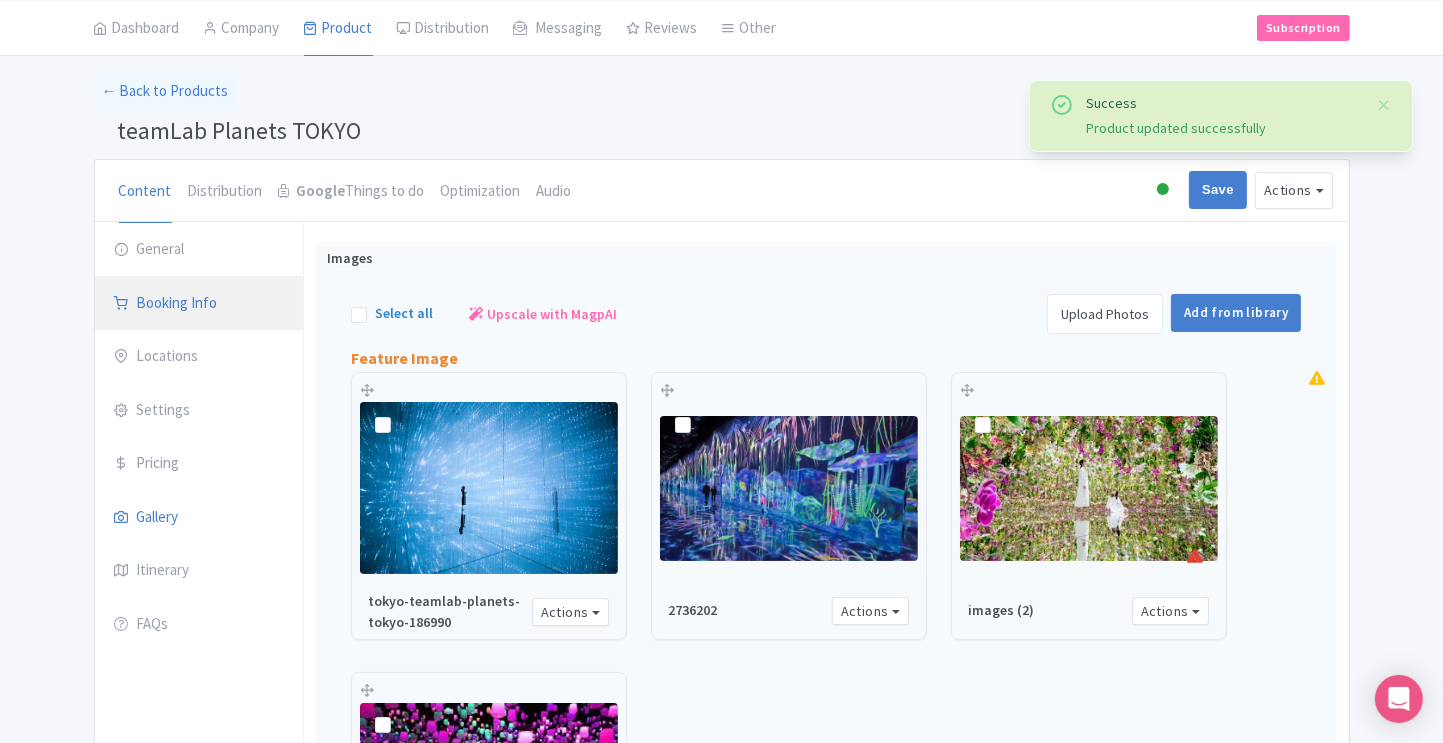 click on "Booking Info" at bounding box center (199, 304) 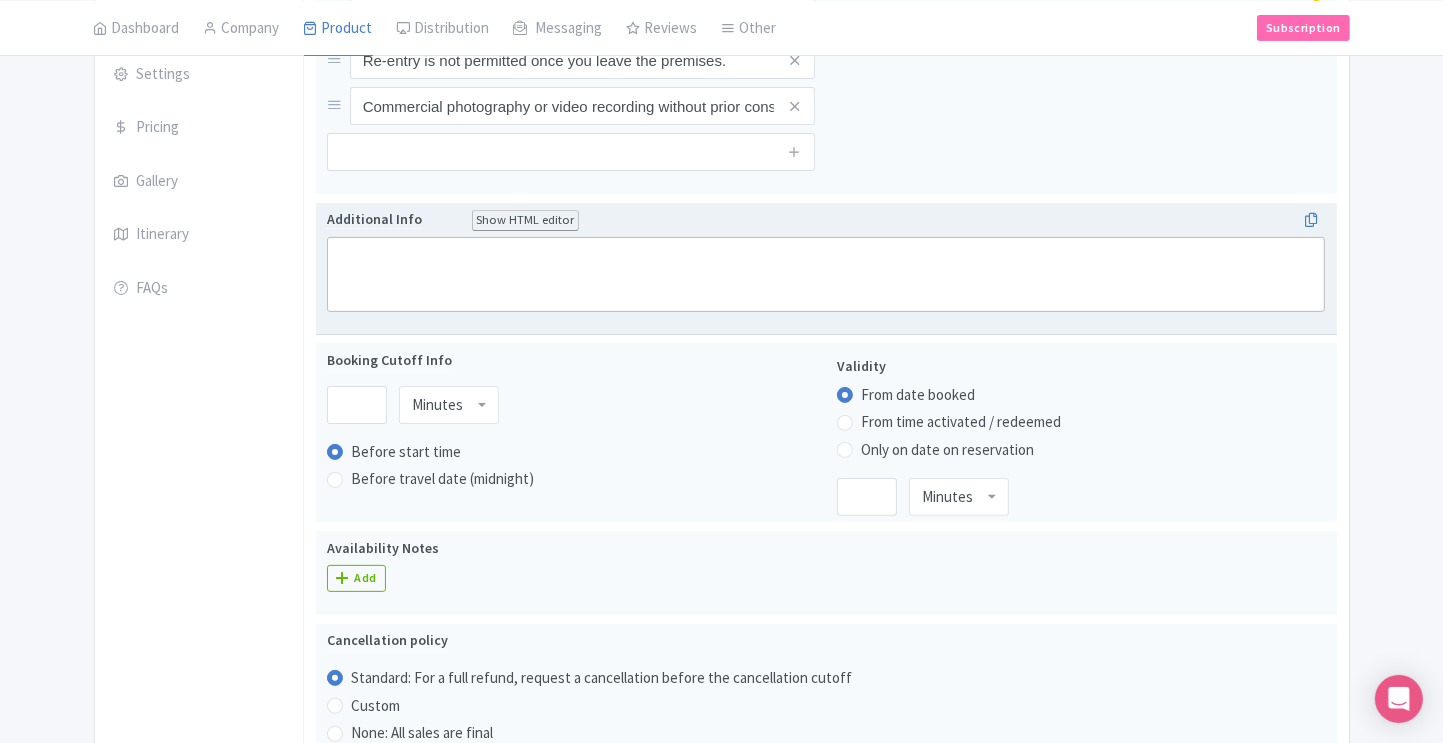 scroll, scrollTop: 412, scrollLeft: 0, axis: vertical 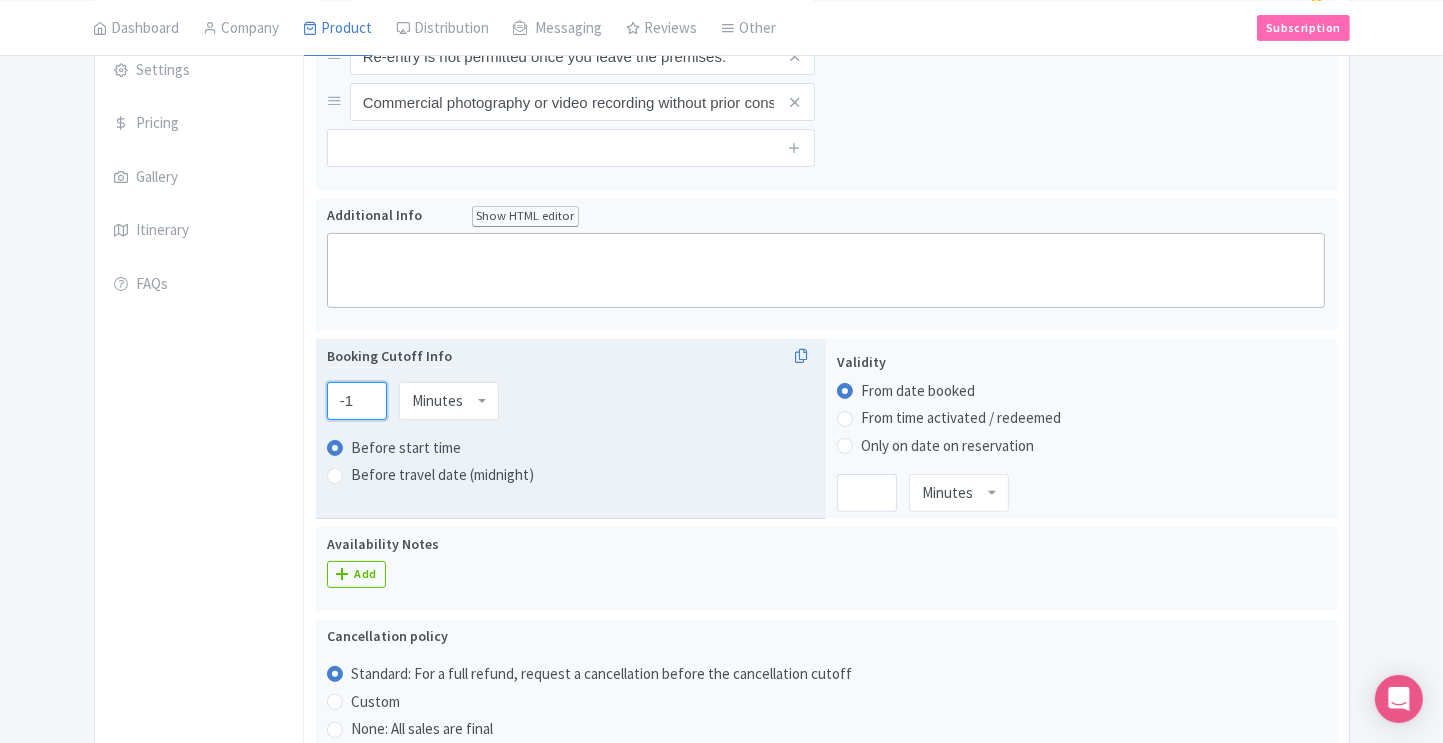 type on "-1" 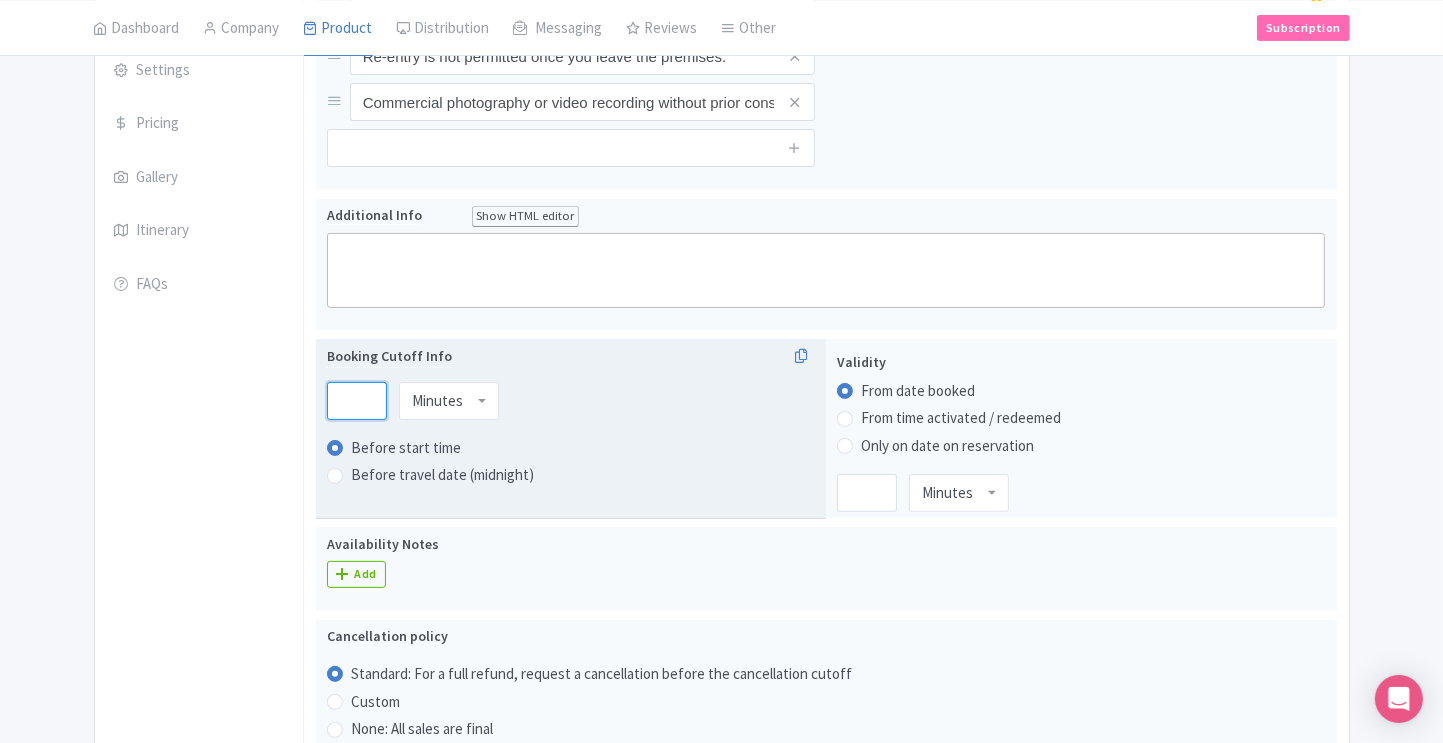 type on "0" 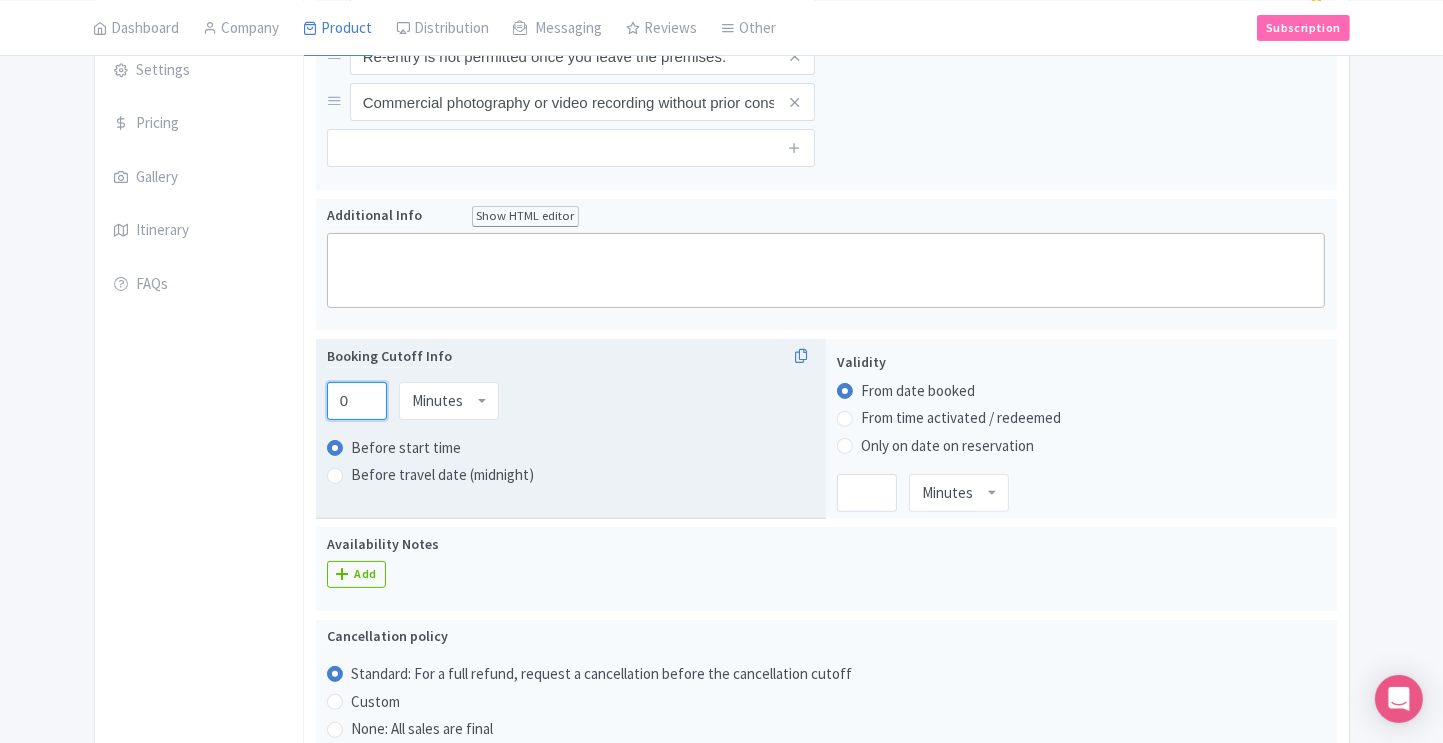 click on "0" at bounding box center [357, 401] 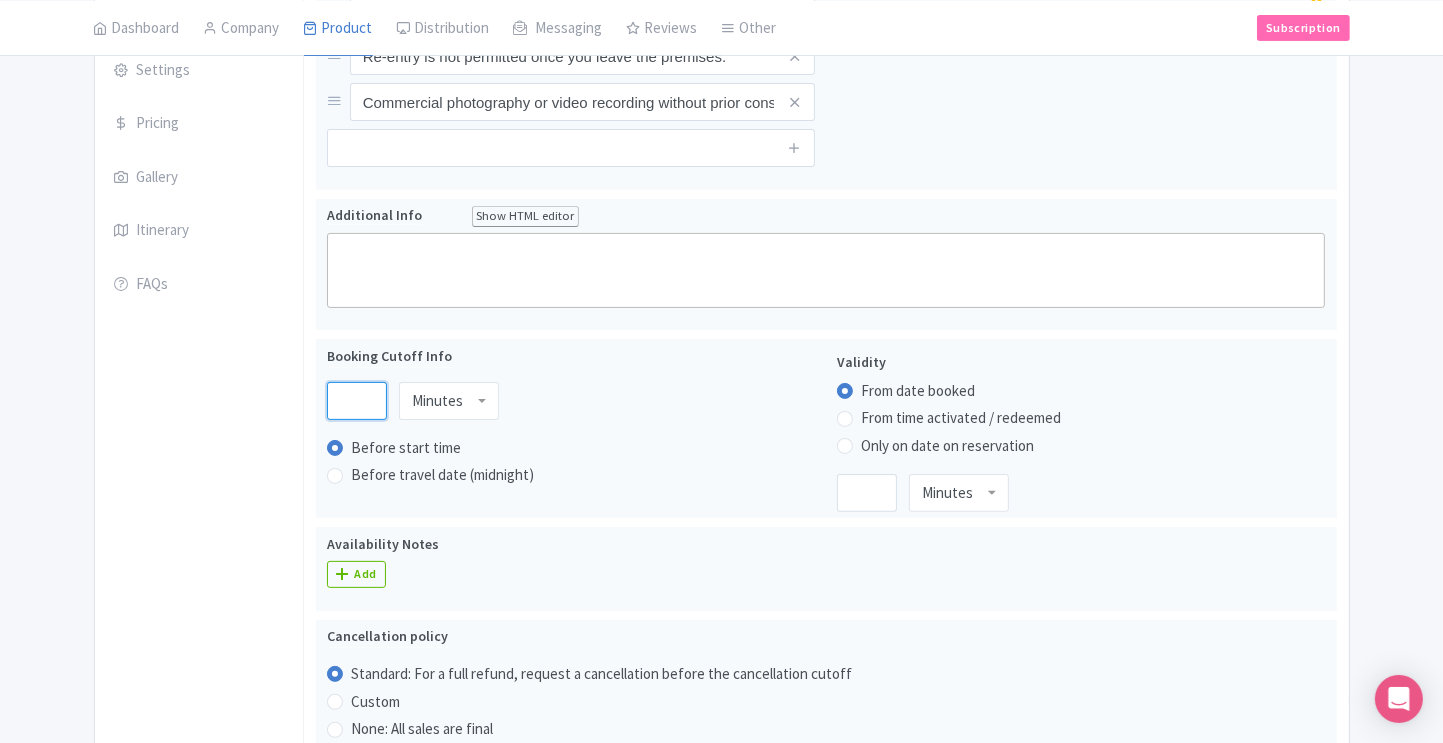type 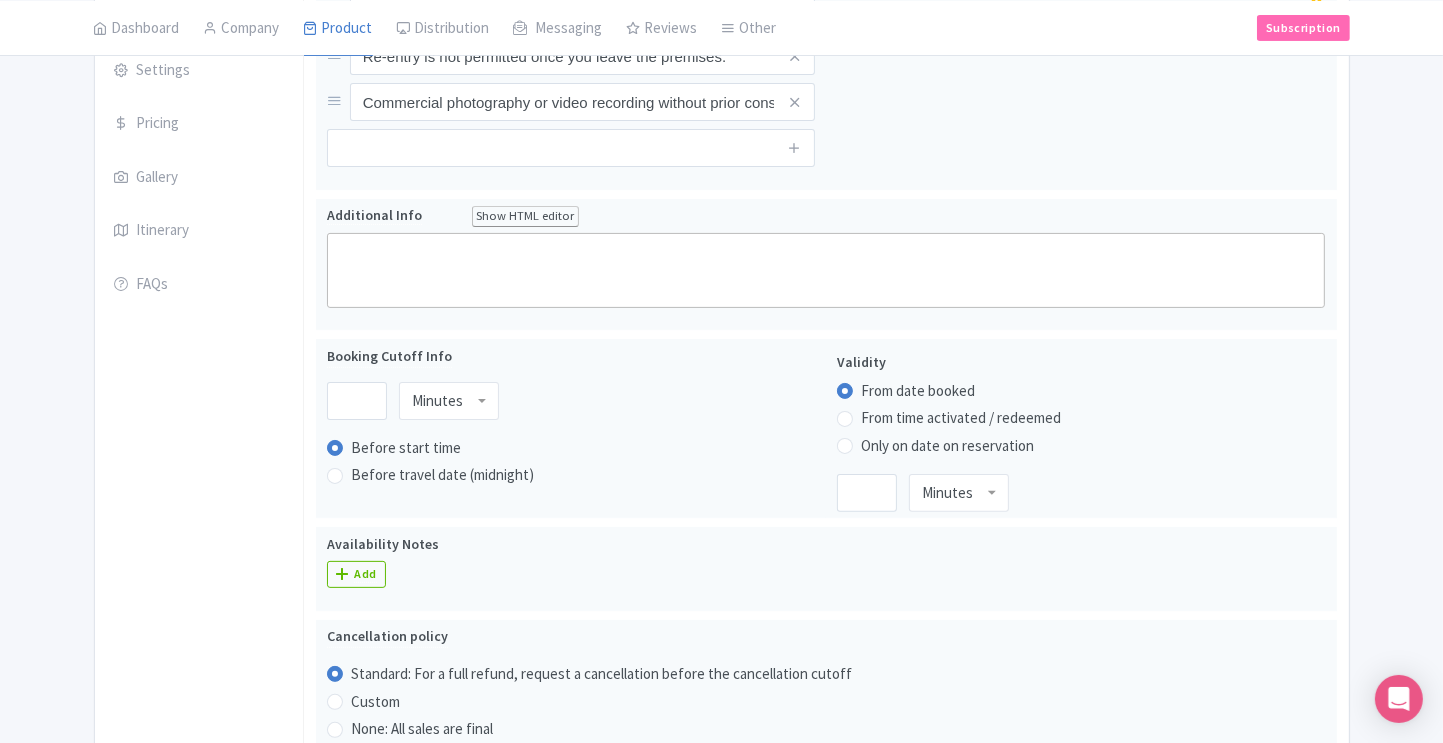 click on "General
Booking Info
Locations
Settings
Pricing
Gallery
Itinerary
FAQs" at bounding box center [199, 610] 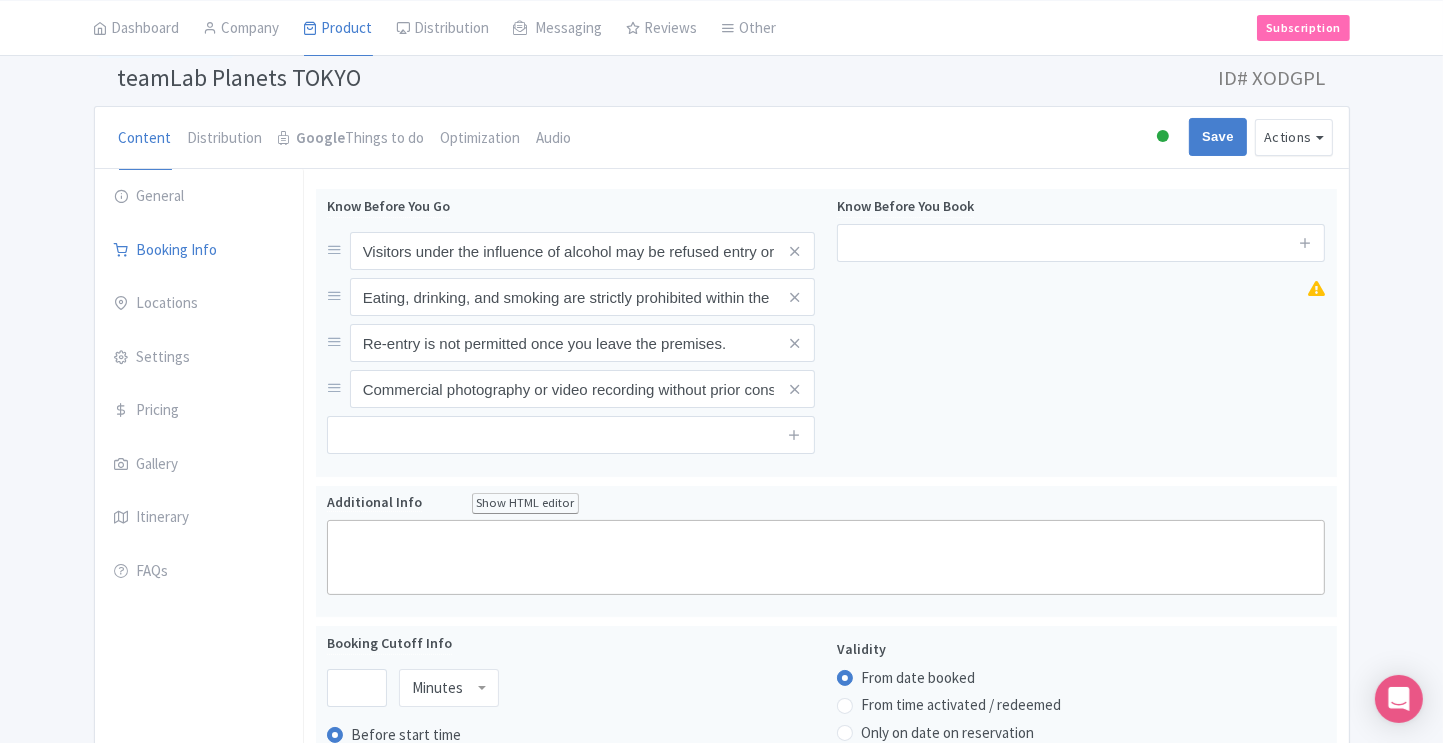 scroll, scrollTop: 120, scrollLeft: 0, axis: vertical 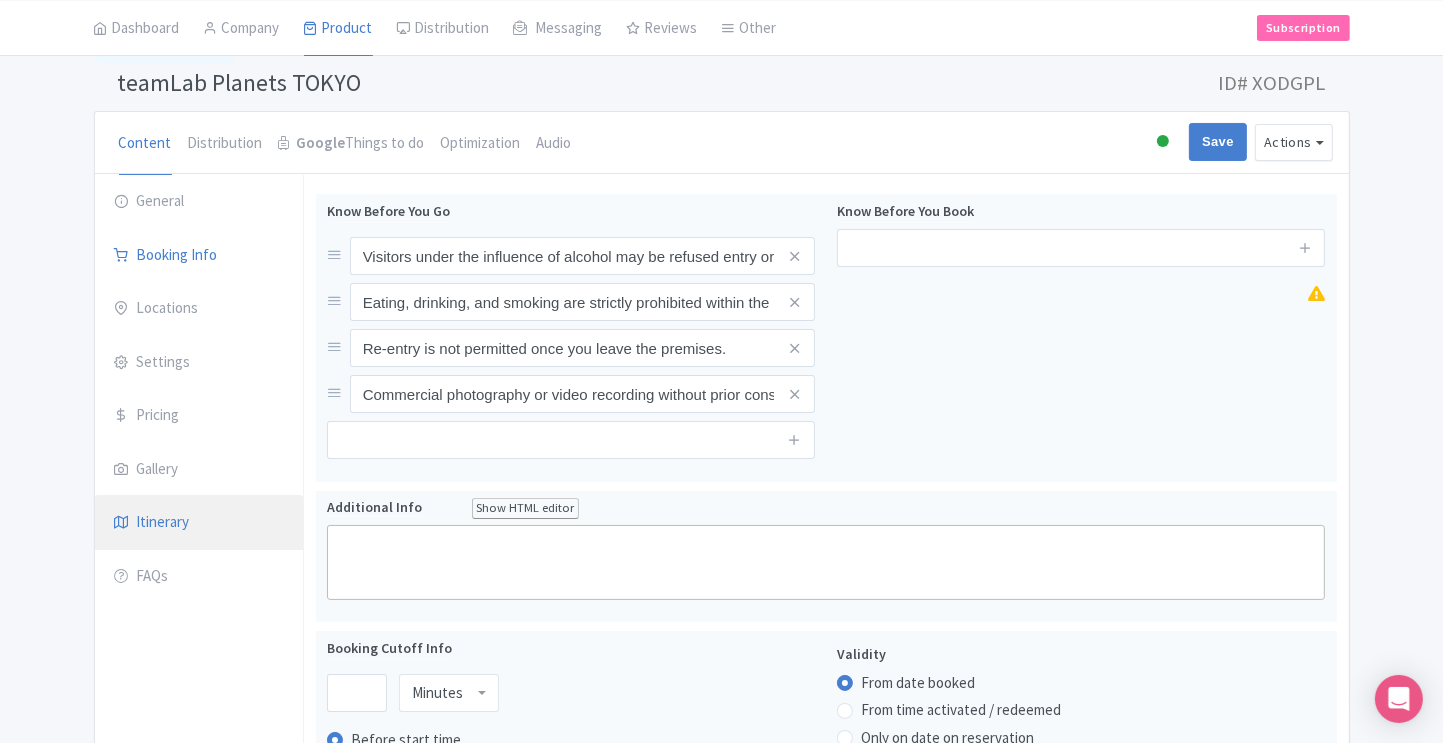 click on "Itinerary" at bounding box center (199, 523) 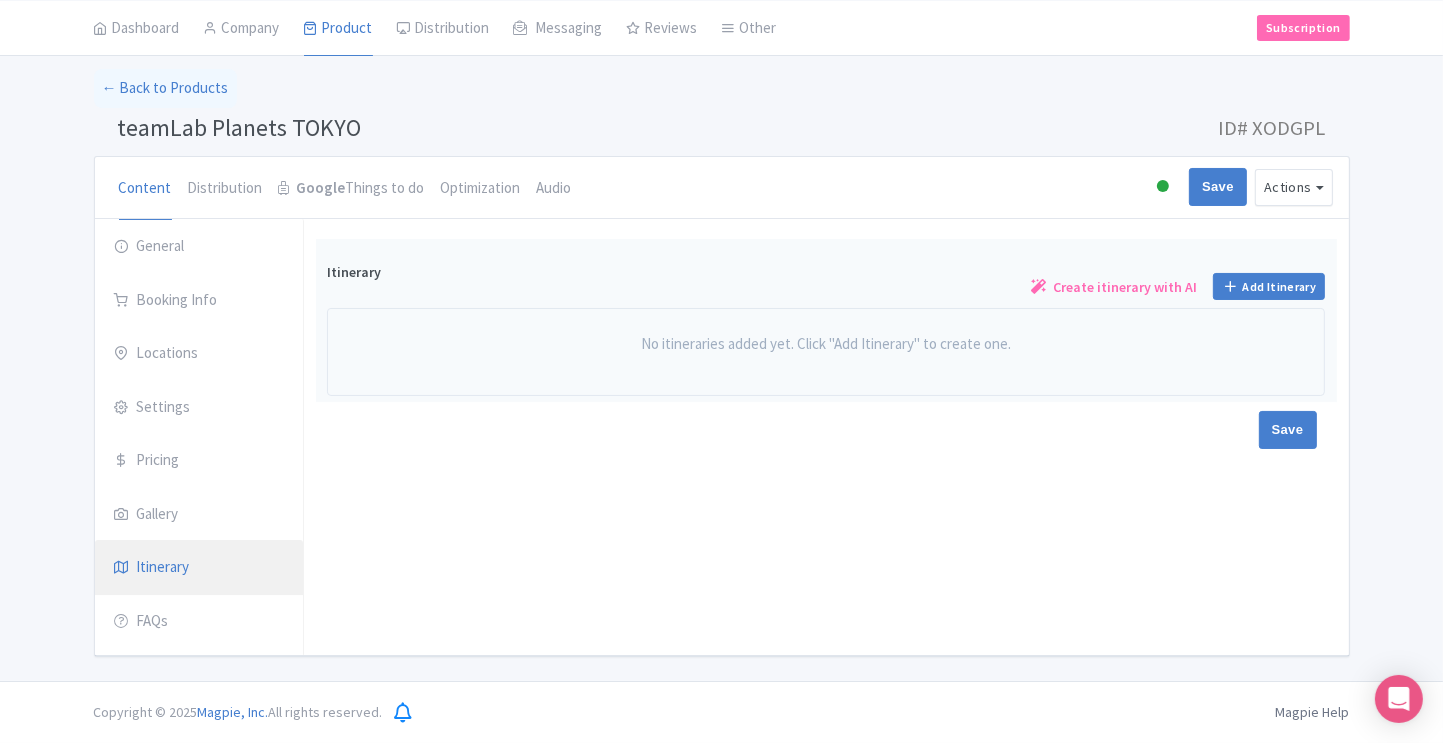 scroll, scrollTop: 71, scrollLeft: 0, axis: vertical 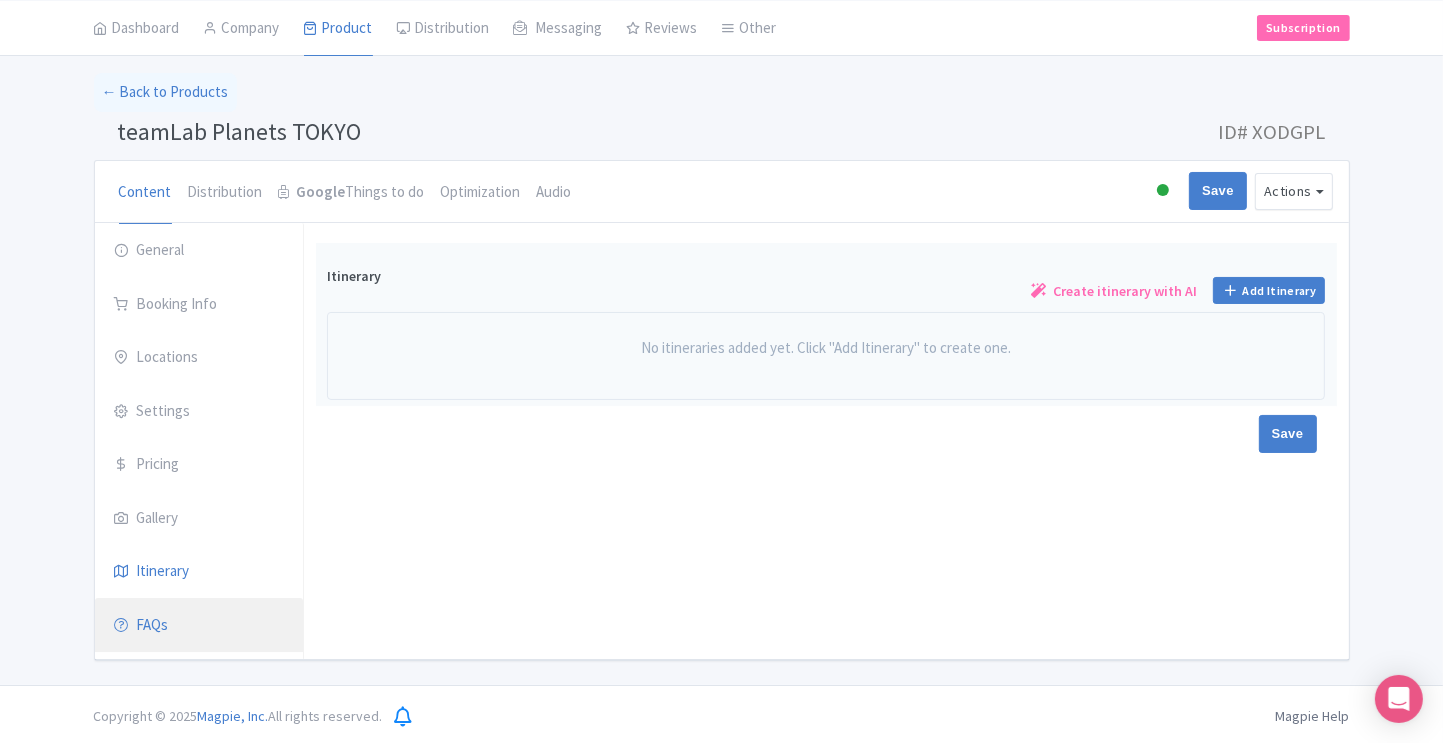 click on "FAQs" at bounding box center [199, 626] 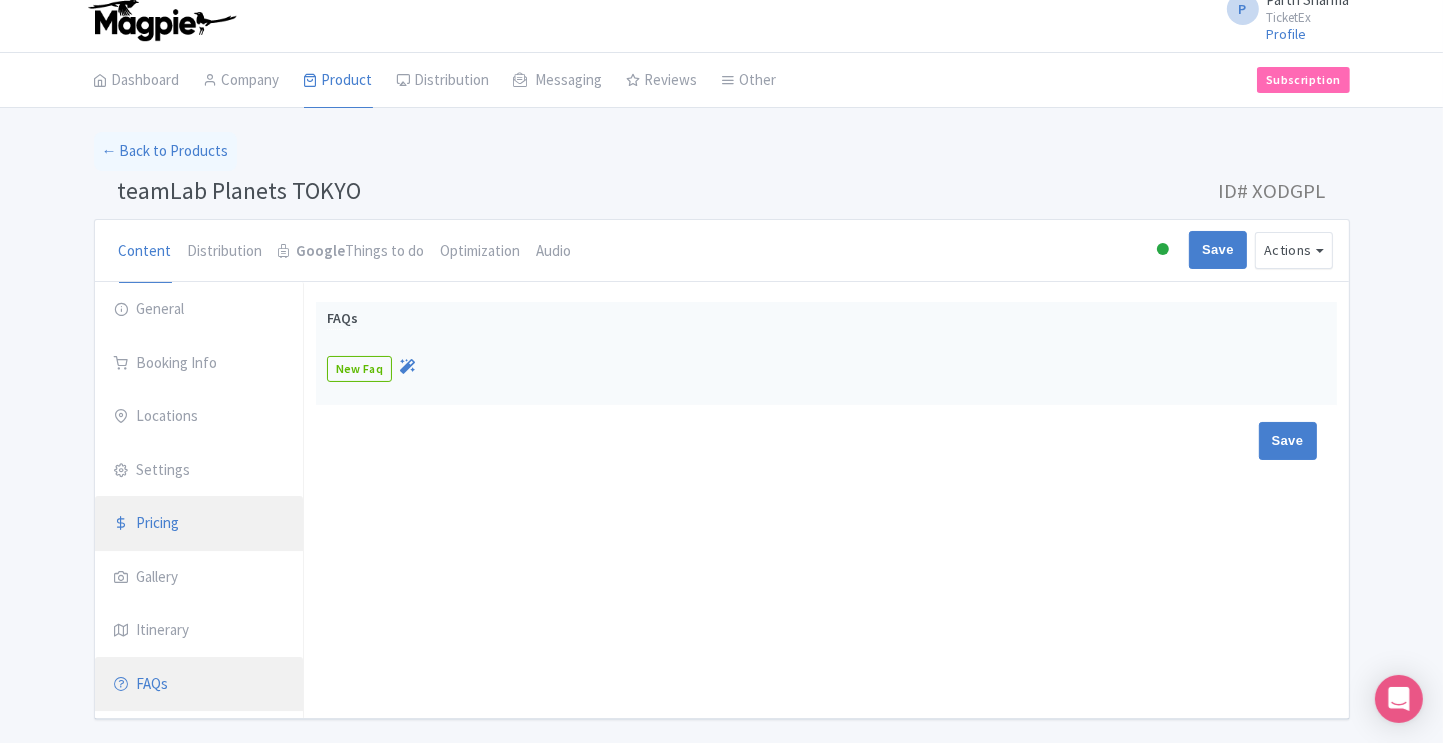 scroll, scrollTop: 9, scrollLeft: 0, axis: vertical 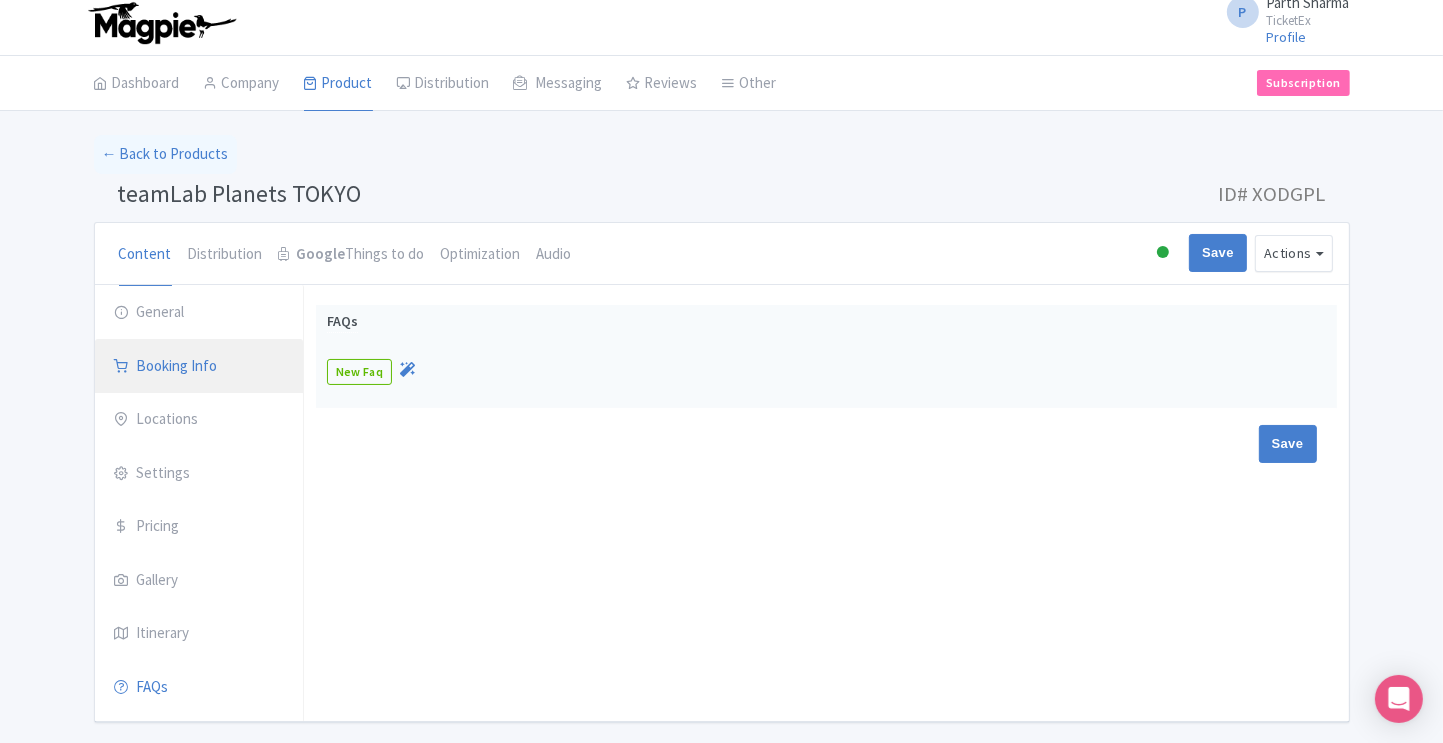 click on "Booking Info" at bounding box center [199, 367] 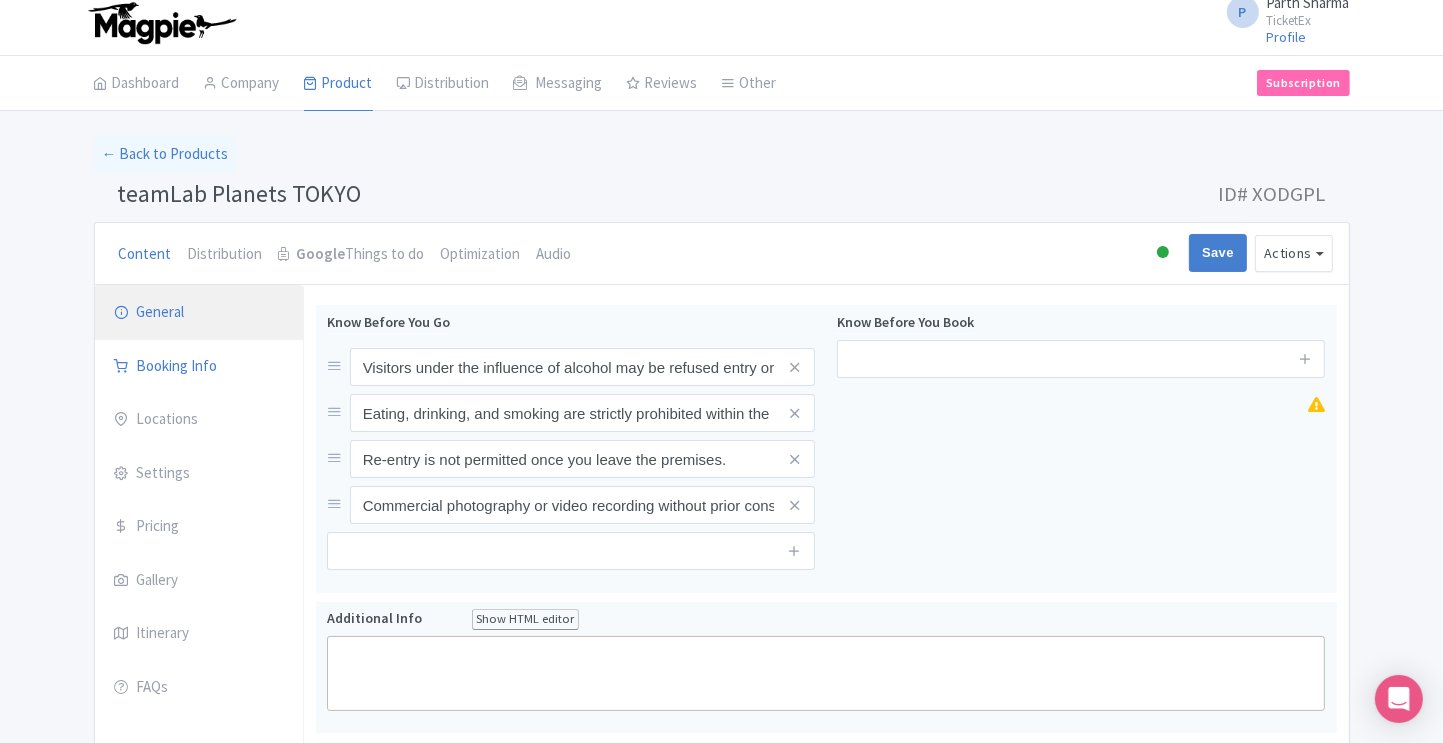 click on "General" at bounding box center [199, 313] 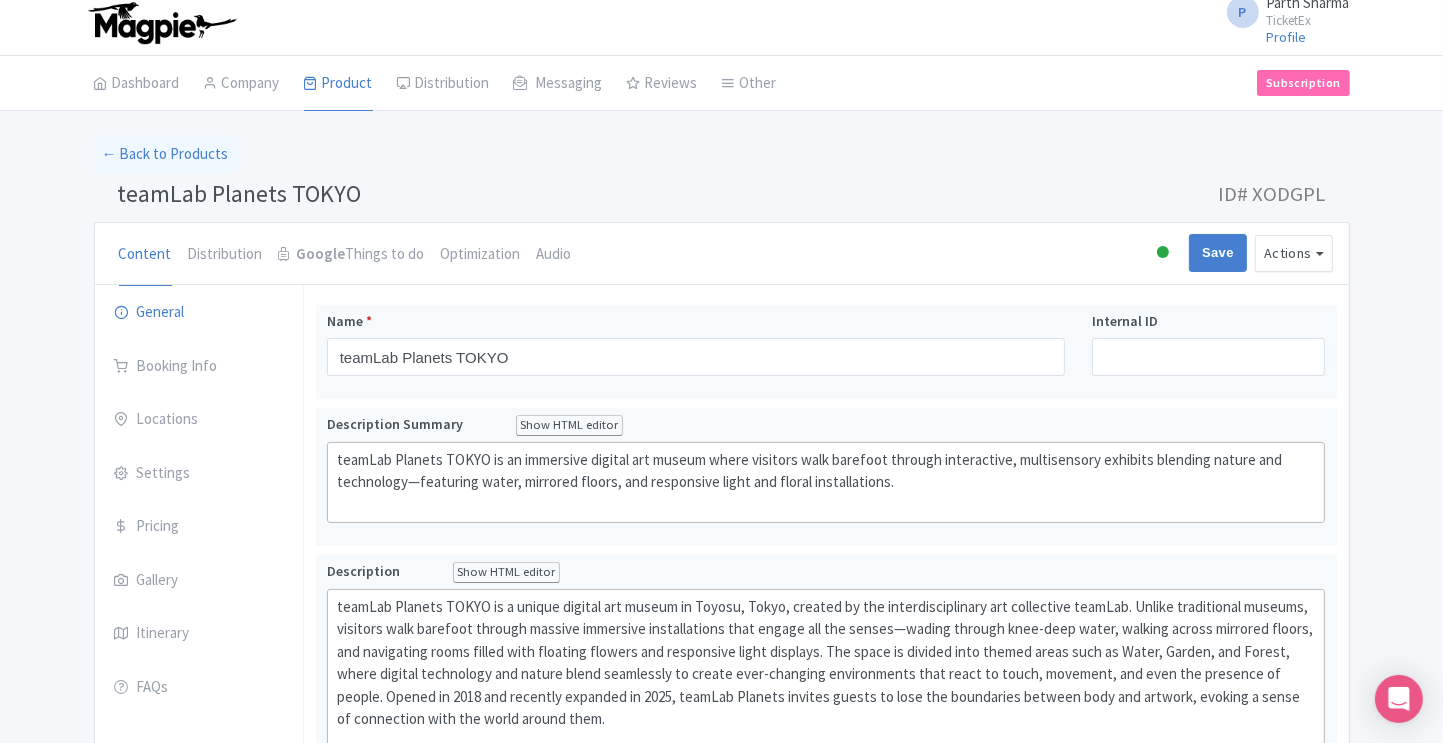 scroll, scrollTop: 32, scrollLeft: 0, axis: vertical 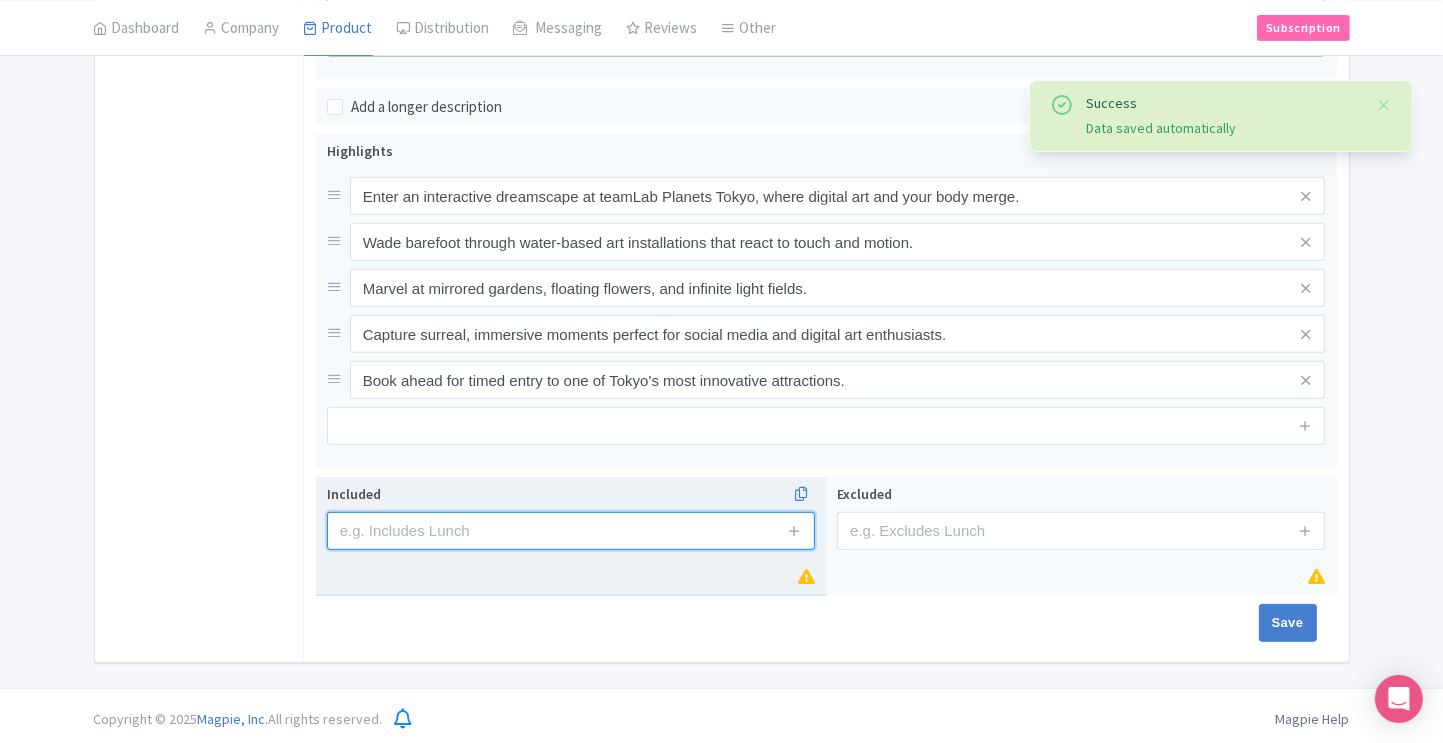 click at bounding box center (571, 531) 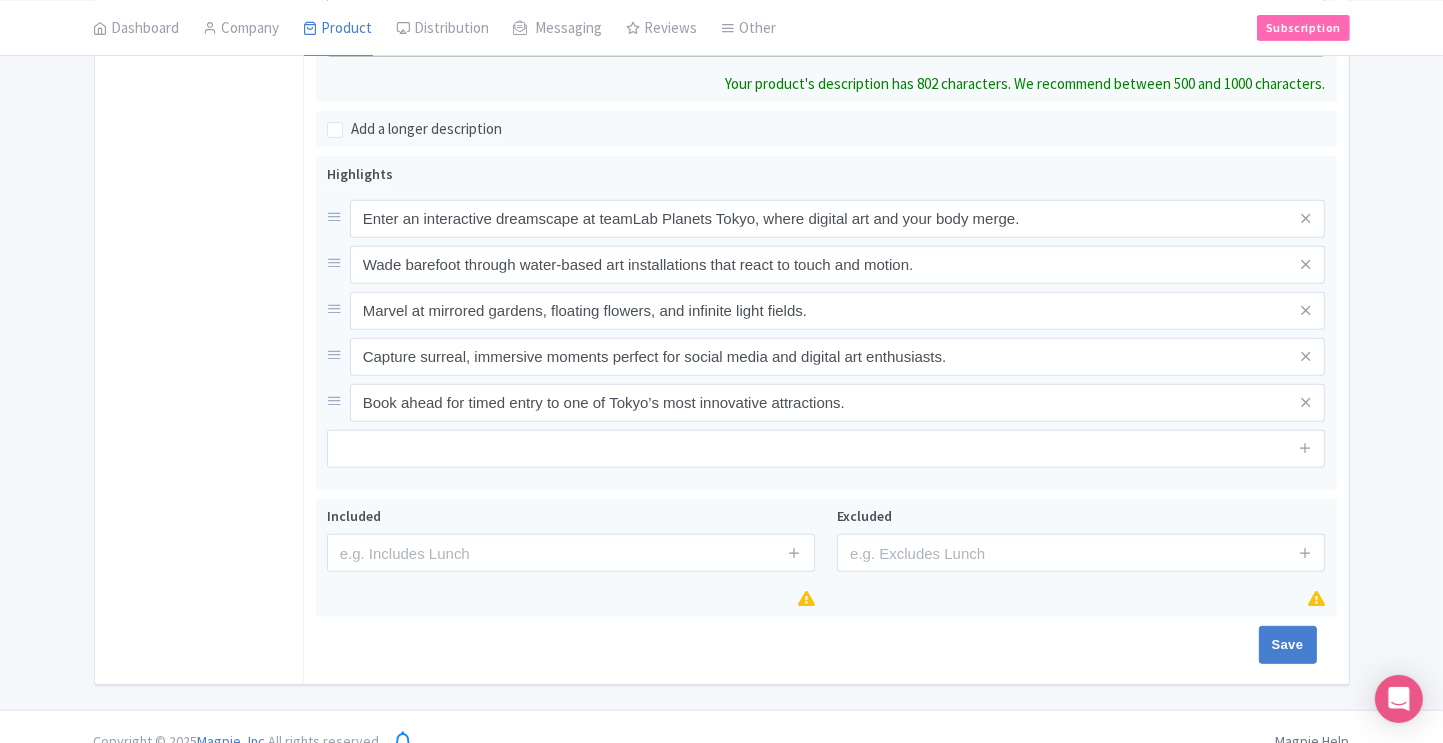 scroll, scrollTop: 757, scrollLeft: 0, axis: vertical 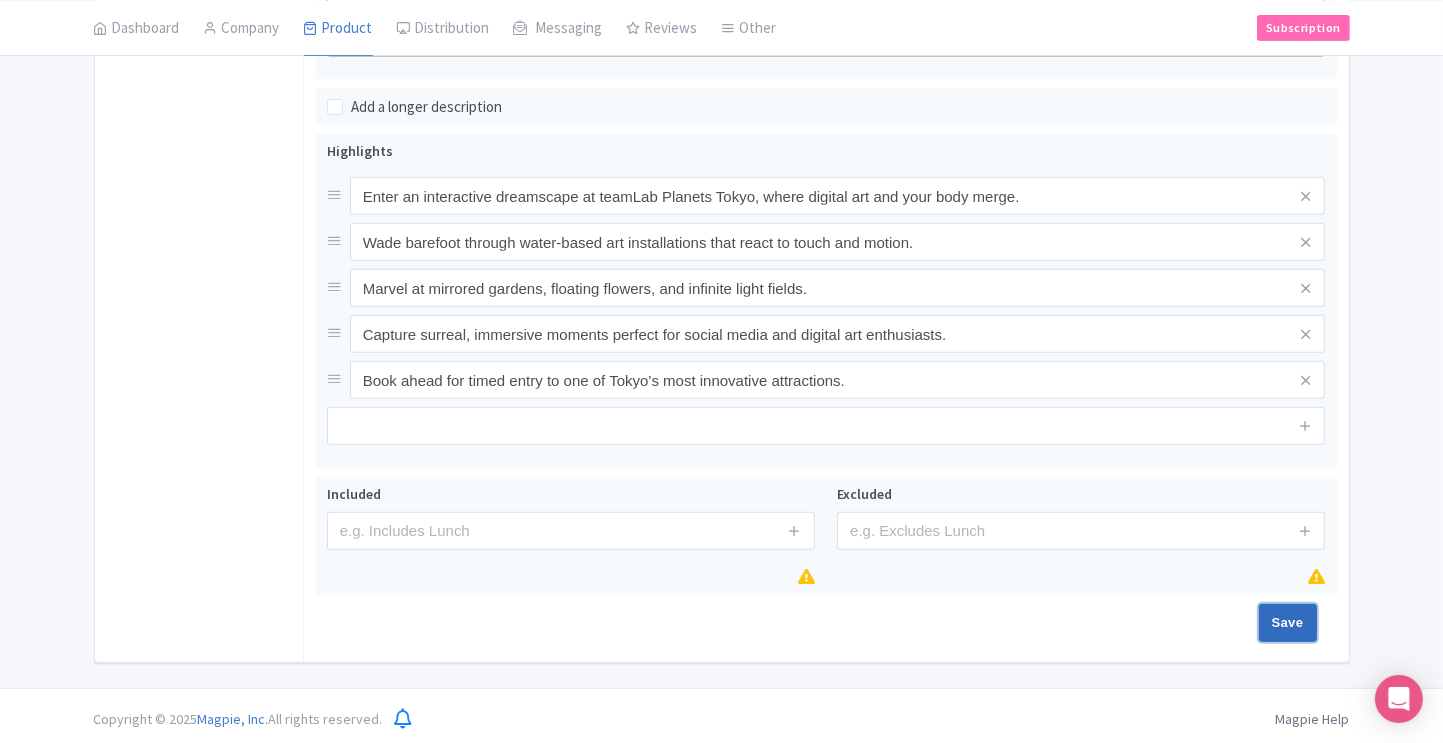 click on "Save" at bounding box center [1288, 623] 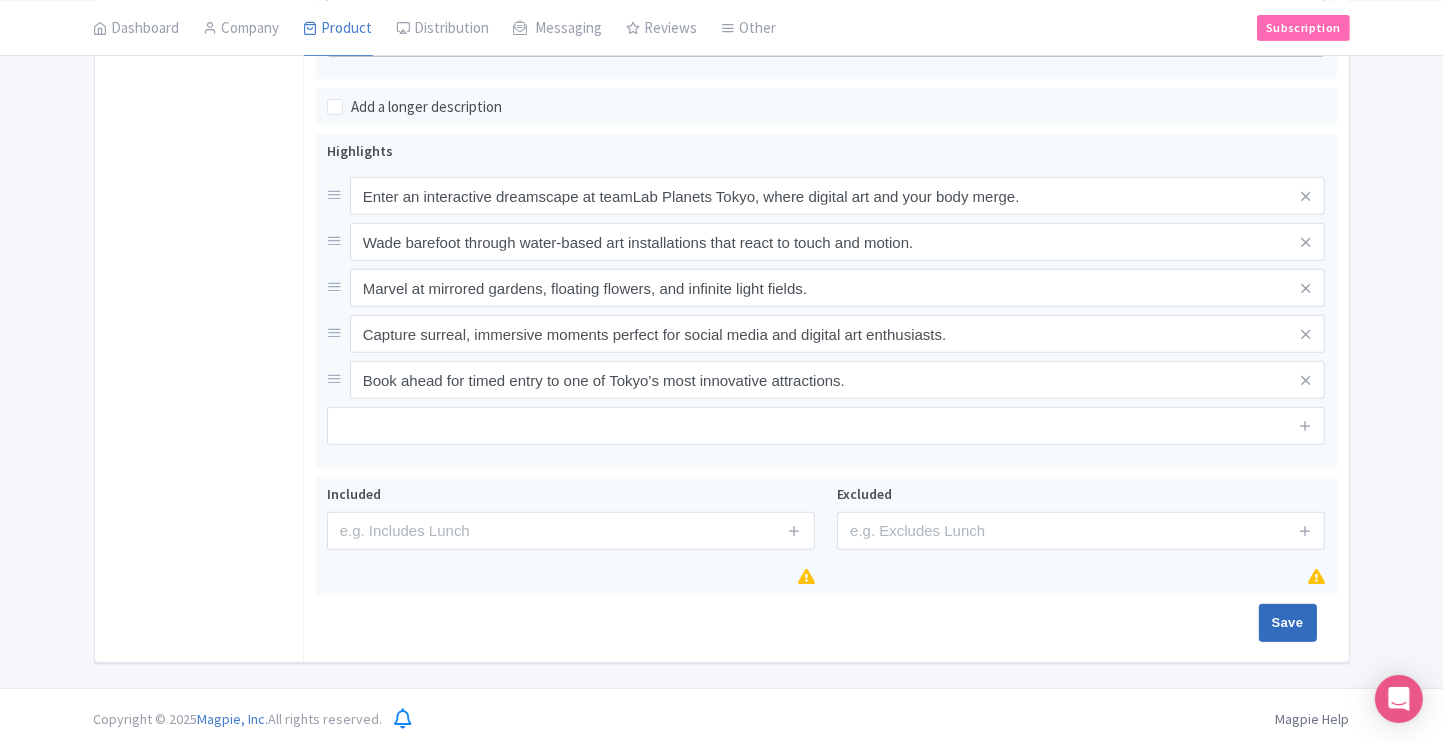 type on "Saving..." 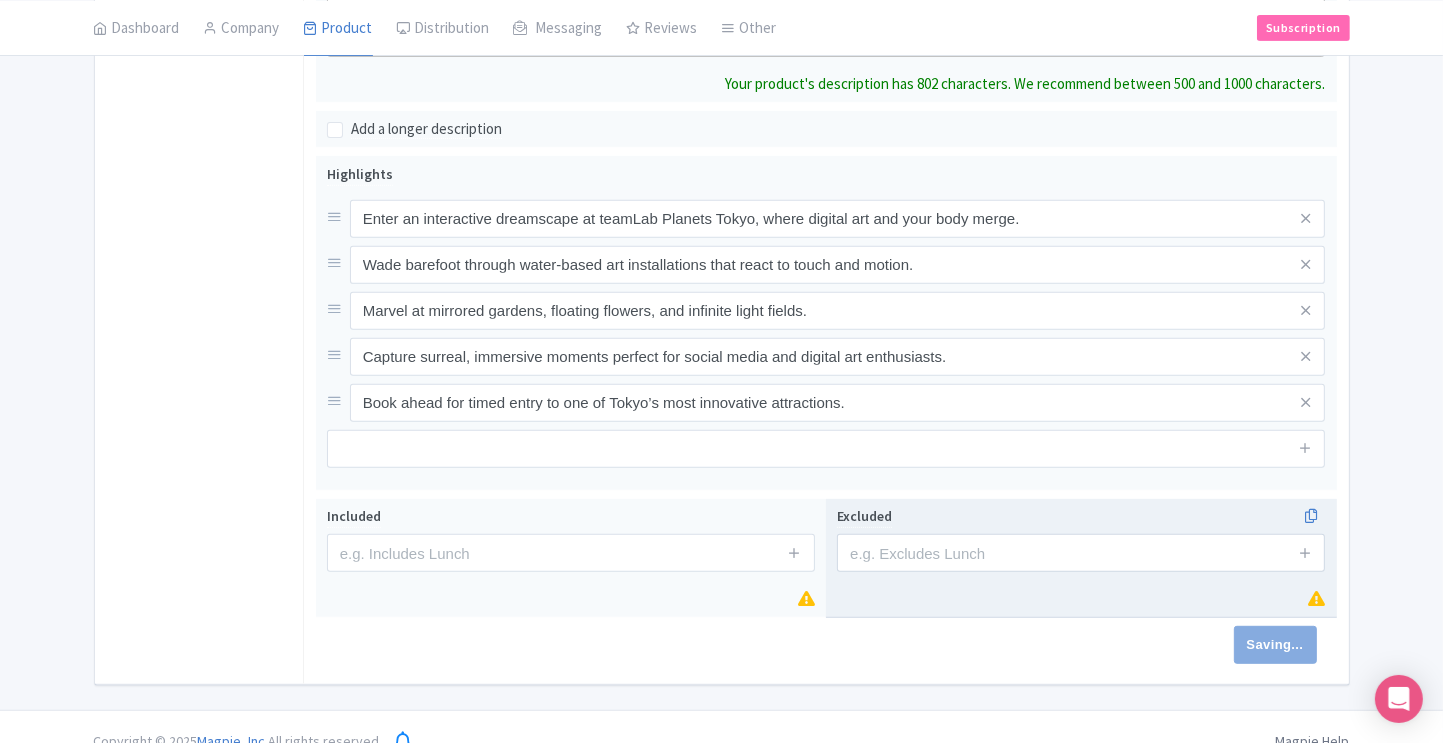 scroll, scrollTop: 757, scrollLeft: 0, axis: vertical 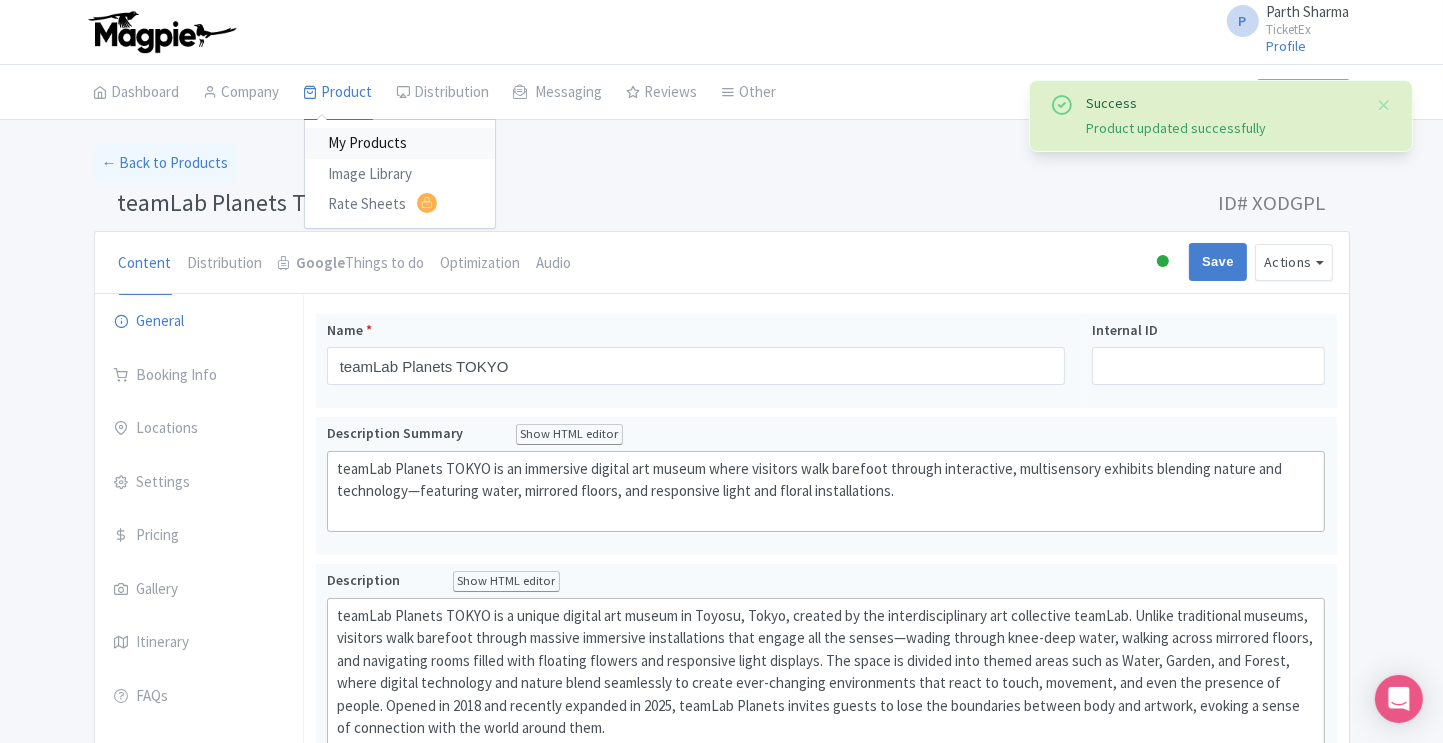 click on "My Products" at bounding box center (400, 143) 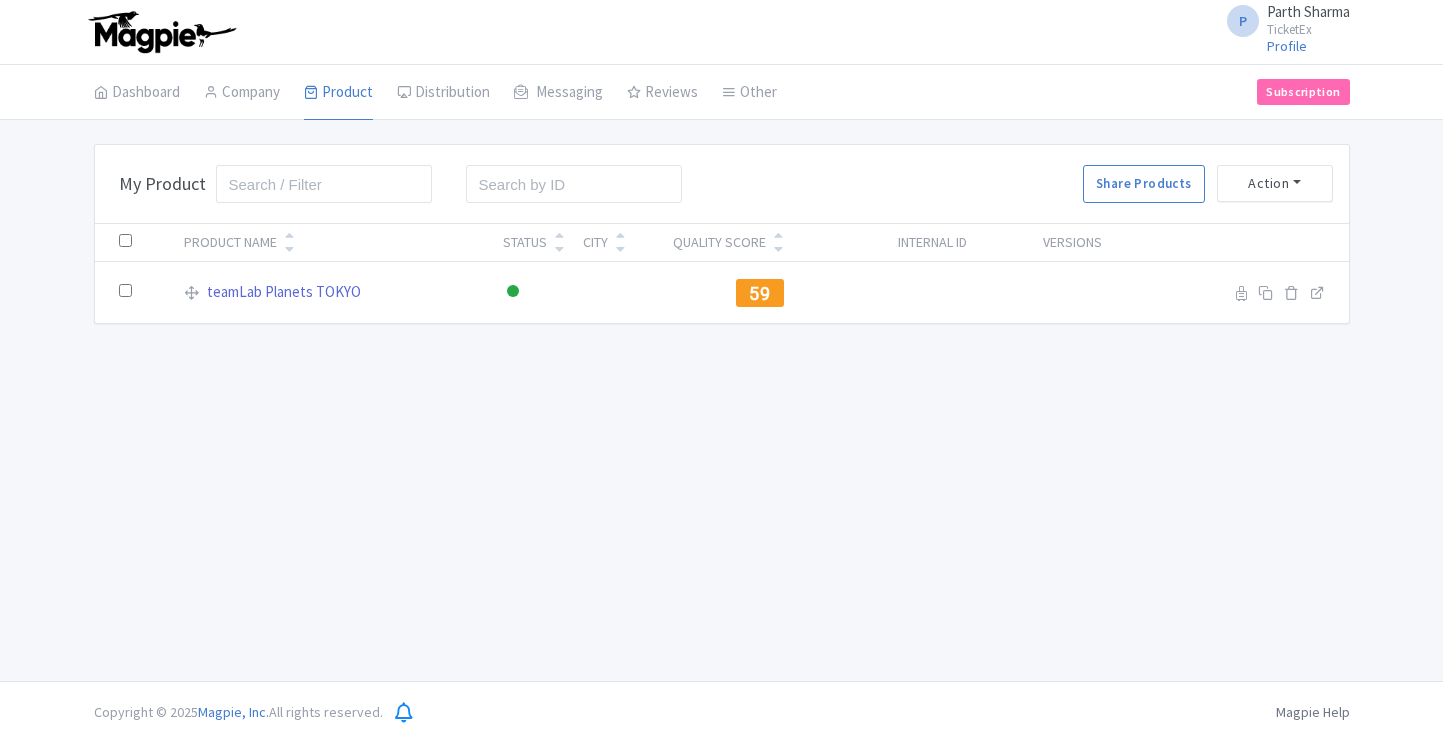 scroll, scrollTop: 0, scrollLeft: 0, axis: both 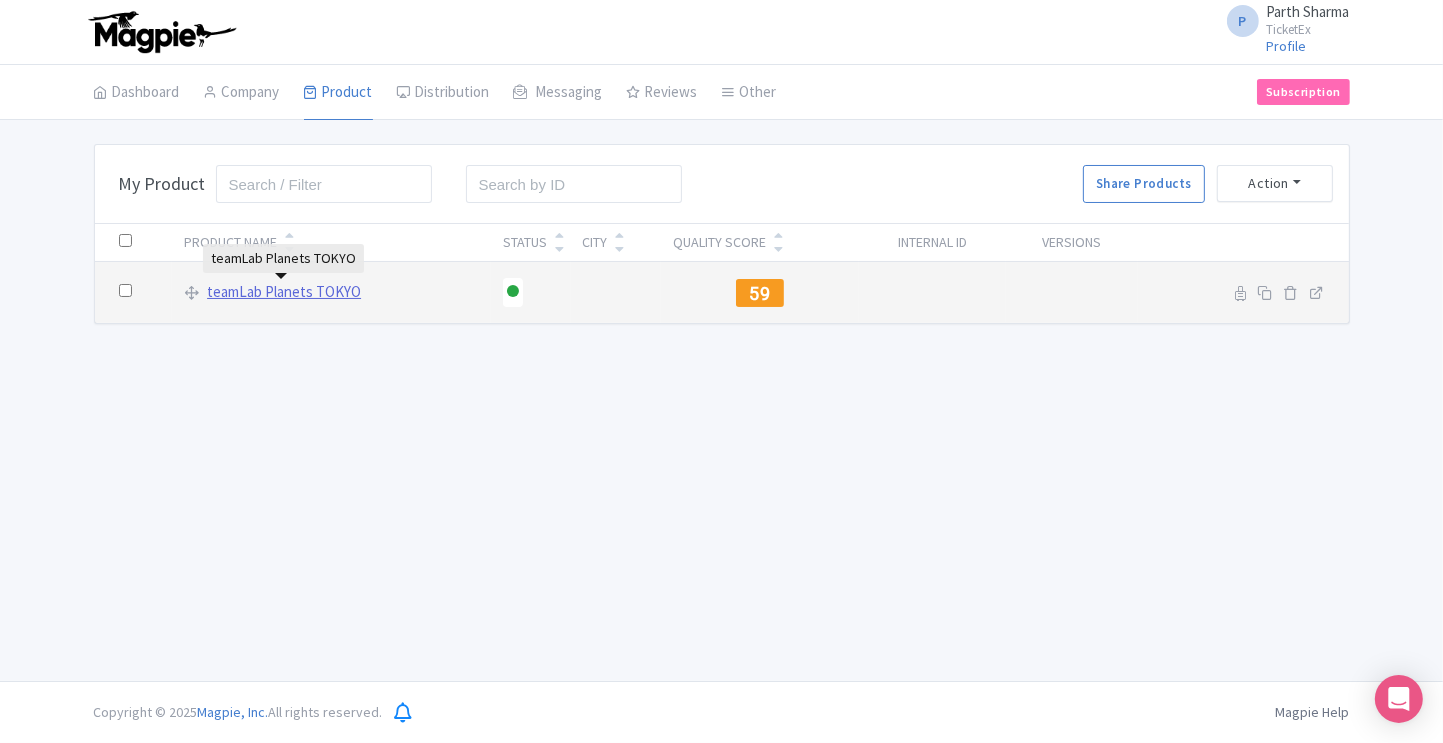click on "teamLab Planets TOKYO" at bounding box center (284, 292) 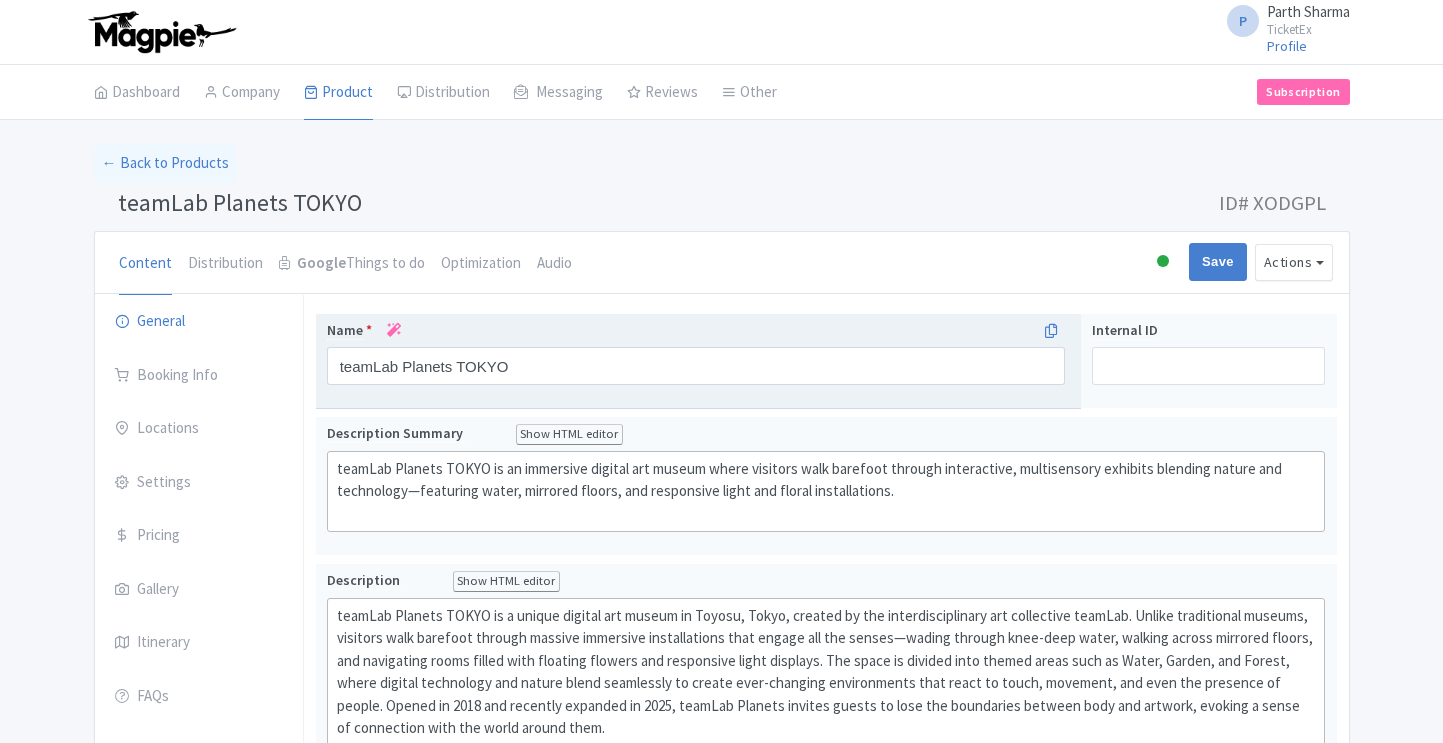 scroll, scrollTop: 0, scrollLeft: 0, axis: both 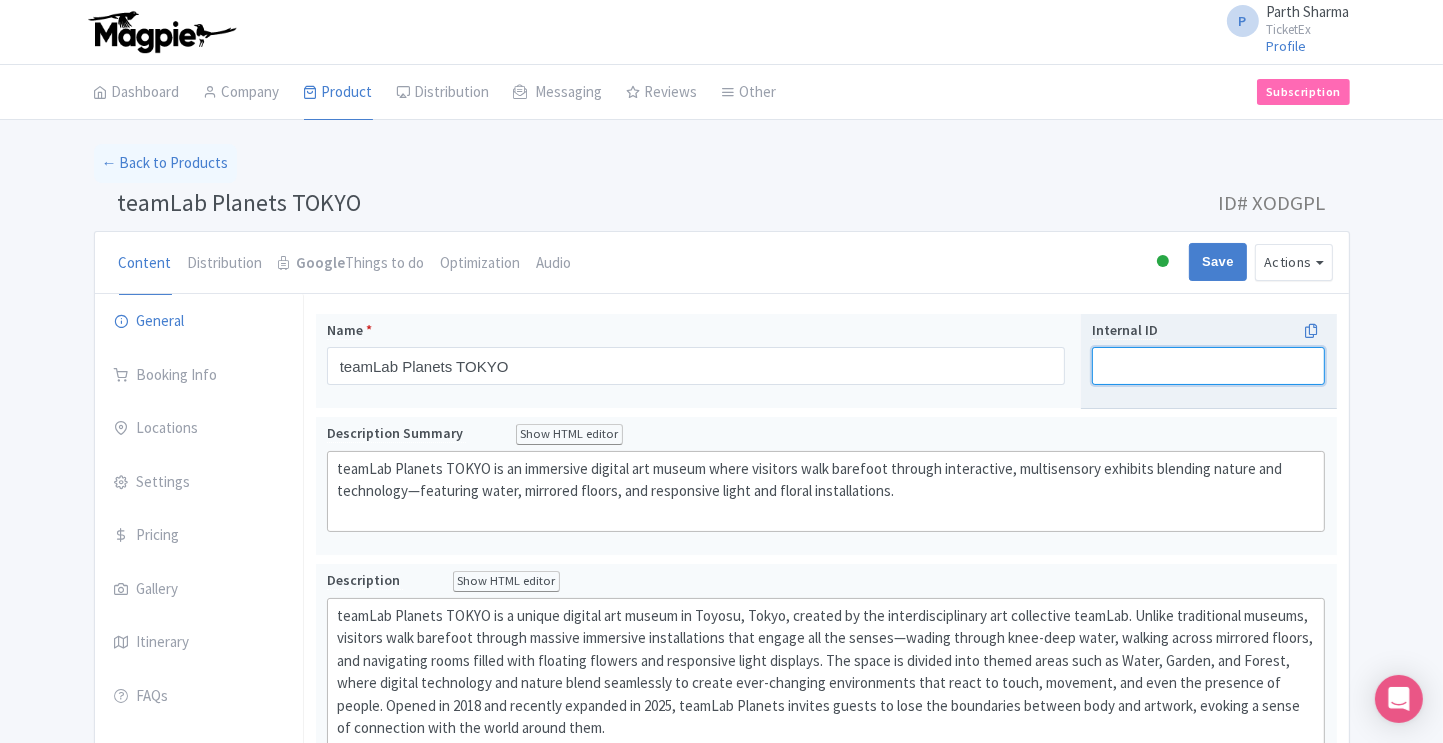 click on "Internal ID" at bounding box center [1208, 366] 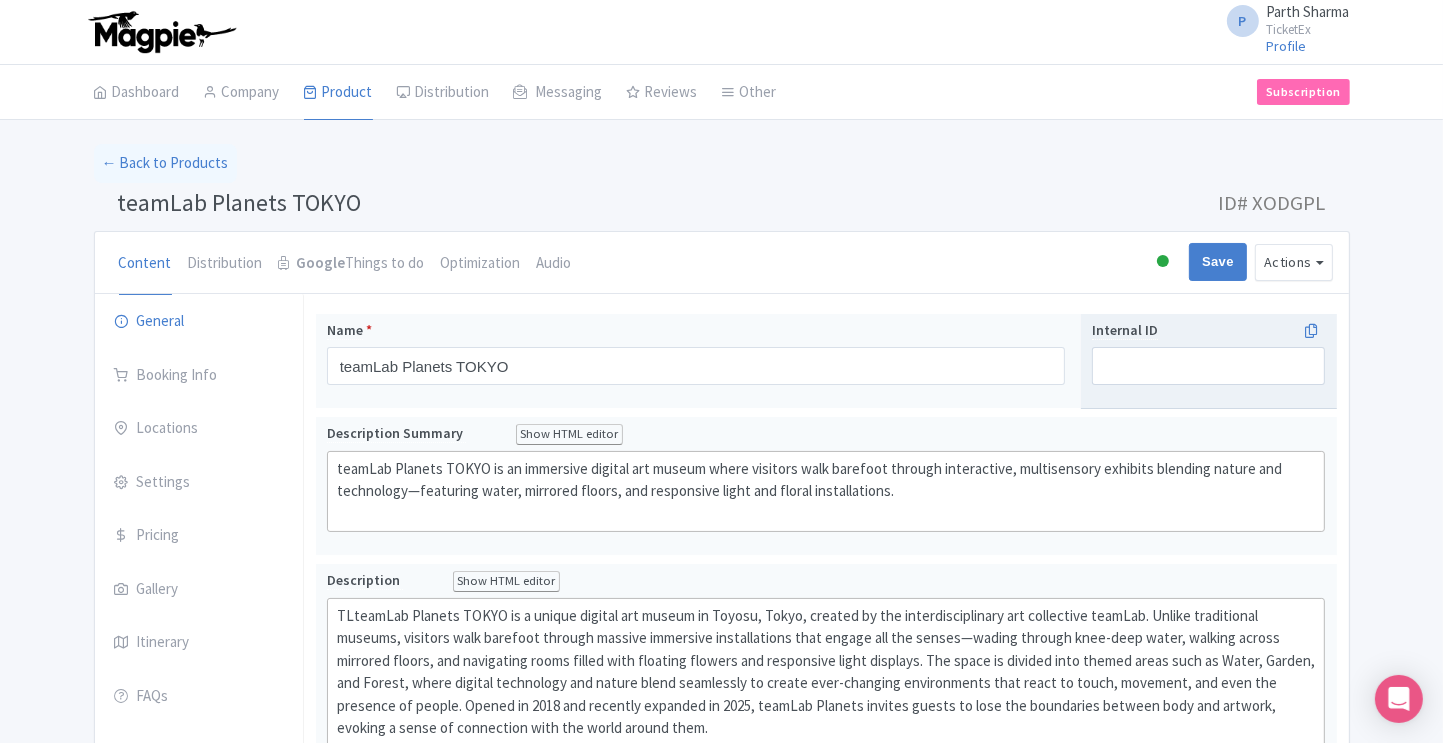 click on "Internal ID" at bounding box center [1208, 366] 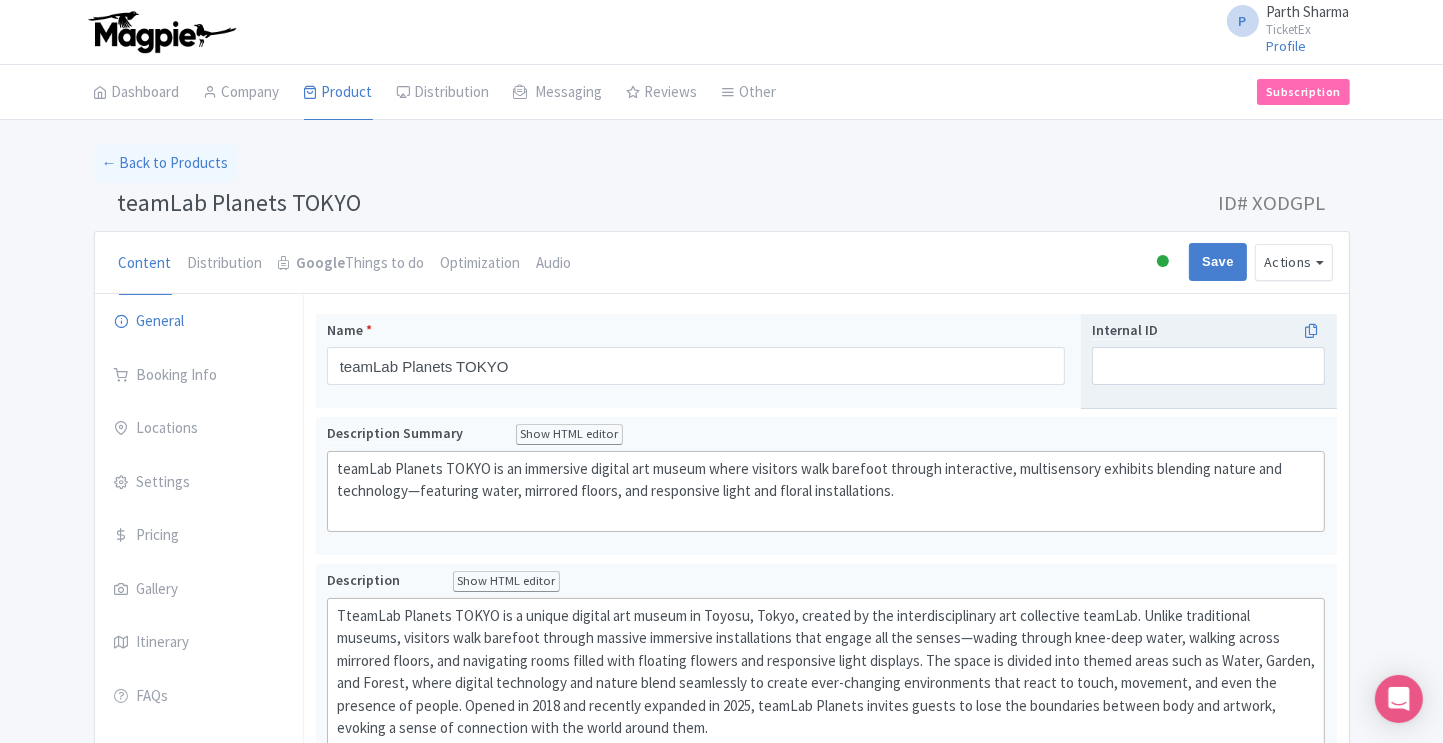 type on "<div>teamLab Planets TOKYO is a unique digital art museum in Toyosu, Tokyo, created by the interdisciplinary art collective teamLab. Unlike traditional museums, visitors walk barefoot through massive immersive installations that engage all the senses—wading through knee-deep water, walking across mirrored floors, and navigating rooms filled with floating flowers and responsive light displays. The space is divided into themed areas such as Water, Garden, and Forest, where digital technology and nature blend seamlessly to create ever-changing environments that react to touch, movement, and even the presence of people. Opened in 2018 and recently expanded in 2025, teamLab Planets invites guests to lose the boundaries between body and artwork, evoking a sense of connection with the world around them.<br><br><br></div>" 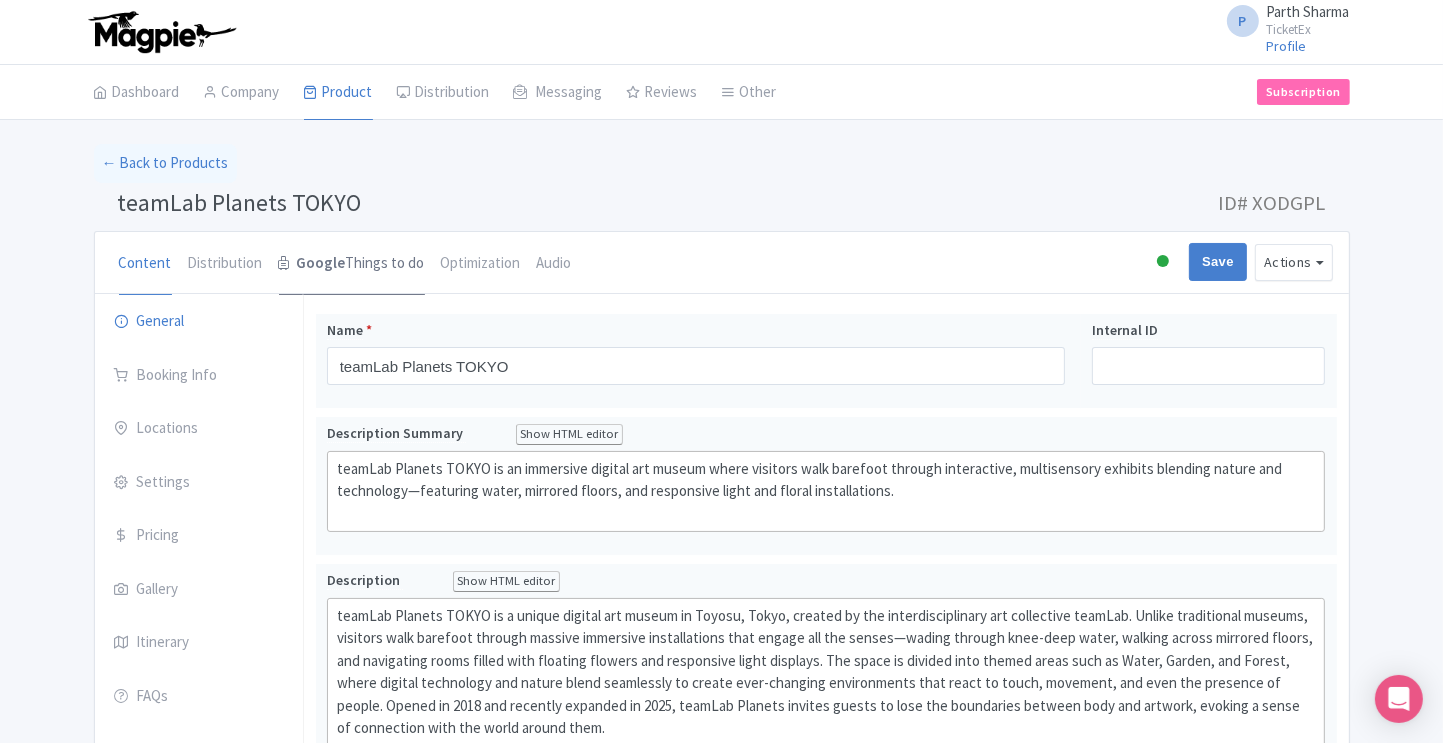 click on "Google  Things to do" at bounding box center (352, 264) 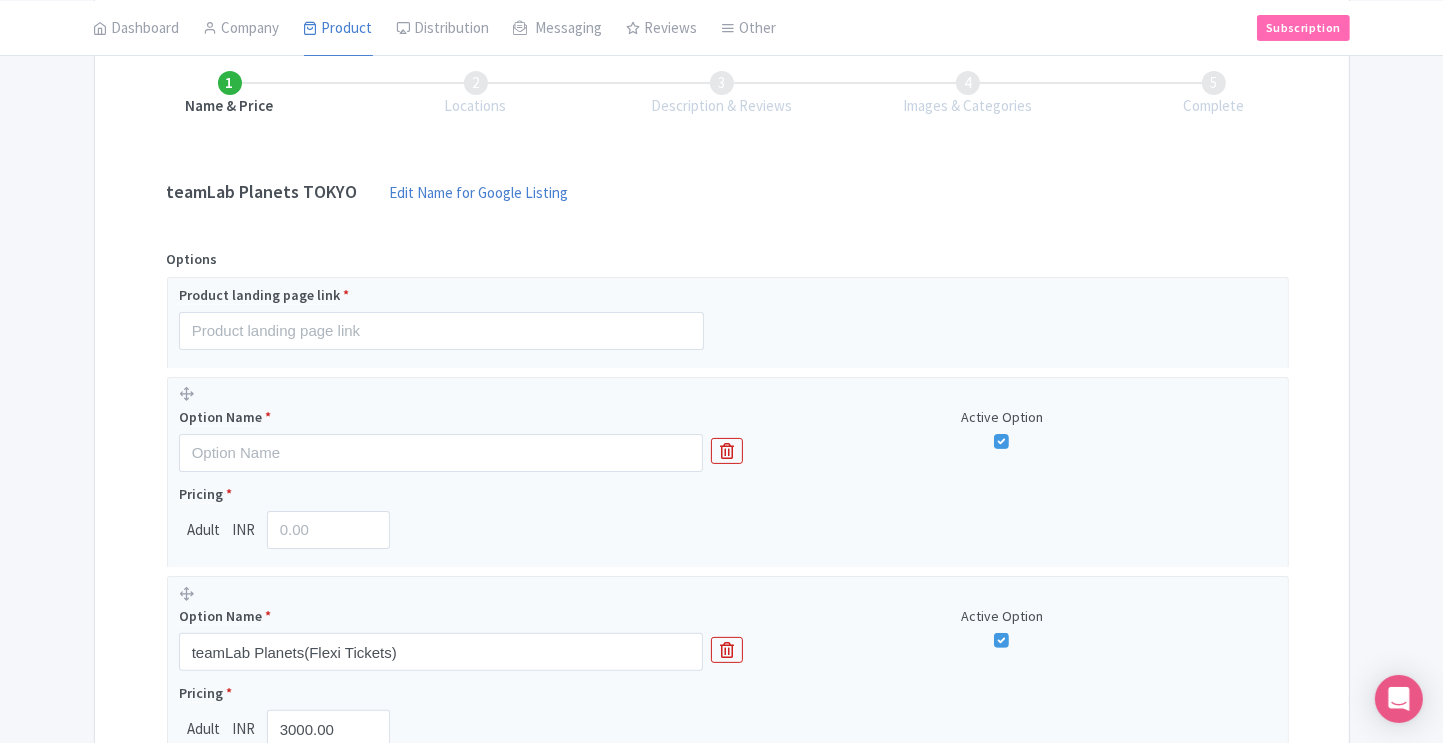 scroll, scrollTop: 288, scrollLeft: 0, axis: vertical 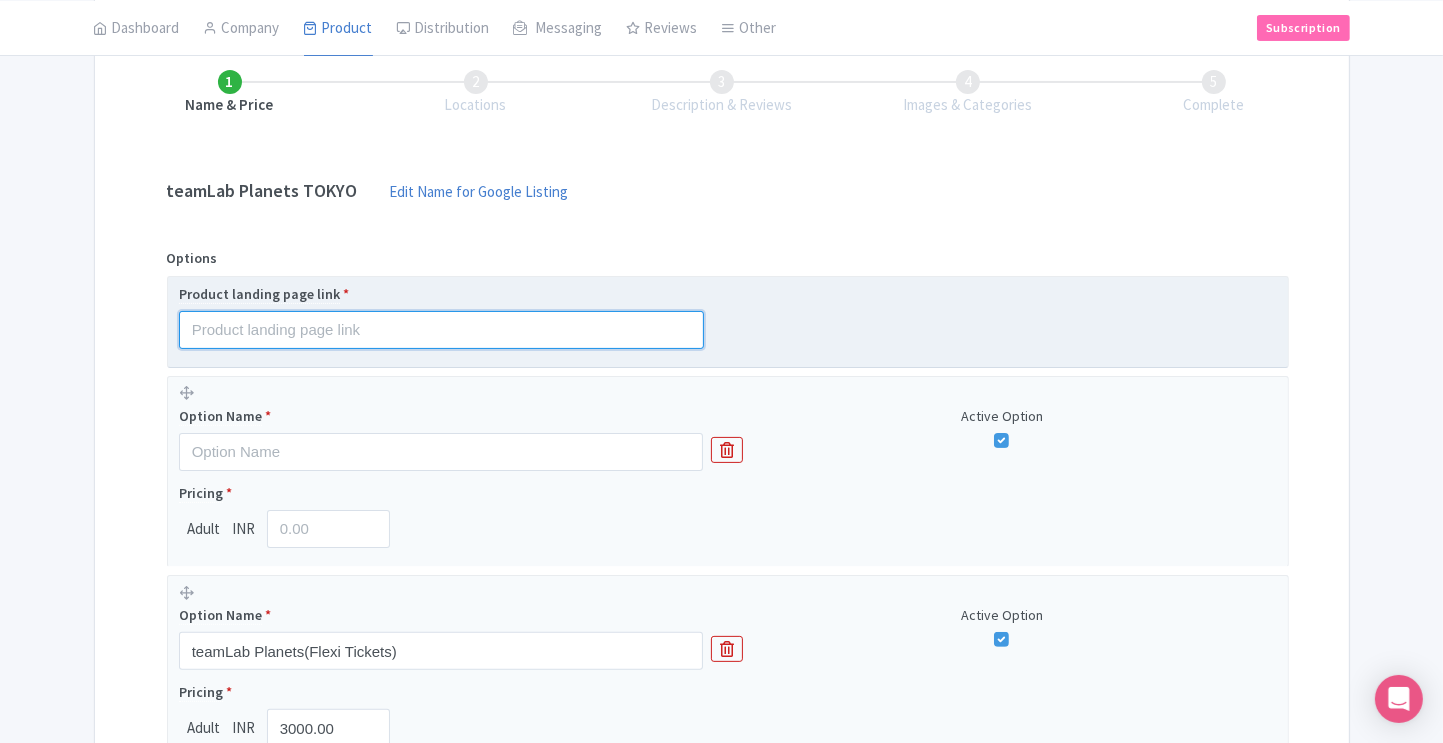 click at bounding box center [441, 330] 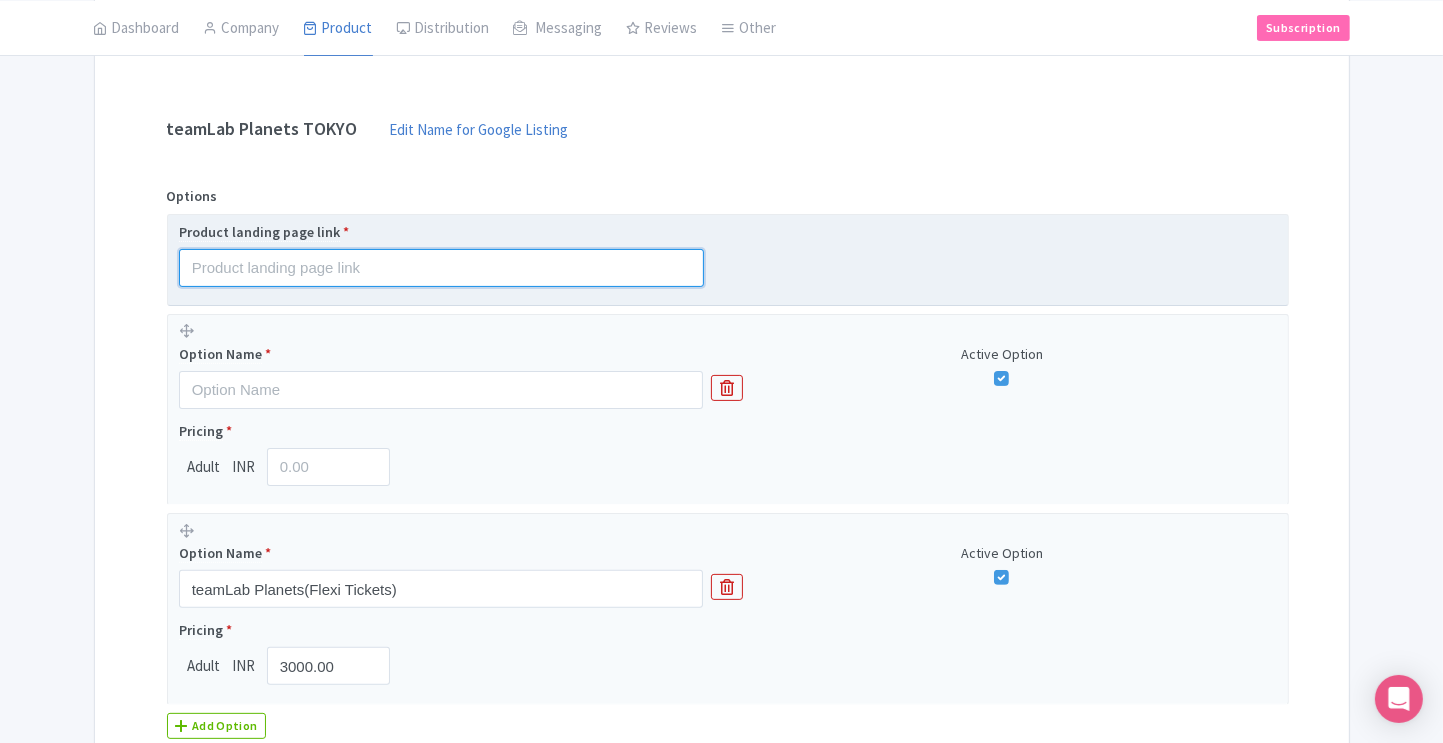 scroll, scrollTop: 358, scrollLeft: 0, axis: vertical 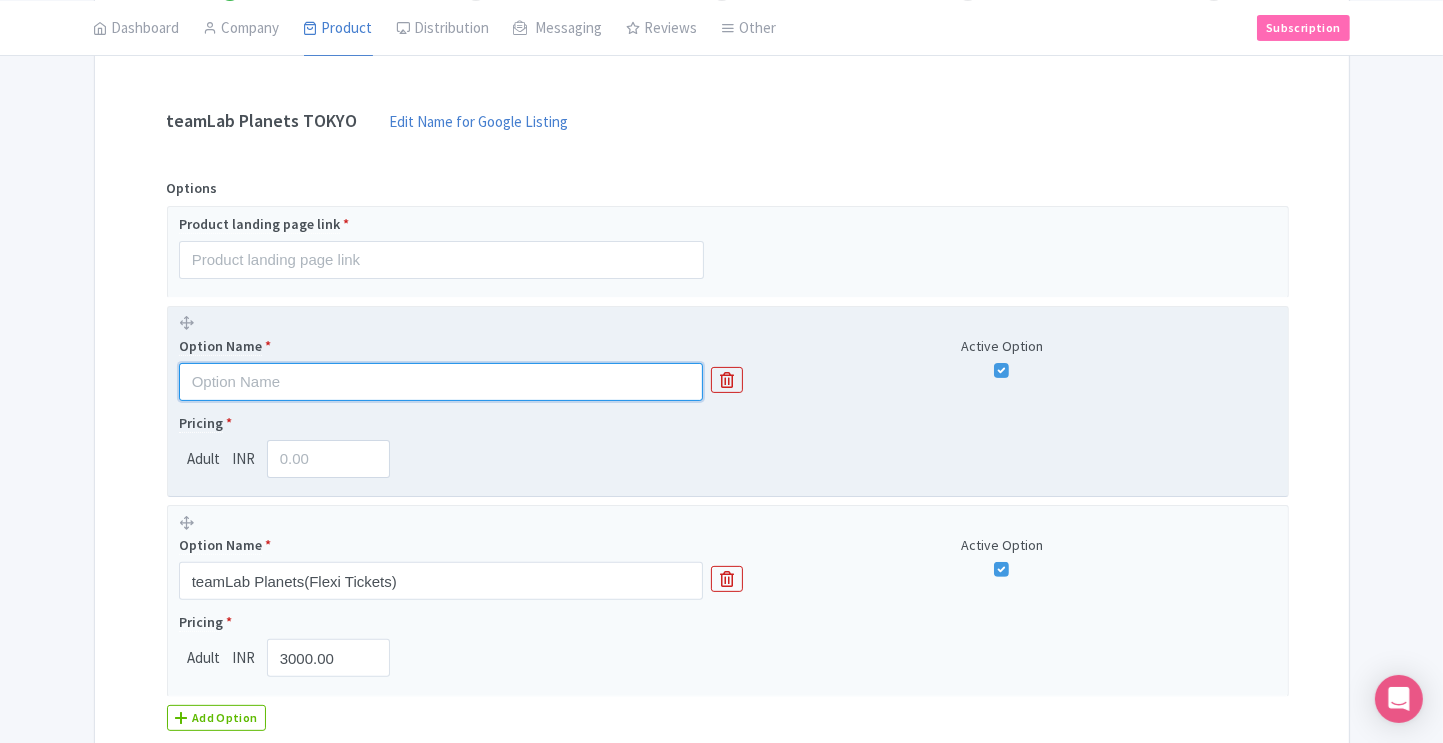 click at bounding box center (441, 382) 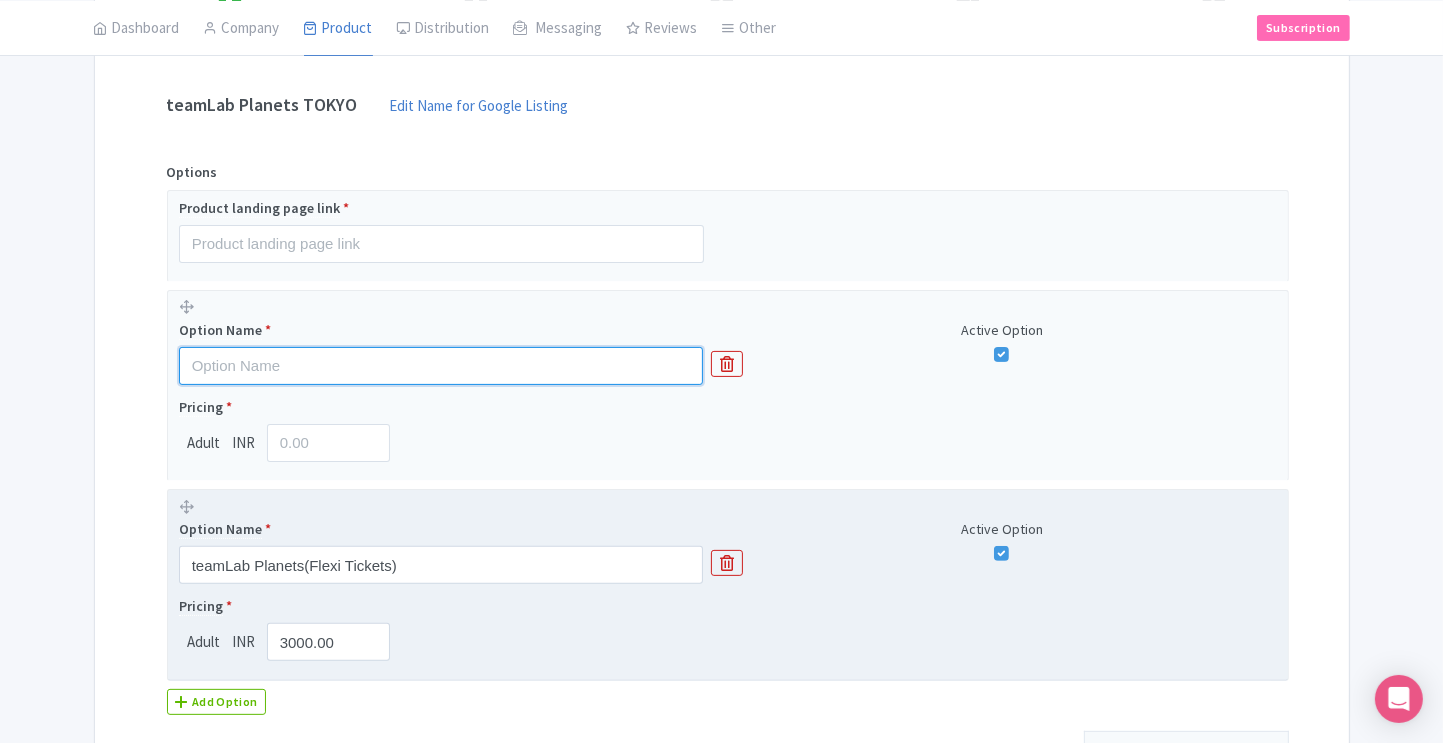scroll, scrollTop: 356, scrollLeft: 0, axis: vertical 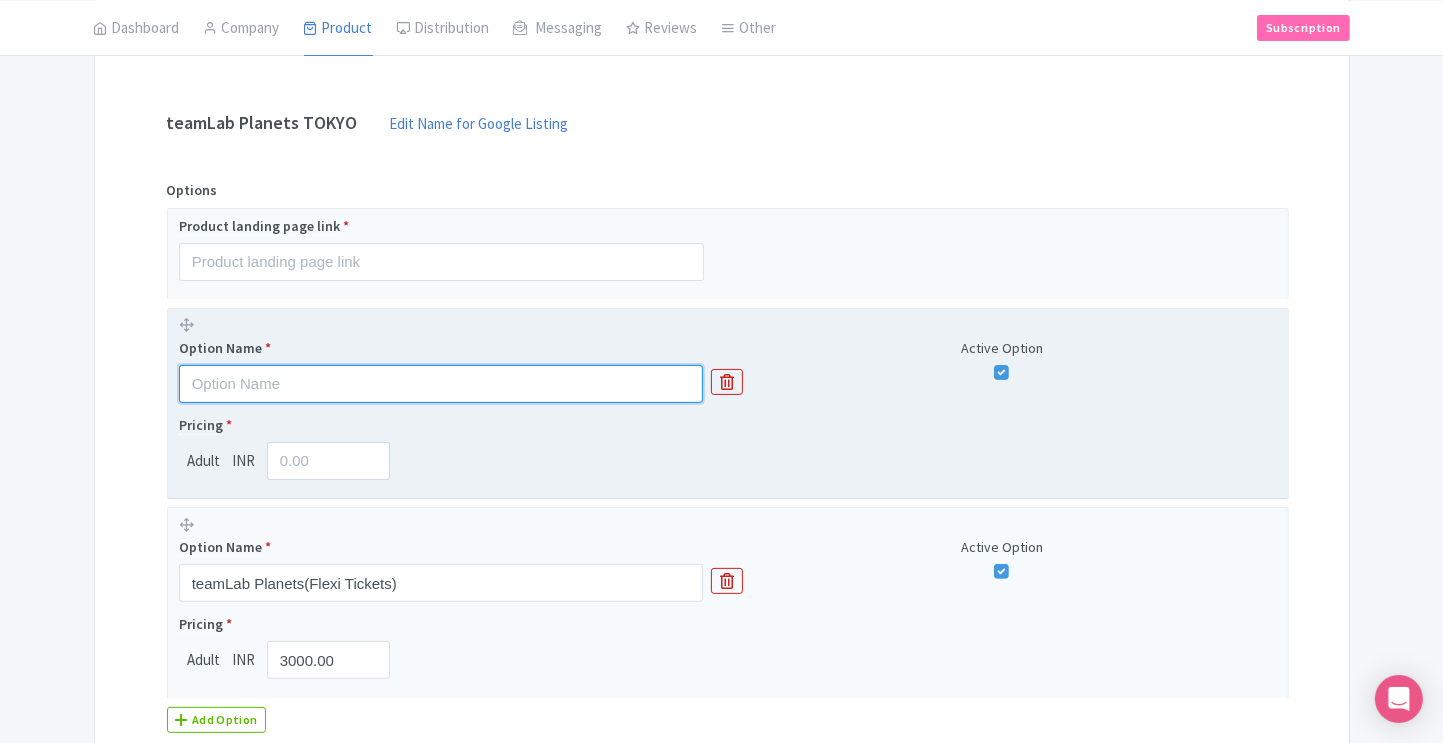 click at bounding box center (441, 384) 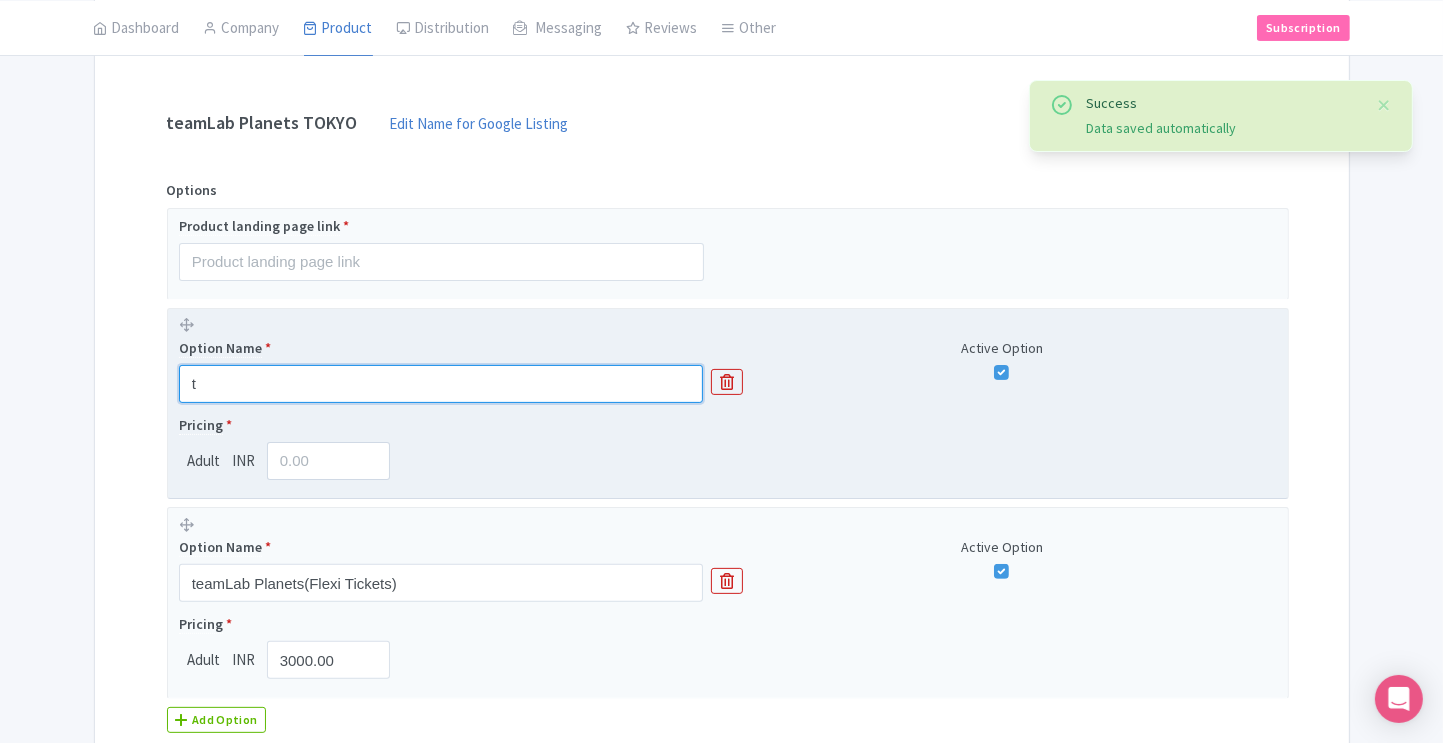 click on "t" at bounding box center [441, 384] 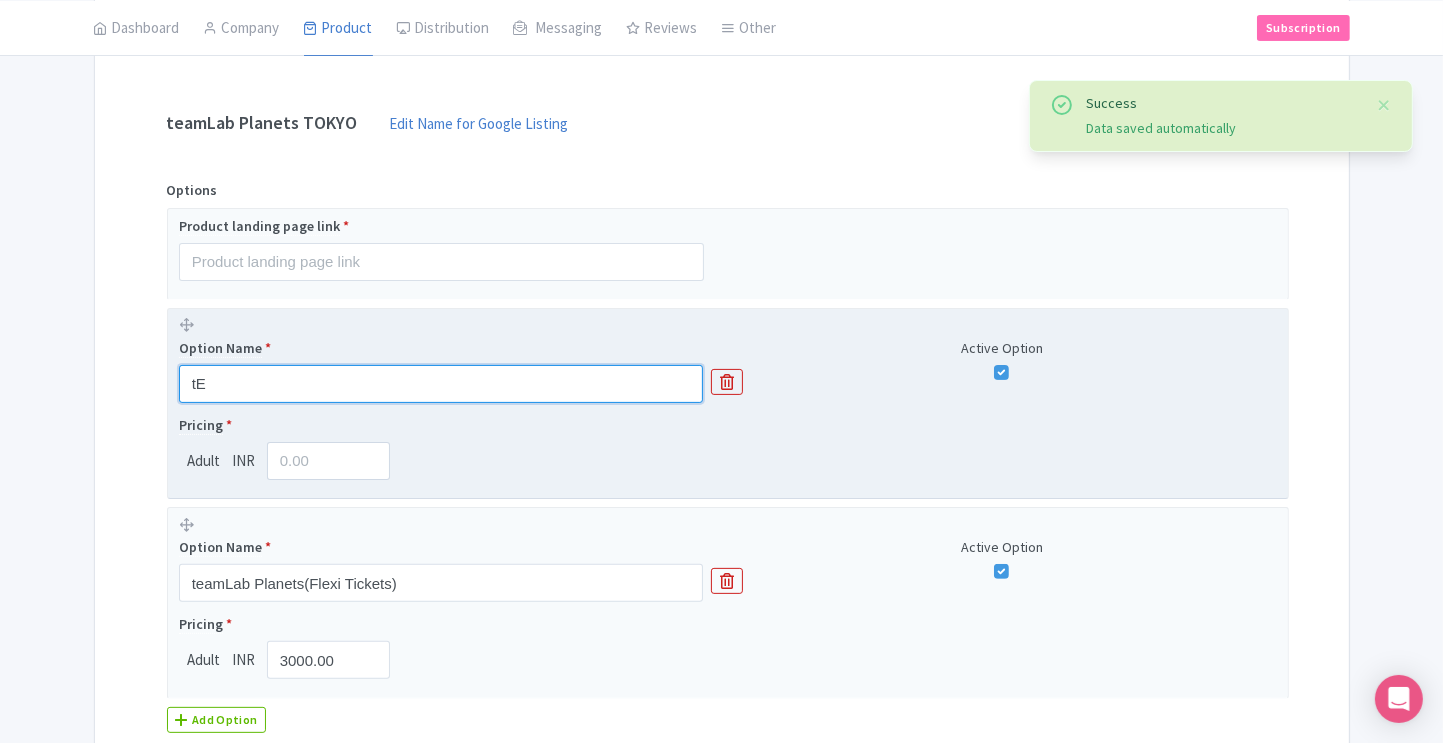 type on "tEA" 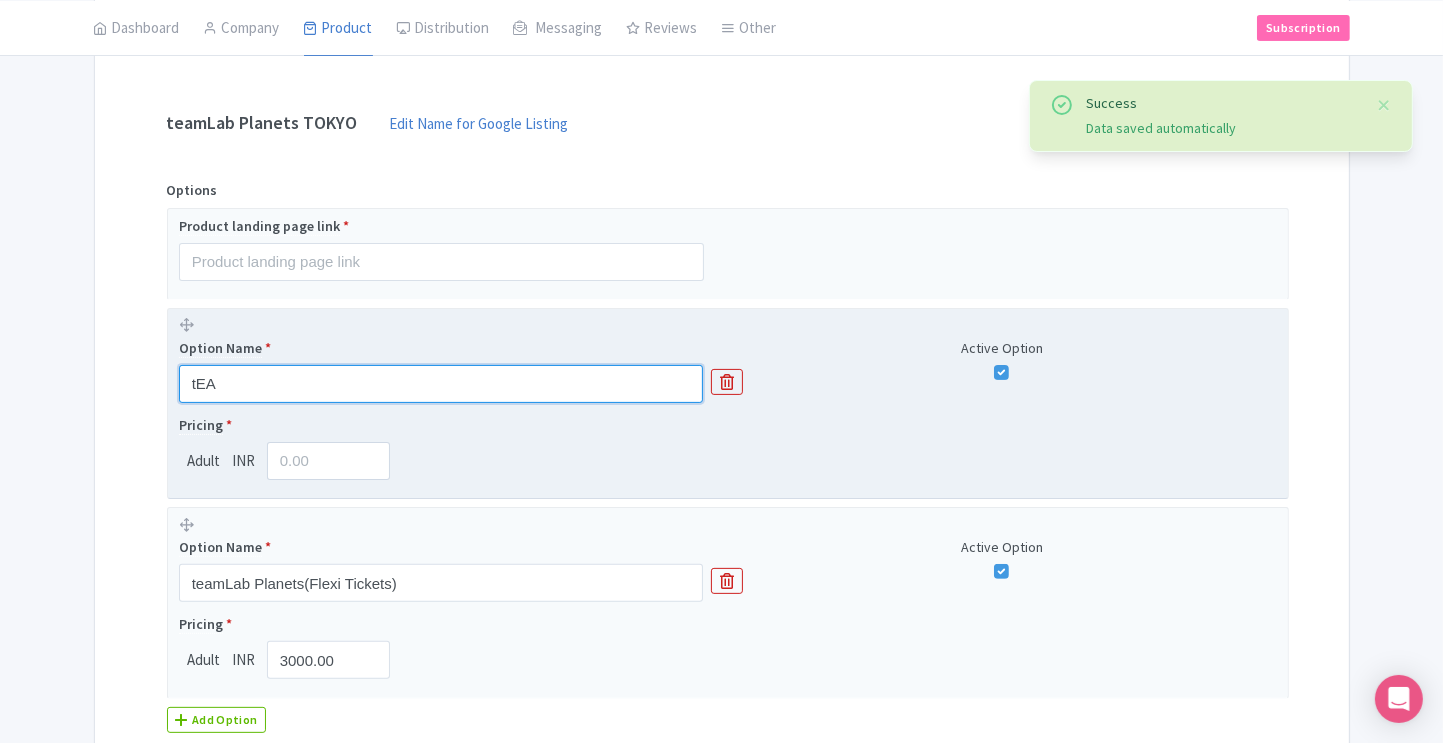 click on "tEA" at bounding box center (441, 384) 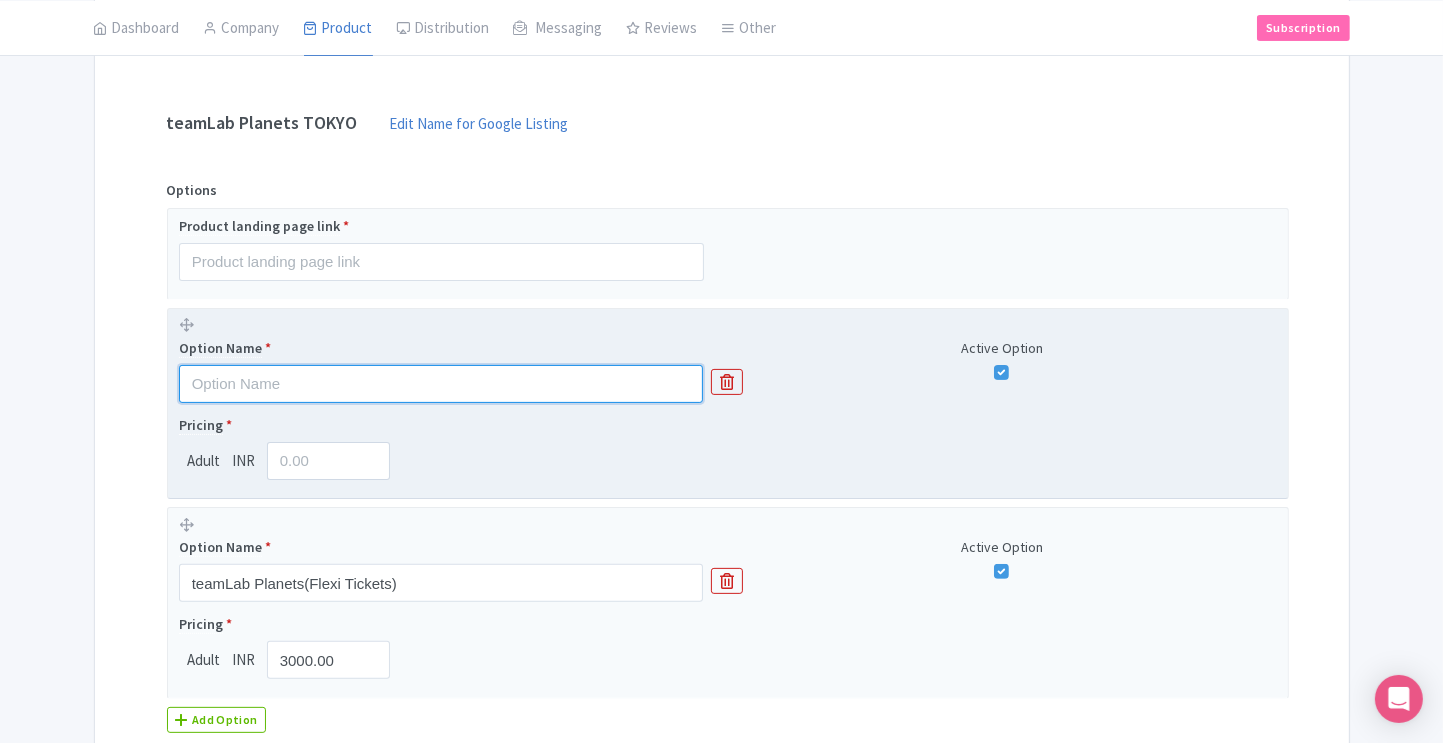 click at bounding box center [441, 384] 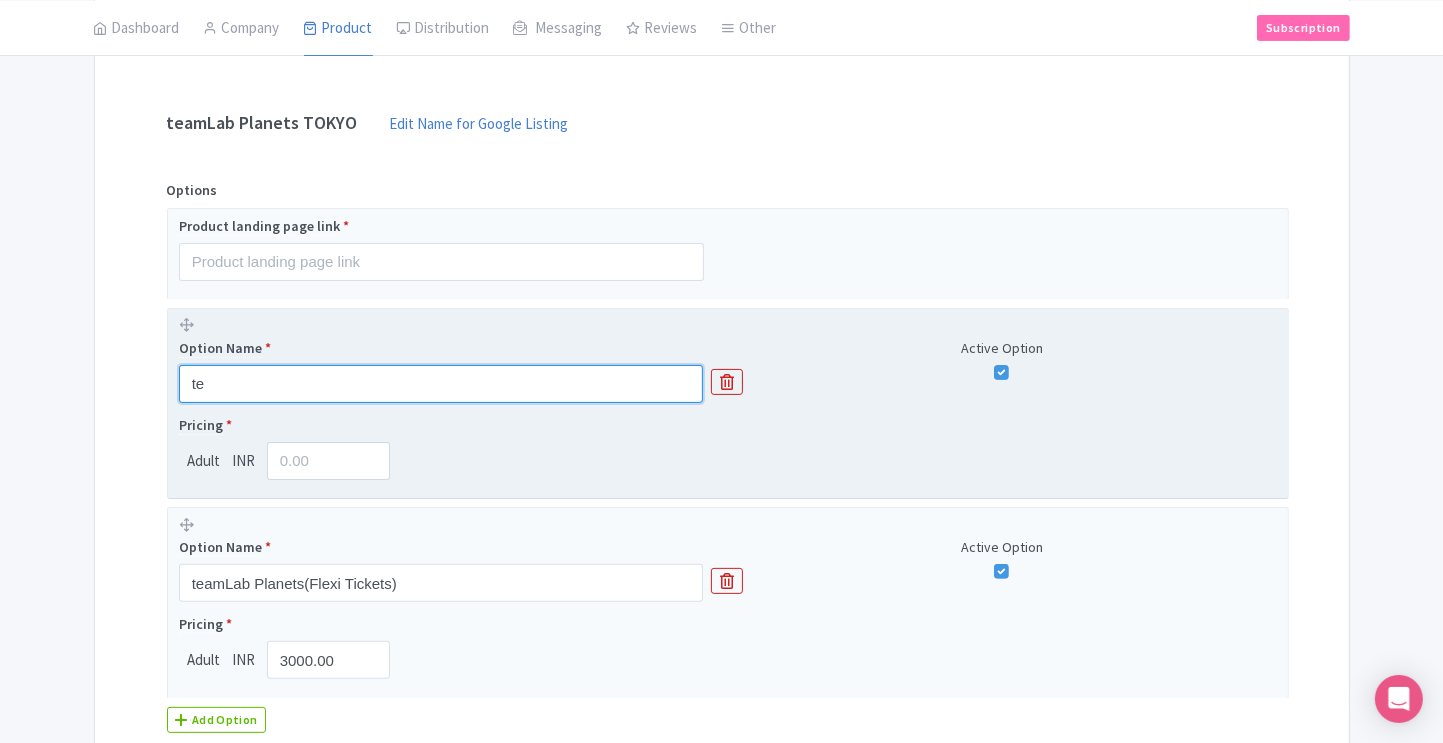 type on "tem" 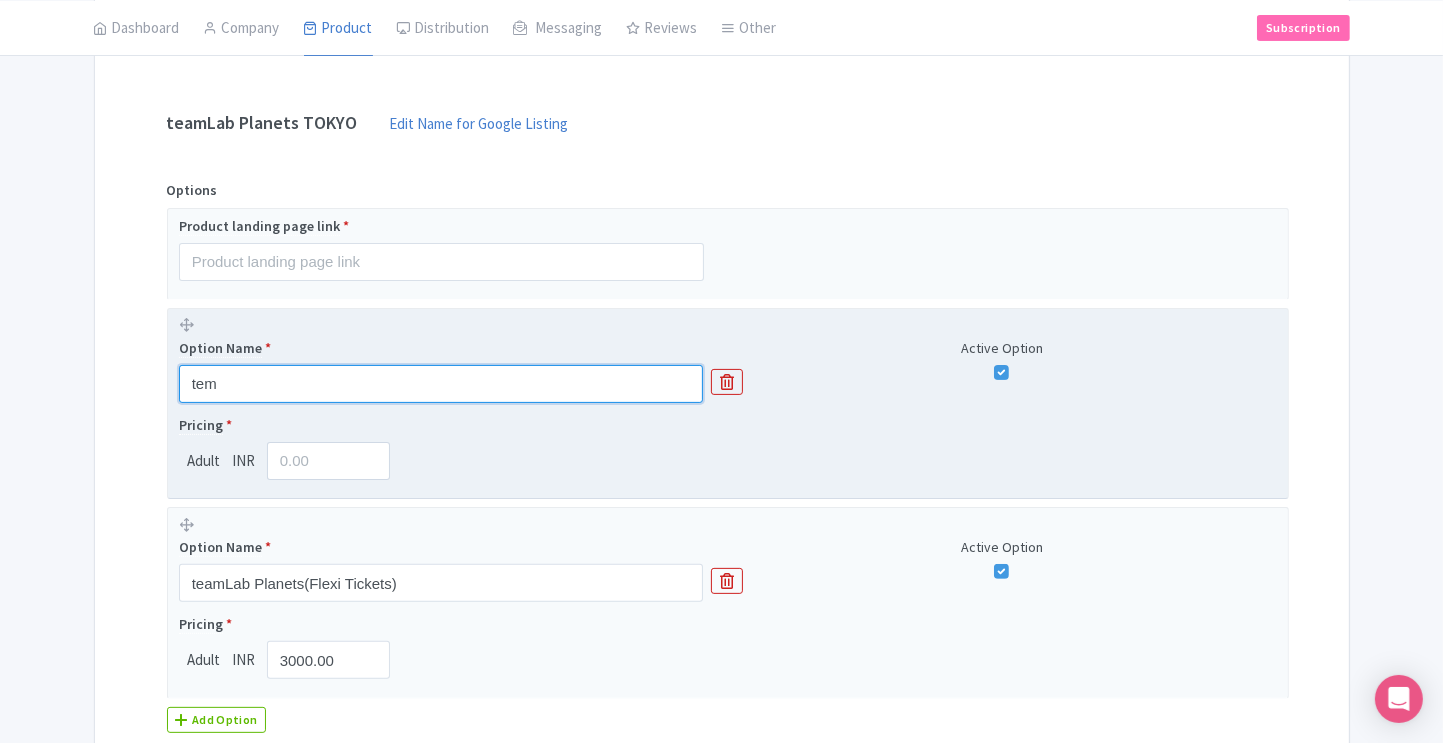 click on "tem" at bounding box center [441, 384] 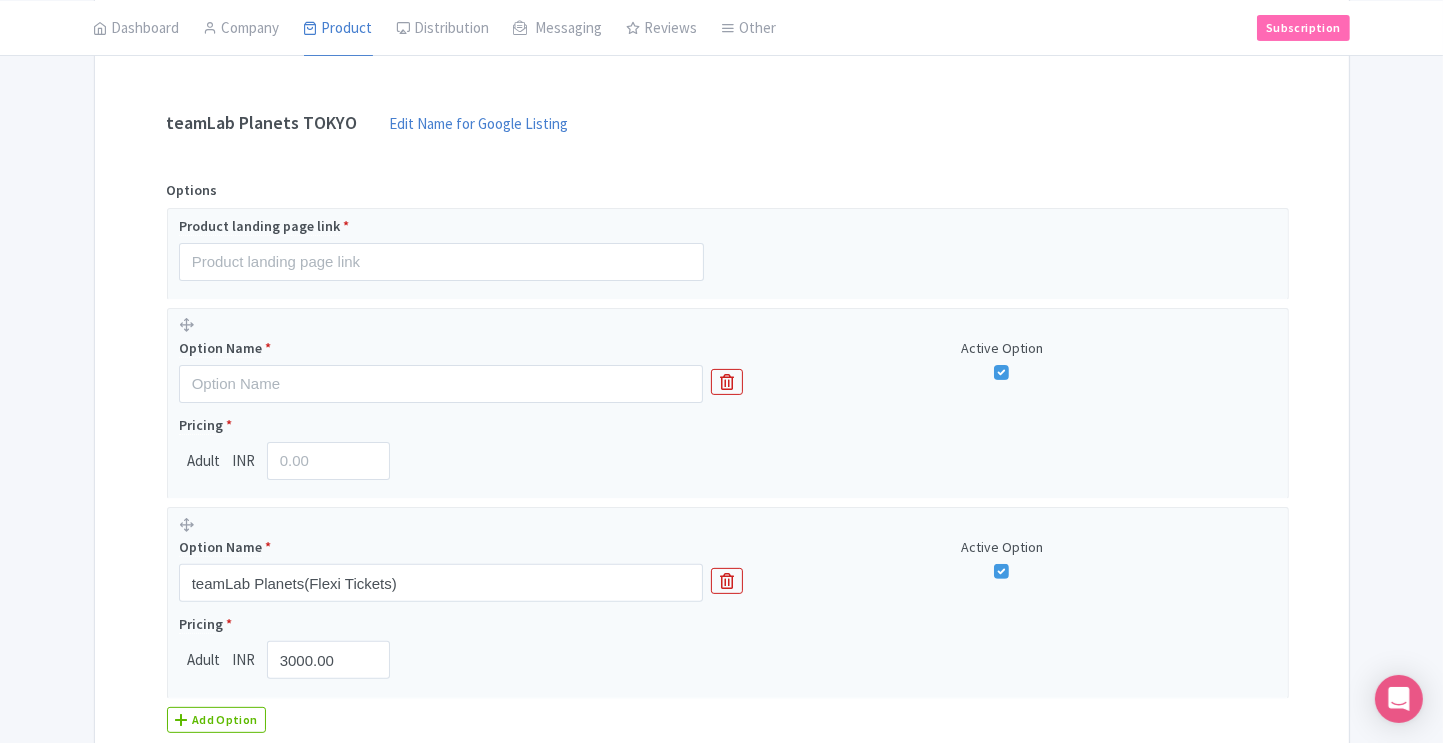 click on "Name & Price
Locations
Description & Reviews
Images & Categories
Complete
teamLab Planets TOKYO
Edit Name for Google Listing
Edit Name for Google Listing
Regular Product Name:
teamLab Planets TOKYO
Save
Options
Product landing page link
*
Option Name
*
Active Option
Pricing
*
Adult
INR
Option Name
*
teamLab Planets(Flexi Tickets)
Active Option
Pricing
*
Adult
INR
3000.00
Add Option
InActive
Save & Exit
Next" at bounding box center (722, 417) 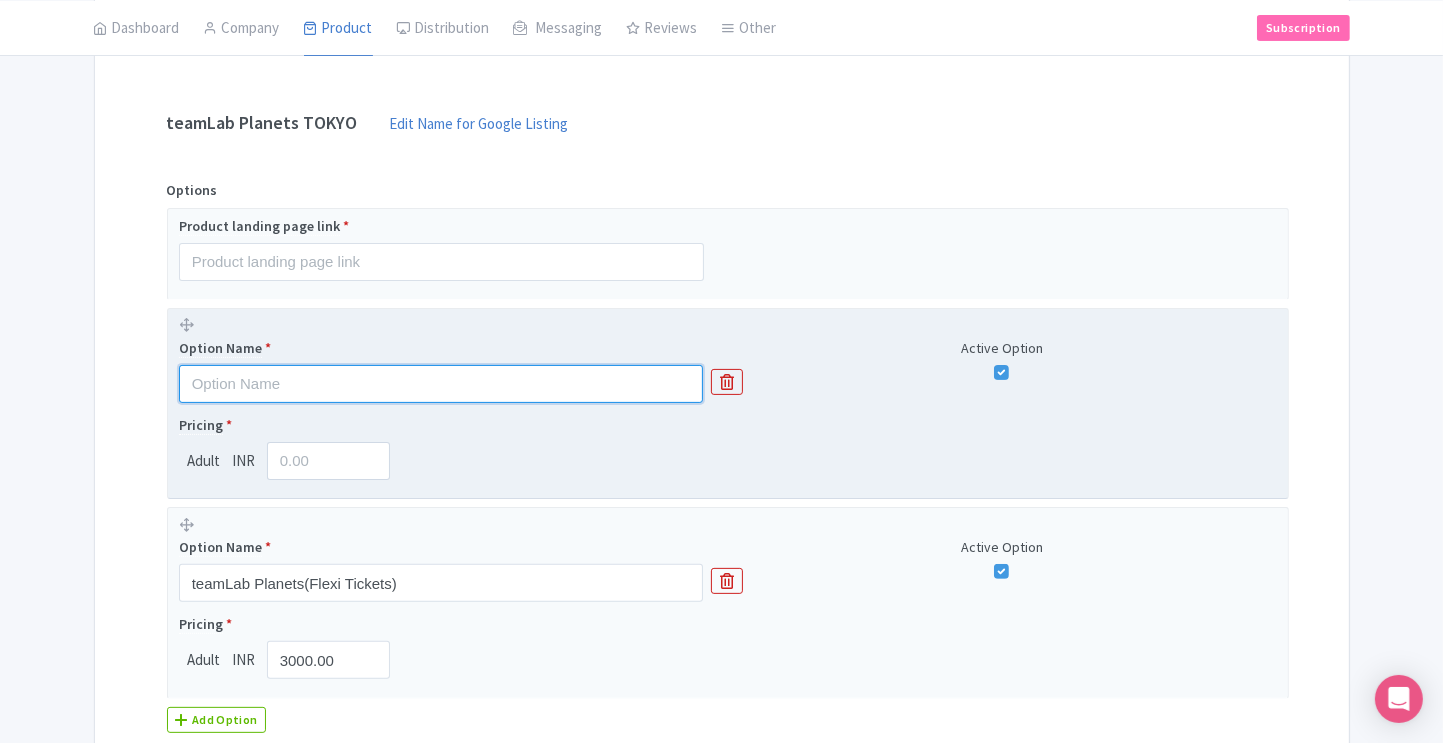 click at bounding box center [441, 384] 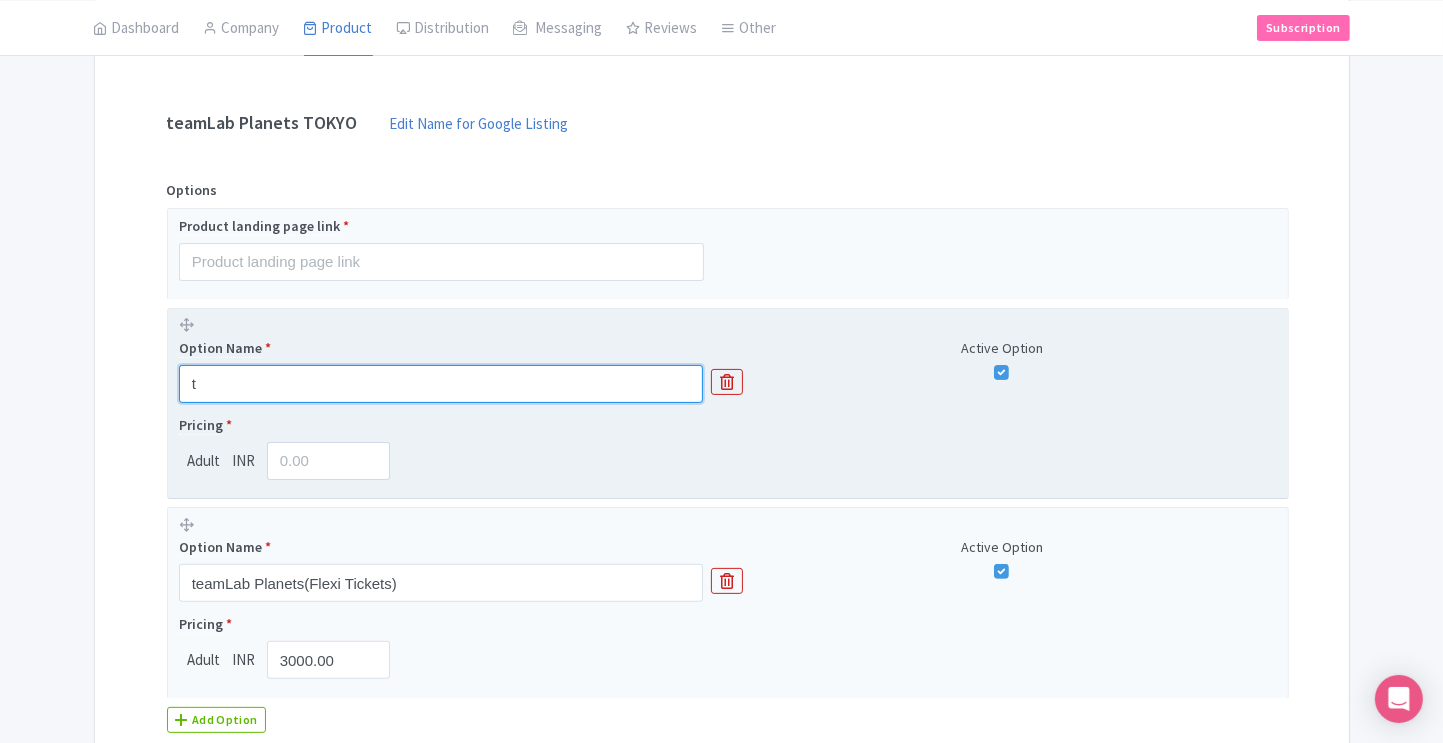 click on "t" at bounding box center (441, 384) 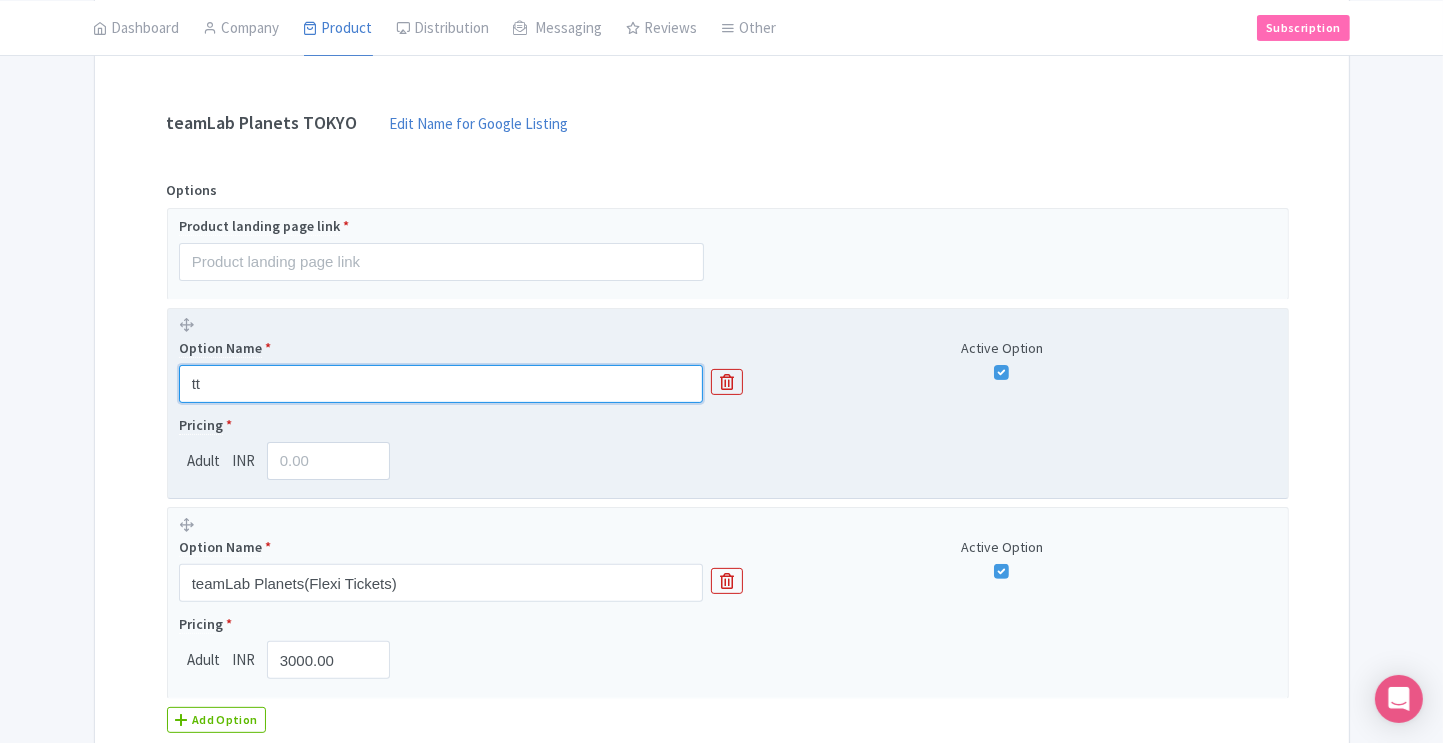 click on "tt" at bounding box center [441, 384] 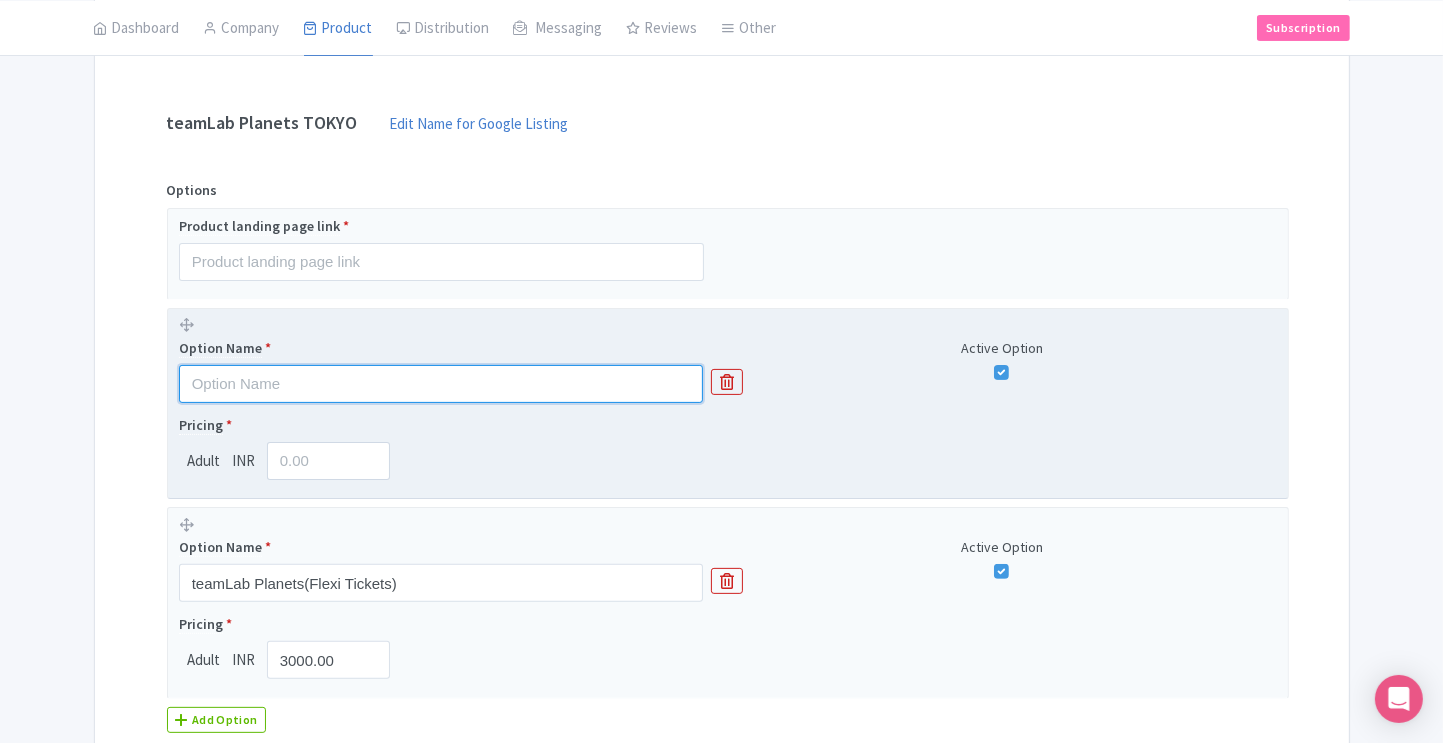 click at bounding box center [441, 384] 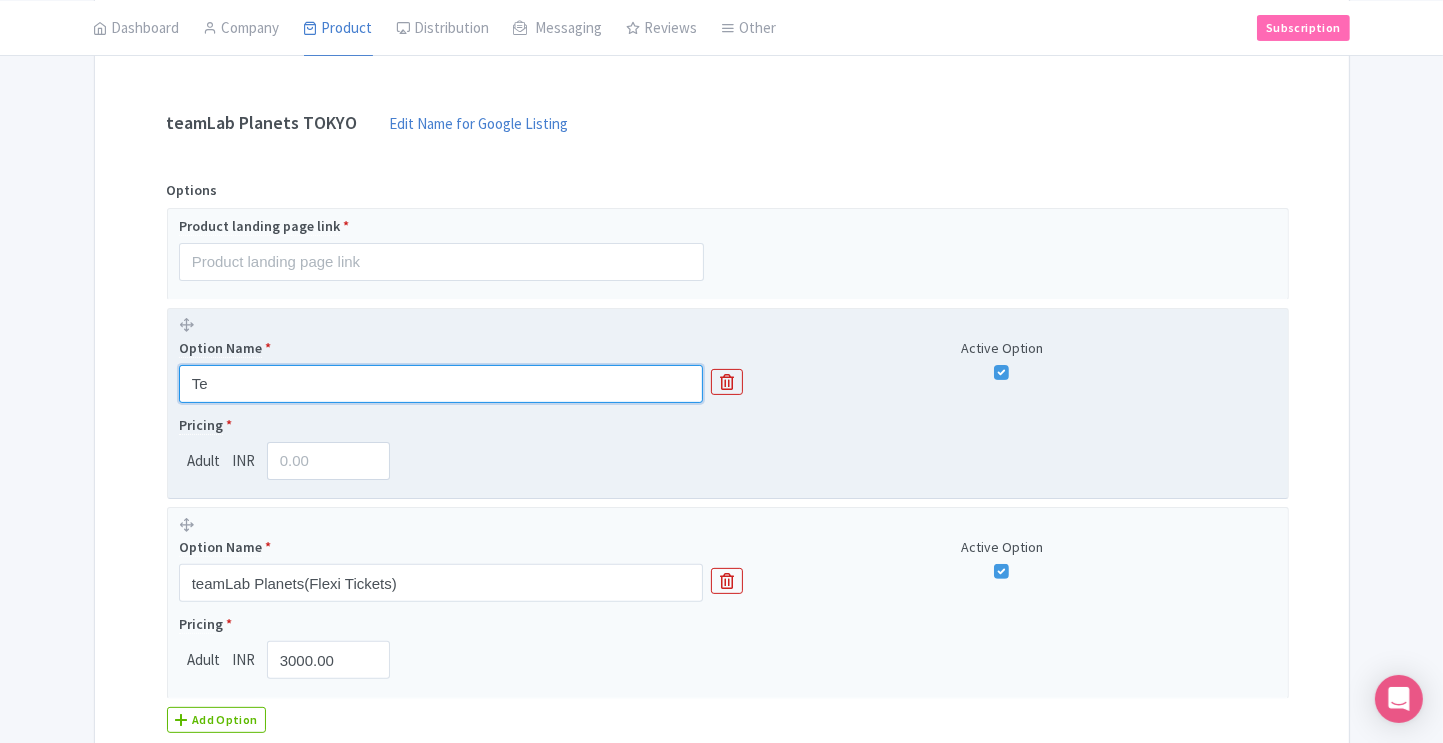 click on "Te" at bounding box center (441, 384) 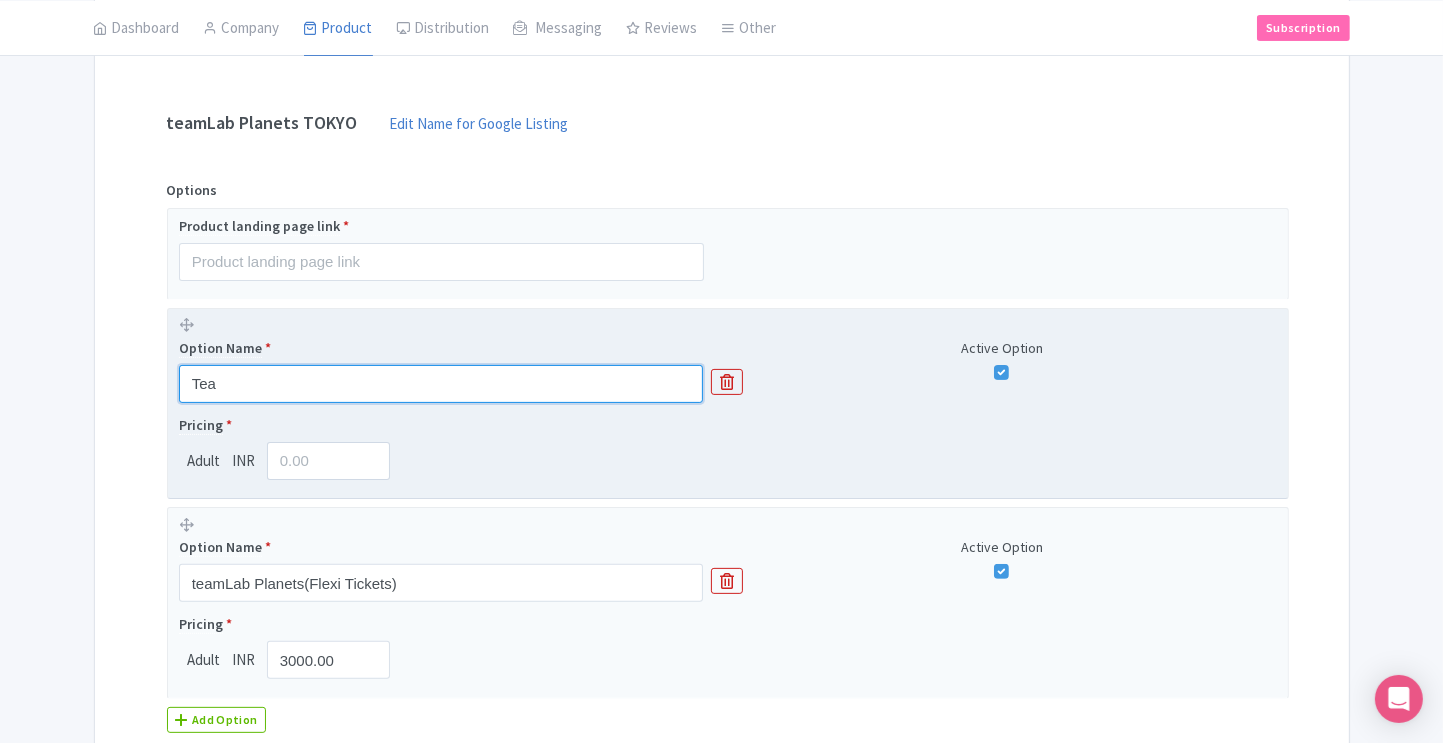 click on "Tea" at bounding box center [441, 384] 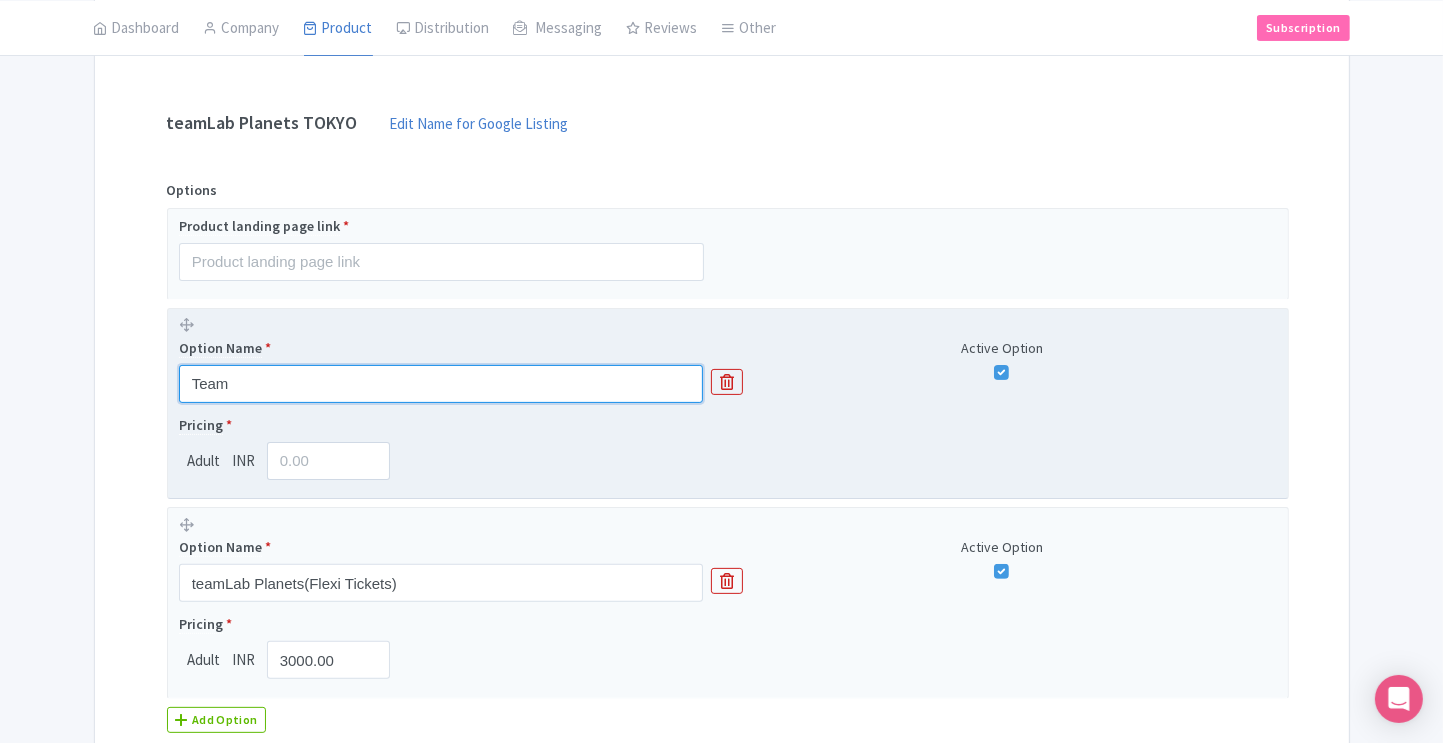 click on "Team" at bounding box center (441, 384) 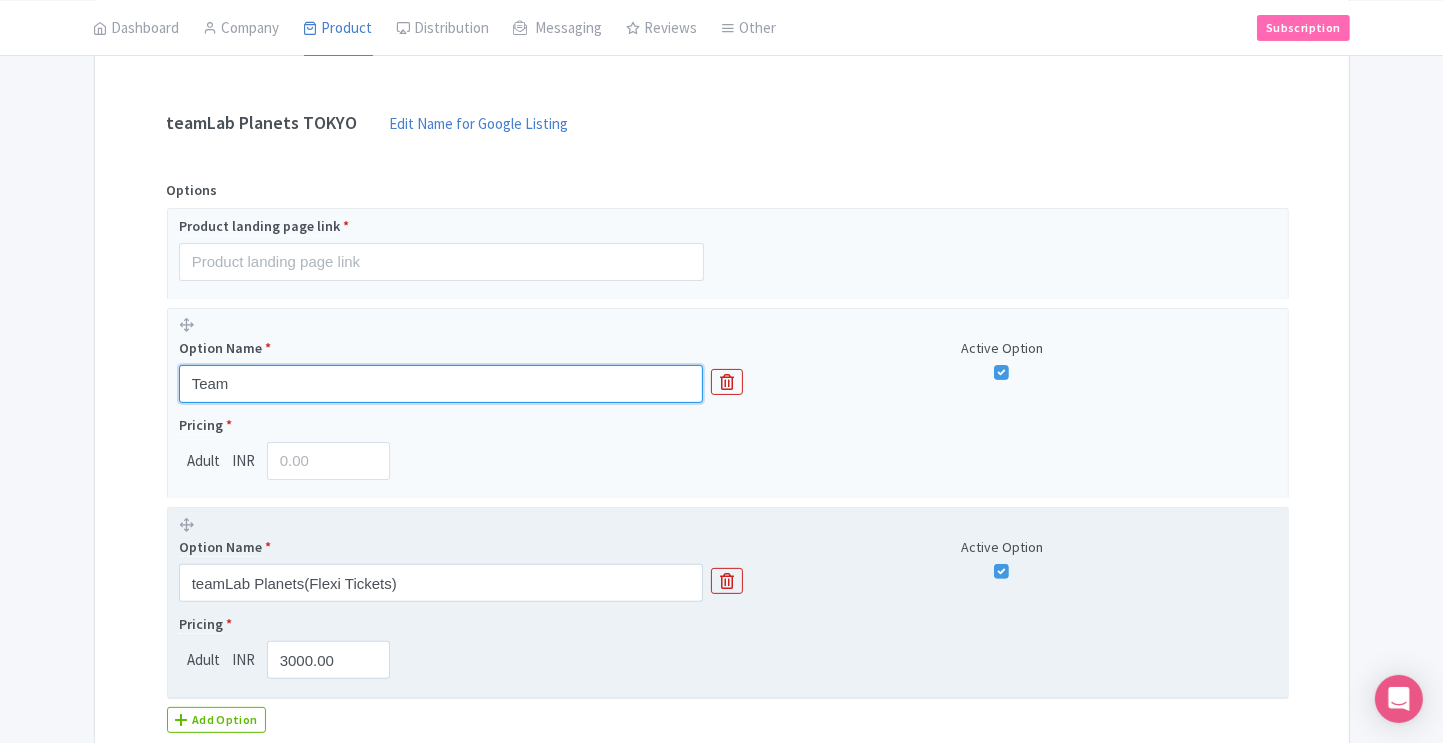 type on "Team" 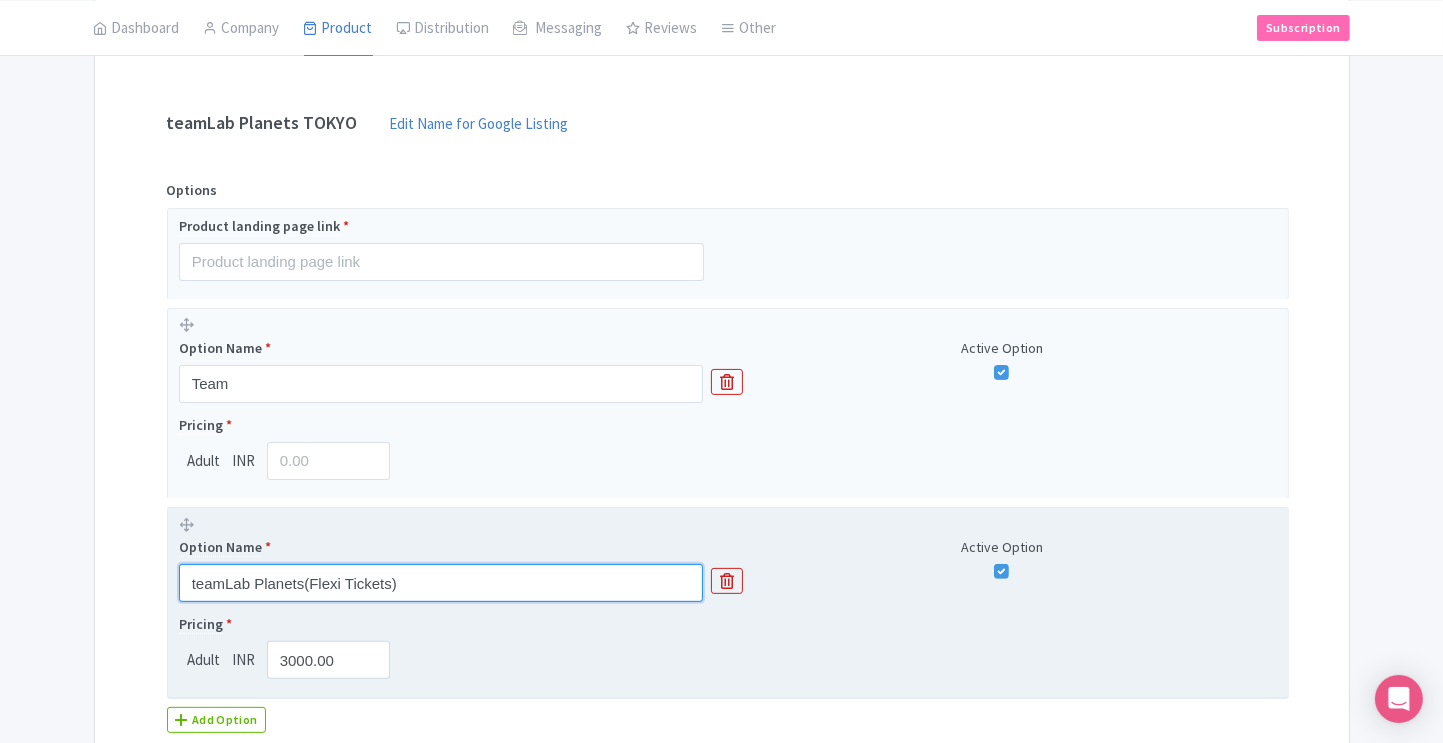 drag, startPoint x: 410, startPoint y: 585, endPoint x: 360, endPoint y: 581, distance: 50.159744 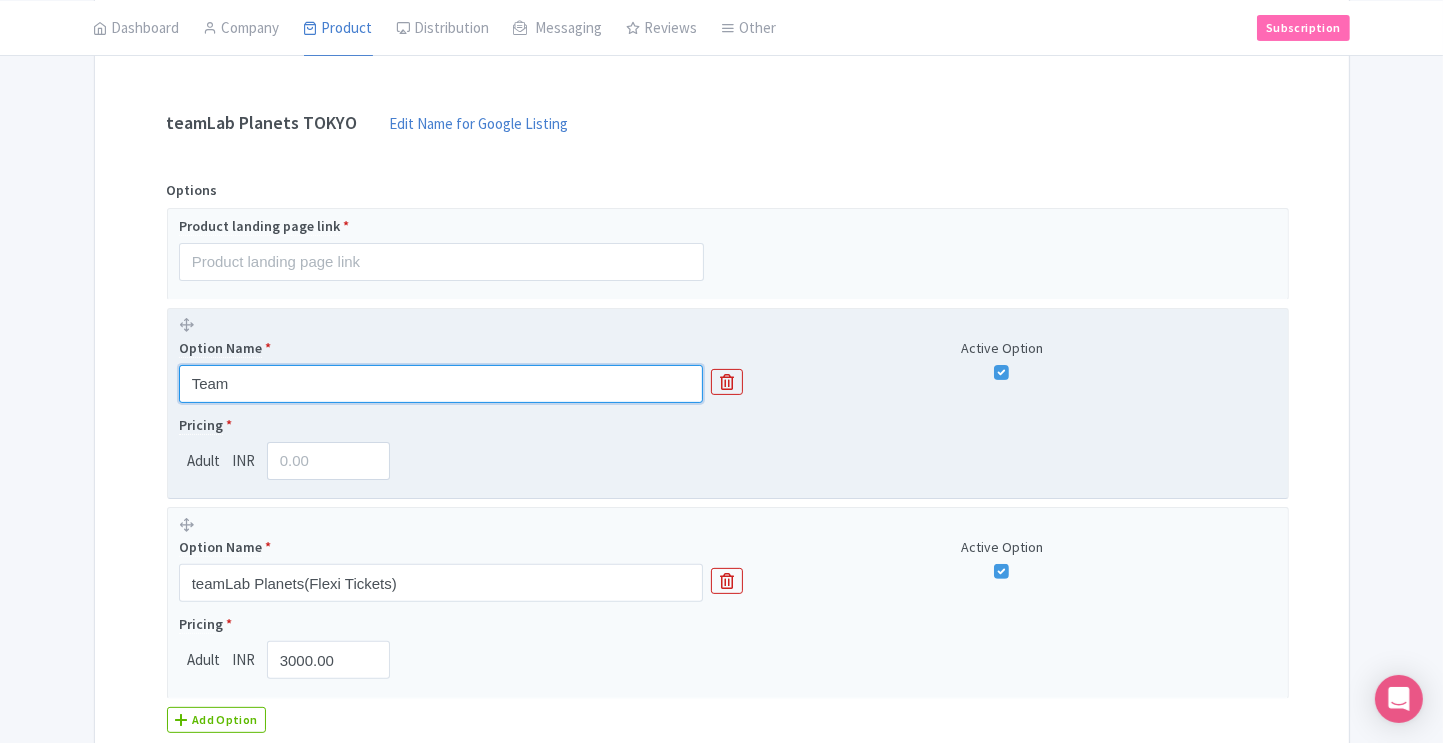 click on "Team" at bounding box center (441, 384) 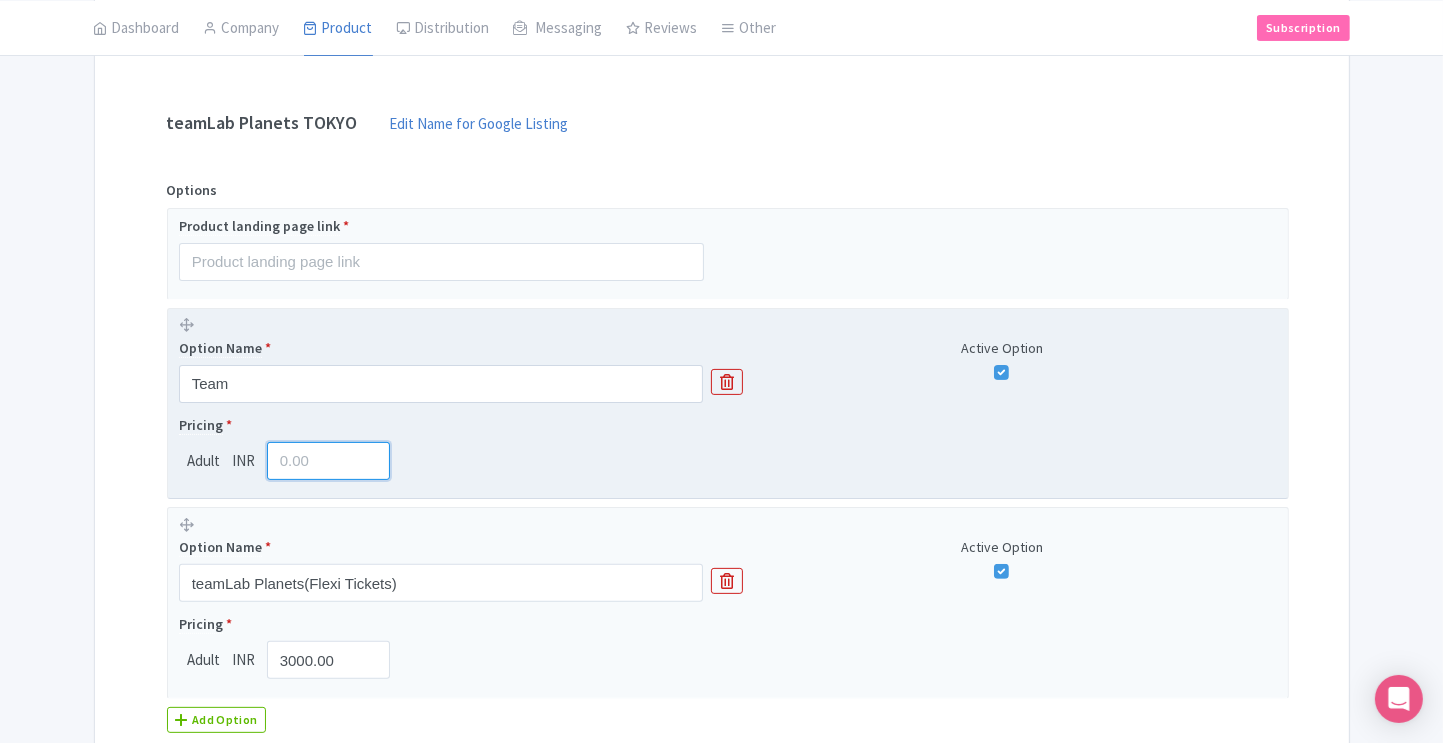 click at bounding box center [329, 461] 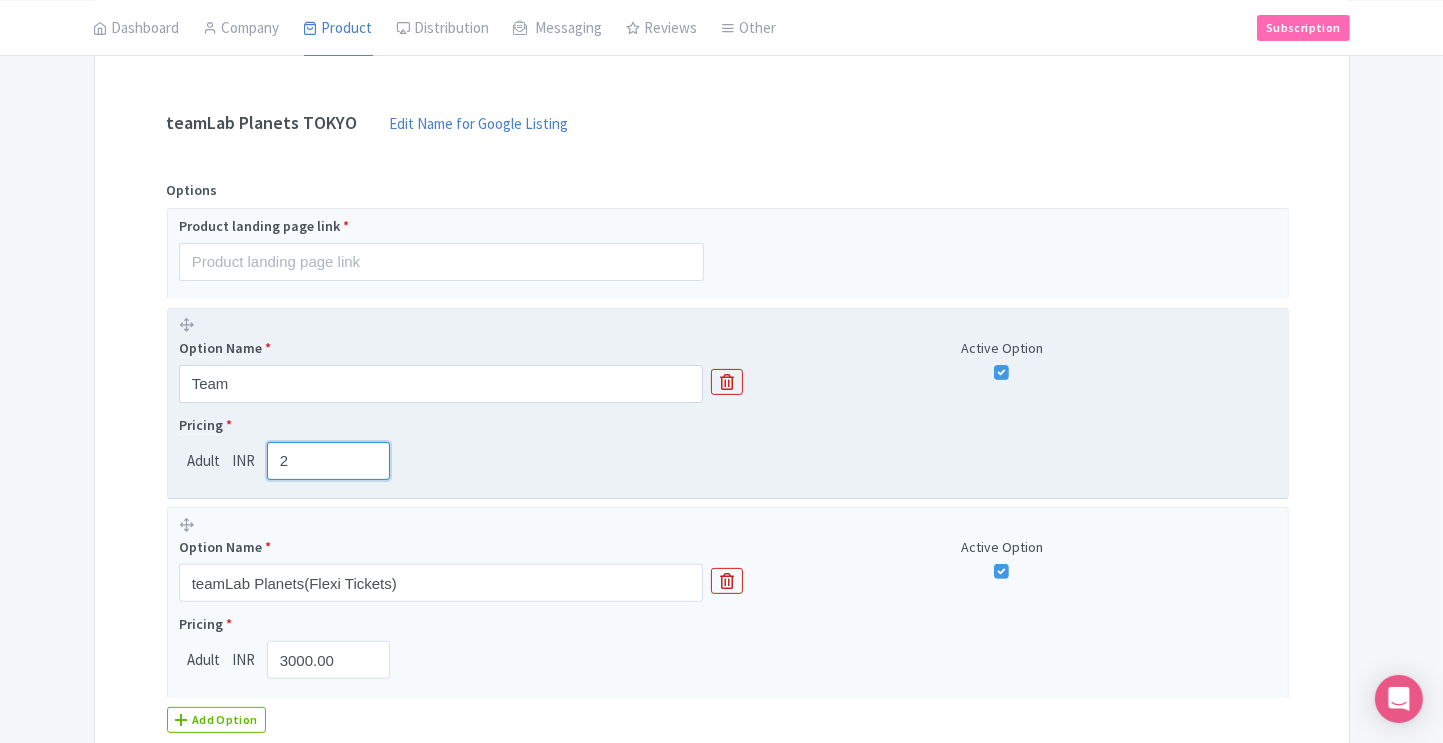 click on "2" at bounding box center (329, 461) 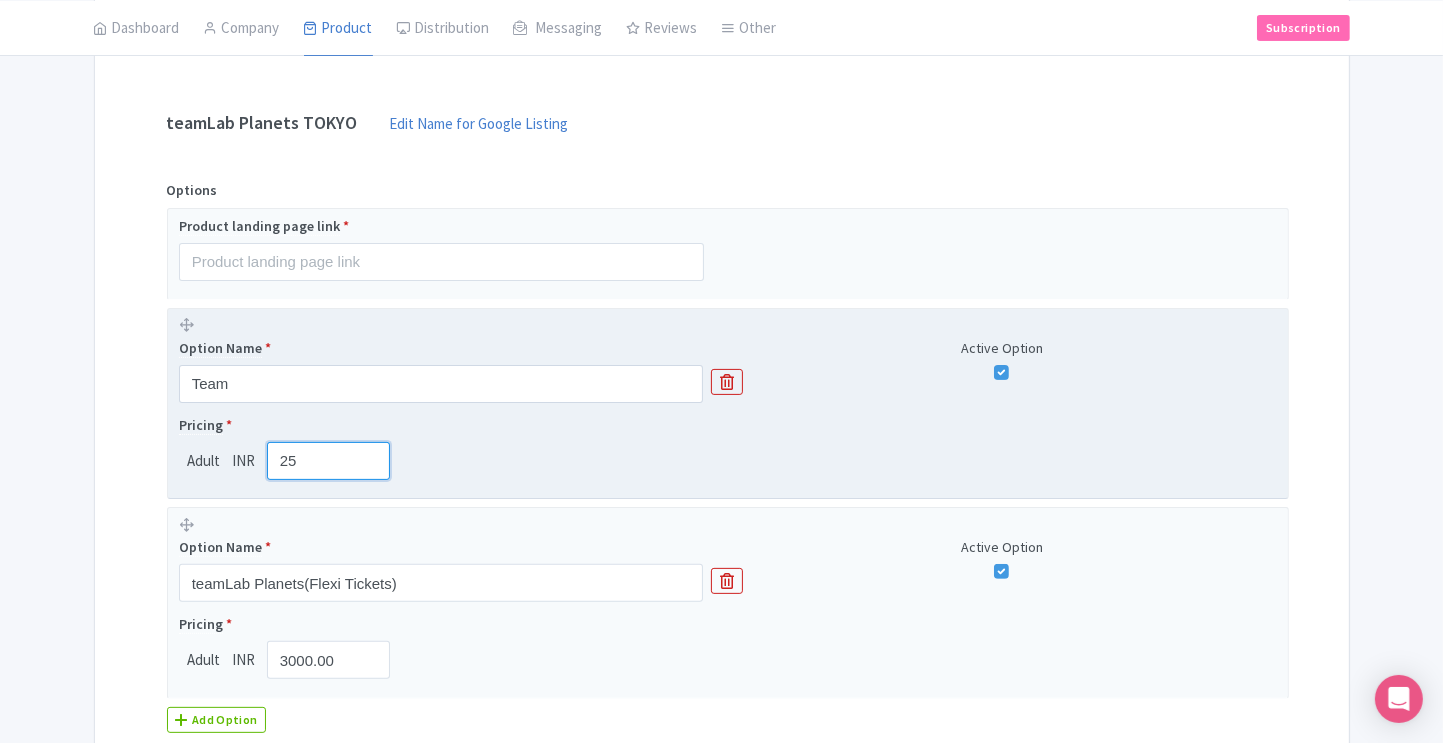 click on "25" at bounding box center [329, 461] 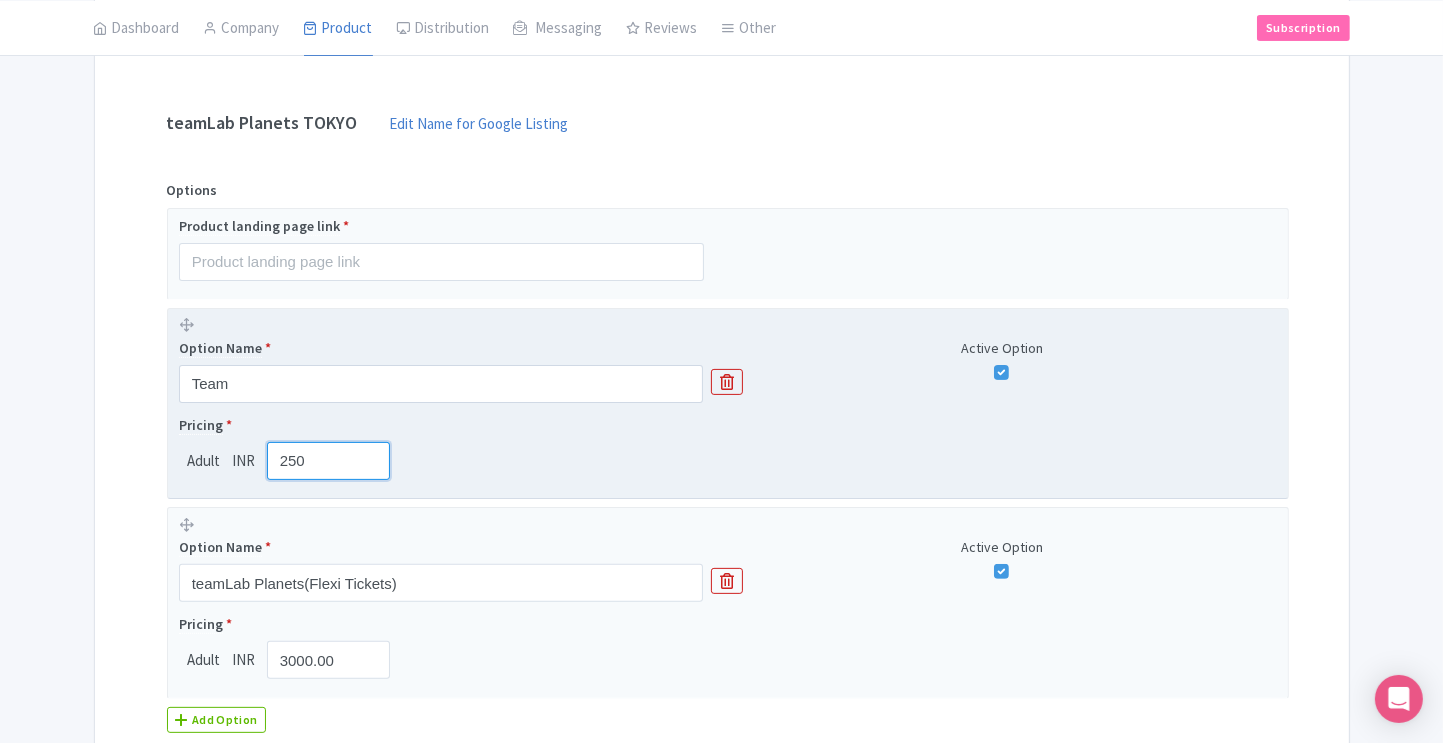 click on "250" at bounding box center [329, 461] 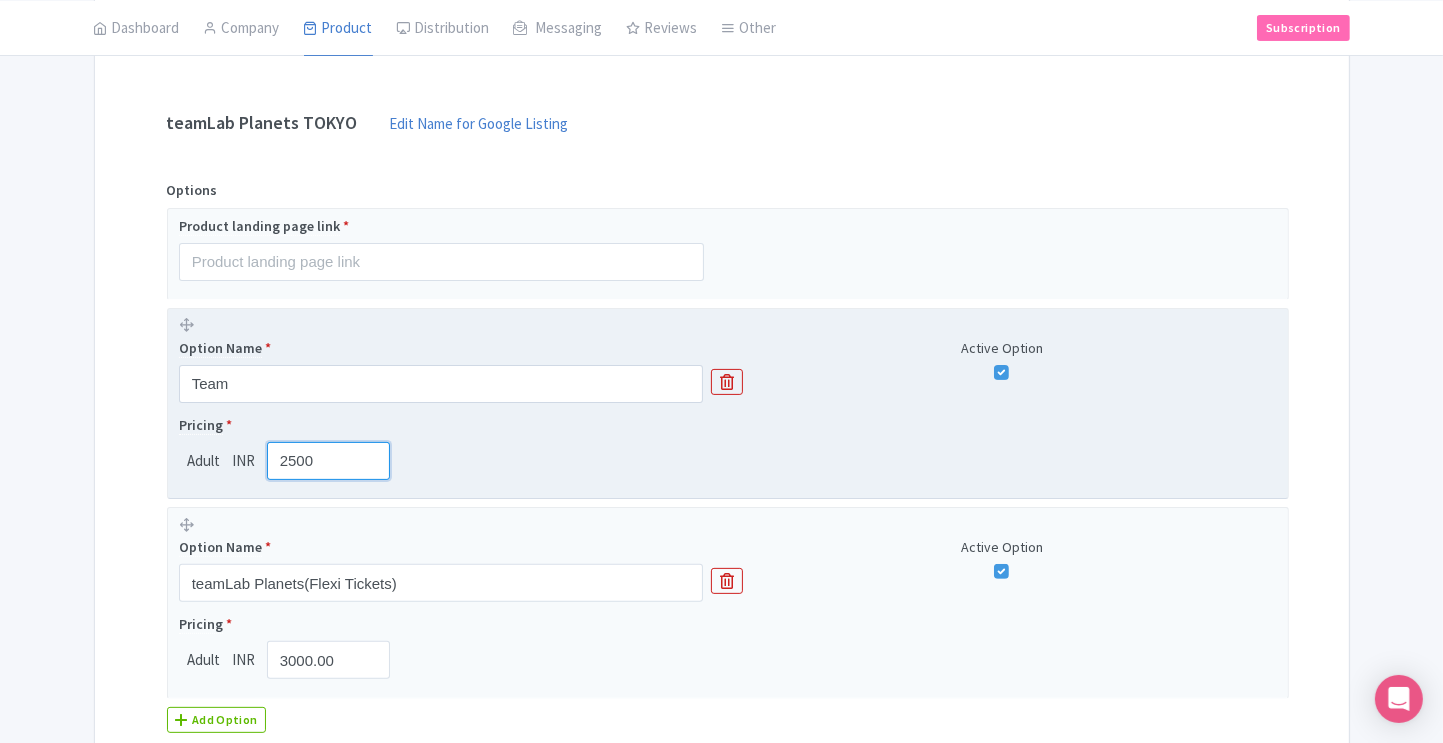type on "2500" 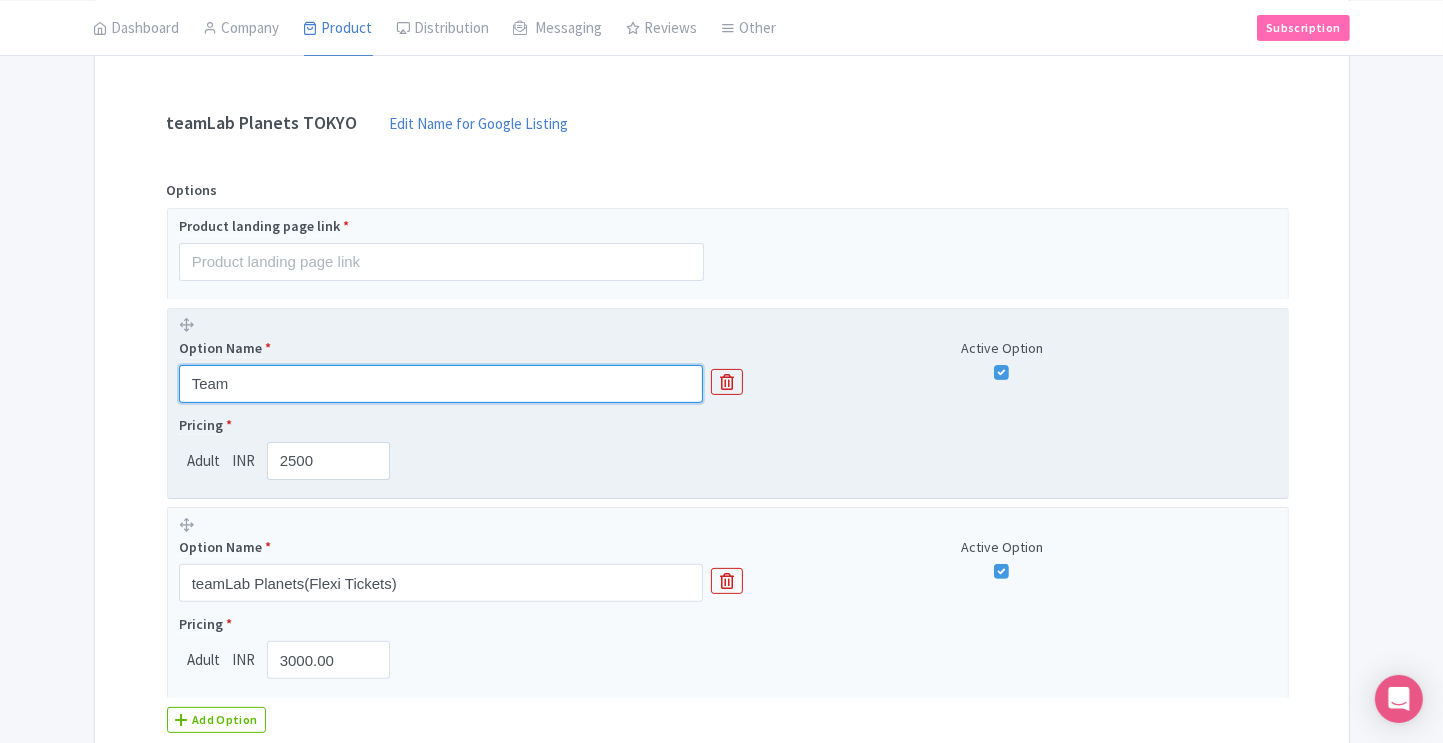 click on "Team" at bounding box center (441, 384) 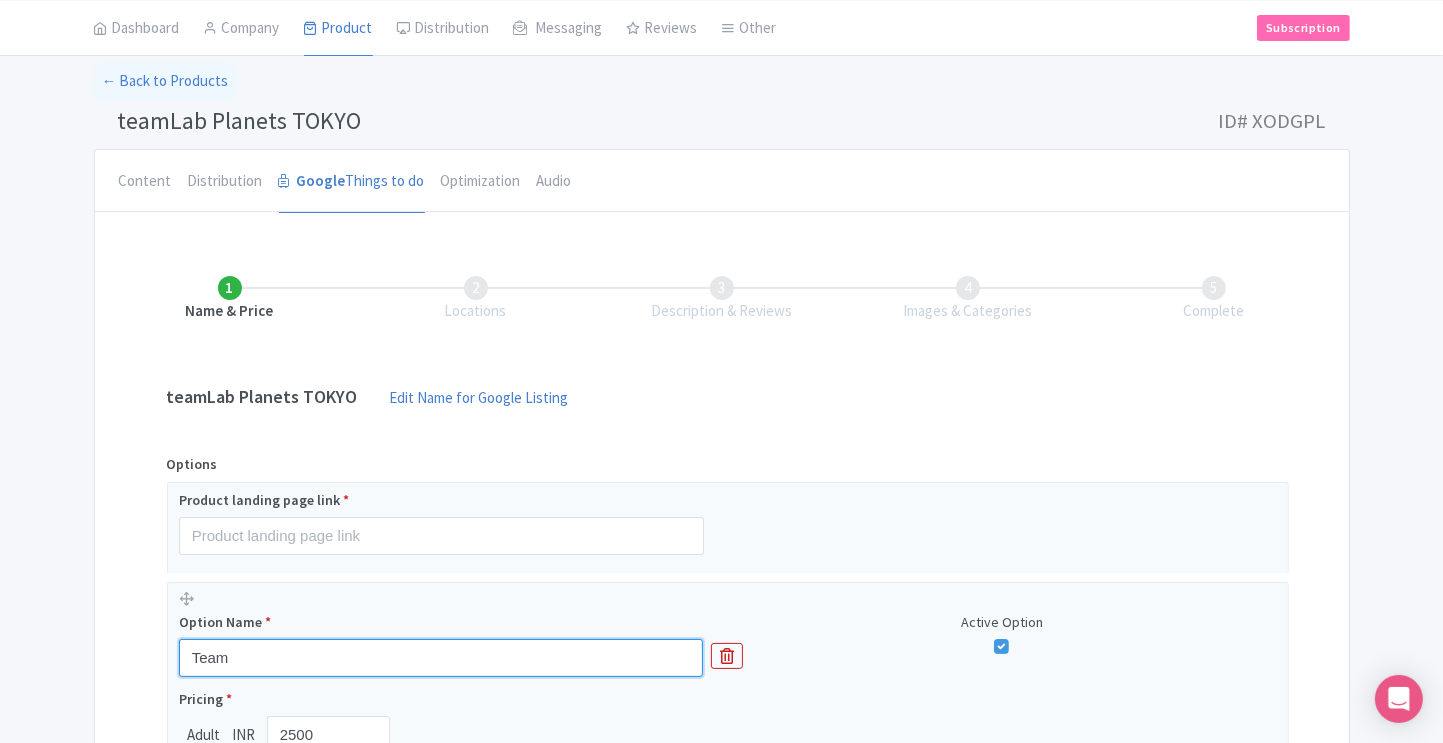 scroll, scrollTop: 0, scrollLeft: 0, axis: both 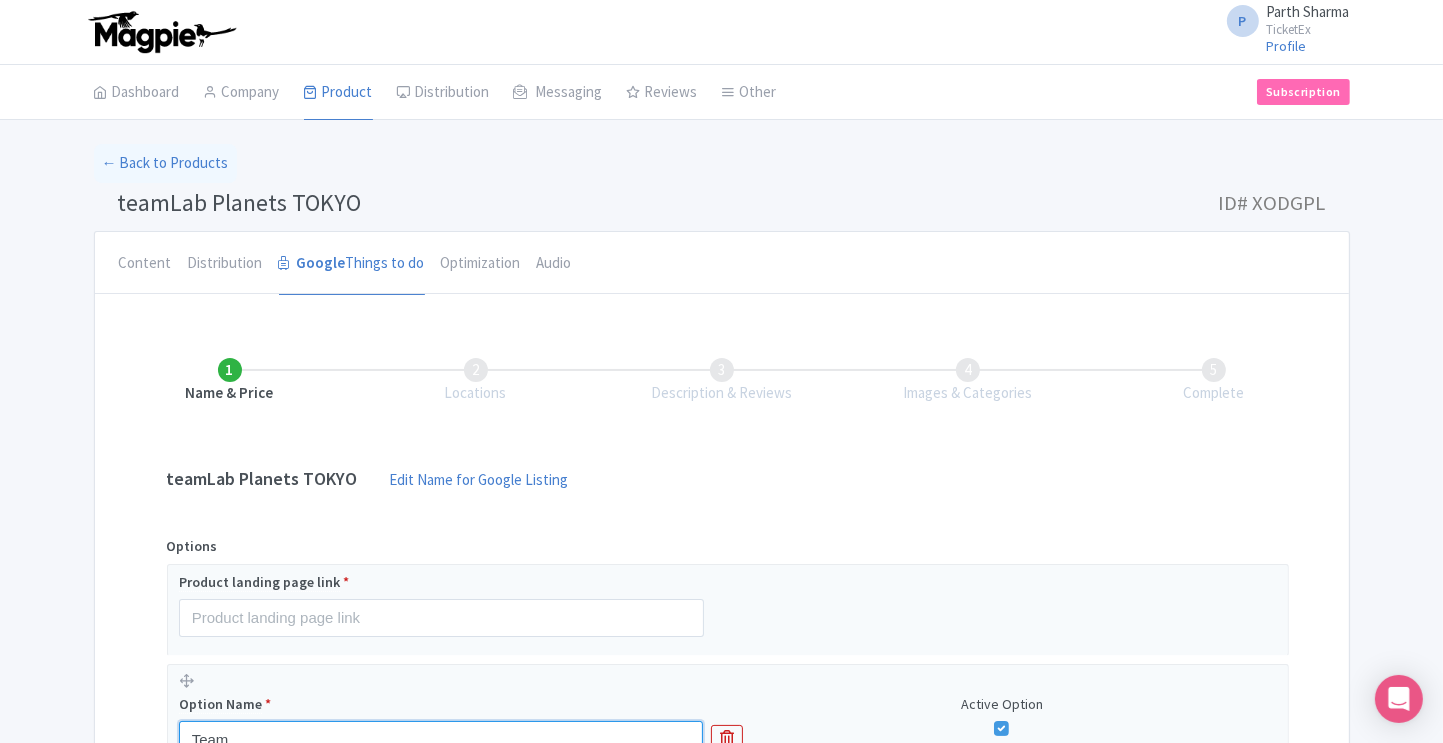drag, startPoint x: 244, startPoint y: 383, endPoint x: 197, endPoint y: 457, distance: 87.66413 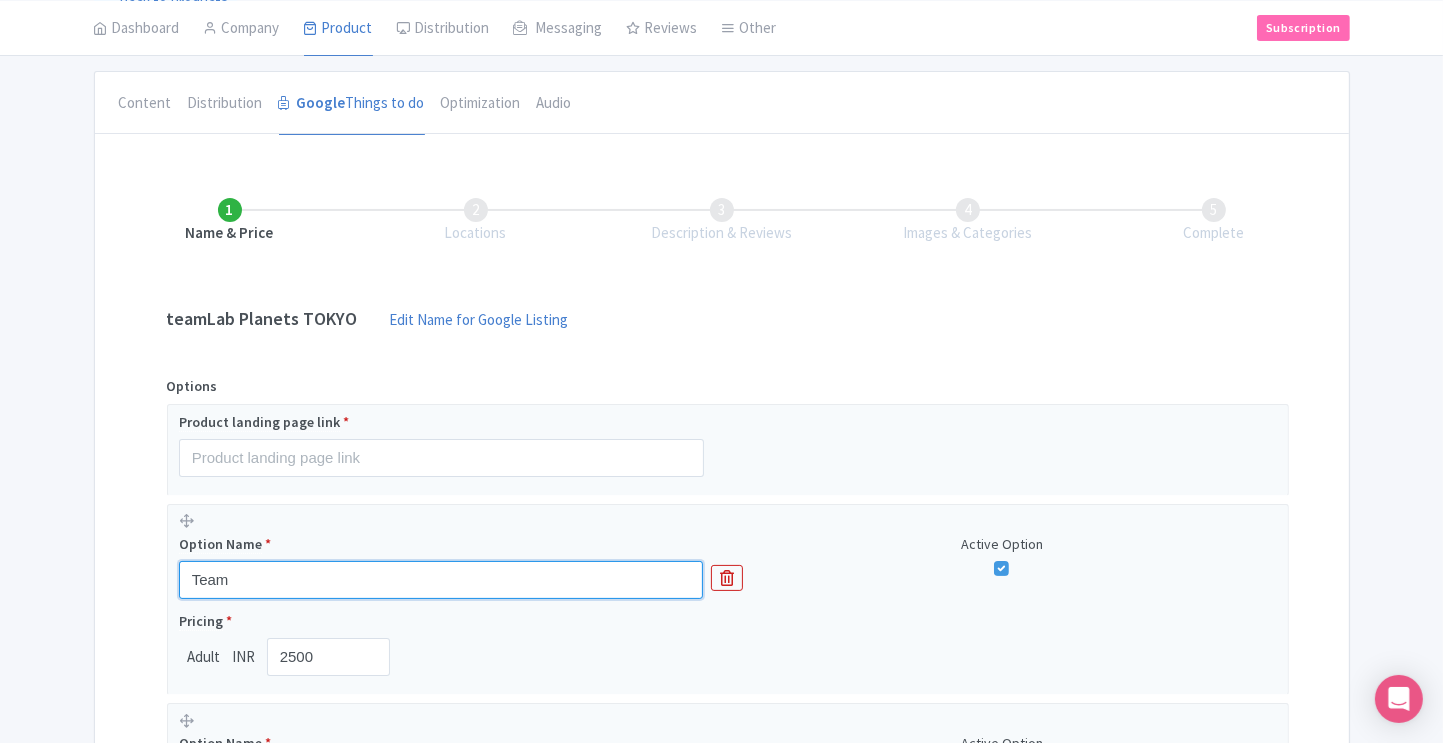 scroll, scrollTop: 252, scrollLeft: 0, axis: vertical 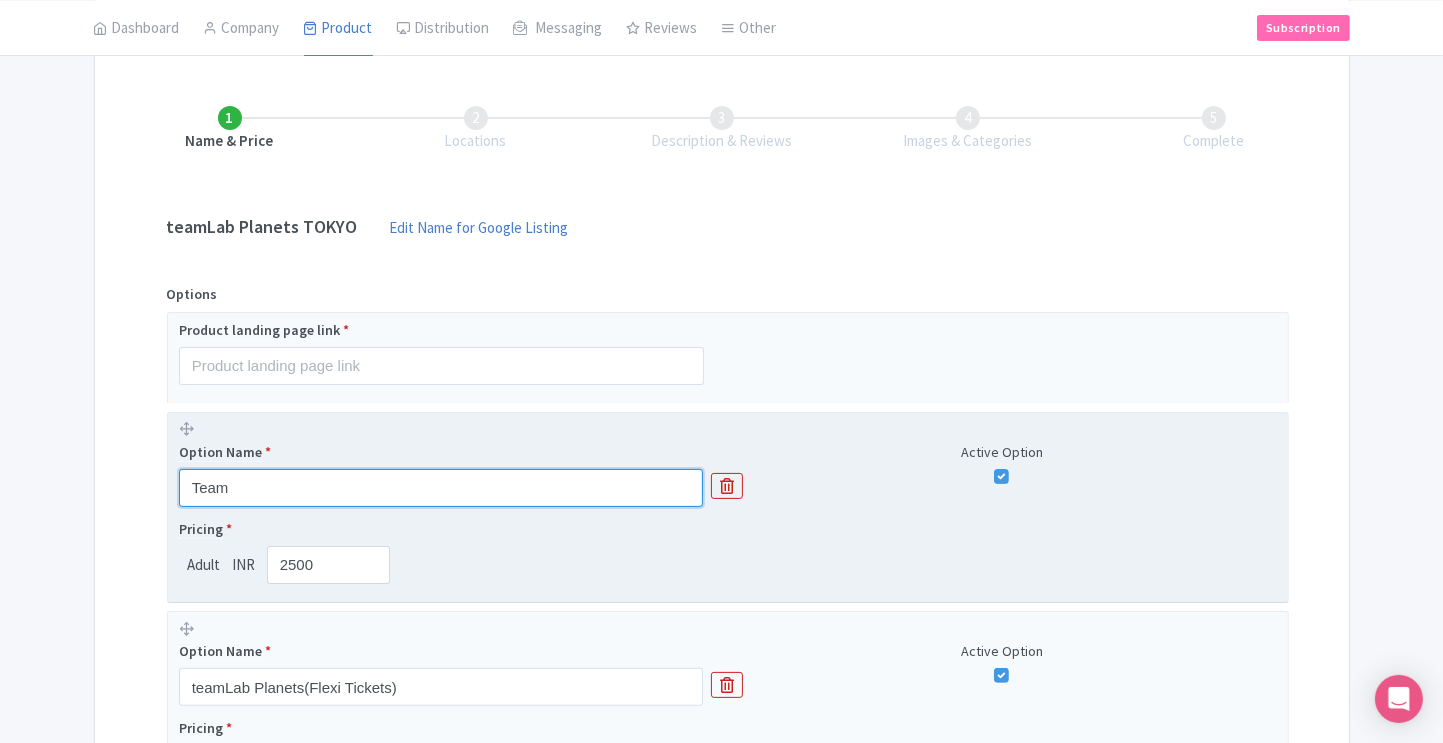 click on "Team" at bounding box center (441, 488) 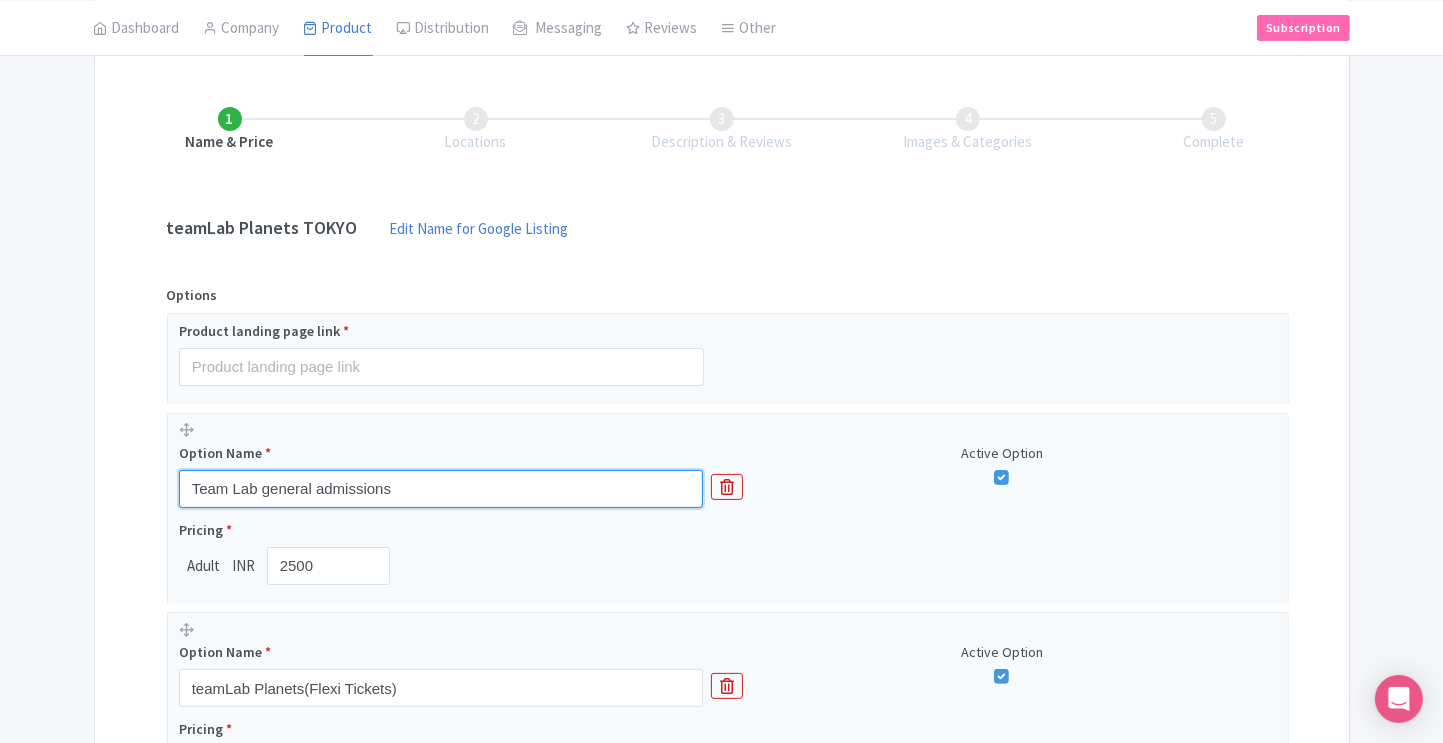 scroll, scrollTop: 243, scrollLeft: 0, axis: vertical 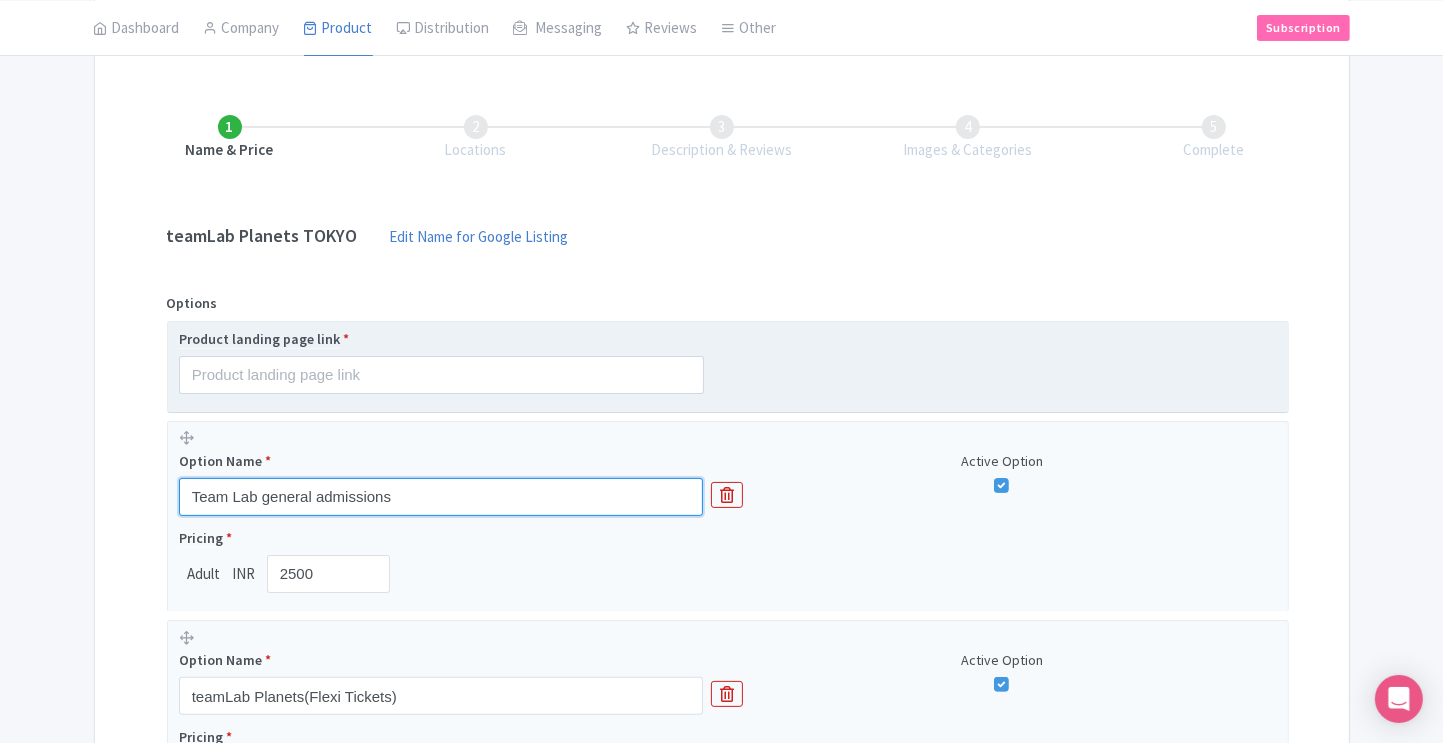 type on "Team Lab general admissions" 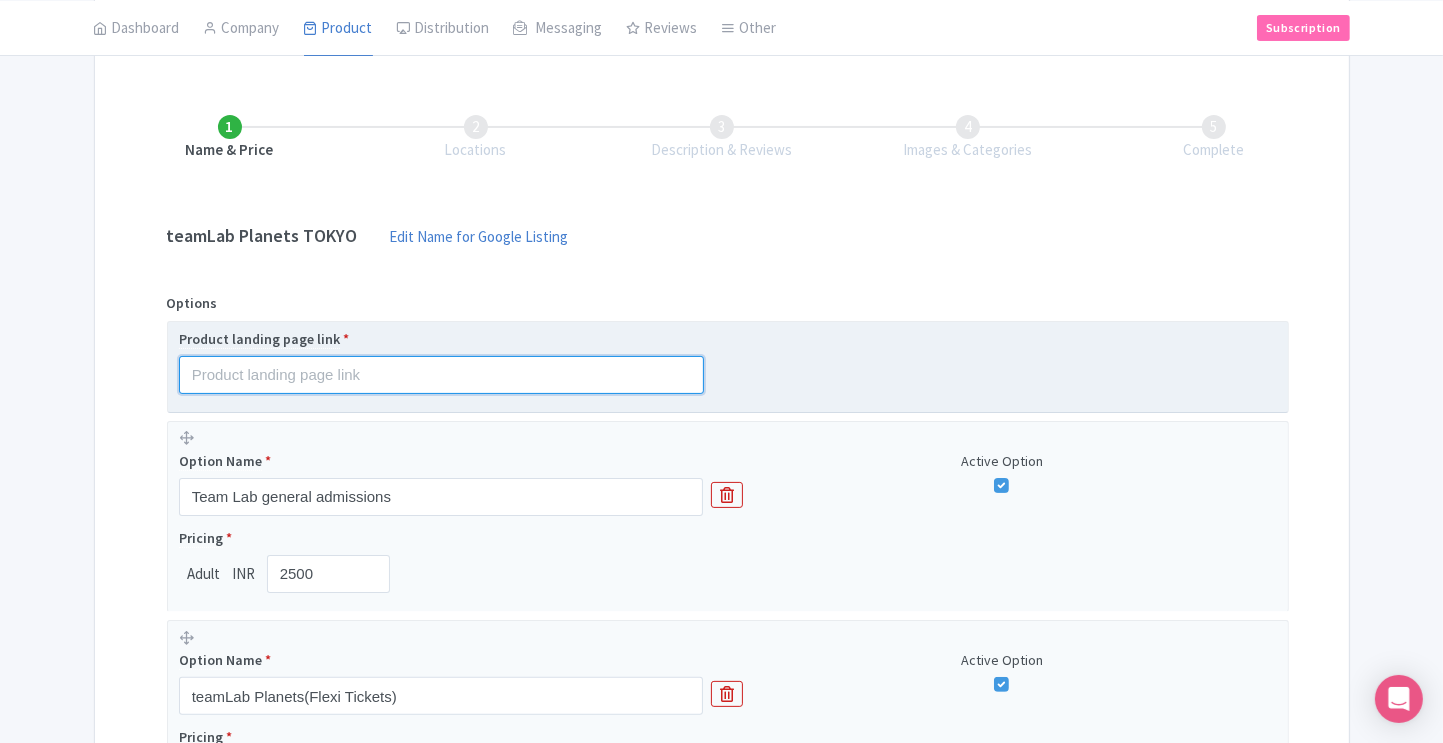 click at bounding box center (441, 375) 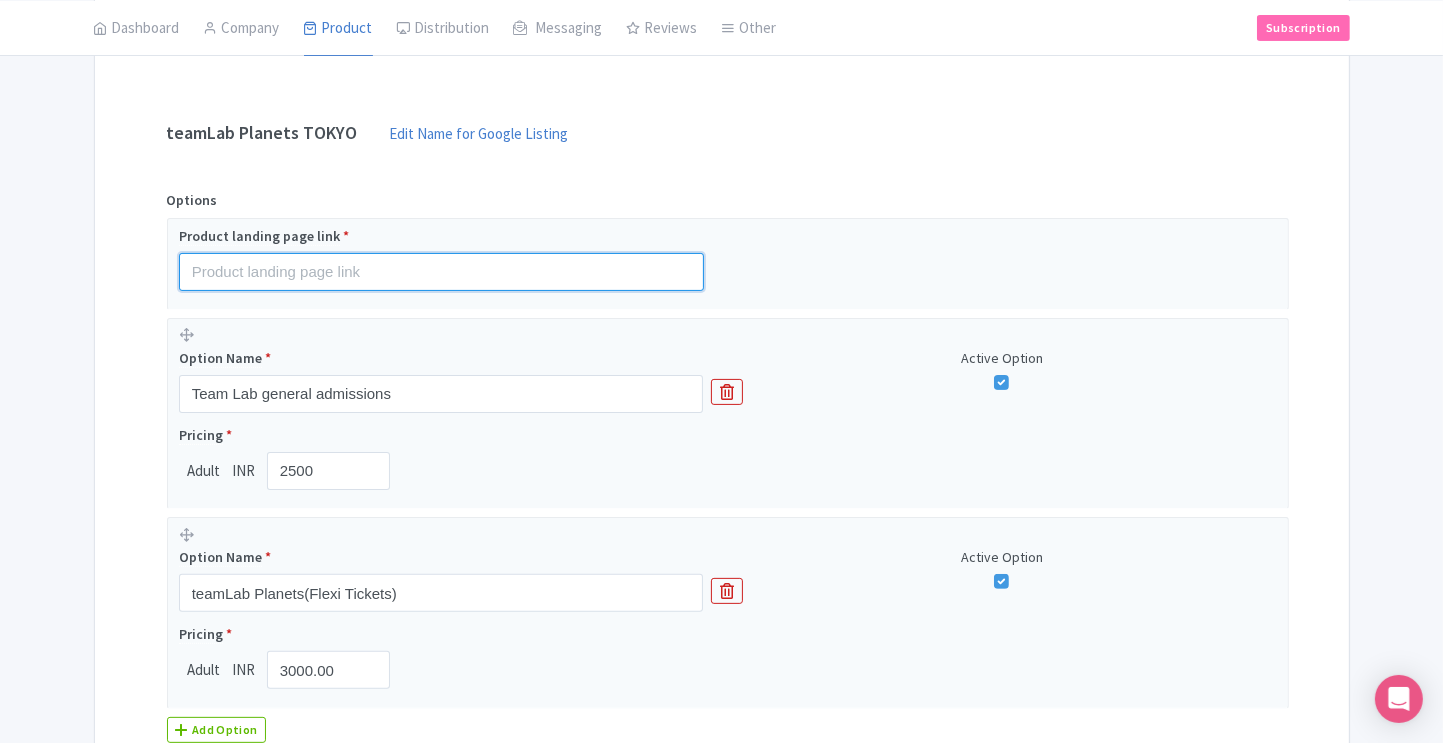 scroll, scrollTop: 340, scrollLeft: 0, axis: vertical 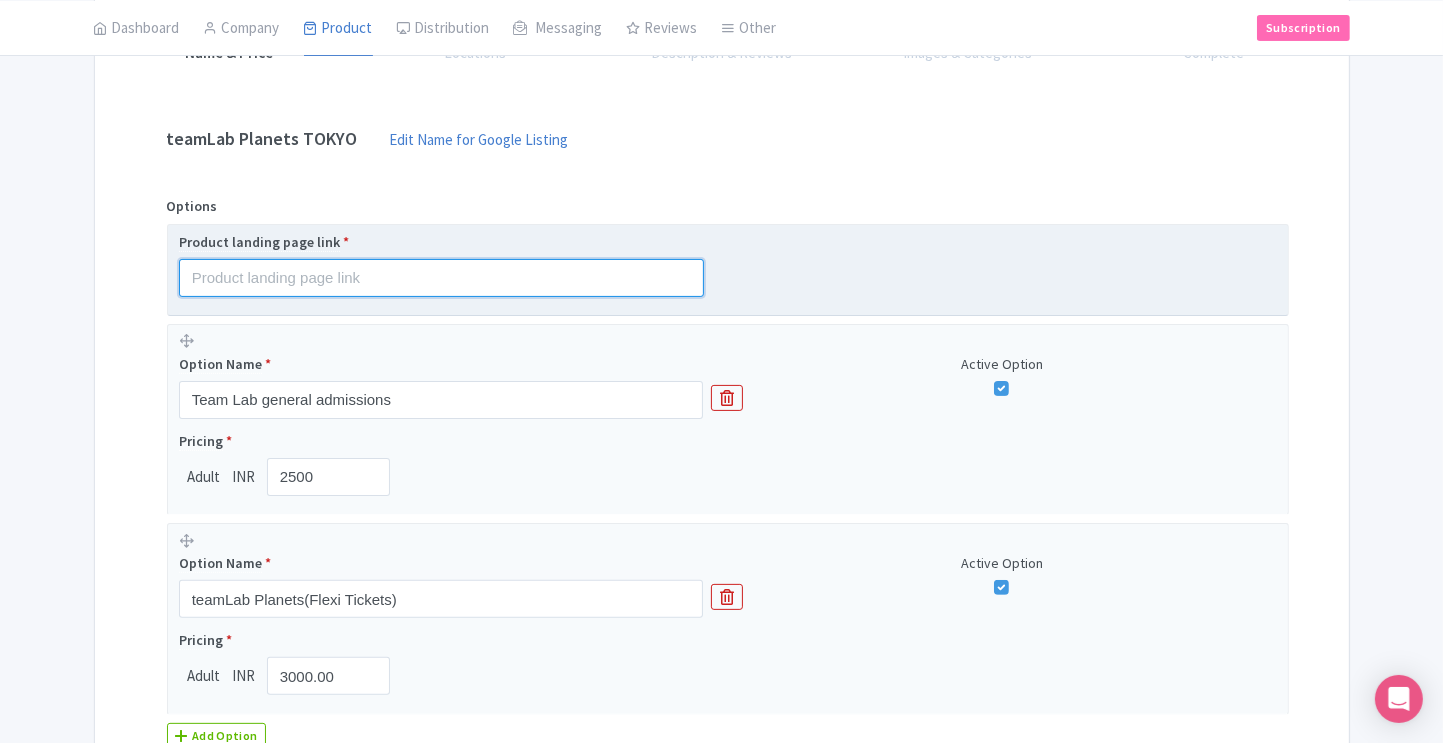 click at bounding box center (441, 278) 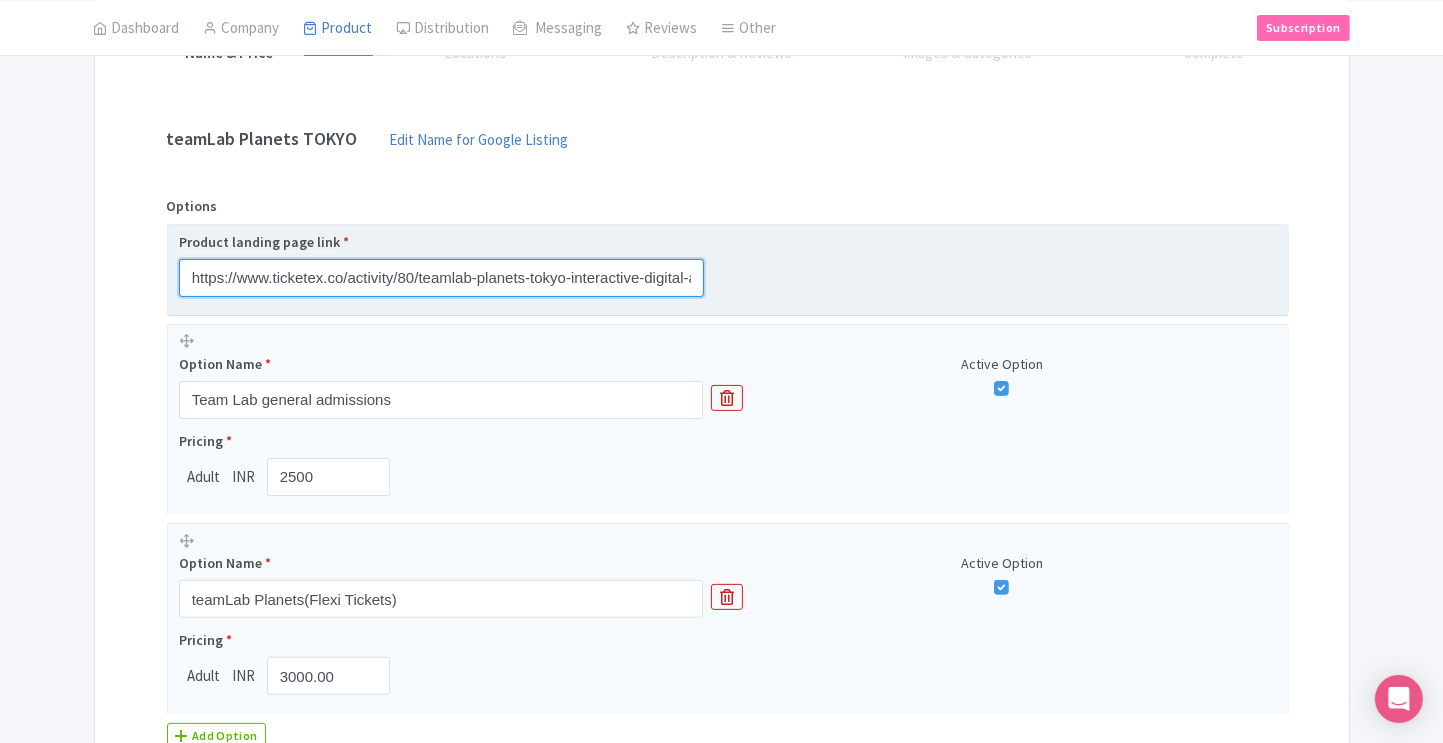 scroll, scrollTop: 0, scrollLeft: 134, axis: horizontal 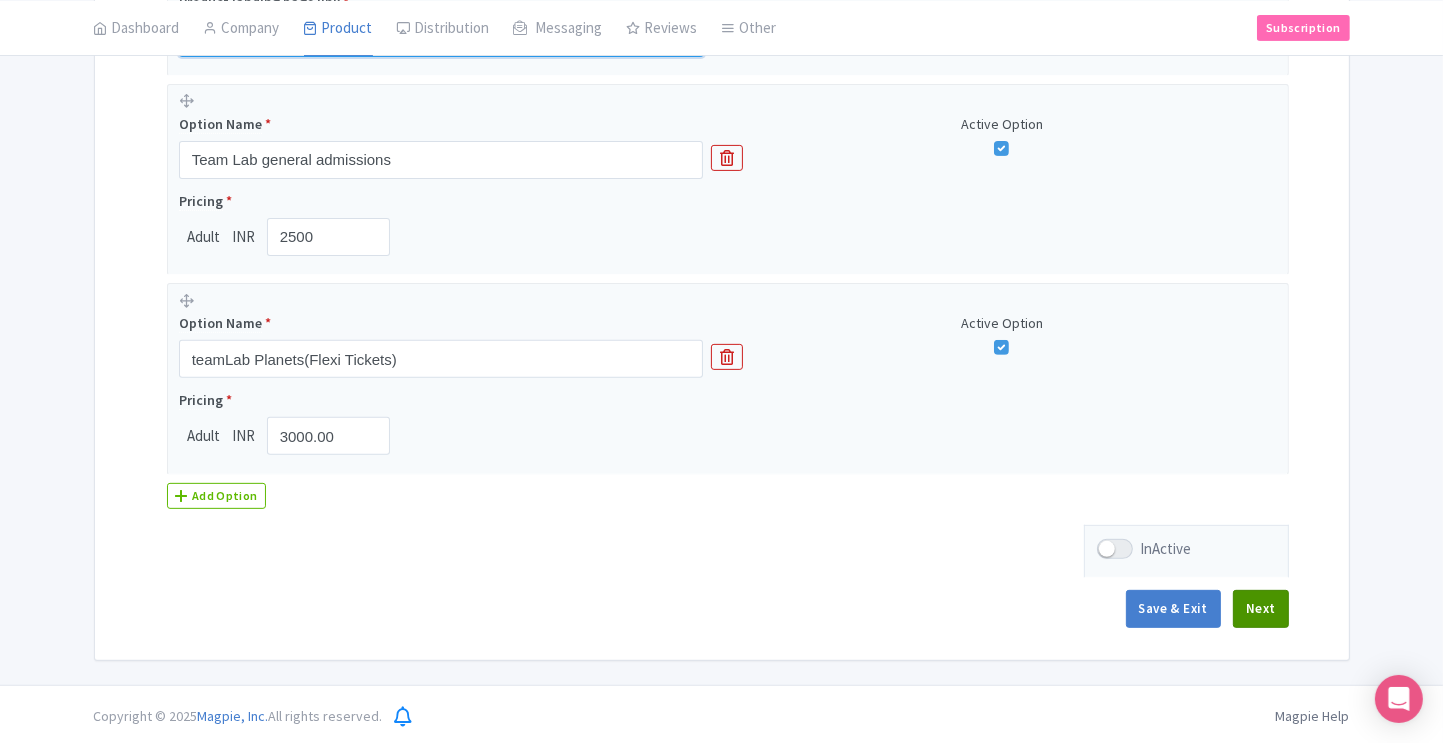 type on "https://www.ticketex.co/activity/80/teamlab-planets-tokyo-interactive-digital-art-sensory-museum" 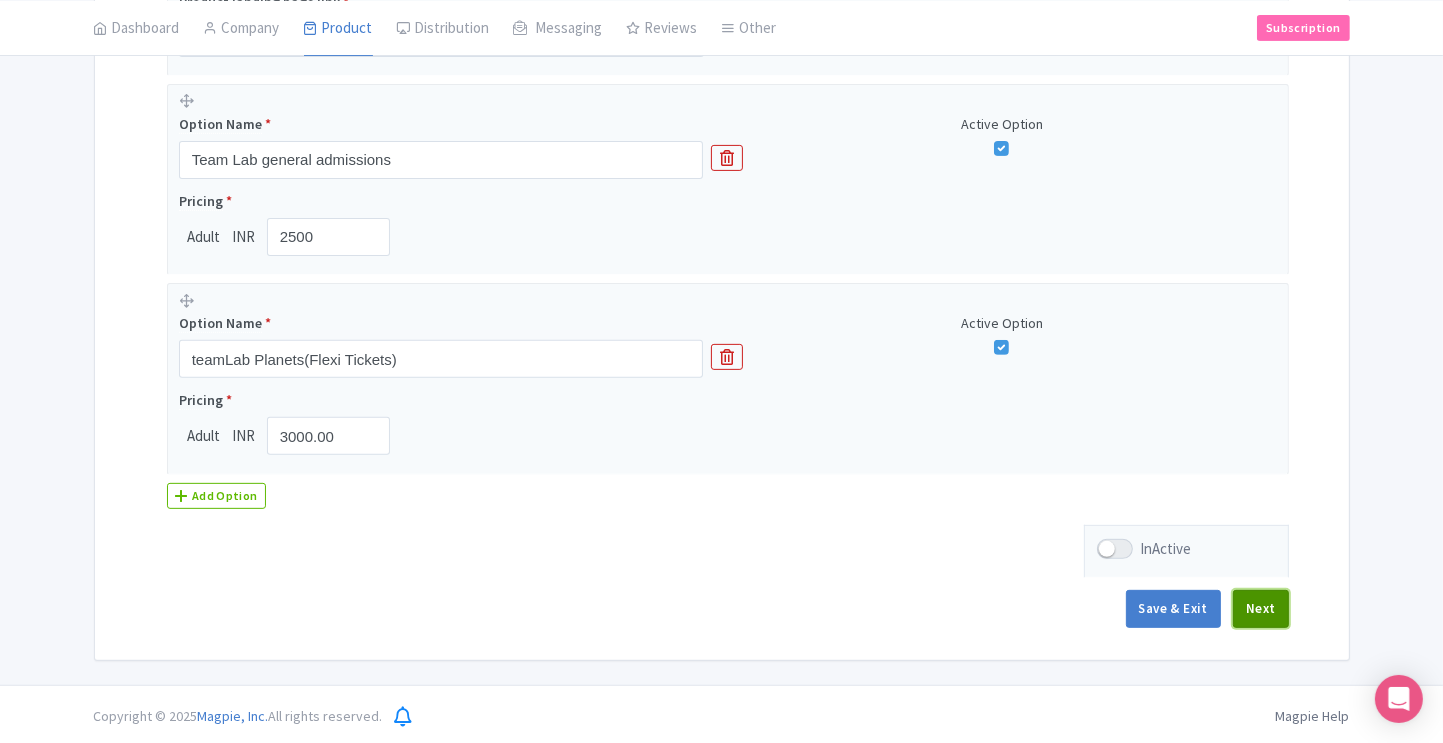 scroll, scrollTop: 0, scrollLeft: 0, axis: both 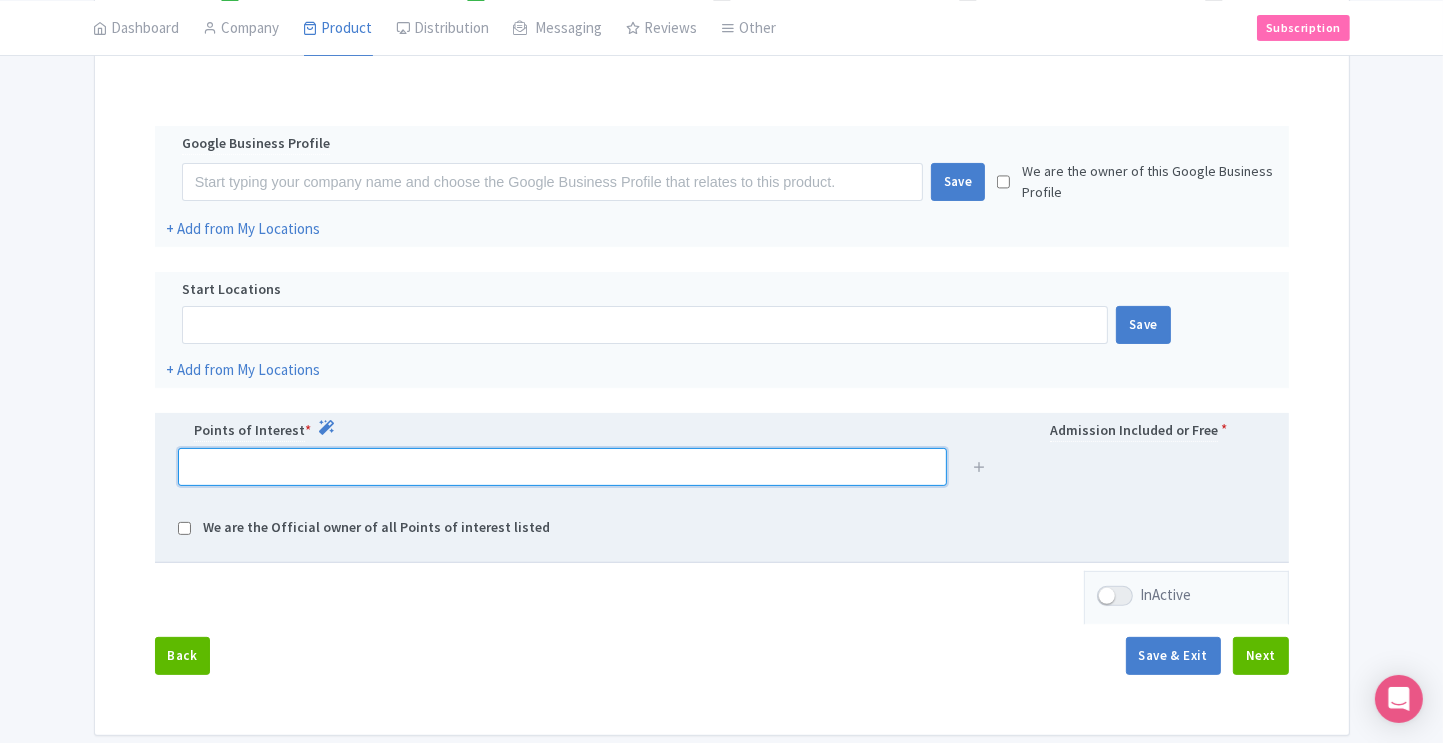 click at bounding box center [562, 467] 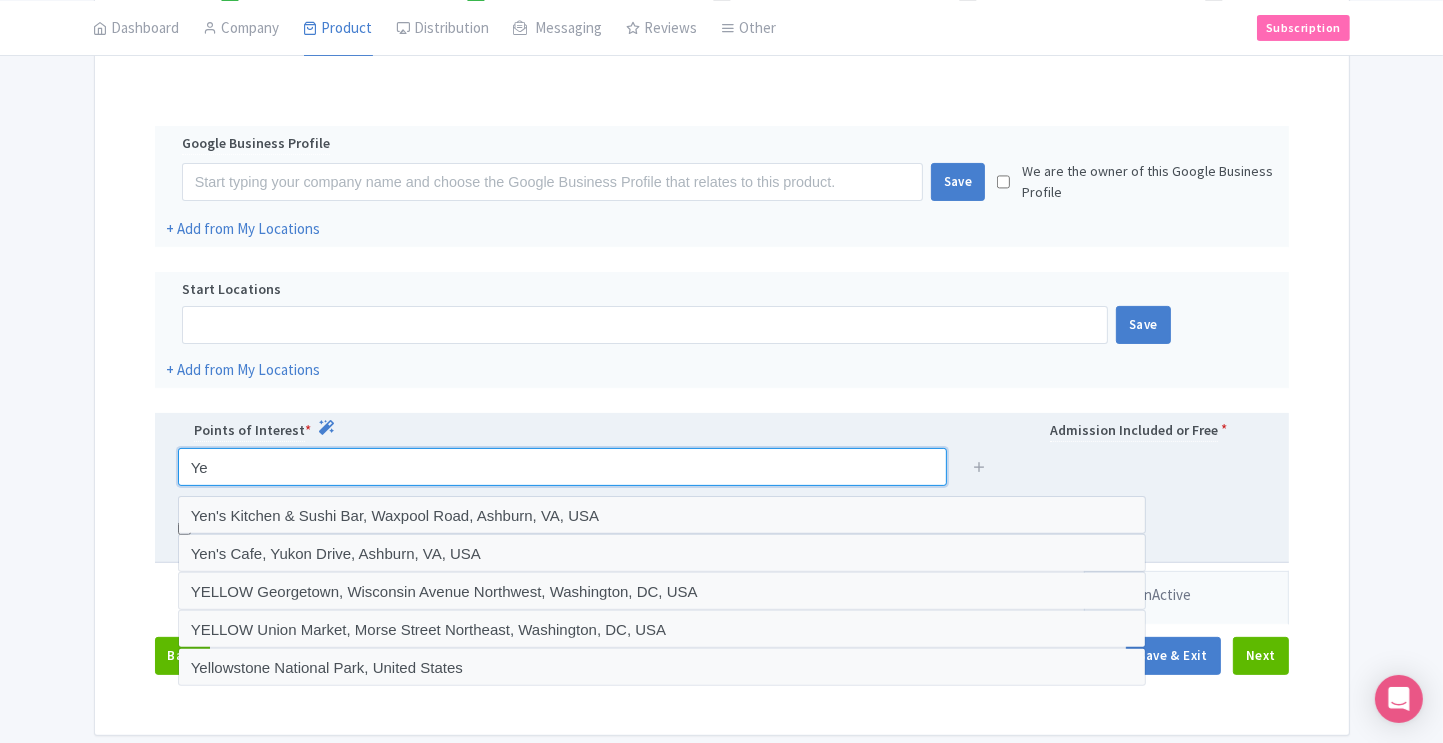 click on "Ye" at bounding box center [562, 467] 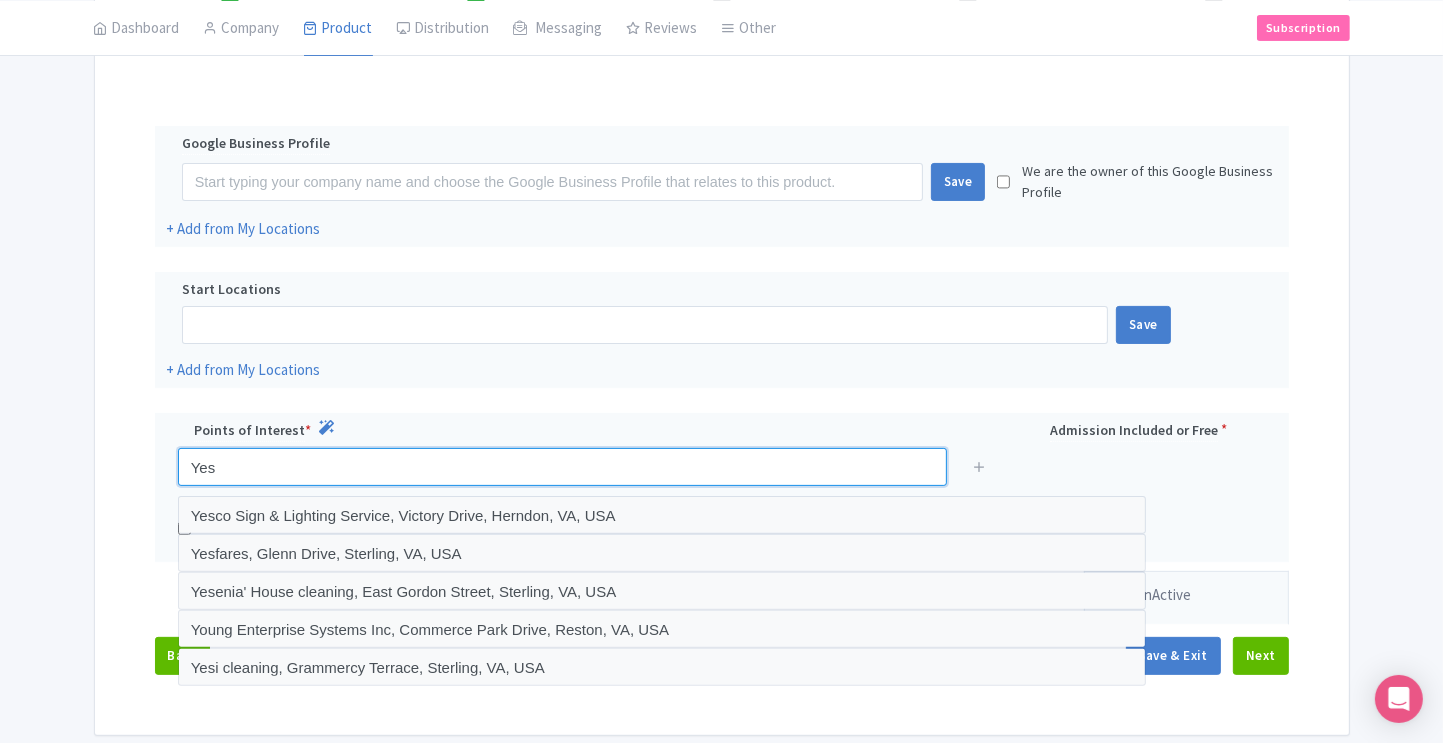 type on "Yes" 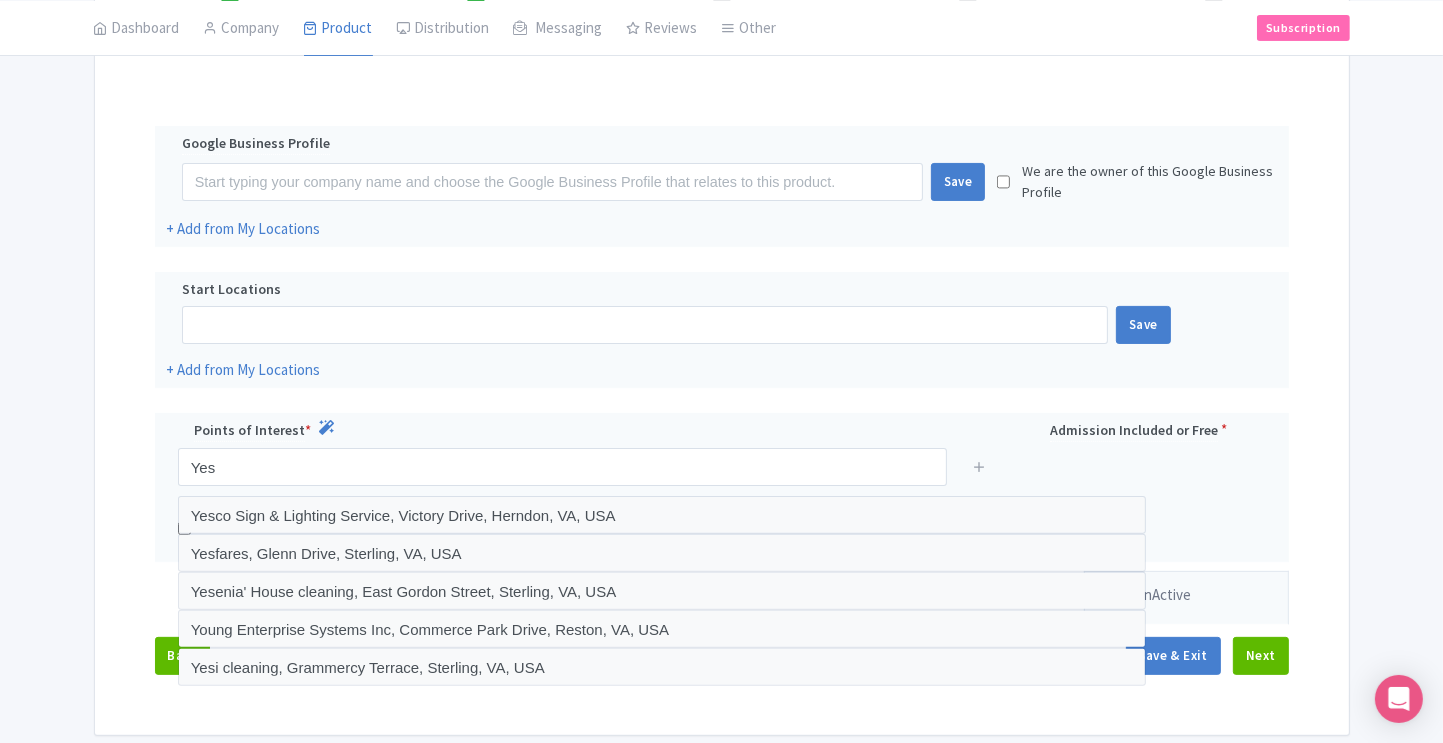 click on "Success
Product Saved
← Back to Products
teamLab Planets TOKYO
ID# XODGPL
Content
Distribution
Google  Things to do
Optimization
Audio
Active
Inactive
Building
Archived
Save
Actions
View on Magpie
Customer View
Industry Partner View
Download
Excel
Word
All Images ZIP
Share Products
Delete Product
Create new version
Confirm Copy Operation
Yes, Copy
Cancel
You are currently editing a version of this product: Primary Product
General
Booking Info
Locations
Settings
Pricing
Gallery
Itinerary" at bounding box center (721, 251) 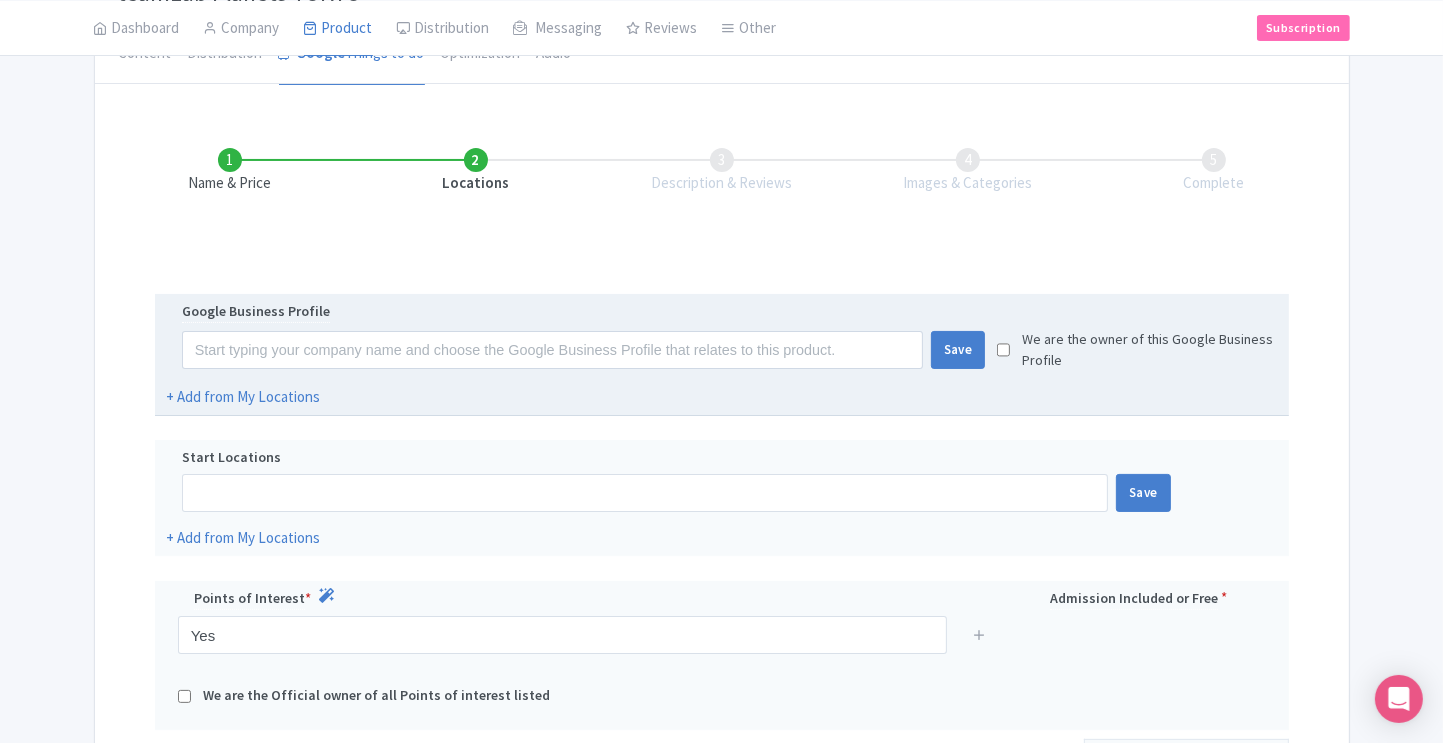 scroll, scrollTop: 452, scrollLeft: 0, axis: vertical 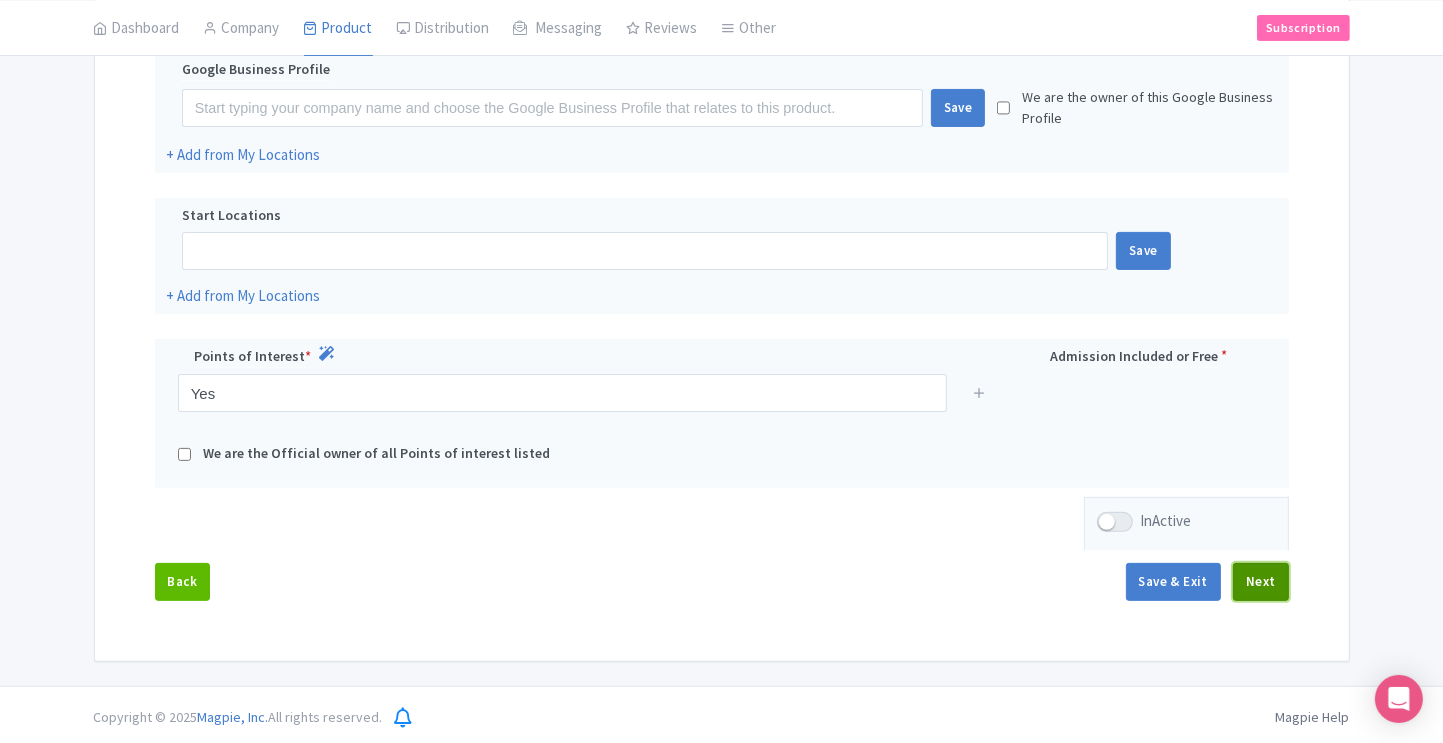 click on "Next" at bounding box center [1261, 582] 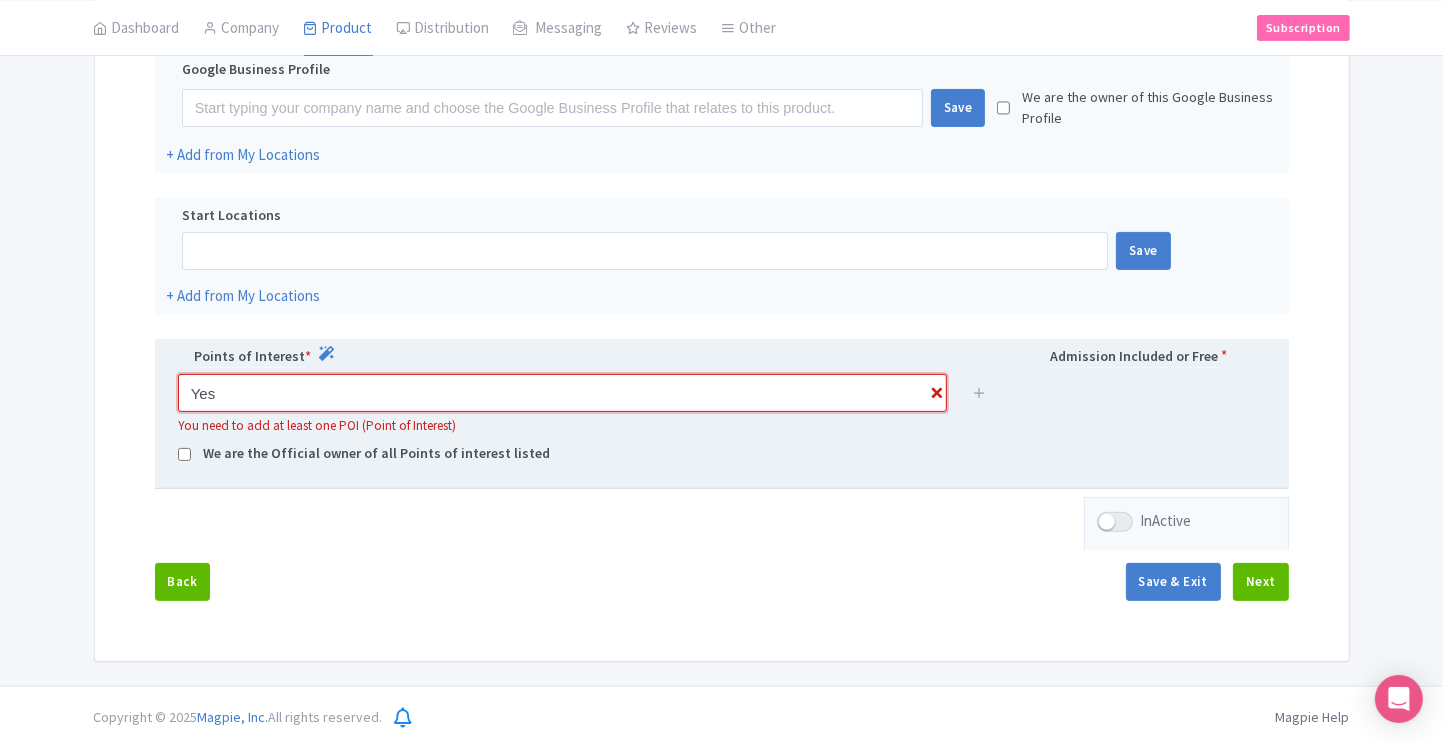 click on "Yes" at bounding box center [562, 393] 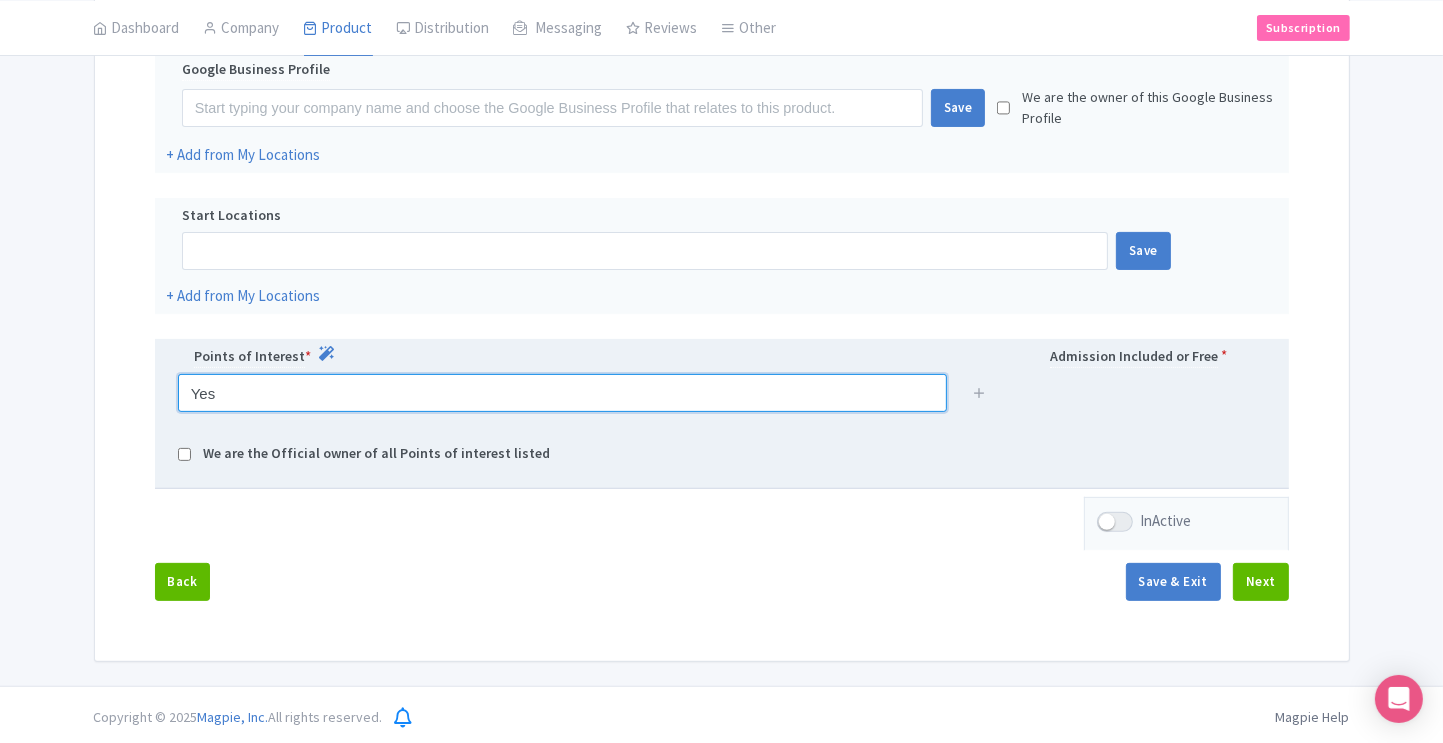 click on "Yes" at bounding box center [562, 393] 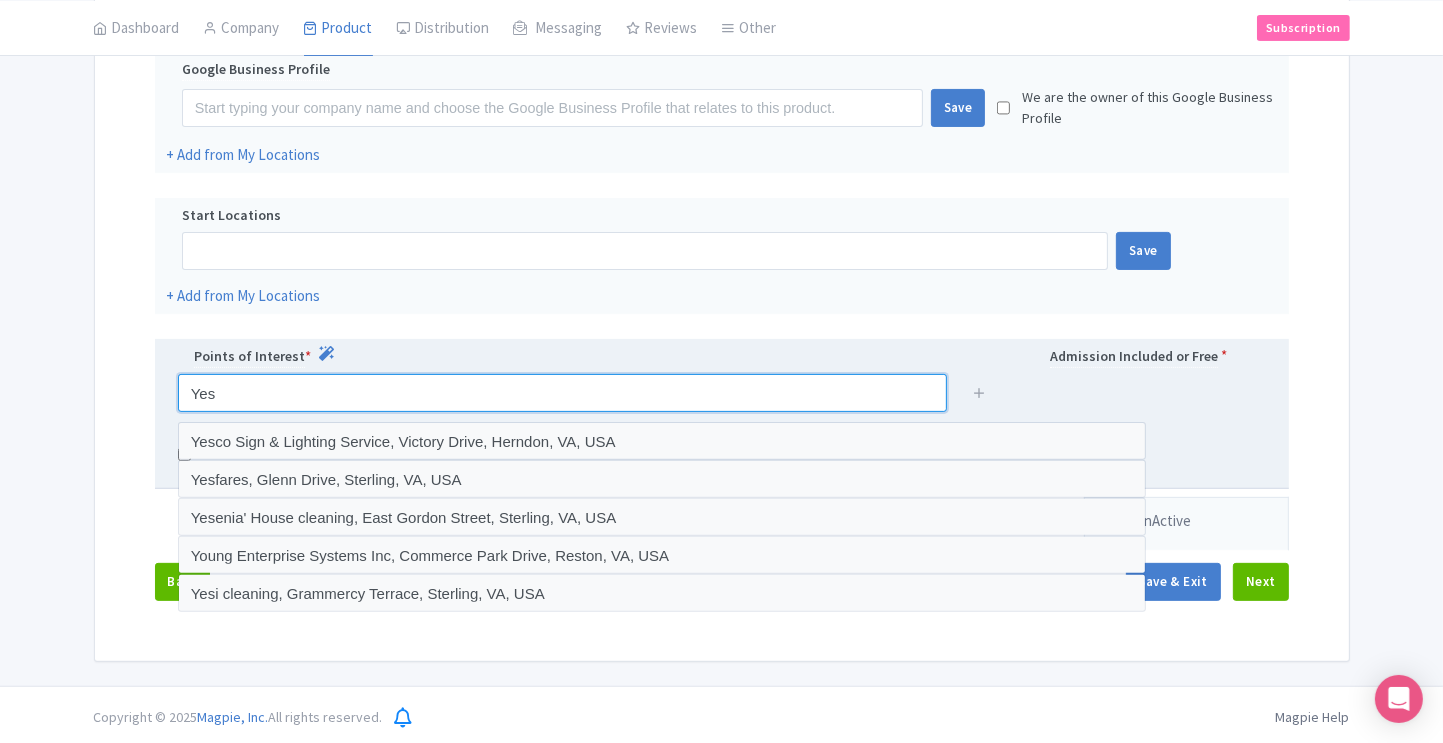 click on "Yes" at bounding box center [562, 393] 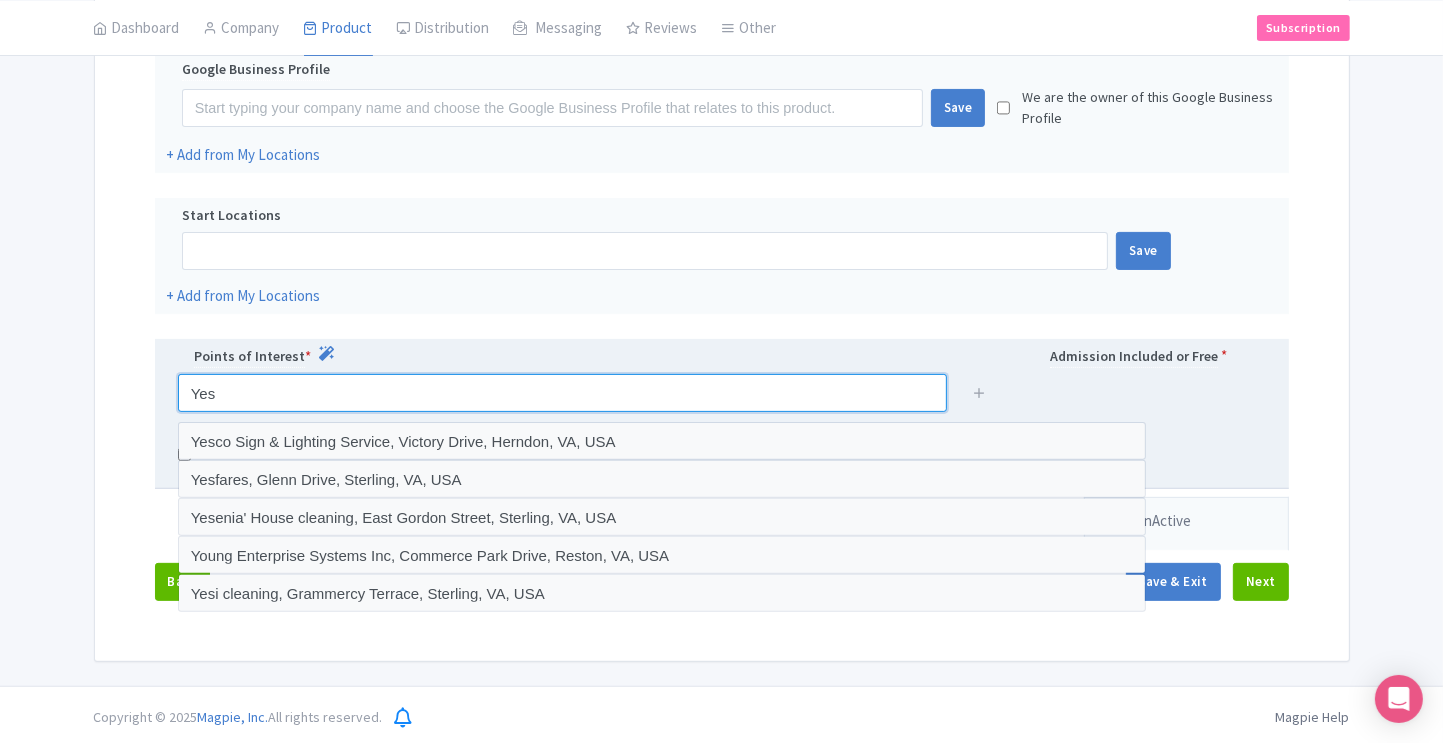 click on "Yes" at bounding box center (562, 393) 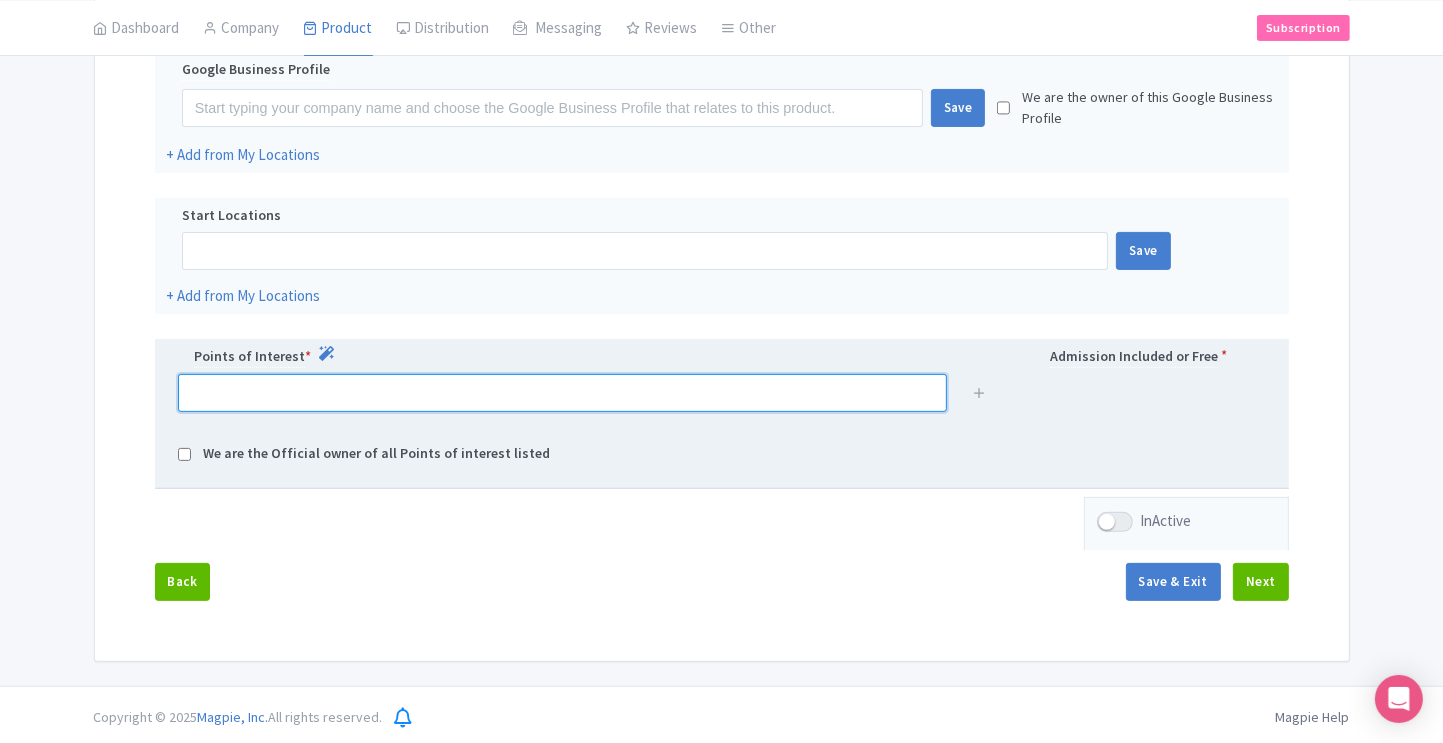 type 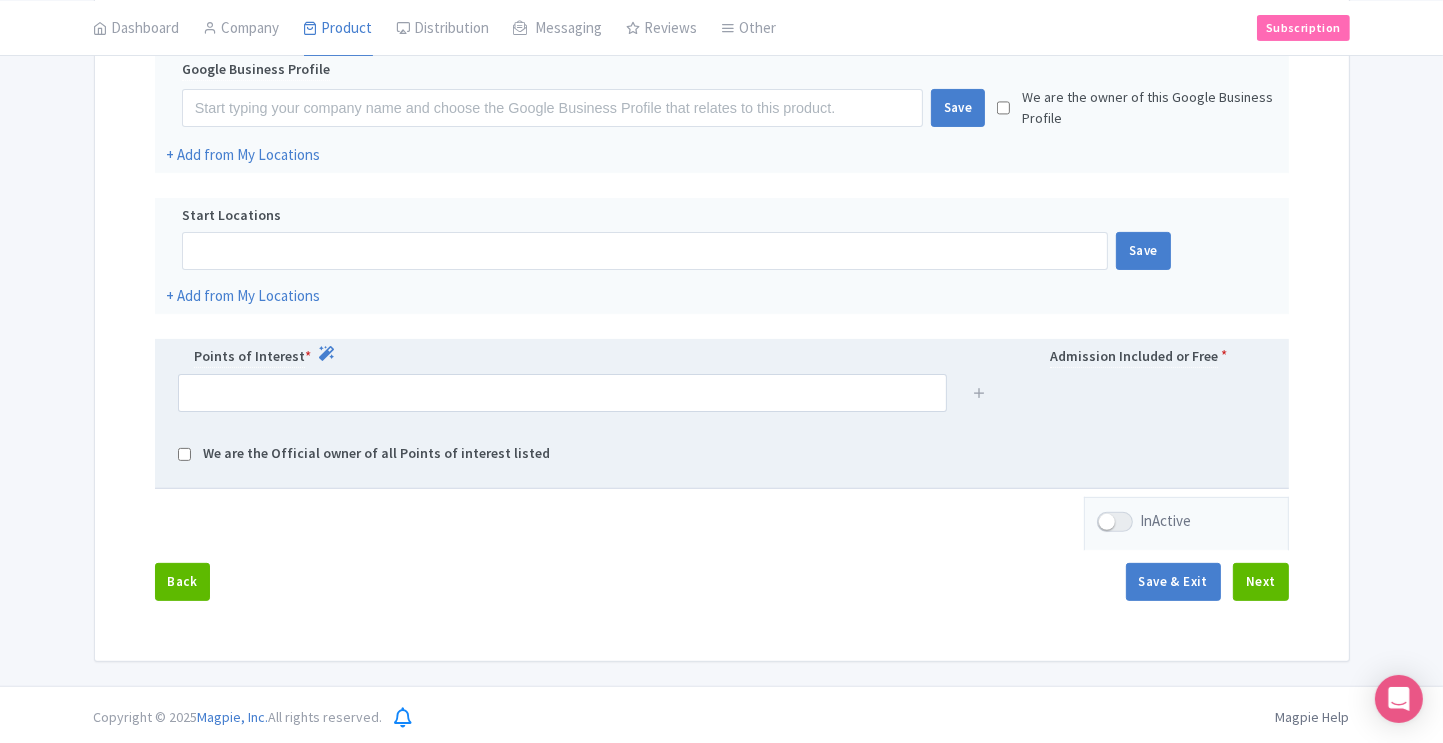 click on "Points of Interest
*
Admission Included or Free
*
We are the Official owner of all Points of interest listed" at bounding box center (722, 414) 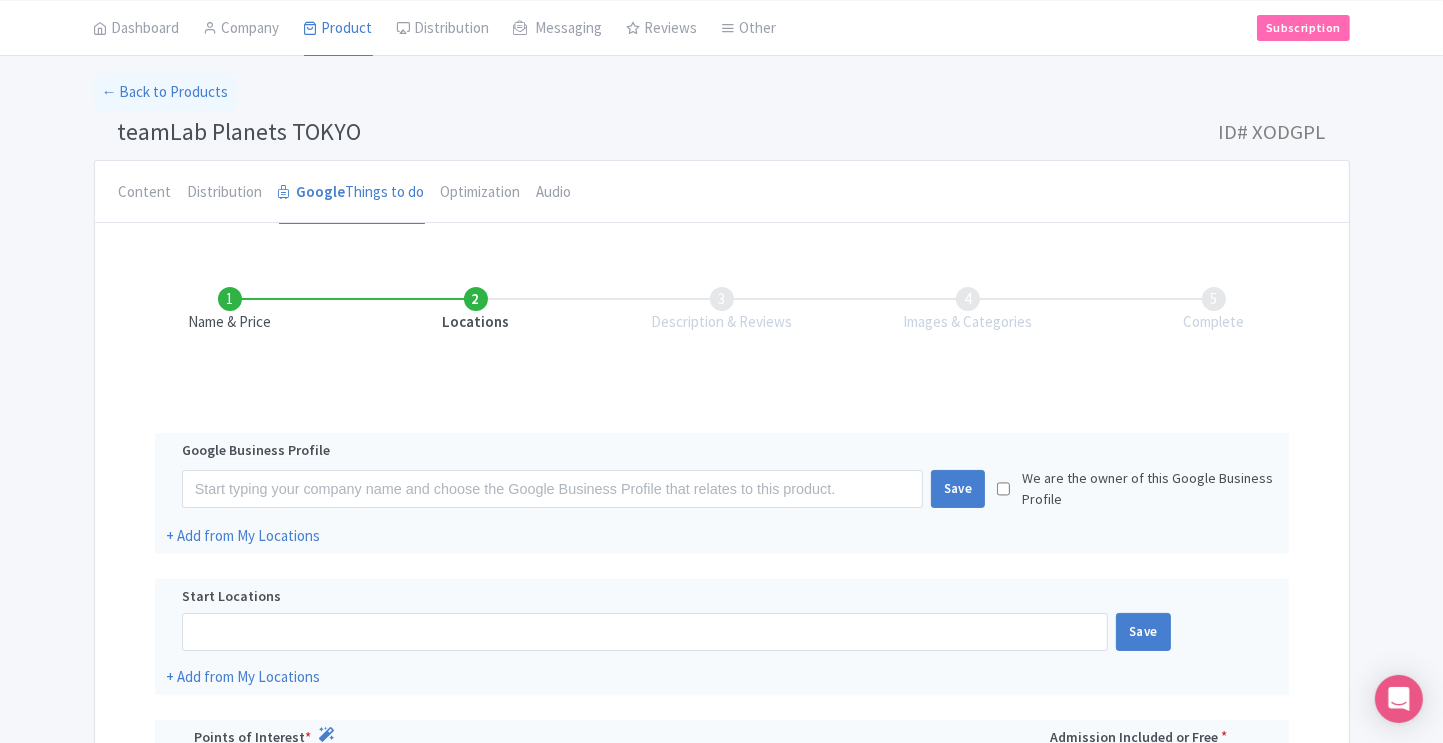 scroll, scrollTop: 0, scrollLeft: 0, axis: both 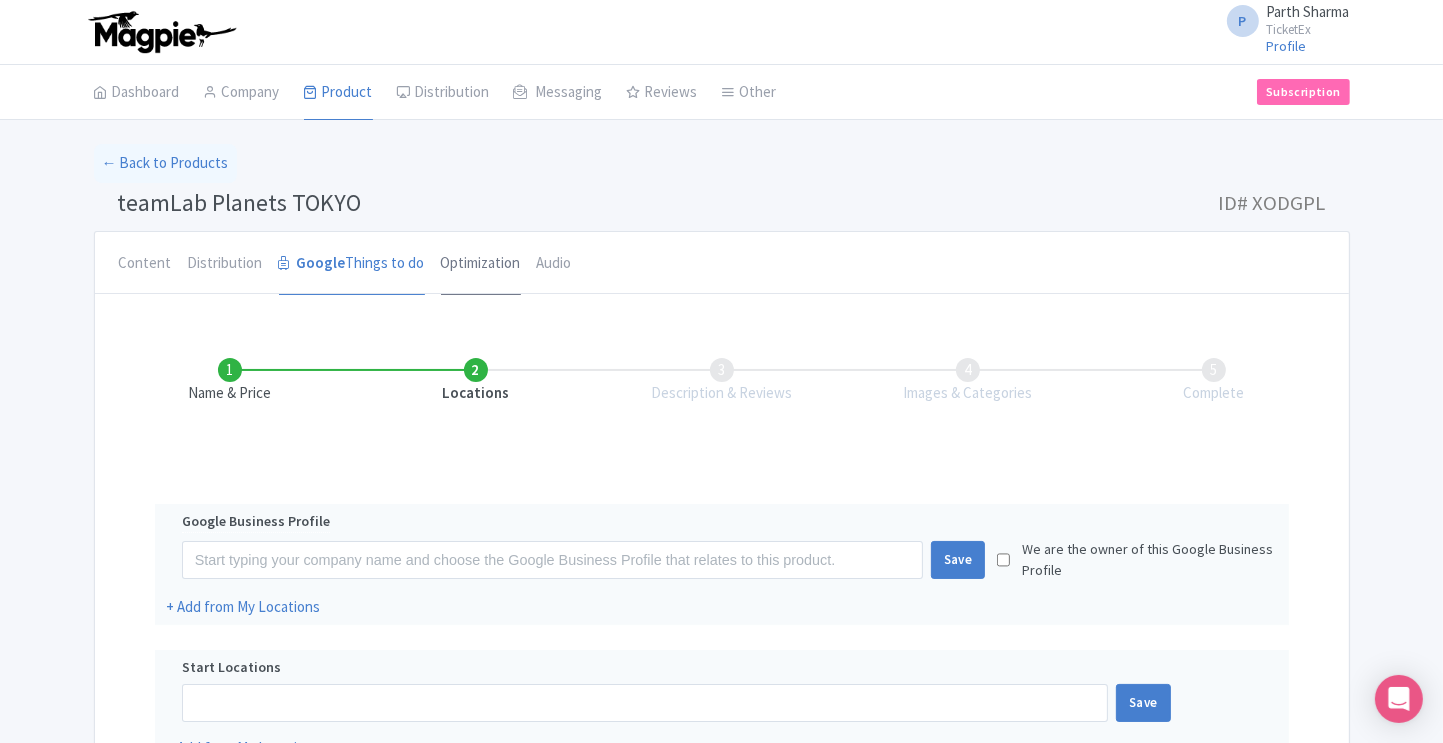 click on "Optimization" at bounding box center [481, 264] 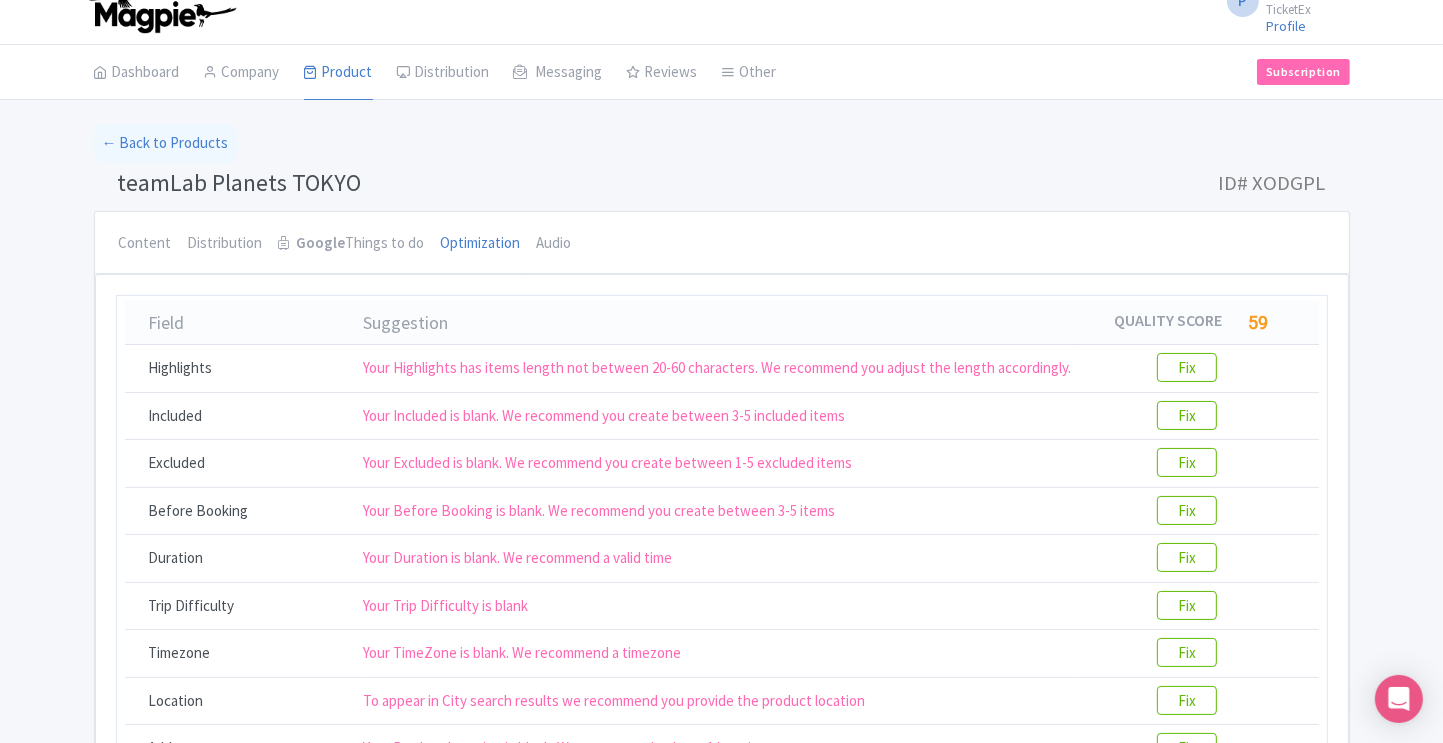scroll, scrollTop: 0, scrollLeft: 0, axis: both 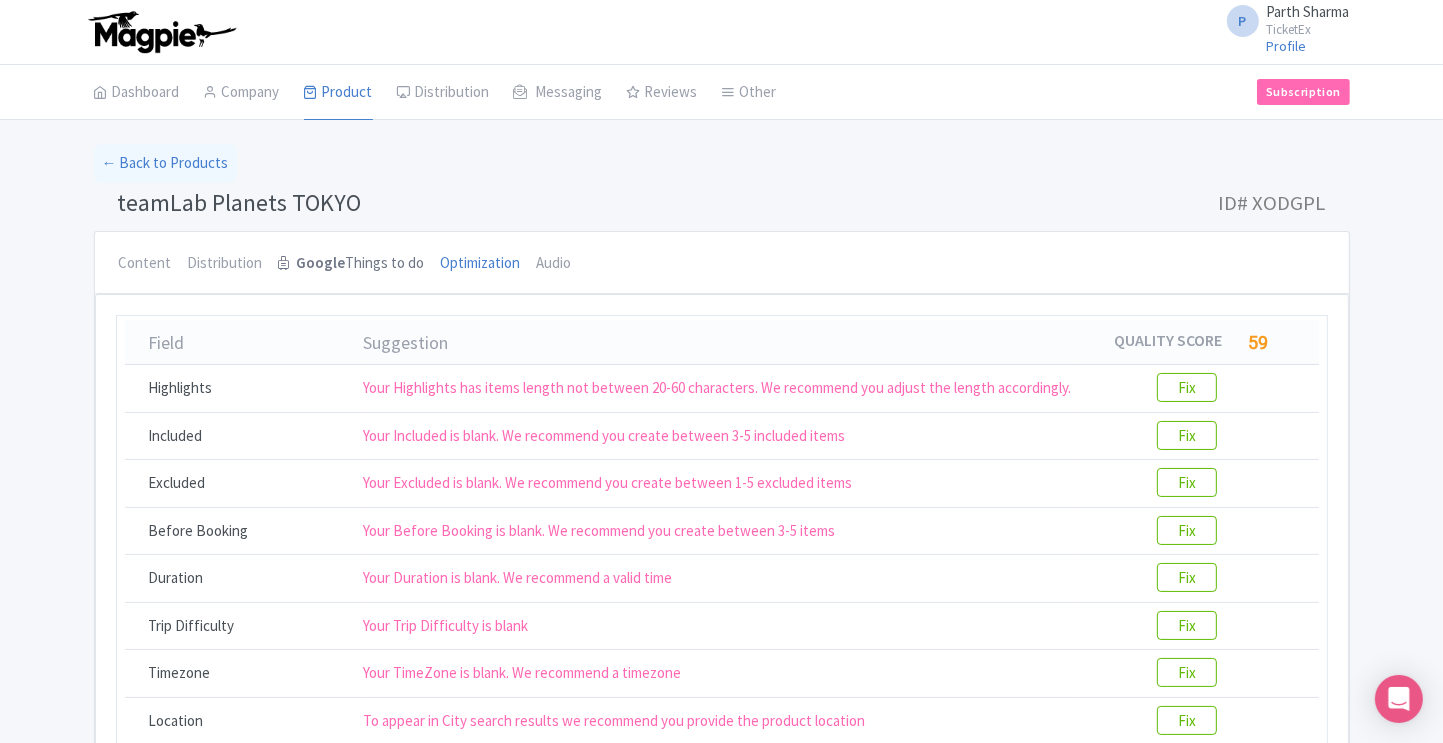 click on "Google" at bounding box center [321, 263] 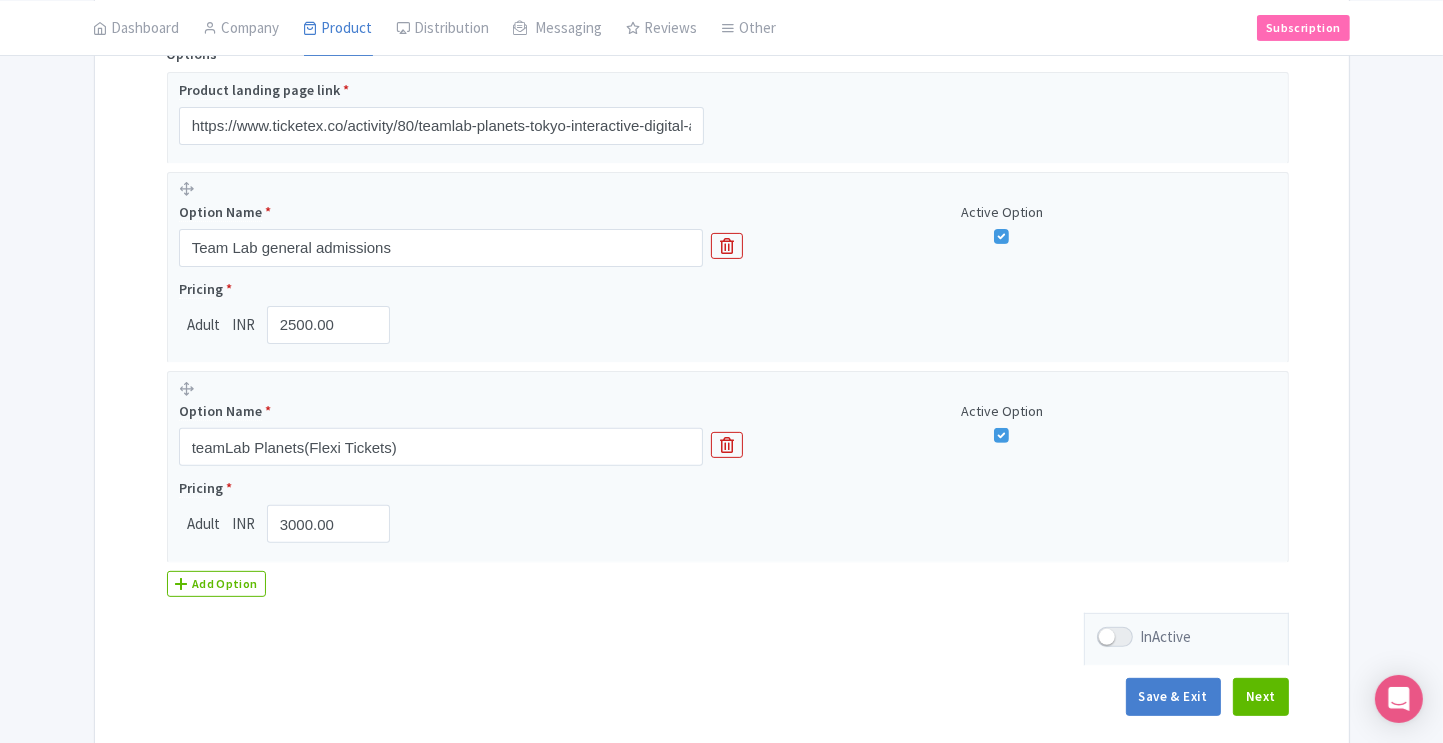 scroll, scrollTop: 580, scrollLeft: 0, axis: vertical 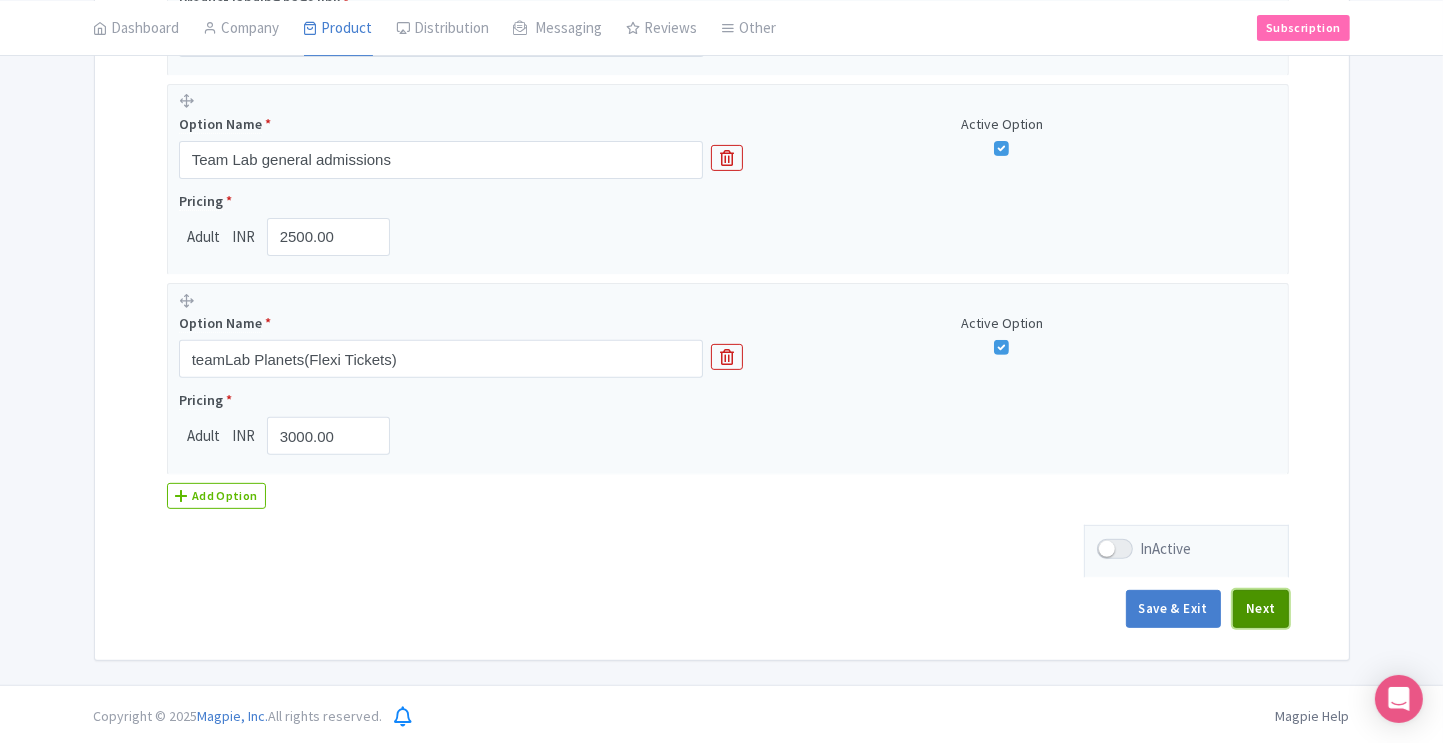 click on "Next" at bounding box center (1261, 609) 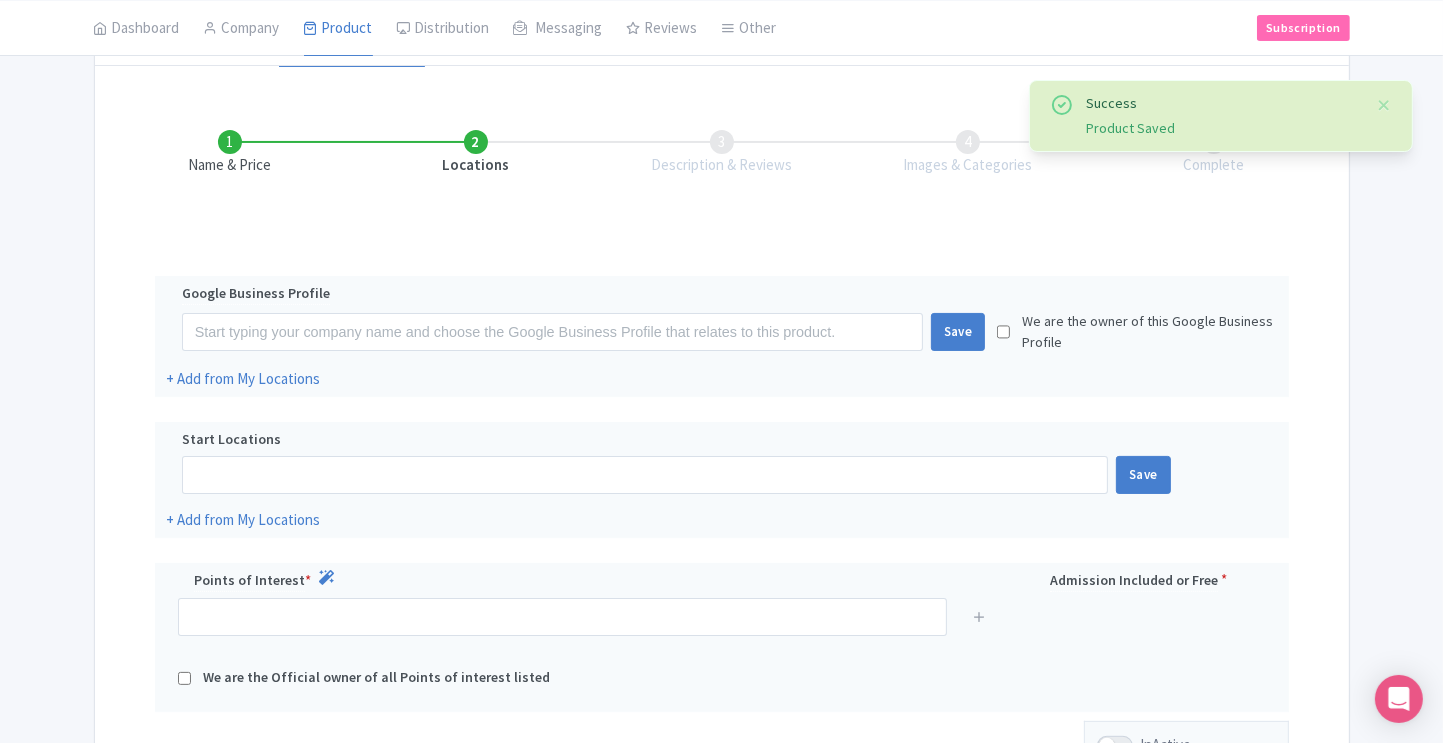 scroll, scrollTop: 452, scrollLeft: 0, axis: vertical 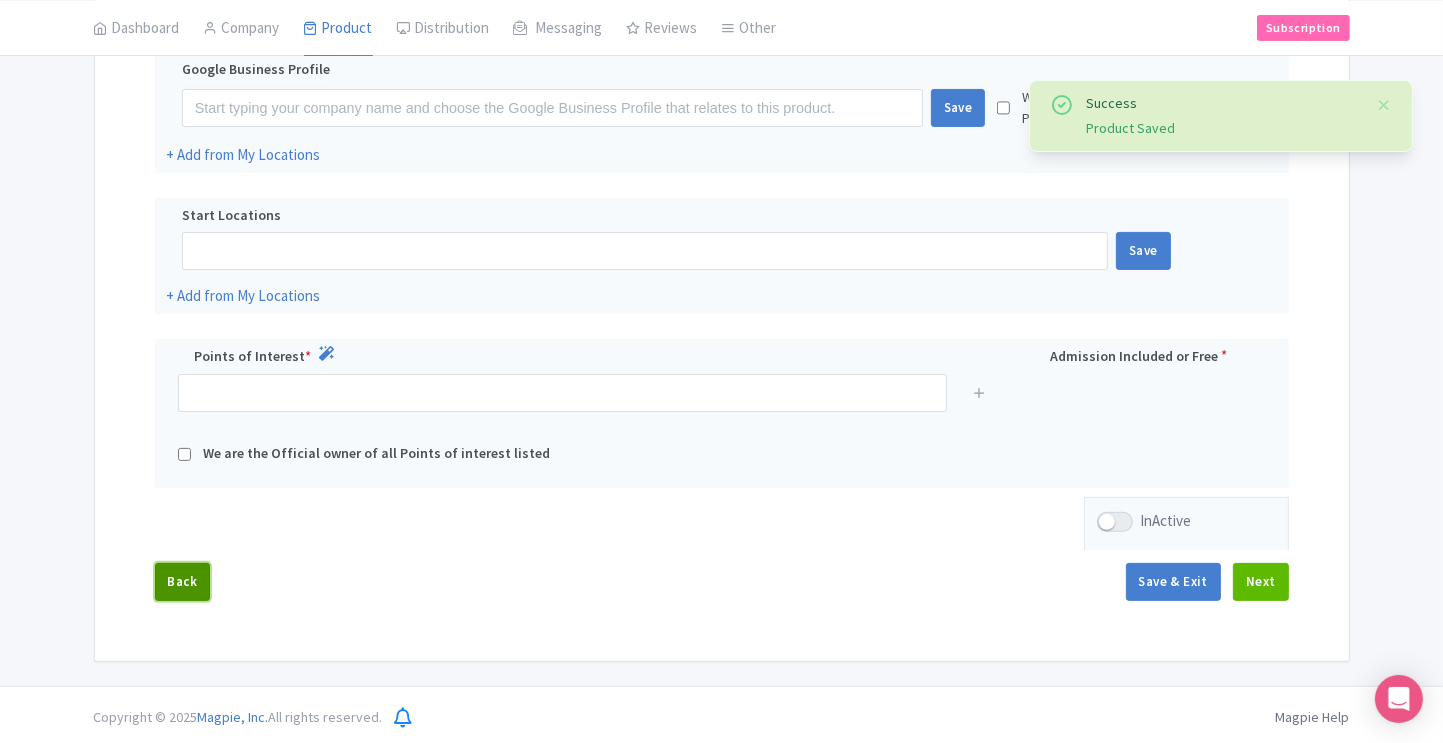 click on "Back" at bounding box center (183, 582) 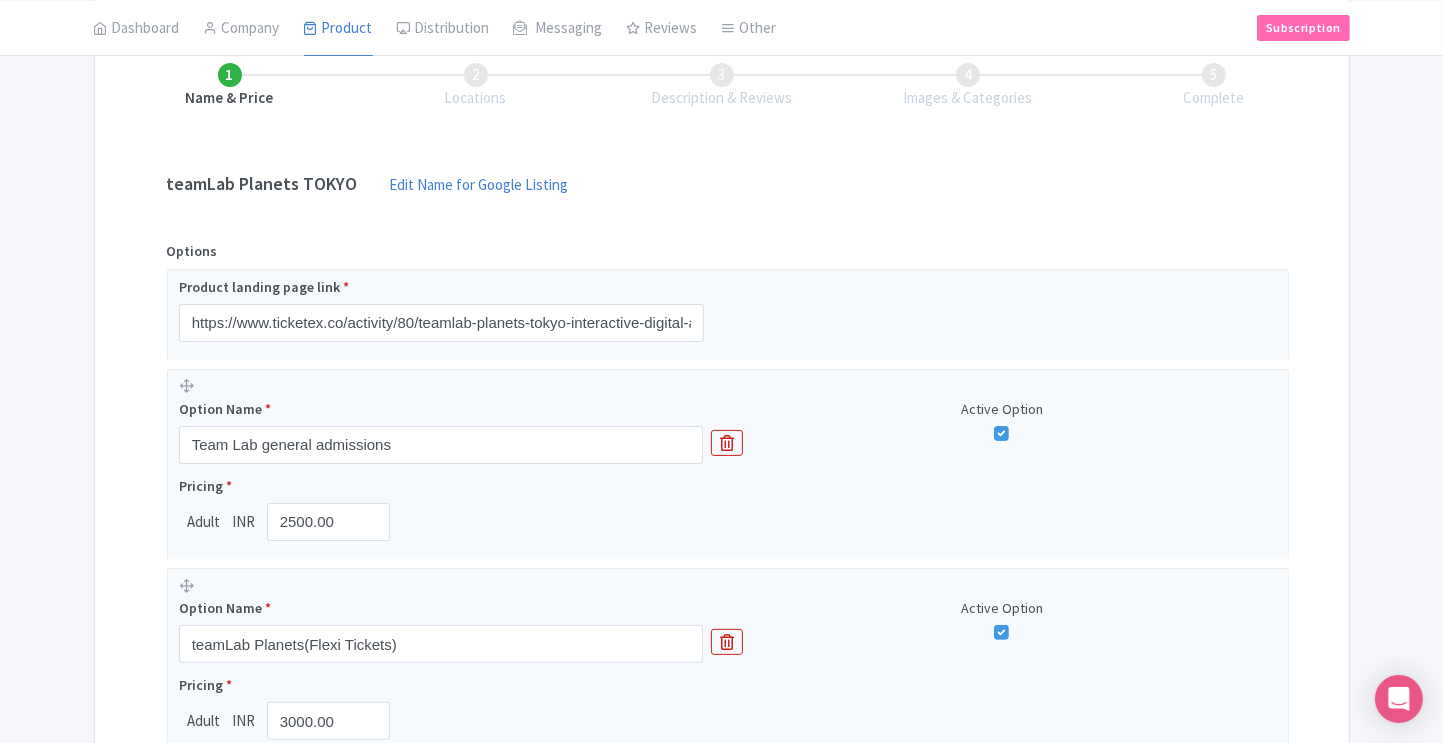 scroll, scrollTop: 580, scrollLeft: 0, axis: vertical 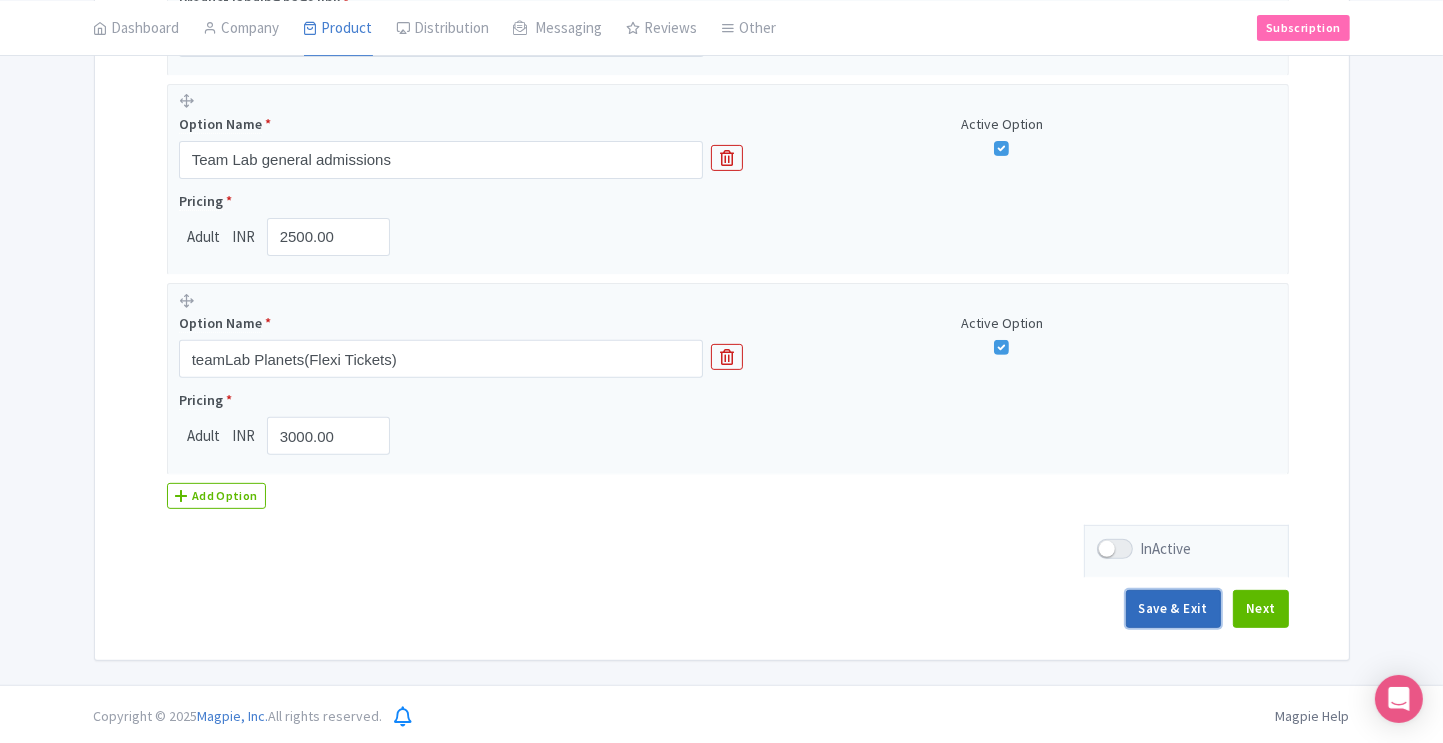 click on "Save & Exit" at bounding box center [1173, 609] 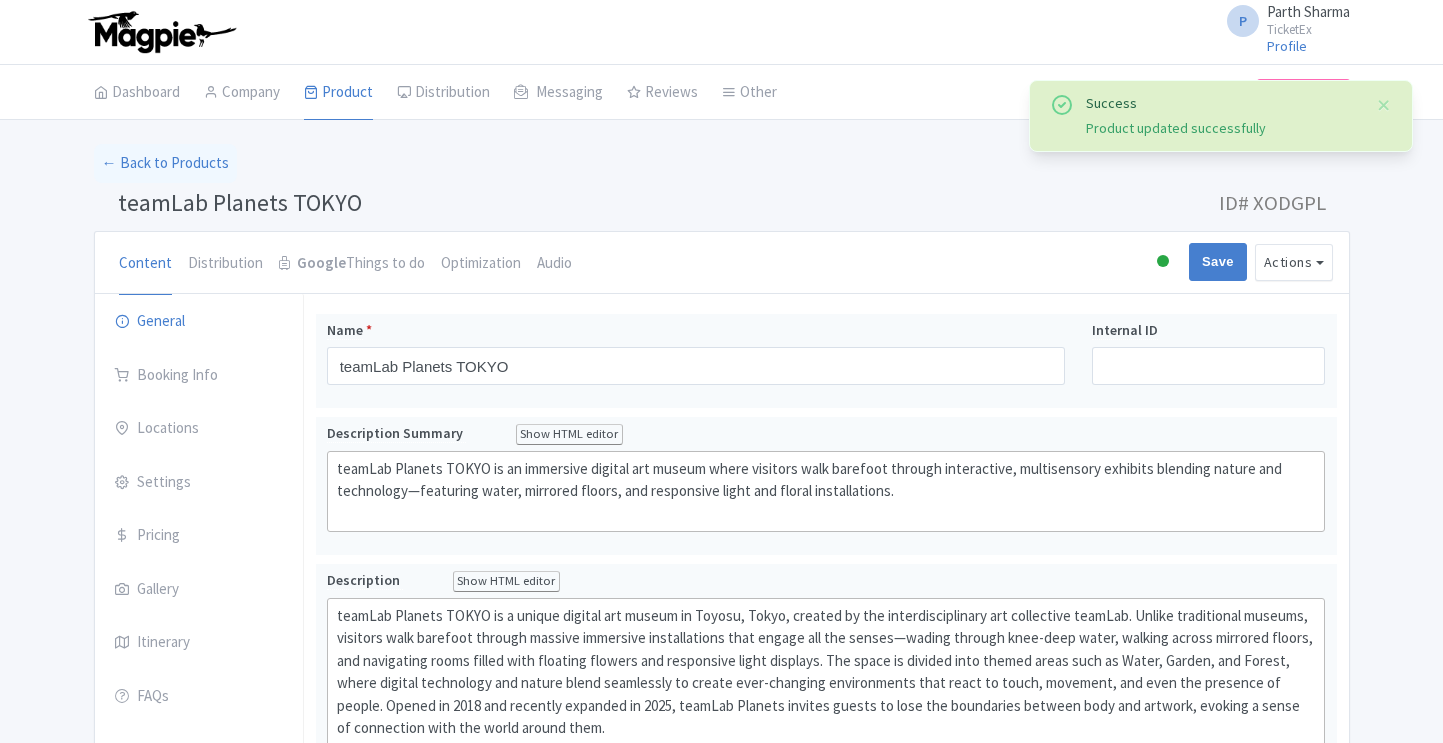 scroll, scrollTop: 0, scrollLeft: 0, axis: both 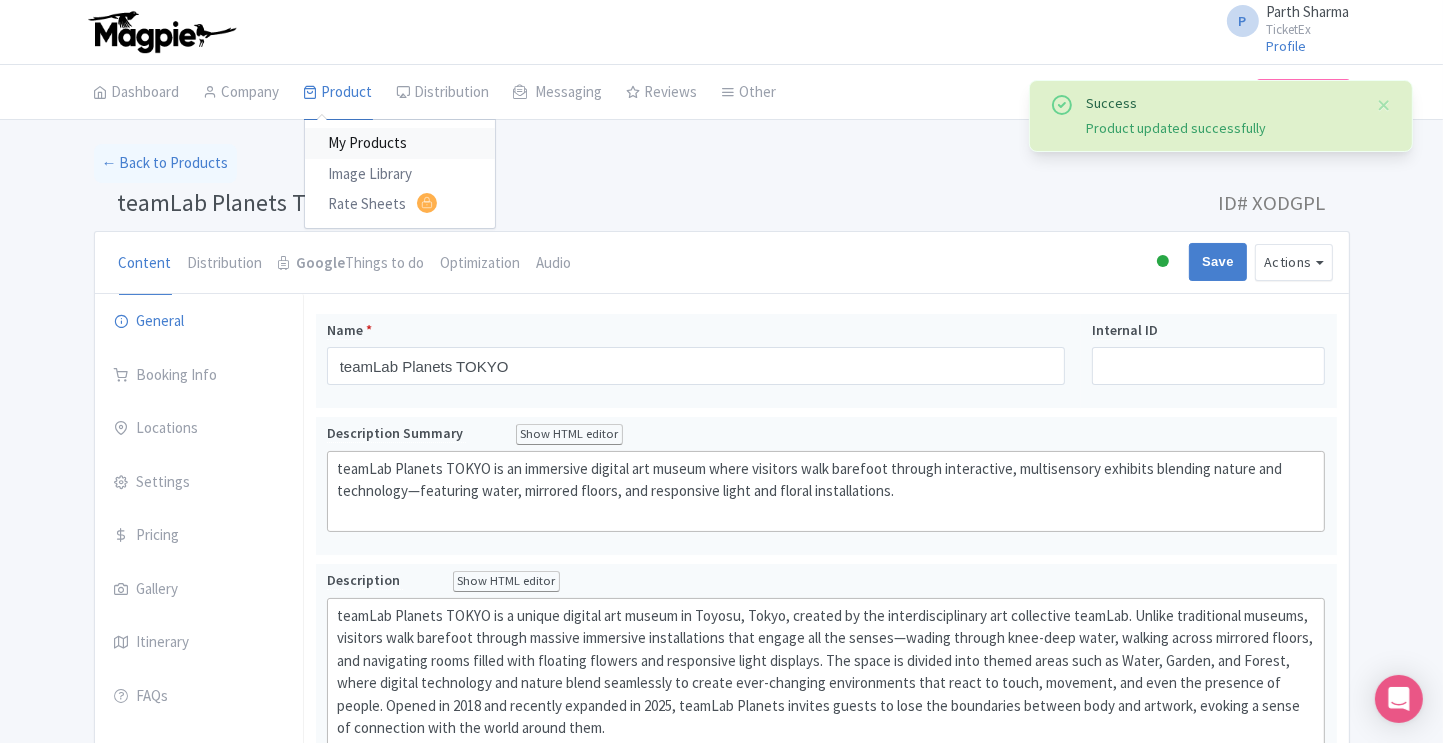 click on "My Products" at bounding box center (400, 143) 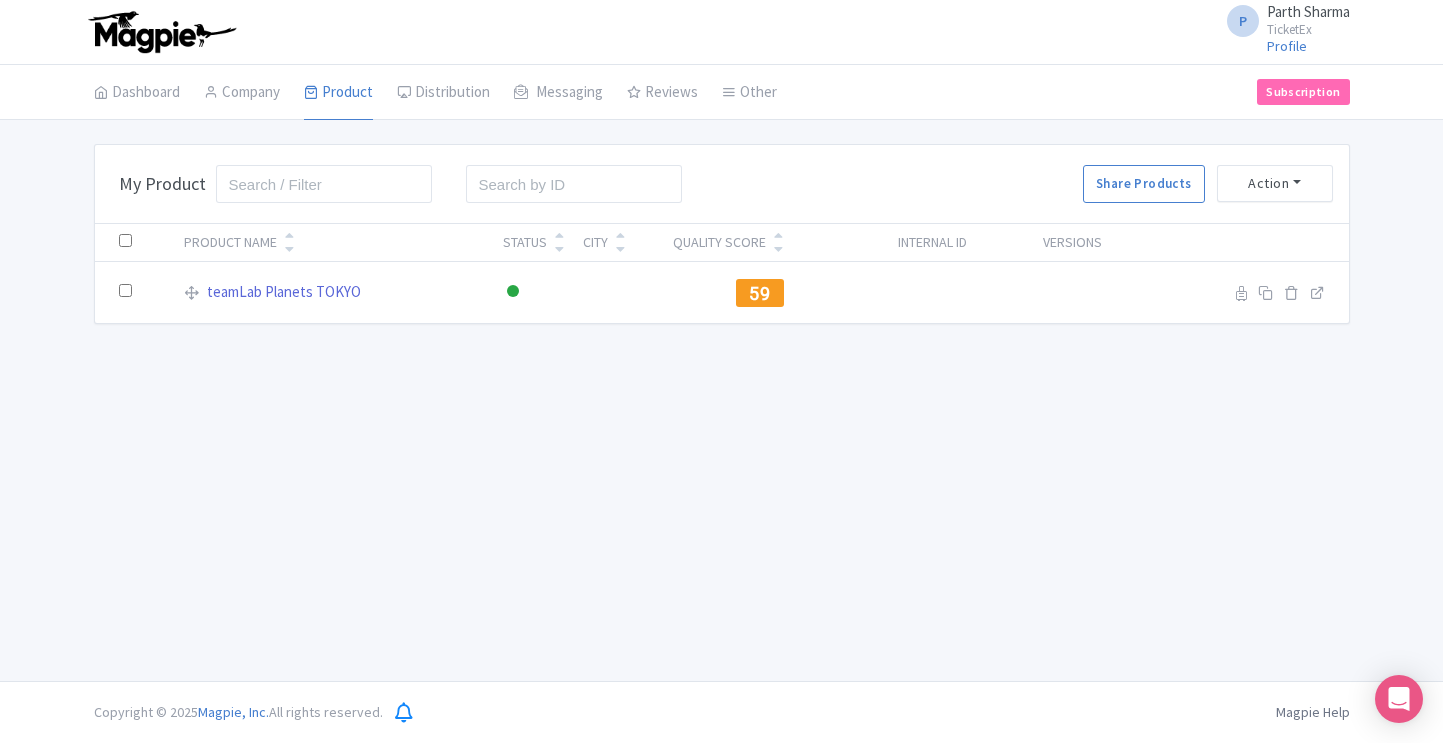 scroll, scrollTop: 0, scrollLeft: 0, axis: both 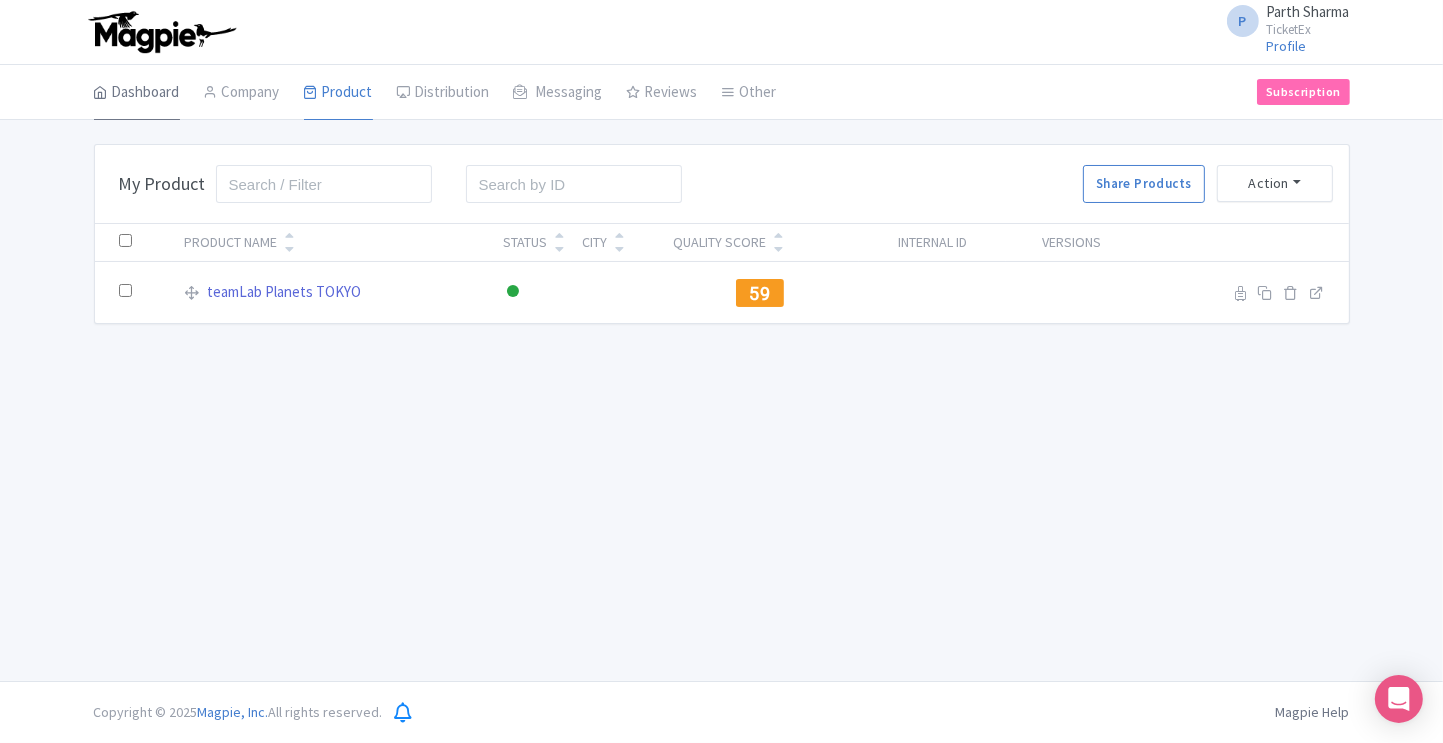 click on "Dashboard" at bounding box center [137, 93] 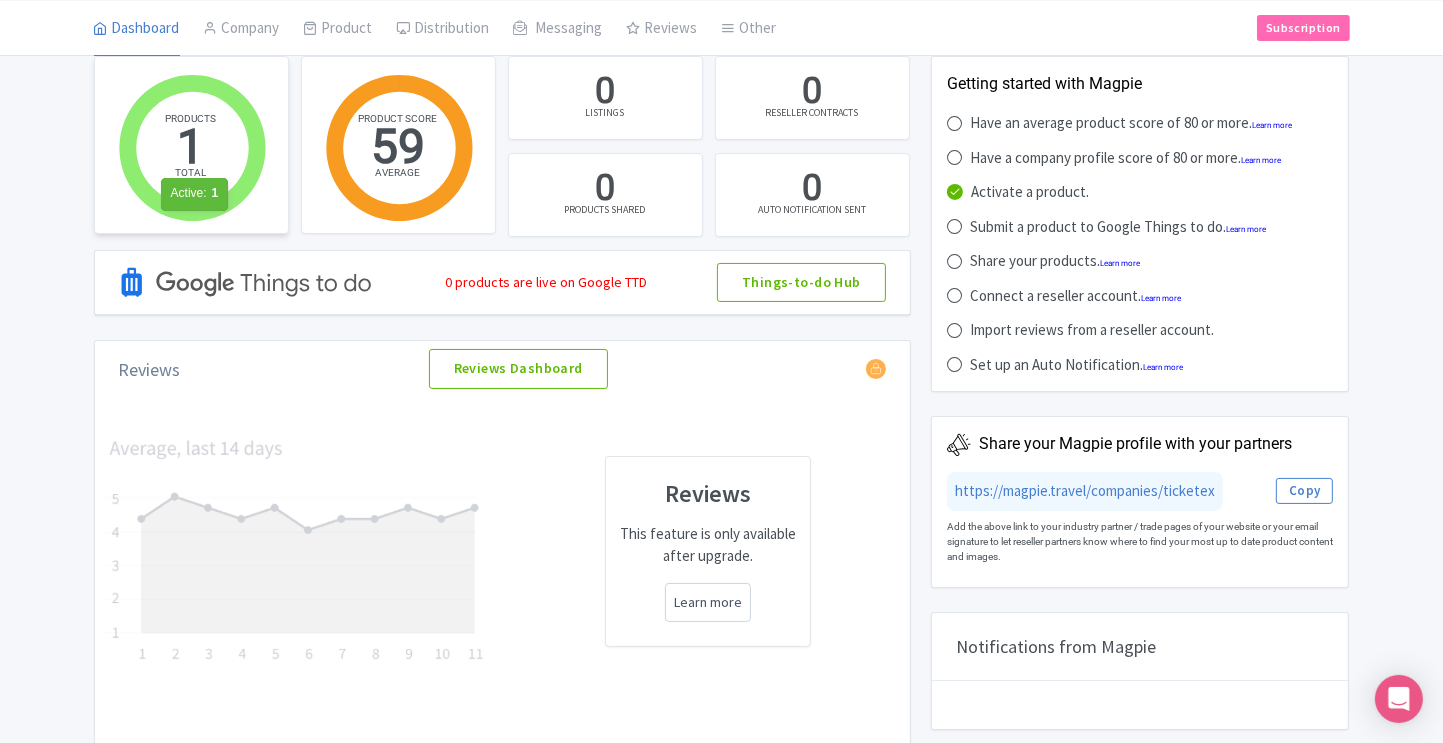scroll, scrollTop: 0, scrollLeft: 0, axis: both 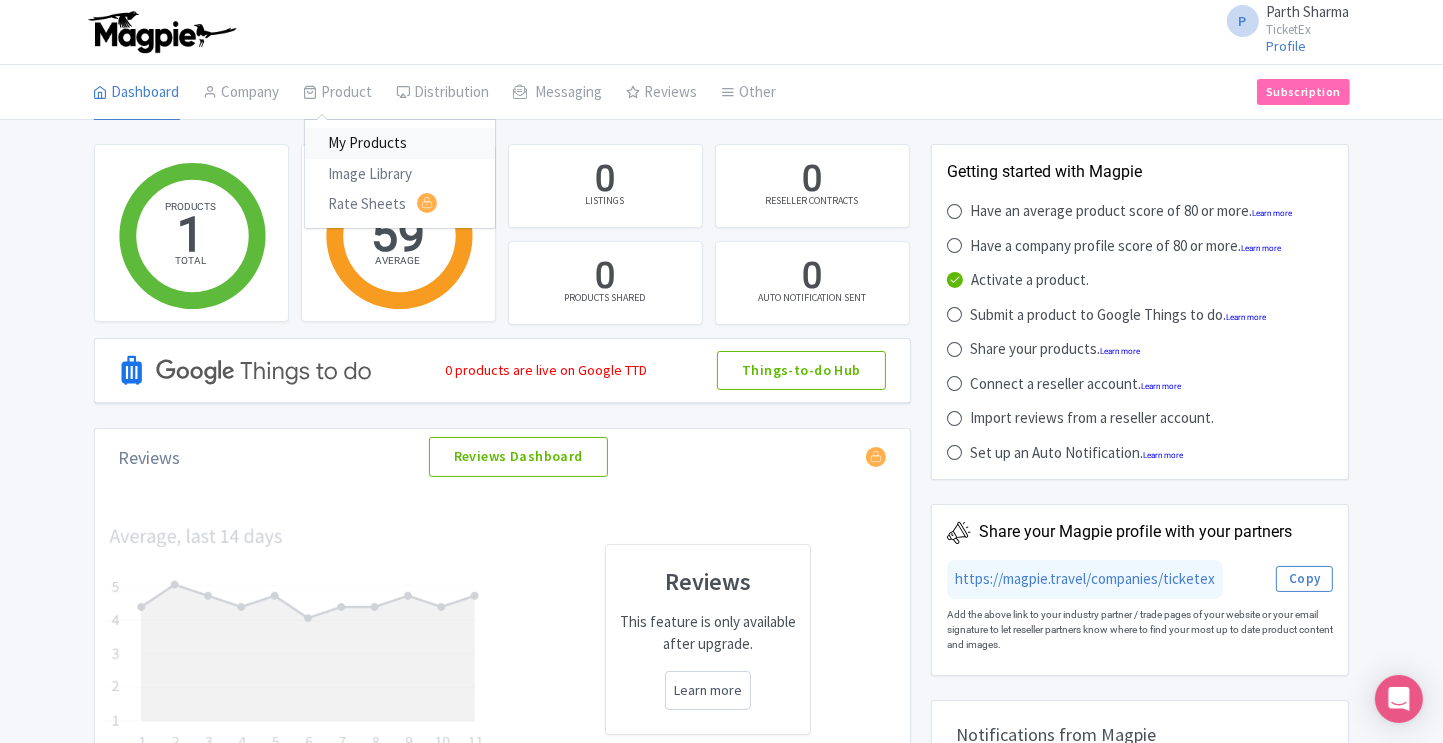 click on "My Products" at bounding box center (400, 143) 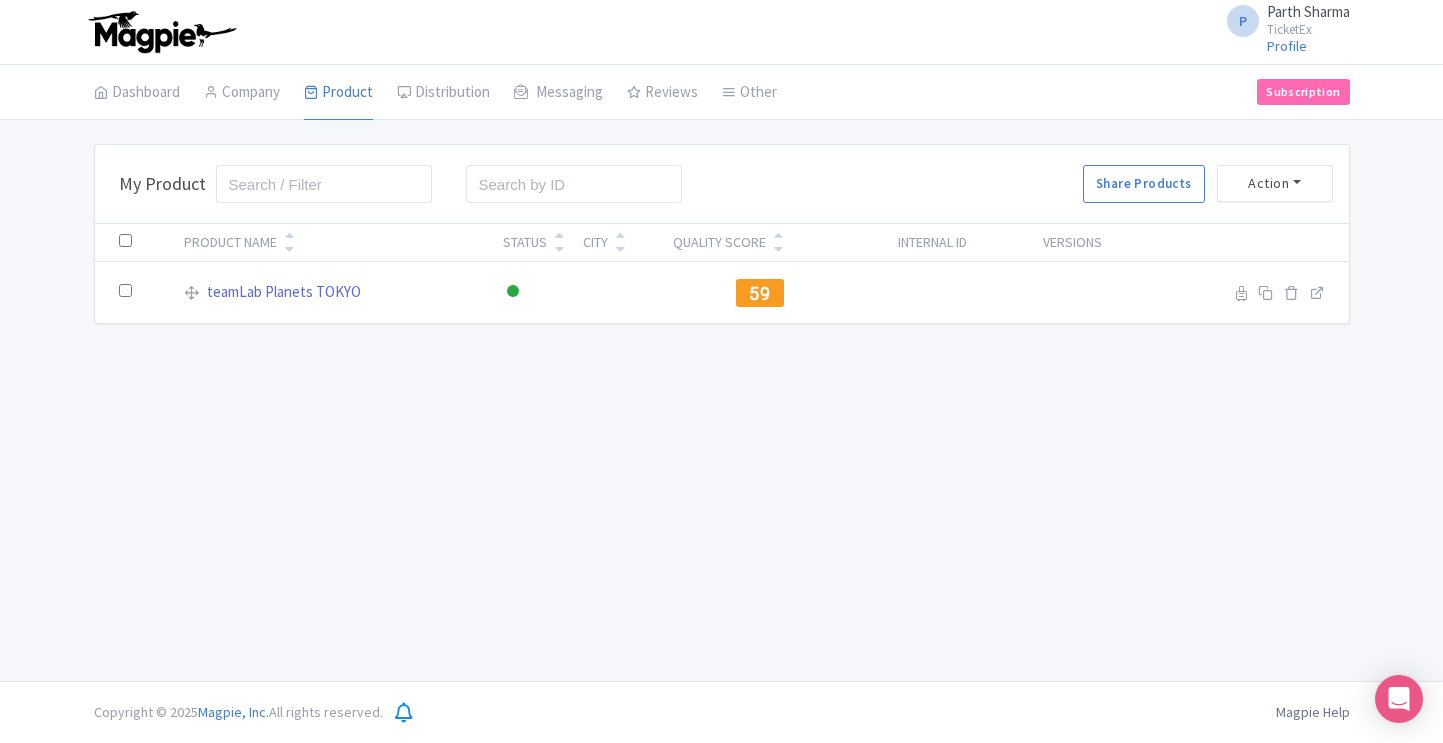 scroll, scrollTop: 0, scrollLeft: 0, axis: both 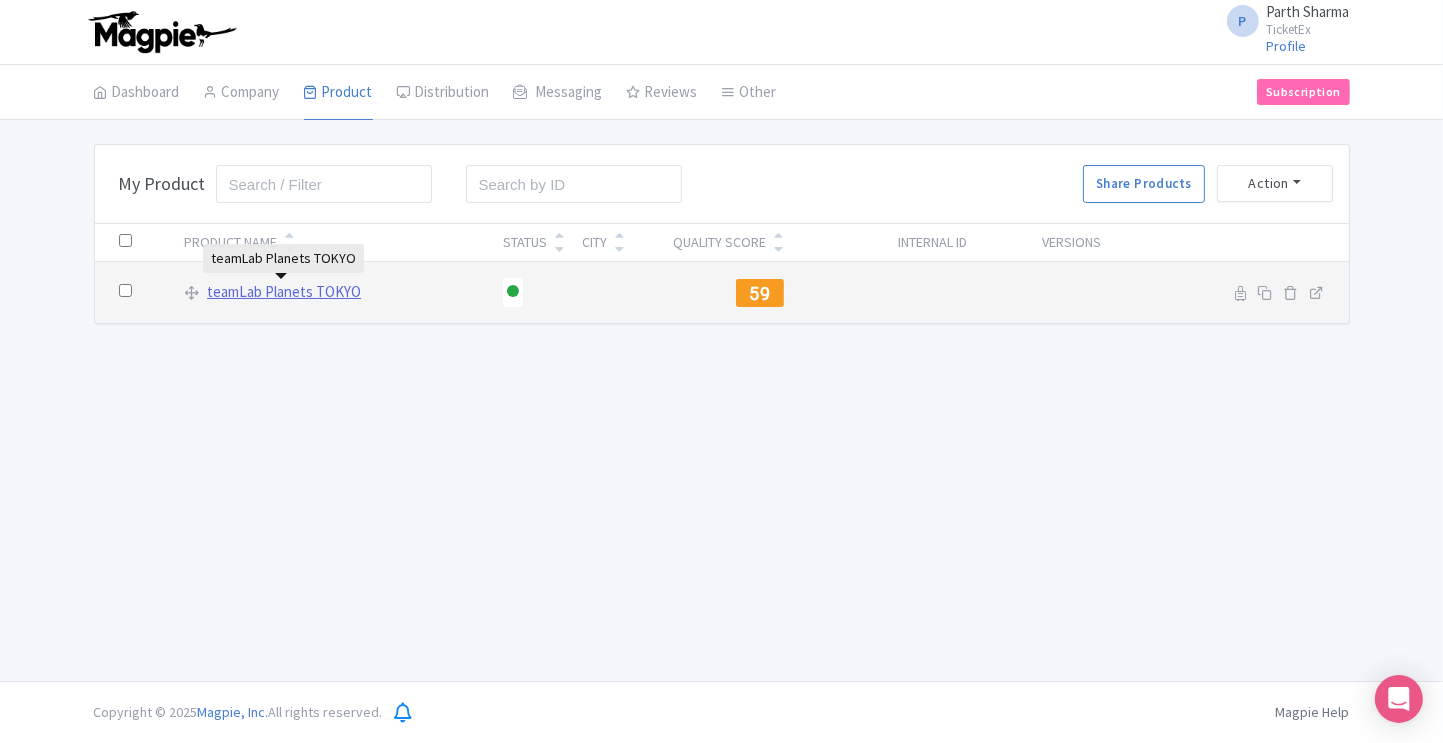 click on "teamLab Planets TOKYO" at bounding box center (284, 292) 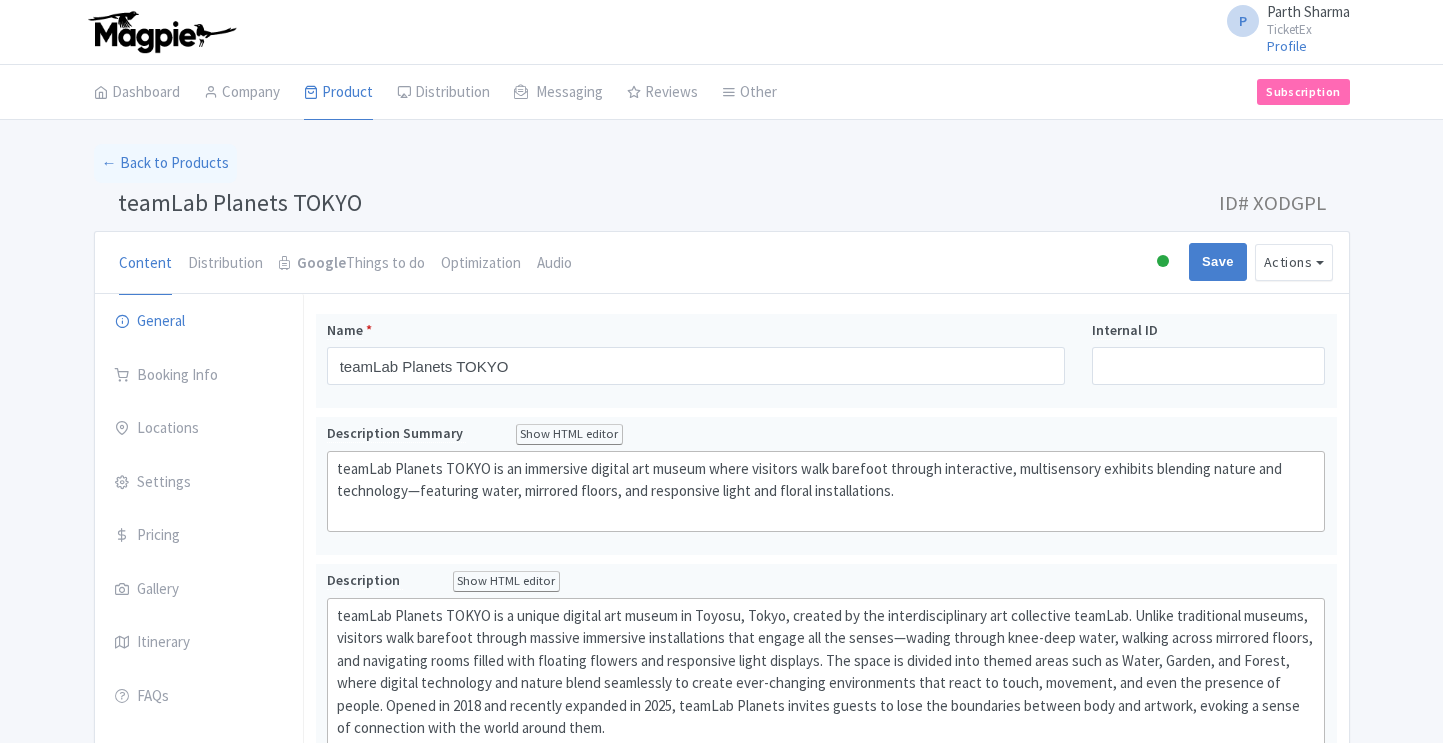 scroll, scrollTop: 0, scrollLeft: 0, axis: both 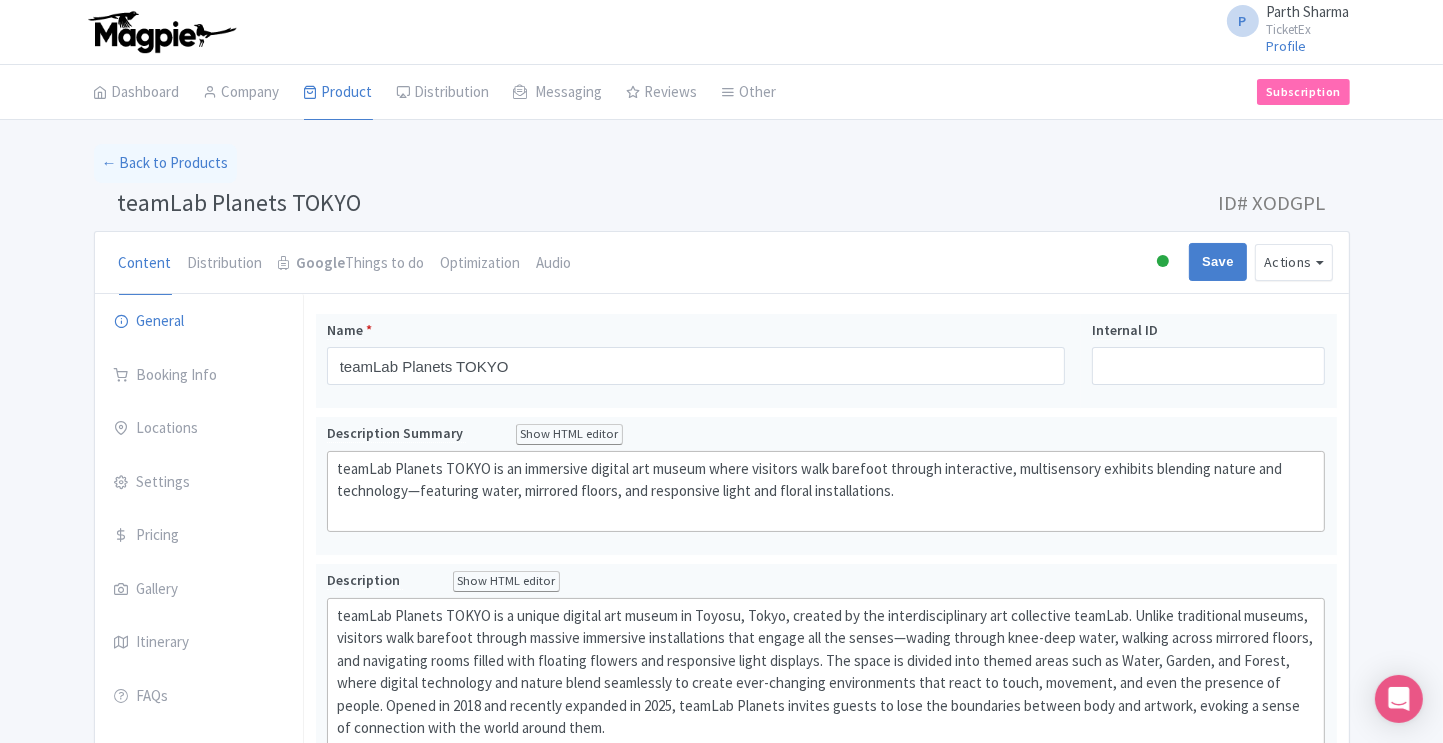 type on "<div>teamLab Planets TOKYO is a unique digital art museum in Toyosu, Tokyo, created by the interdisciplinary art collective teamLab. Unlike traditional museums, visitors walk barefoot through massive immersive installations that engage all the senses—wading through knee-deep water, walking across mirrored floors, and navigating rooms filled with floating flowers and responsive light displays. The space is divided into themed areas such as Water, Garden, and Forest, where digital technology and nature blend seamlessly to create ever-changing environments that react to touch, movement, and even the presence of people. Opened in 2018 and recently expanded in 2025, teamLab Planets invites guests to lose the boundaries between body and artwork, evoking a sense of connection with the world around them.<br><br><br></div>" 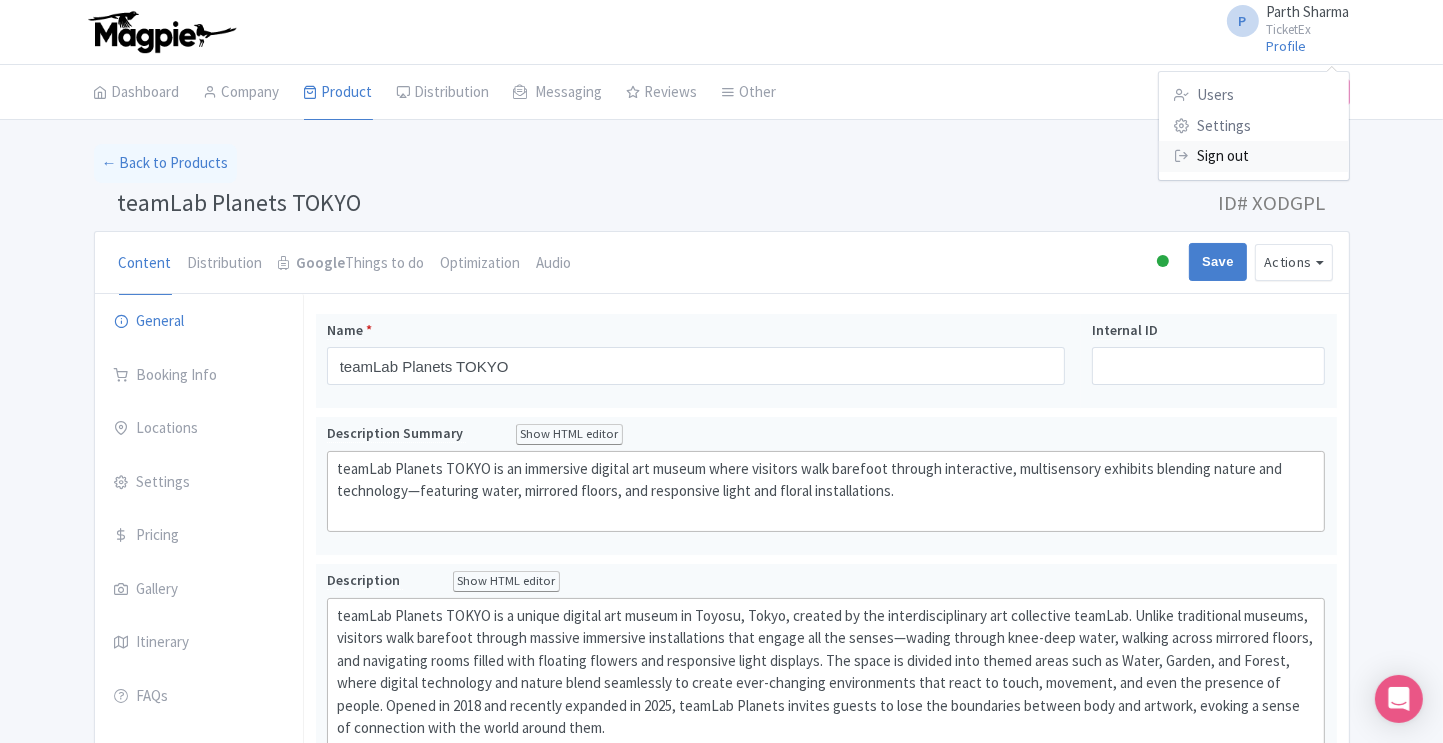 click on "Sign out" at bounding box center (1254, 156) 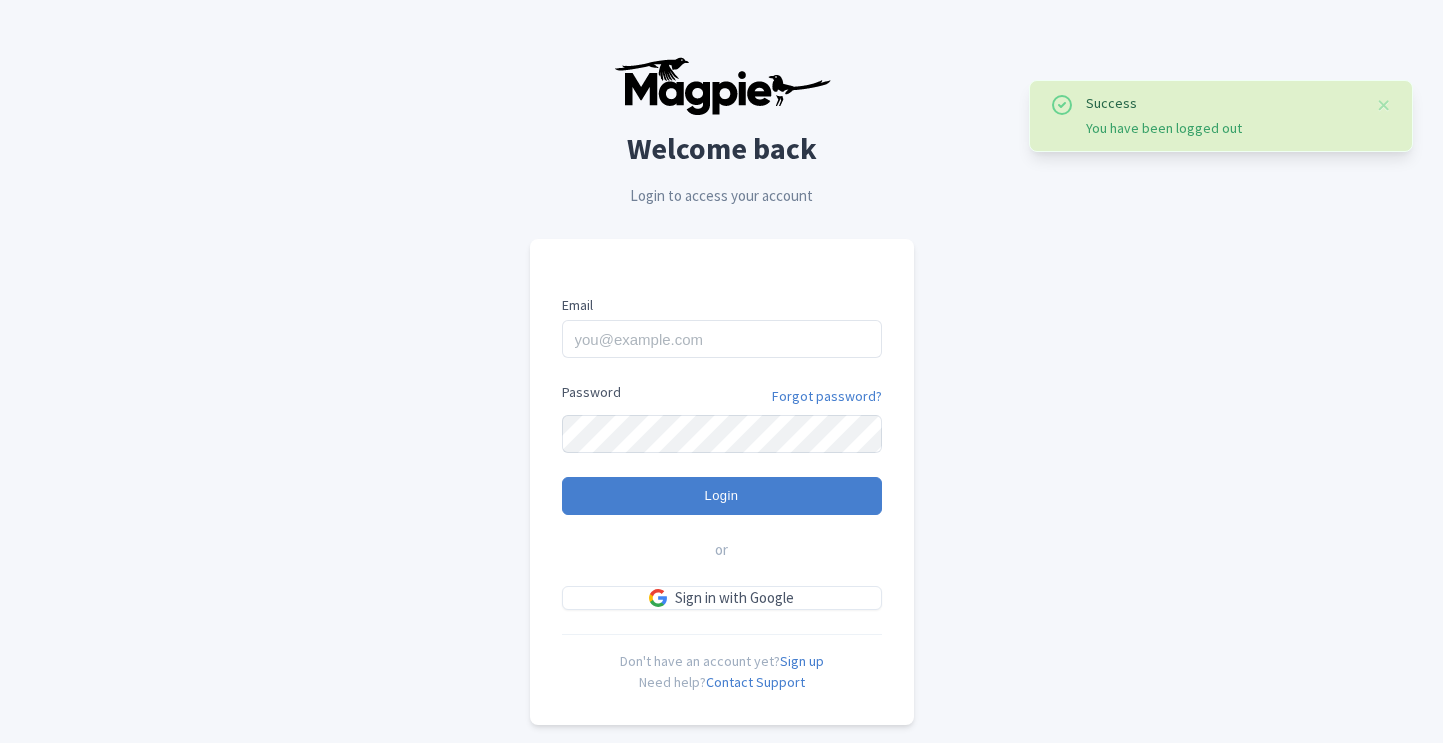scroll, scrollTop: 0, scrollLeft: 0, axis: both 